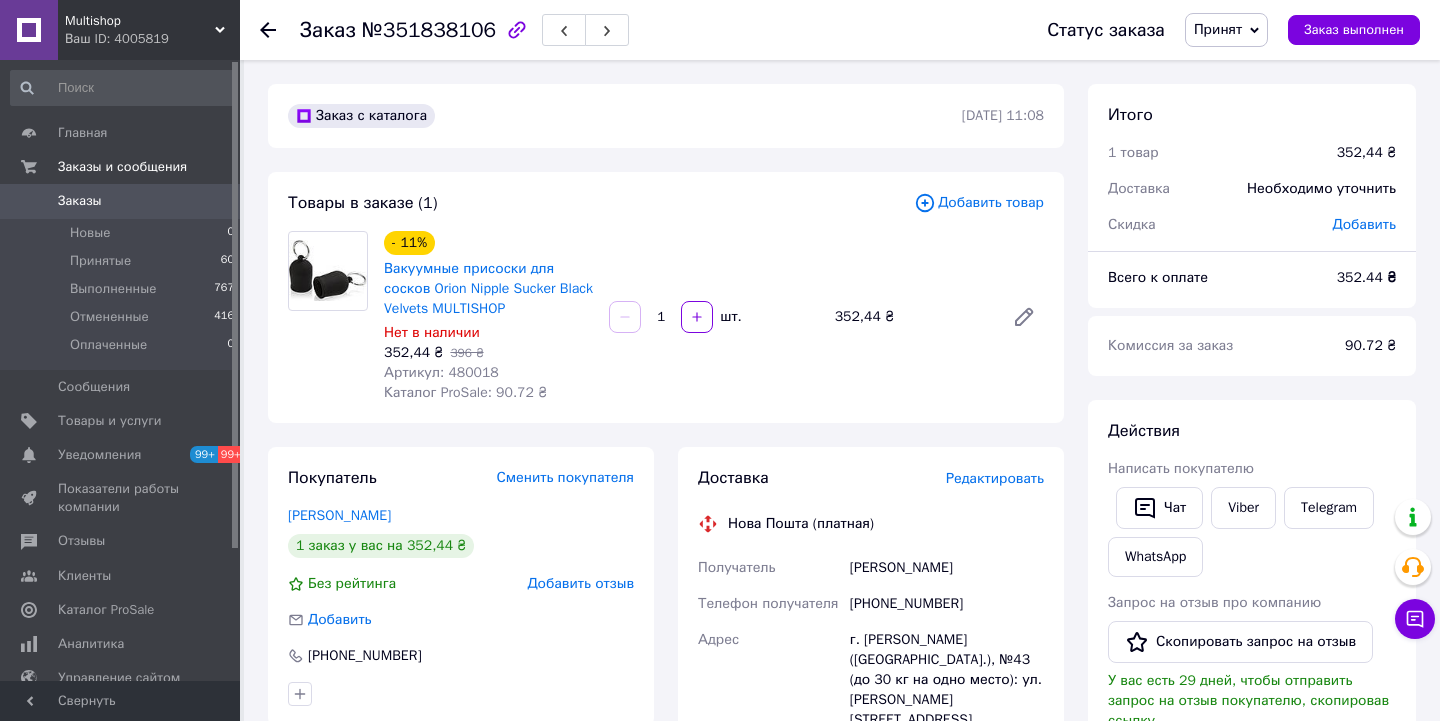 scroll, scrollTop: 0, scrollLeft: 0, axis: both 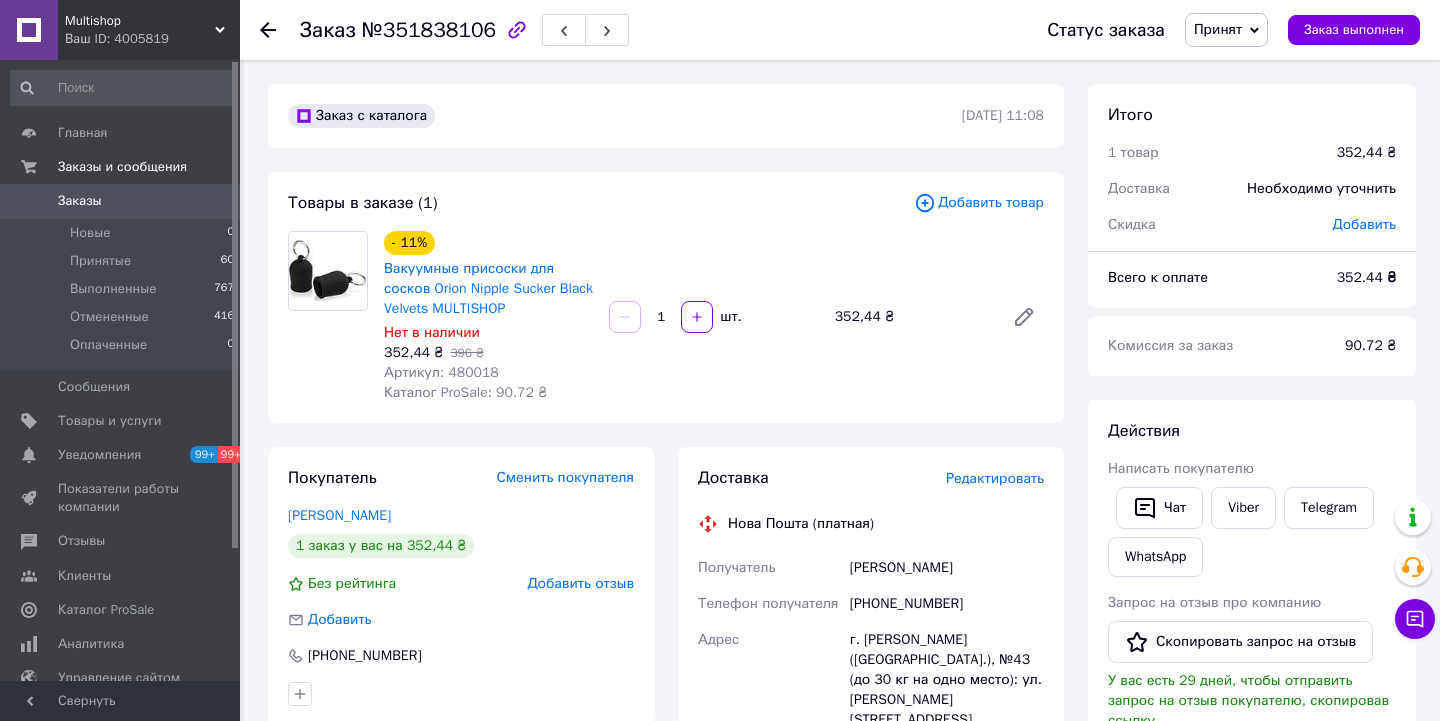 click on "Принят" at bounding box center (1218, 29) 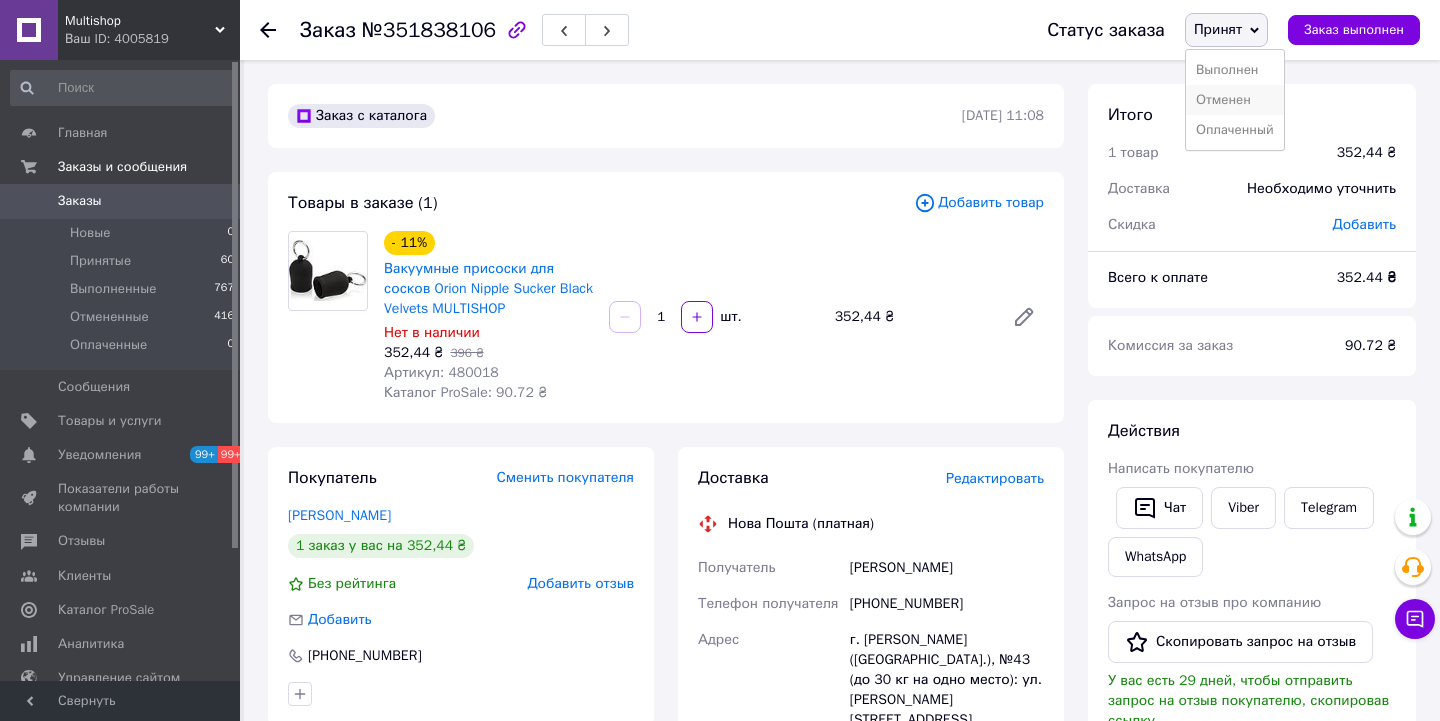 click on "Отменен" at bounding box center (1235, 100) 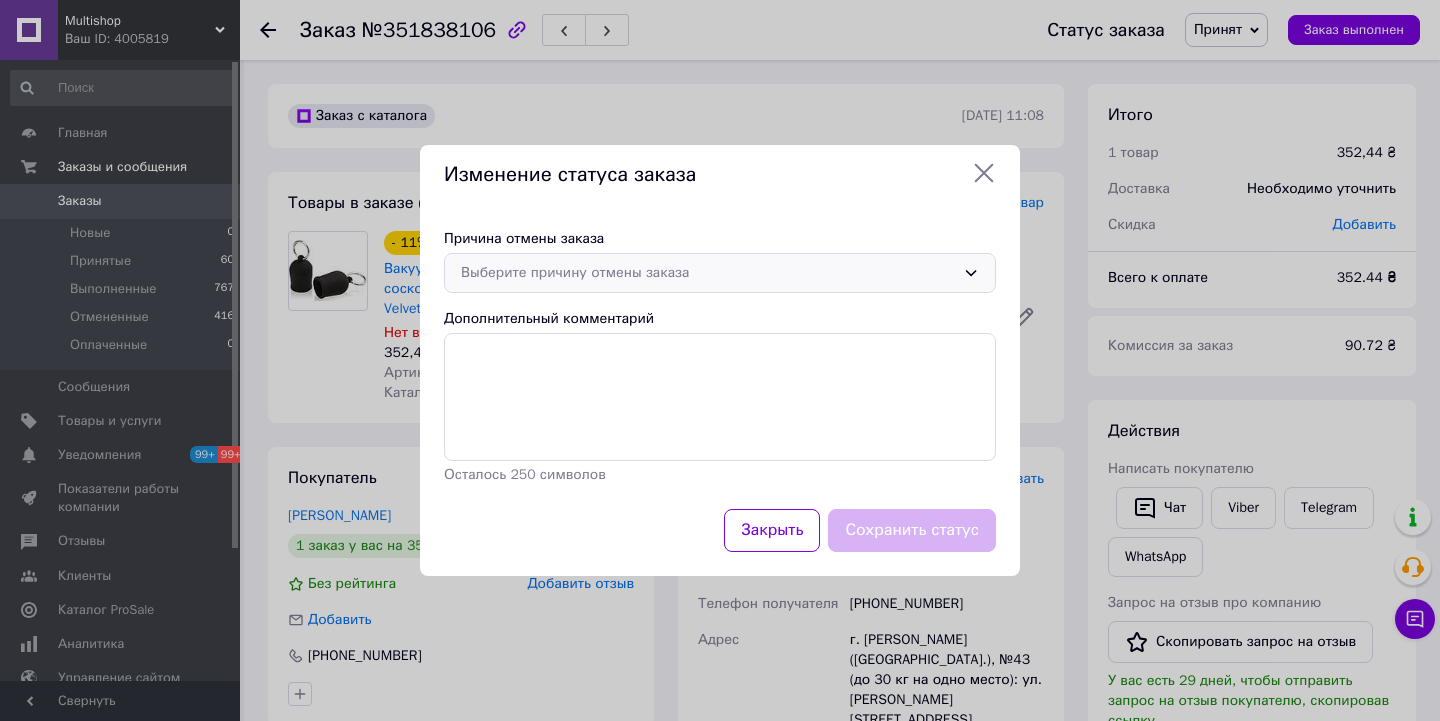 click on "Выберите причину отмены заказа" at bounding box center [708, 273] 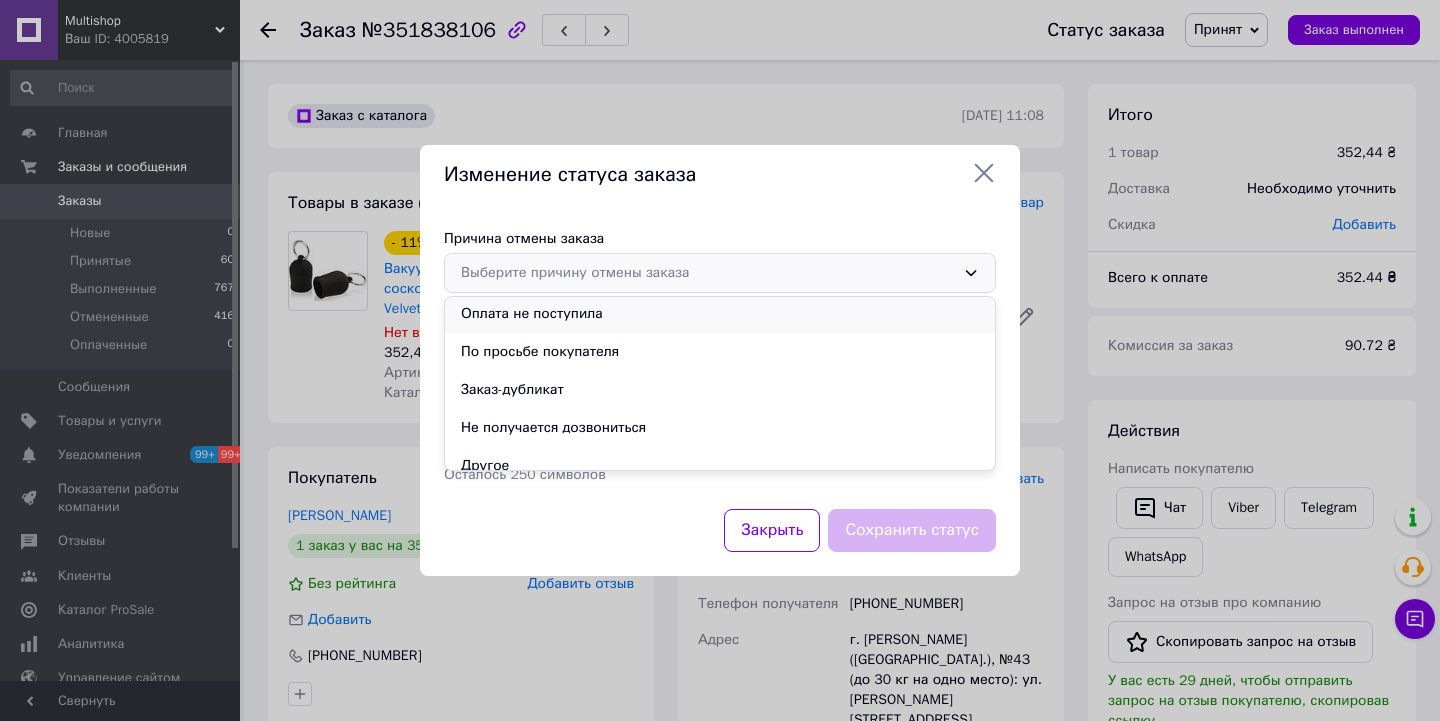 scroll, scrollTop: 86, scrollLeft: 0, axis: vertical 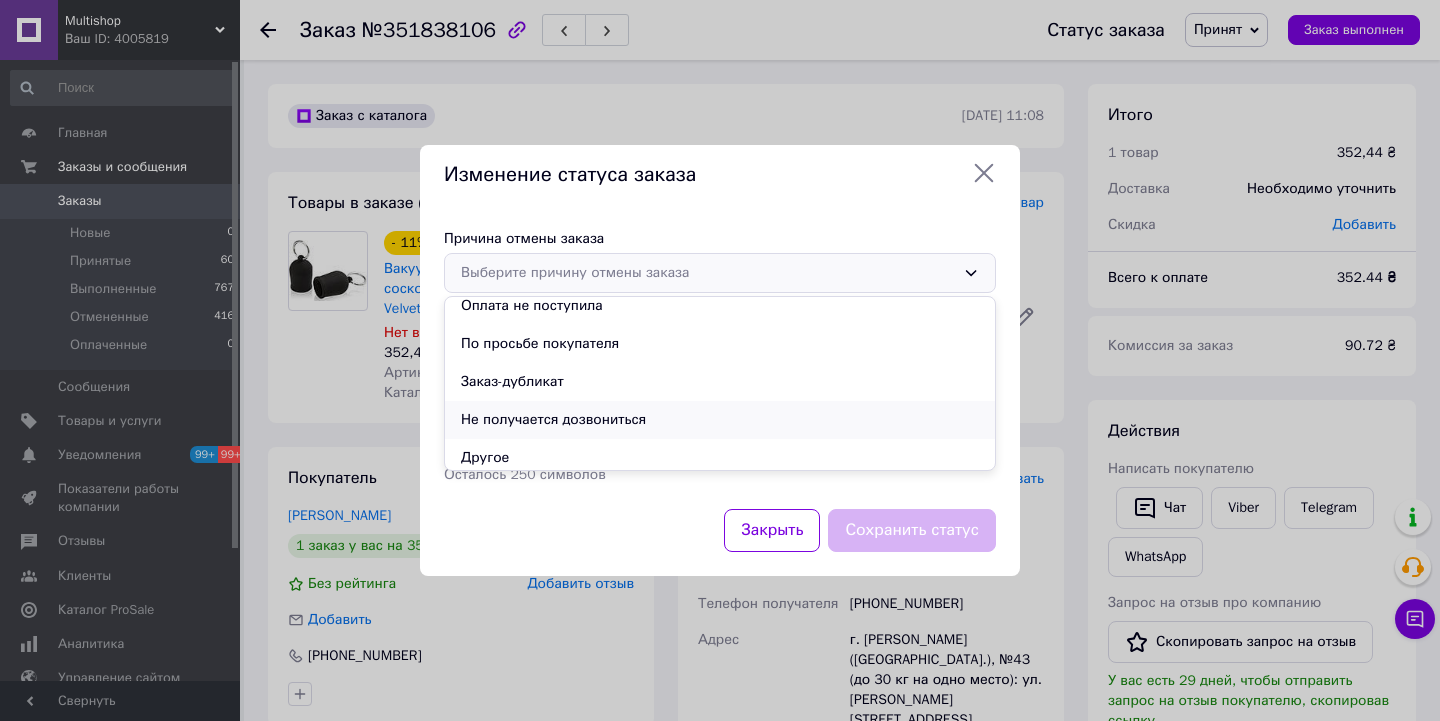 click on "Не получается дозвониться" at bounding box center (720, 420) 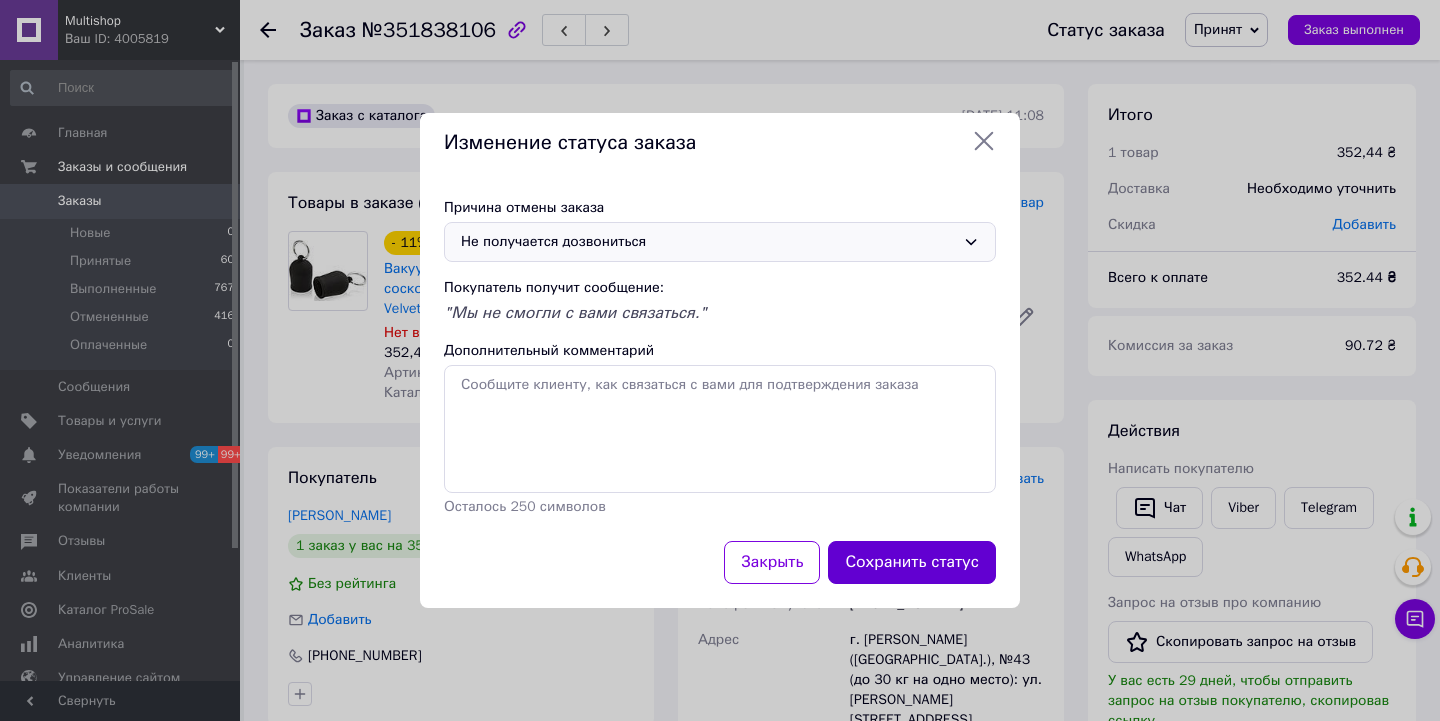 click on "Сохранить статус" at bounding box center [912, 562] 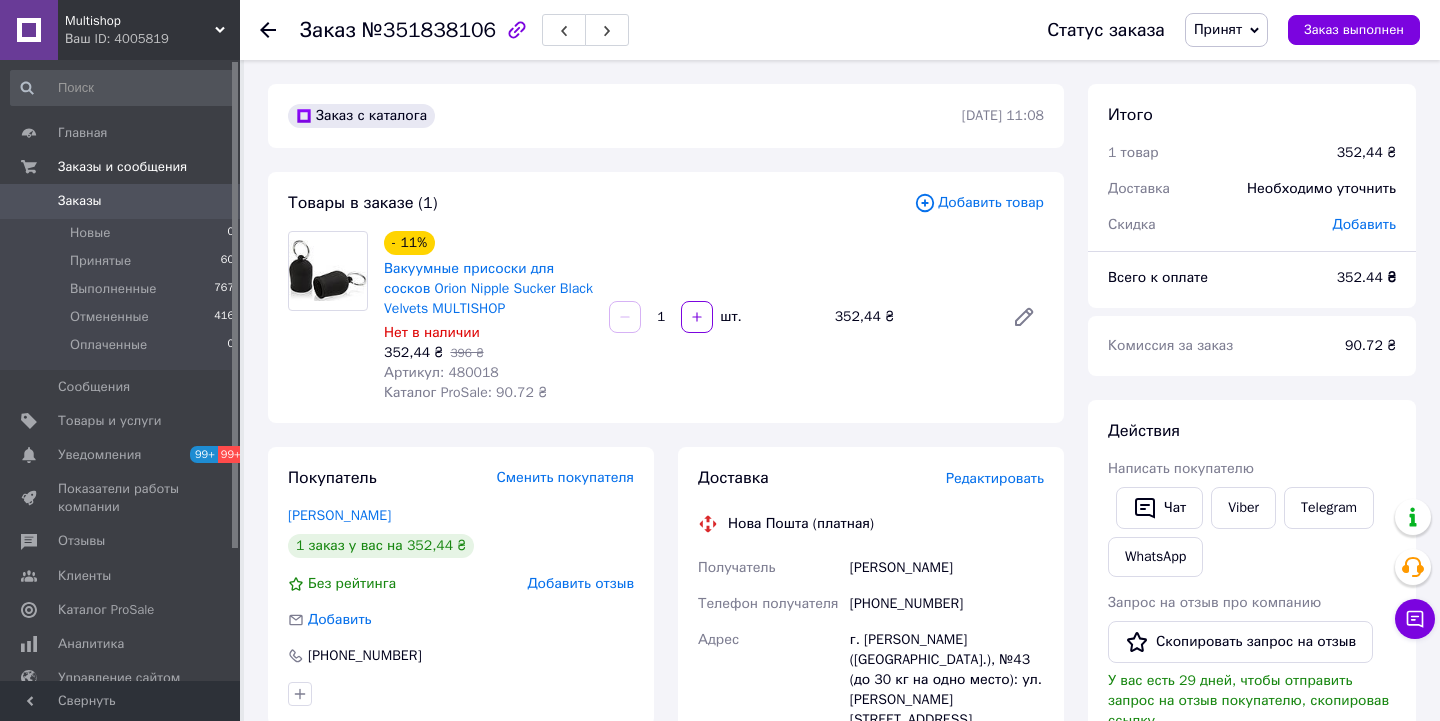 click on "Заказы" at bounding box center (80, 201) 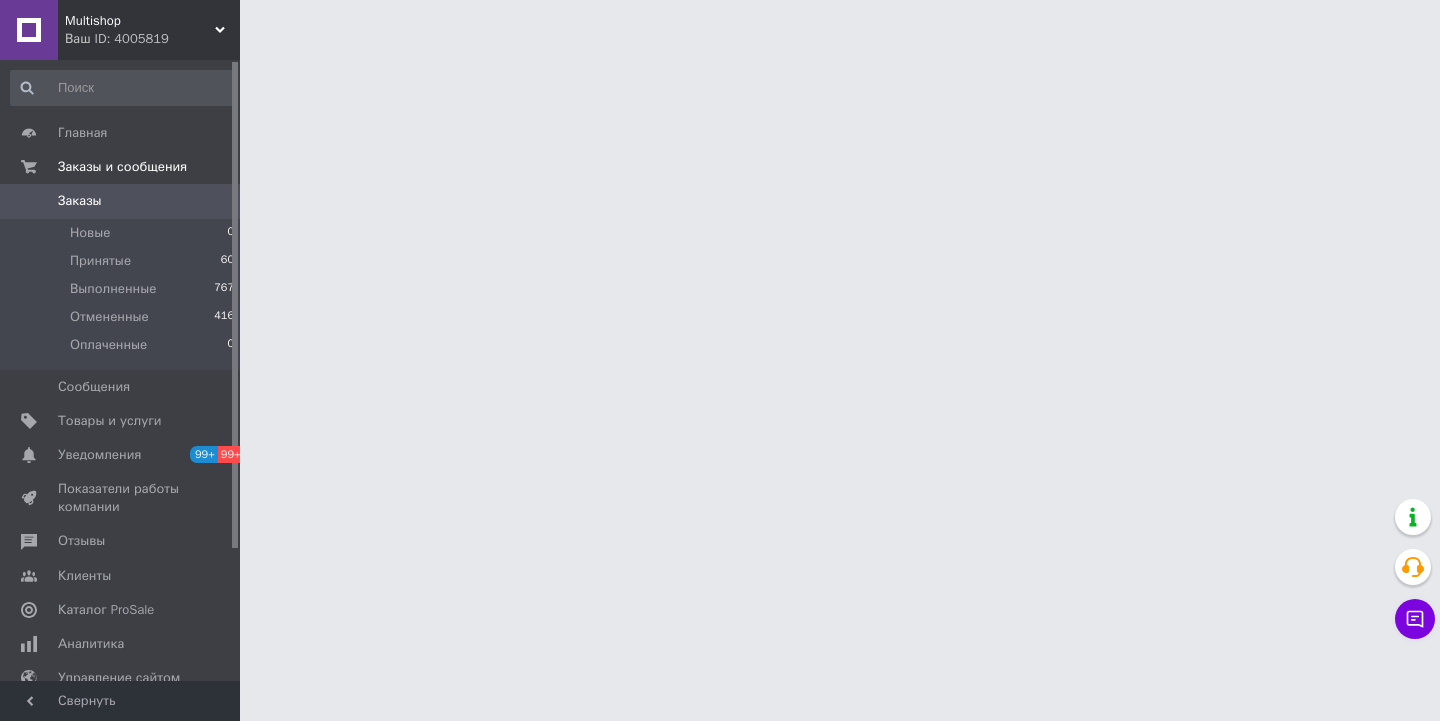 click on "Заказы" at bounding box center (80, 201) 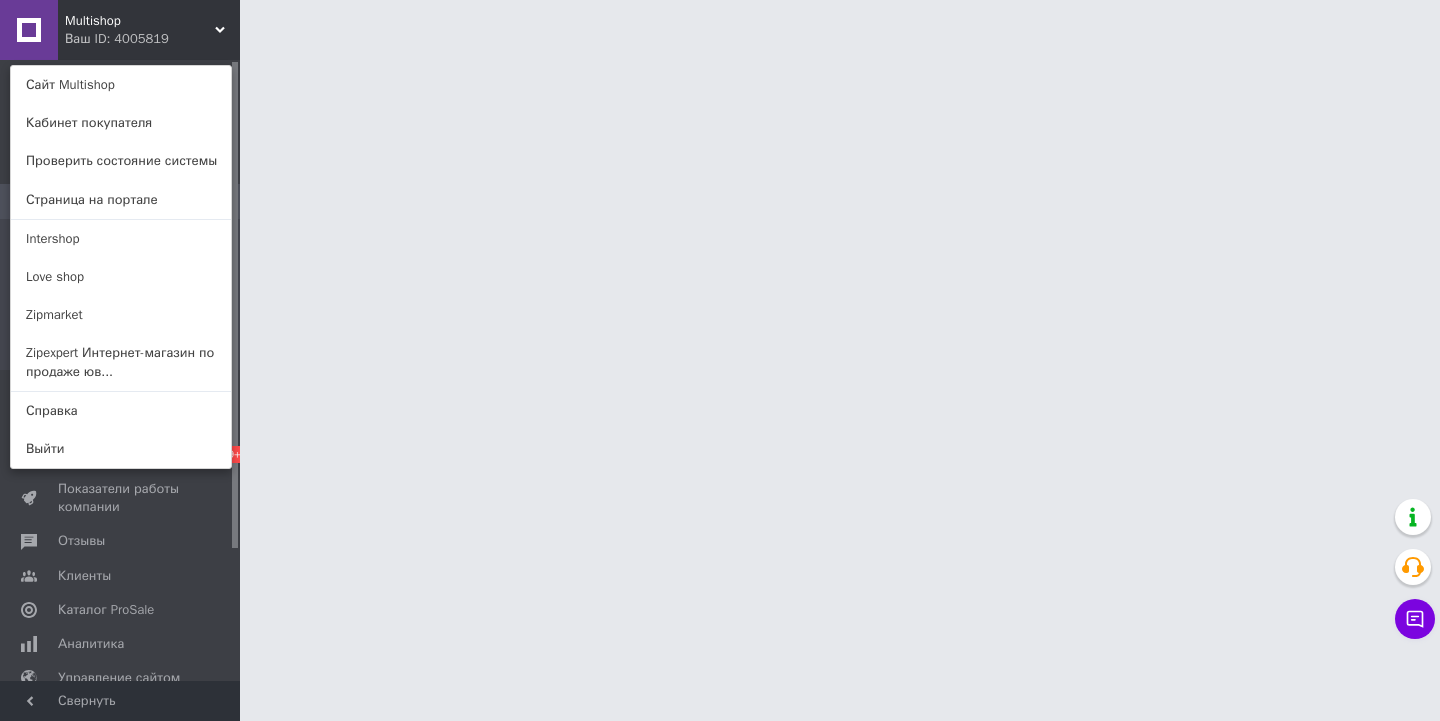click on "Ваш ID: 4005819" at bounding box center (107, 39) 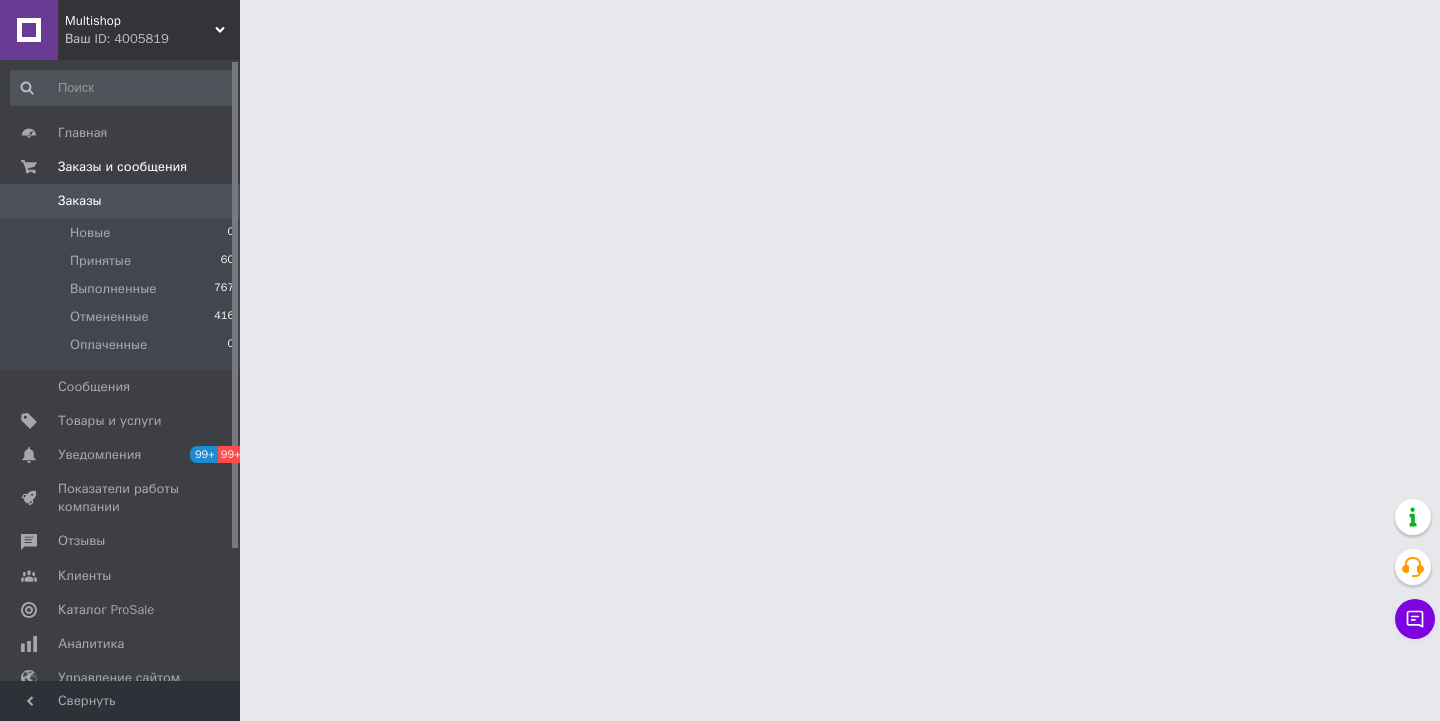 click on "Заказы" at bounding box center (80, 201) 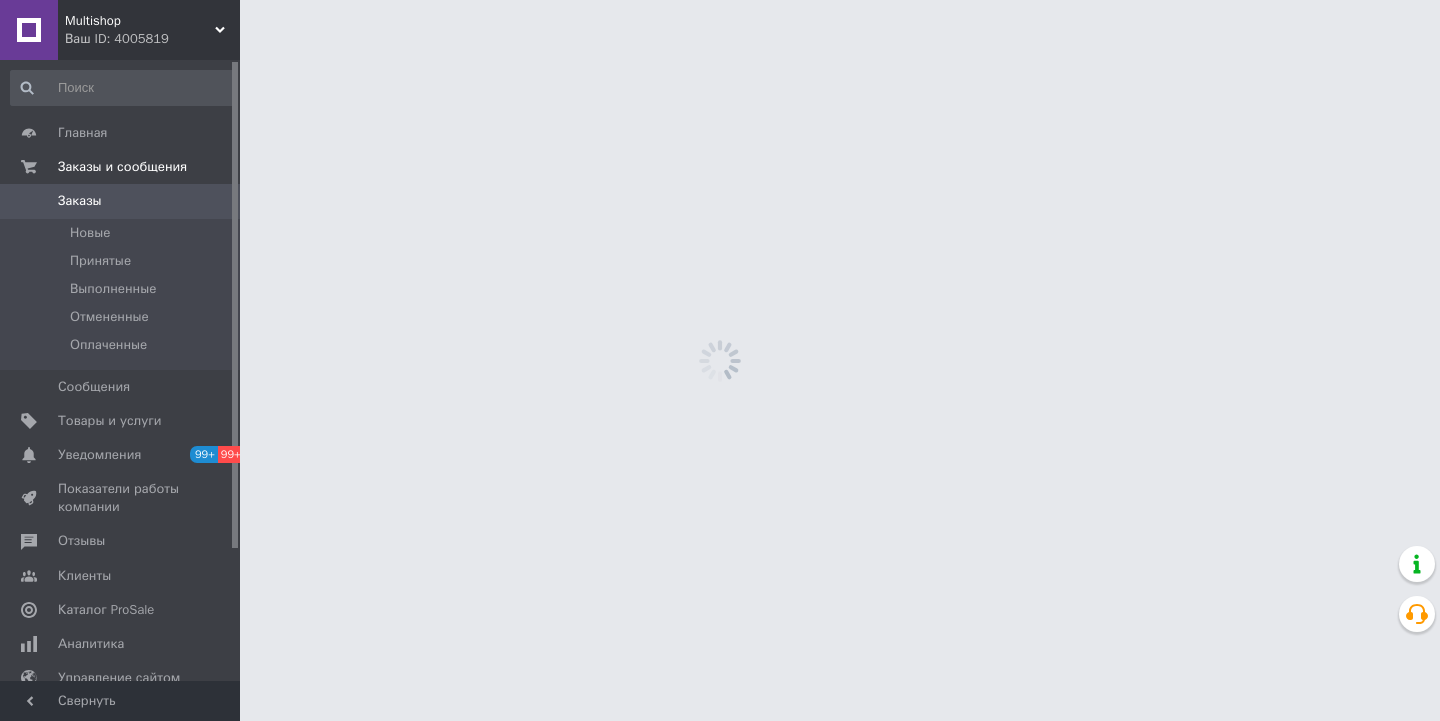 scroll, scrollTop: 0, scrollLeft: 0, axis: both 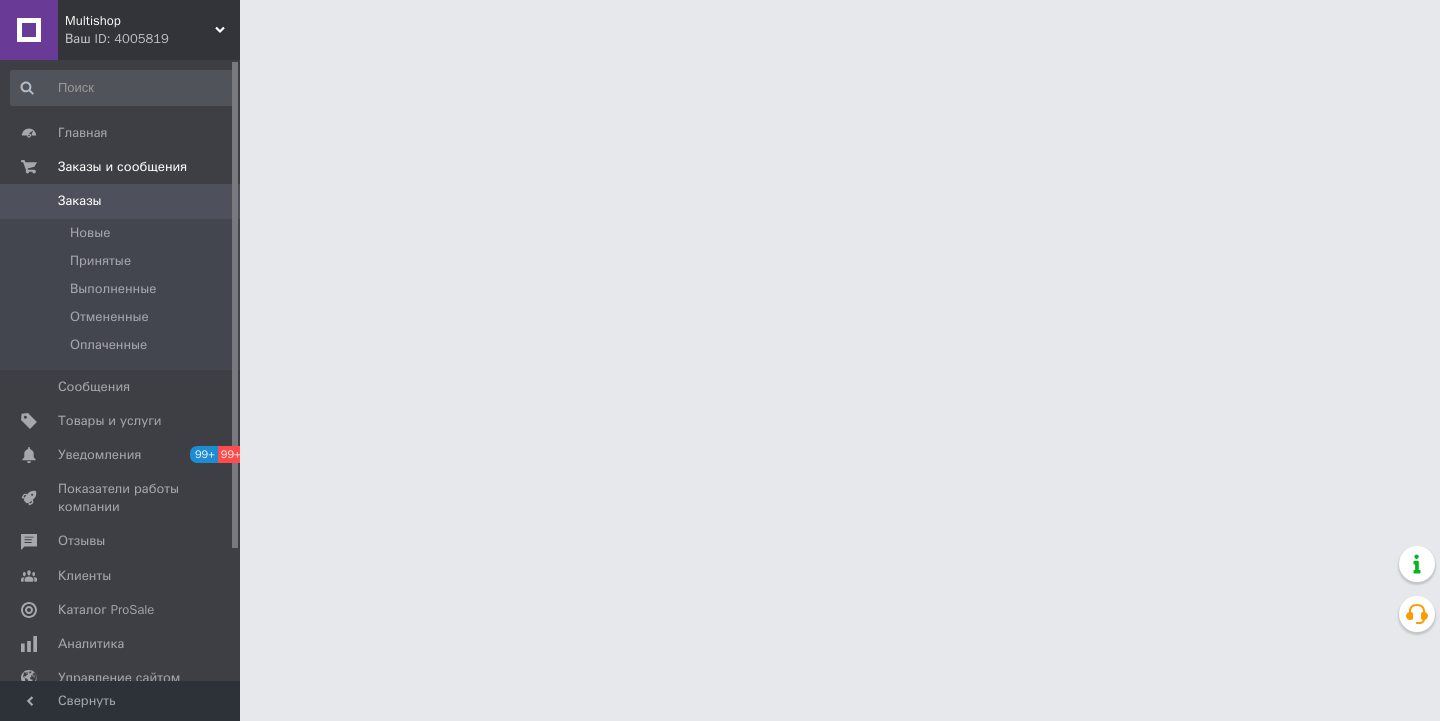 click on "Заказы" at bounding box center (80, 201) 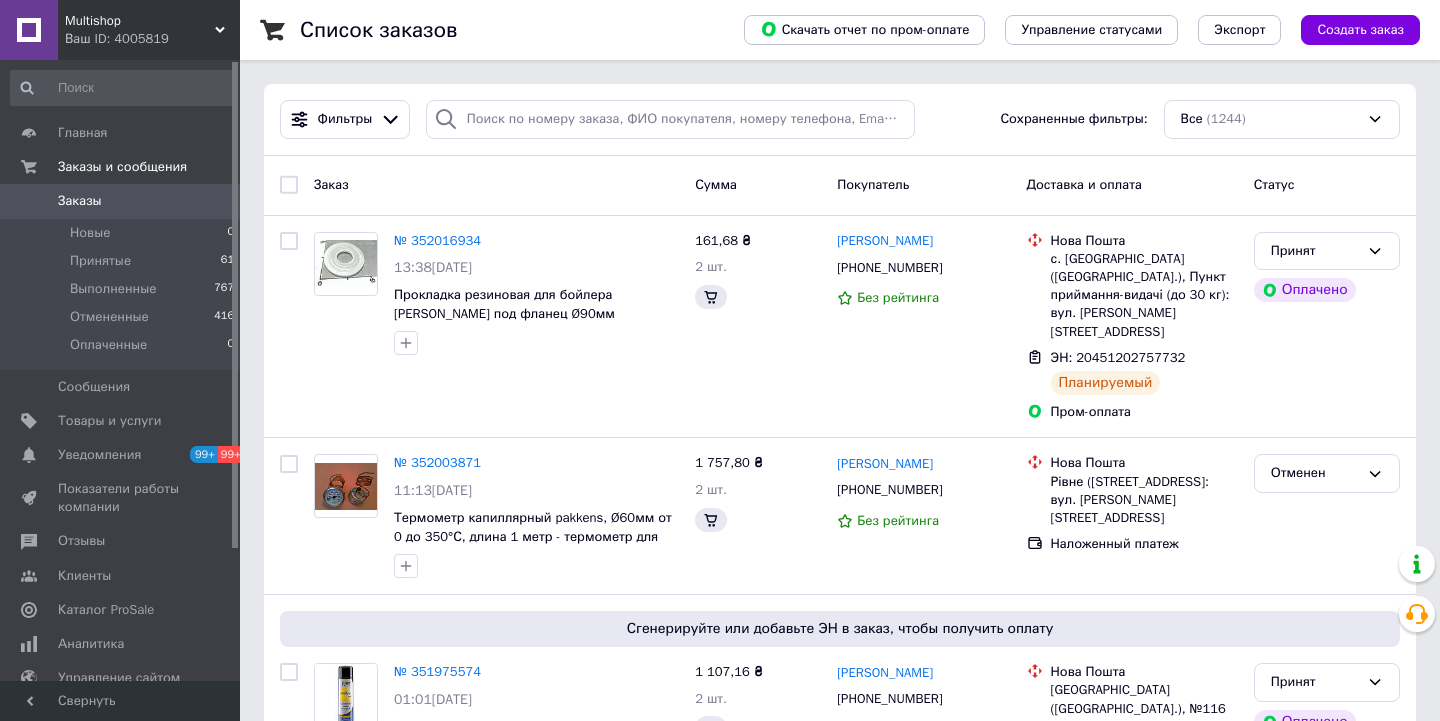 scroll, scrollTop: 0, scrollLeft: 0, axis: both 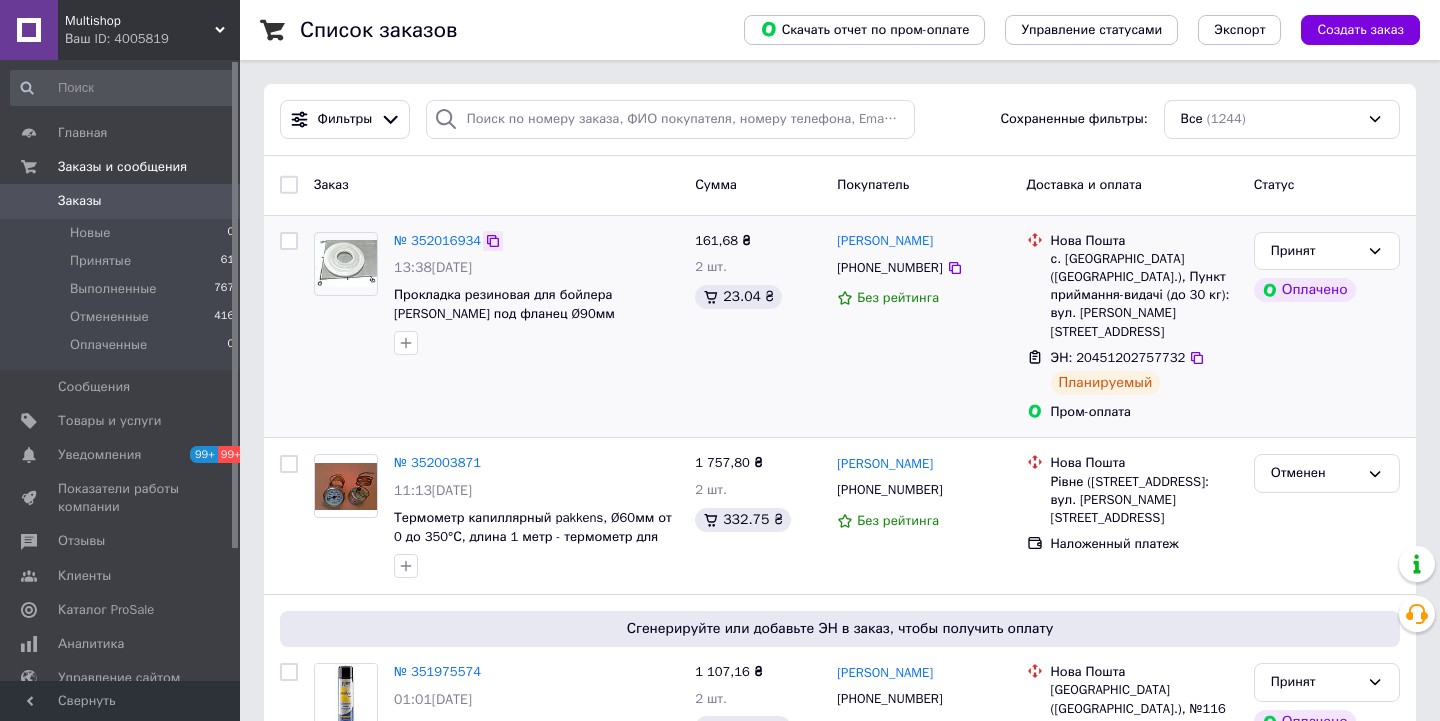 click 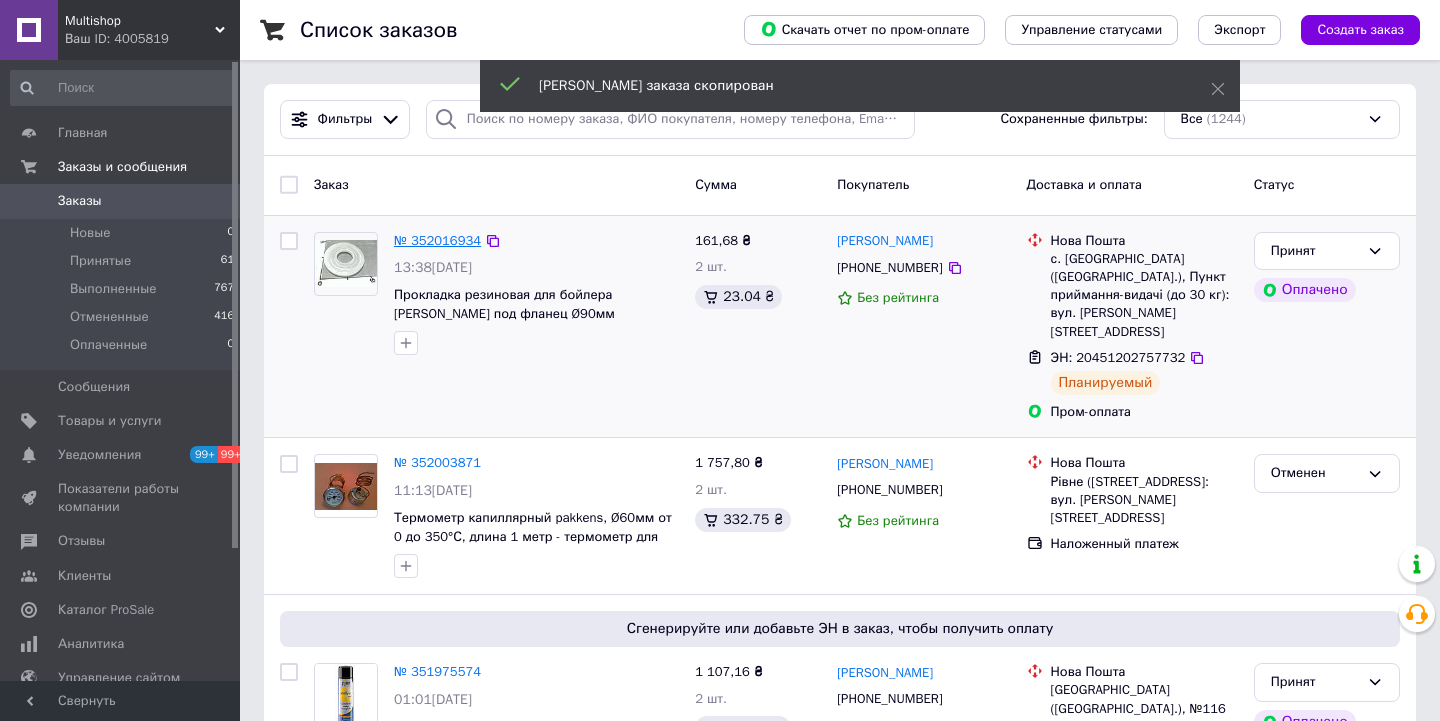 click on "№ 352016934" at bounding box center (437, 240) 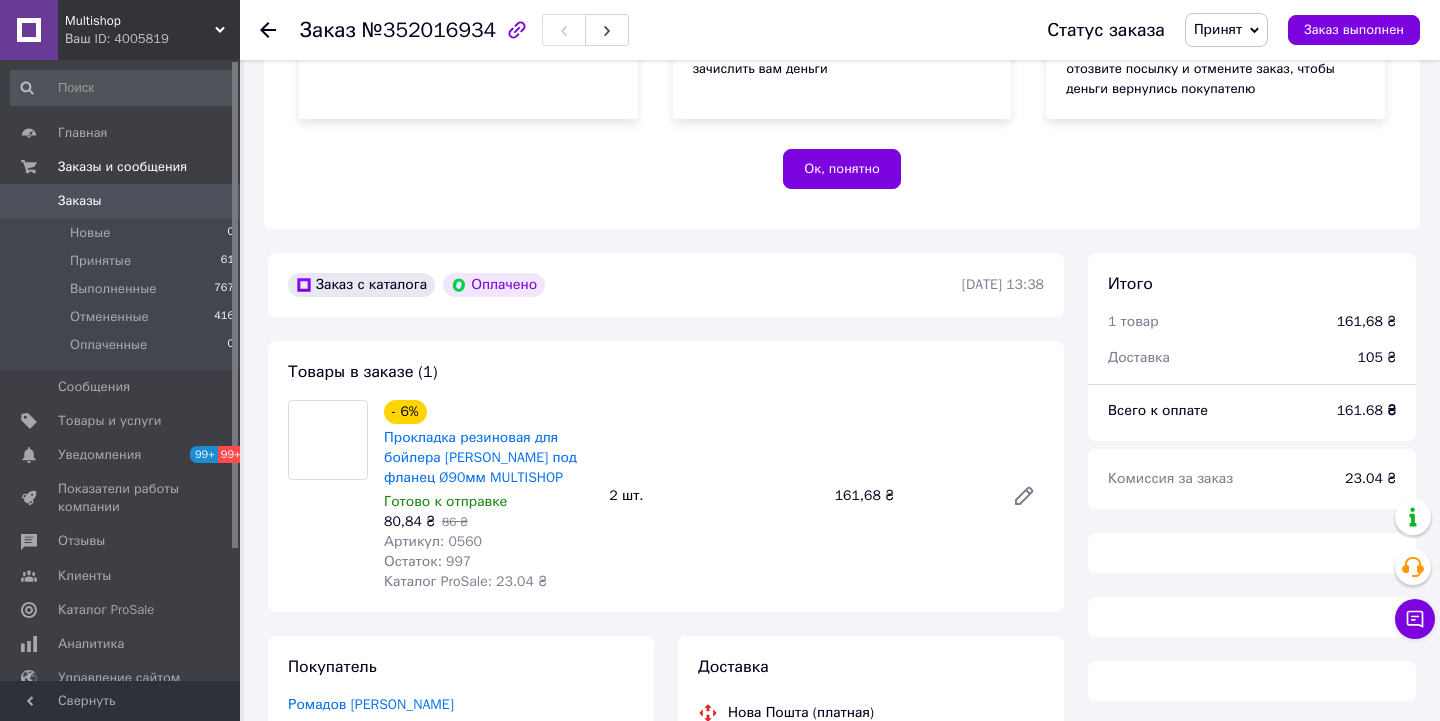 scroll, scrollTop: 398, scrollLeft: 0, axis: vertical 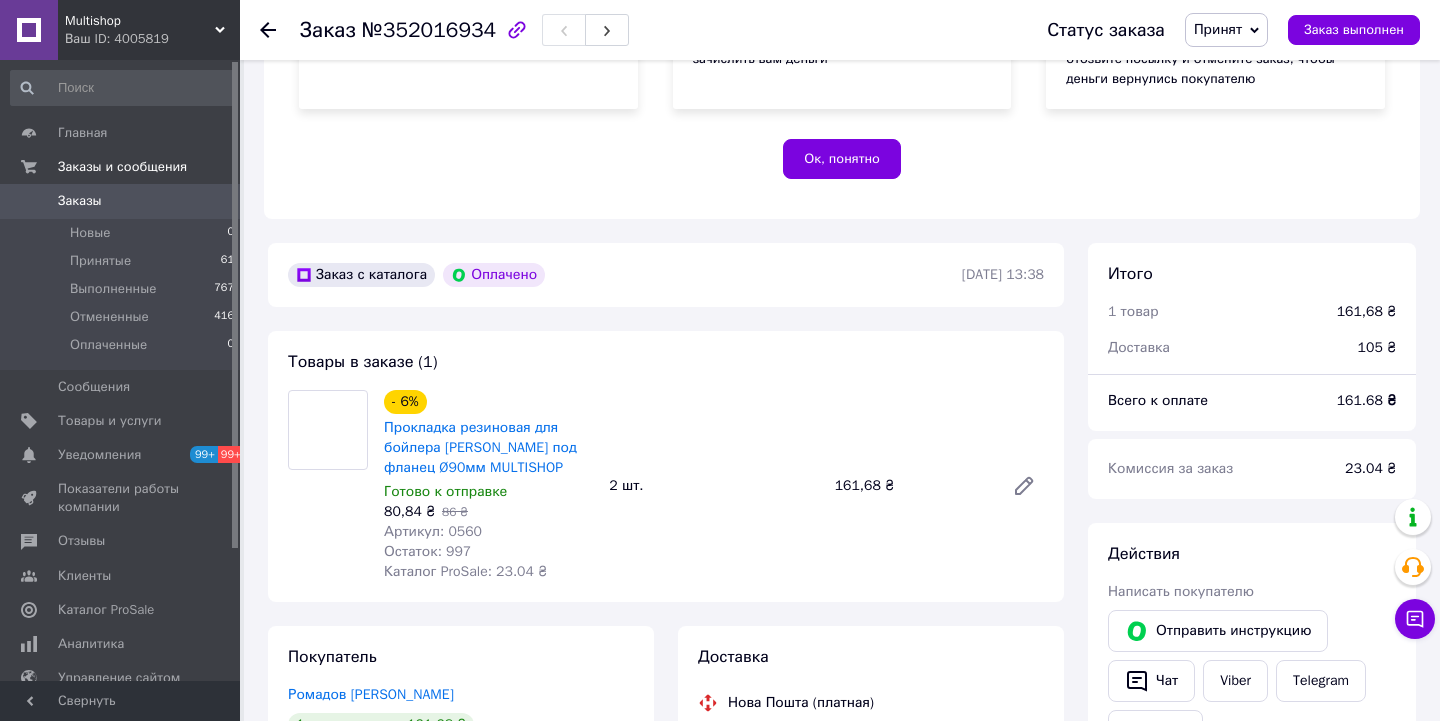 click on "Артикул: 0560" at bounding box center (433, 531) 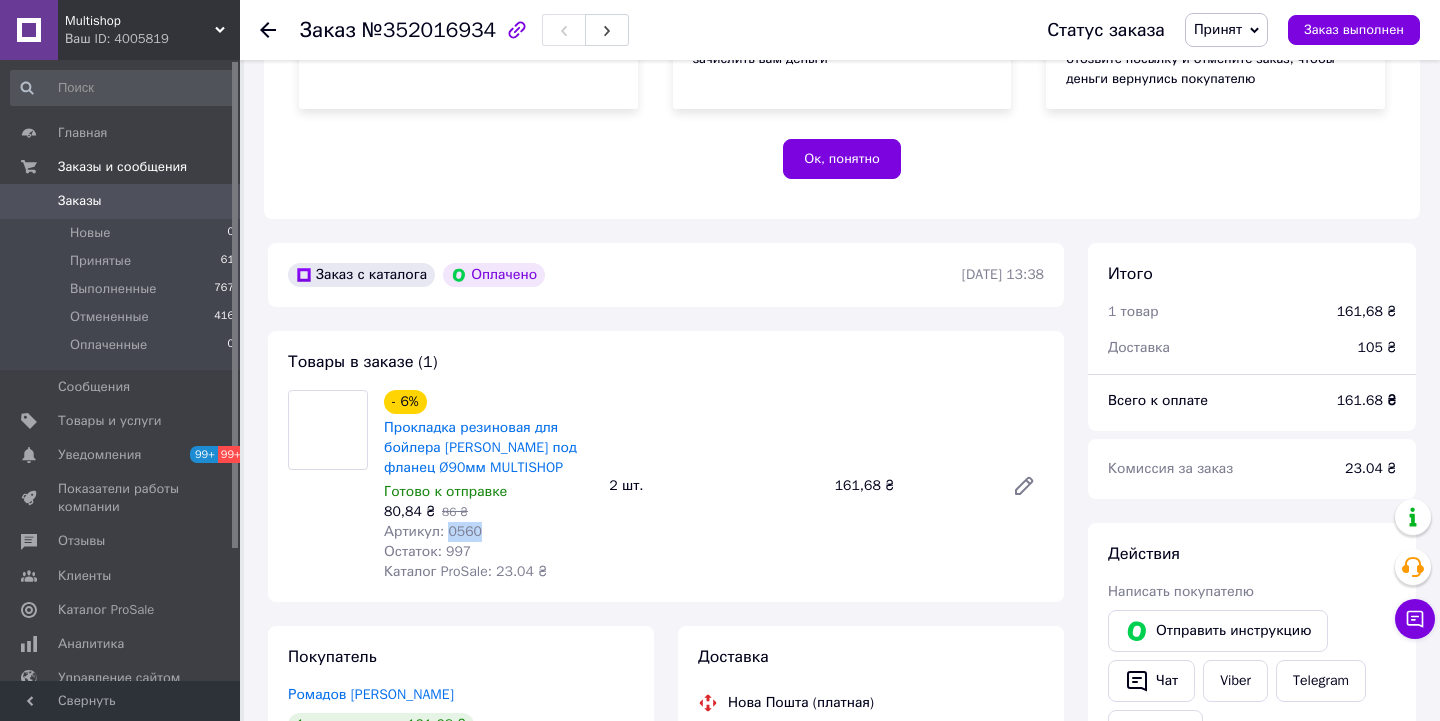 click on "Артикул: 0560" at bounding box center [433, 531] 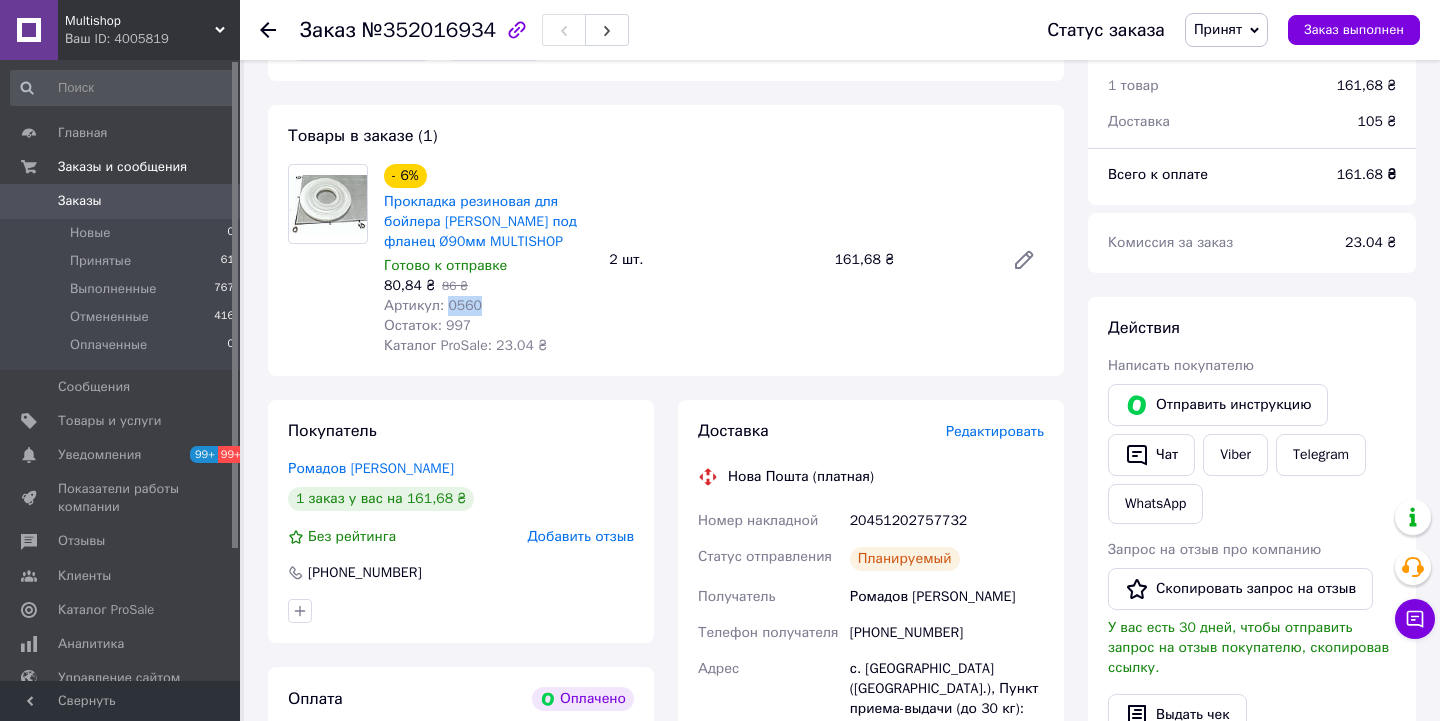 scroll, scrollTop: 632, scrollLeft: 0, axis: vertical 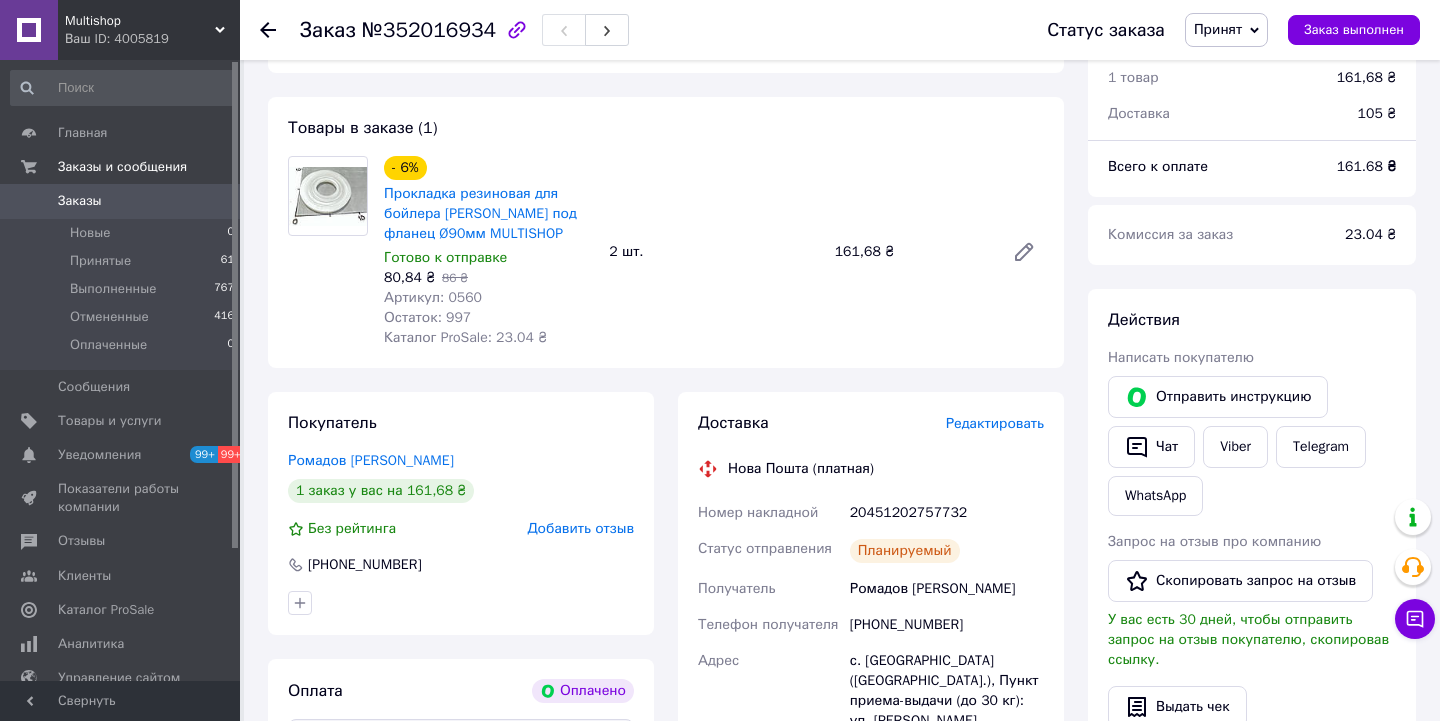 click on "20451202757732" at bounding box center (947, 513) 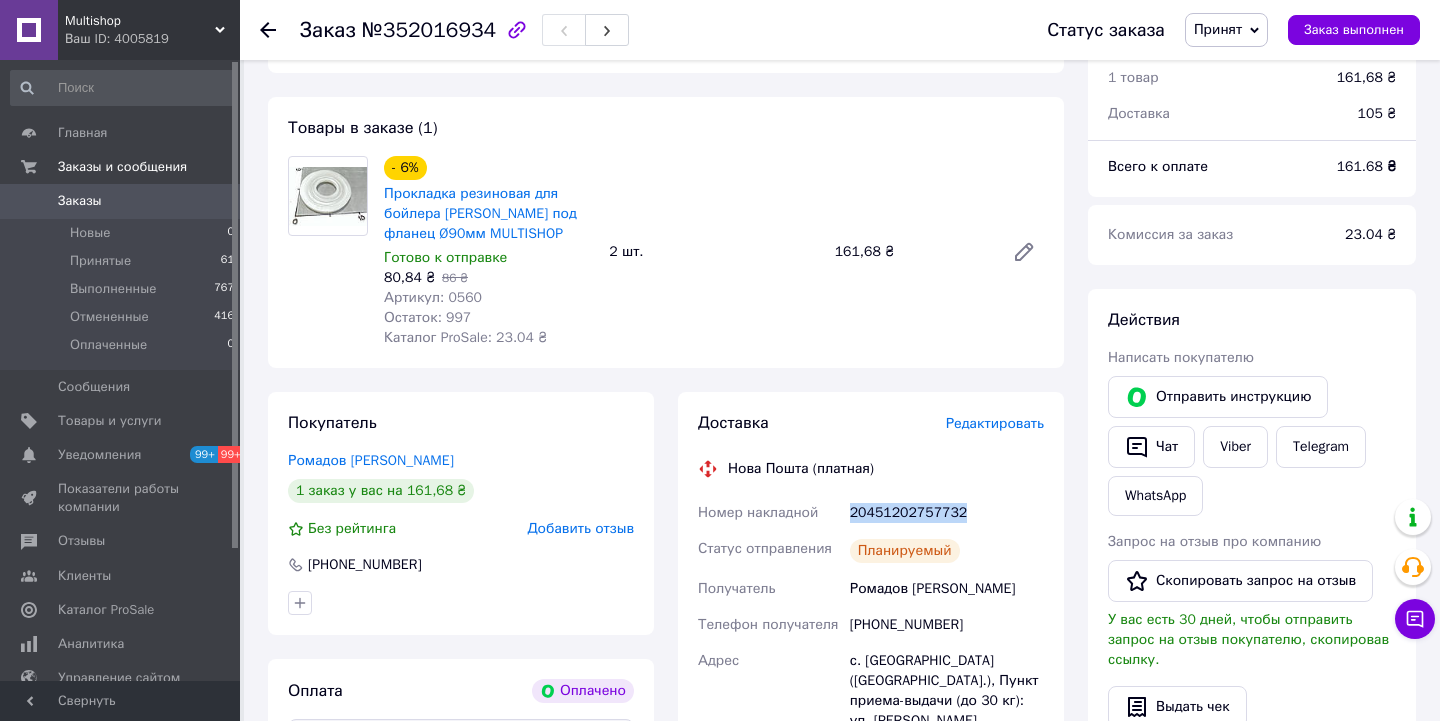 click on "20451202757732" at bounding box center (947, 513) 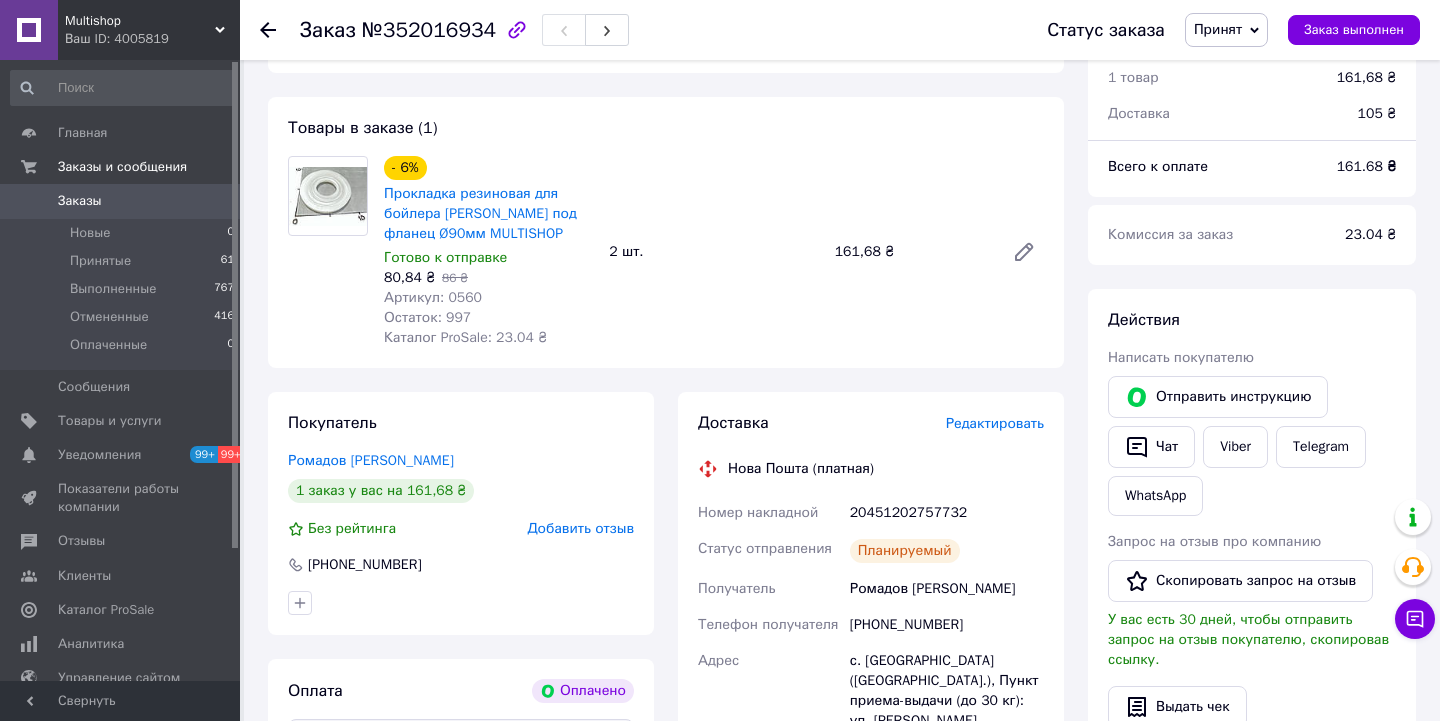 click on "Multishop" at bounding box center (140, 21) 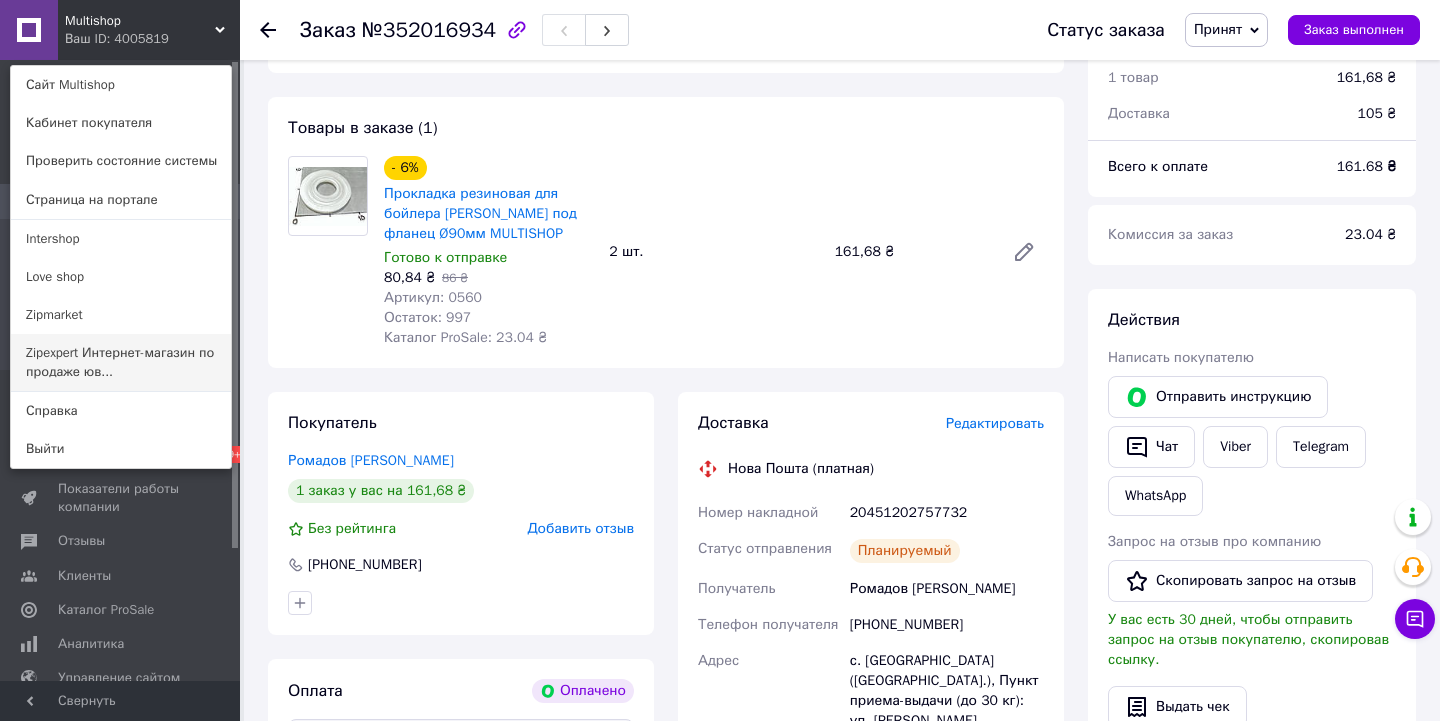 click on "Zipexpert Интернет-магазин по продаже юв..." at bounding box center (121, 362) 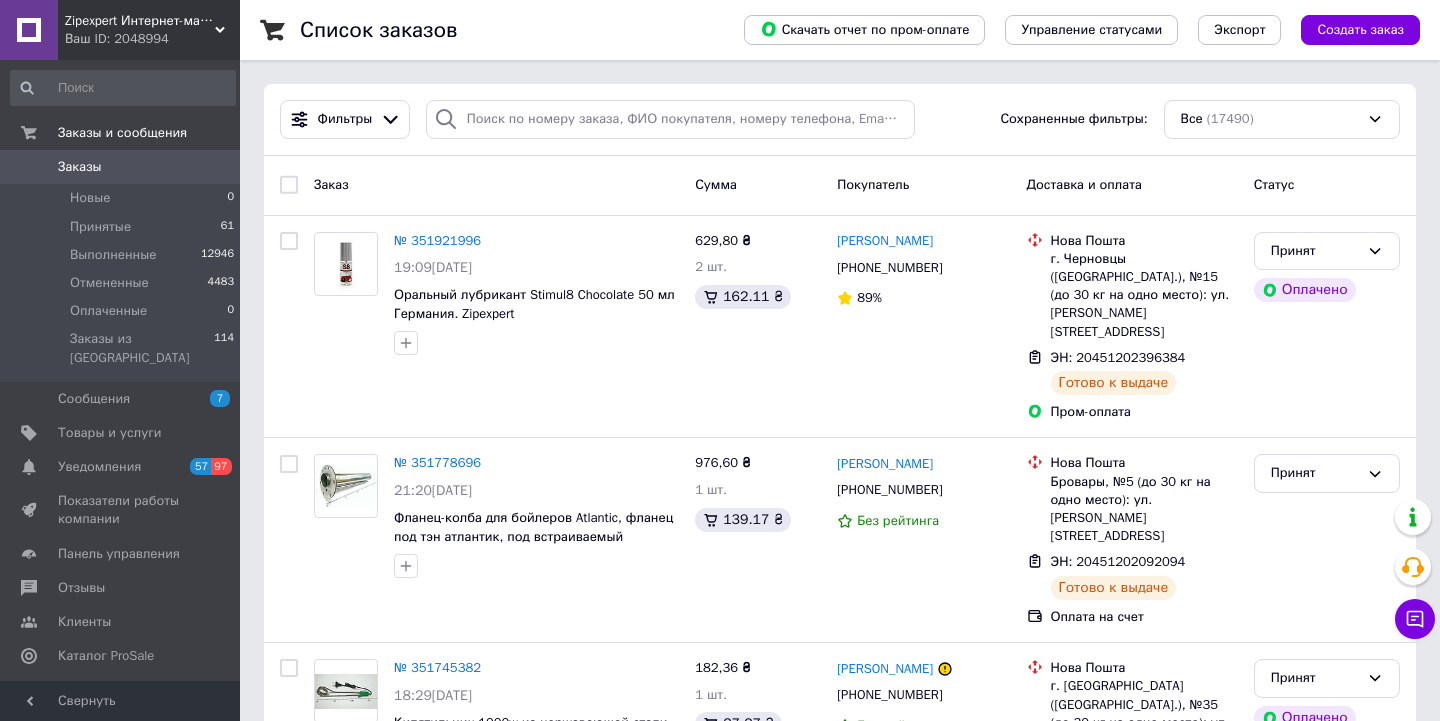 scroll, scrollTop: 0, scrollLeft: 0, axis: both 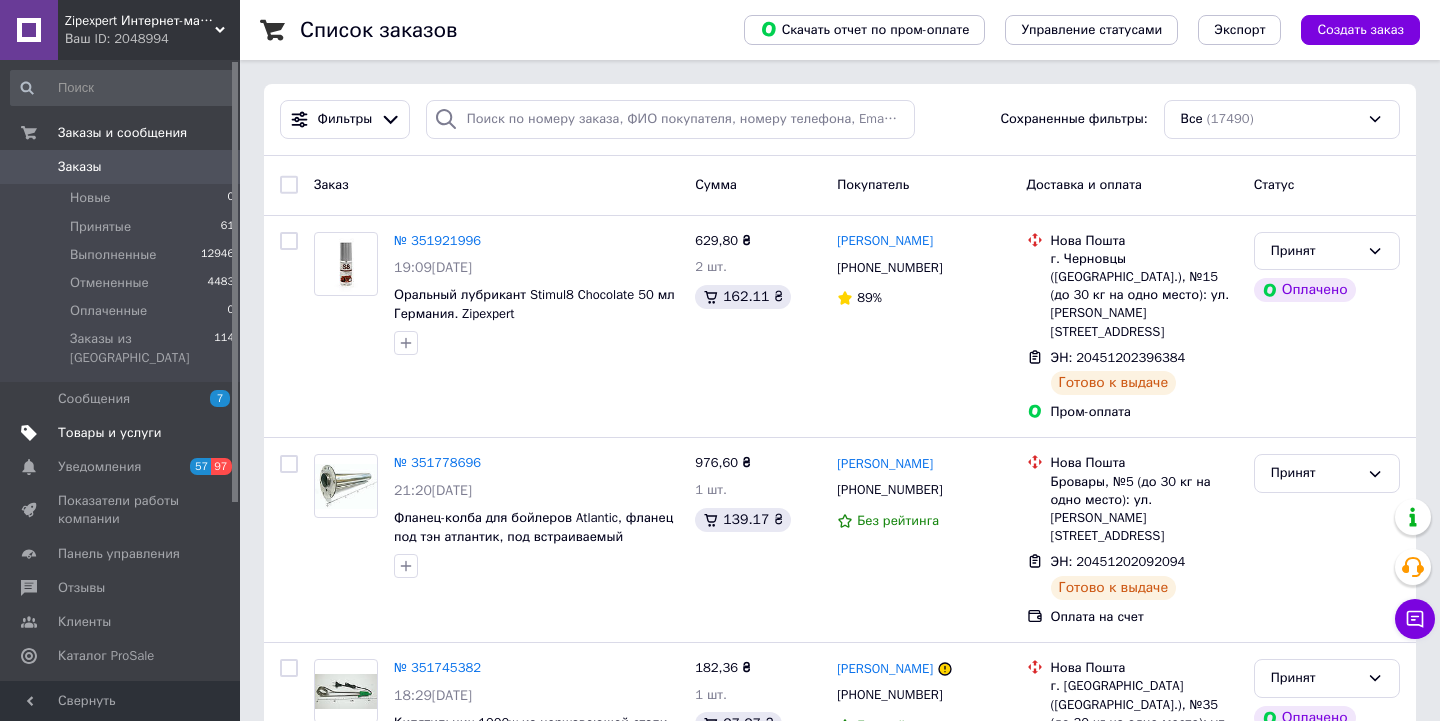 click on "Товары и услуги" at bounding box center (110, 433) 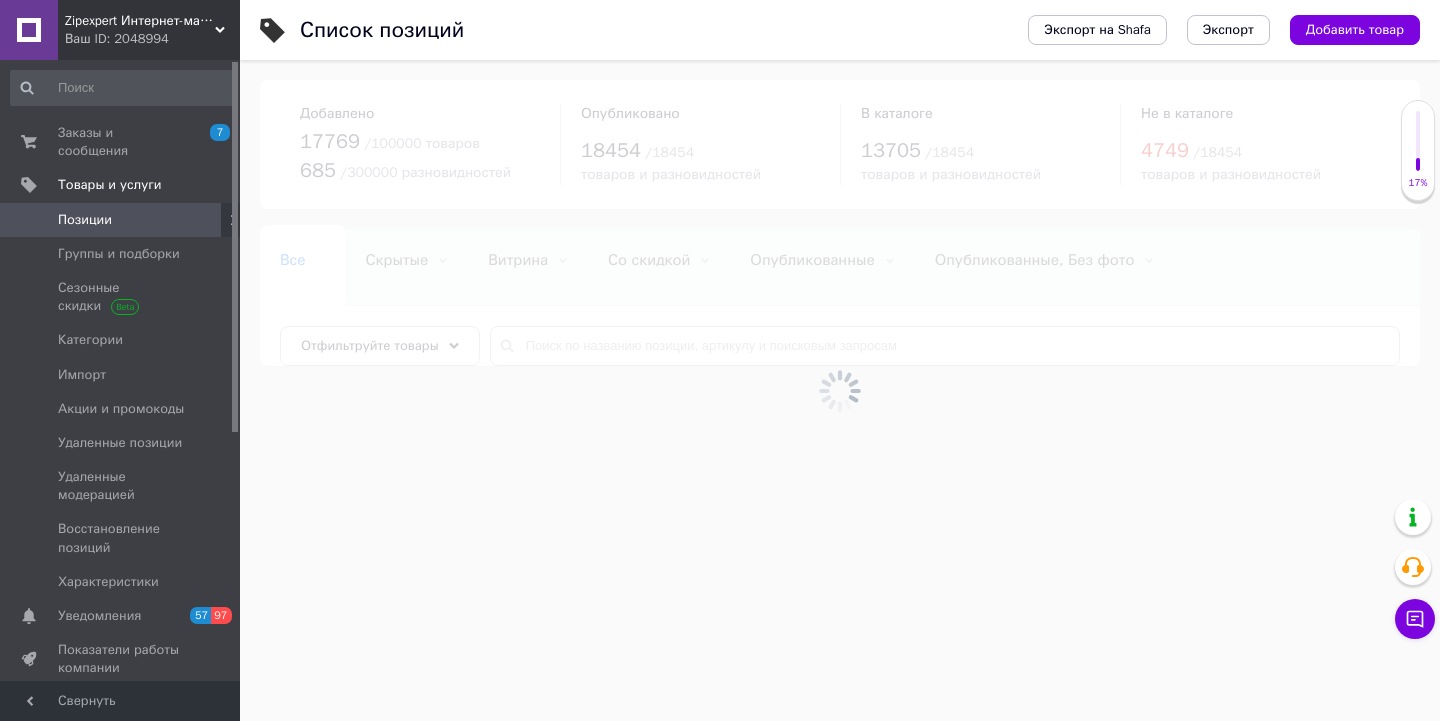 click at bounding box center [840, 390] 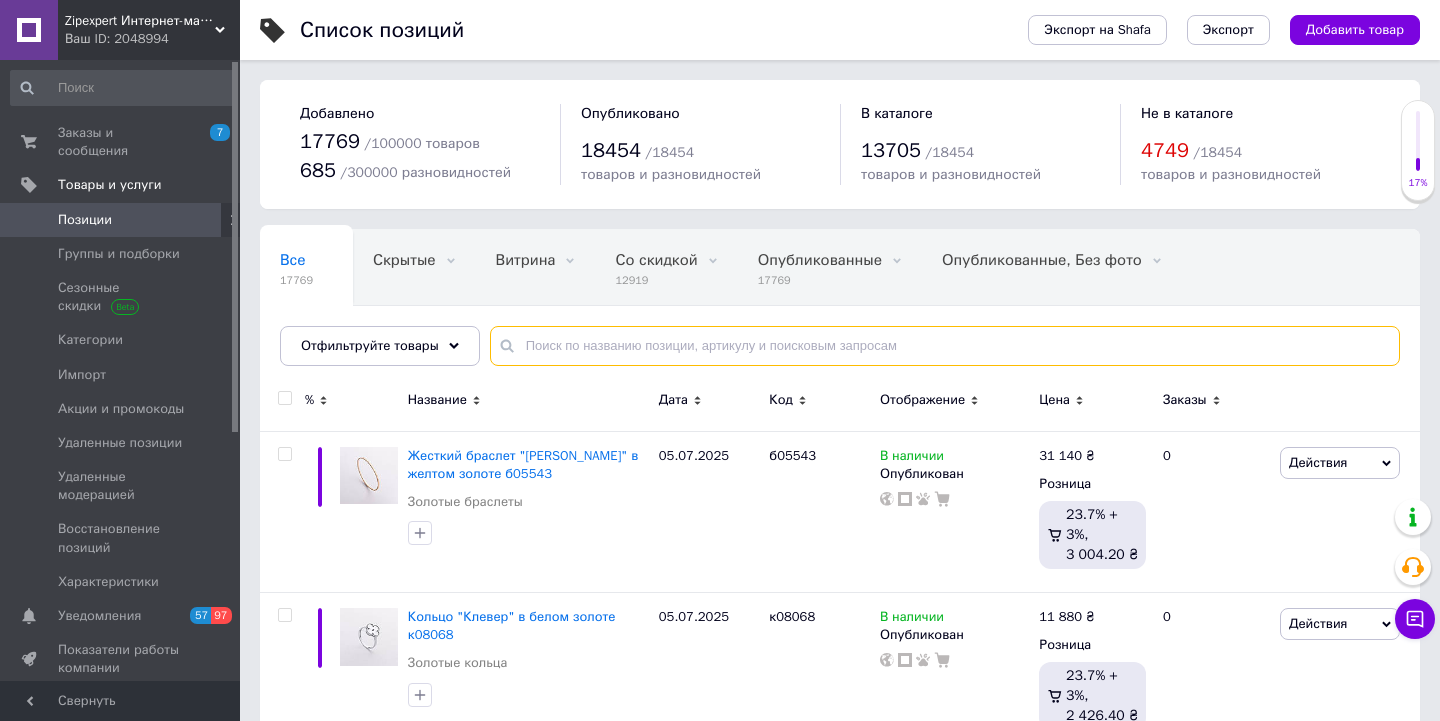 click at bounding box center (945, 346) 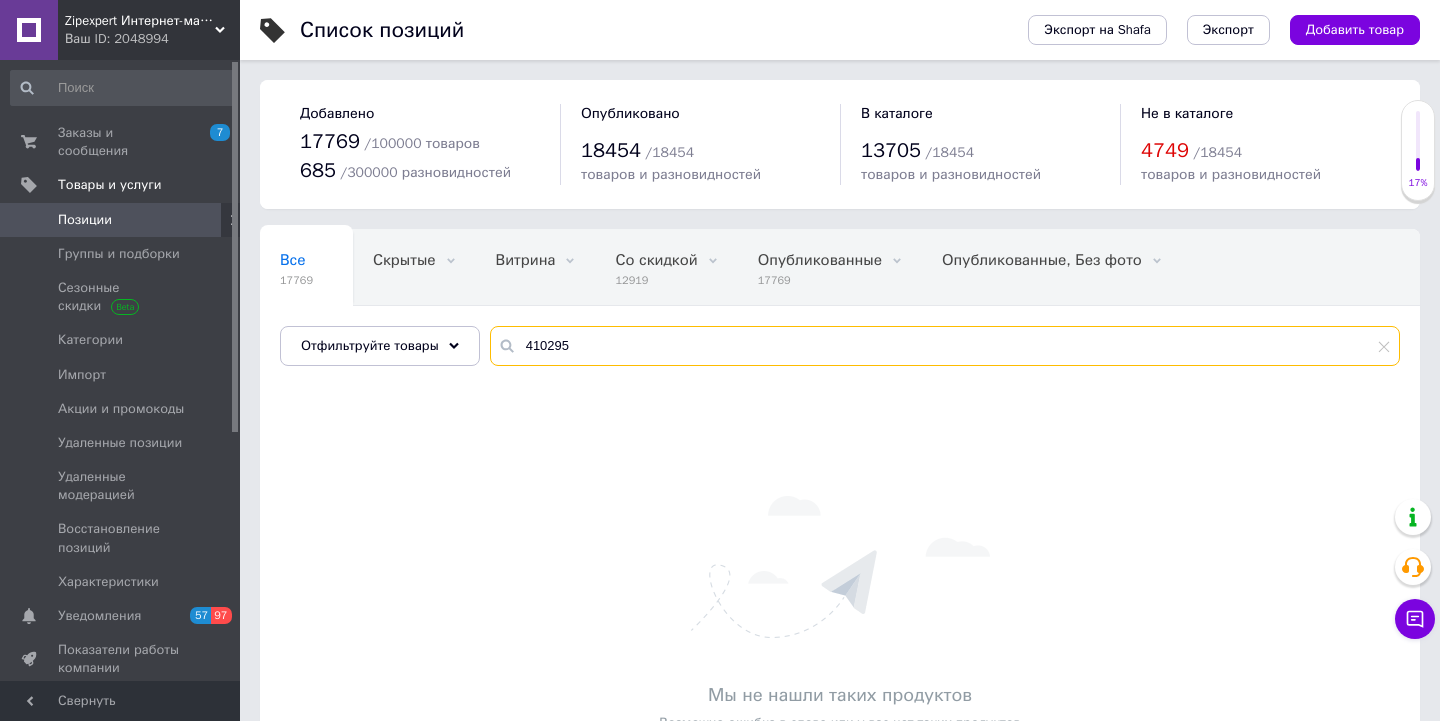 click on "410295" at bounding box center (945, 346) 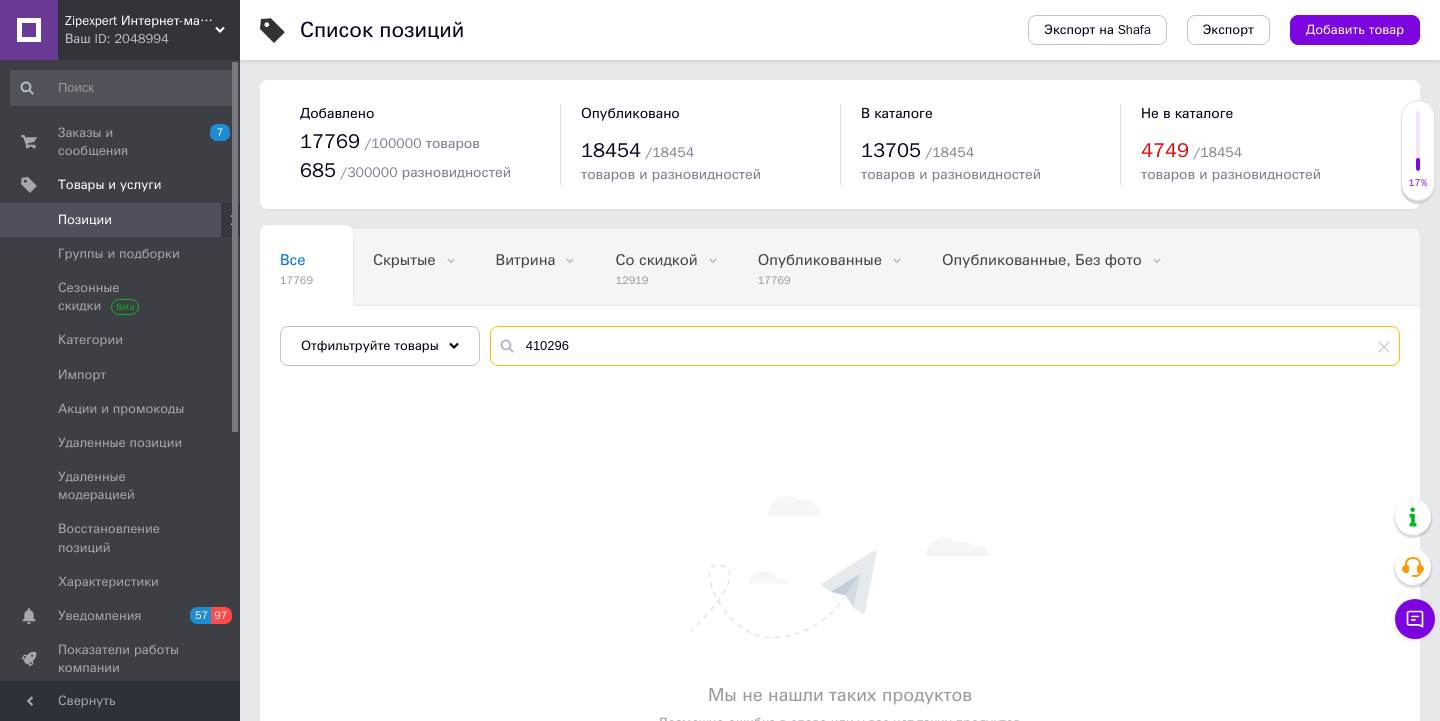 type on "410296" 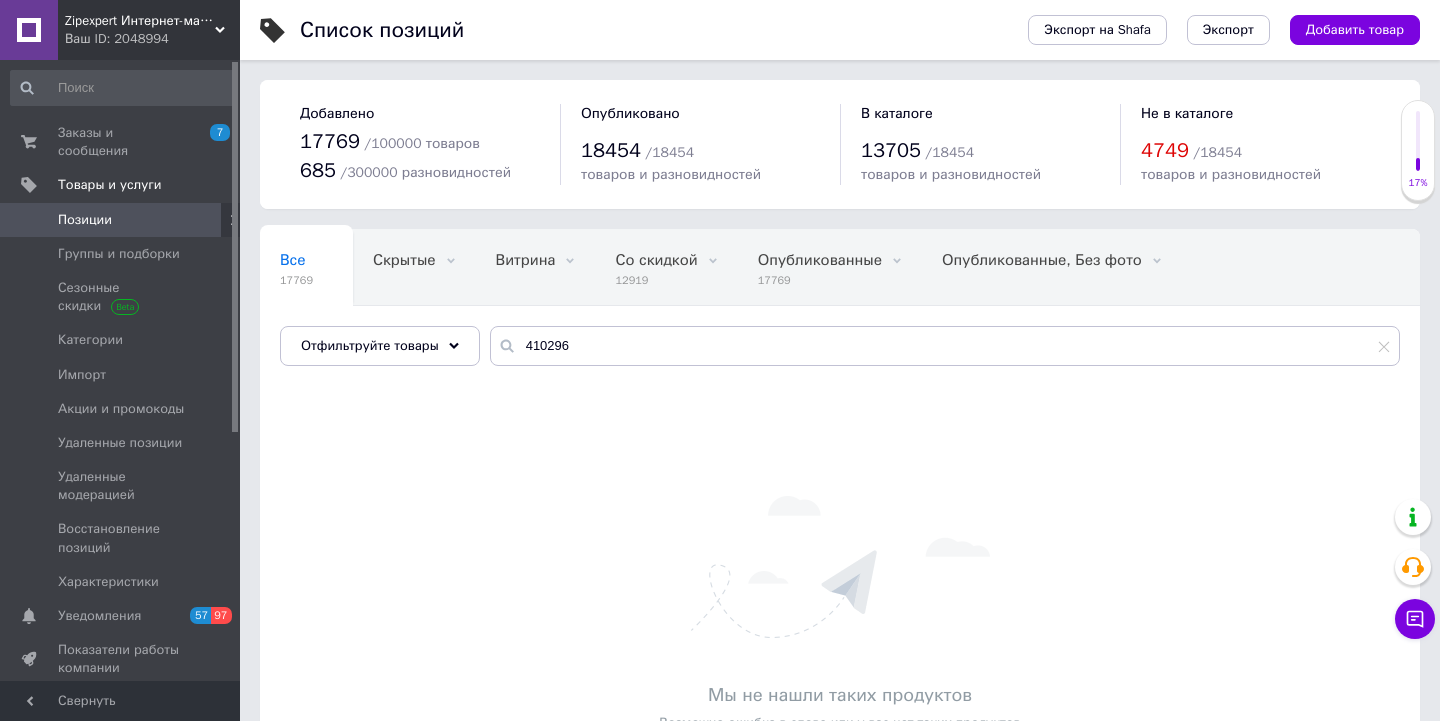 click on "Ваш ID: 2048994" at bounding box center [152, 39] 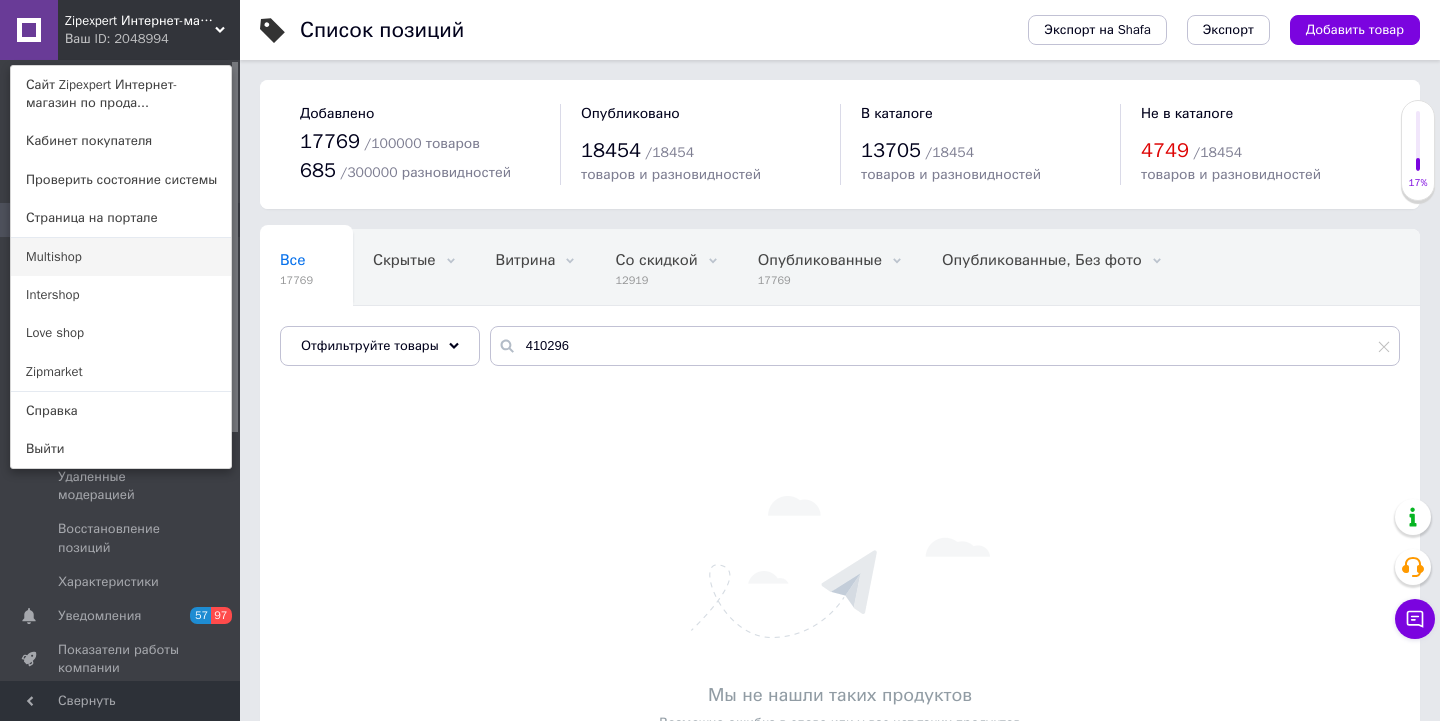 click on "Multishop" at bounding box center [121, 257] 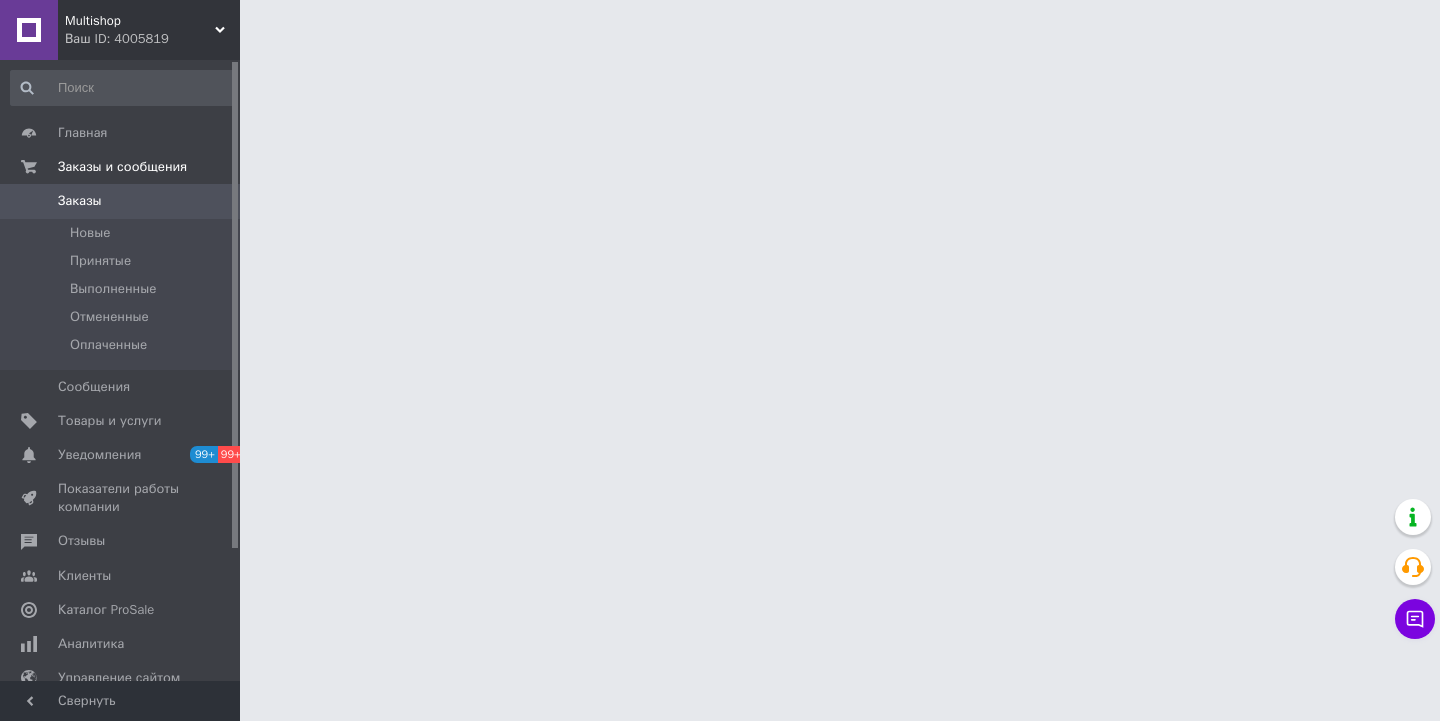 scroll, scrollTop: 0, scrollLeft: 0, axis: both 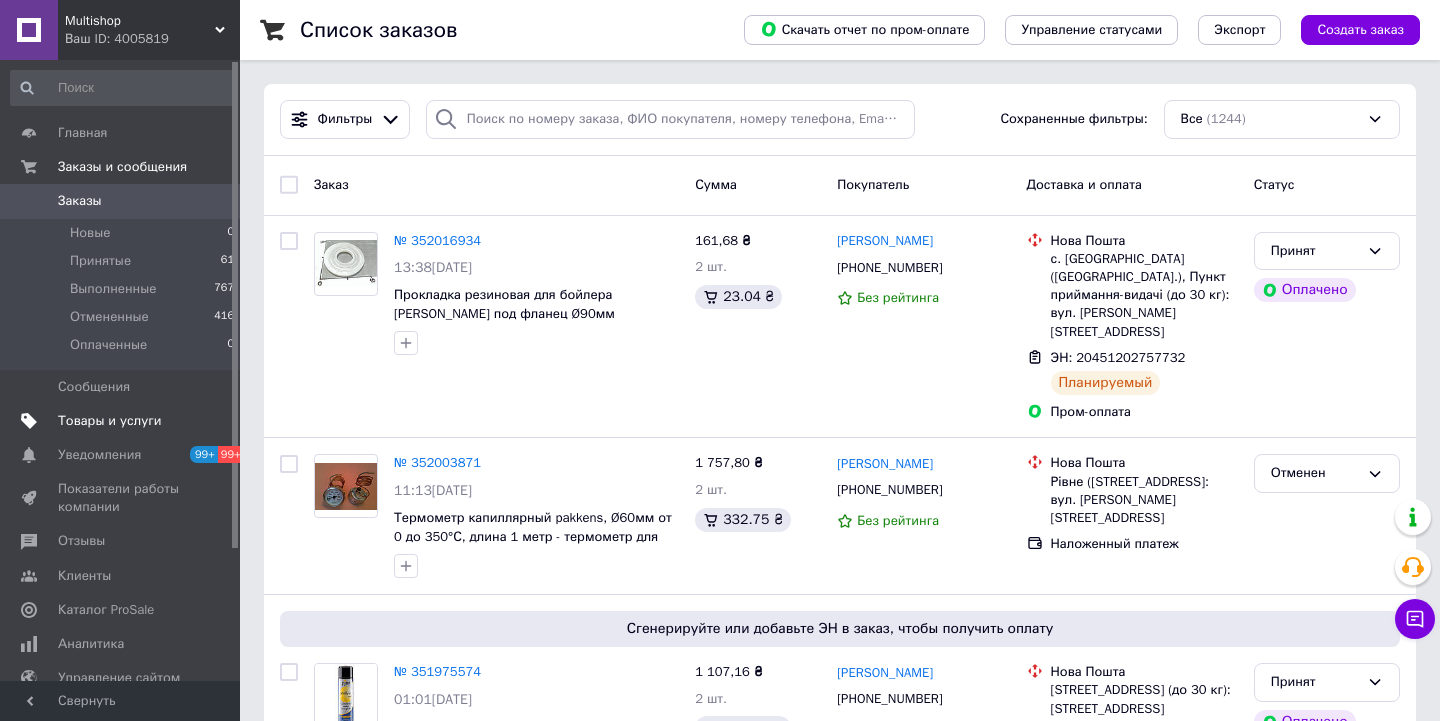 click on "Товары и услуги" at bounding box center (110, 421) 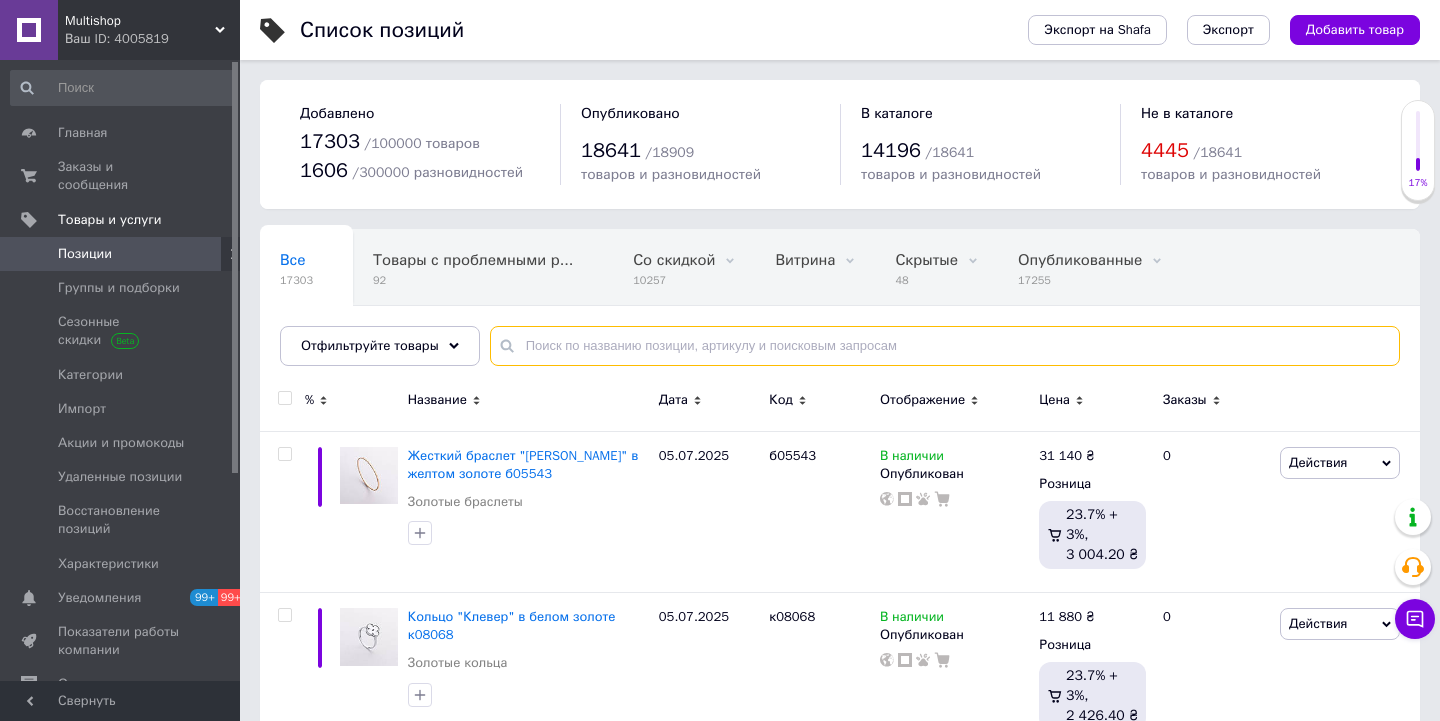 click at bounding box center [945, 346] 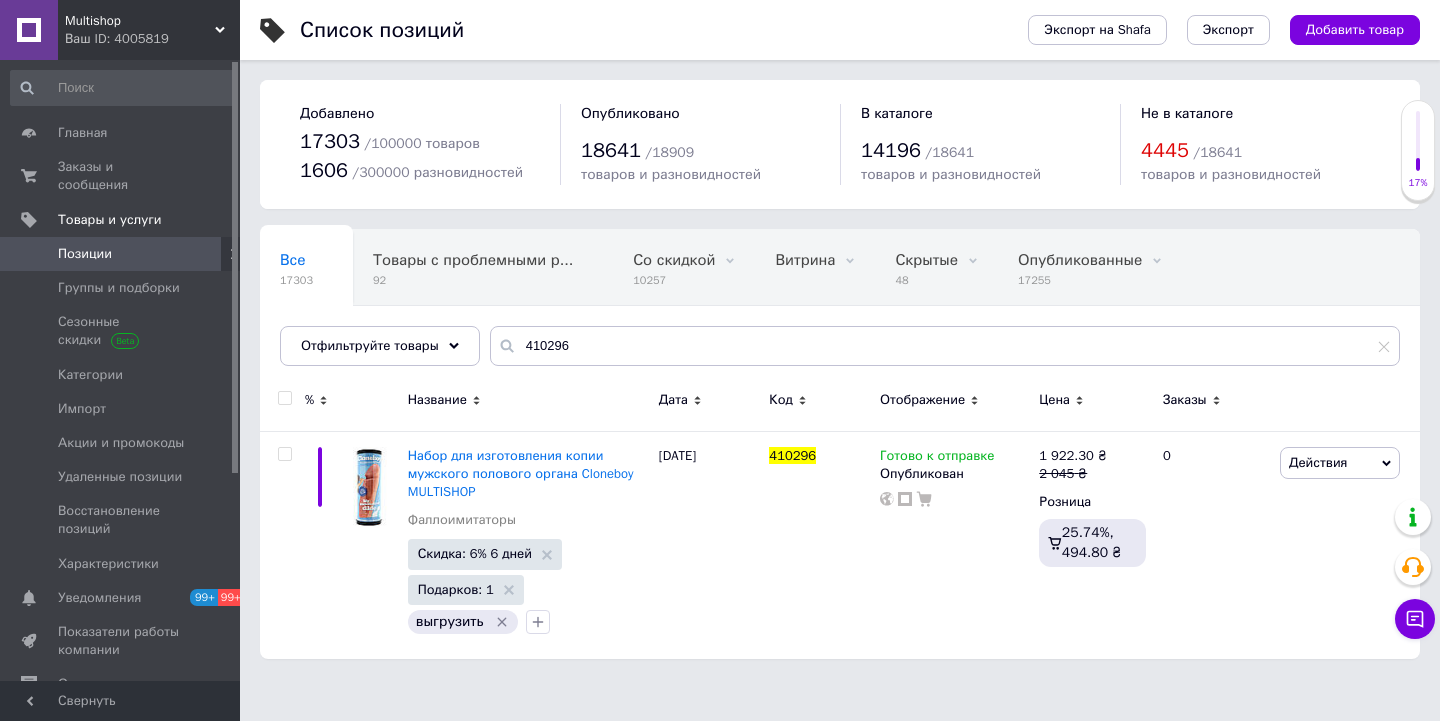 click on "Multishop" at bounding box center [140, 21] 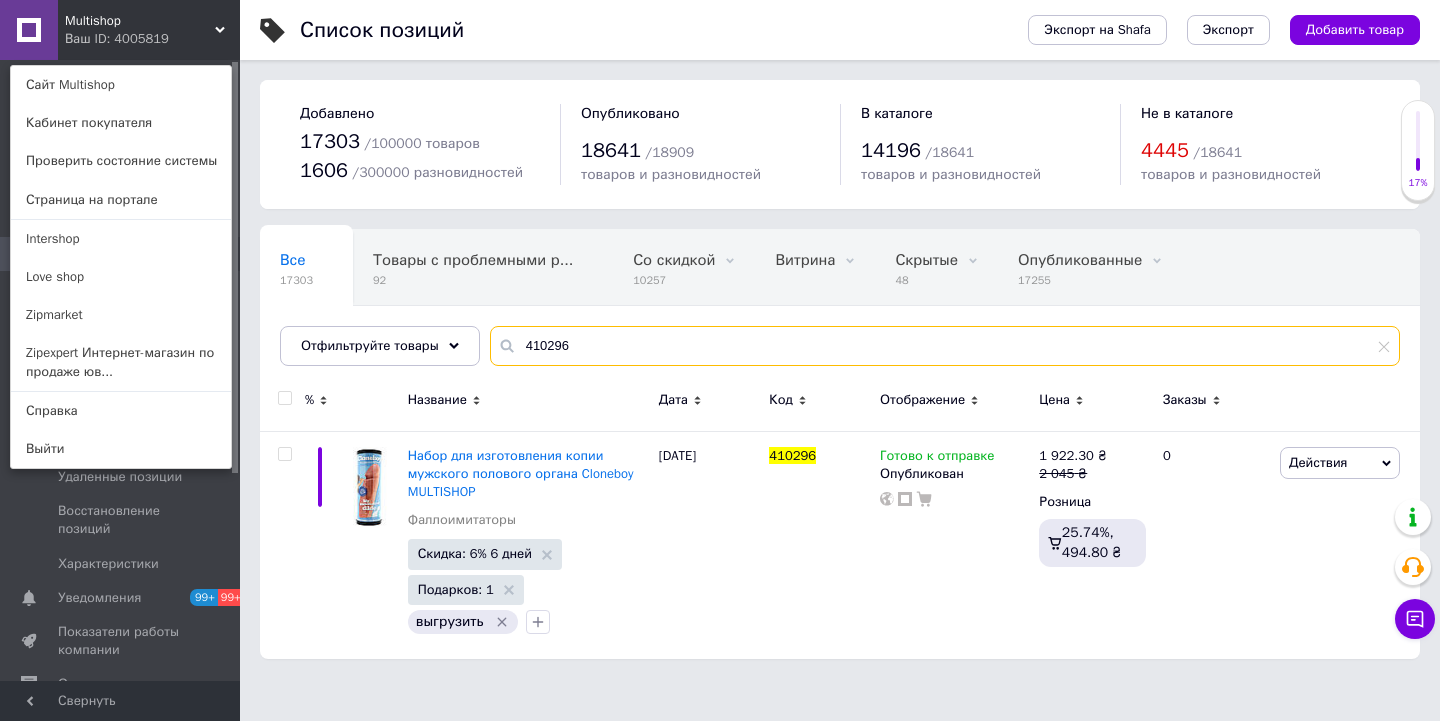 click on "410296" at bounding box center (945, 346) 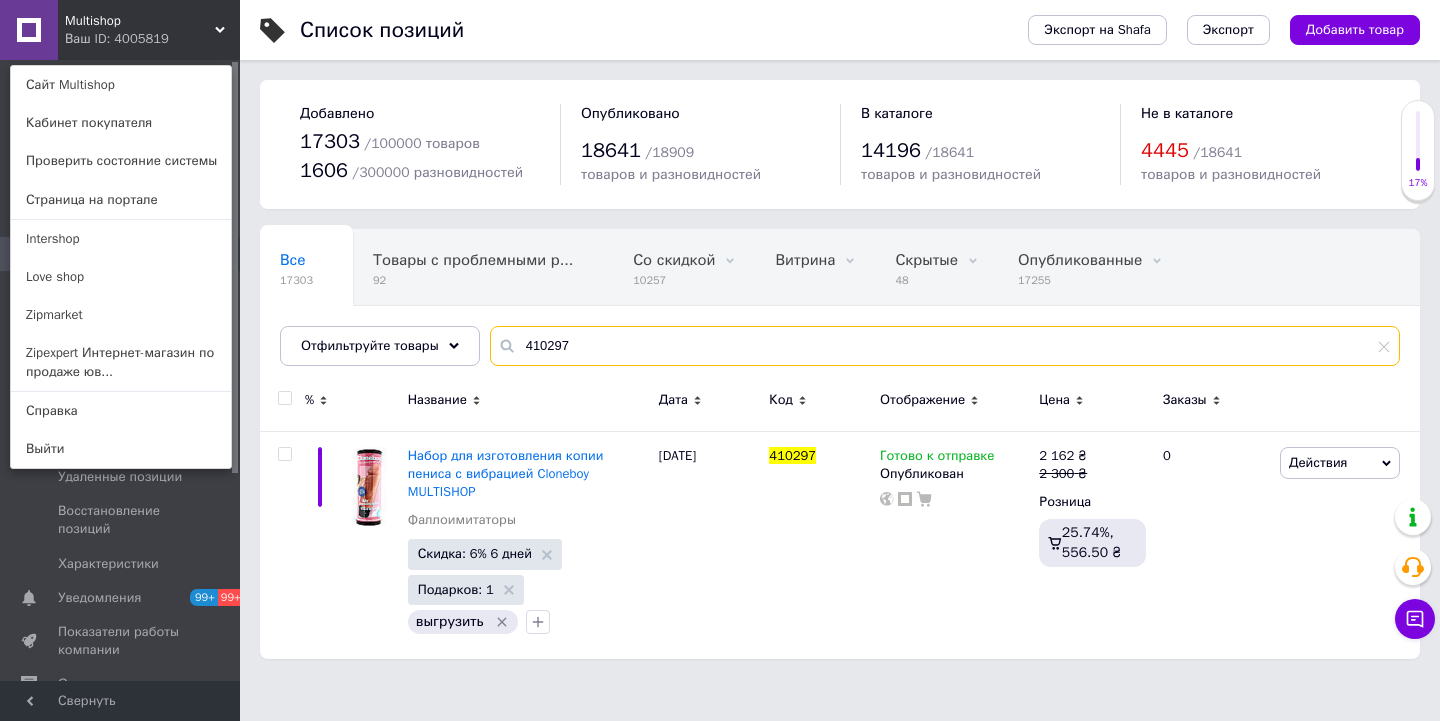 type on "410297" 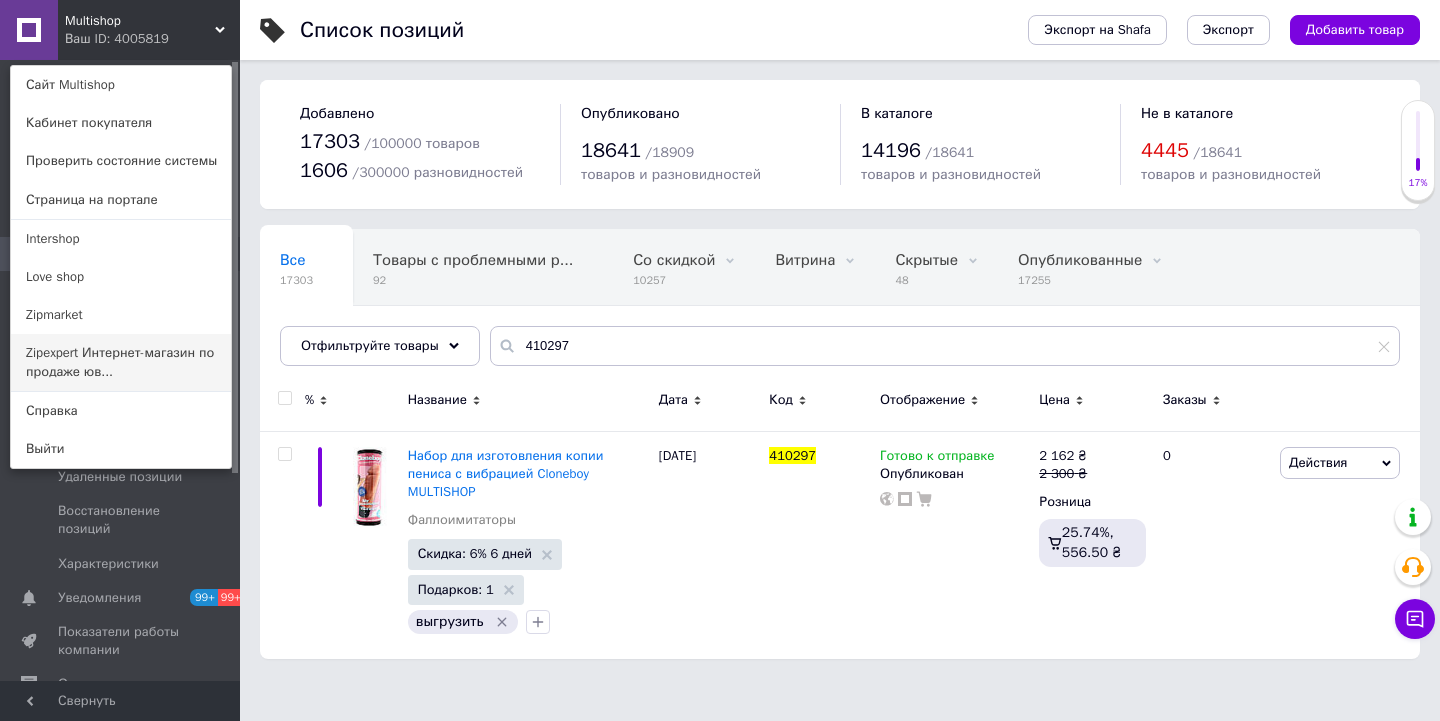 click on "Zipexpert Интернет-магазин по продаже юв..." at bounding box center (121, 362) 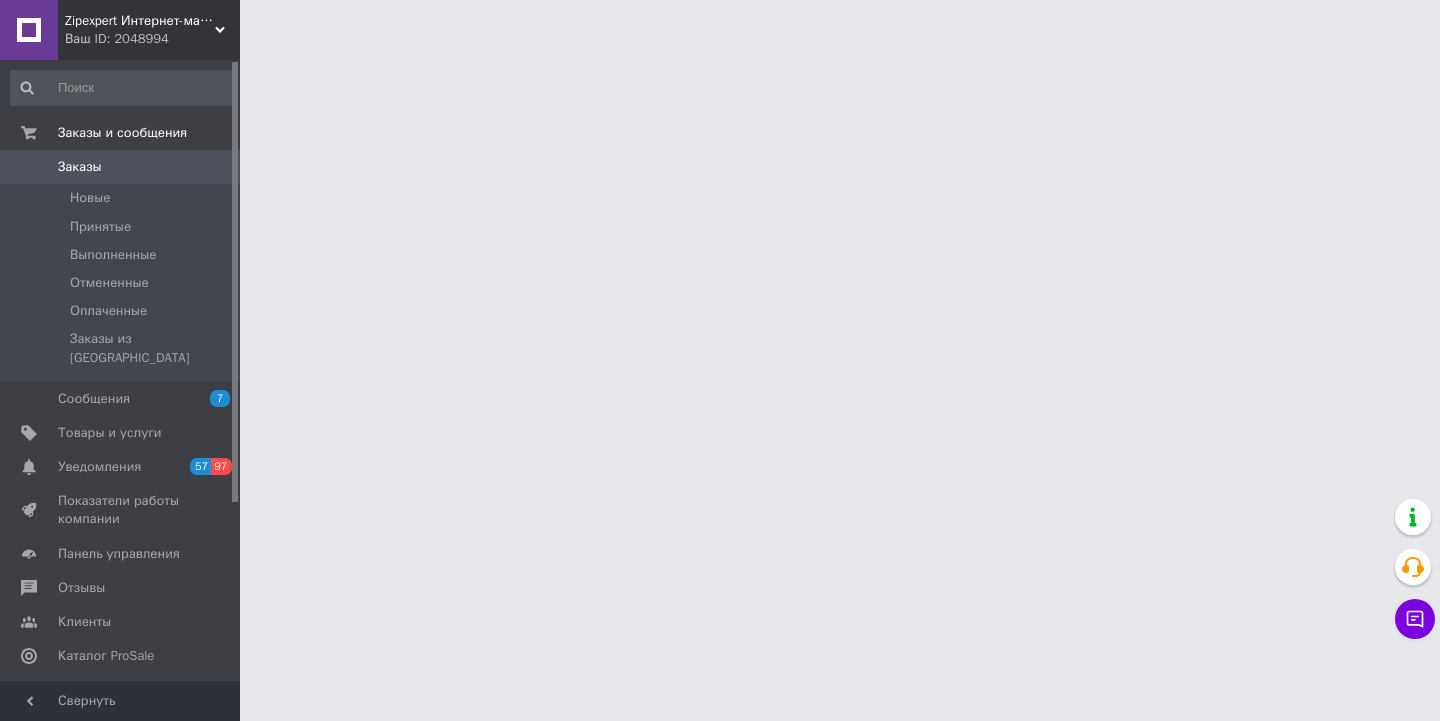 scroll, scrollTop: 0, scrollLeft: 0, axis: both 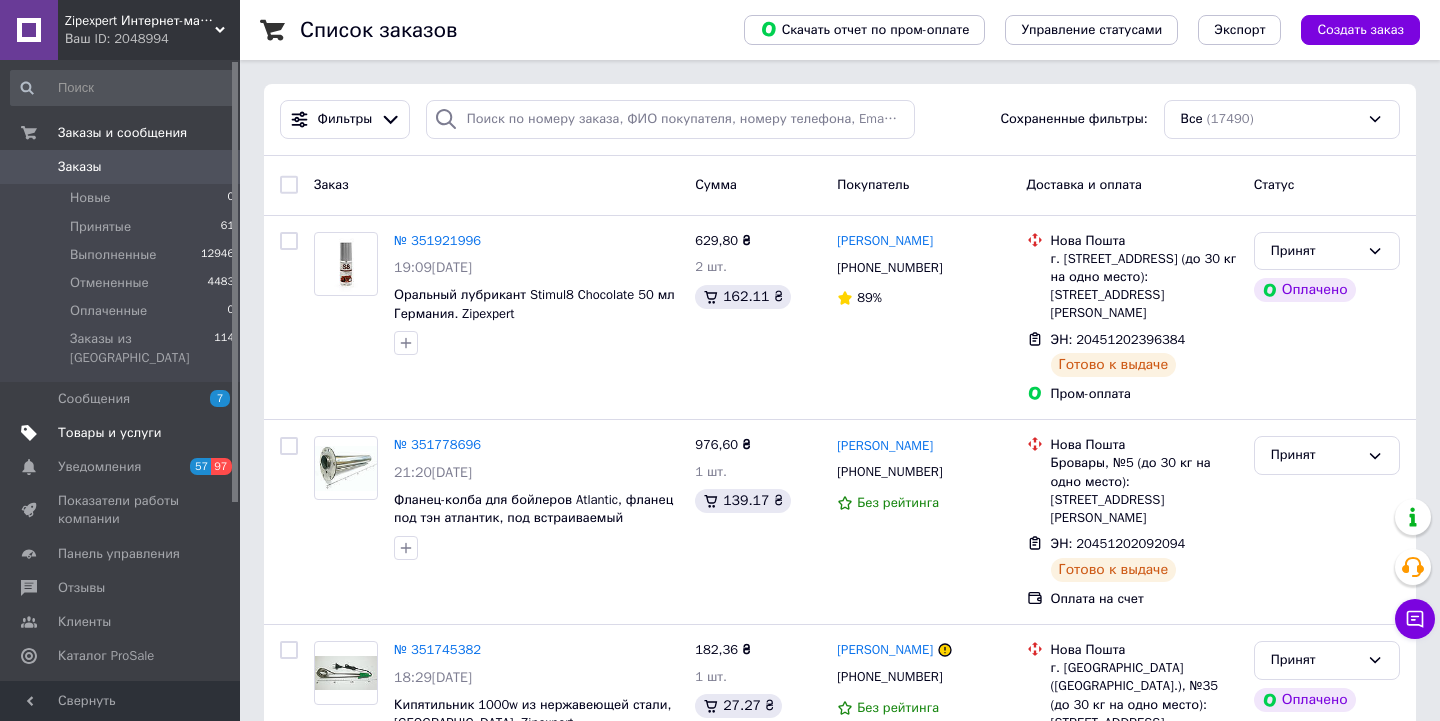 click on "Товары и услуги" at bounding box center [110, 433] 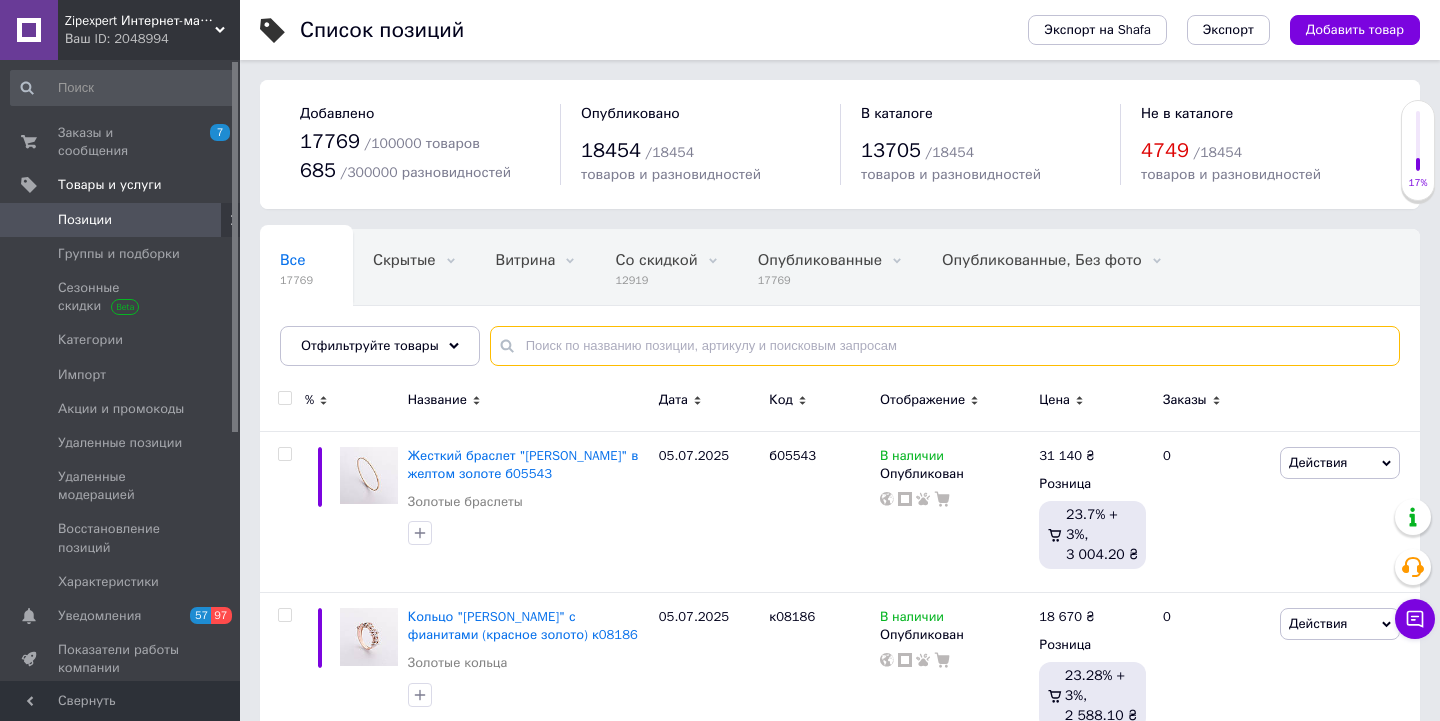 click at bounding box center (945, 346) 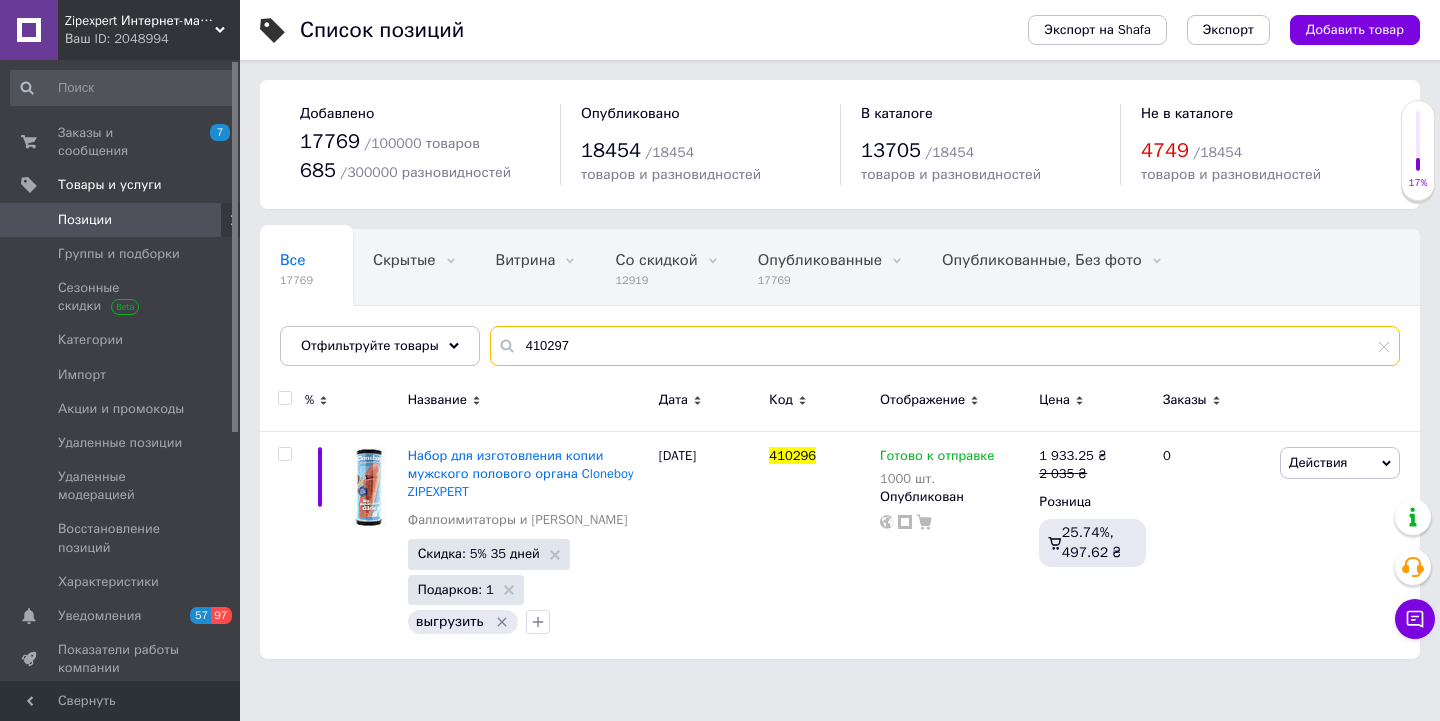 type on "410297" 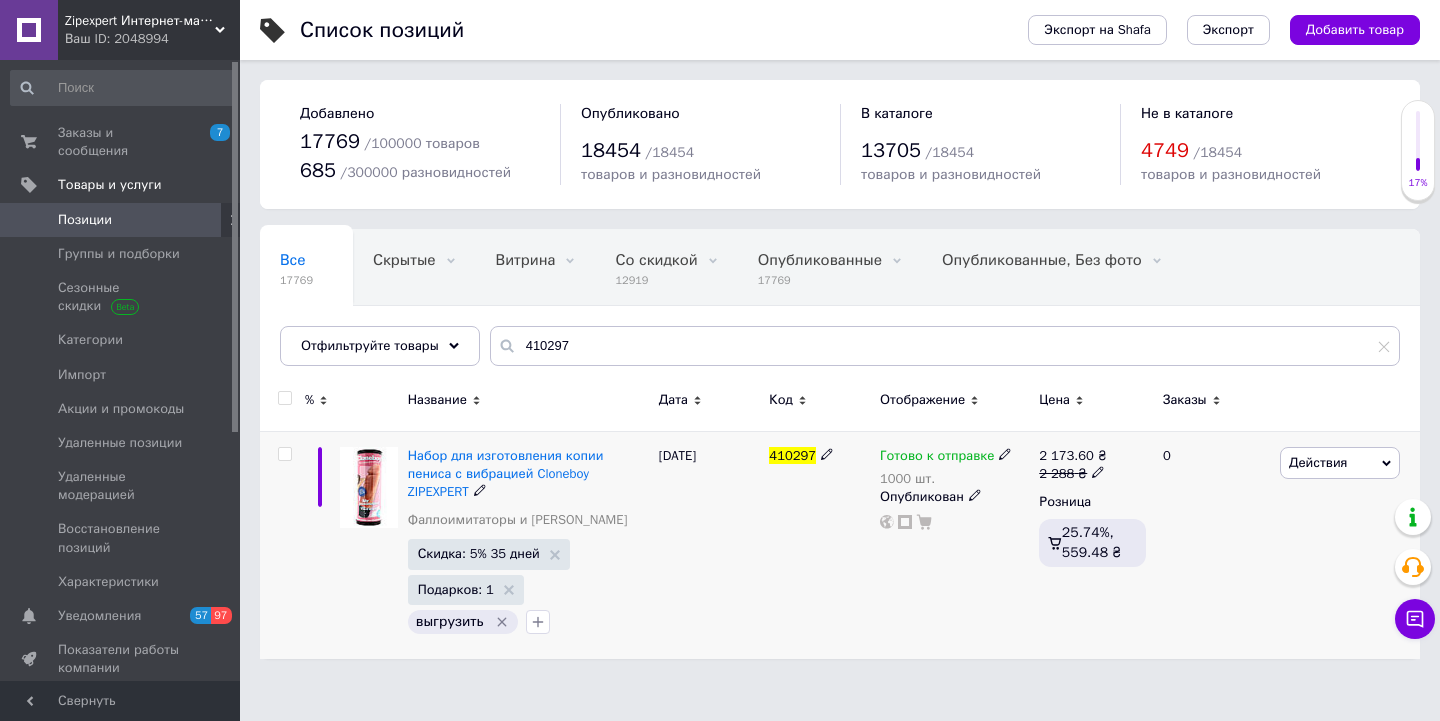 click 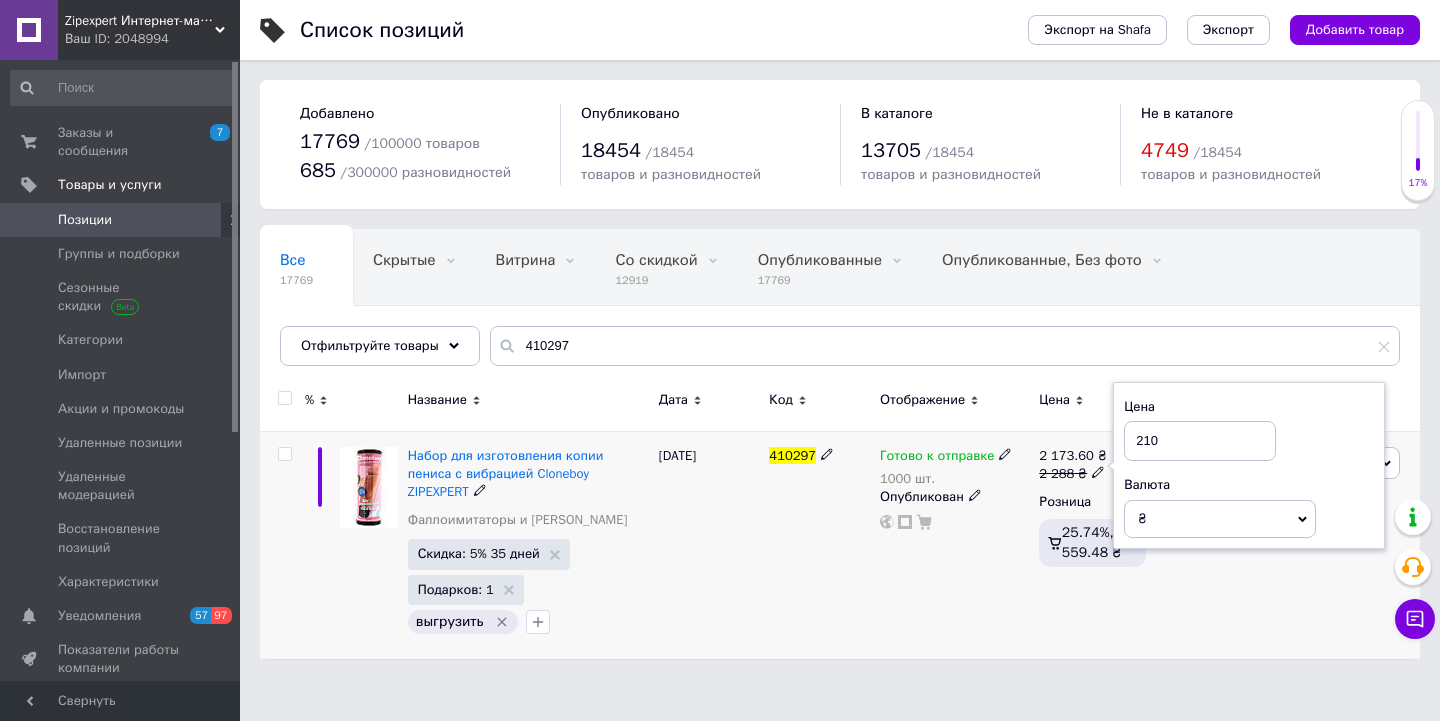type on "2100" 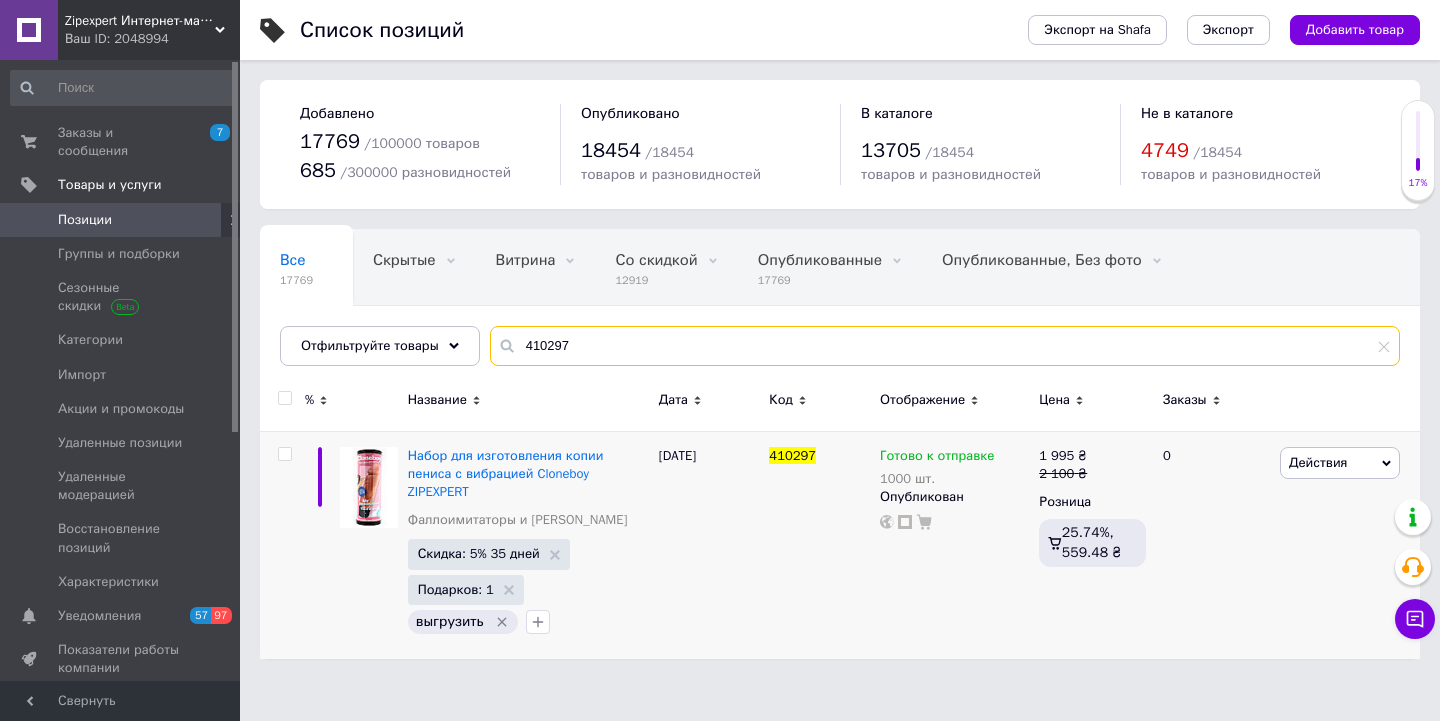 click on "410297" at bounding box center (945, 346) 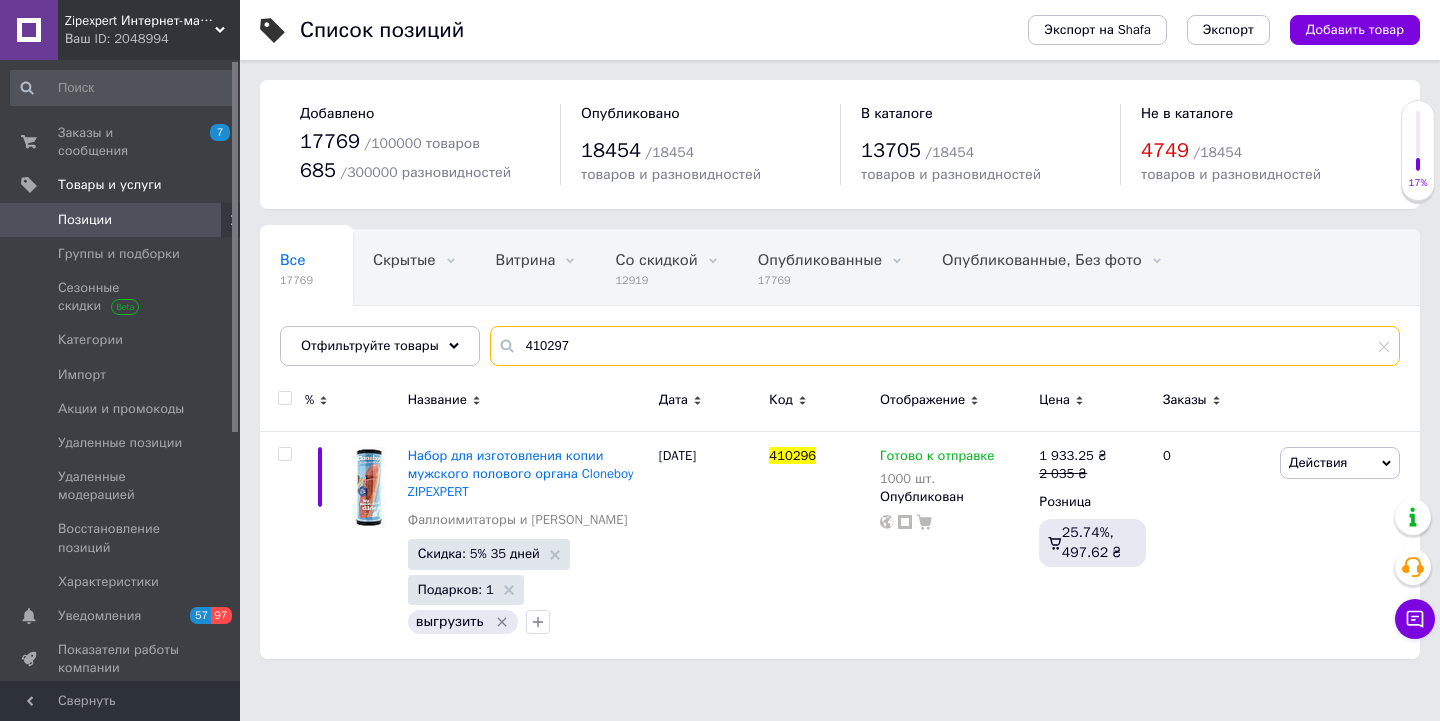 type on "410297" 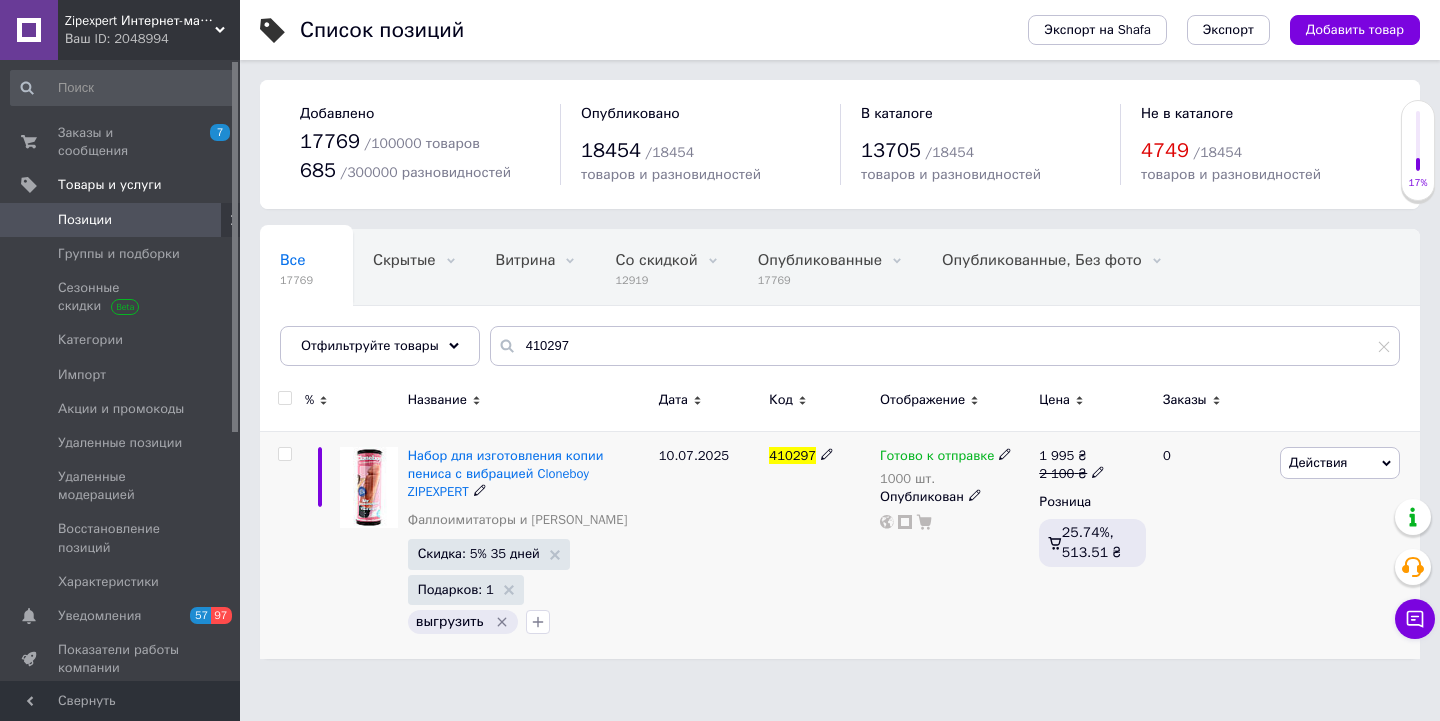 click 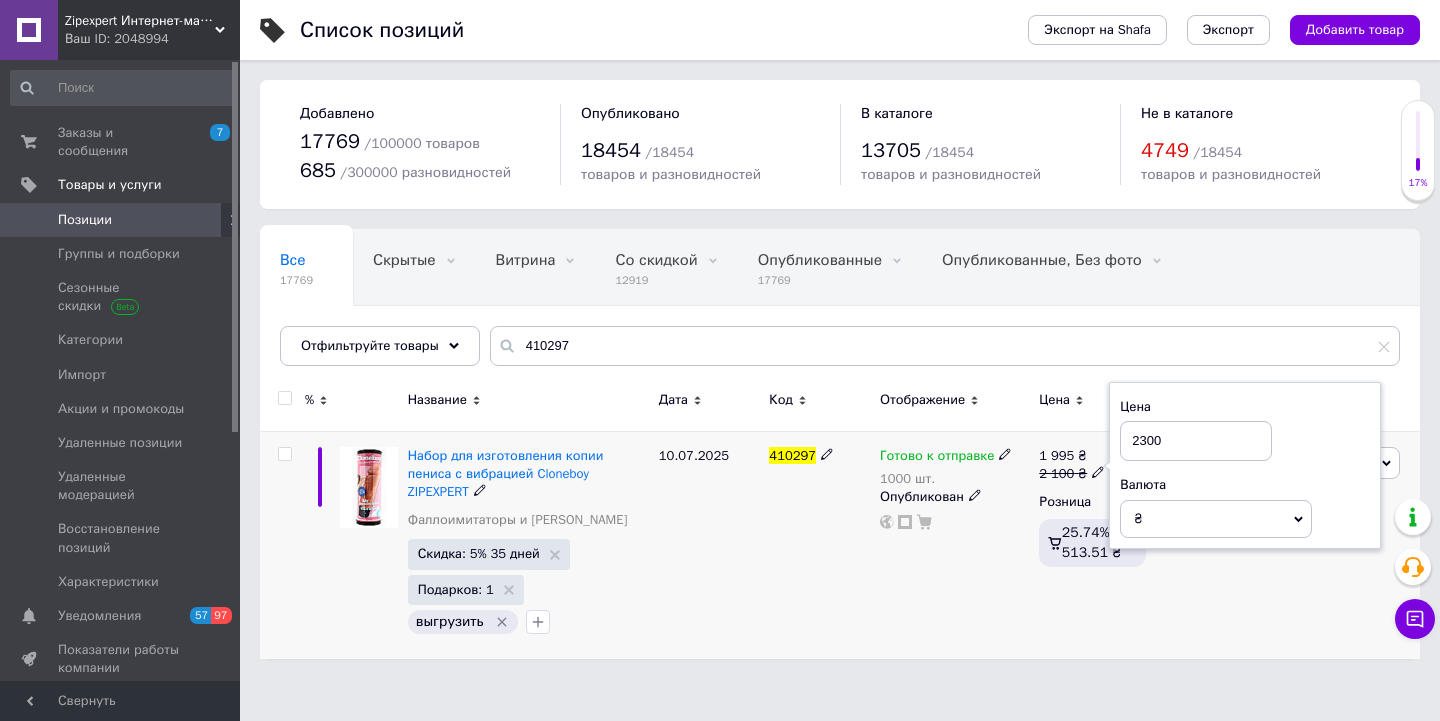 type on "2300" 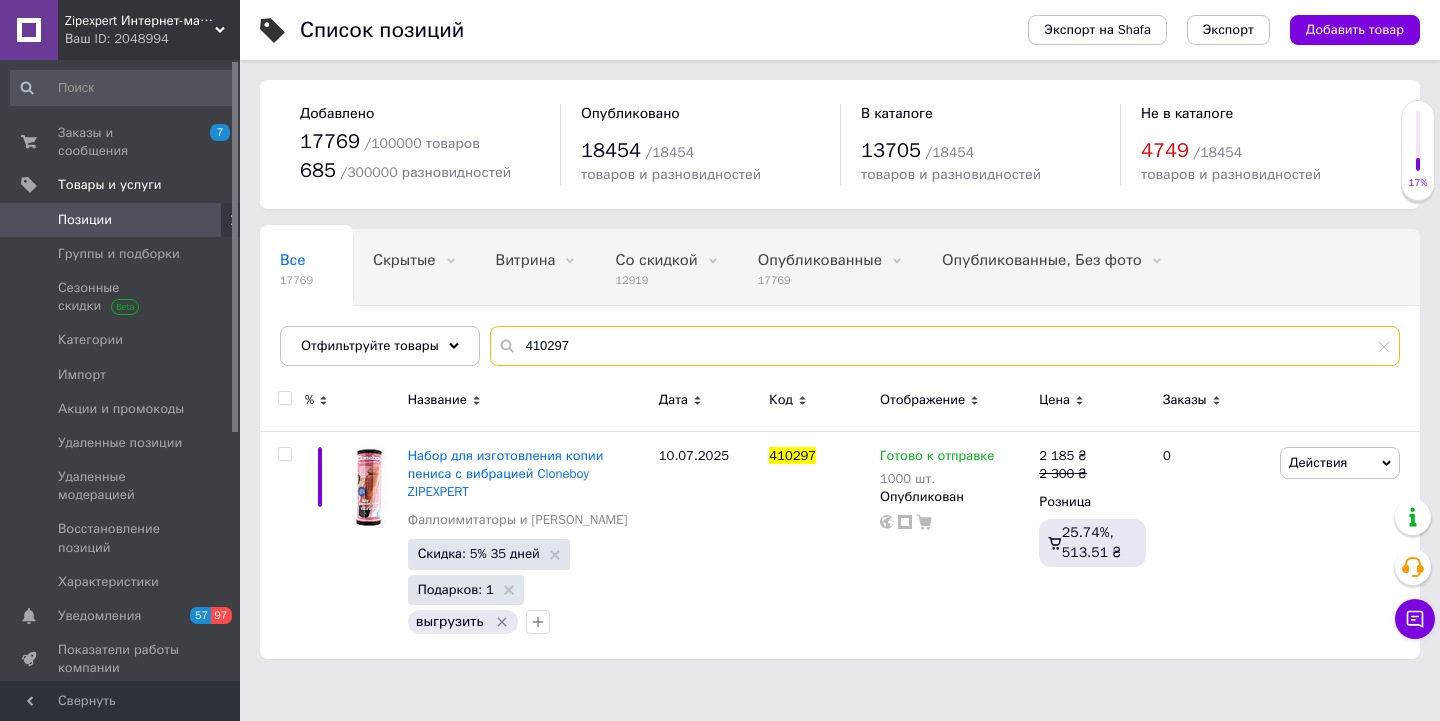click on "410297" at bounding box center [945, 346] 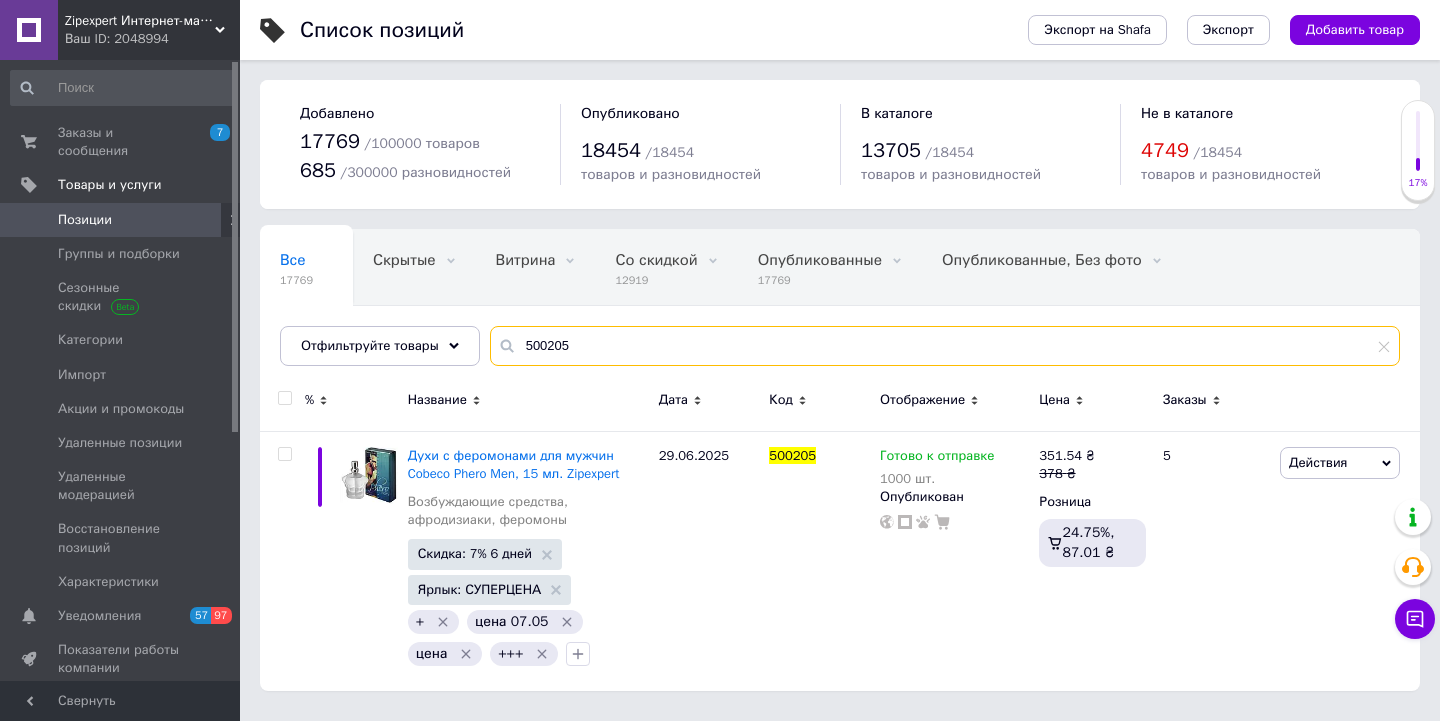 click on "500205" at bounding box center [945, 346] 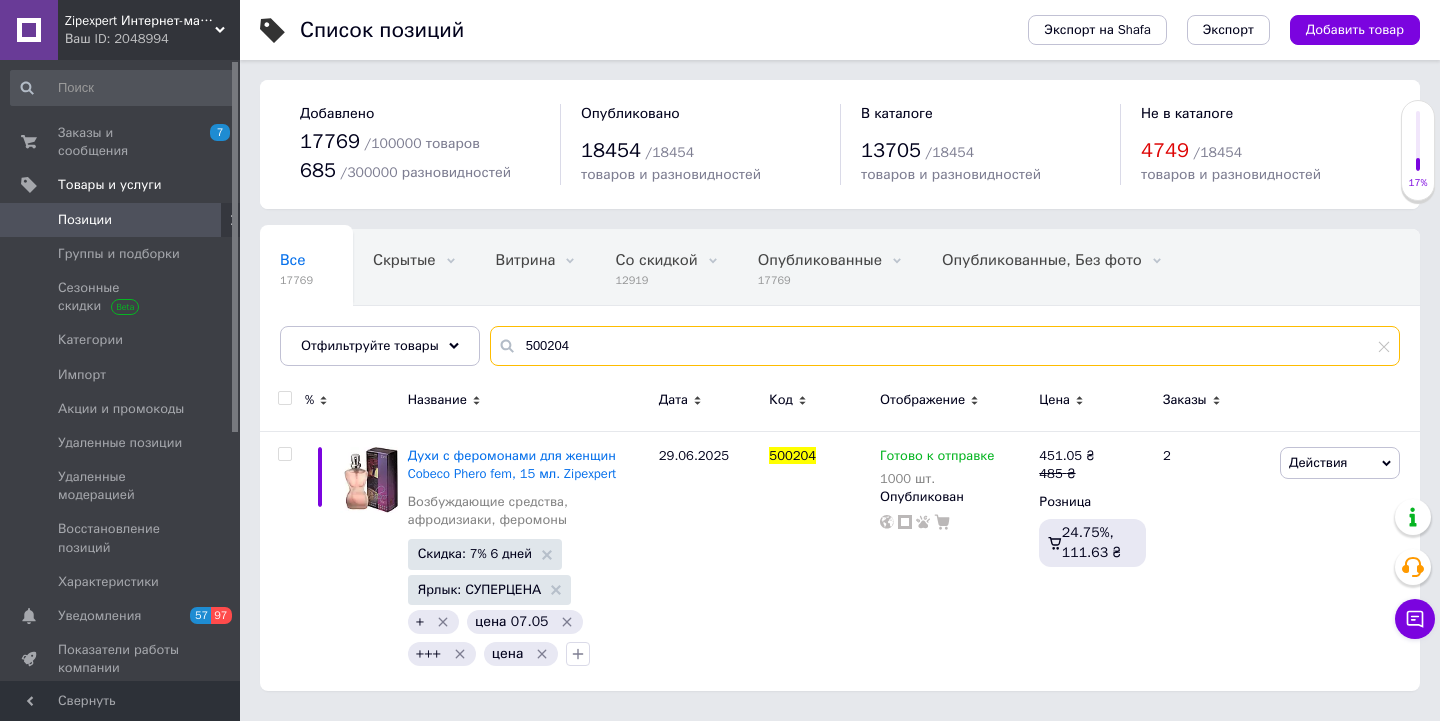 click on "500204" at bounding box center [945, 346] 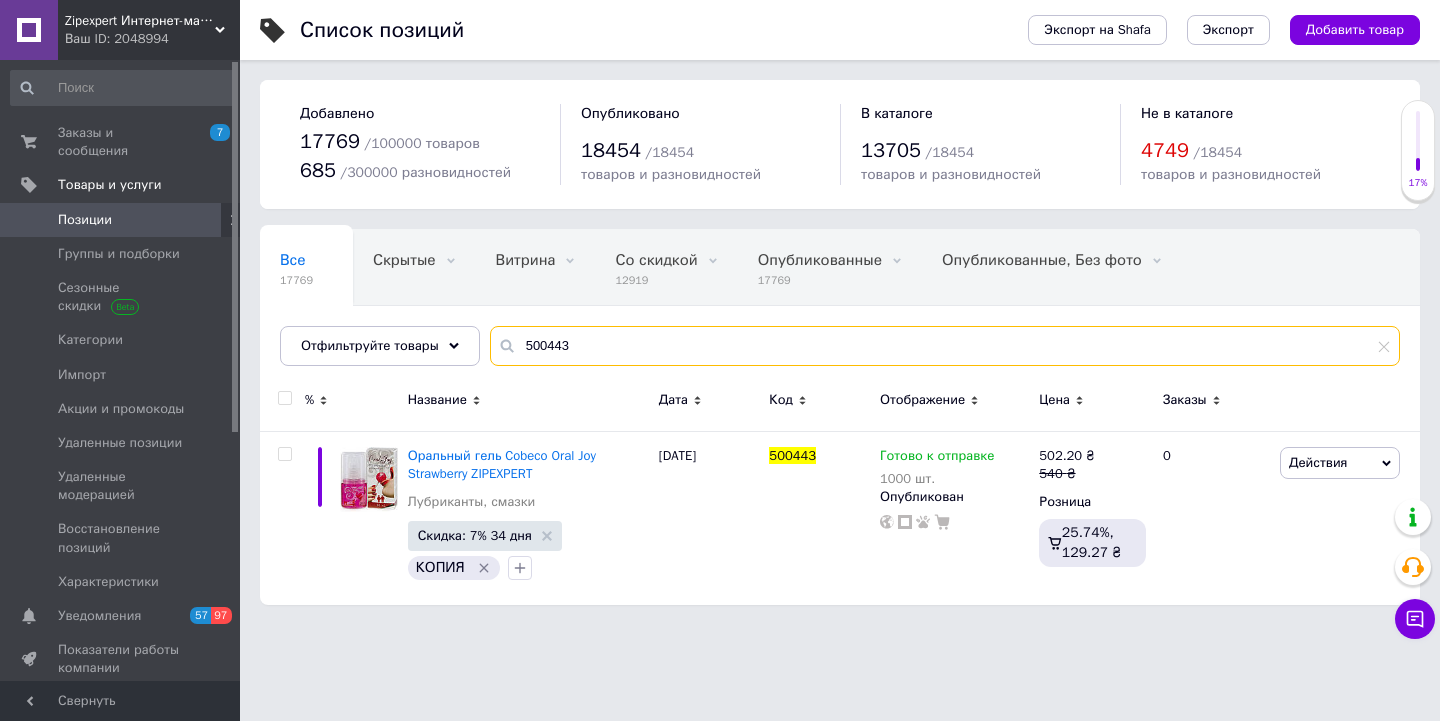 click on "500443" at bounding box center [945, 346] 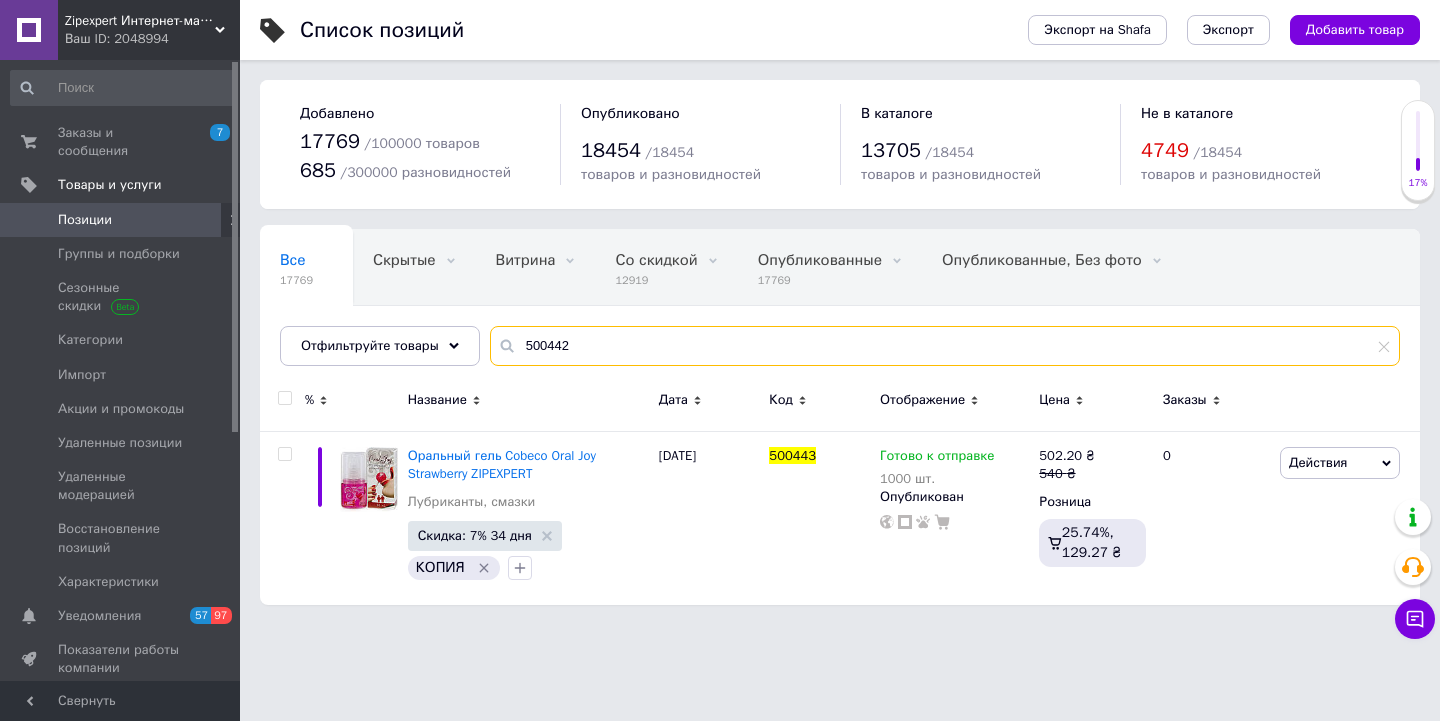type on "500442" 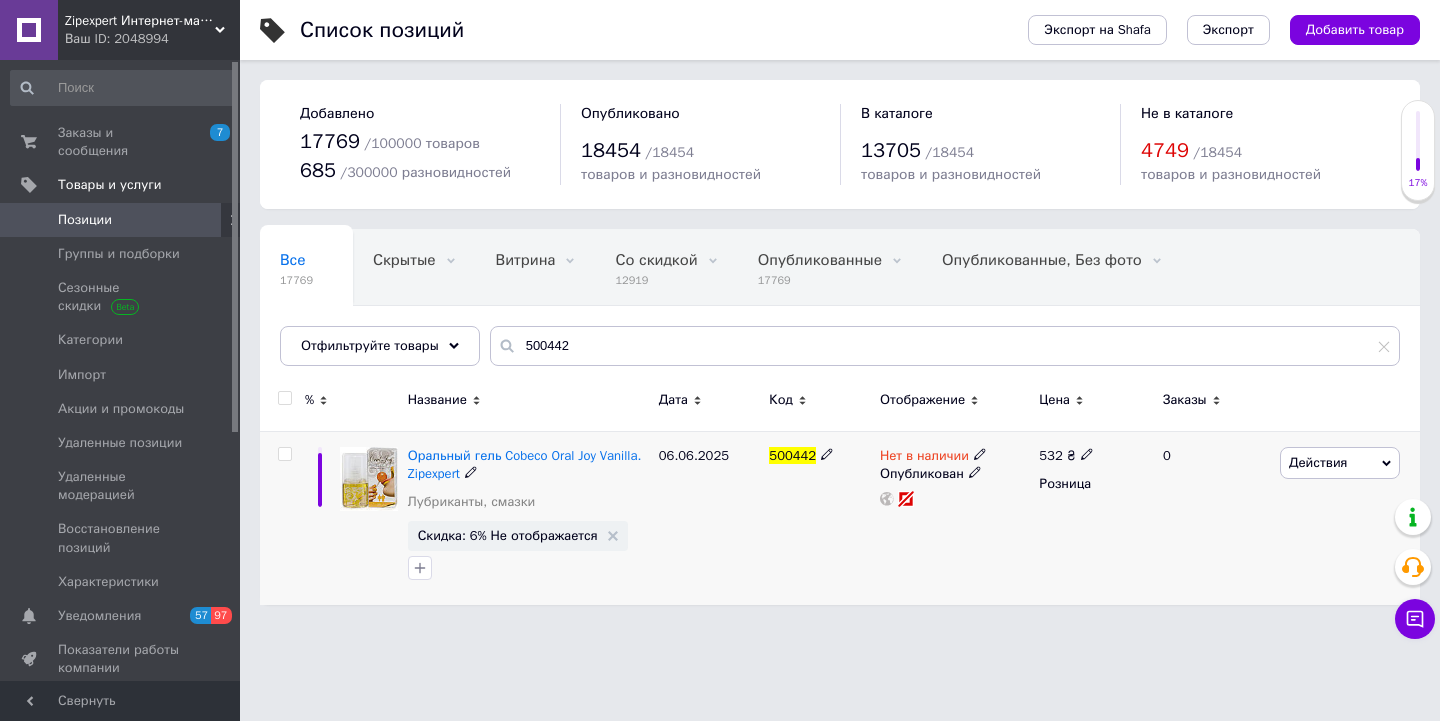 click 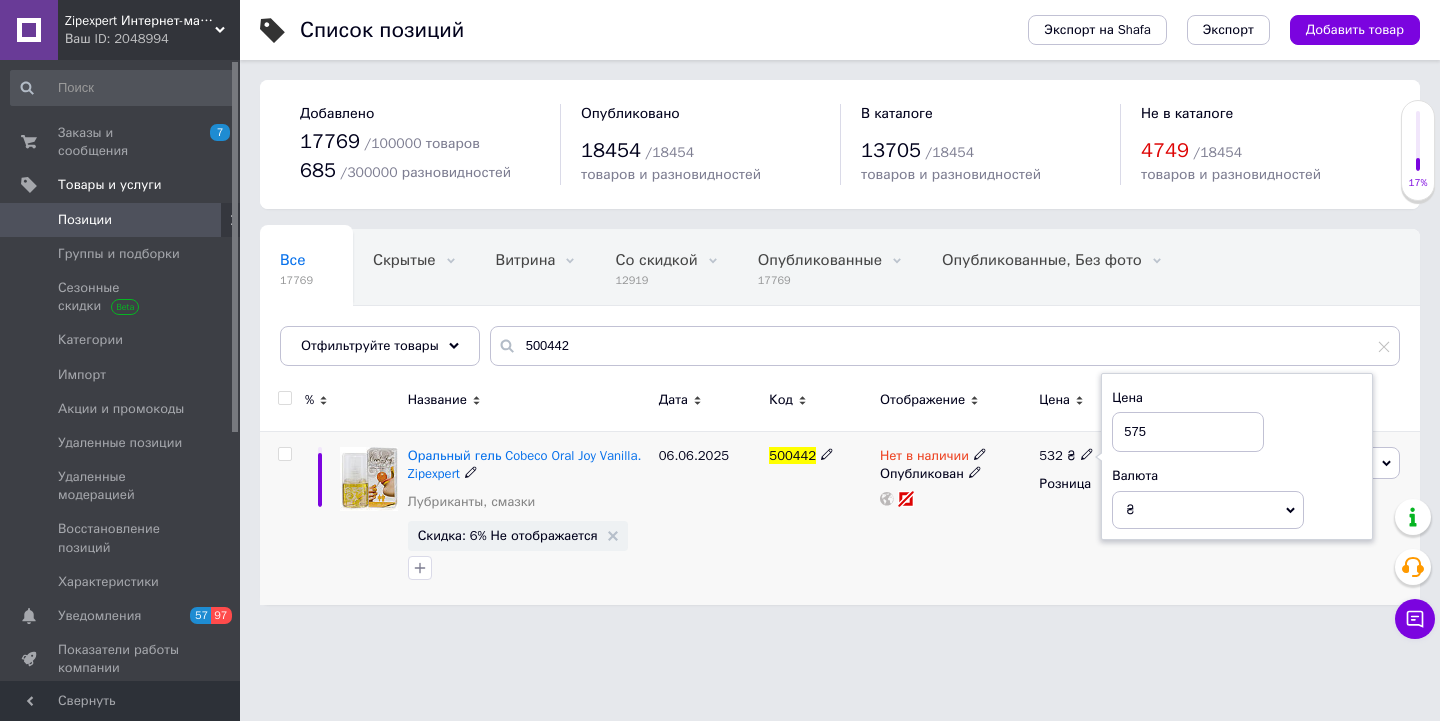 type on "575" 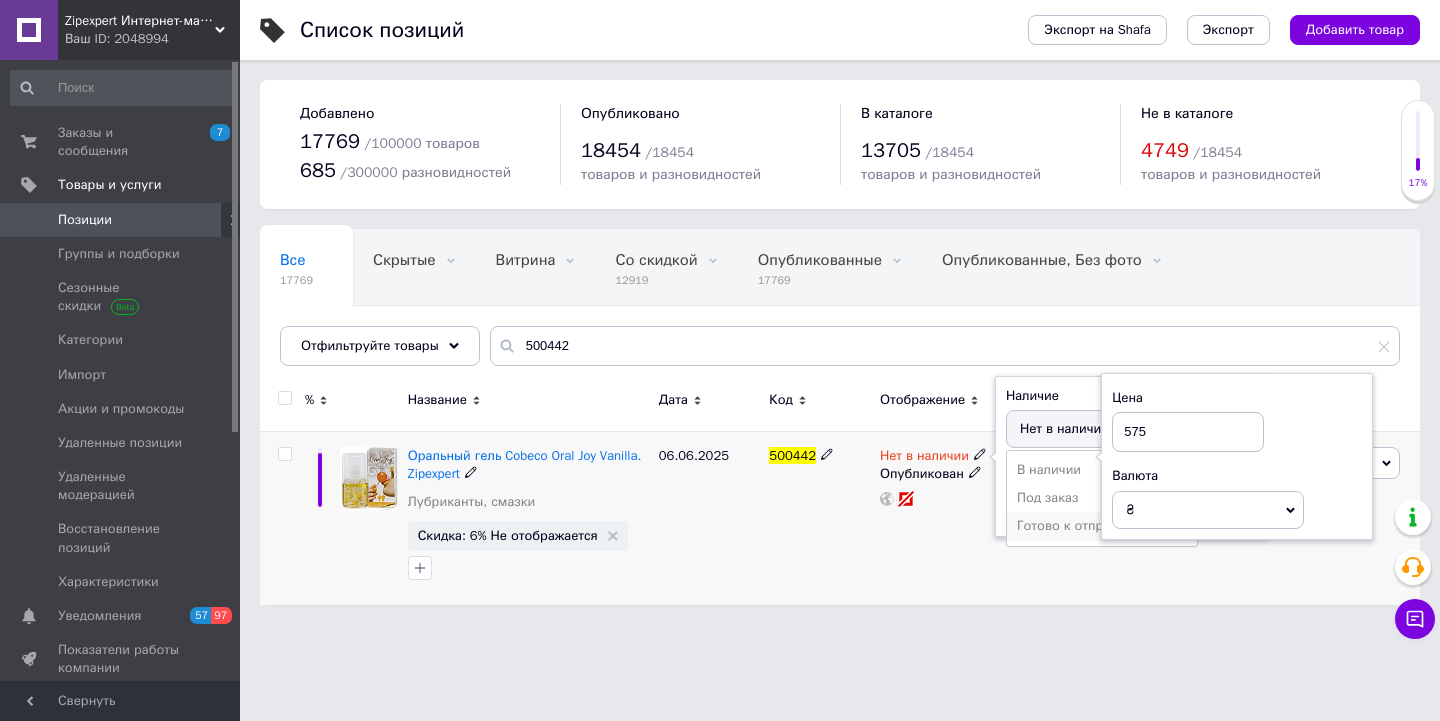 click on "Готово к отправке" at bounding box center (1102, 526) 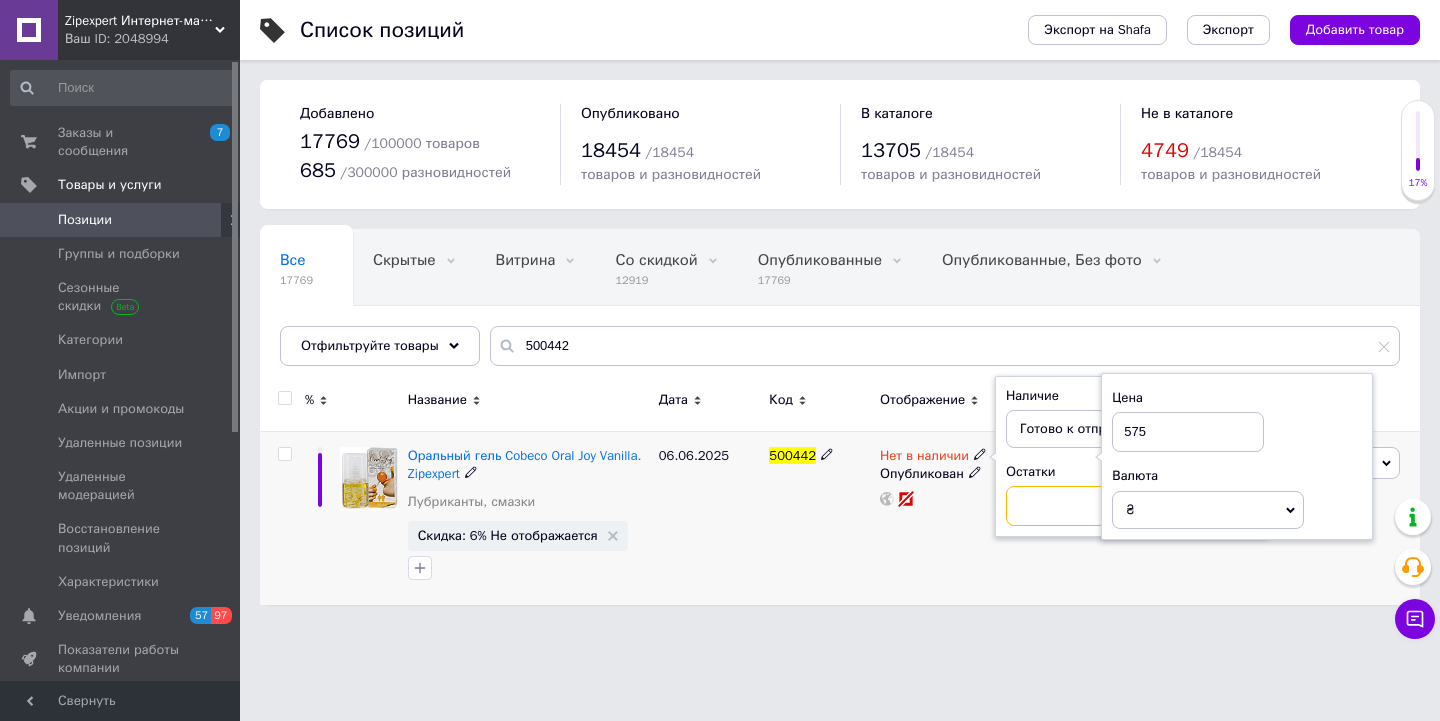 click at bounding box center (1082, 506) 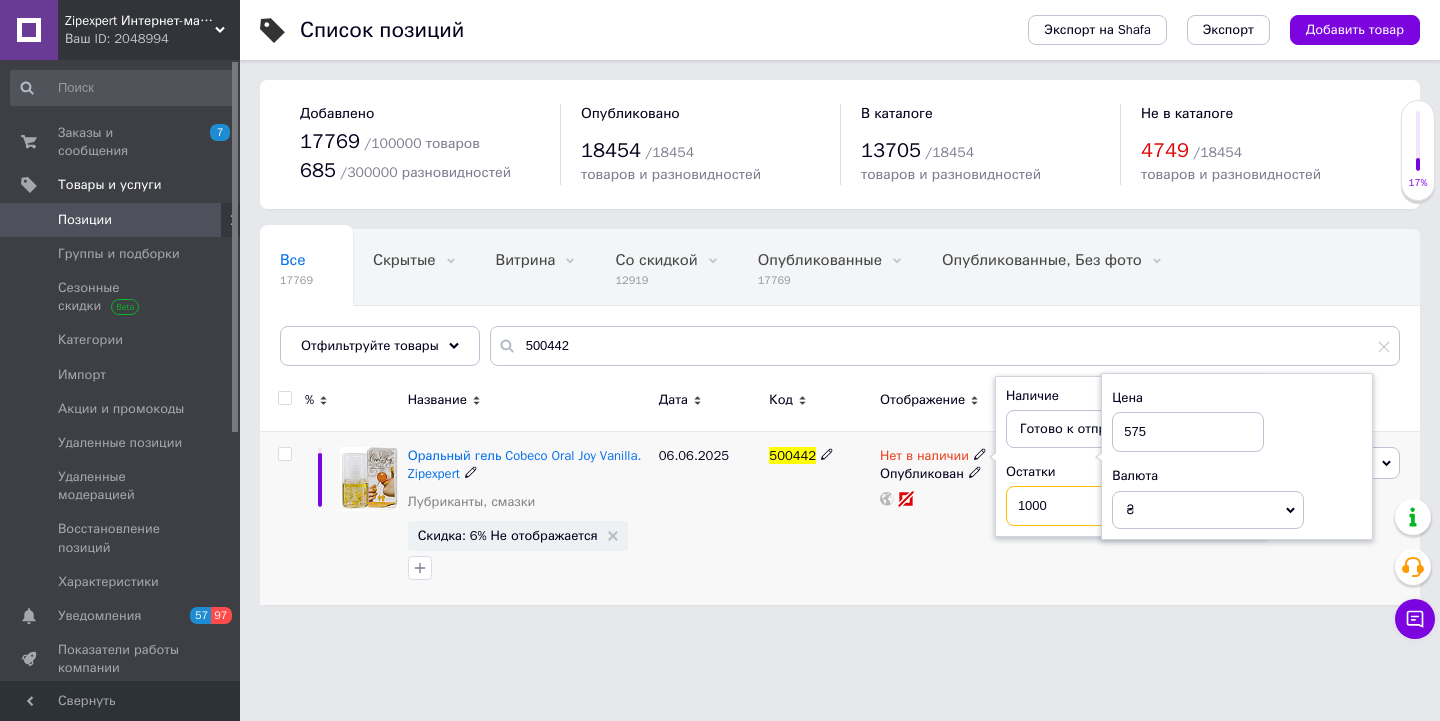 type on "1000" 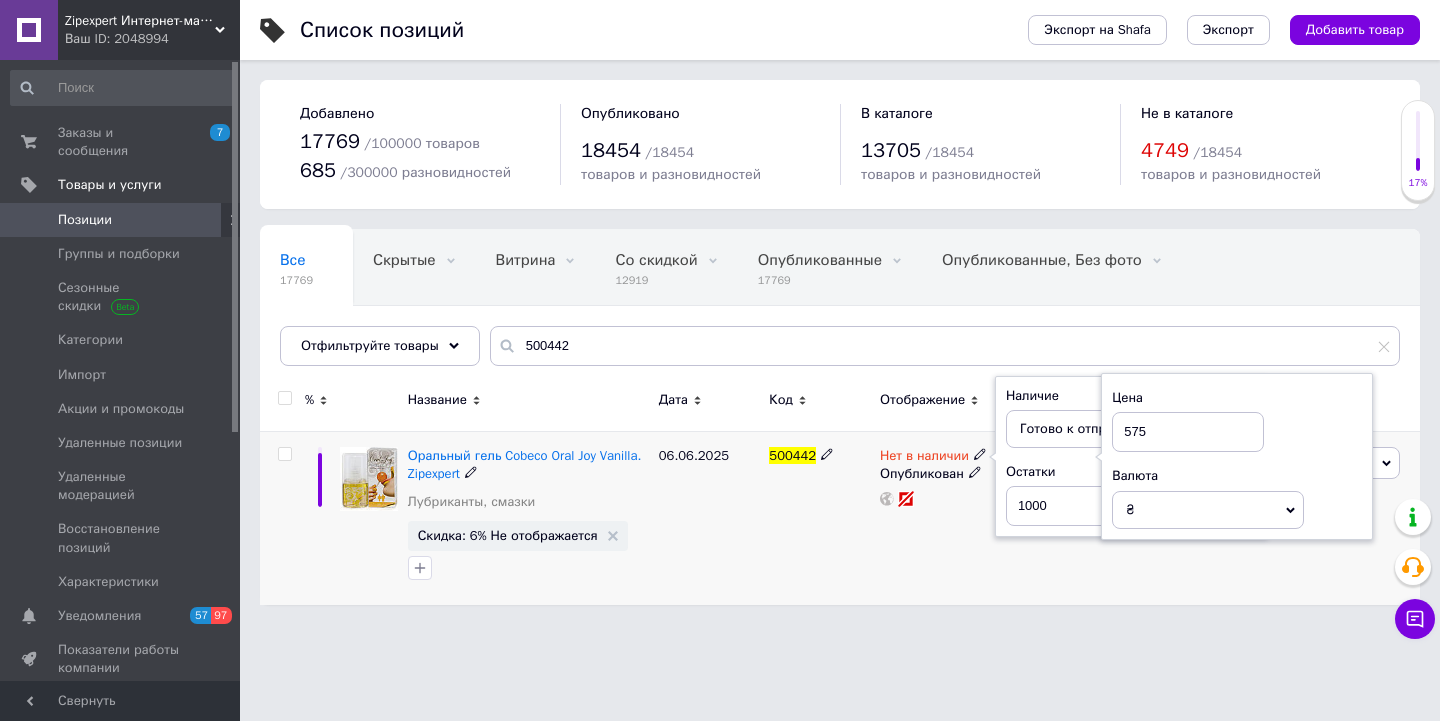 click on "Скидка: 6% Не отображается" at bounding box center (518, 536) 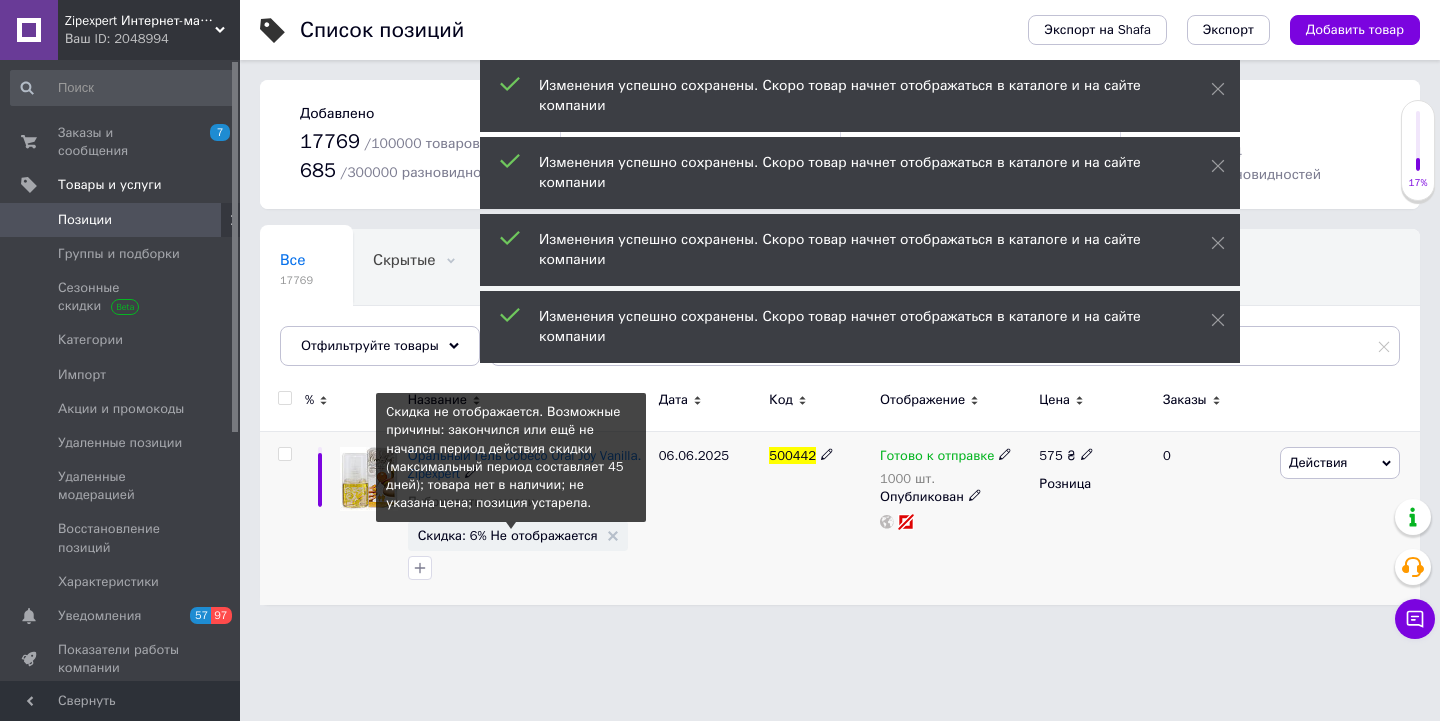 click on "Скидка: 6% Не отображается" at bounding box center (508, 535) 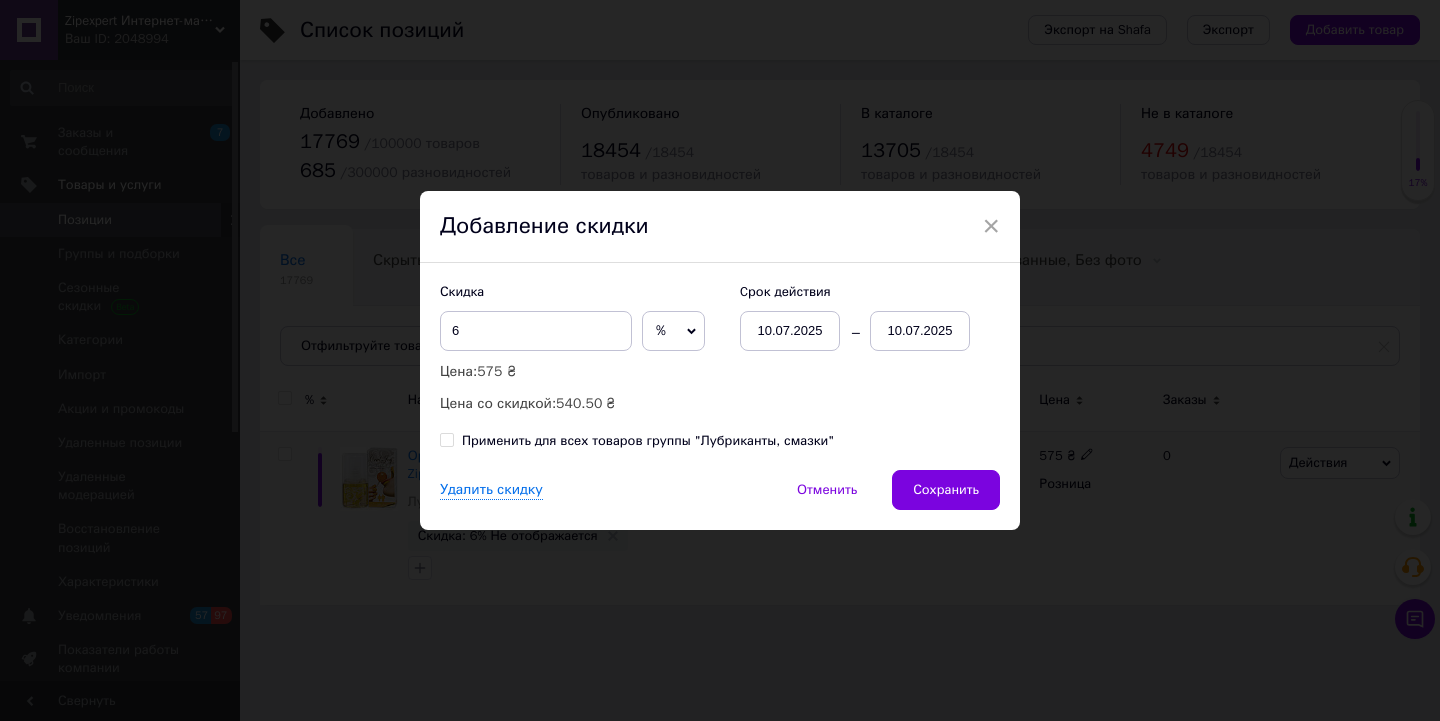 click on "10.07.2025" at bounding box center [920, 331] 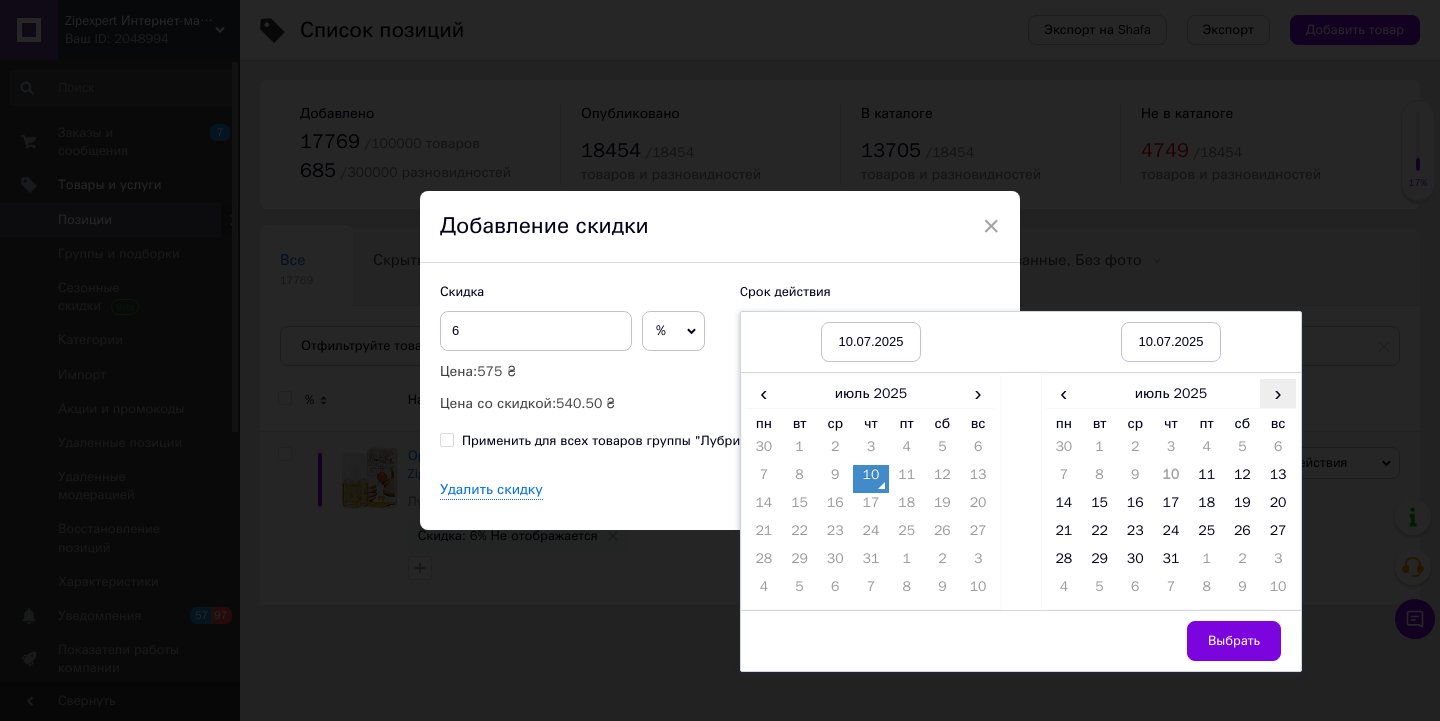 click on "›" at bounding box center (1278, 393) 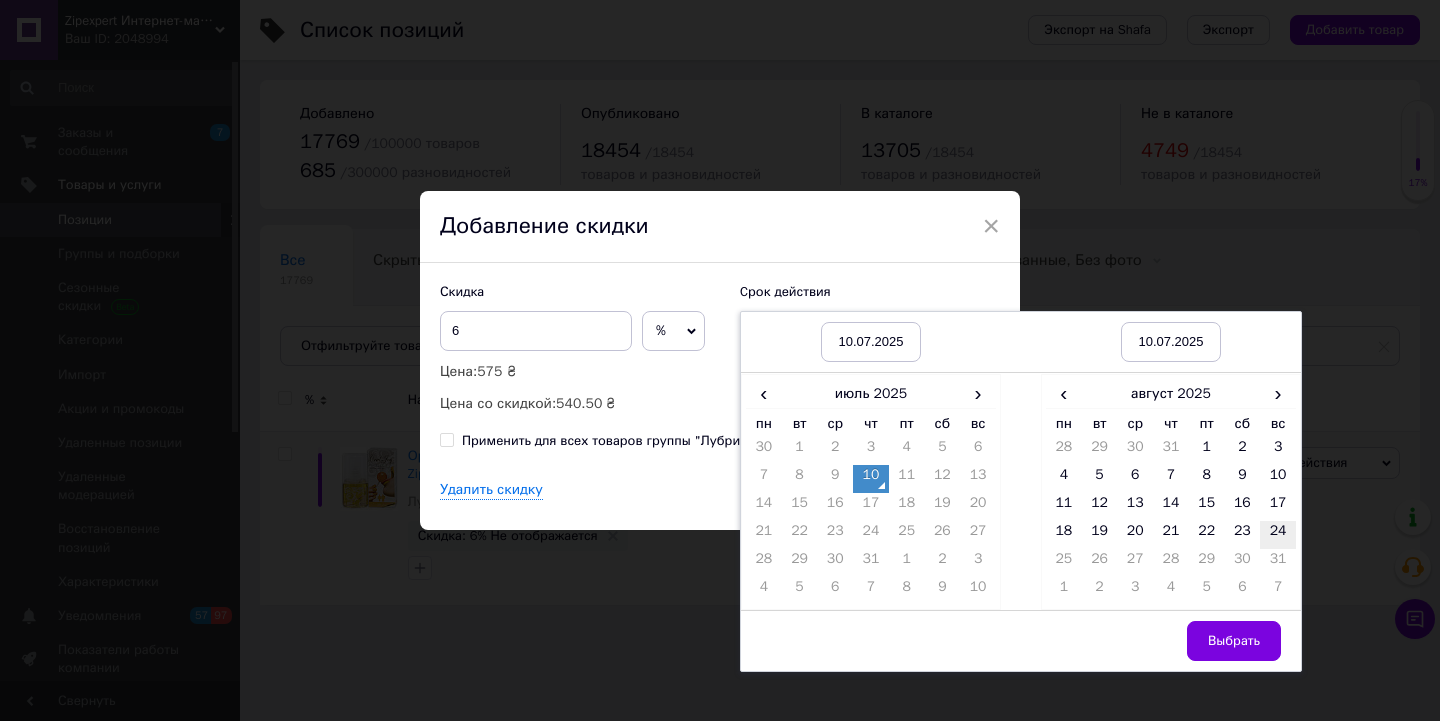 click on "24" at bounding box center (1278, 535) 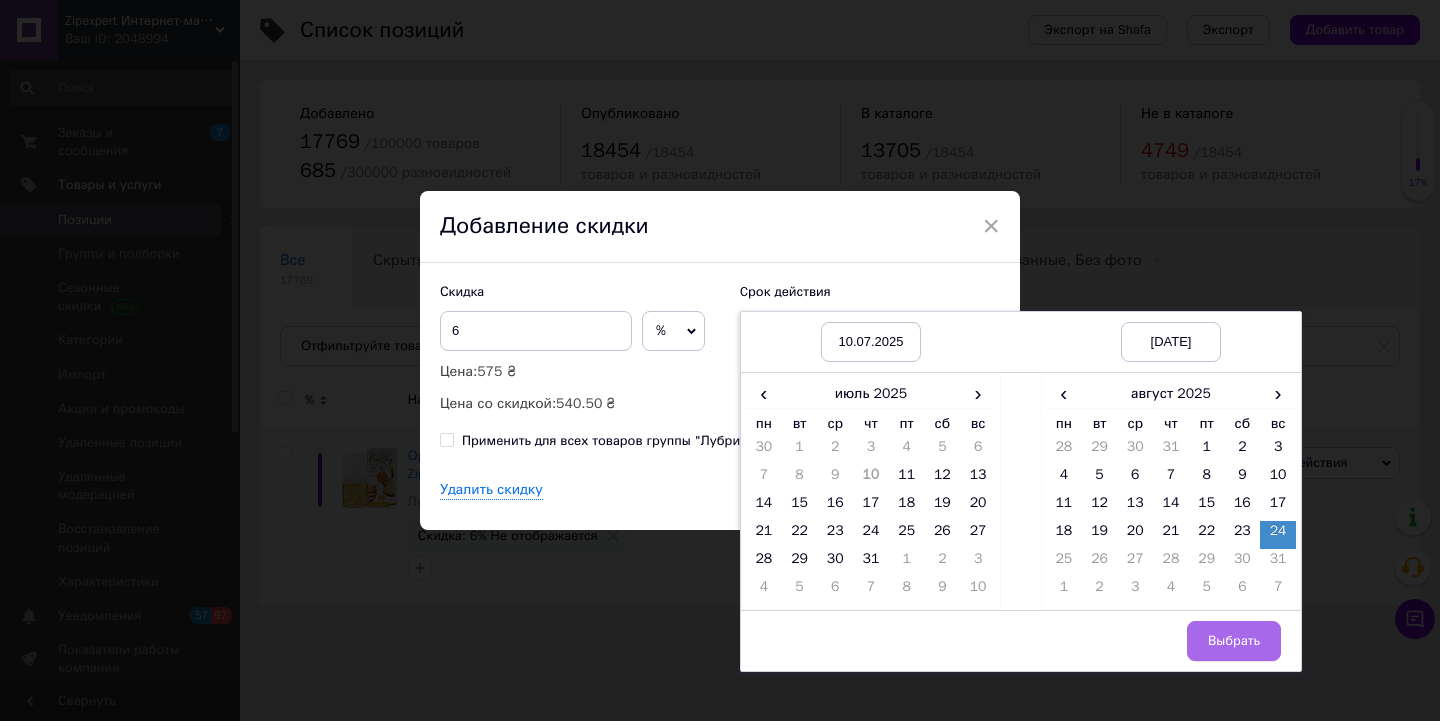 click on "Выбрать" at bounding box center [1234, 641] 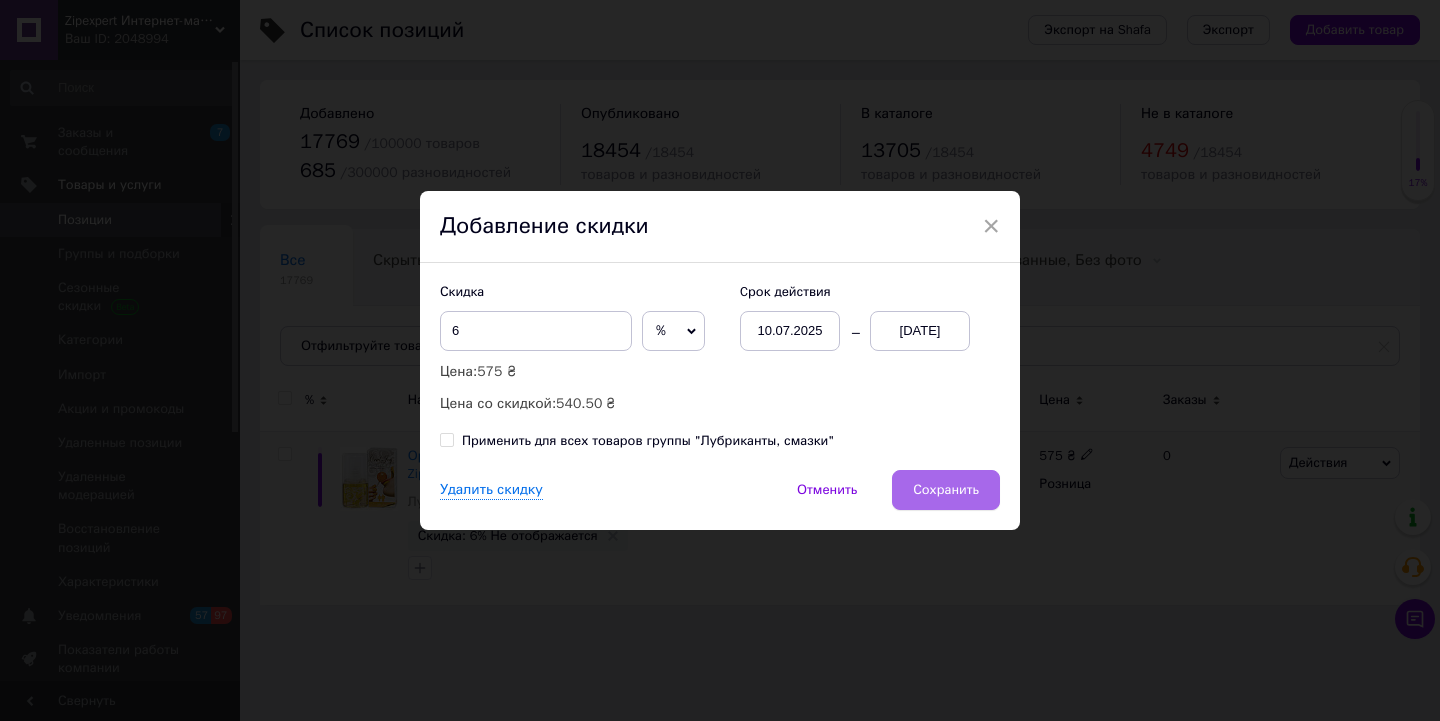 click on "Сохранить" at bounding box center (946, 490) 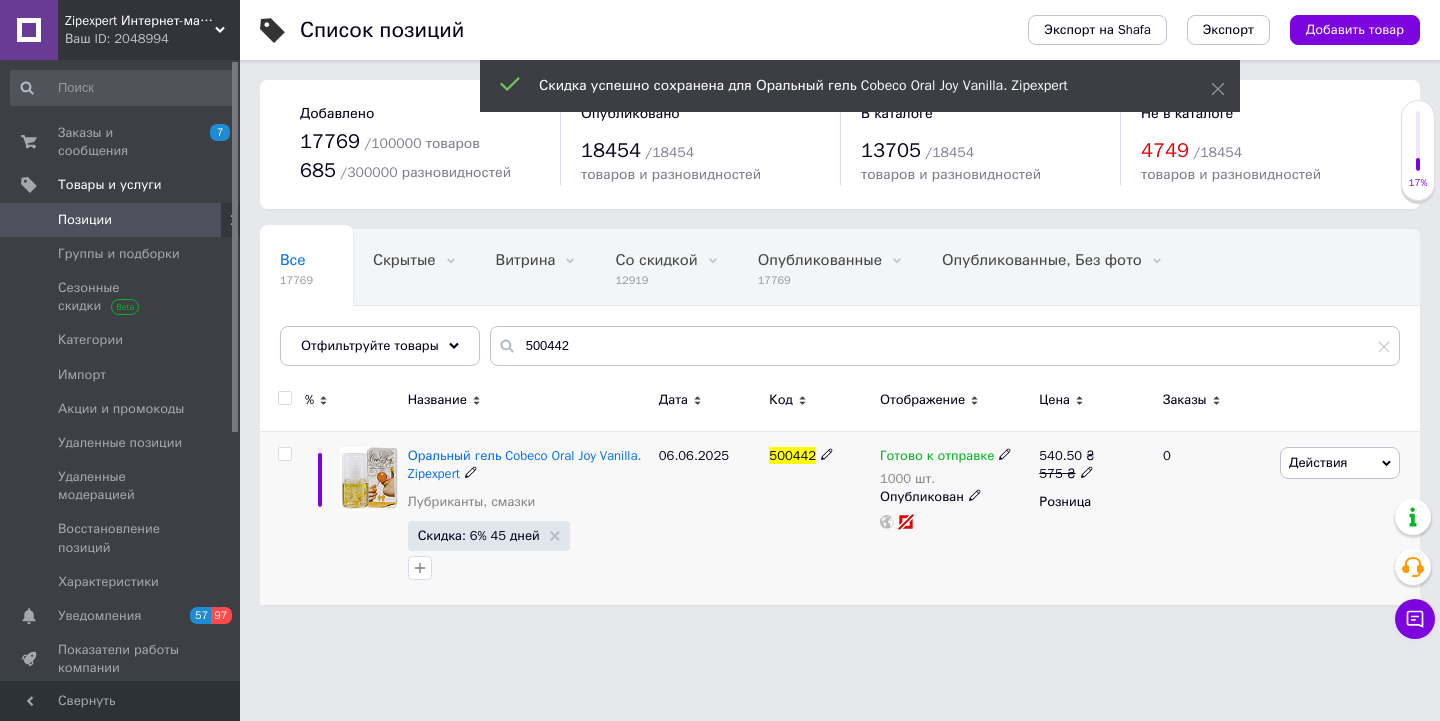 click on "Ваш ID: 2048994" at bounding box center [152, 39] 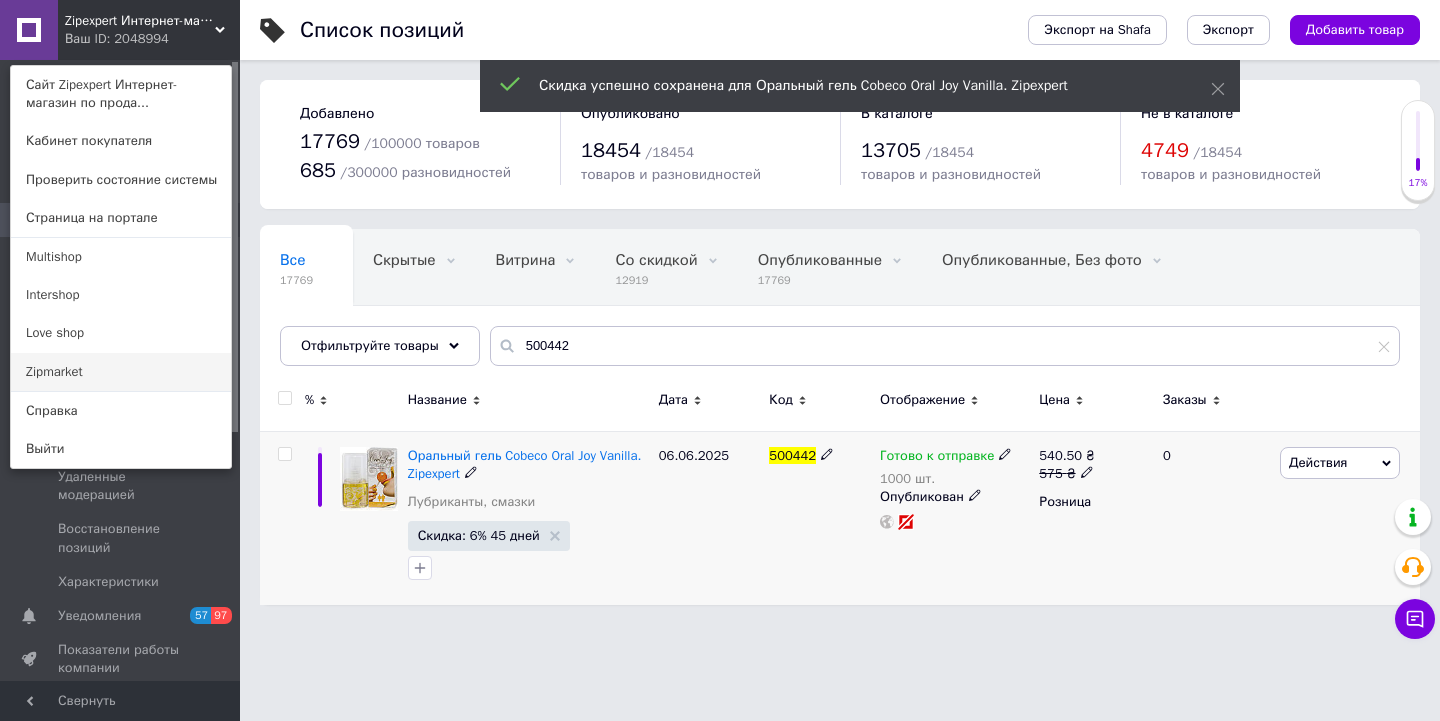 click on "Zipmarket" at bounding box center [121, 372] 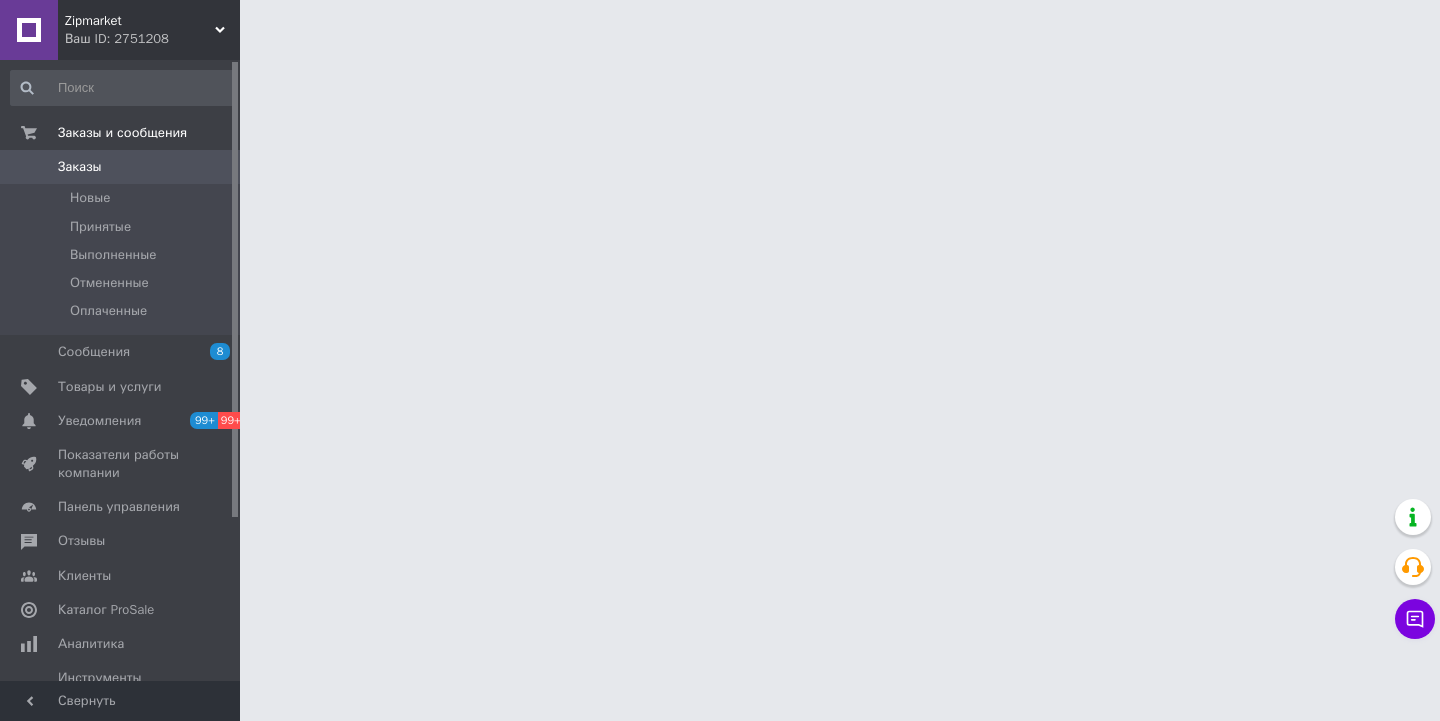 scroll, scrollTop: 0, scrollLeft: 0, axis: both 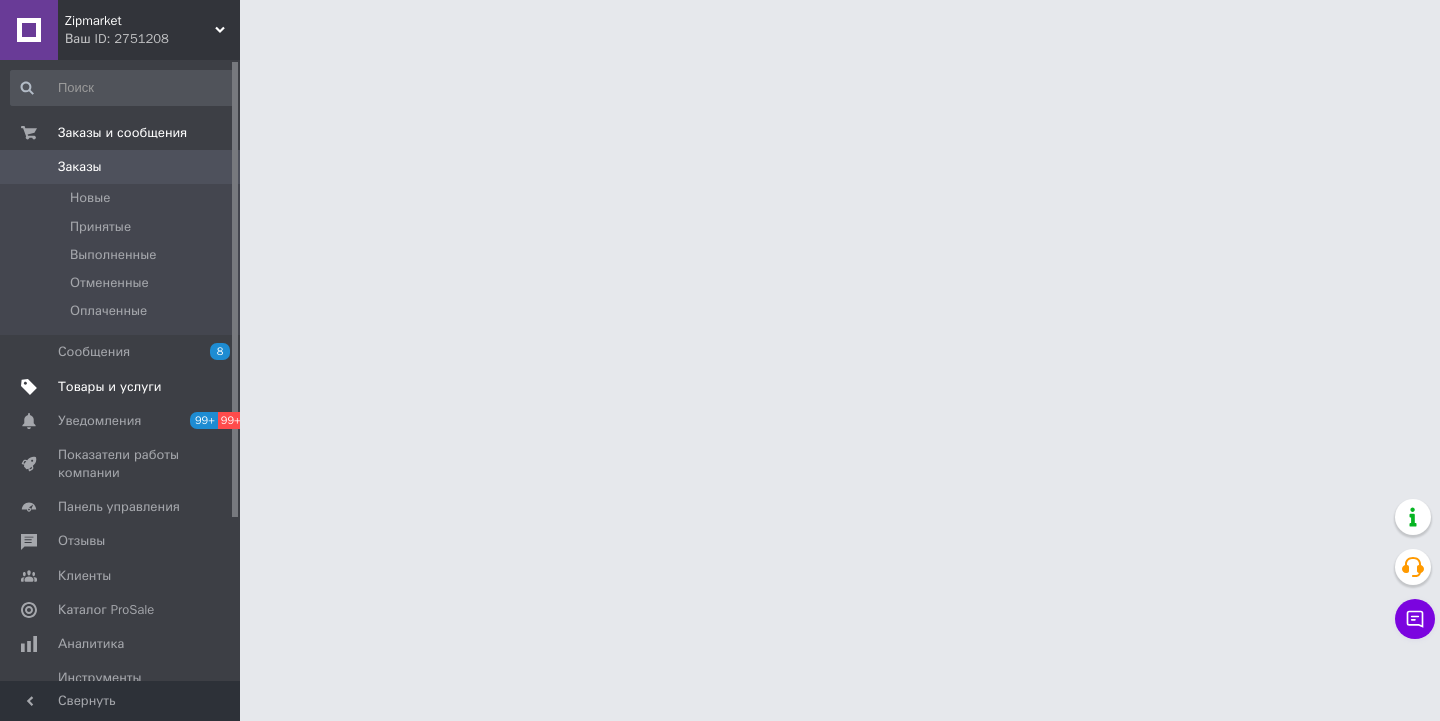 click on "Товары и услуги" at bounding box center (110, 387) 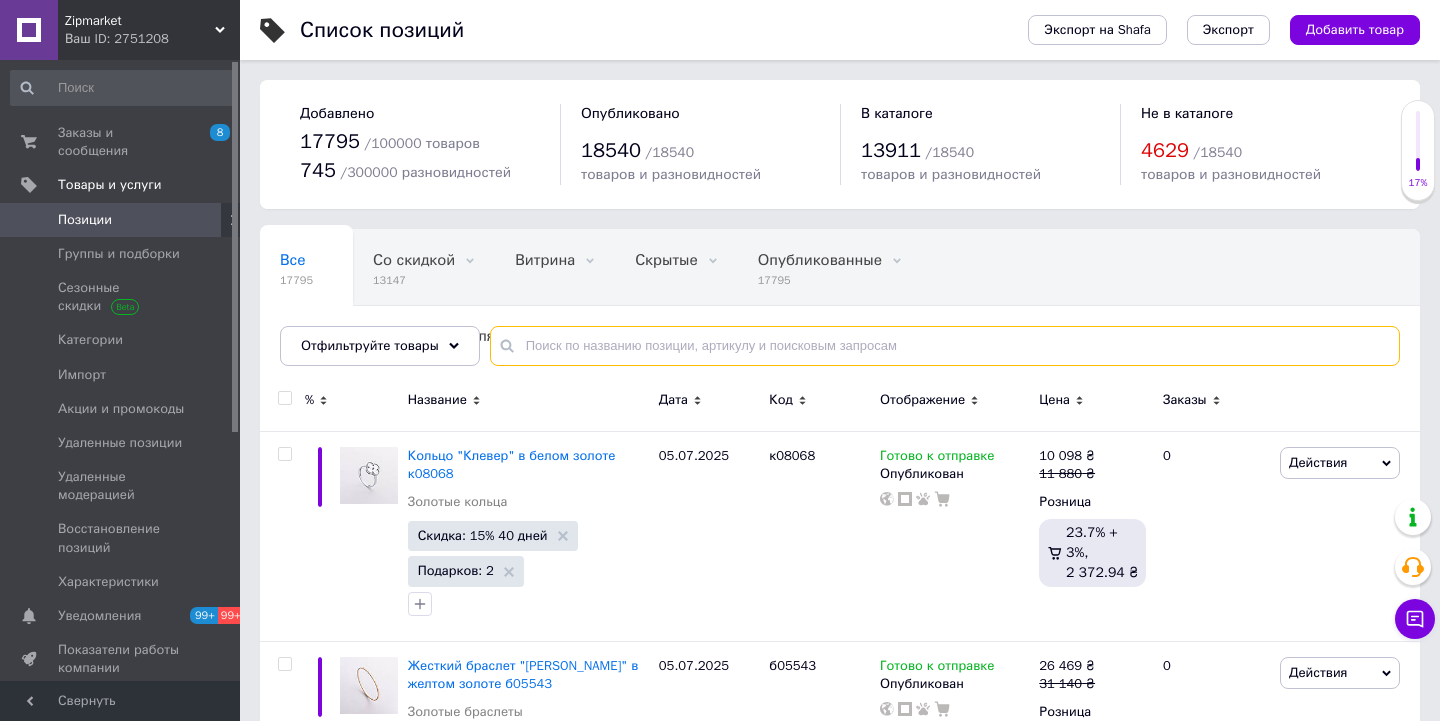 click at bounding box center (945, 346) 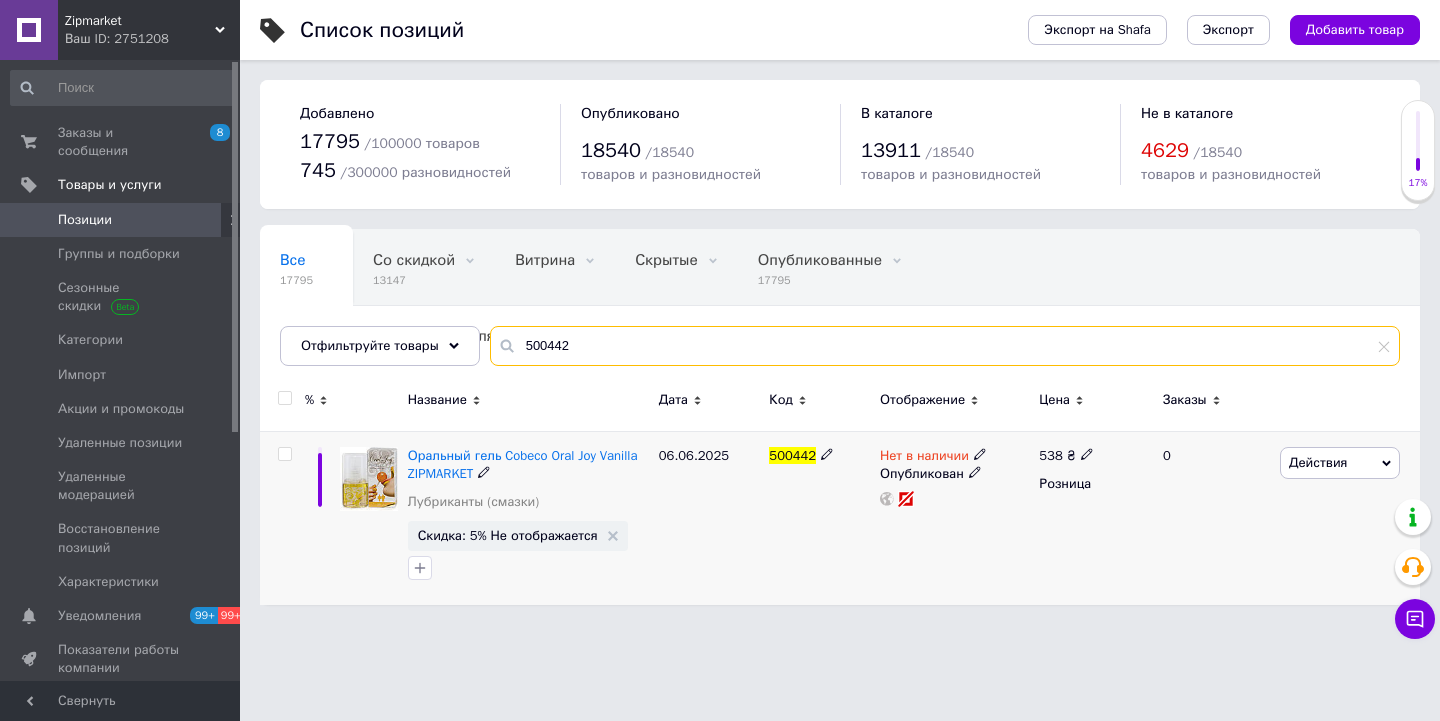 type on "500442" 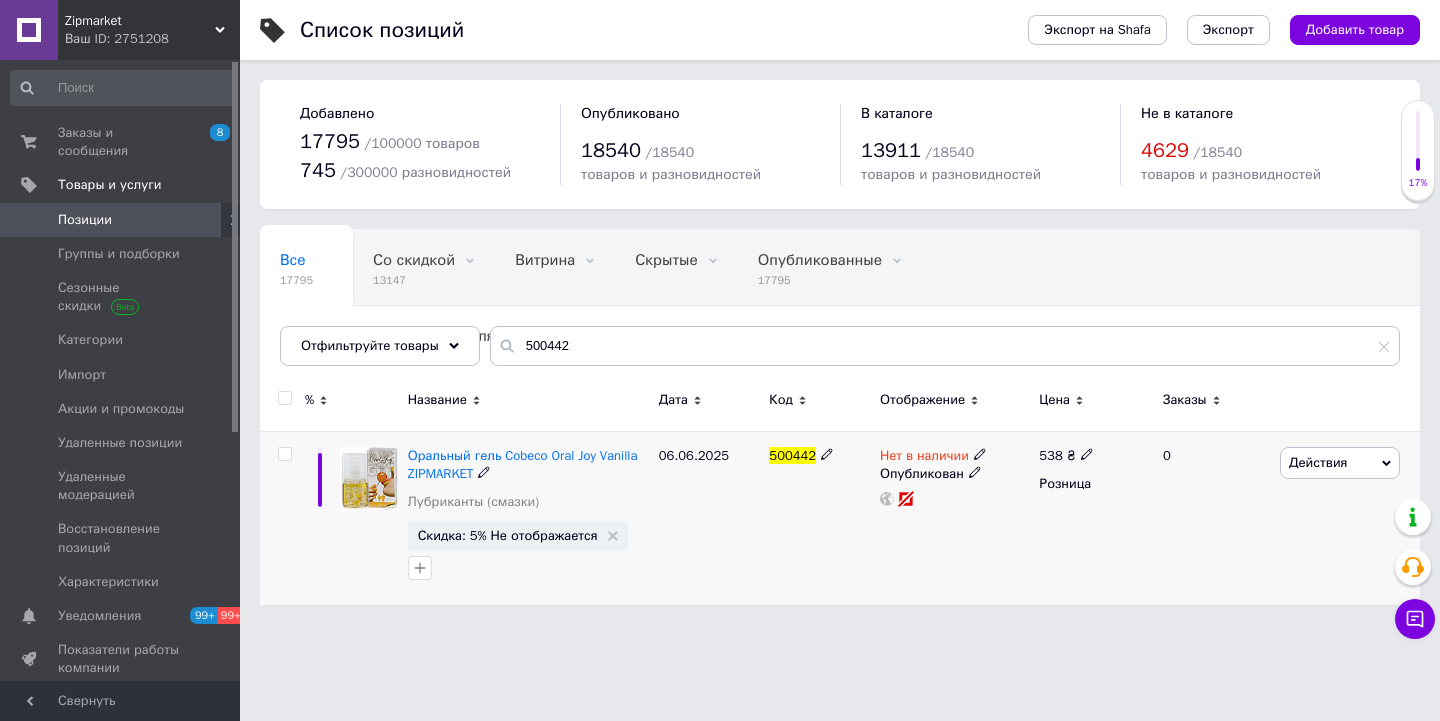 click 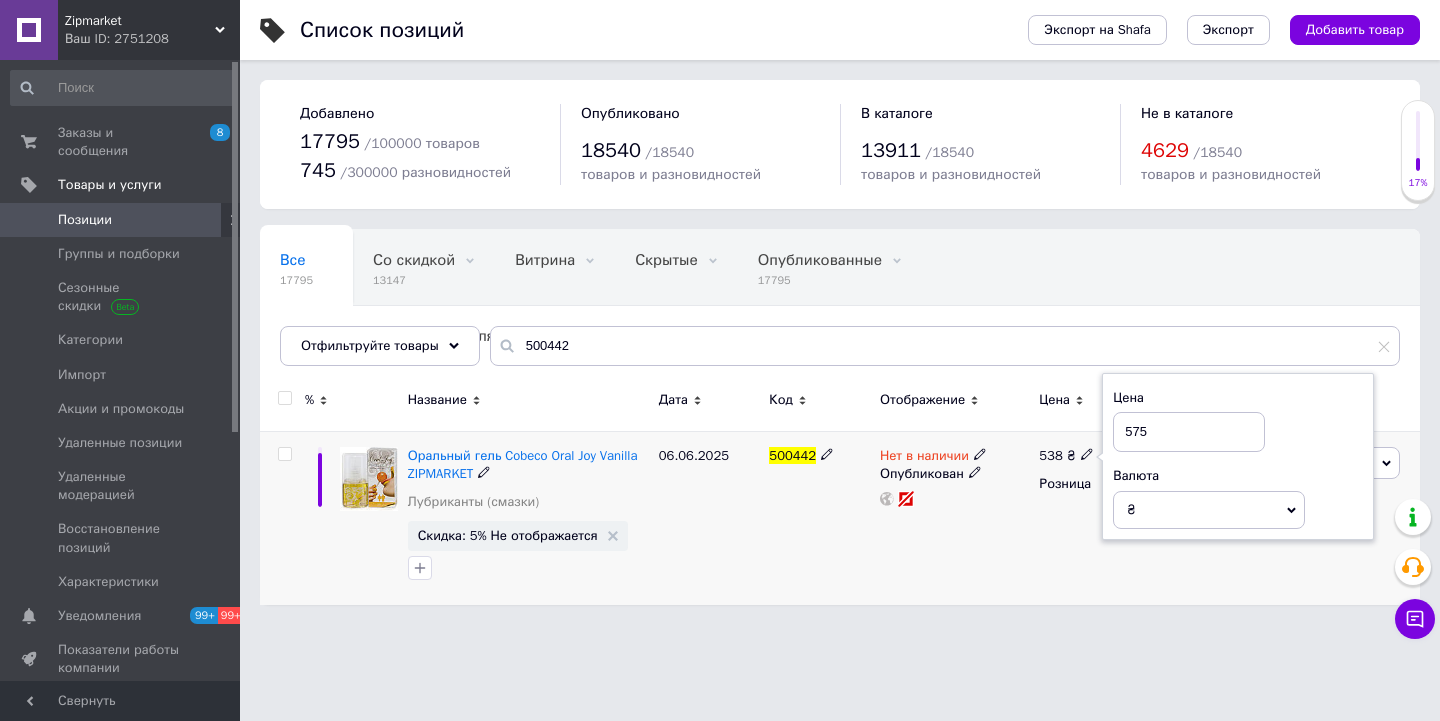 type on "575" 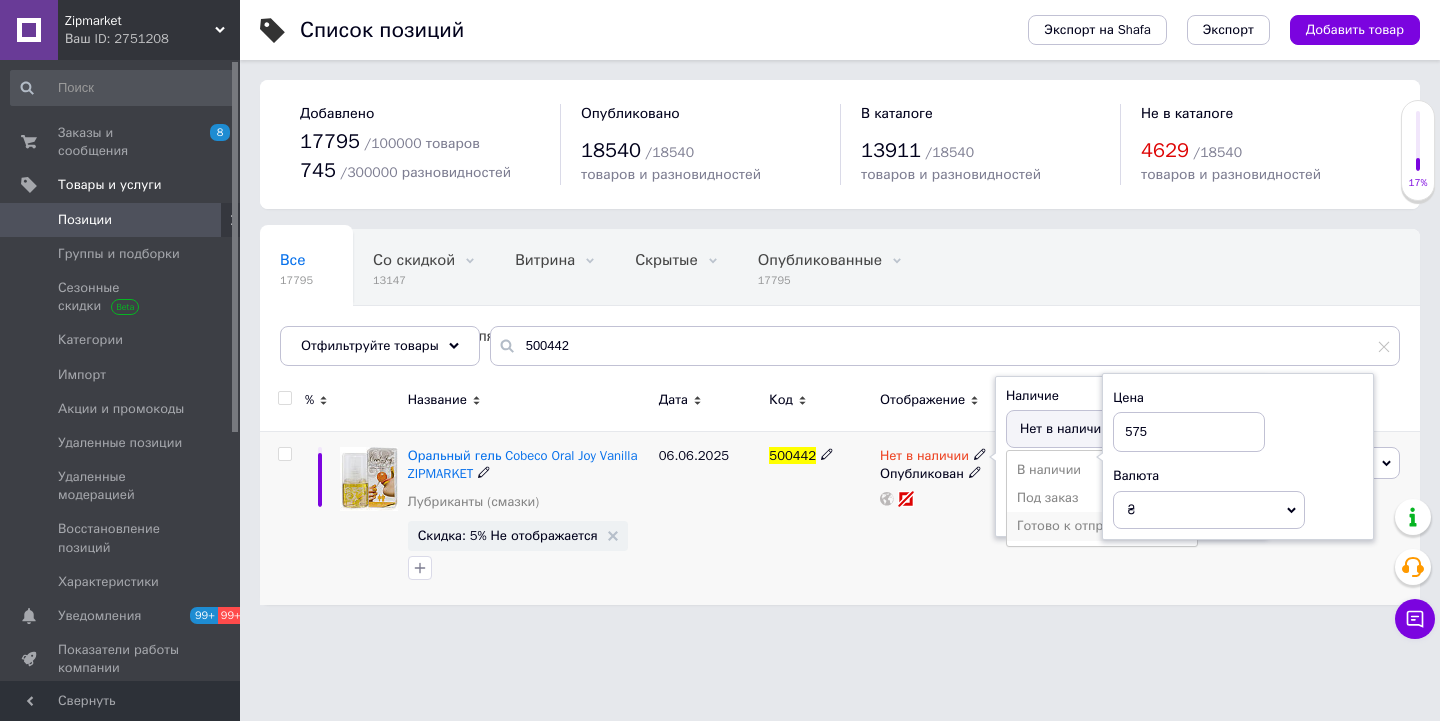 click on "Готово к отправке" at bounding box center (1102, 526) 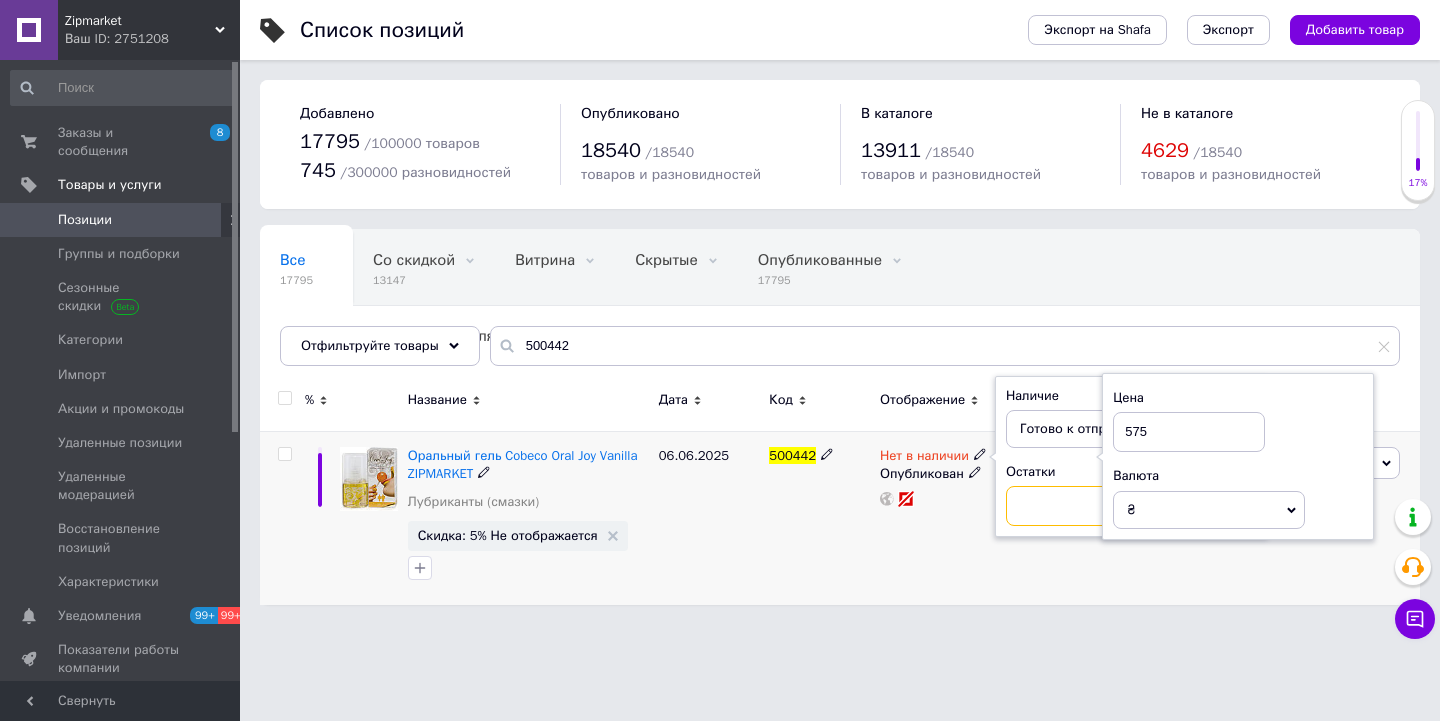click at bounding box center (1082, 506) 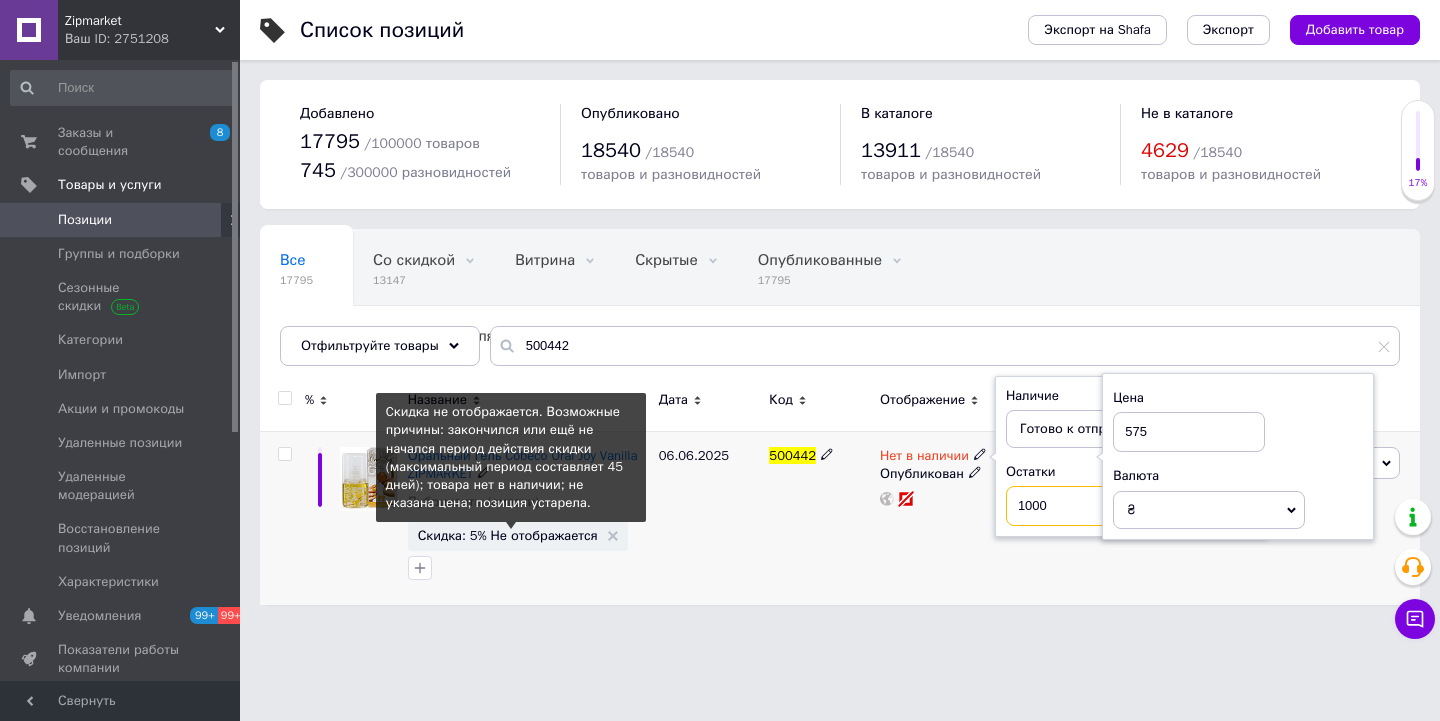 type on "1000" 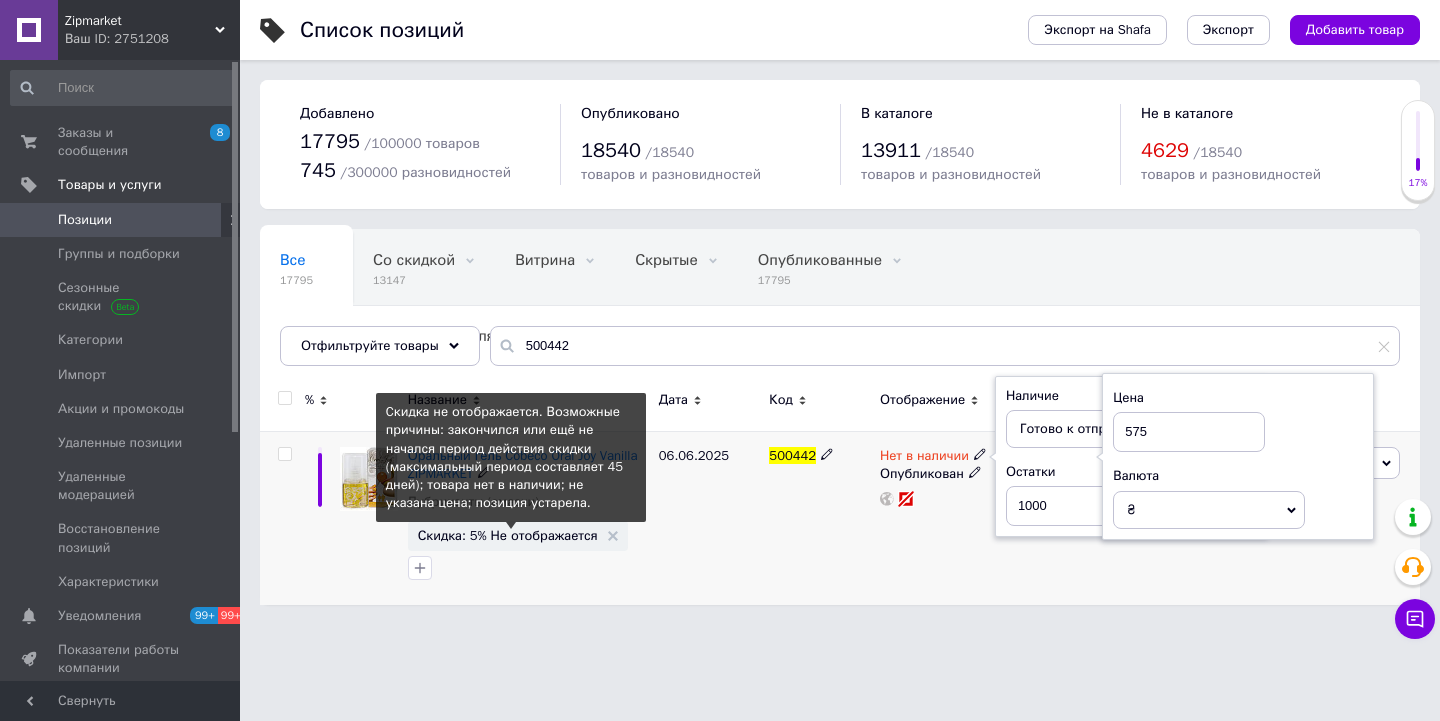 click on "Скидка: 5% Не отображается" at bounding box center (508, 535) 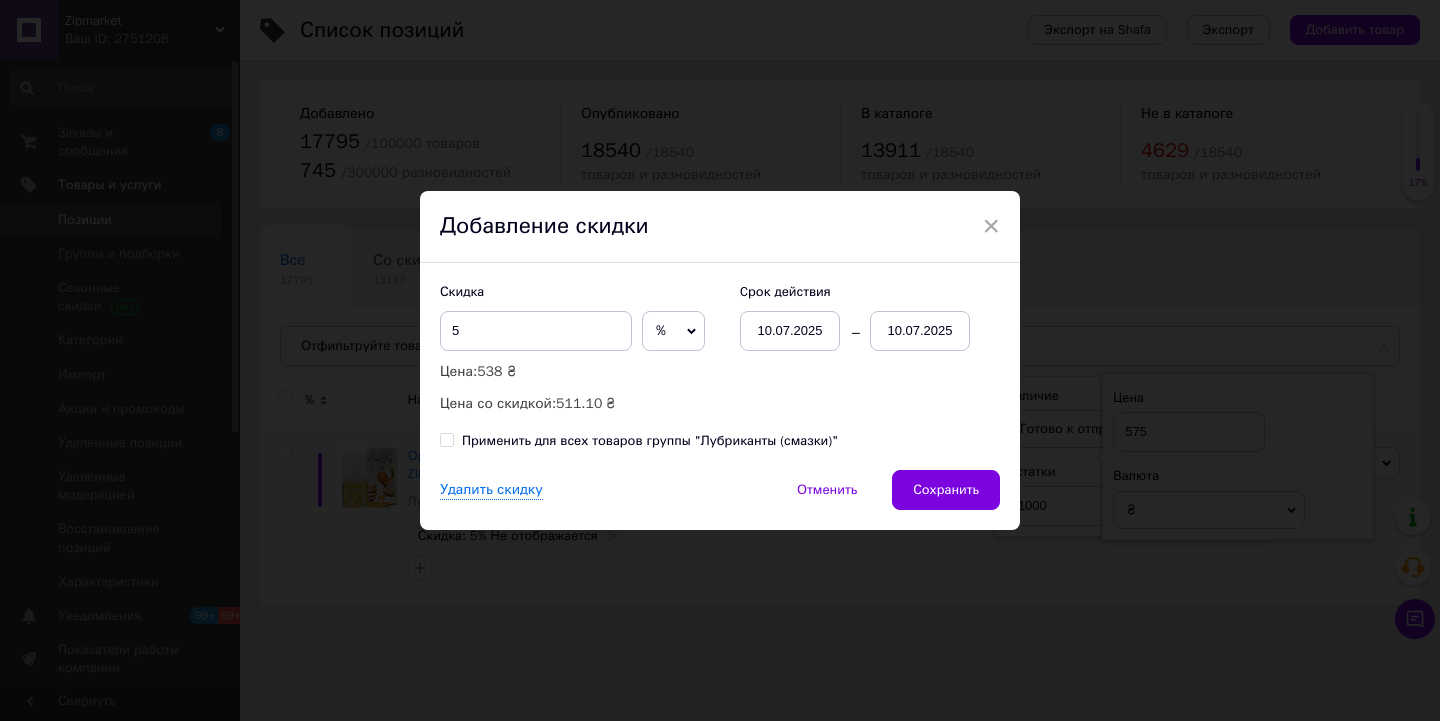 click on "10.07.2025" at bounding box center (920, 331) 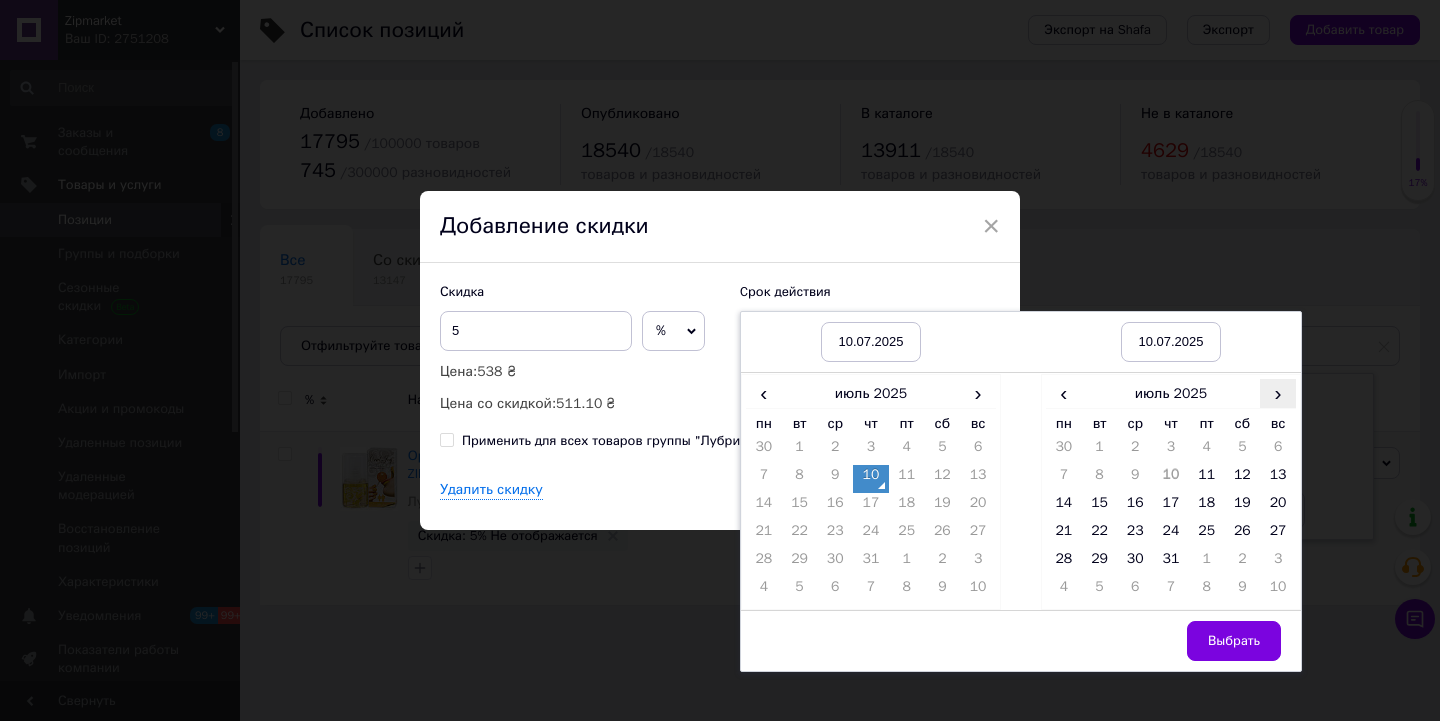 click on "›" at bounding box center [1278, 393] 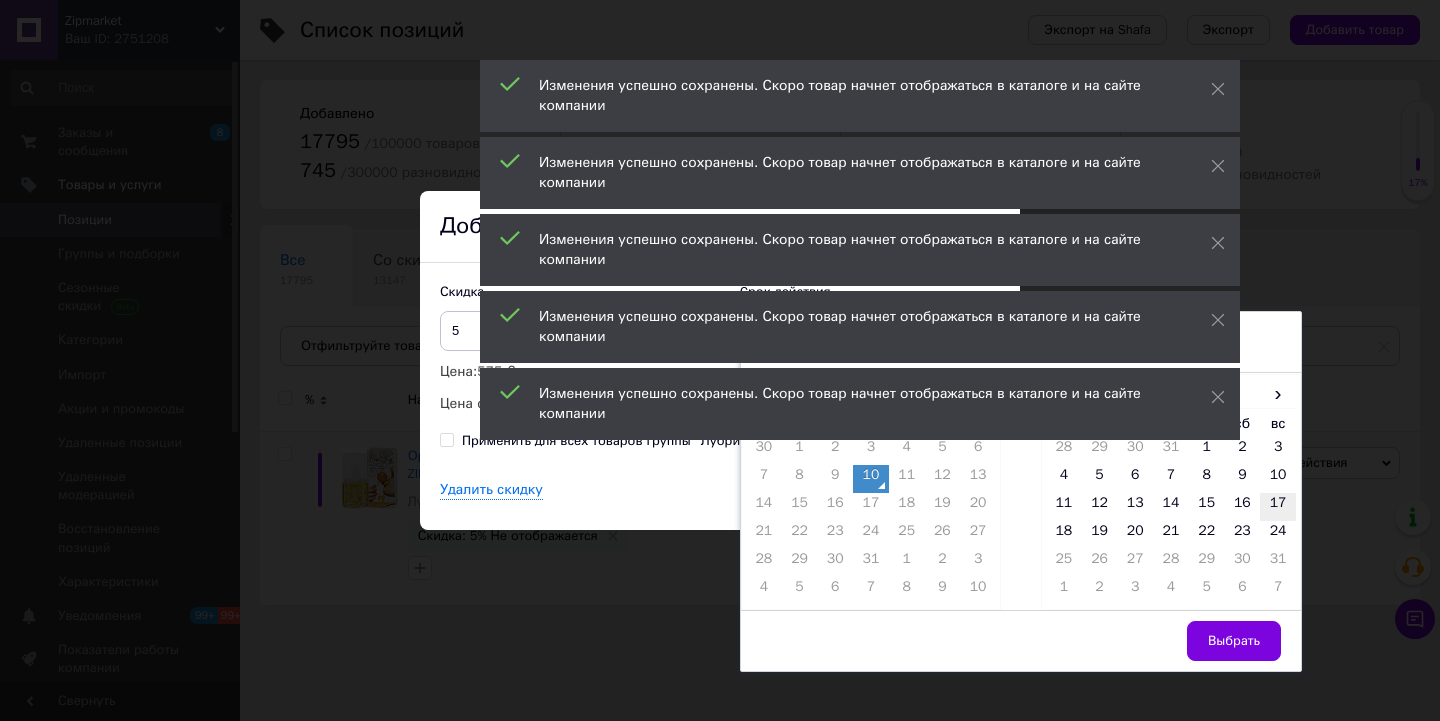 click on "17" at bounding box center [1278, 507] 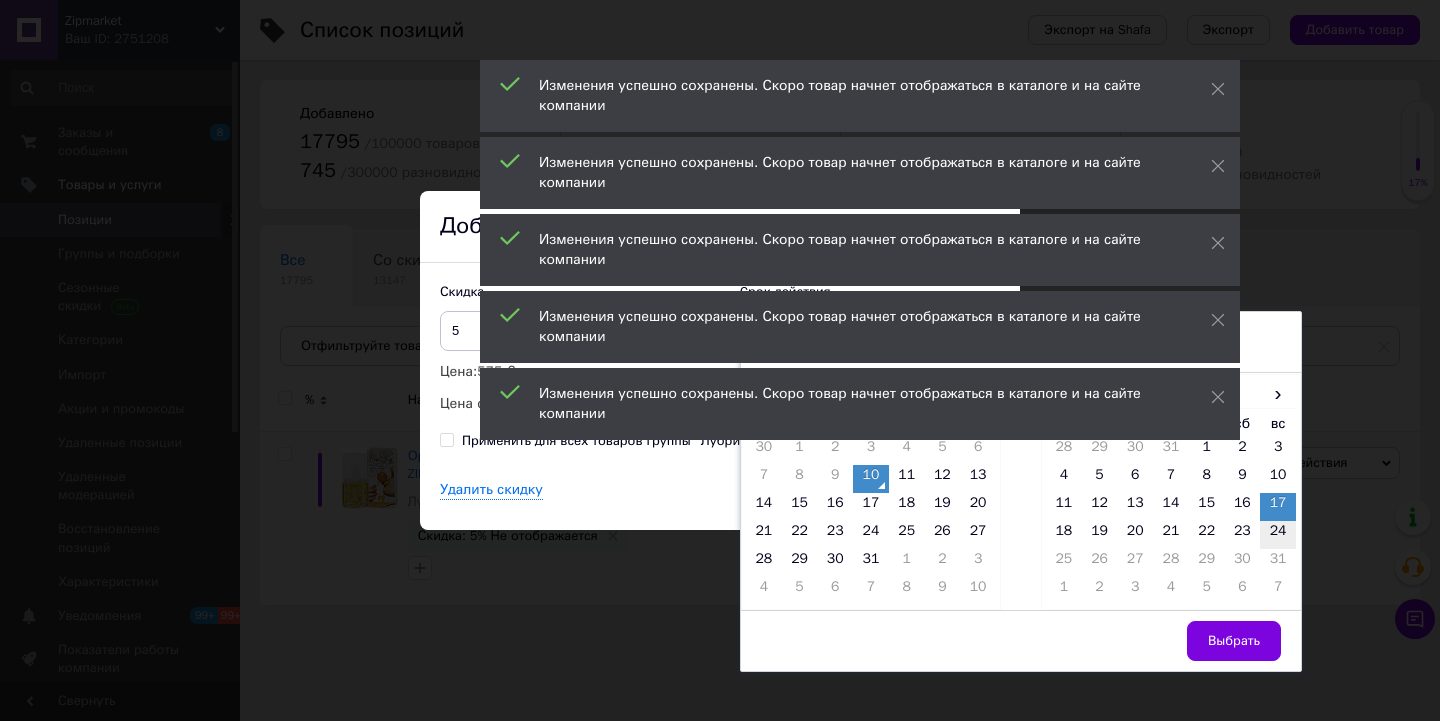 click on "24" at bounding box center [1278, 535] 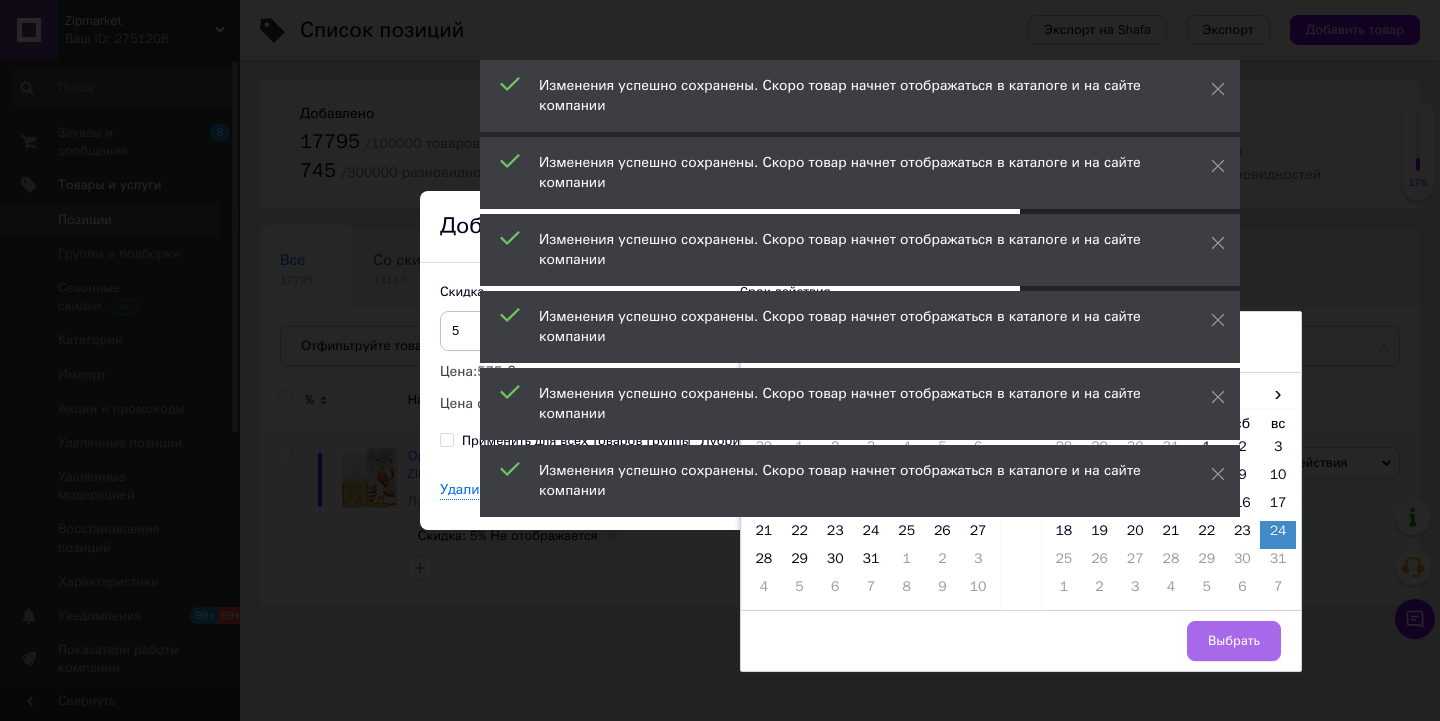 click on "Выбрать" at bounding box center (1234, 641) 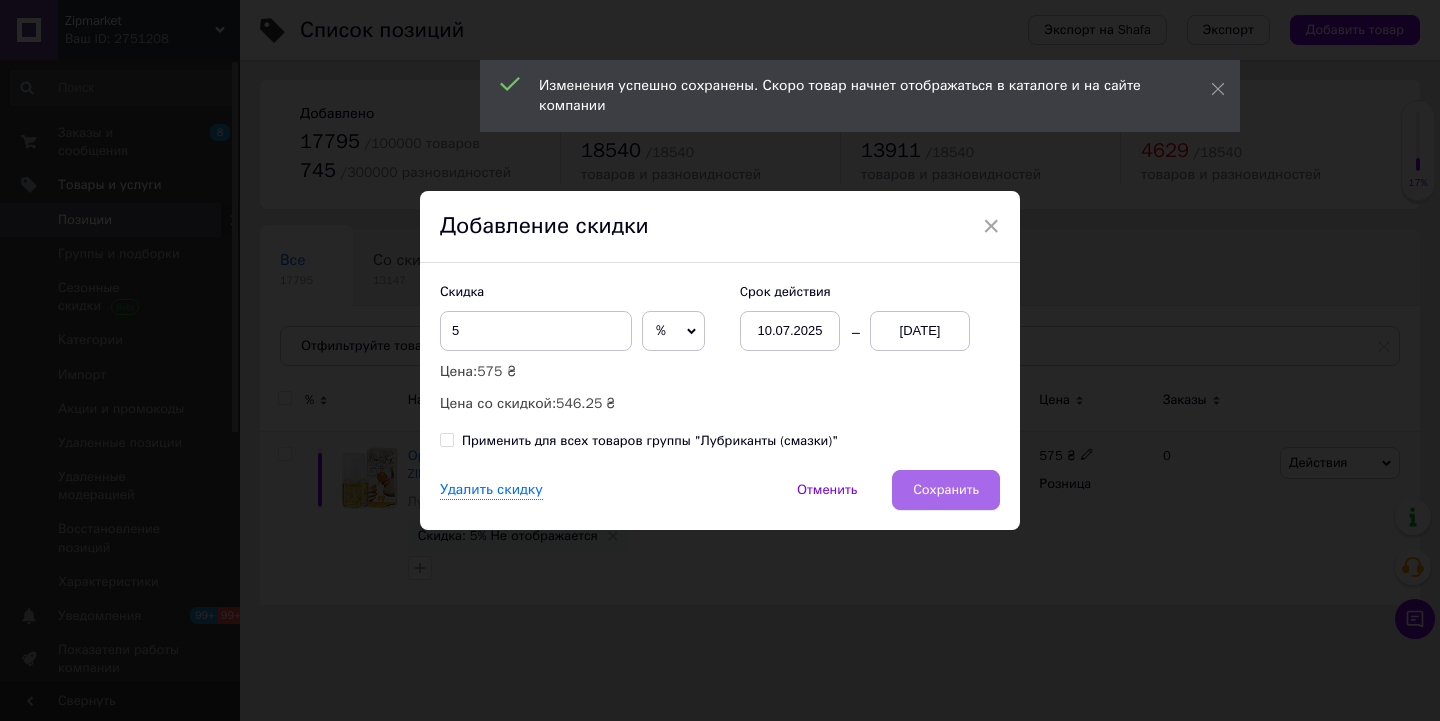 click on "Сохранить" at bounding box center [946, 490] 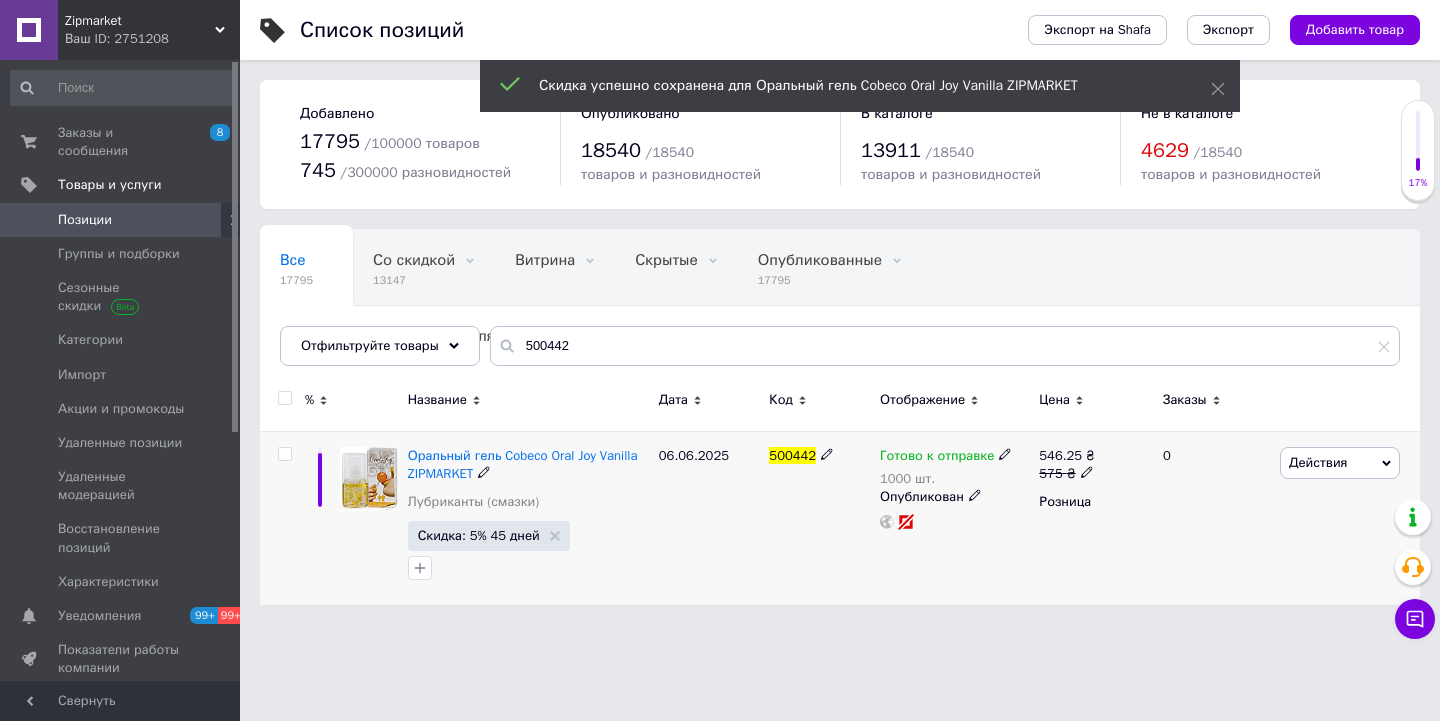 click on "Zipmarket" at bounding box center (140, 21) 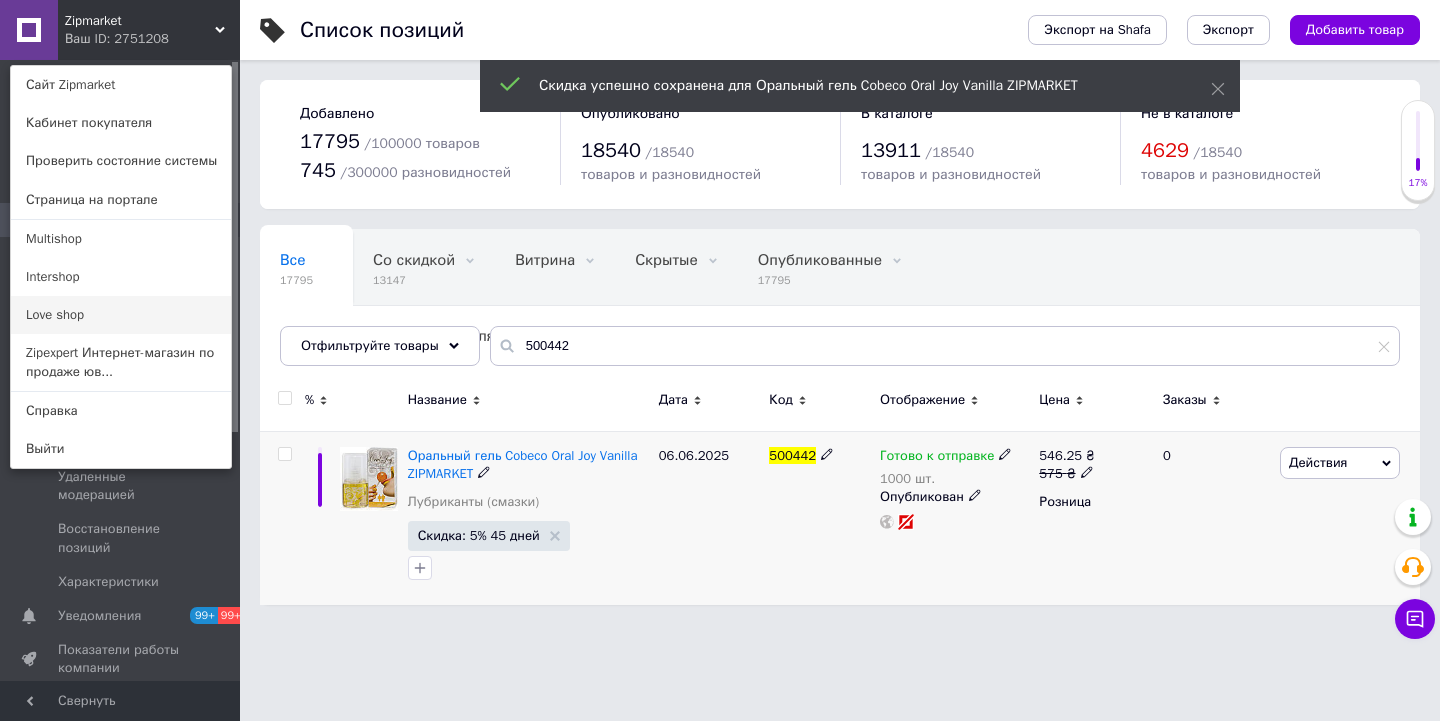 click on "Love shop" at bounding box center (121, 315) 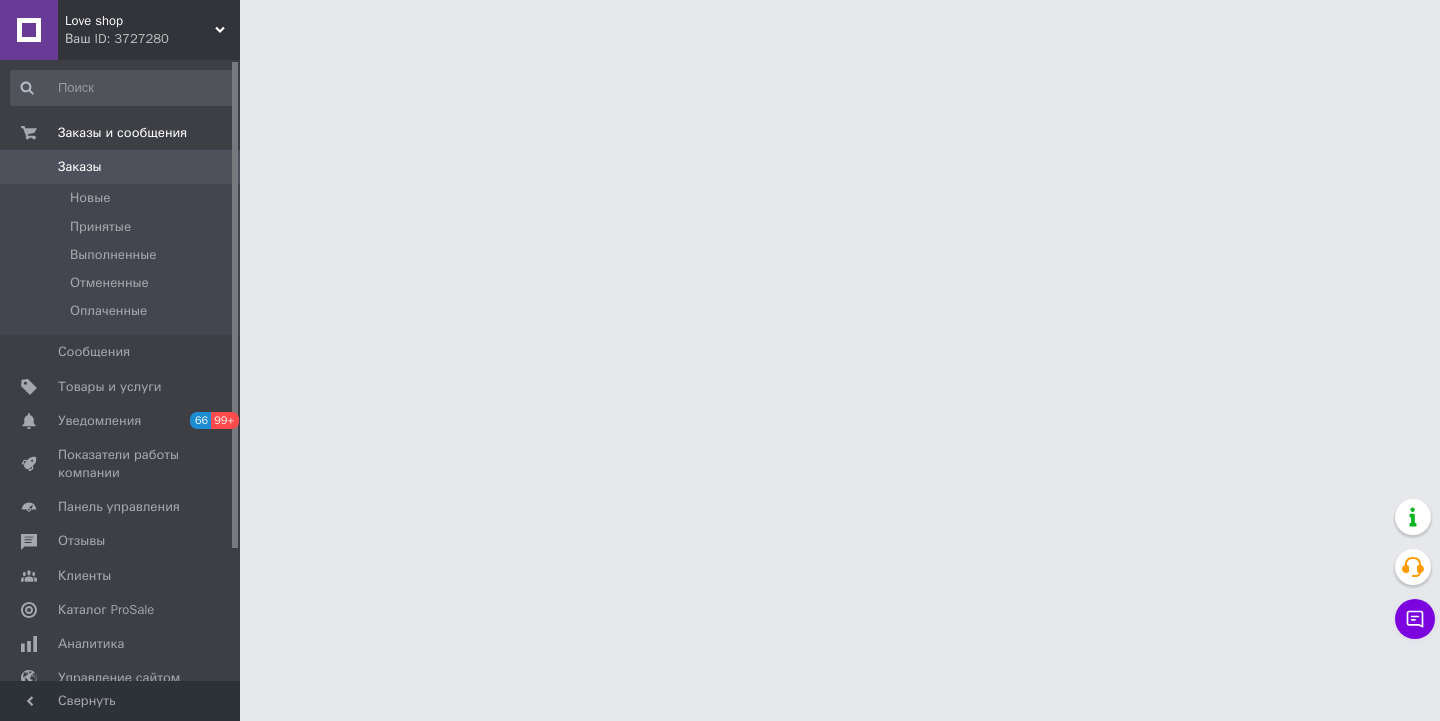 scroll, scrollTop: 0, scrollLeft: 0, axis: both 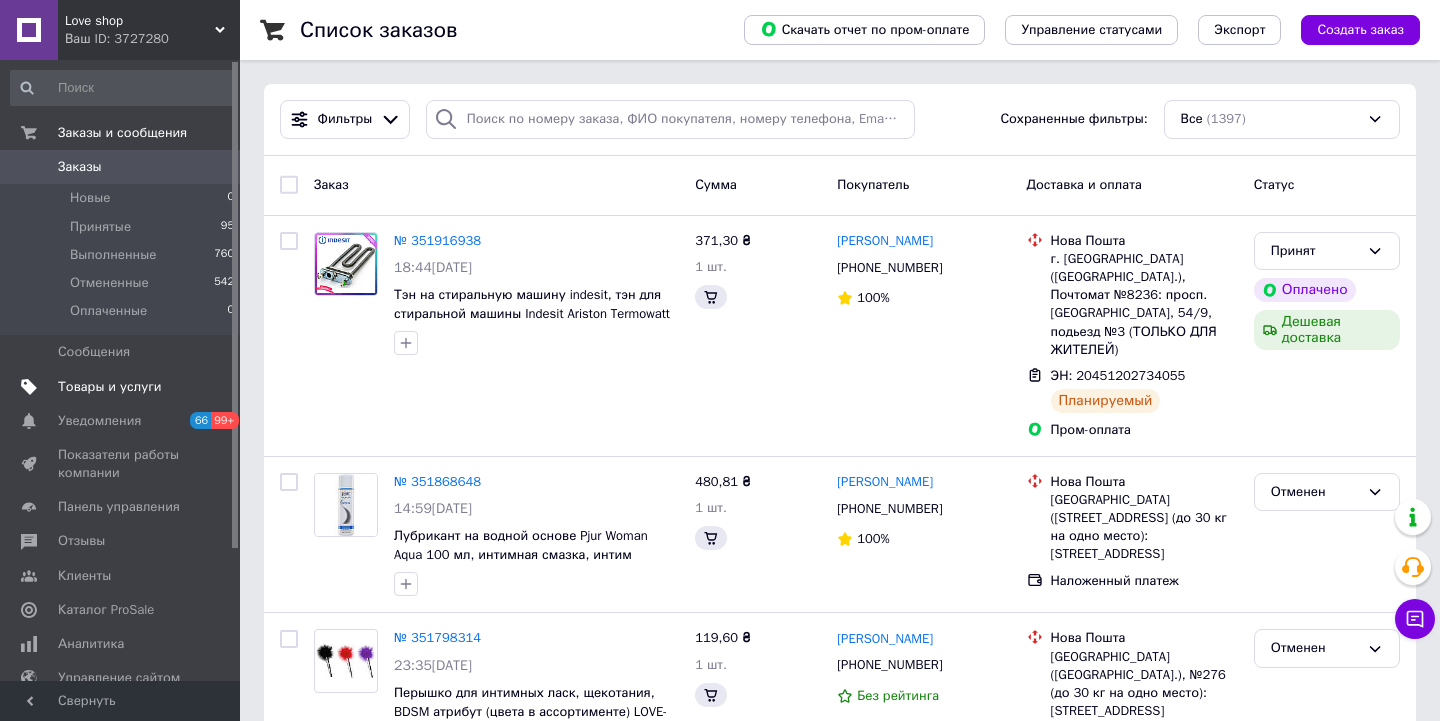 click on "Товары и услуги" at bounding box center [110, 387] 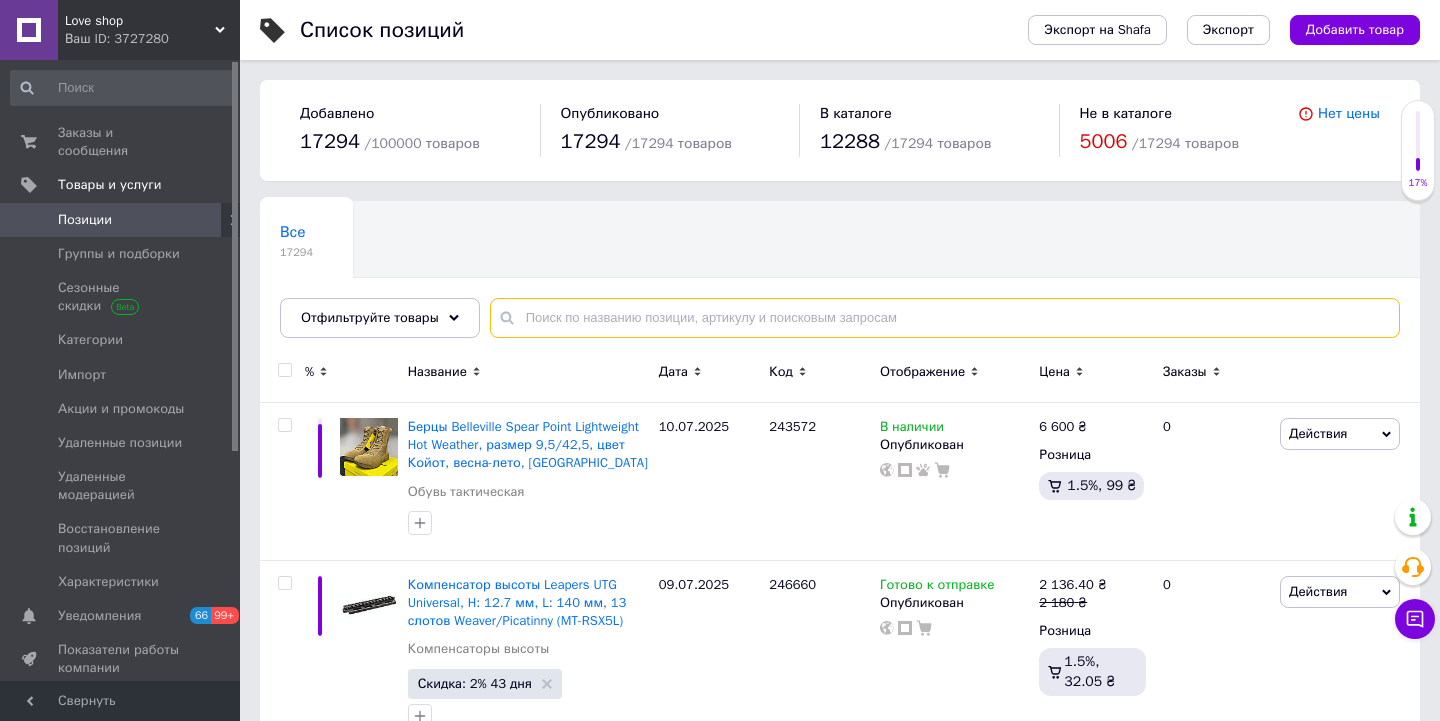 click at bounding box center [945, 318] 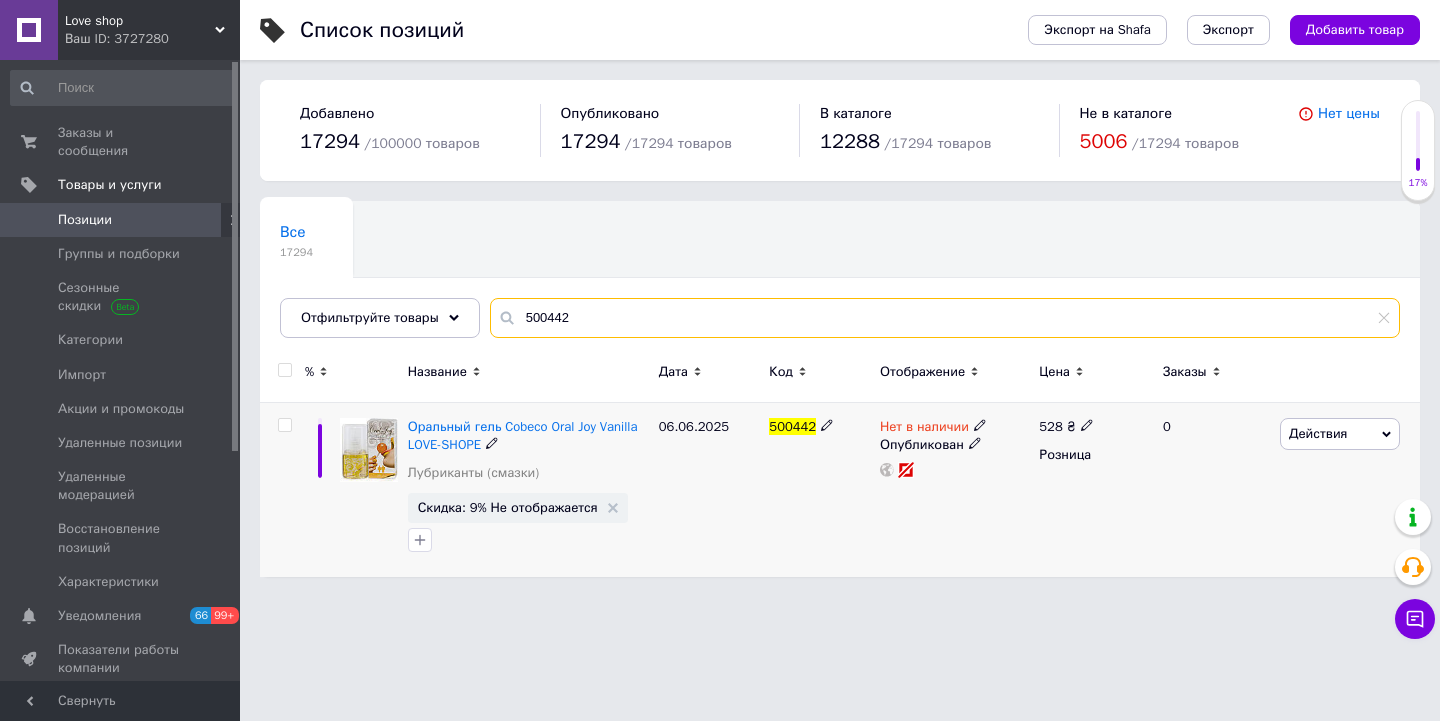 type on "500442" 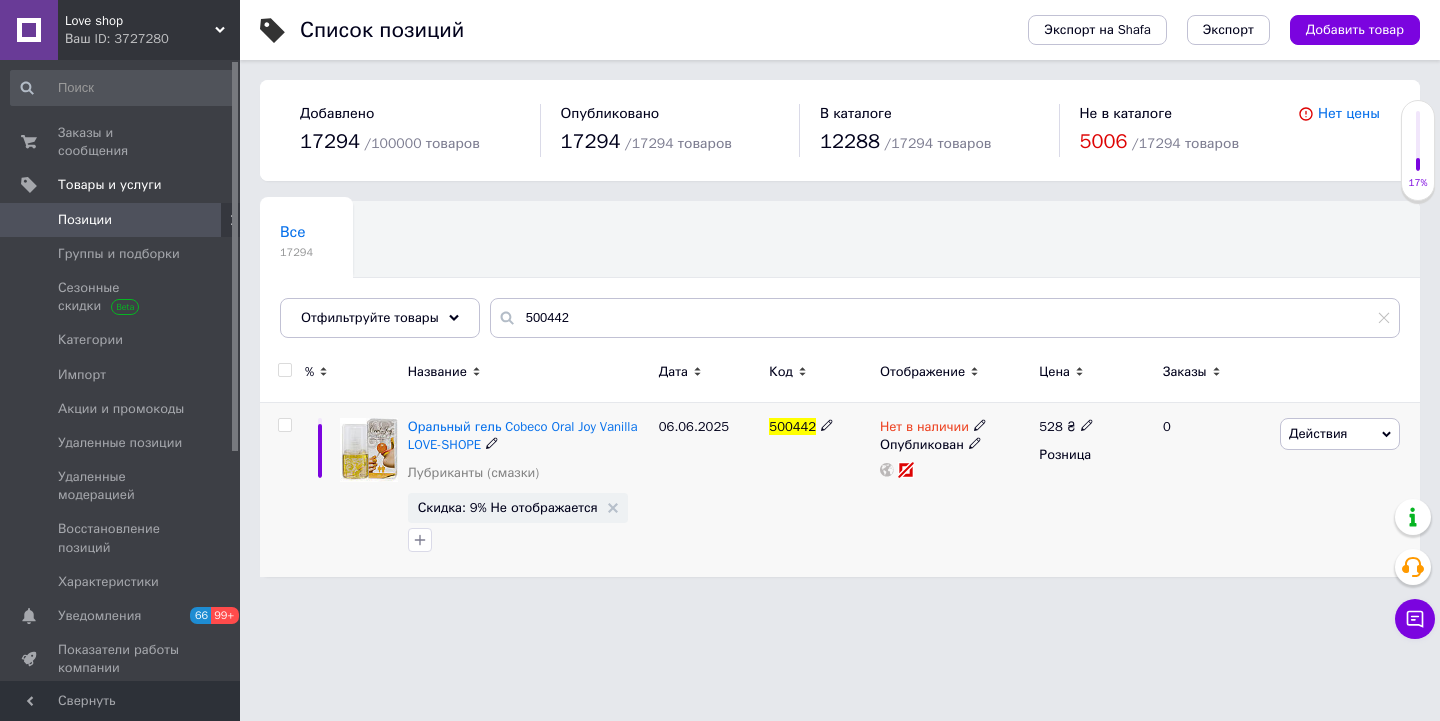 click 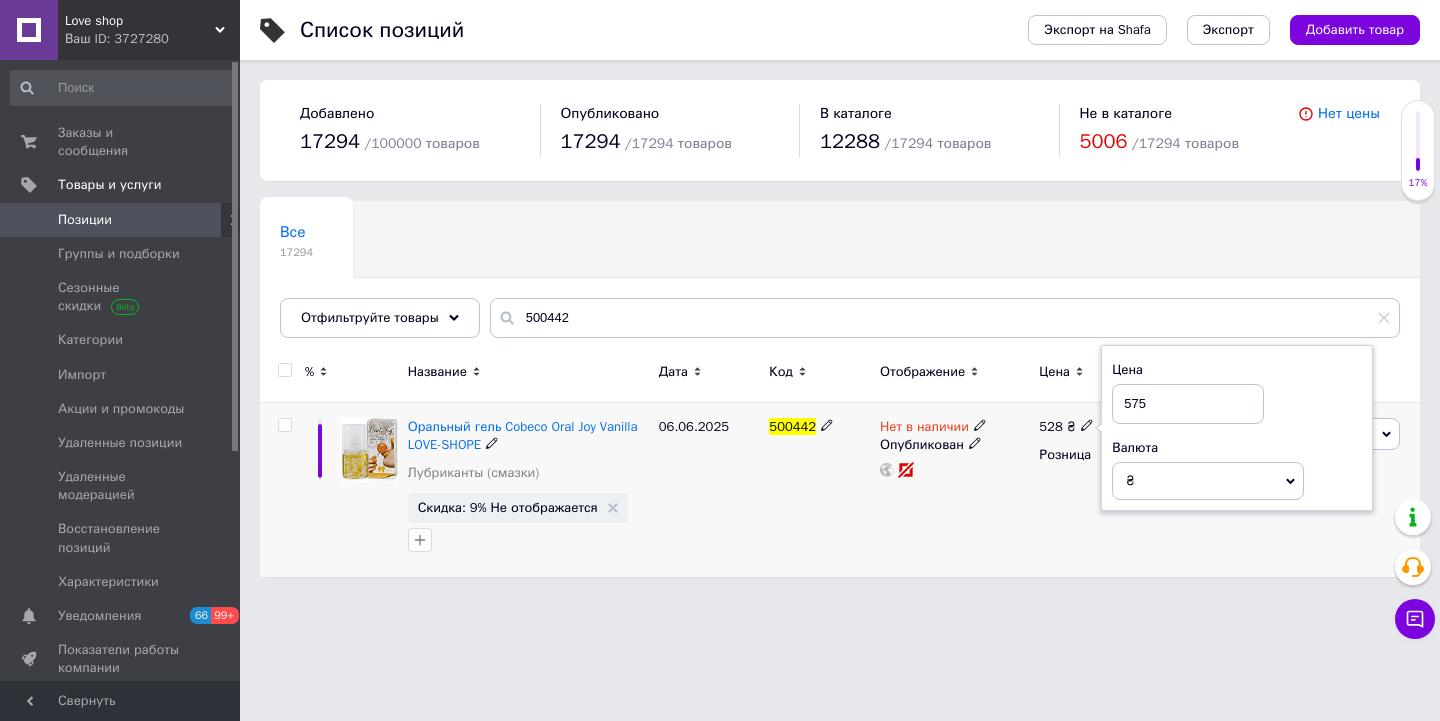 type on "575" 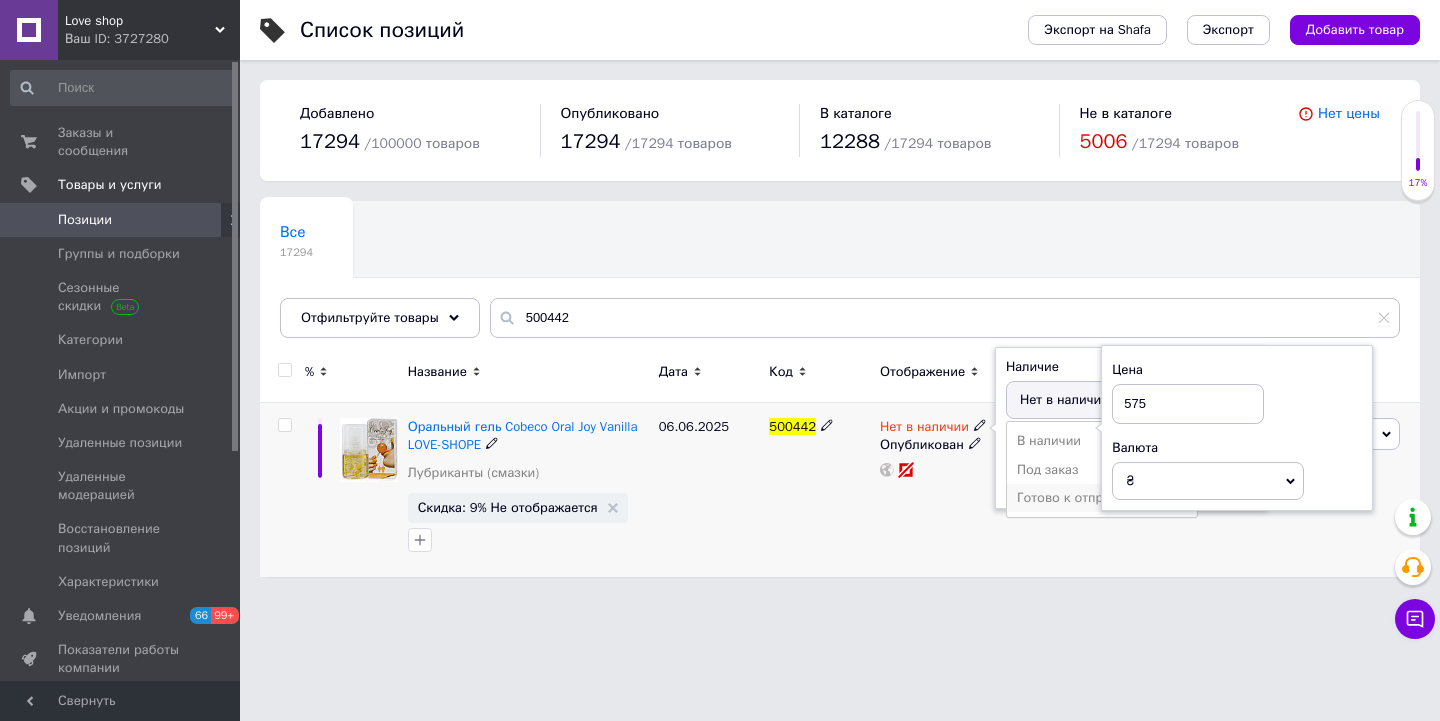 click on "Готово к отправке" at bounding box center [1102, 498] 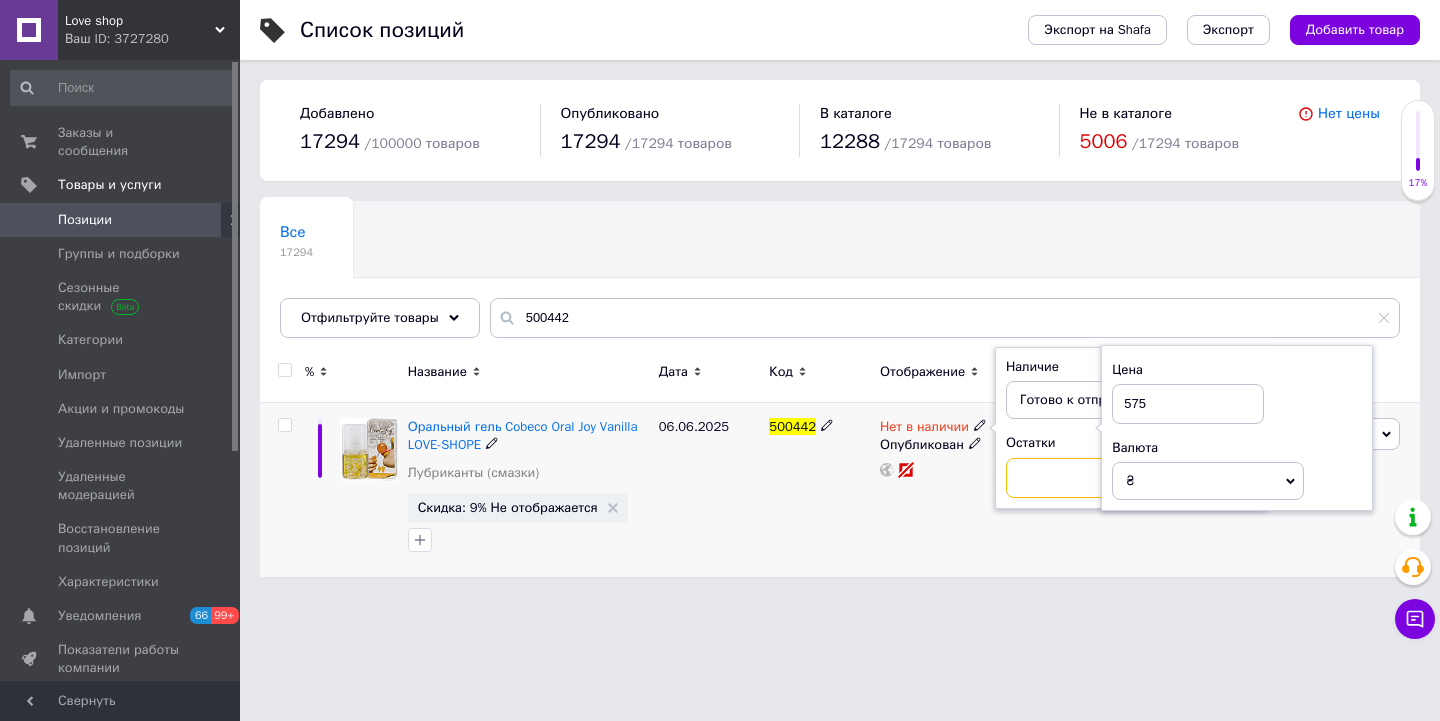 click at bounding box center (1082, 478) 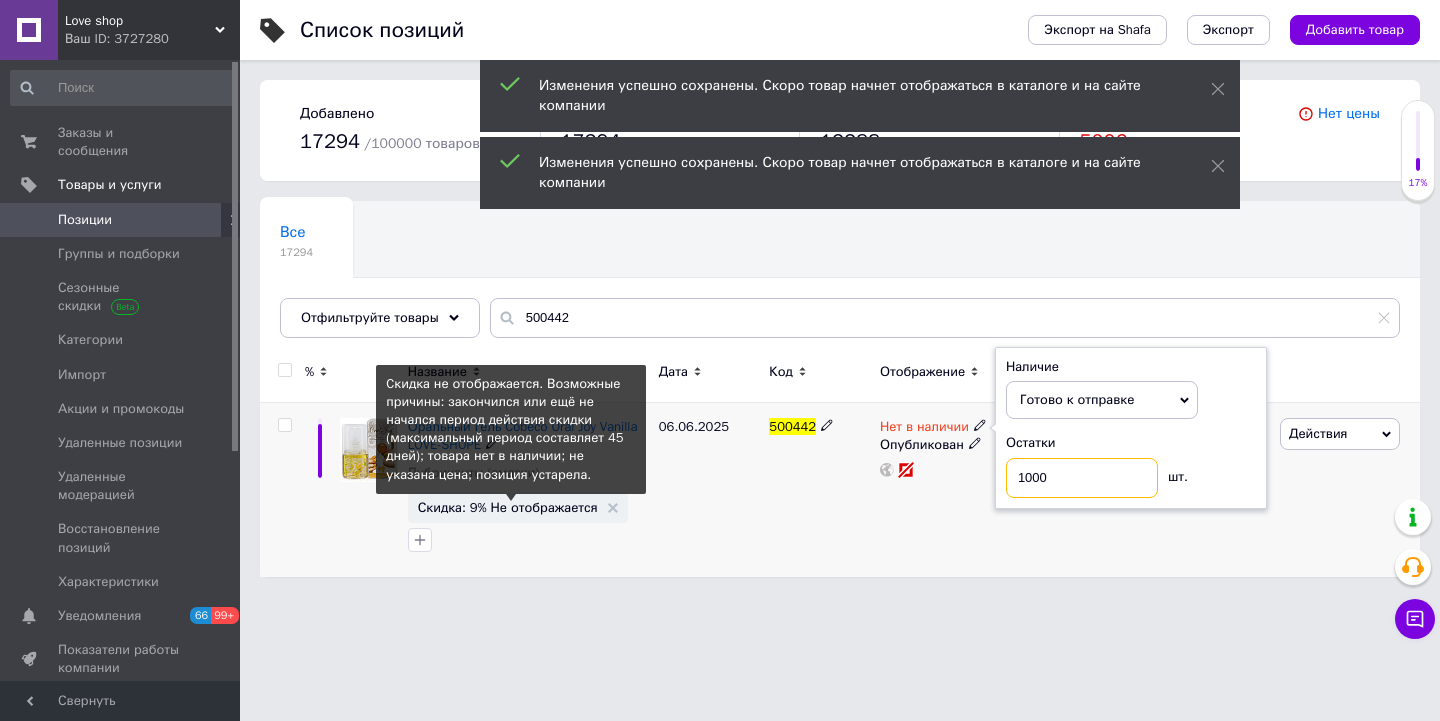 type on "1000" 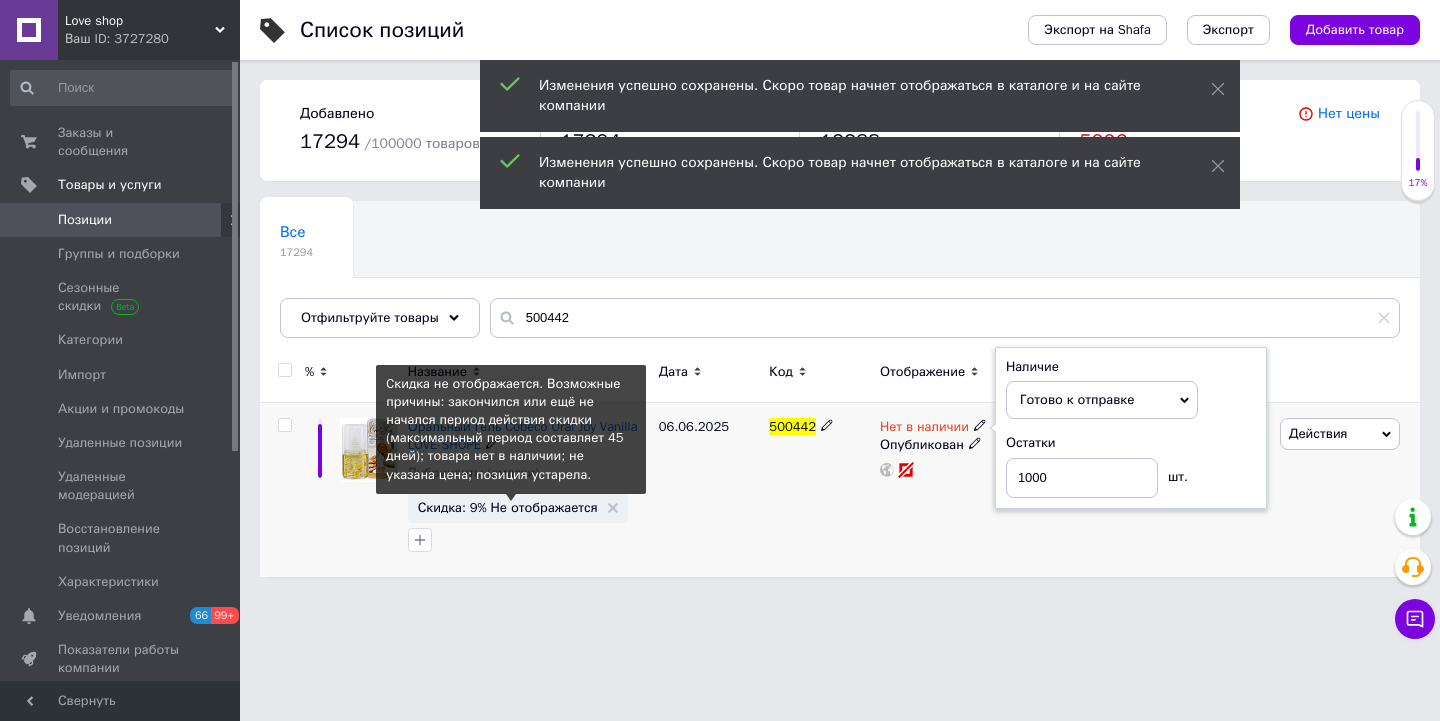 click on "Скидка: 9% Не отображается" at bounding box center (508, 507) 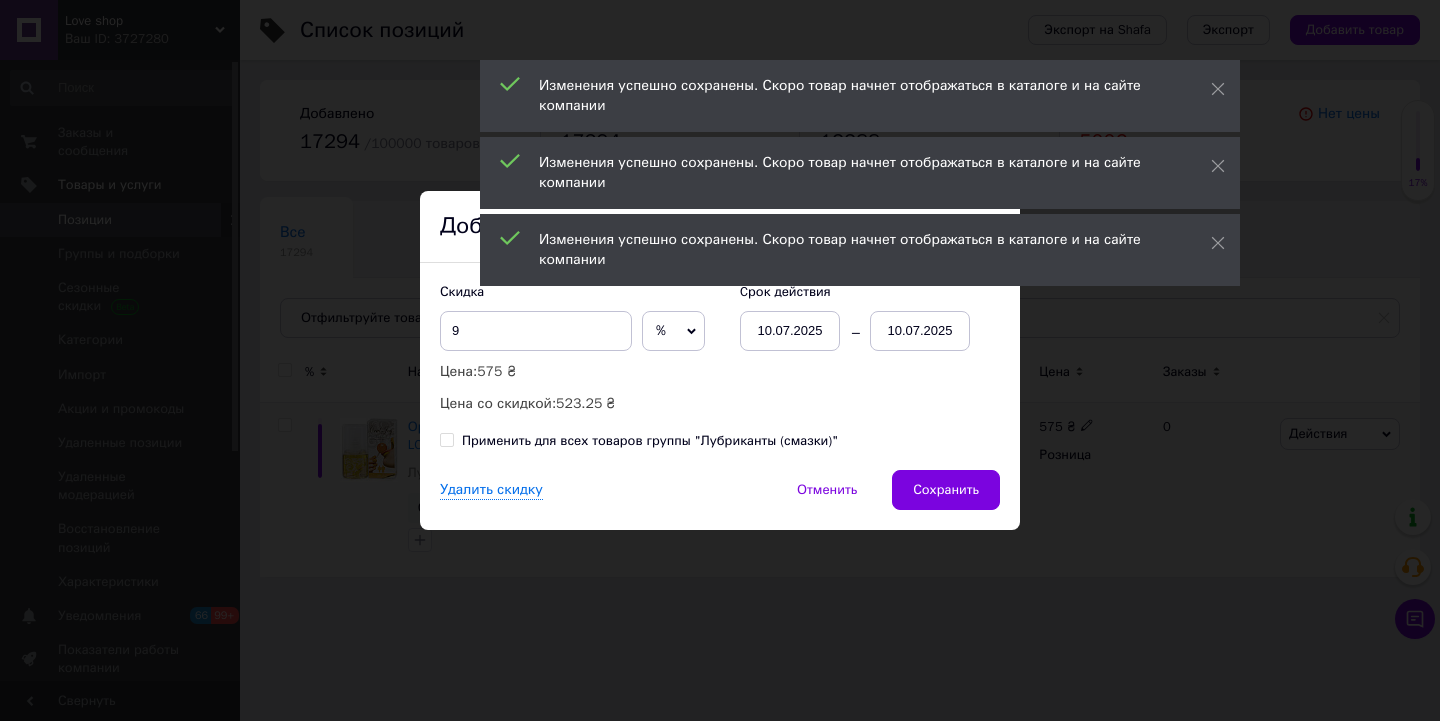 click on "10.07.2025" at bounding box center (920, 331) 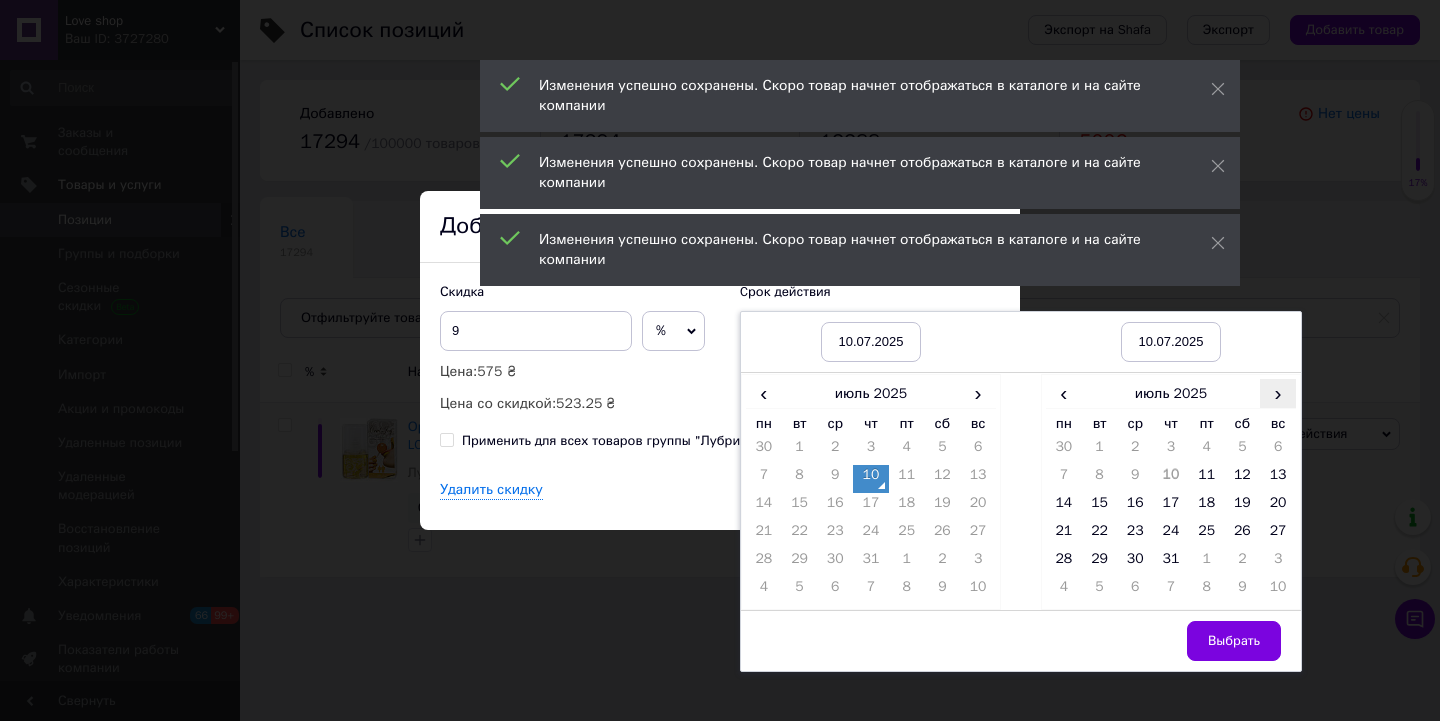 click on "›" at bounding box center (1278, 393) 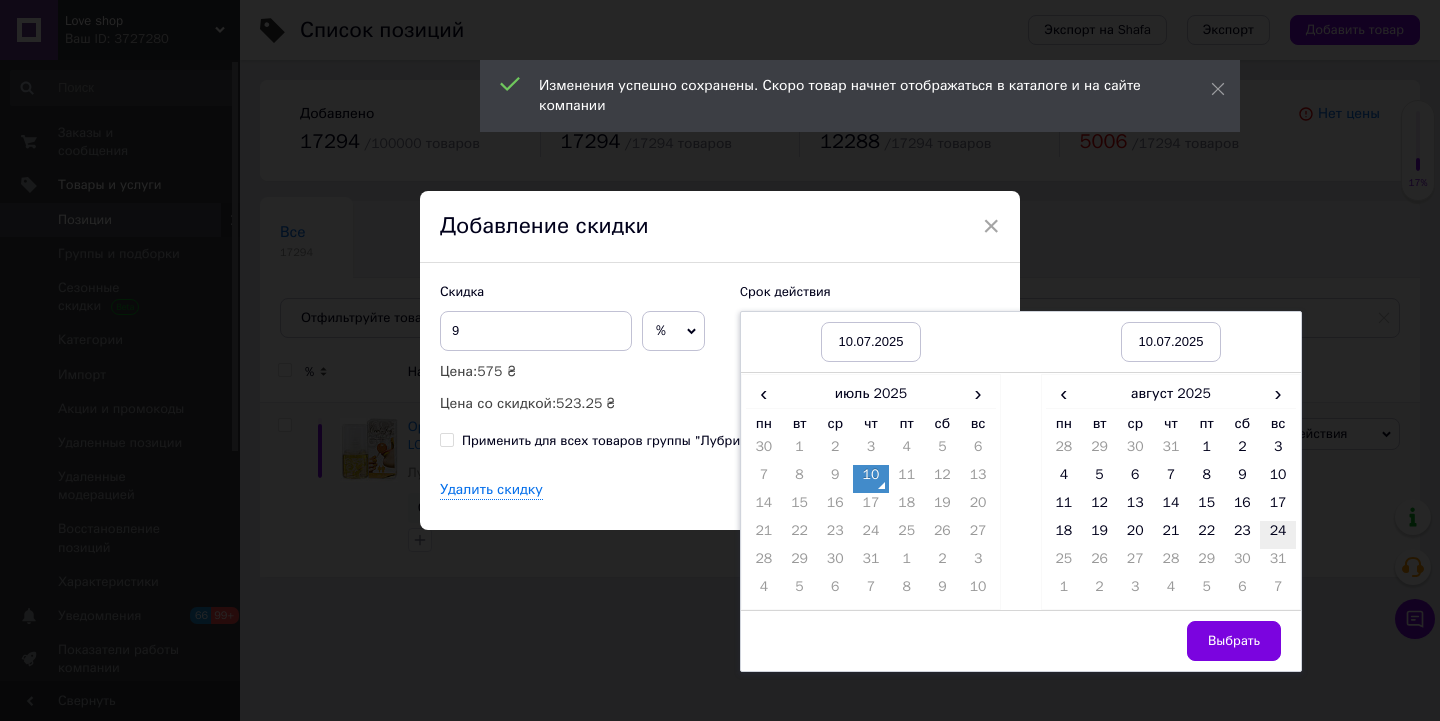 click on "24" at bounding box center (1278, 535) 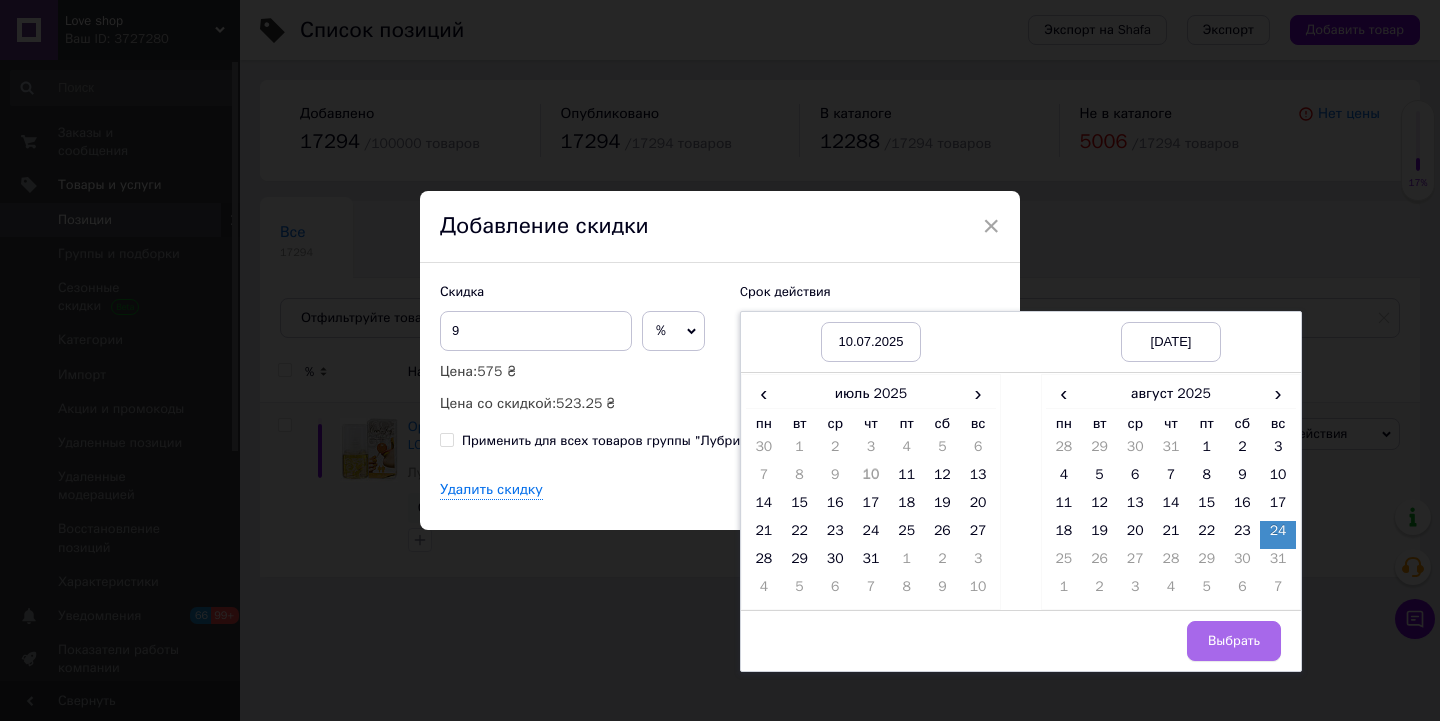 click on "Выбрать" at bounding box center (1234, 641) 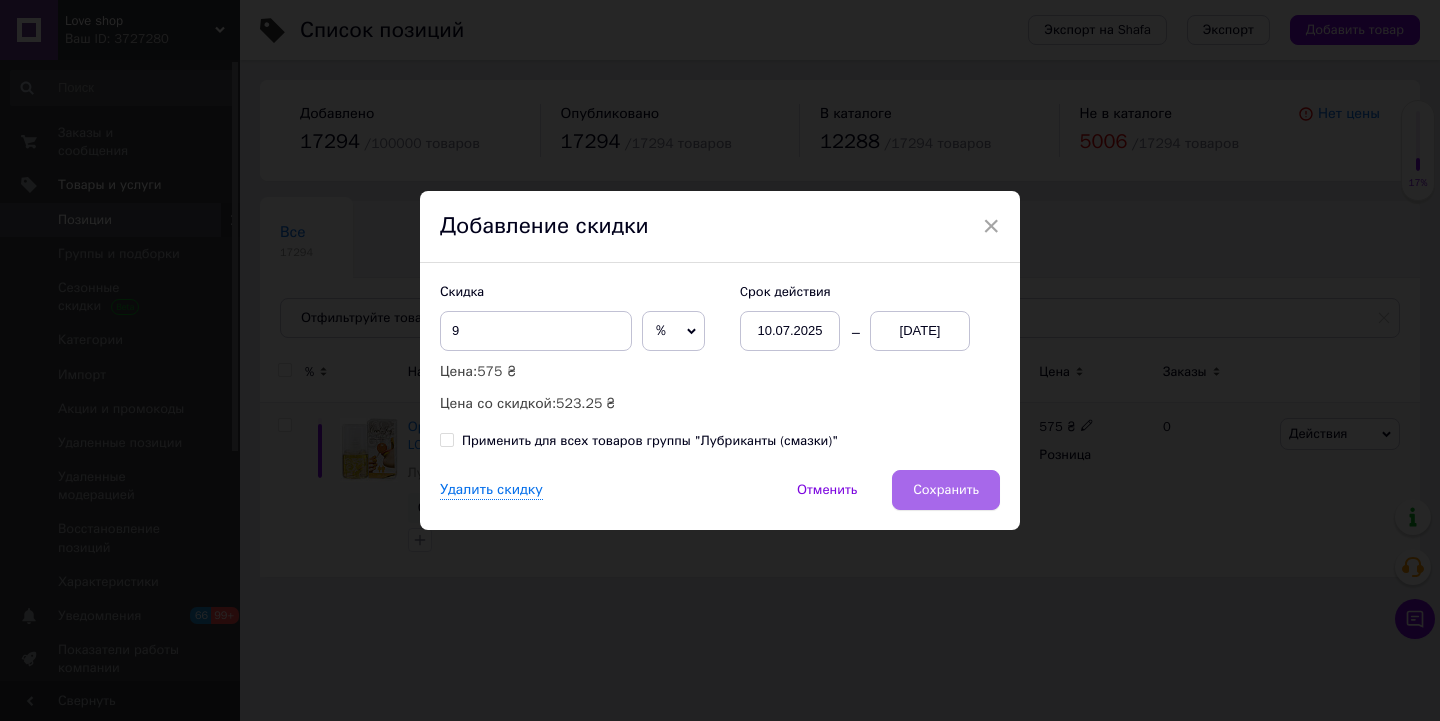 click on "Сохранить" at bounding box center (946, 490) 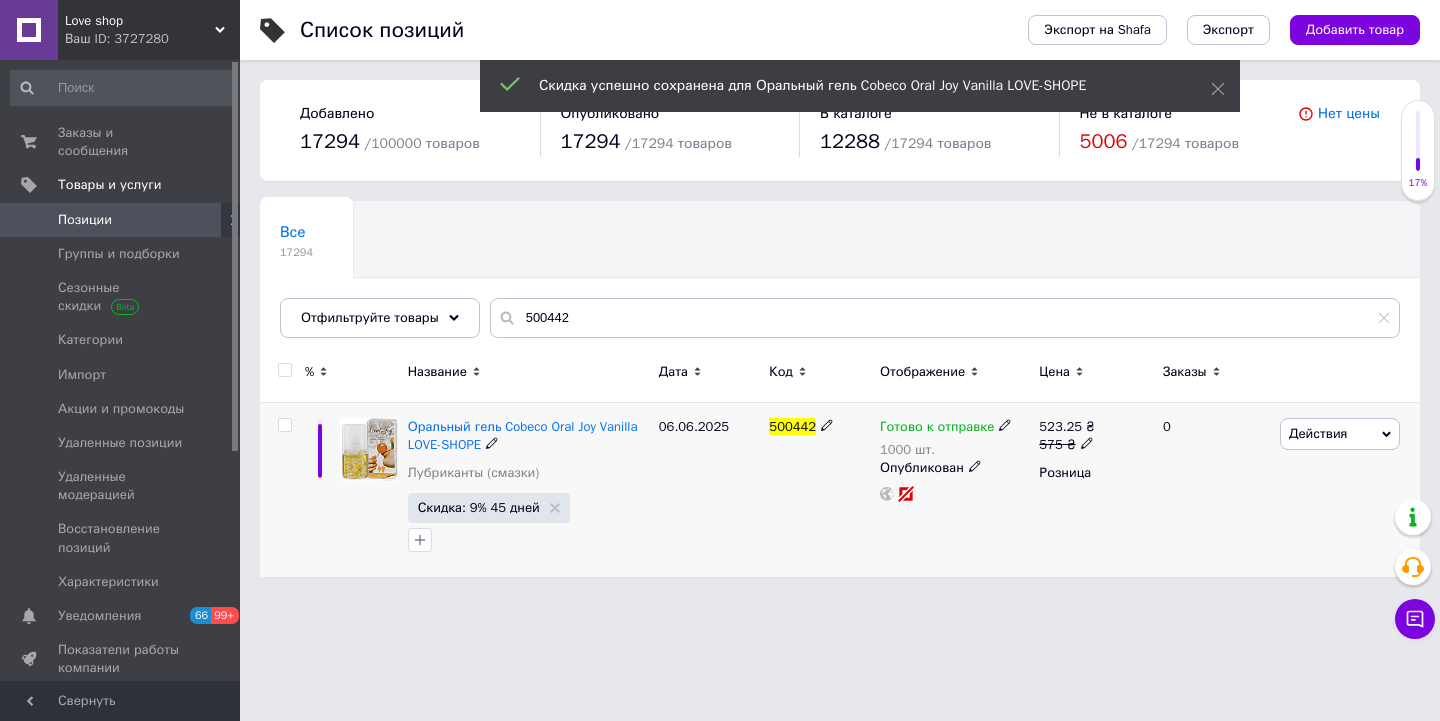 click on "Love shop" at bounding box center [140, 21] 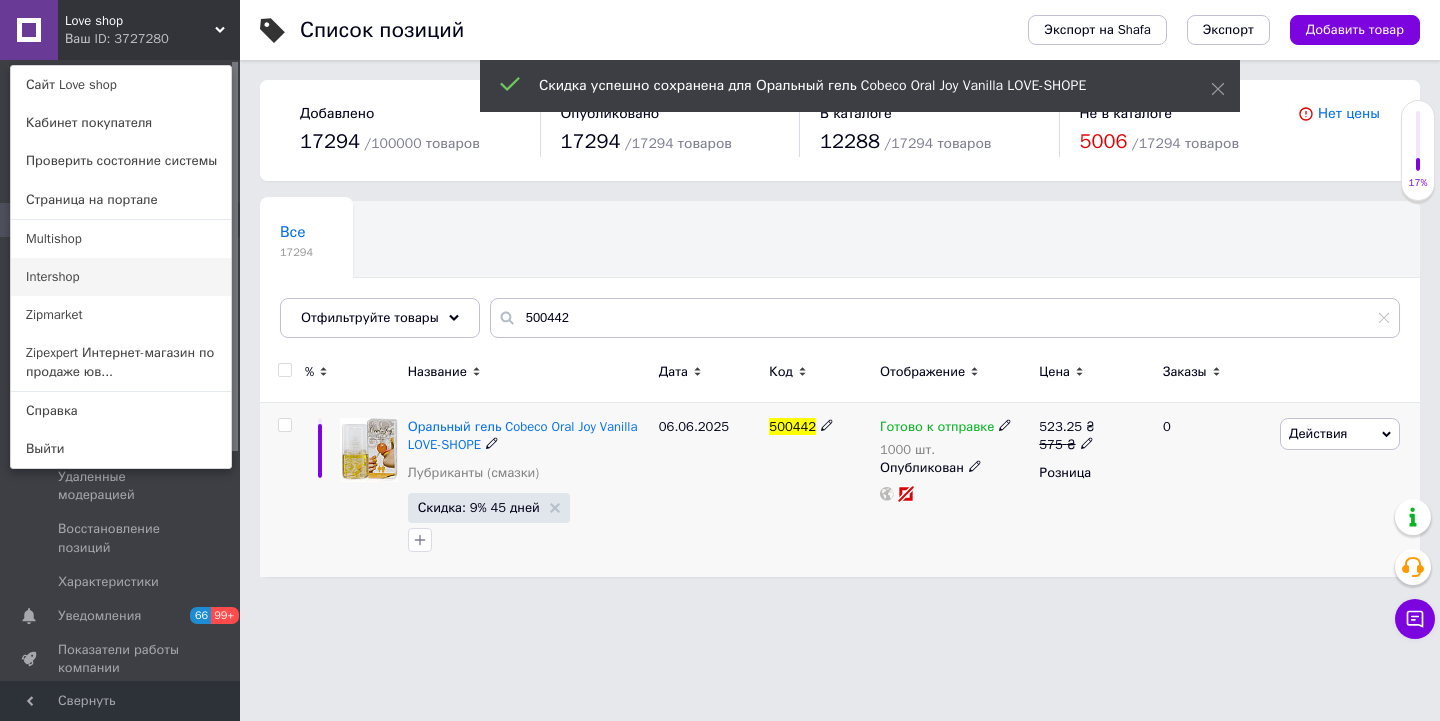 click on "Intershop" at bounding box center (121, 277) 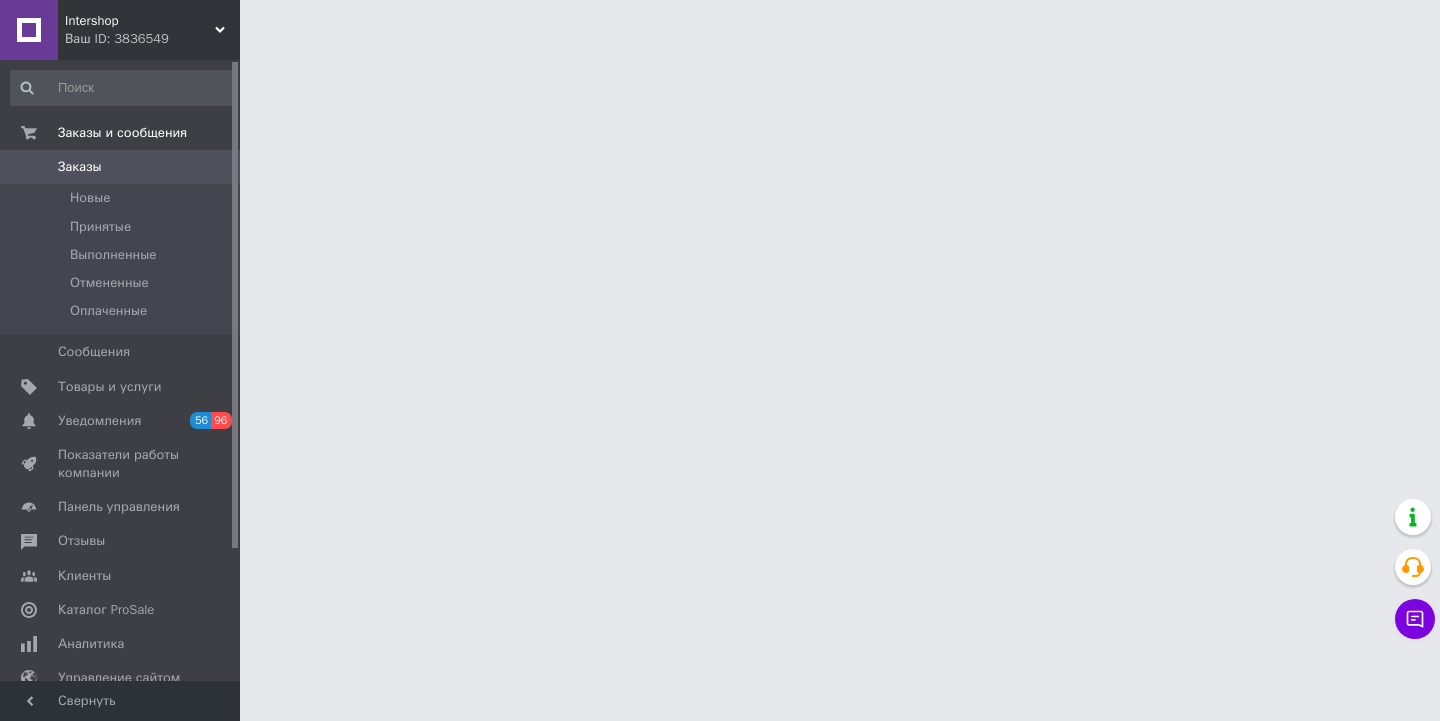 scroll, scrollTop: 0, scrollLeft: 0, axis: both 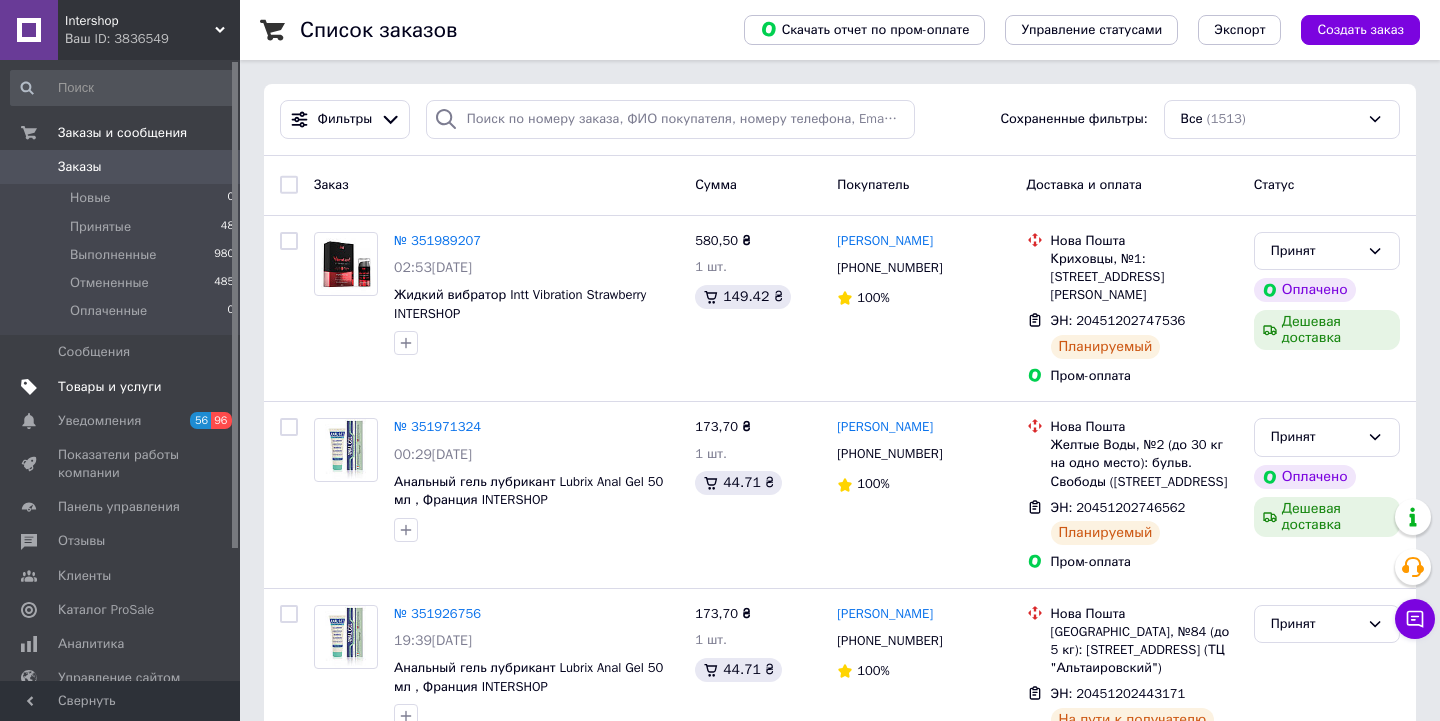 click on "Товары и услуги" at bounding box center [110, 387] 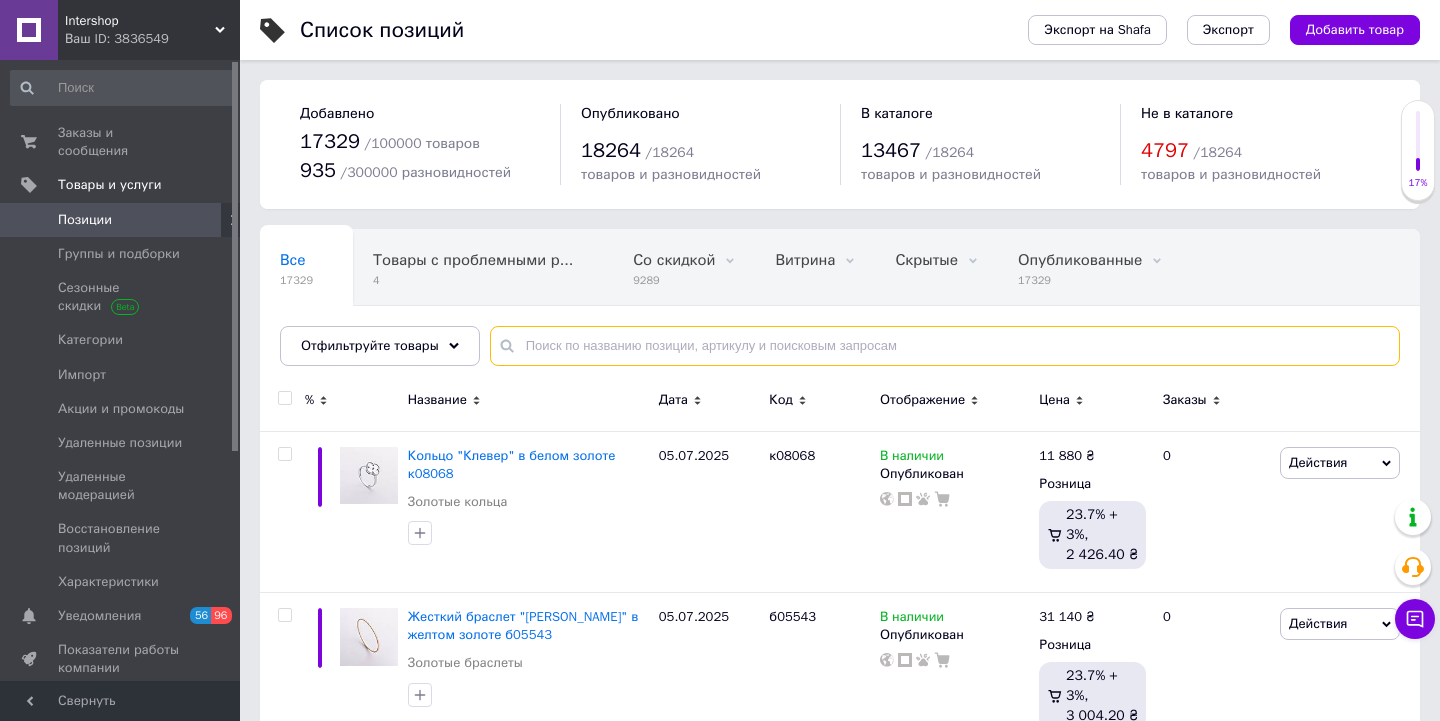 click at bounding box center (945, 346) 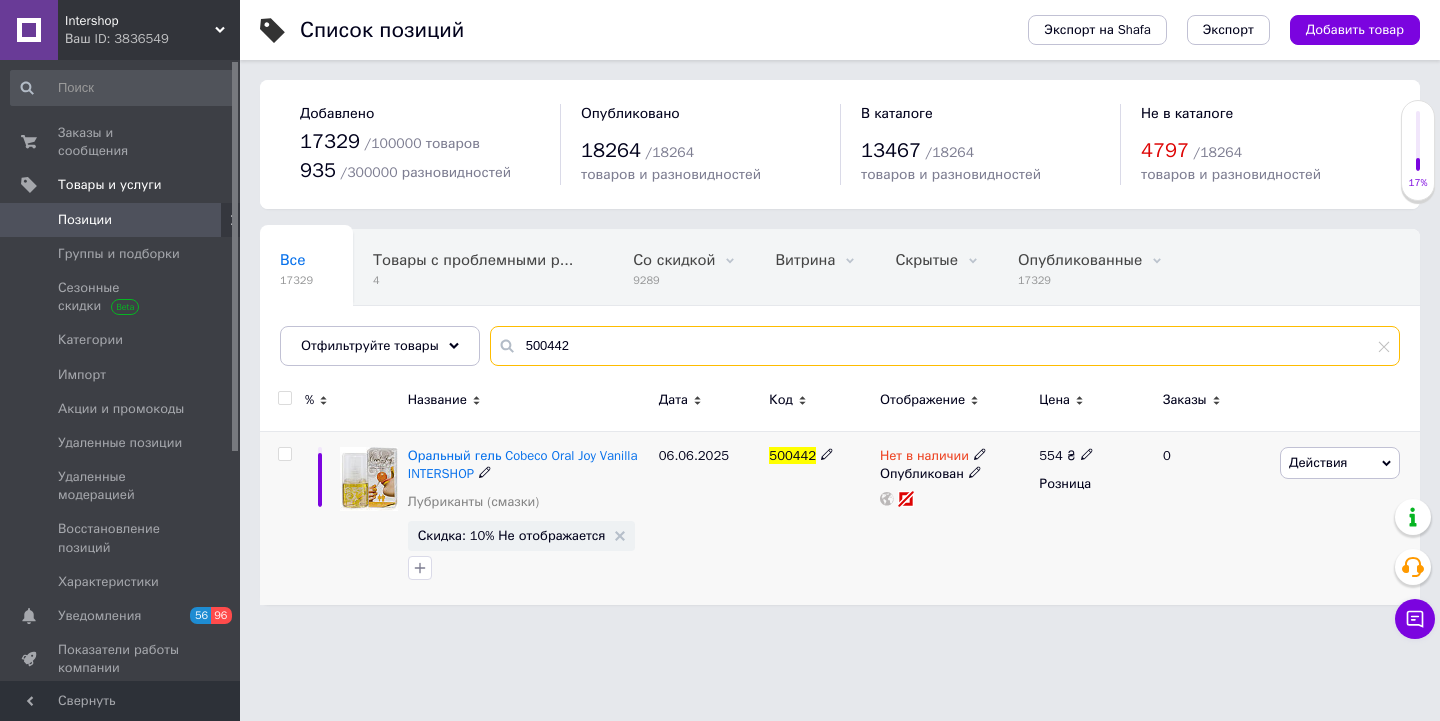 type on "500442" 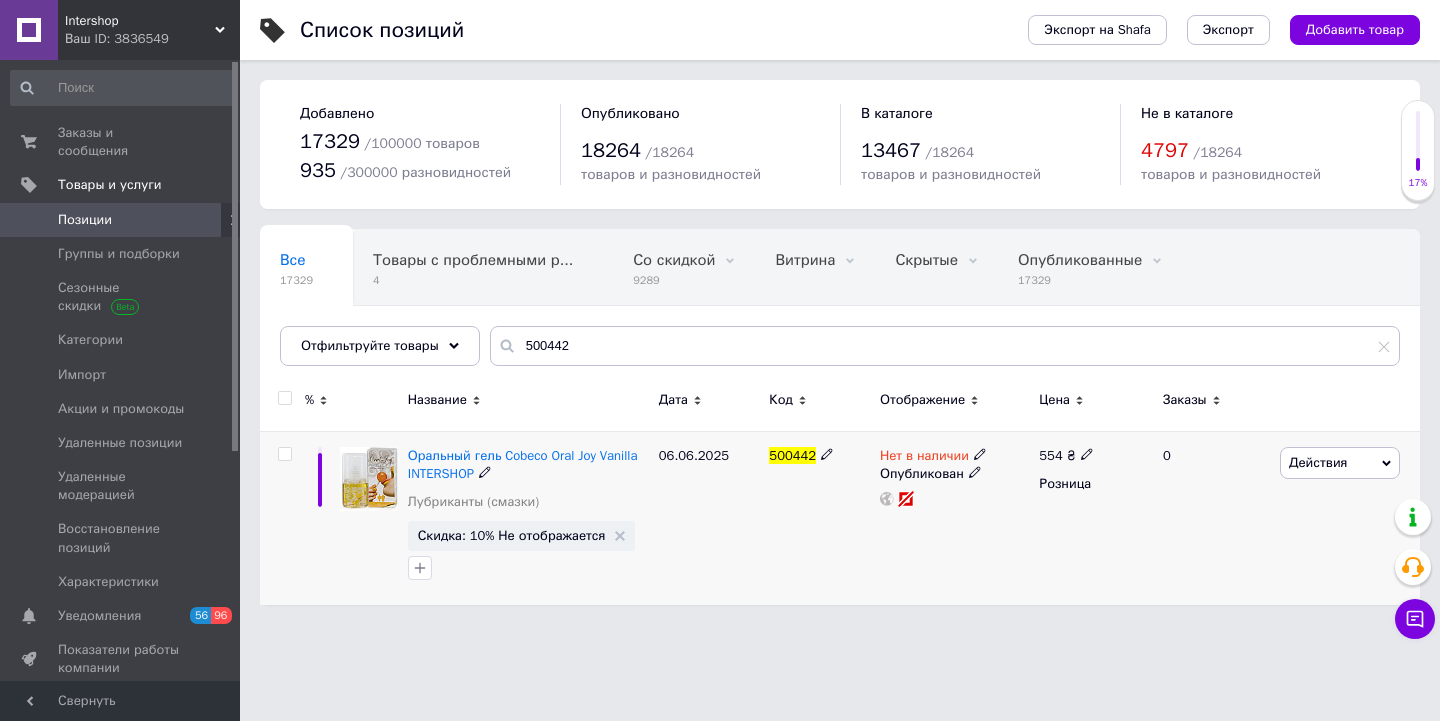 click 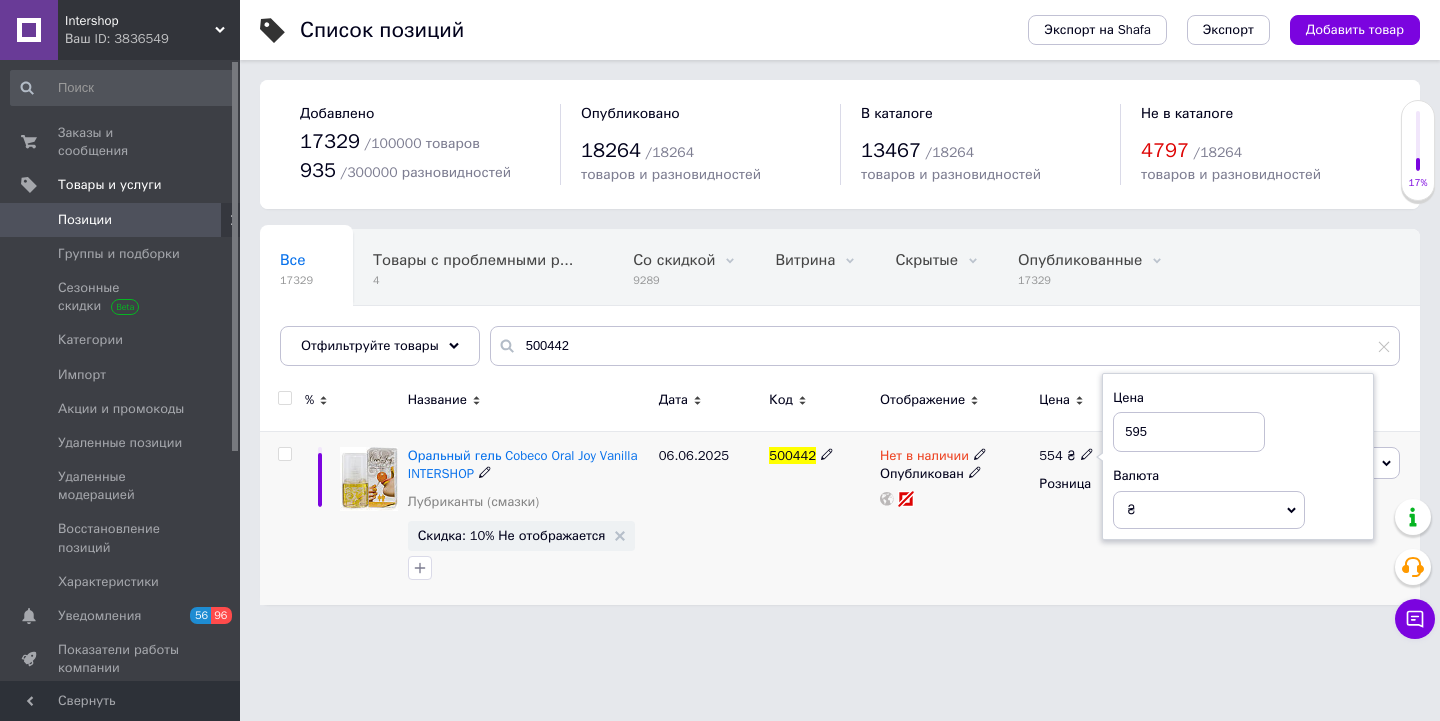 type on "595" 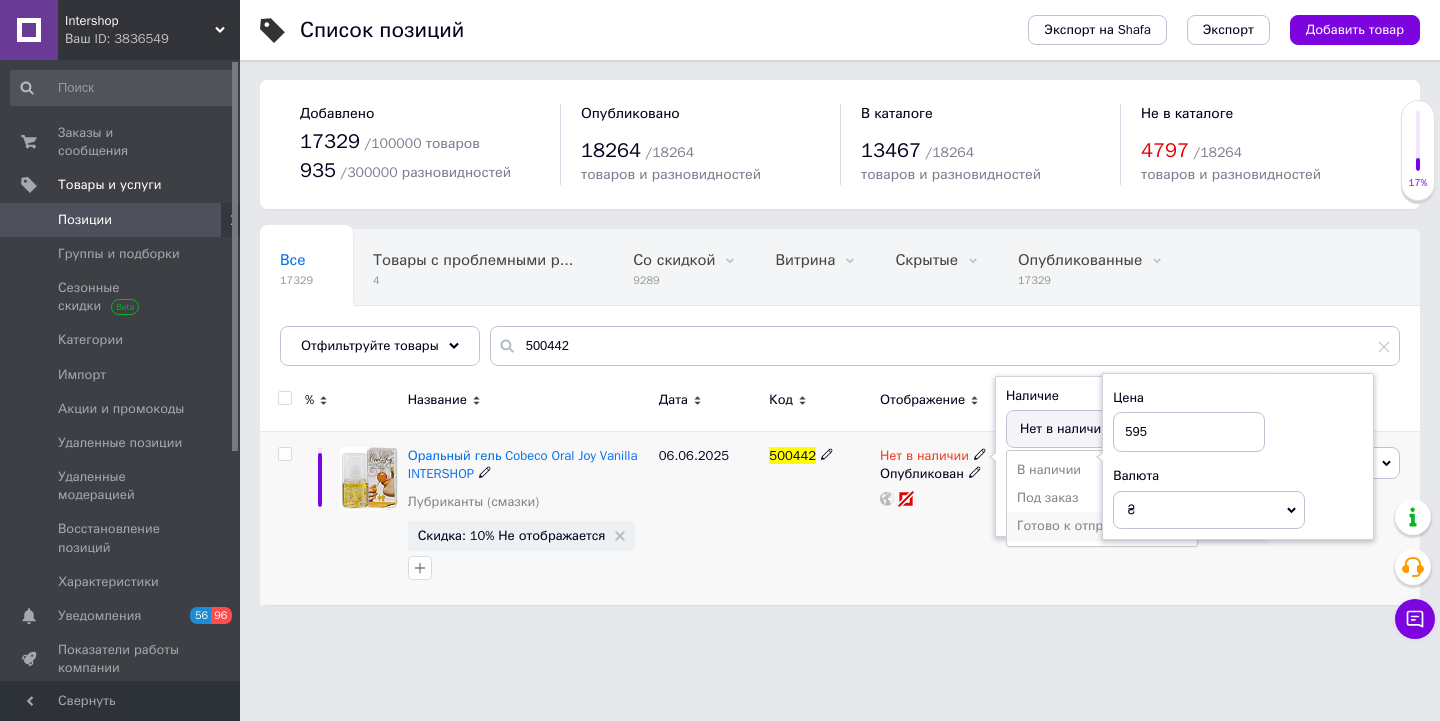 click on "Готово к отправке" at bounding box center (1102, 526) 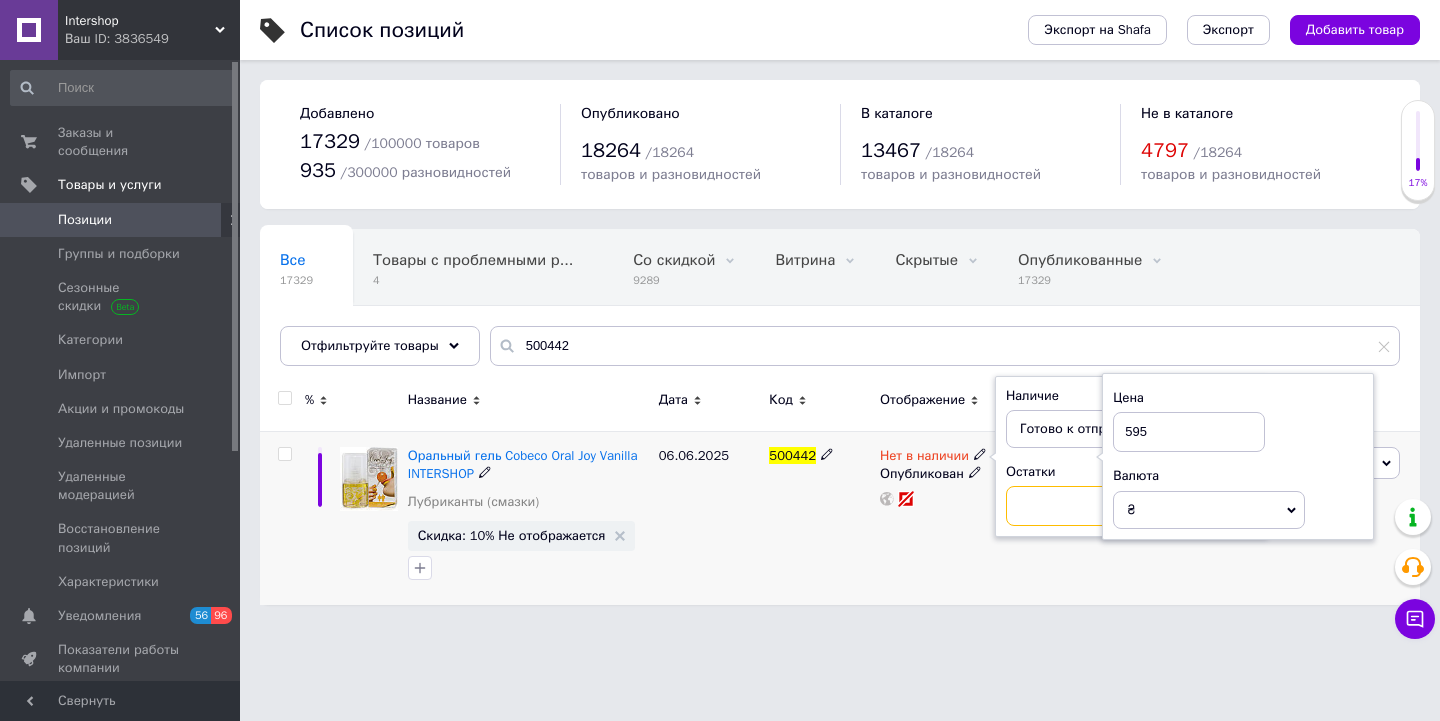 click at bounding box center [1082, 506] 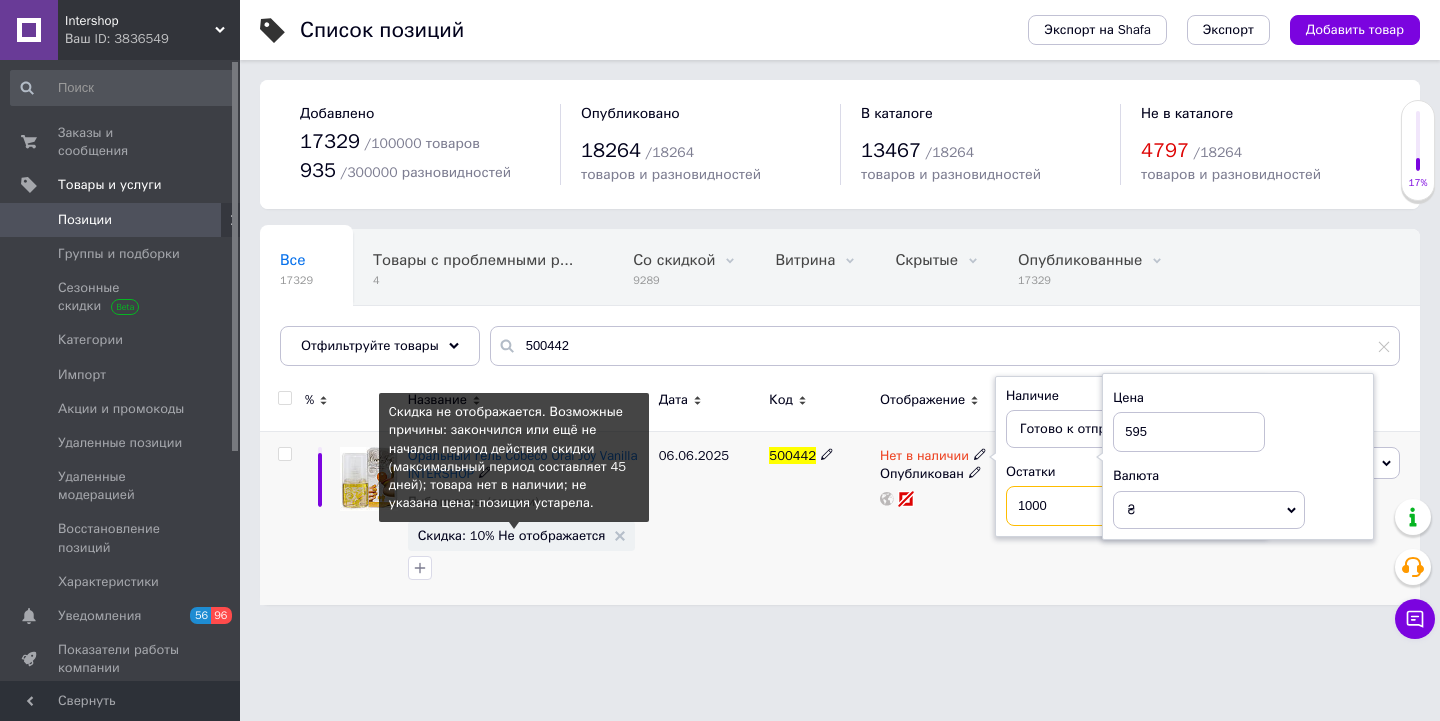 type on "1000" 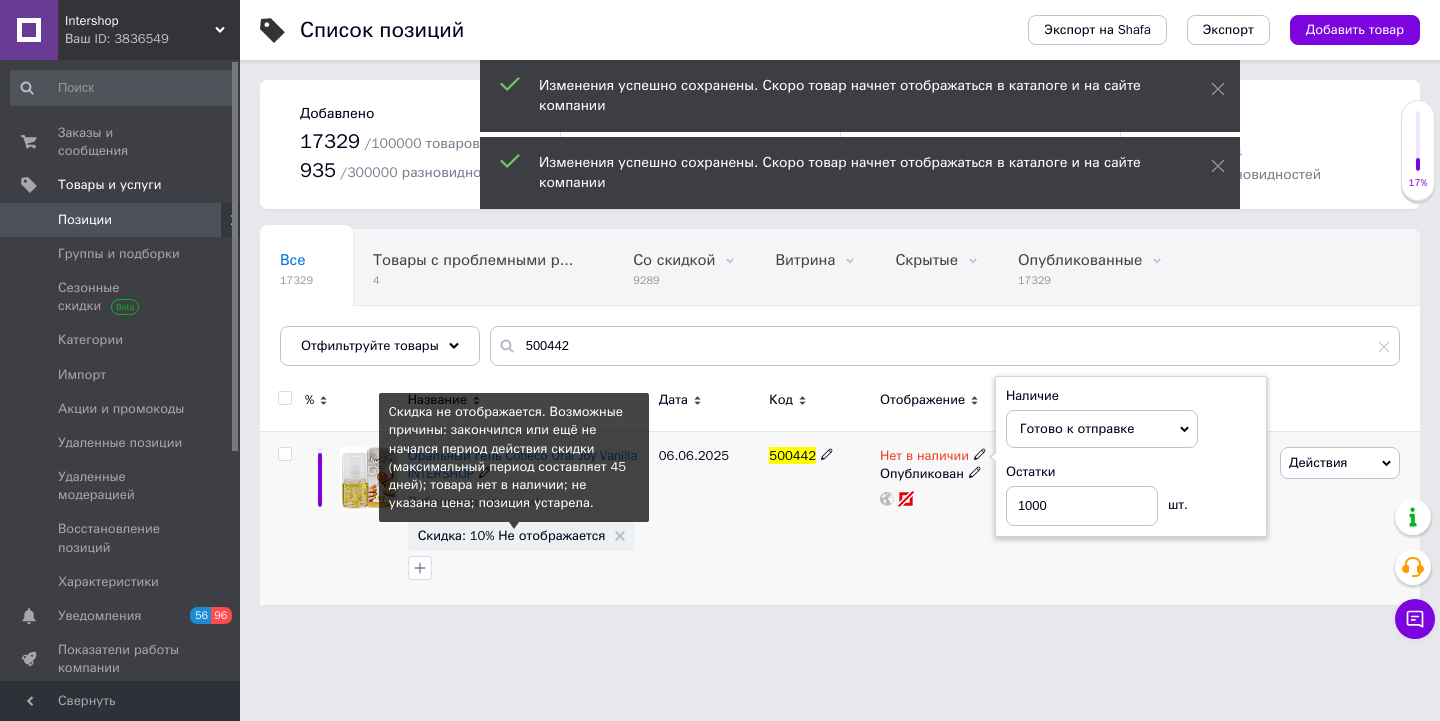 click on "Скидка: 10% Не отображается" at bounding box center (512, 535) 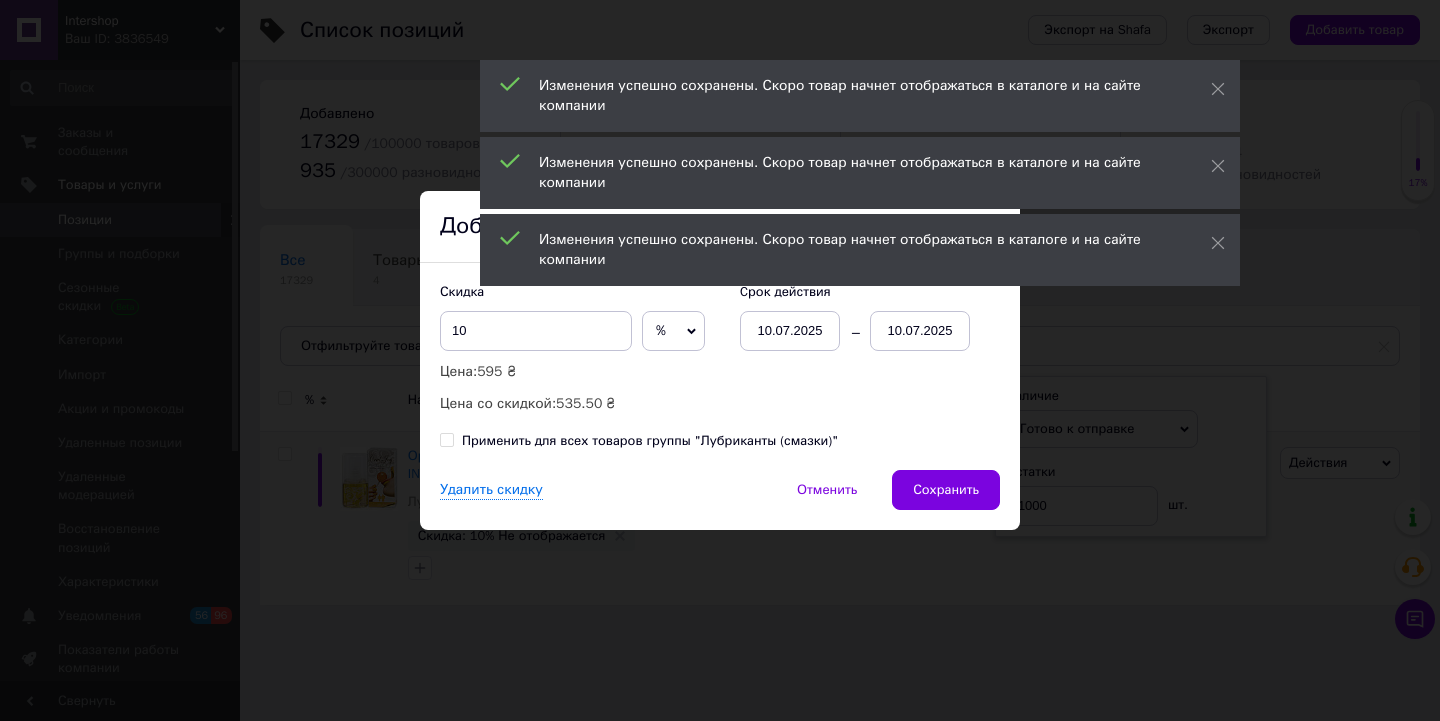 click on "10.07.2025" at bounding box center (920, 331) 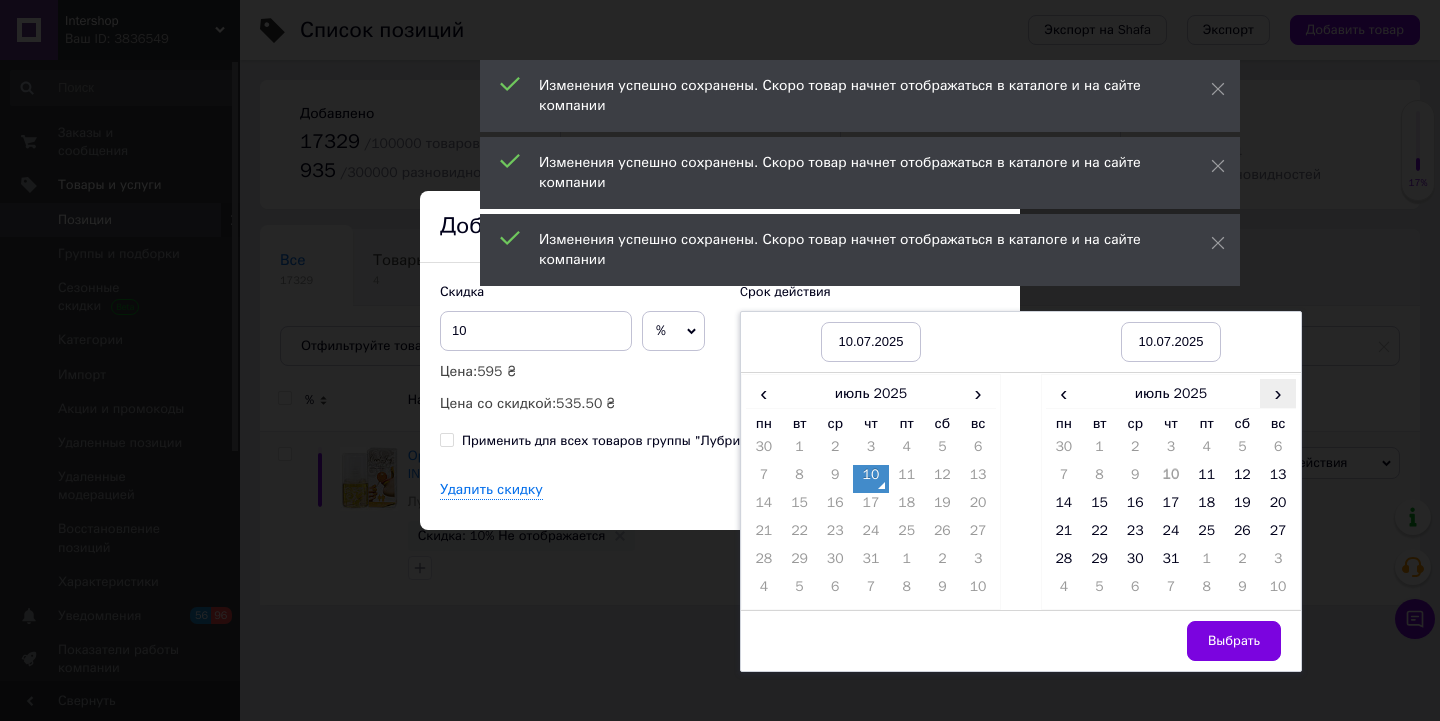 click on "›" at bounding box center (1278, 393) 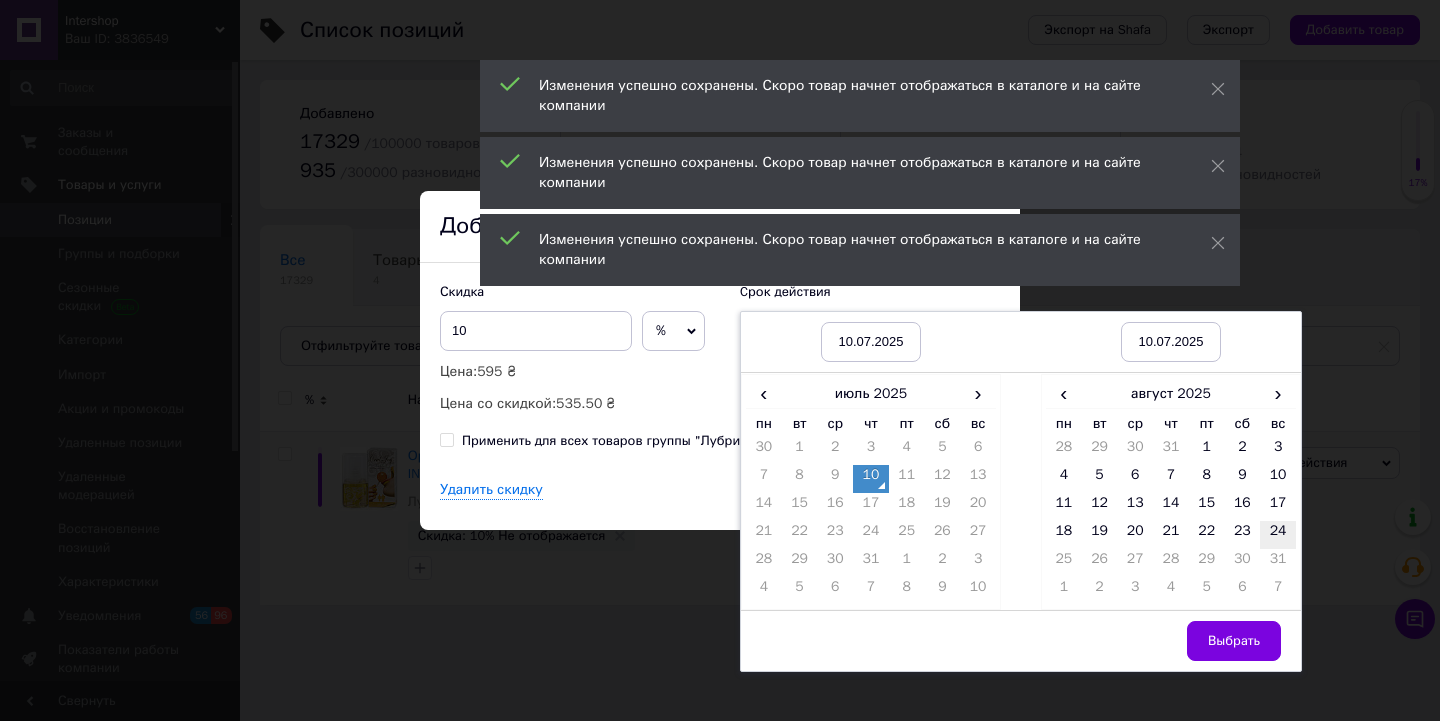 click on "24" at bounding box center (1278, 535) 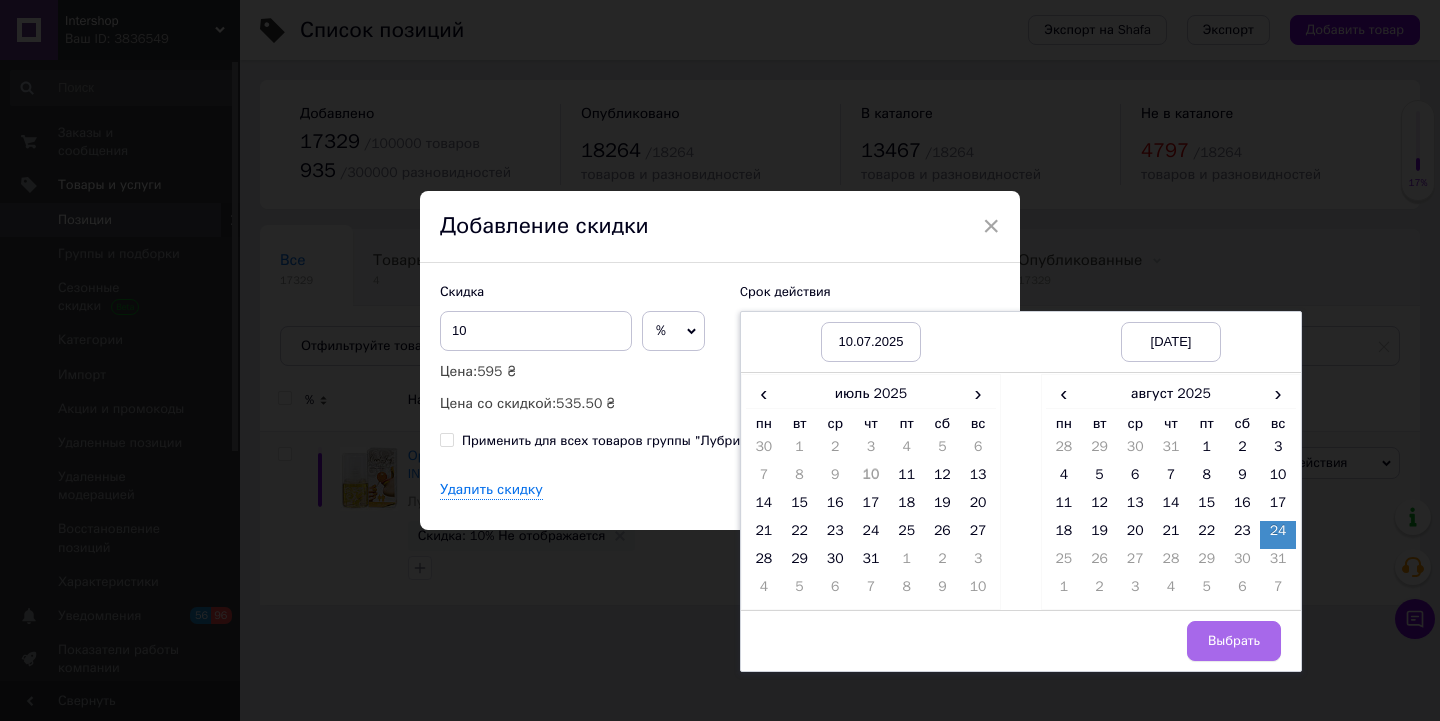 click on "Выбрать" at bounding box center (1234, 641) 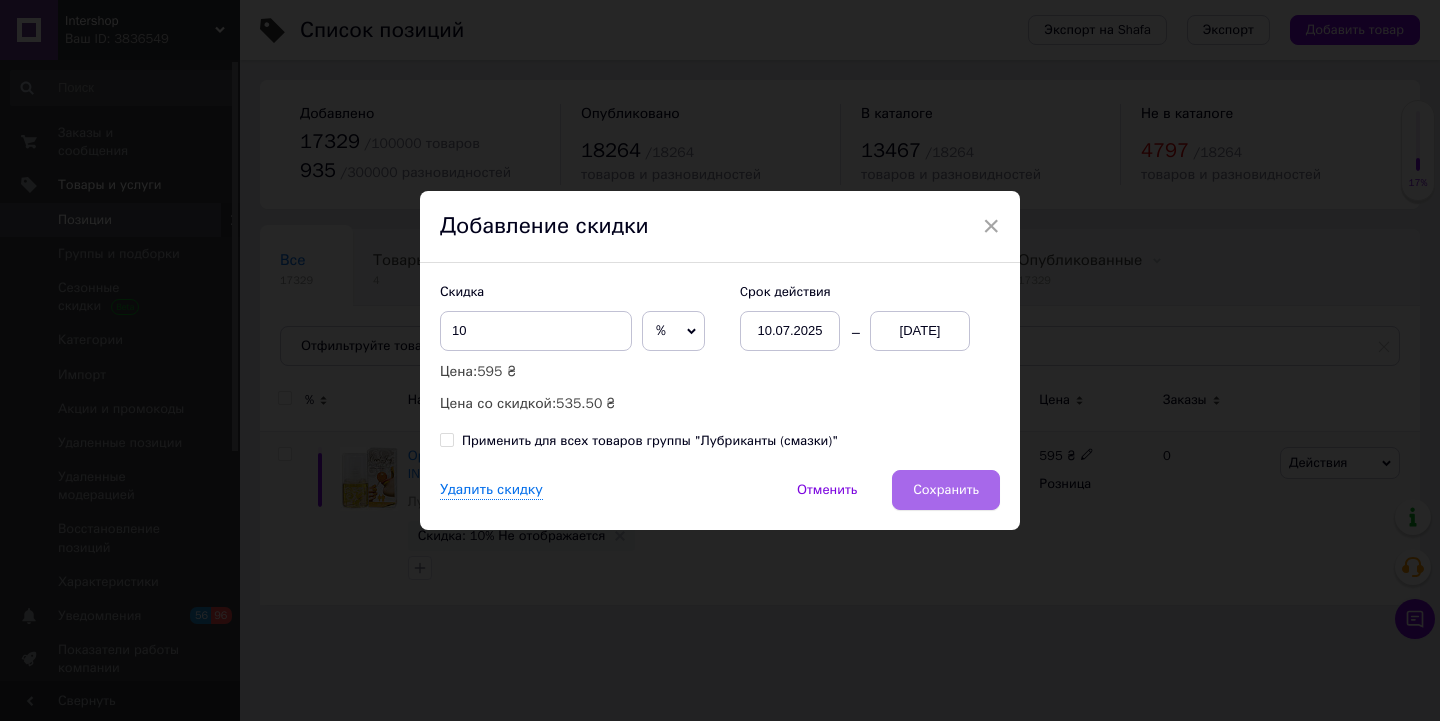 click on "Сохранить" at bounding box center [946, 490] 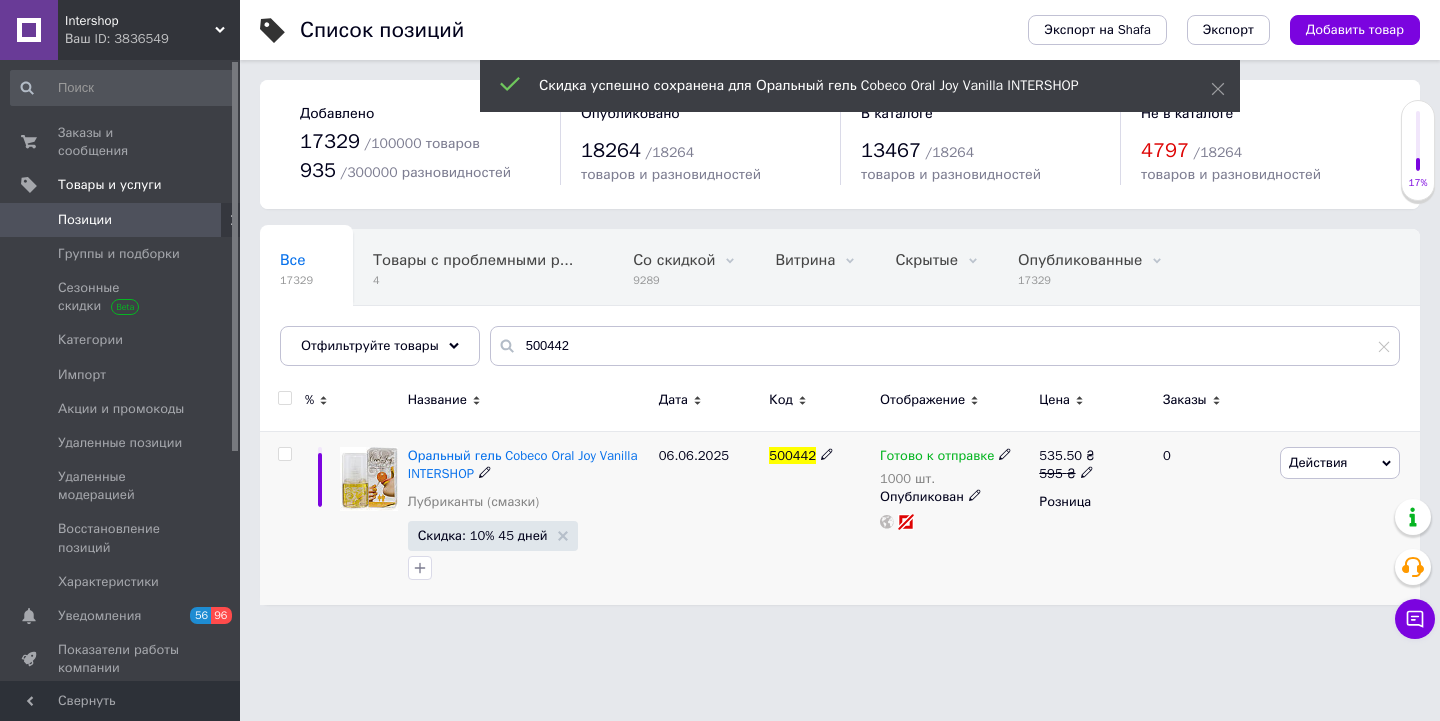 click on "Intershop" at bounding box center [140, 21] 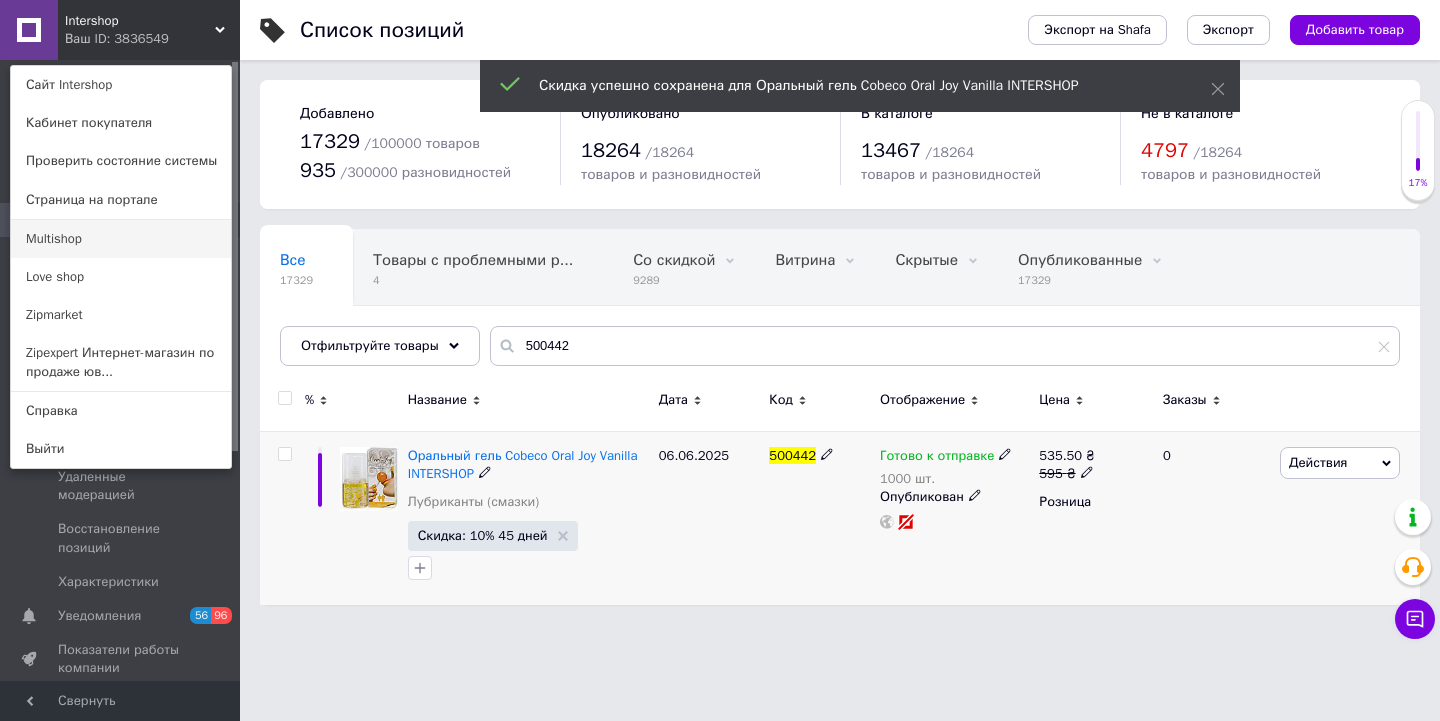 click on "Multishop" at bounding box center (121, 239) 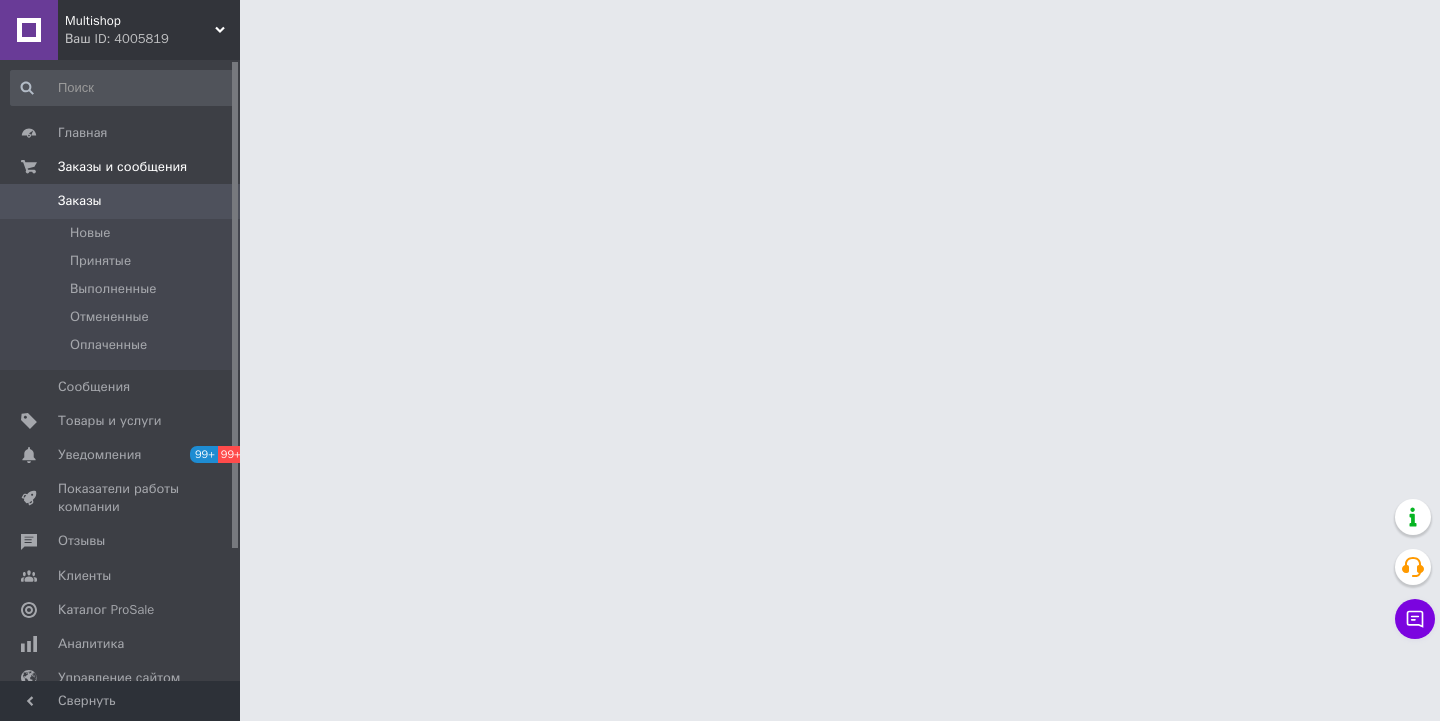 scroll, scrollTop: 0, scrollLeft: 0, axis: both 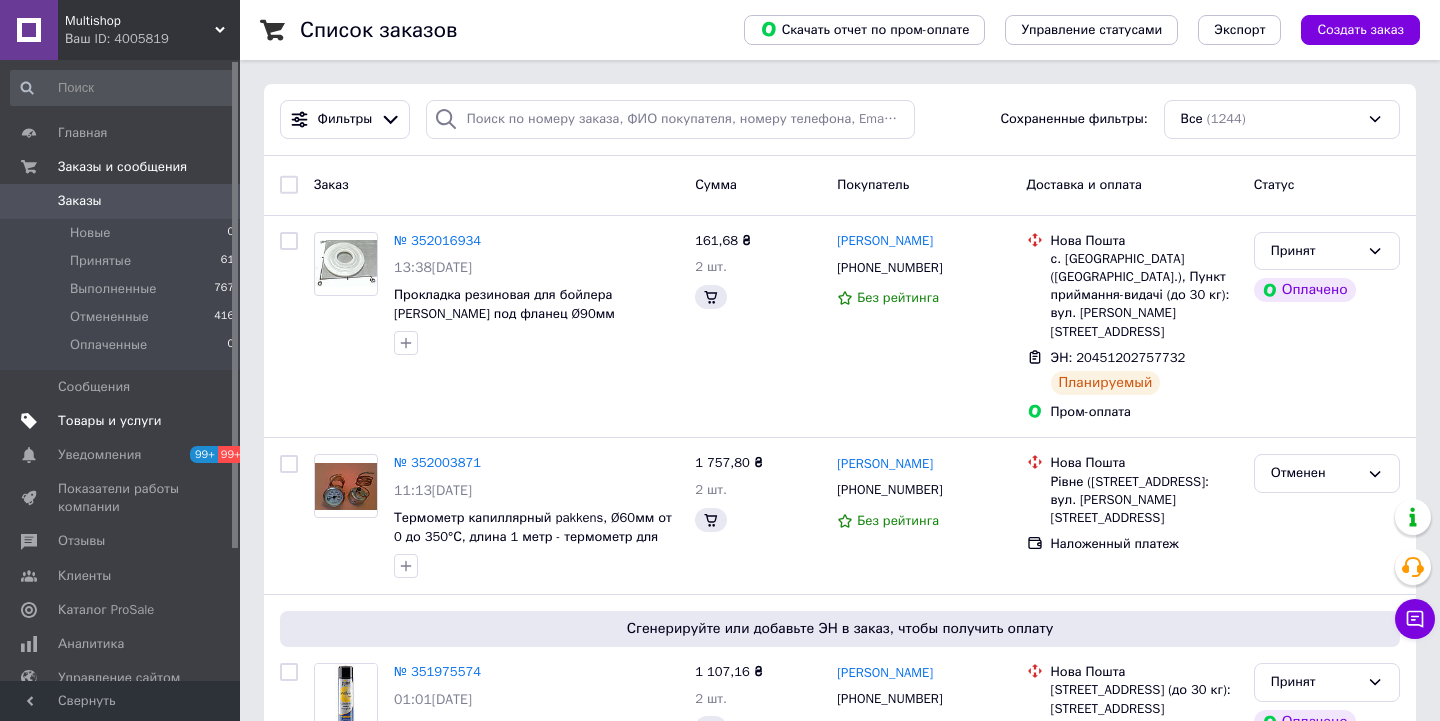 click on "Товары и услуги" at bounding box center [110, 421] 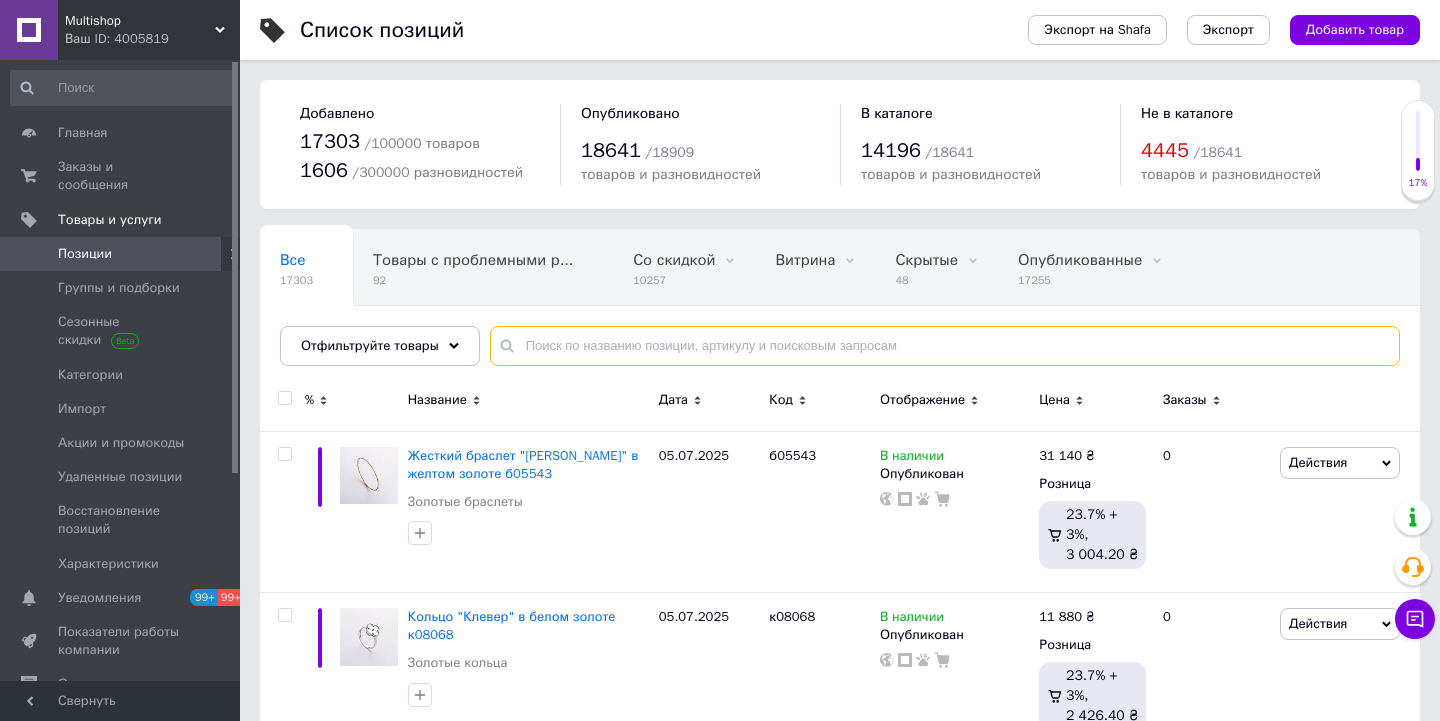click at bounding box center [945, 346] 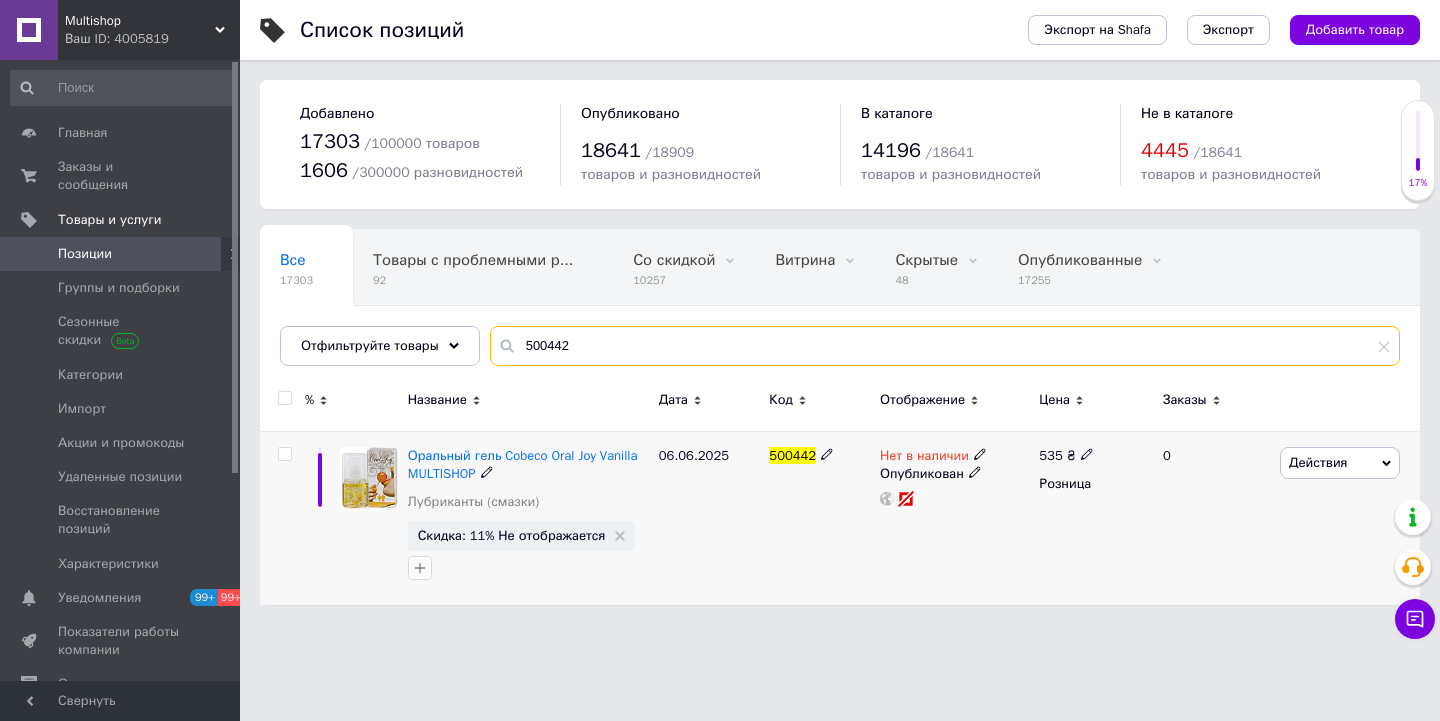 type on "500442" 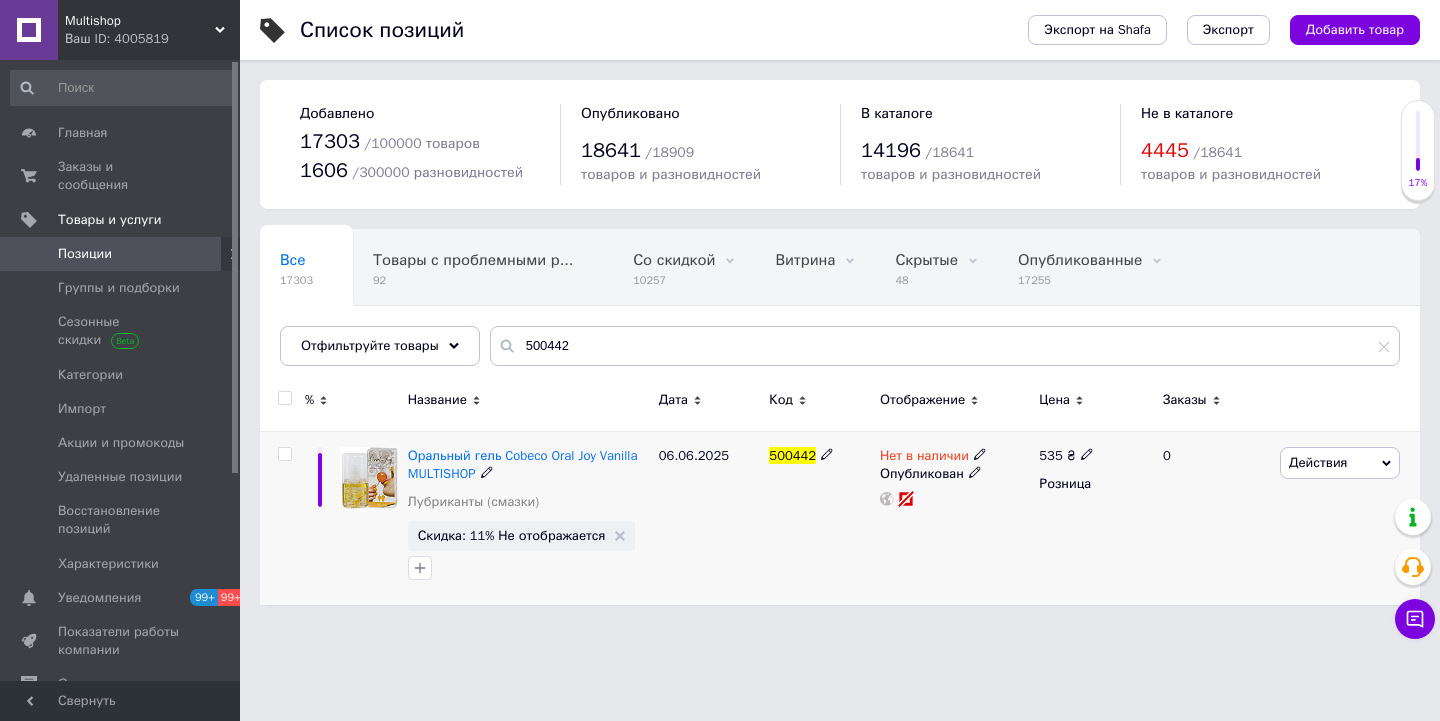 click 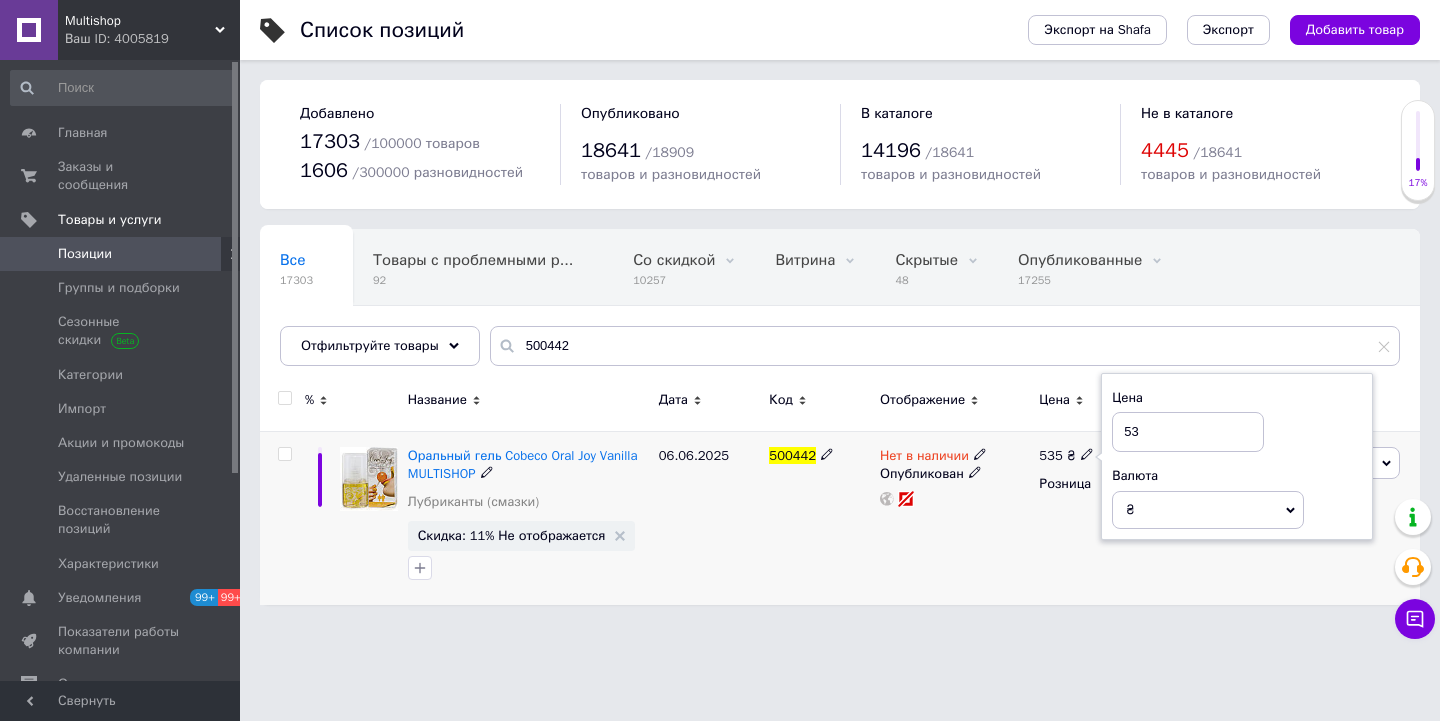 type on "5" 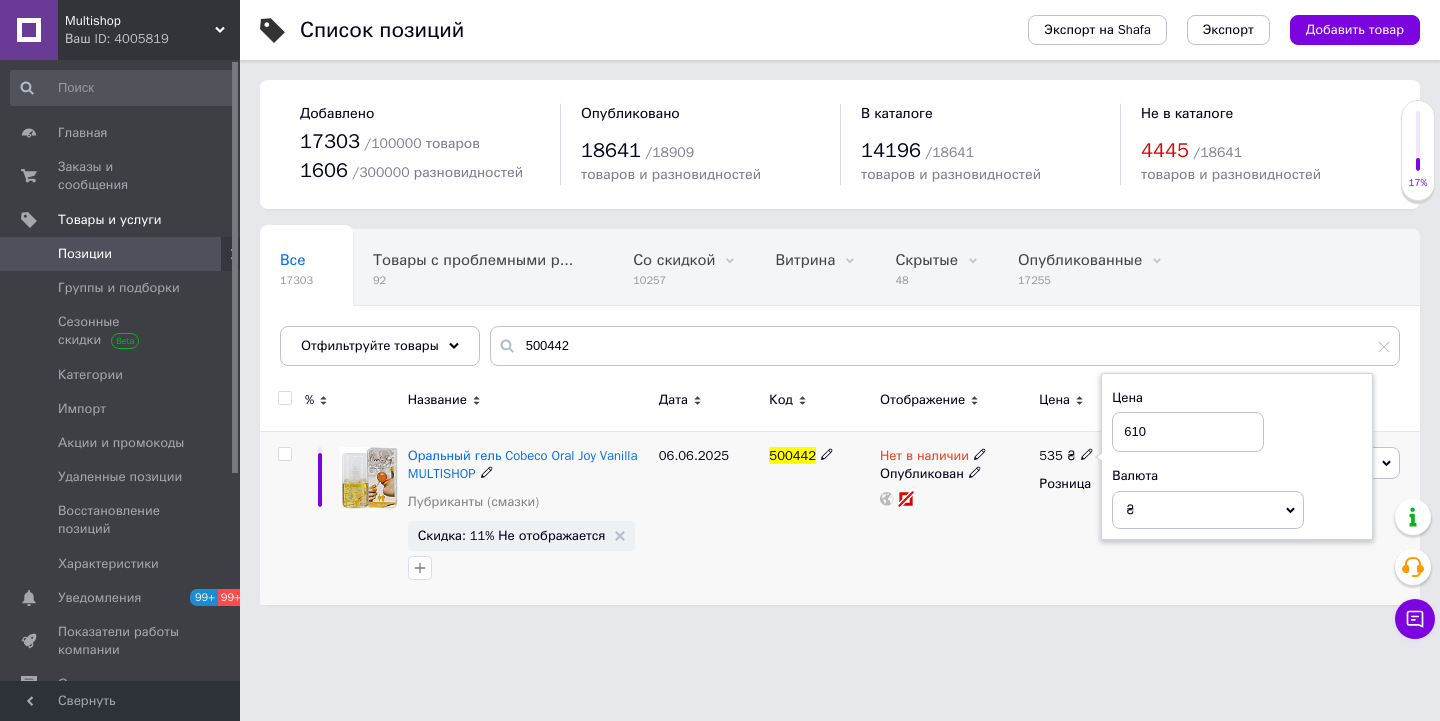 type on "610" 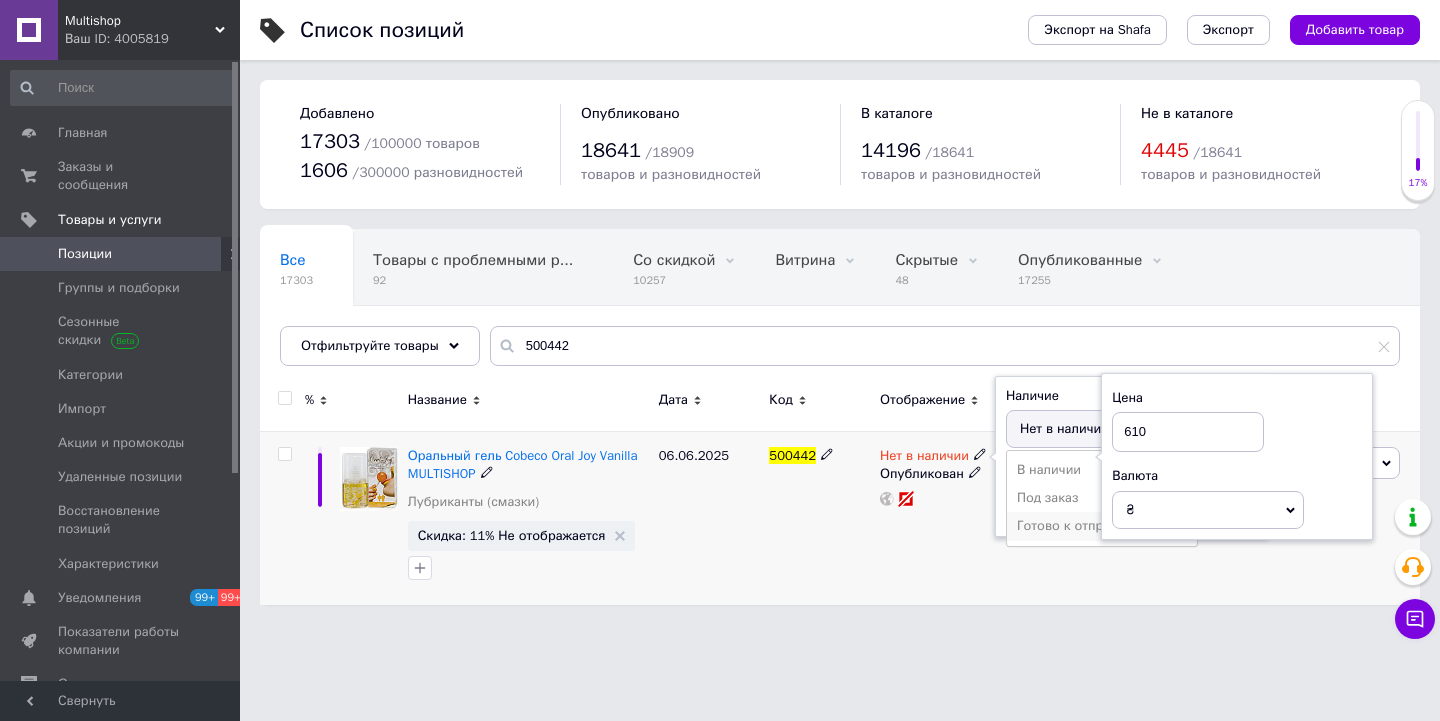 click on "Готово к отправке" at bounding box center (1102, 526) 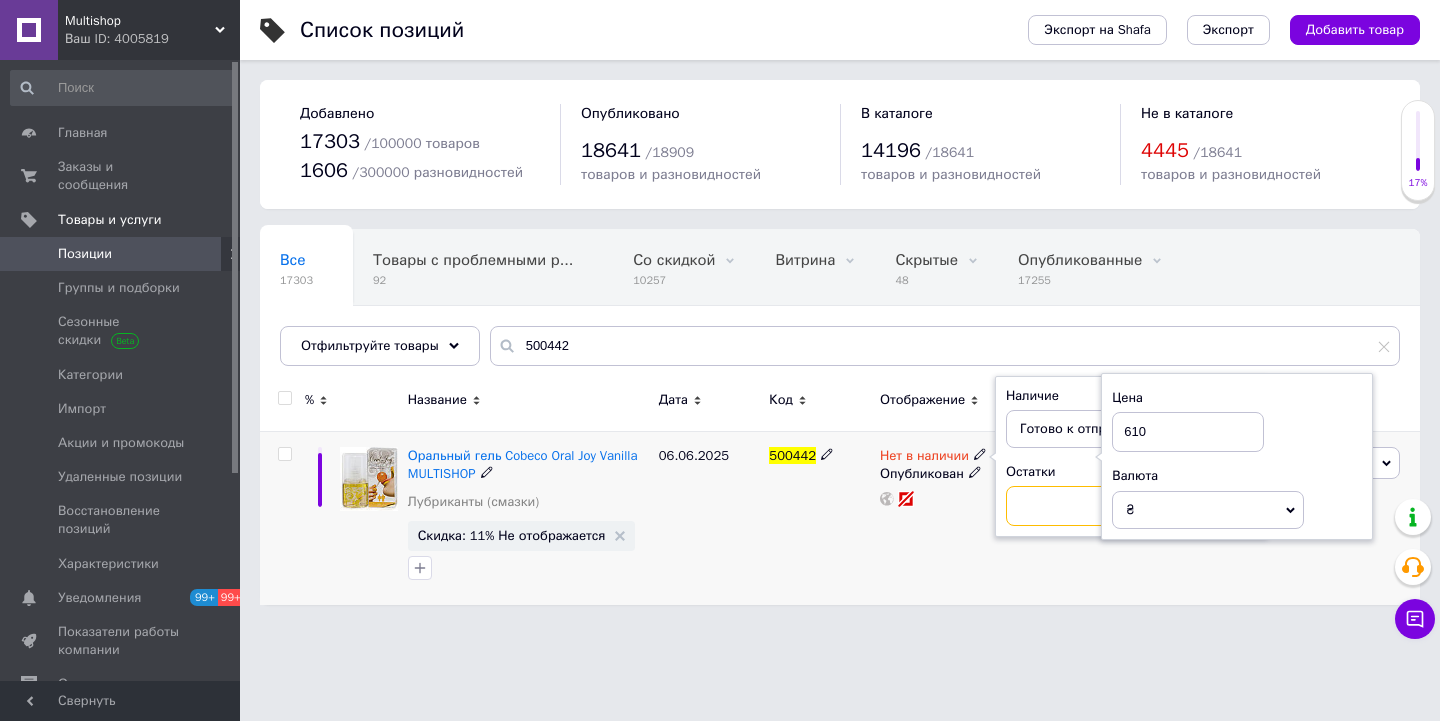 click at bounding box center (1082, 506) 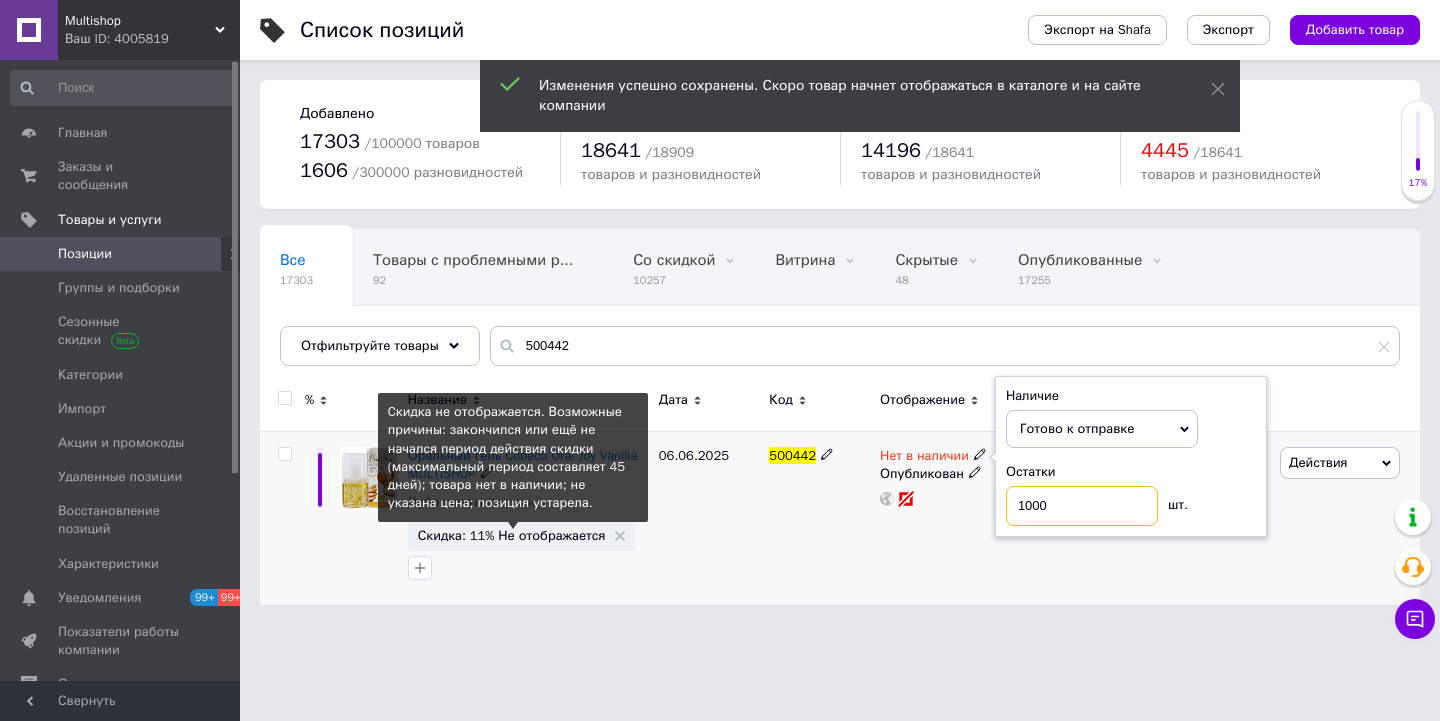 type on "1000" 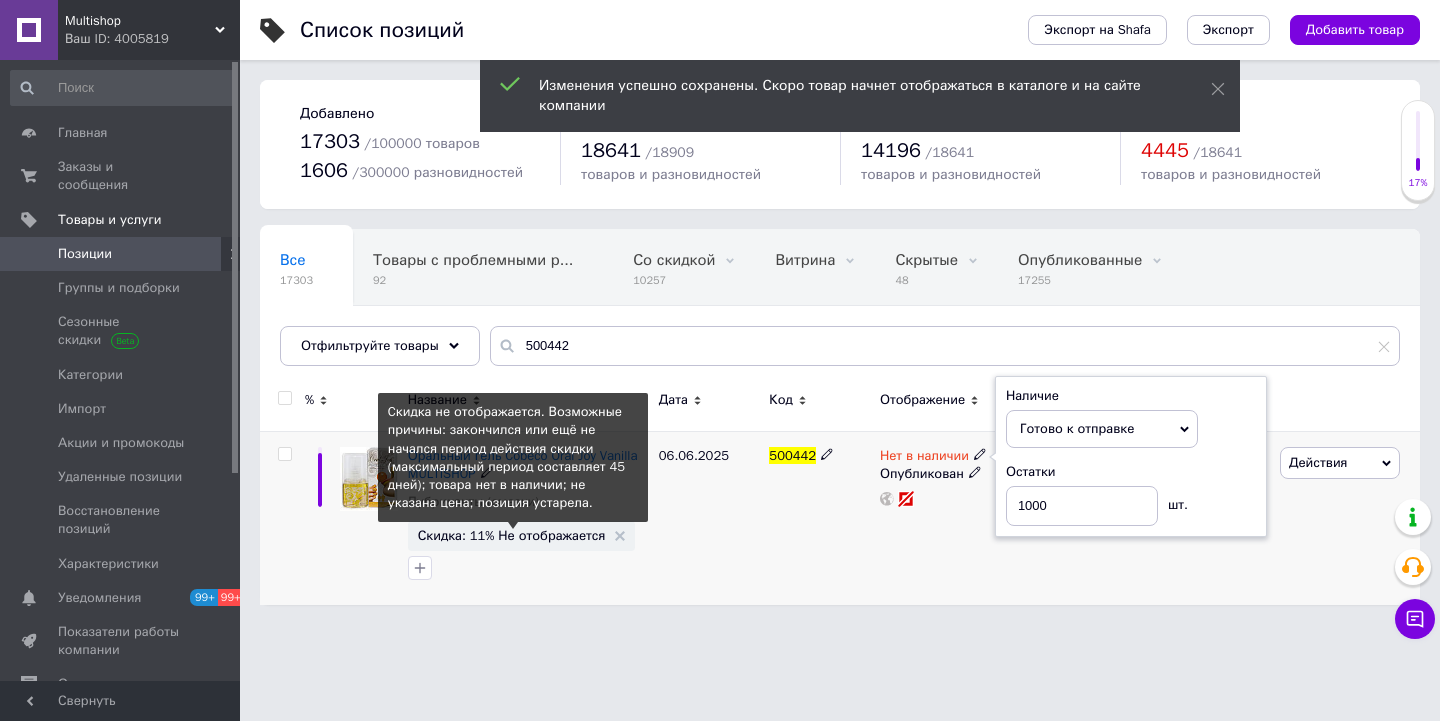 click on "Скидка: 11% Не отображается" at bounding box center [512, 535] 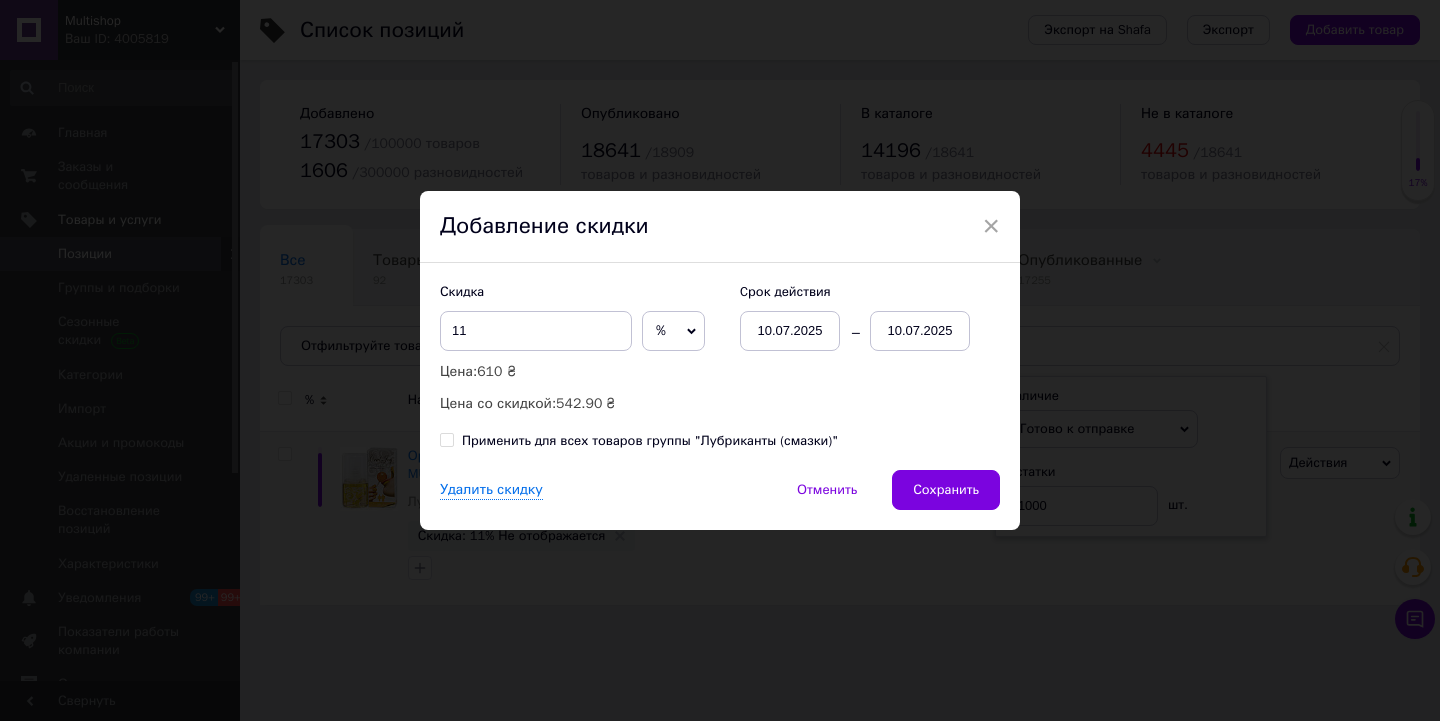 click on "10.07.2025" at bounding box center [920, 331] 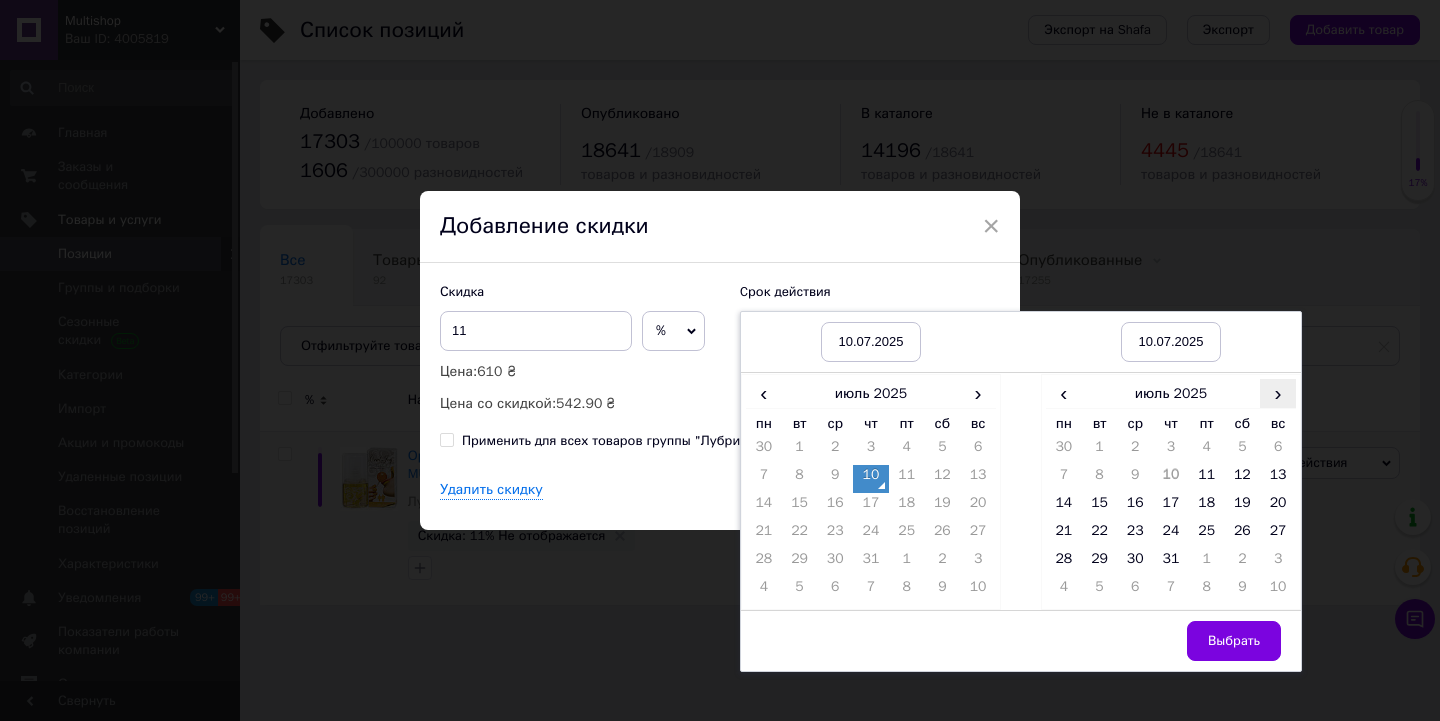 click on "›" at bounding box center (1278, 393) 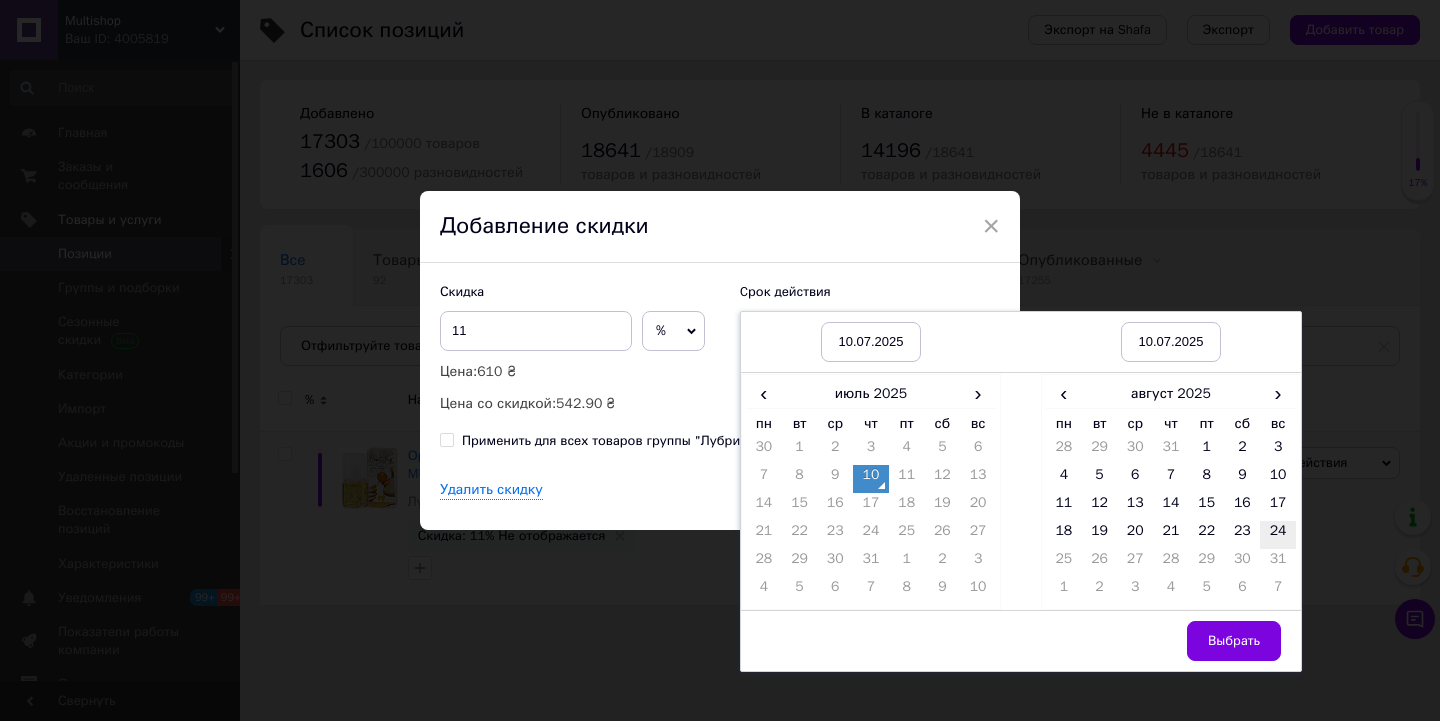 click on "24" at bounding box center (1278, 535) 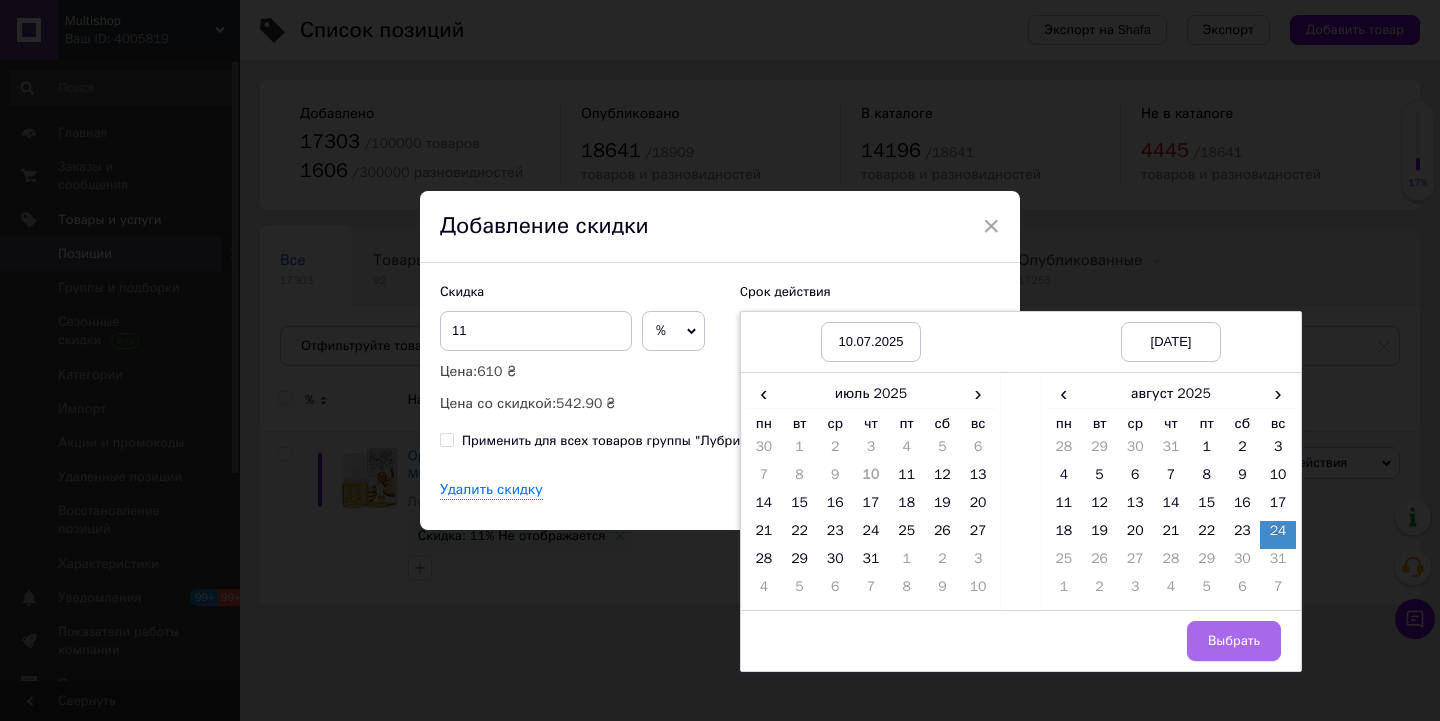 click on "Выбрать" at bounding box center [1234, 641] 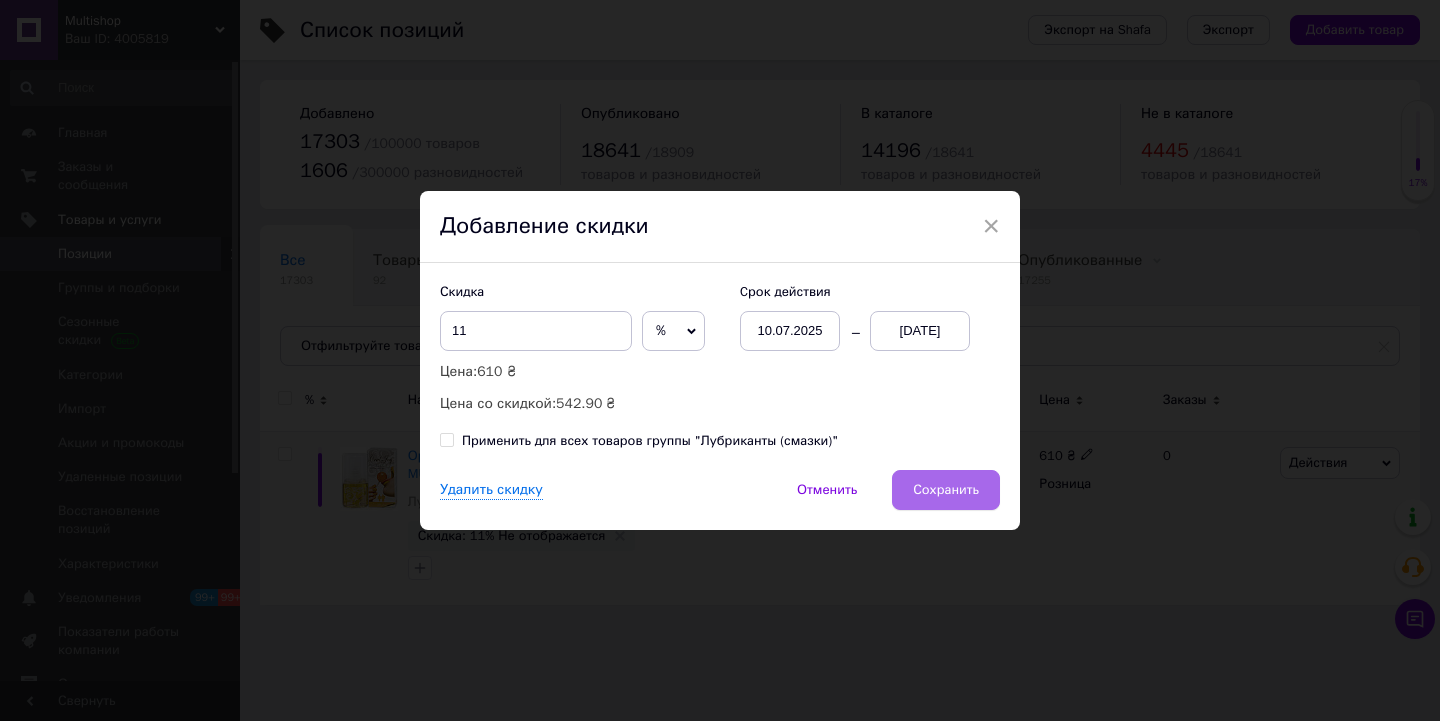 click on "Сохранить" at bounding box center [946, 490] 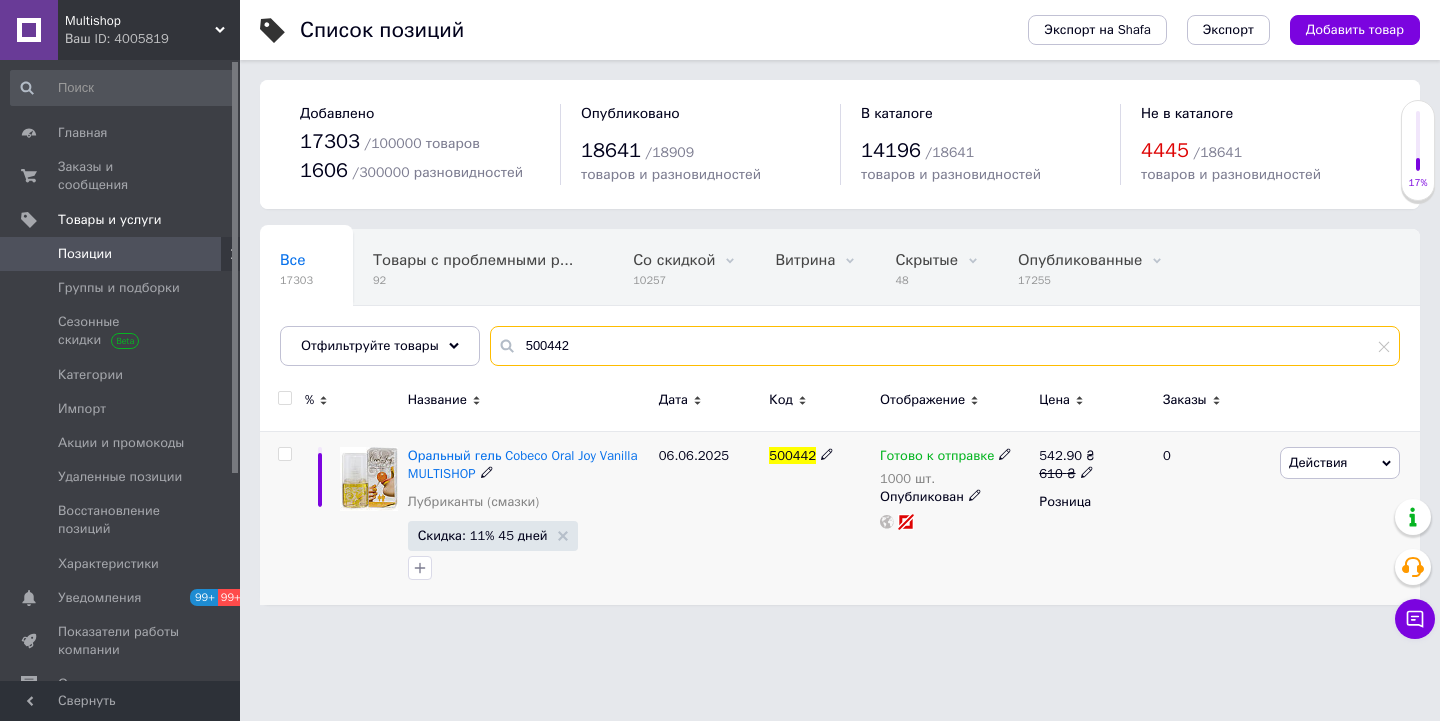 click on "500442" at bounding box center [945, 346] 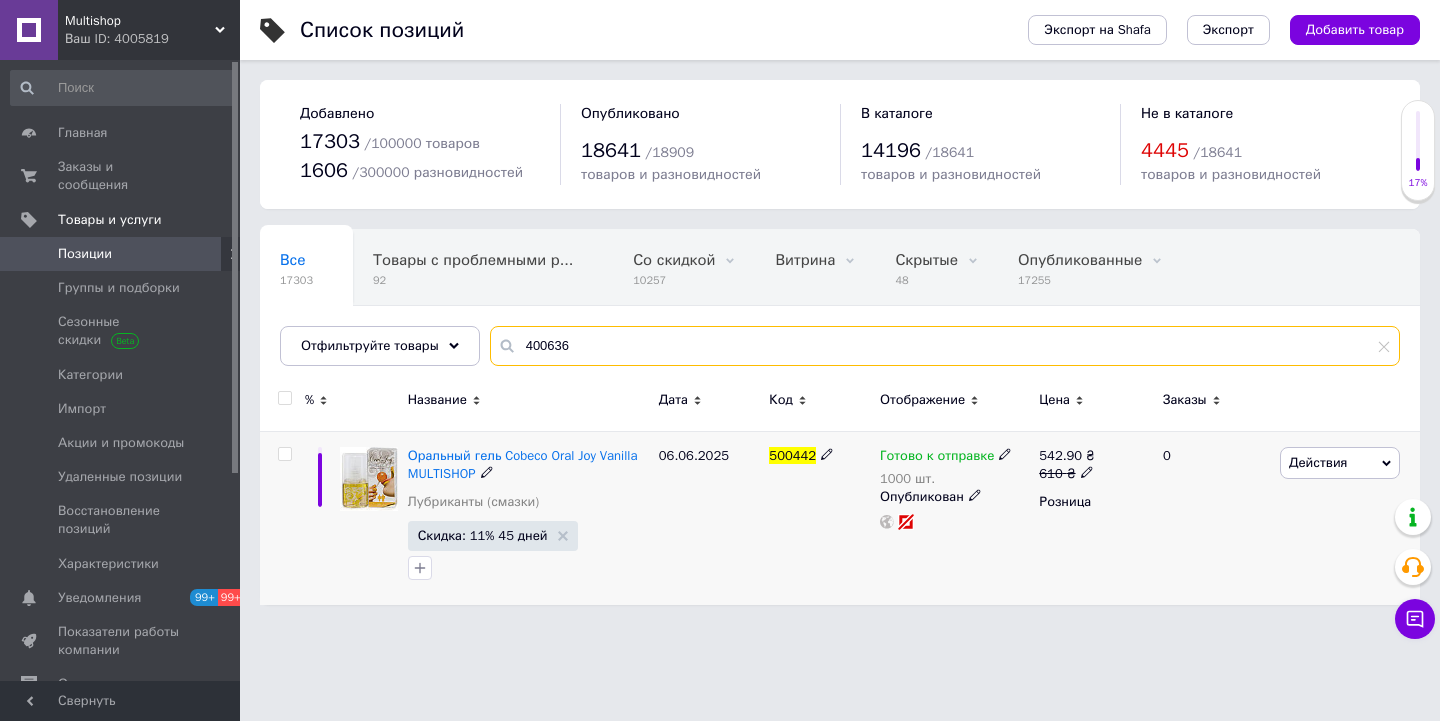 type on "400636" 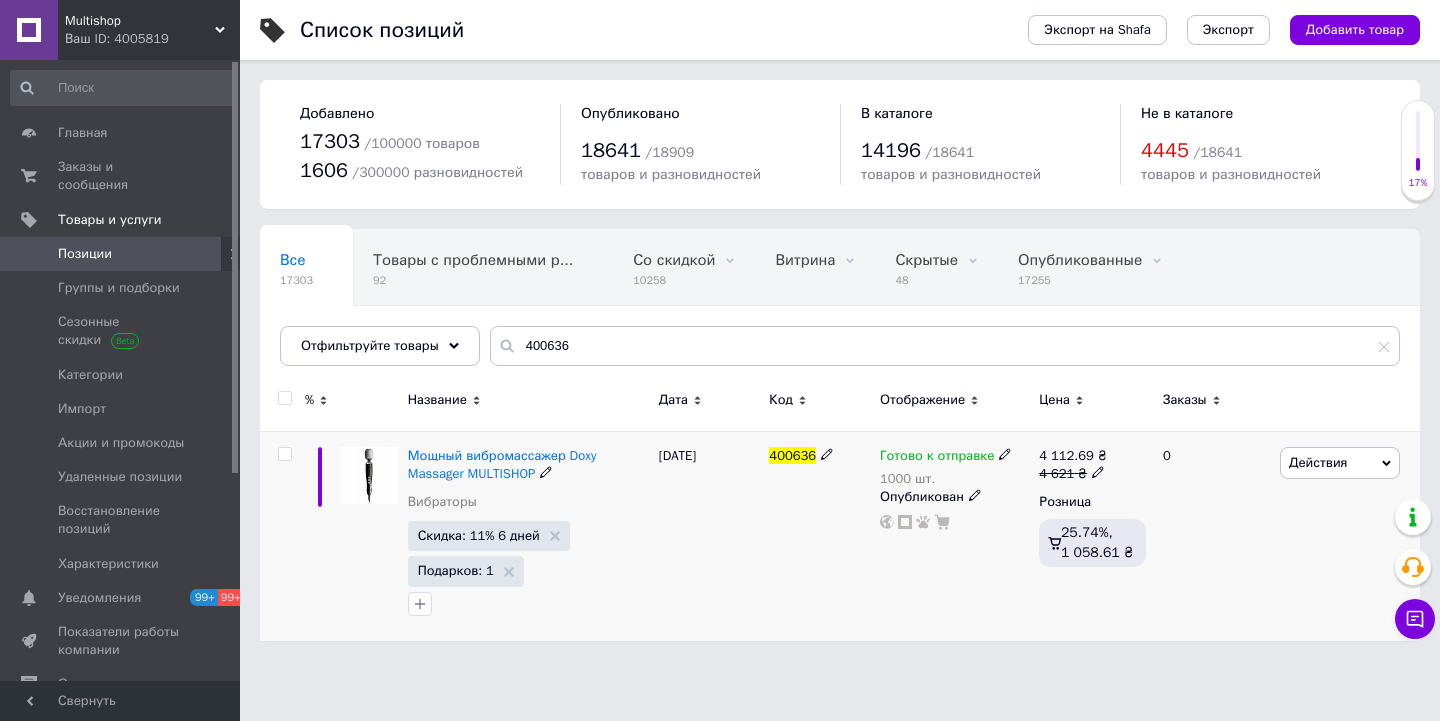 click 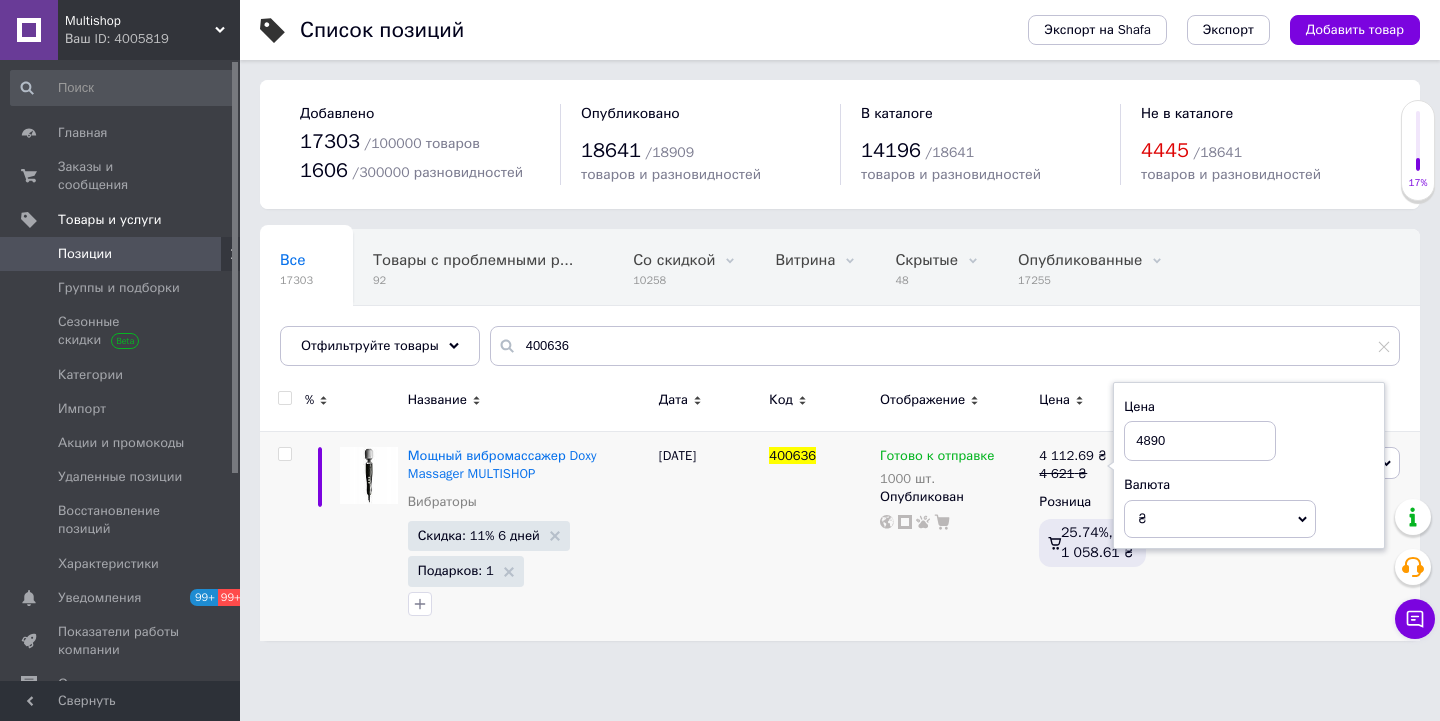 type on "4890" 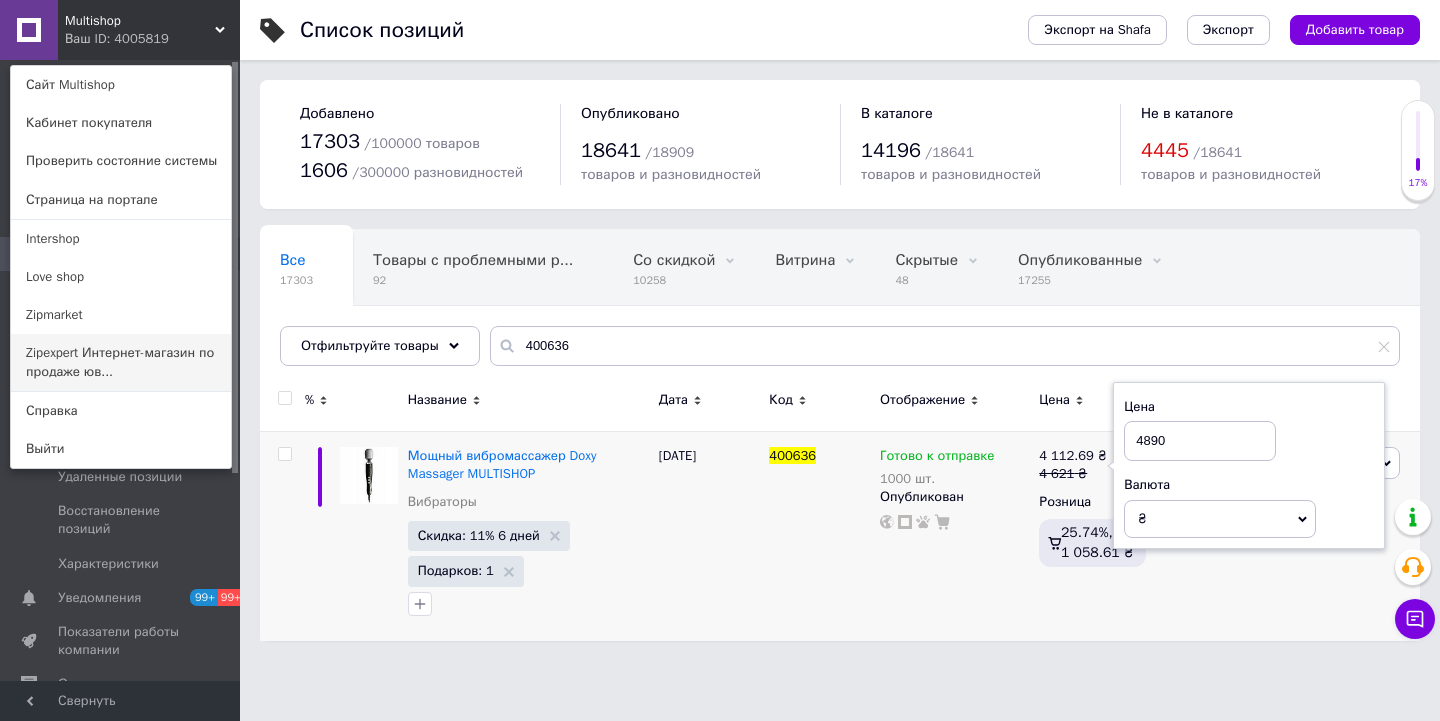 click on "Zipexpert Интернет-магазин по продаже юв..." at bounding box center (121, 362) 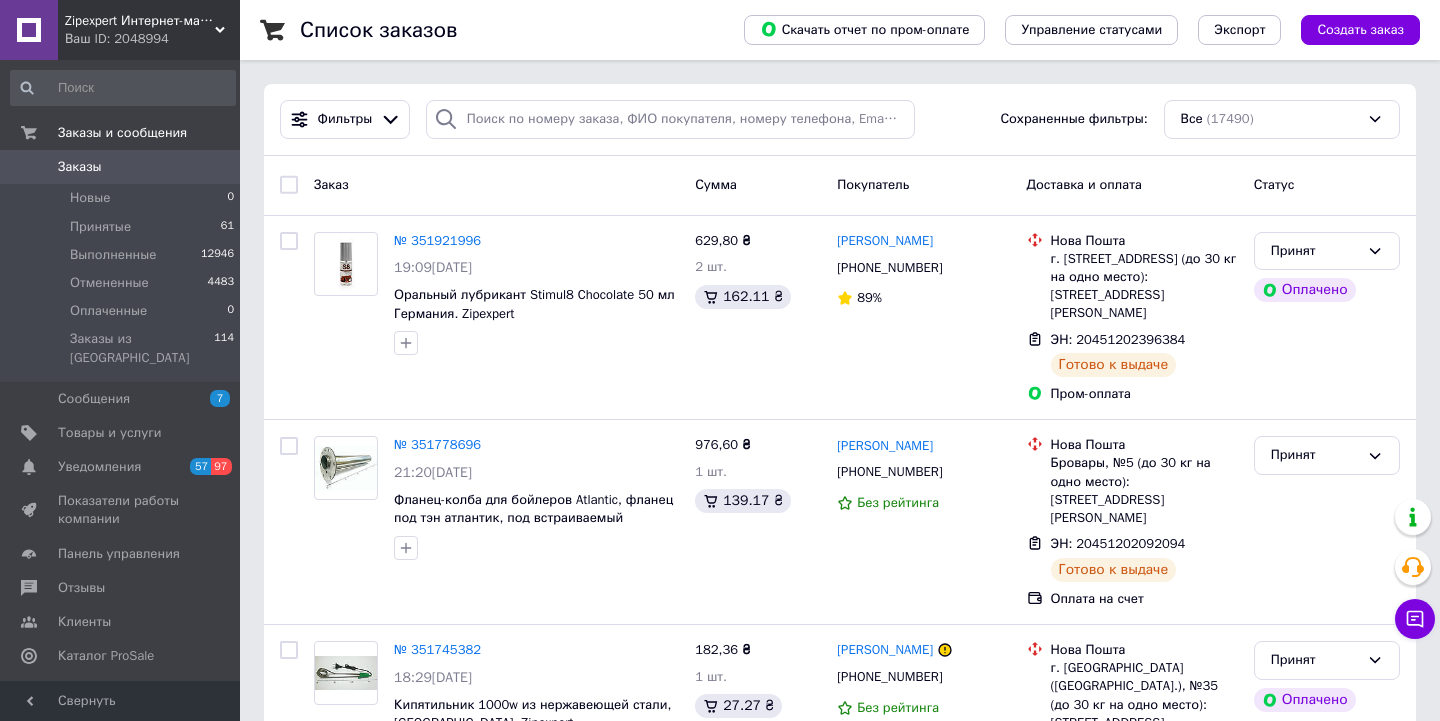 scroll, scrollTop: 0, scrollLeft: 0, axis: both 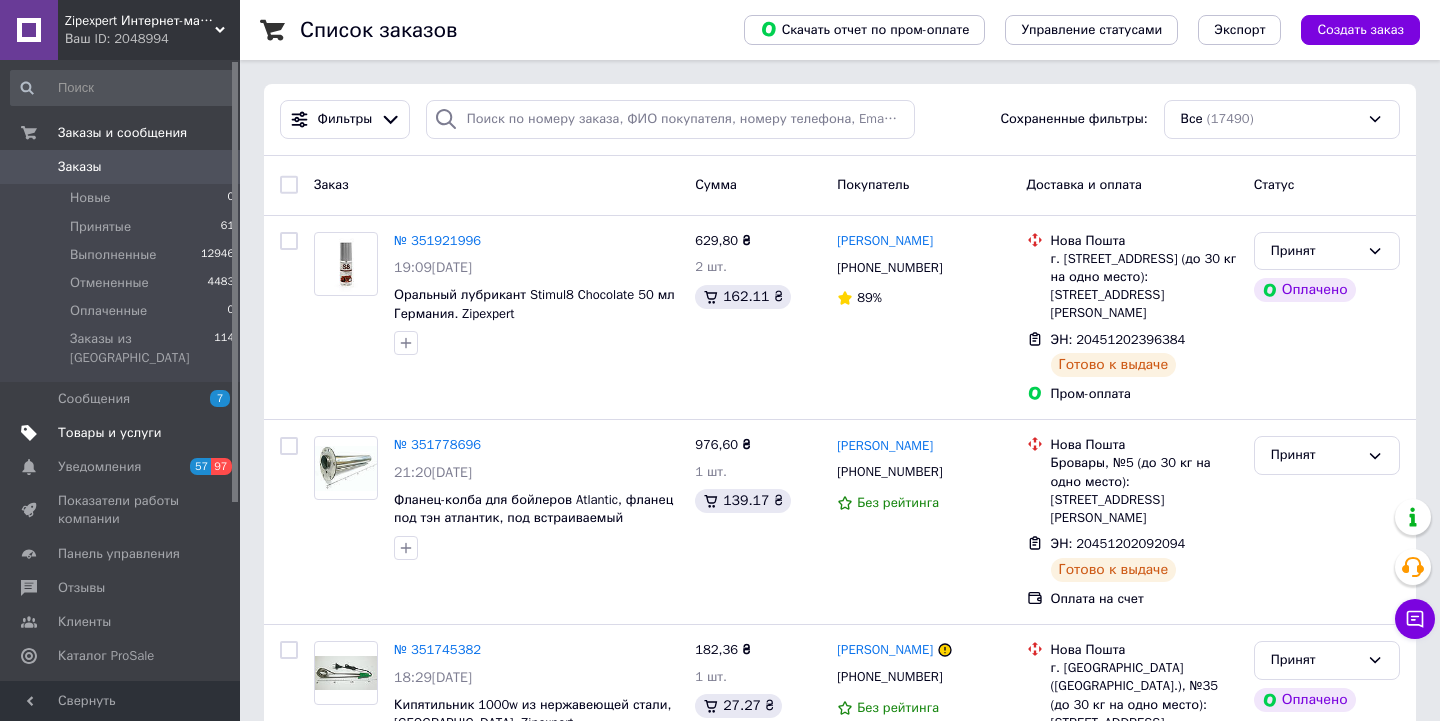 click on "Товары и услуги" at bounding box center (110, 433) 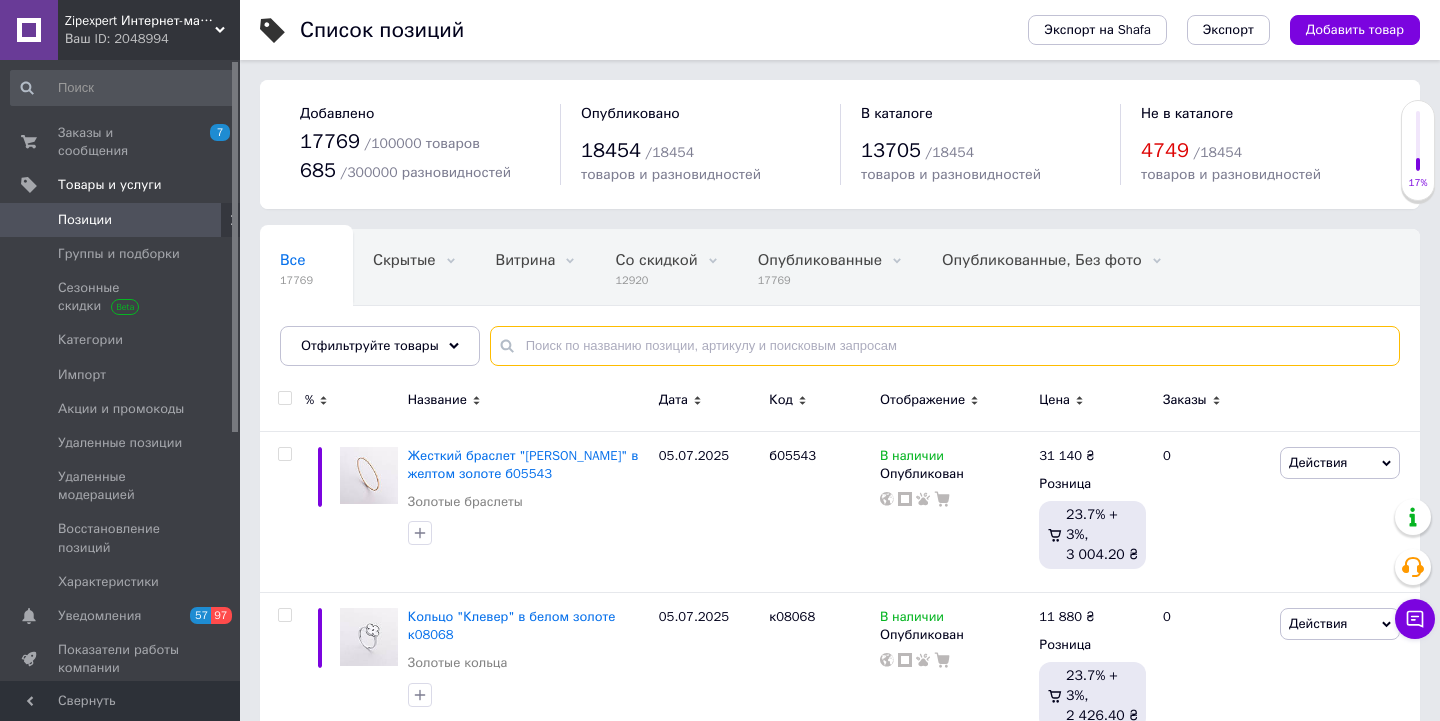 click at bounding box center (945, 346) 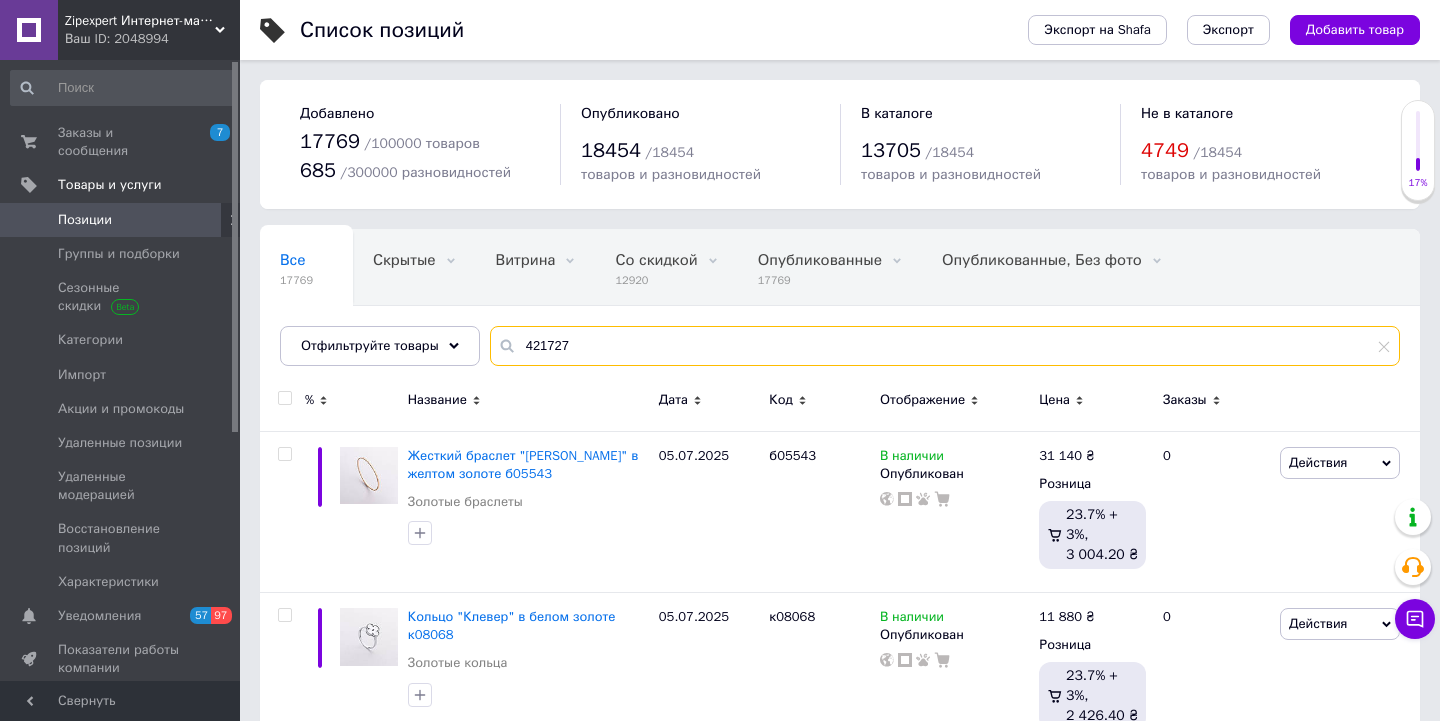 type on "421727" 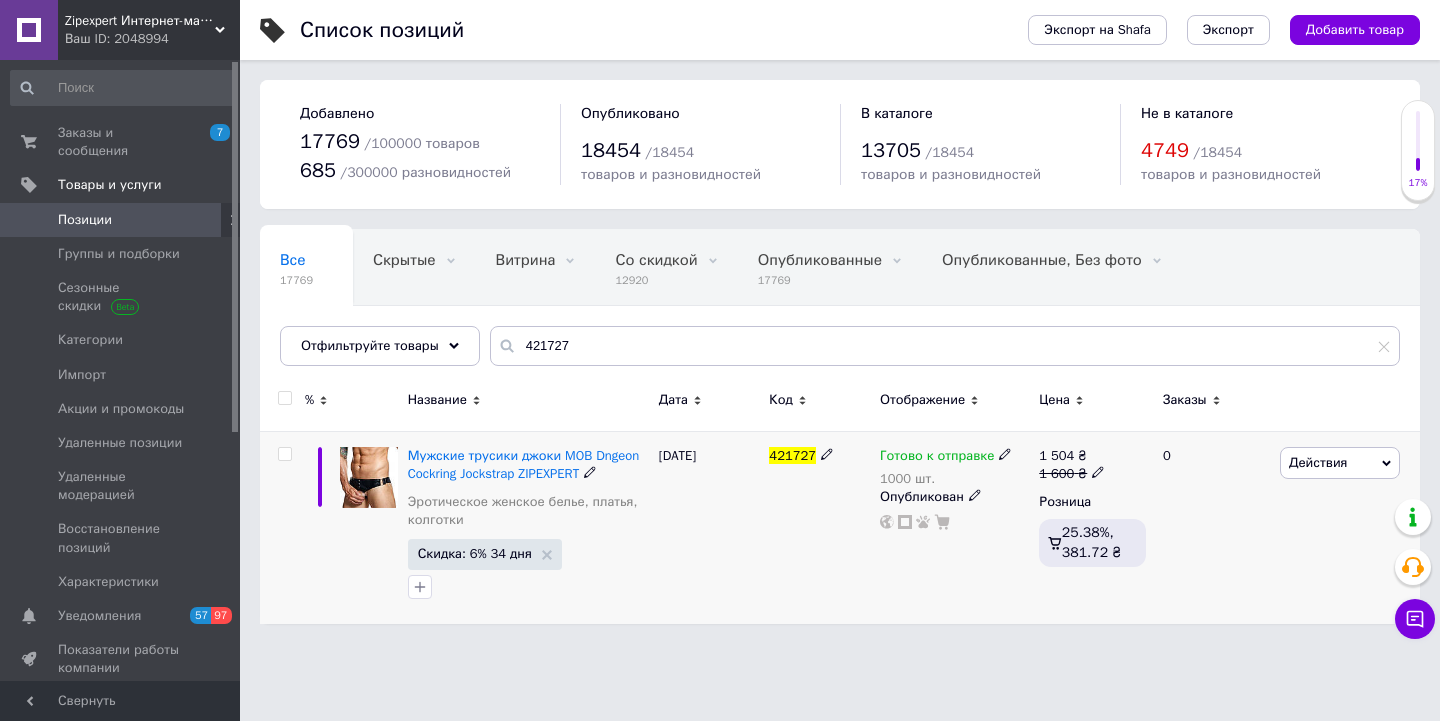 click 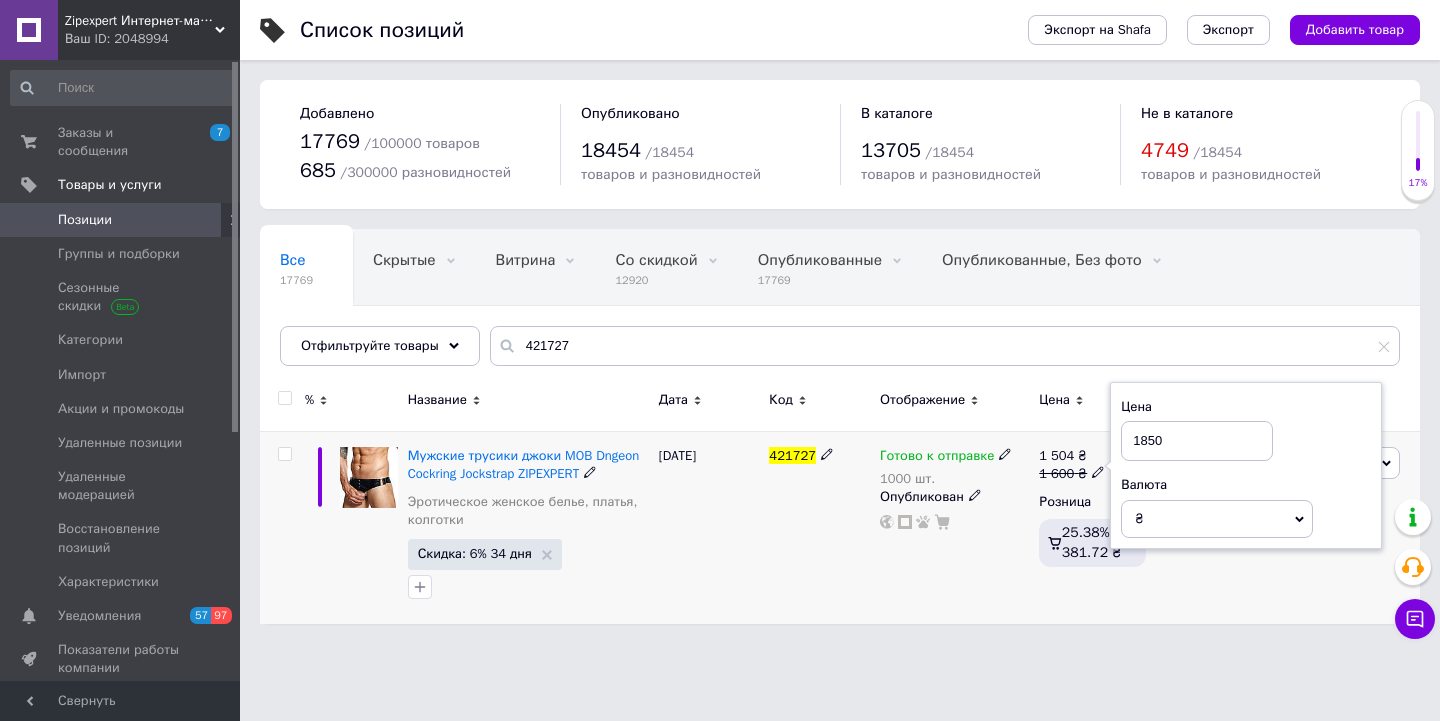 type on "1850" 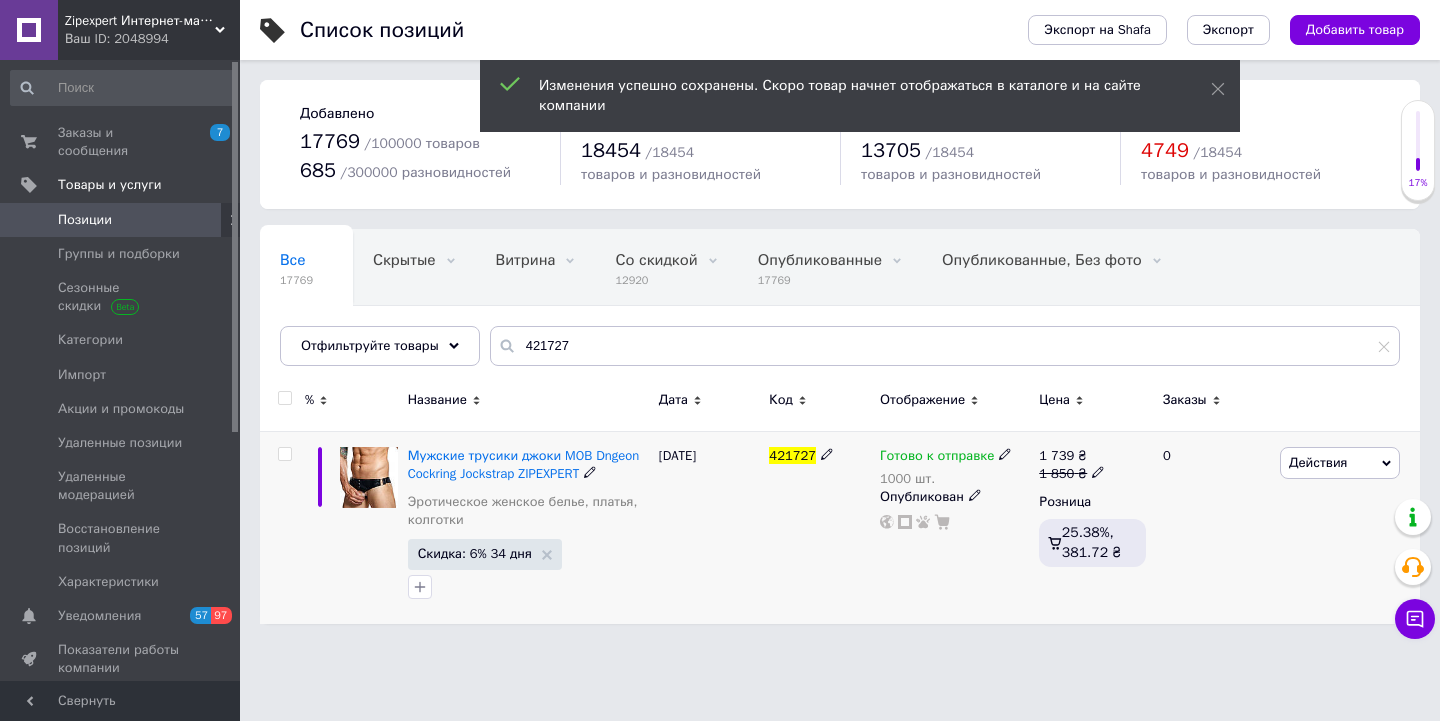 click on "Действия" at bounding box center [1318, 462] 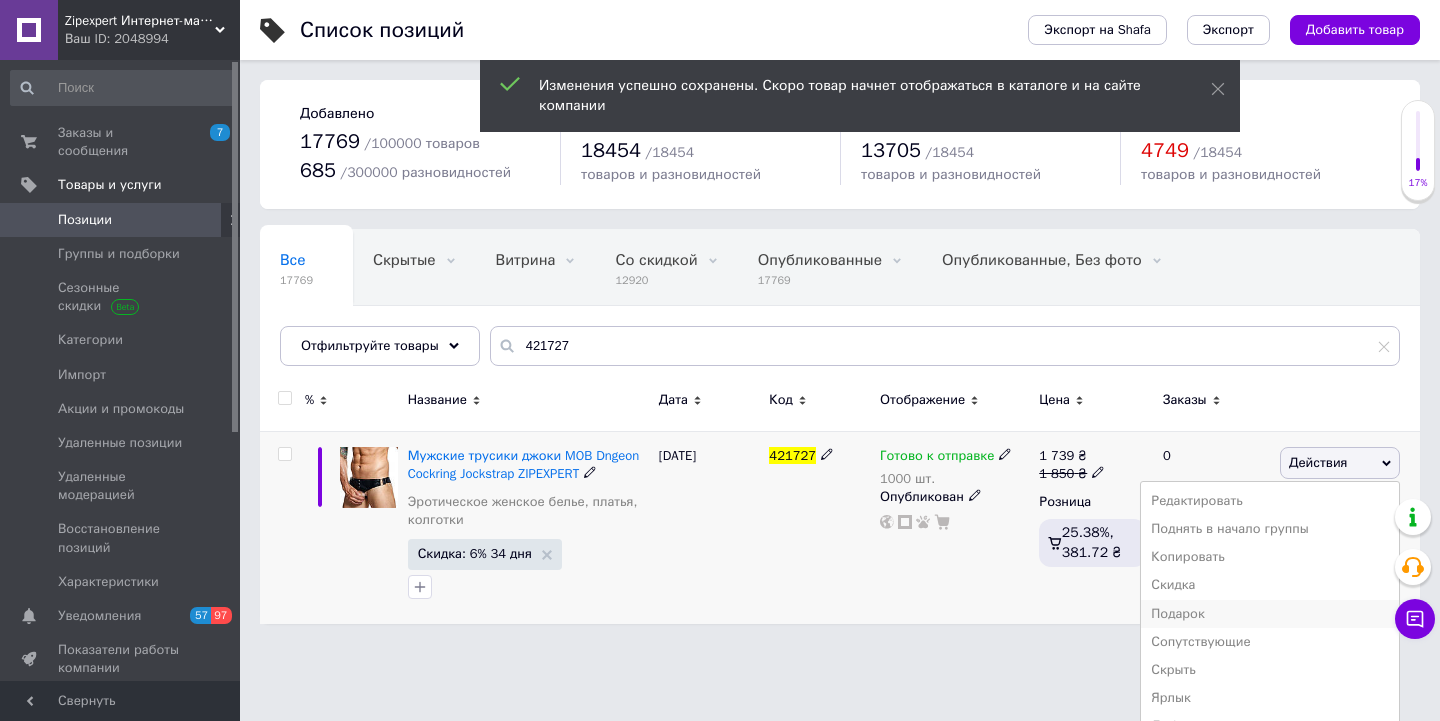 click on "Подарок" at bounding box center (1270, 614) 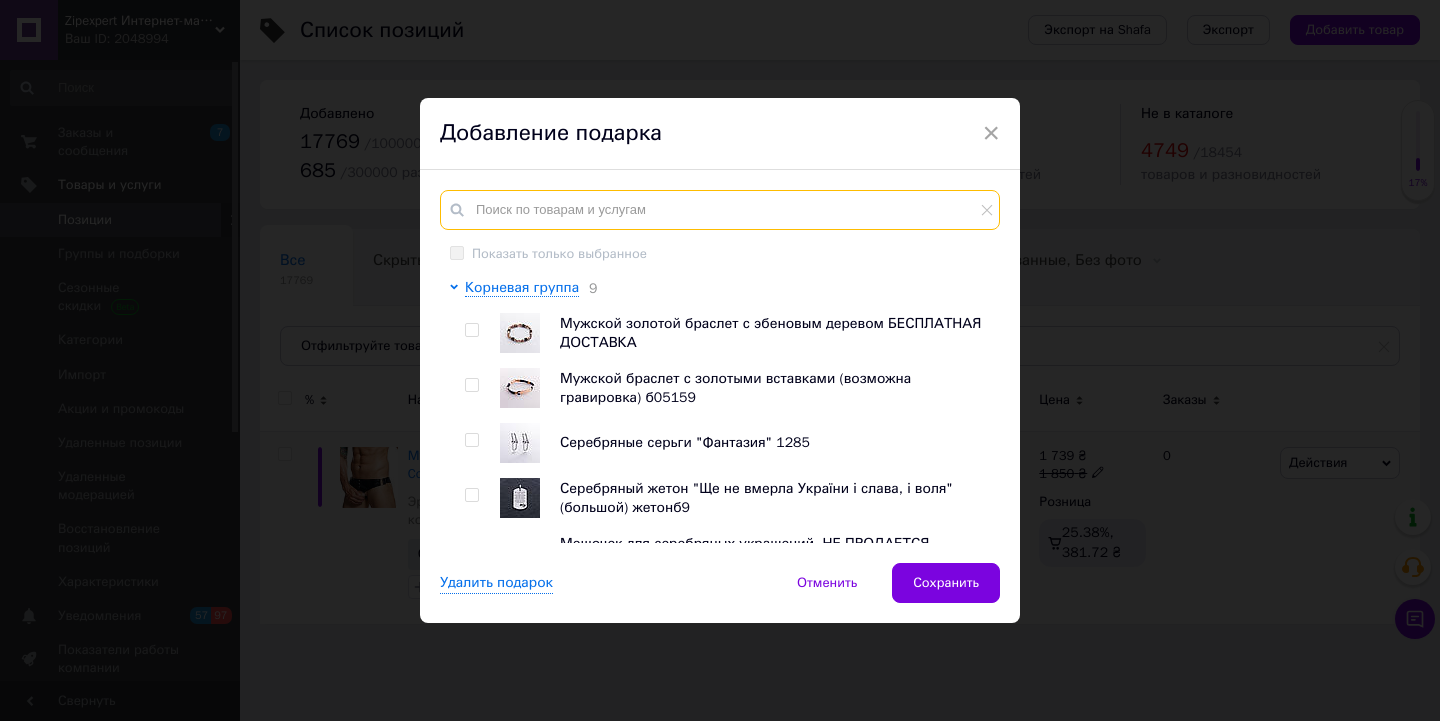 click at bounding box center (720, 210) 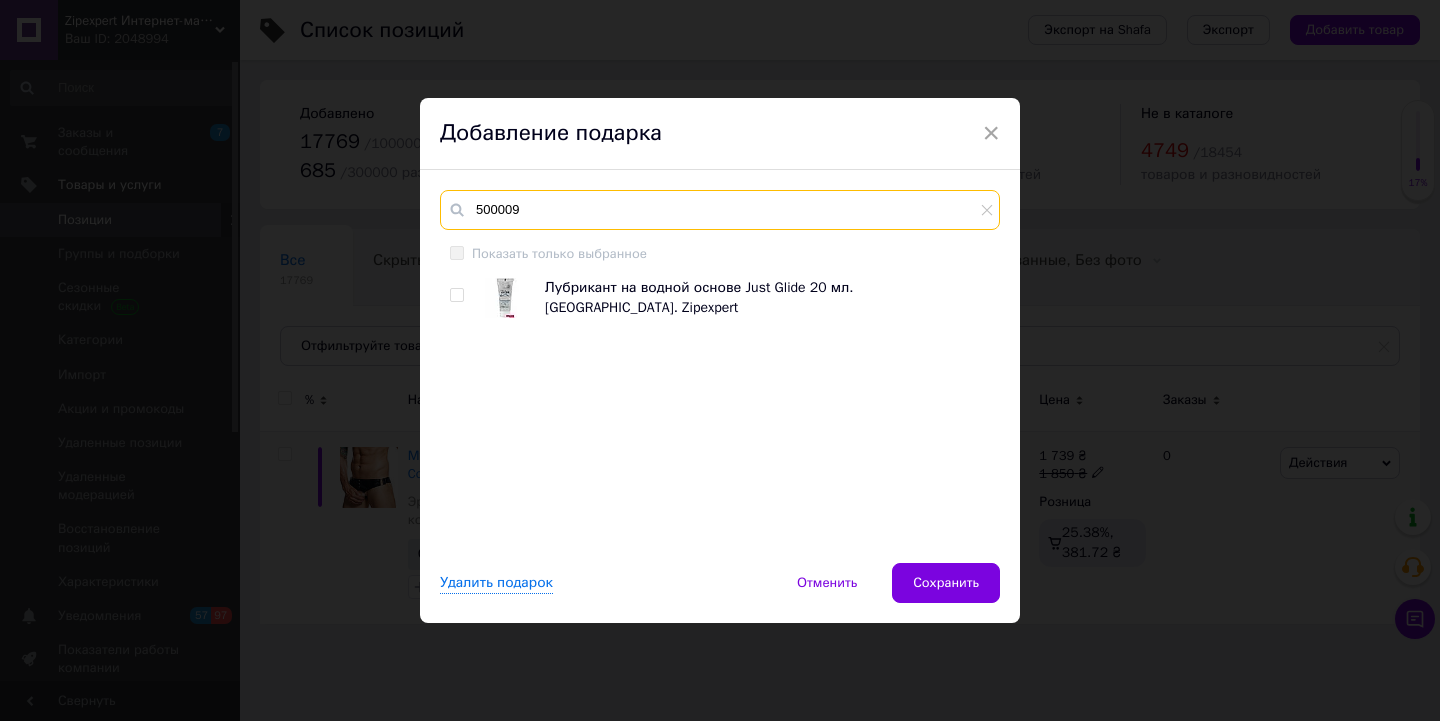 type on "500009" 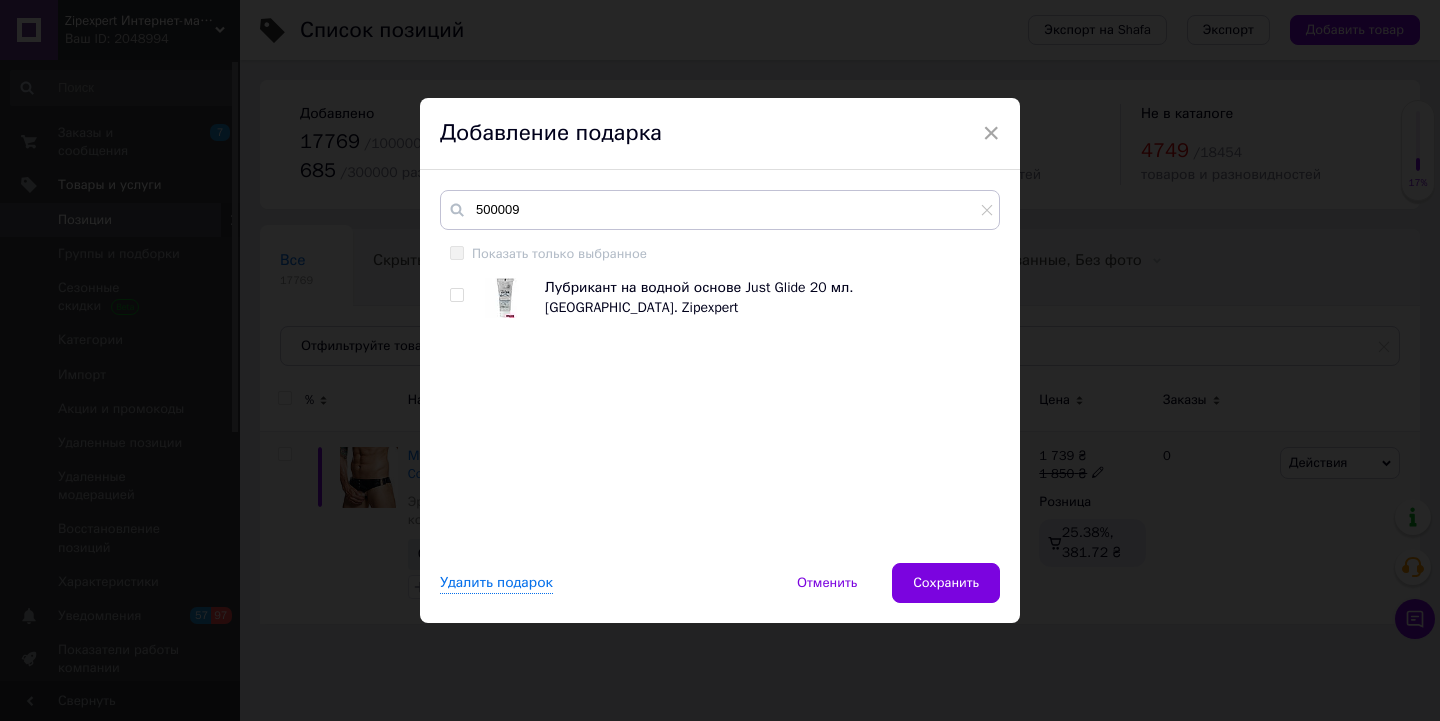 click at bounding box center [456, 295] 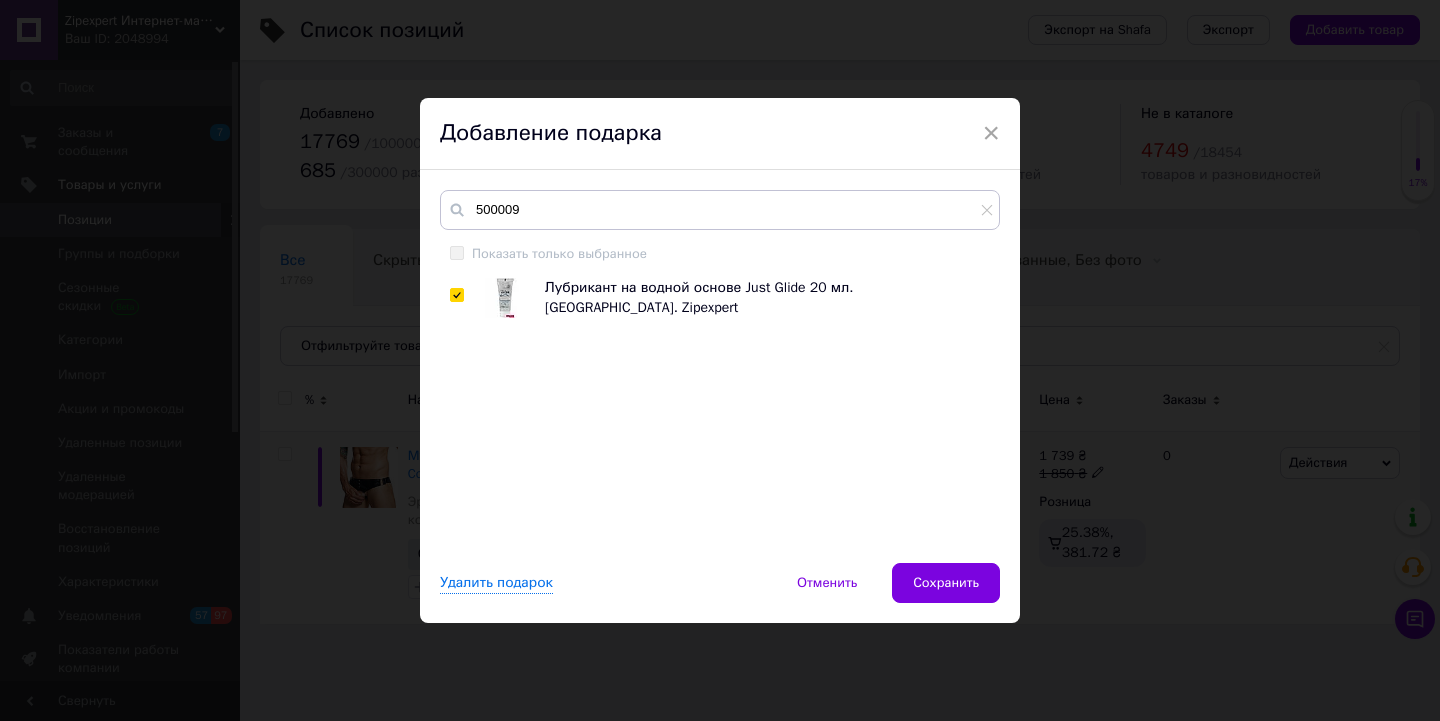 checkbox on "true" 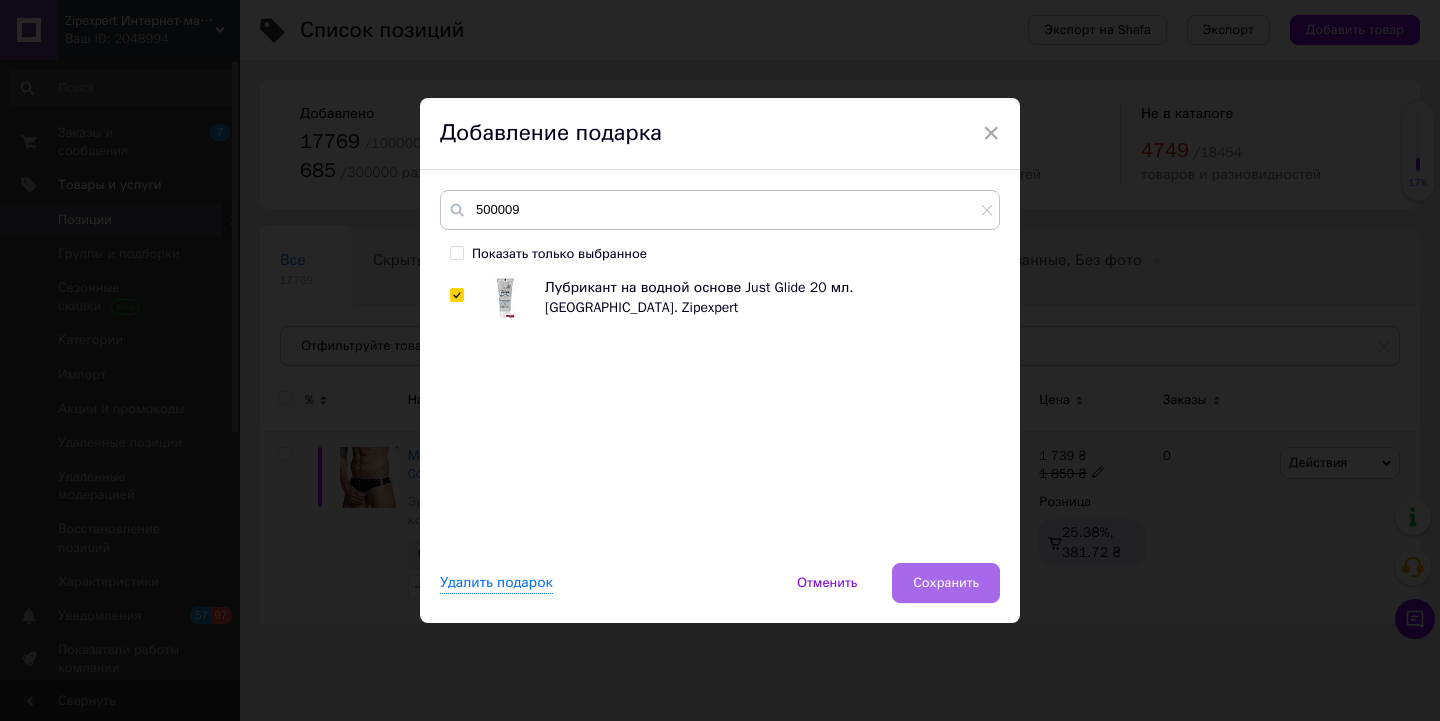 click on "Сохранить" at bounding box center [946, 583] 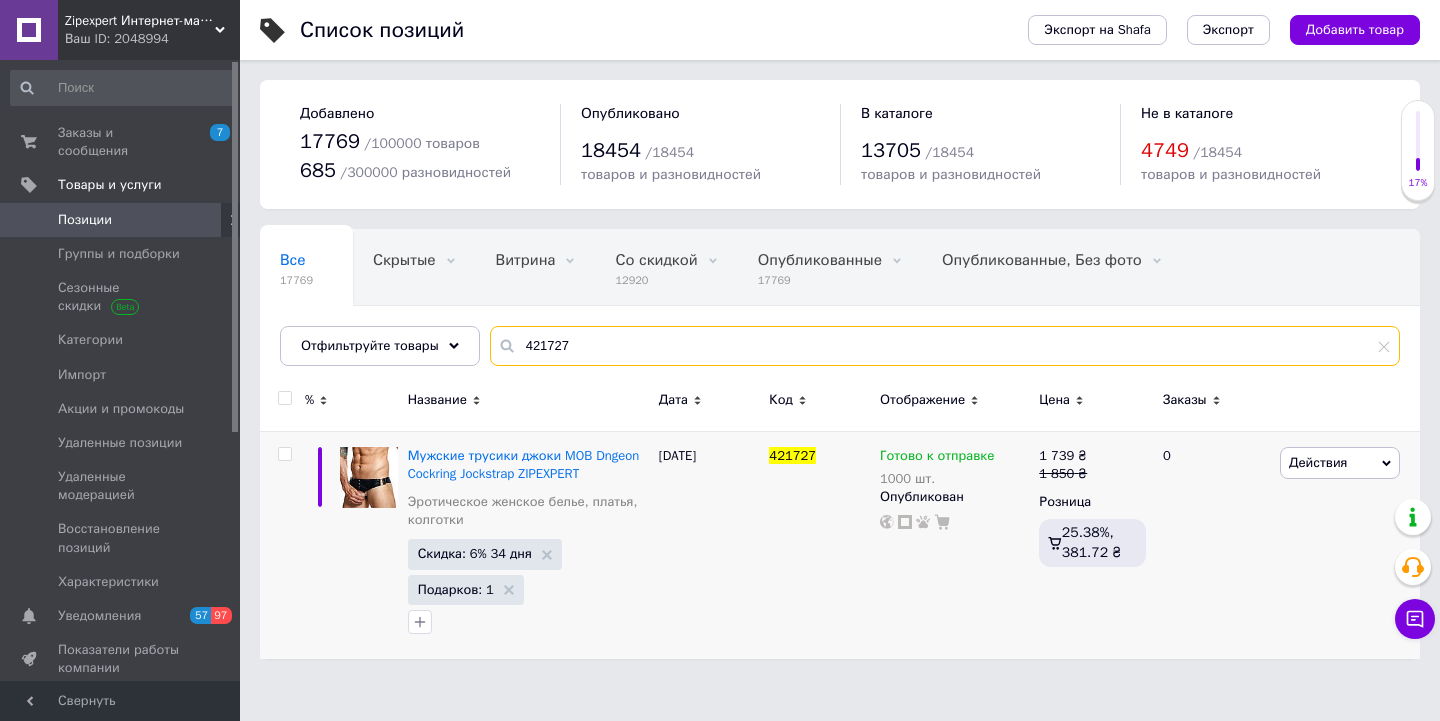 click on "421727" at bounding box center (945, 346) 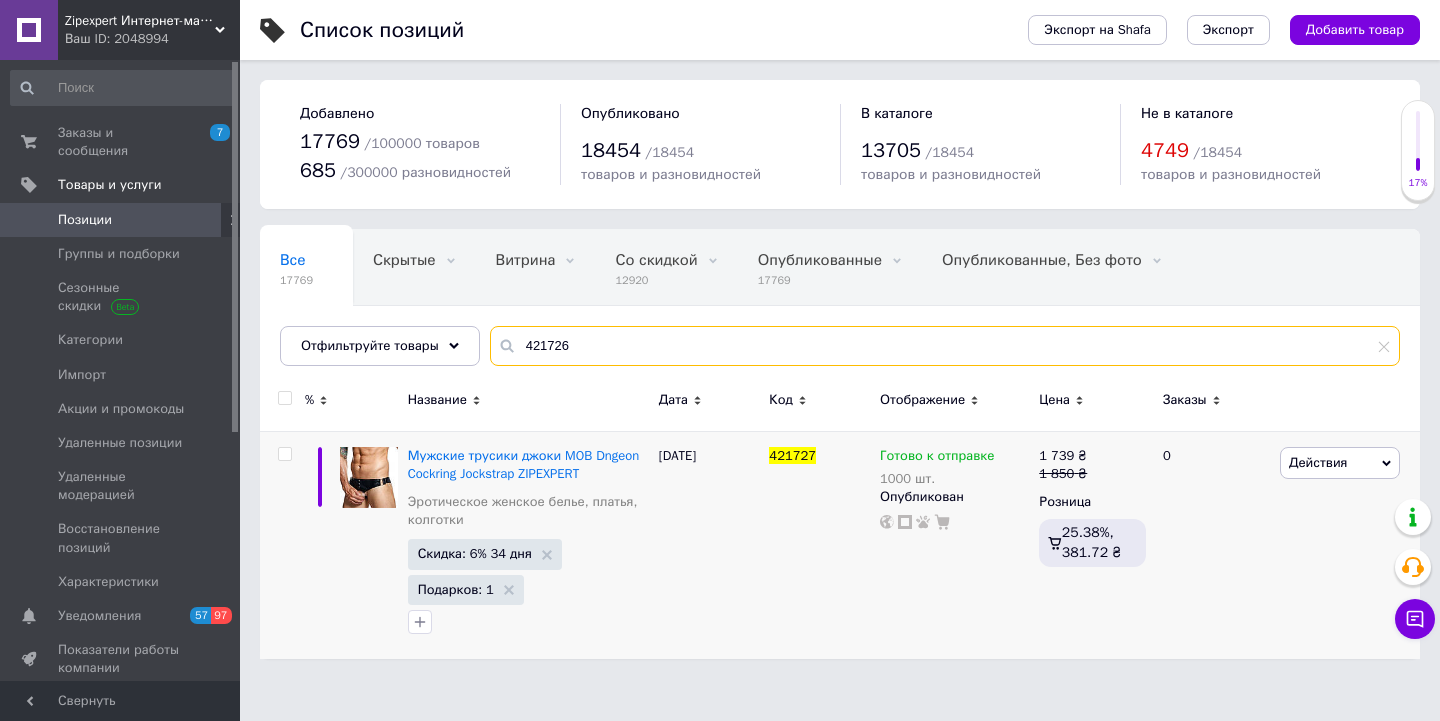 type on "421726" 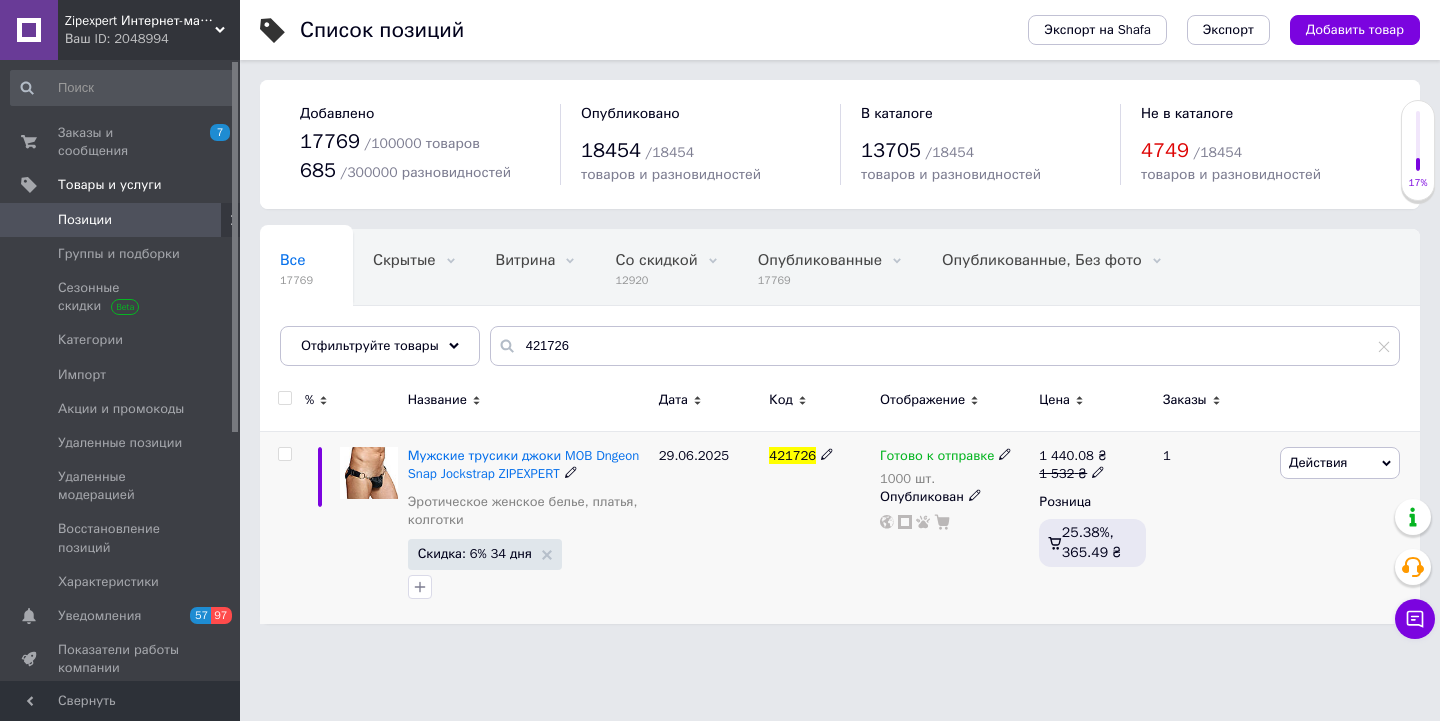 click 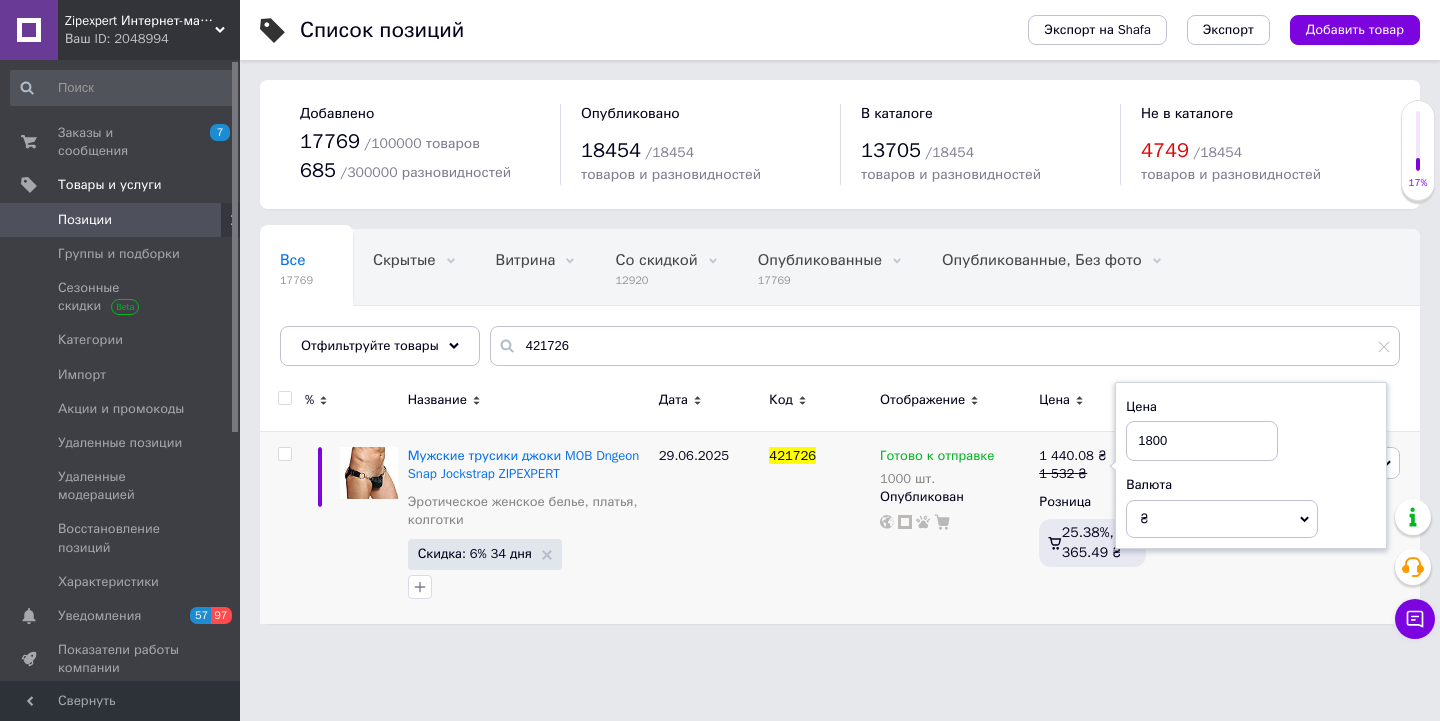 type on "1800" 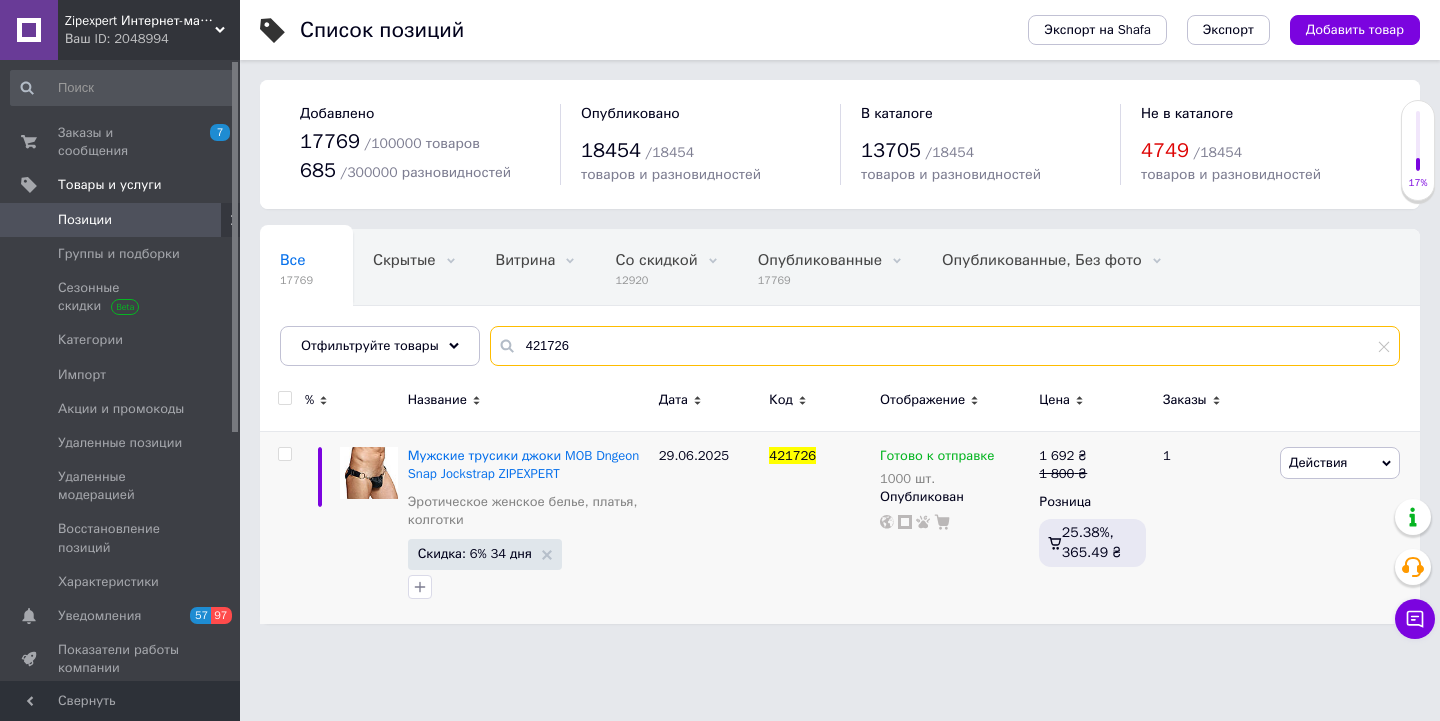 click on "421726" at bounding box center (945, 346) 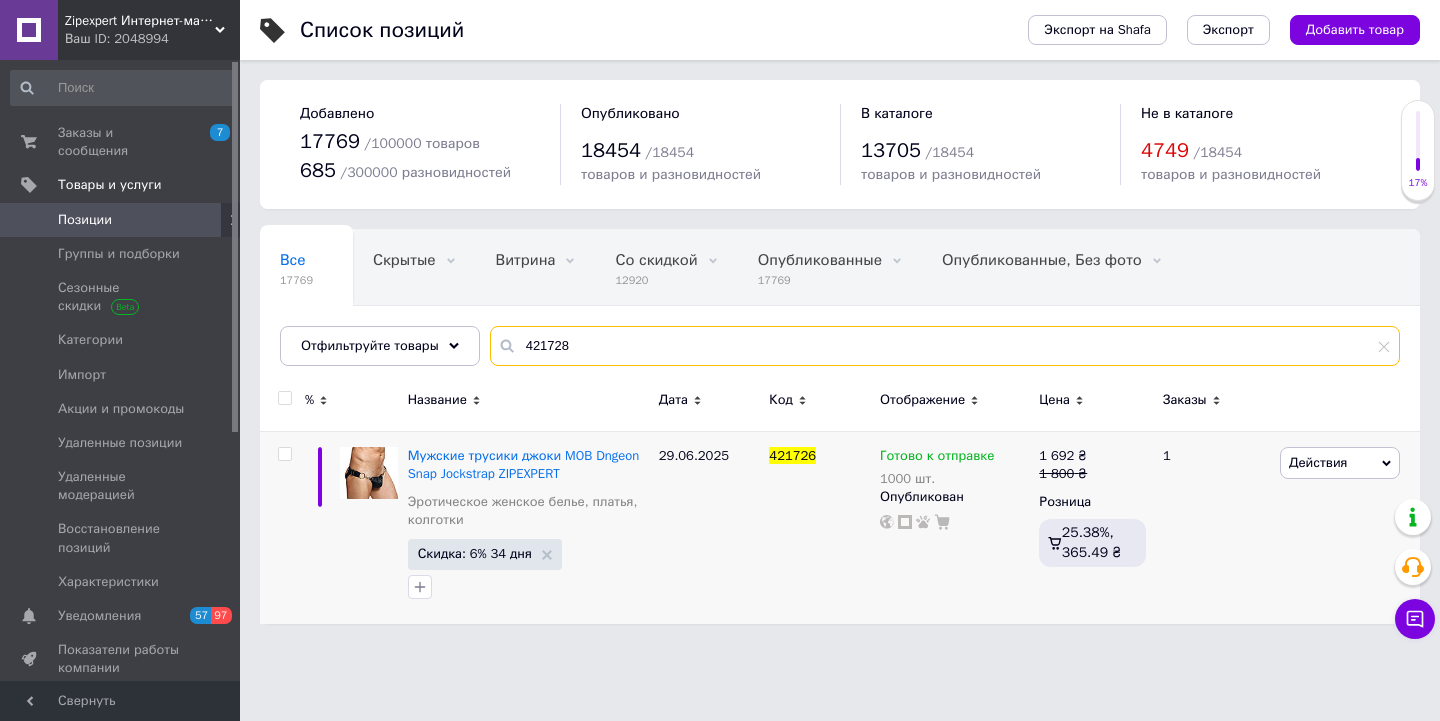 type on "421728" 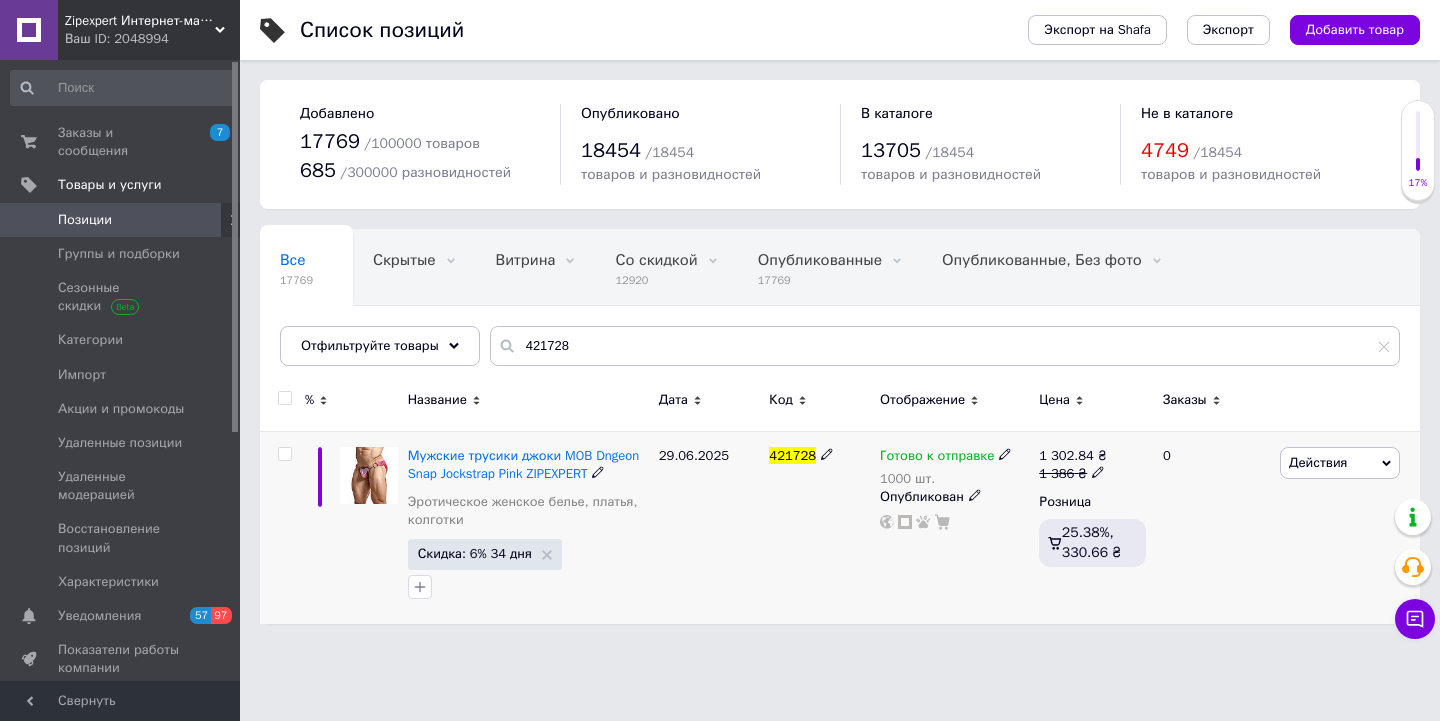 click 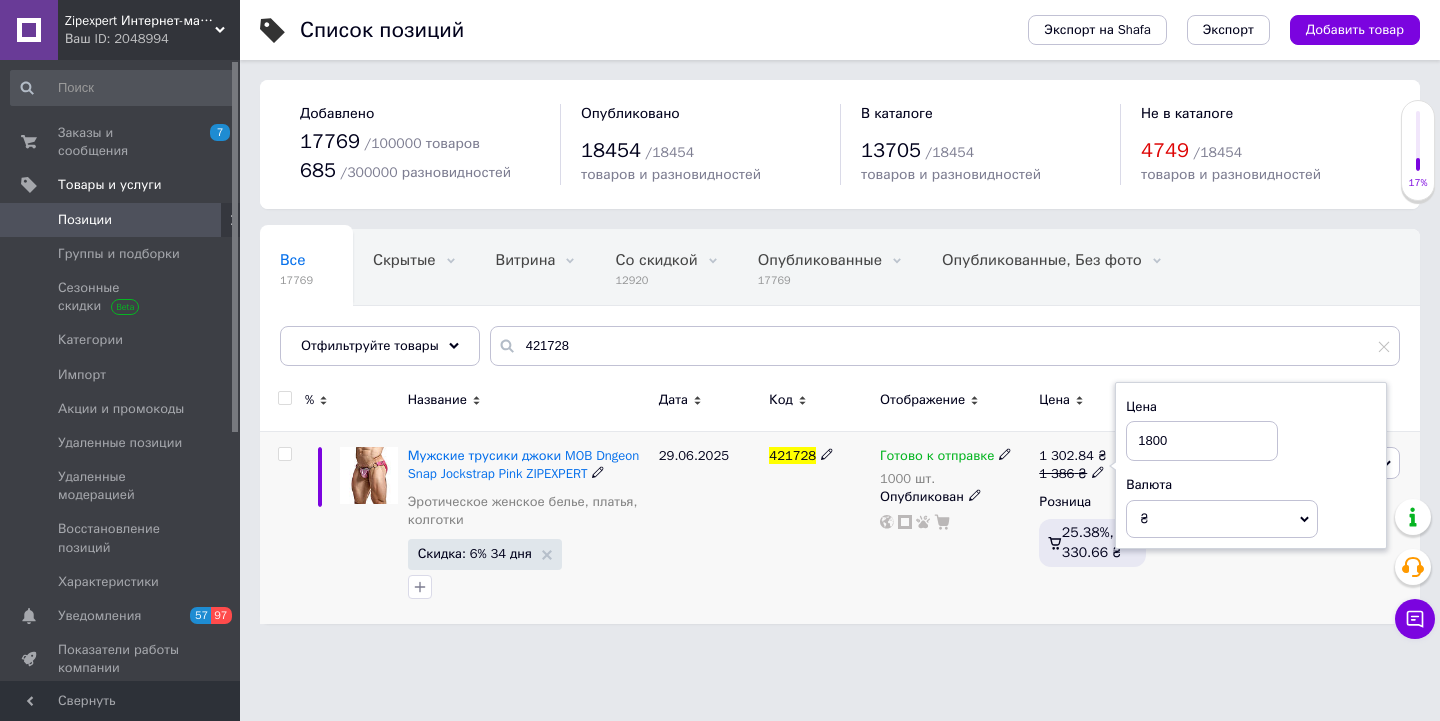 type on "1800" 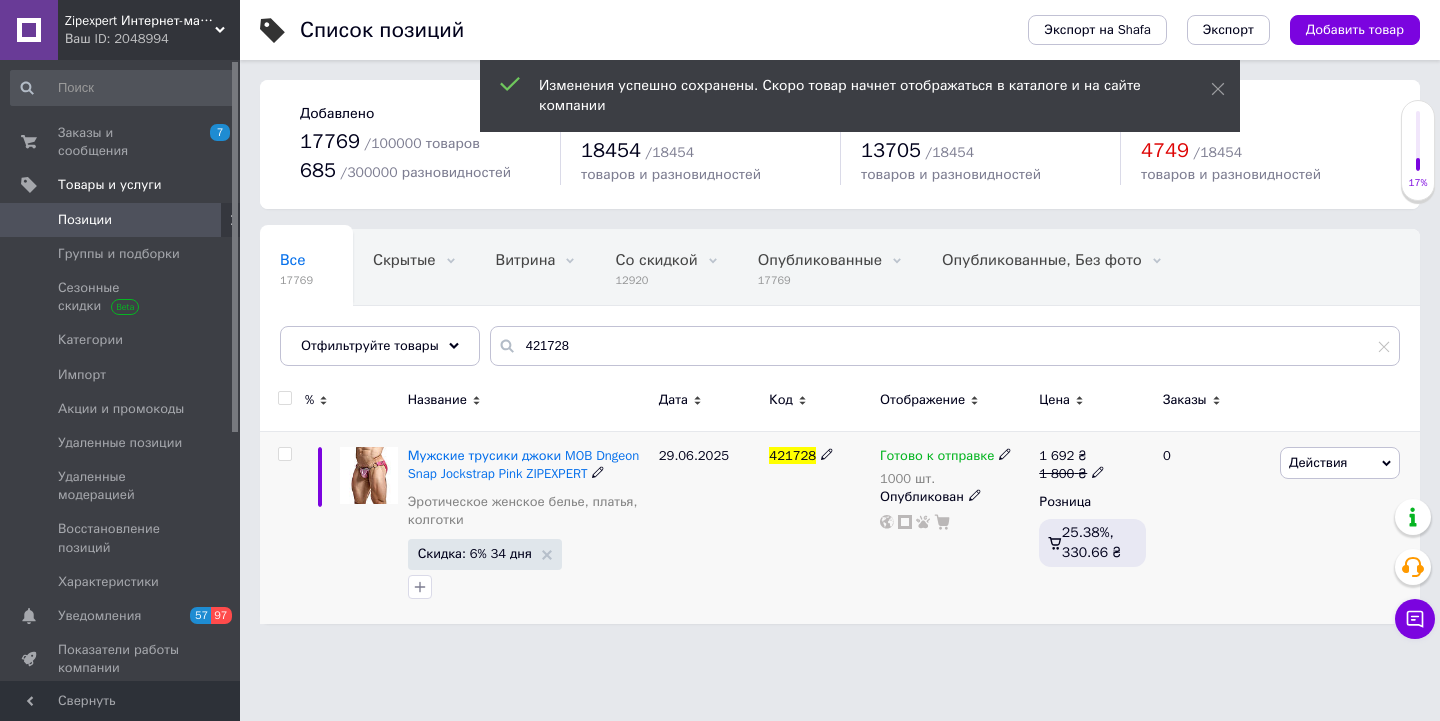click on "Действия" at bounding box center [1318, 462] 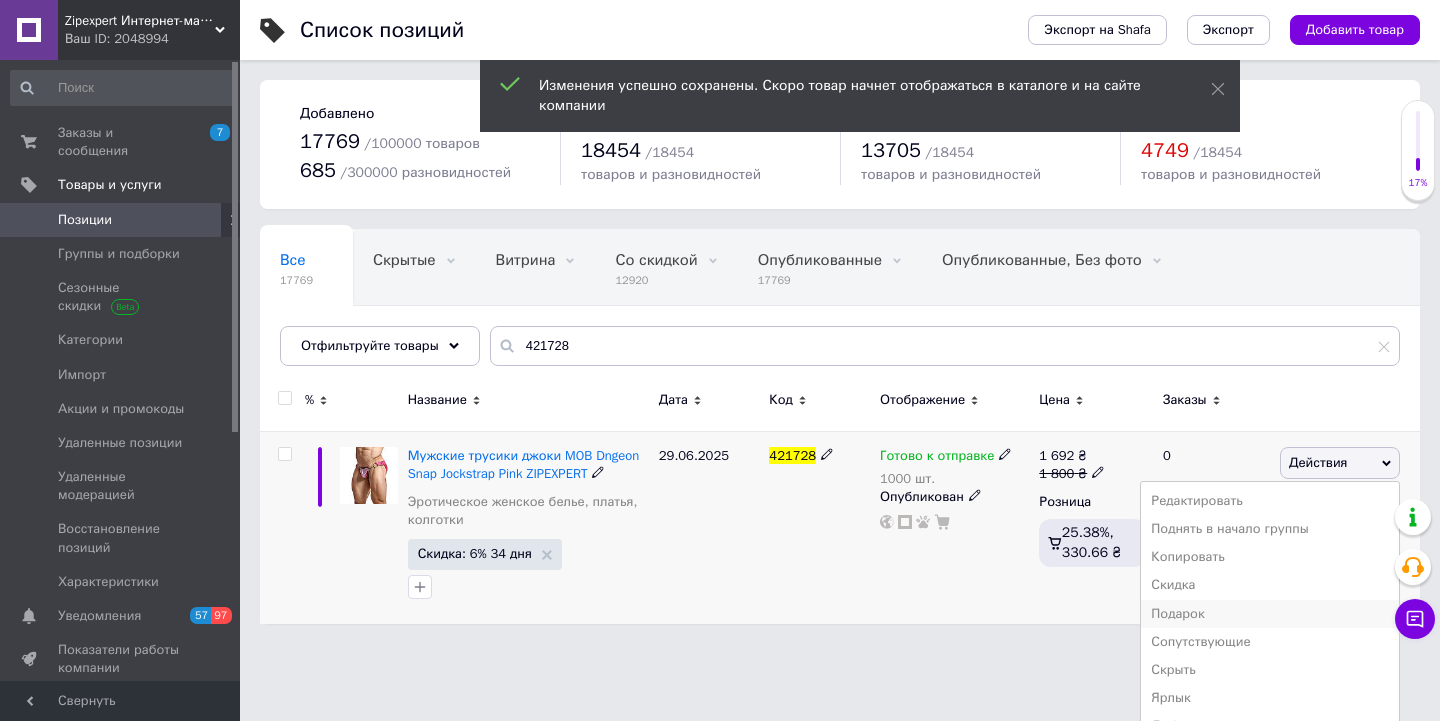 click on "Подарок" at bounding box center (1270, 614) 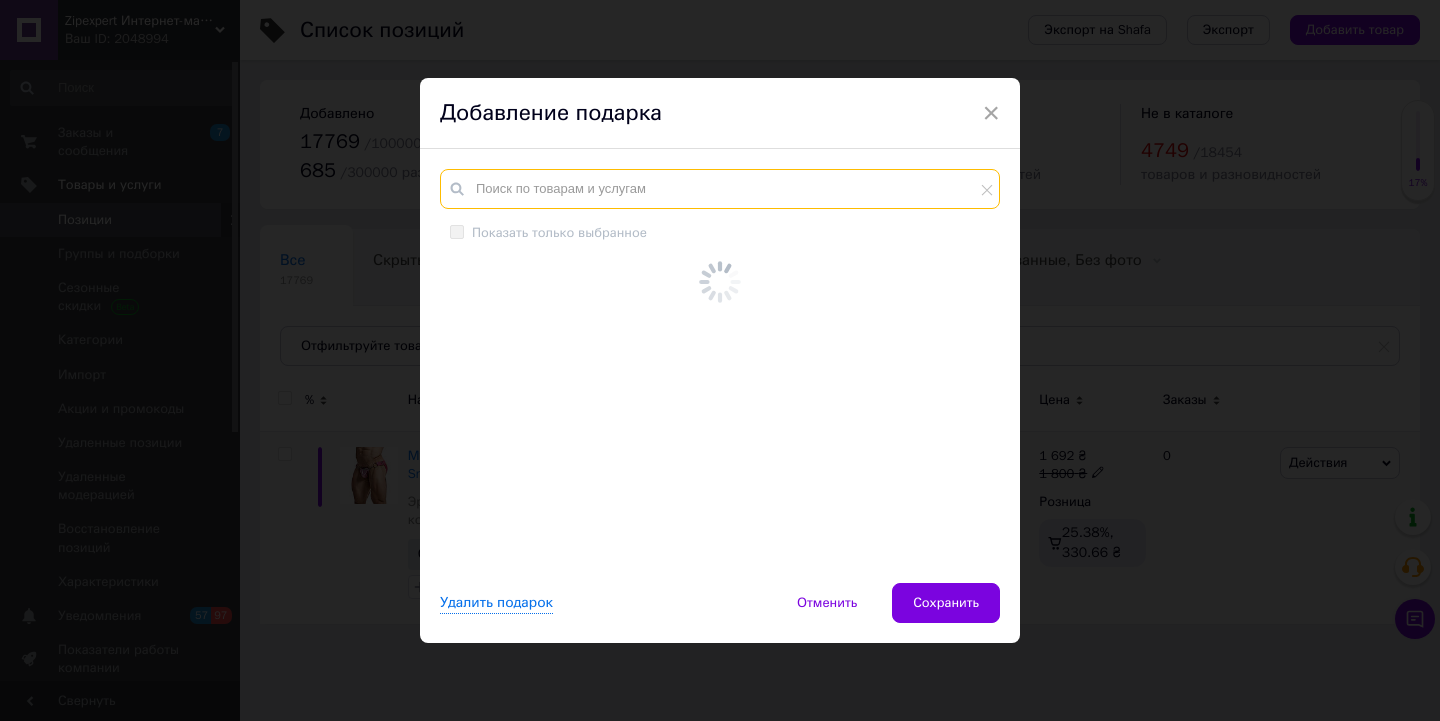 click at bounding box center (720, 189) 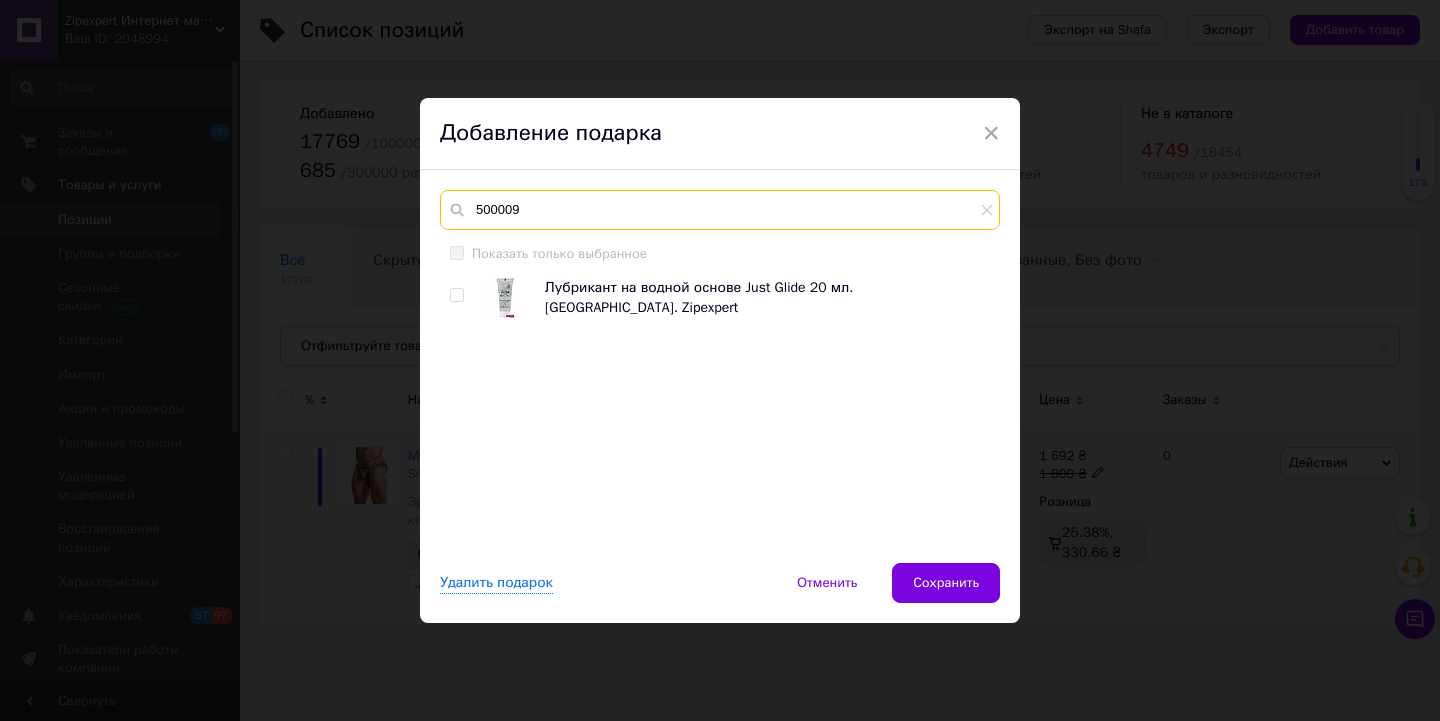 type on "500009" 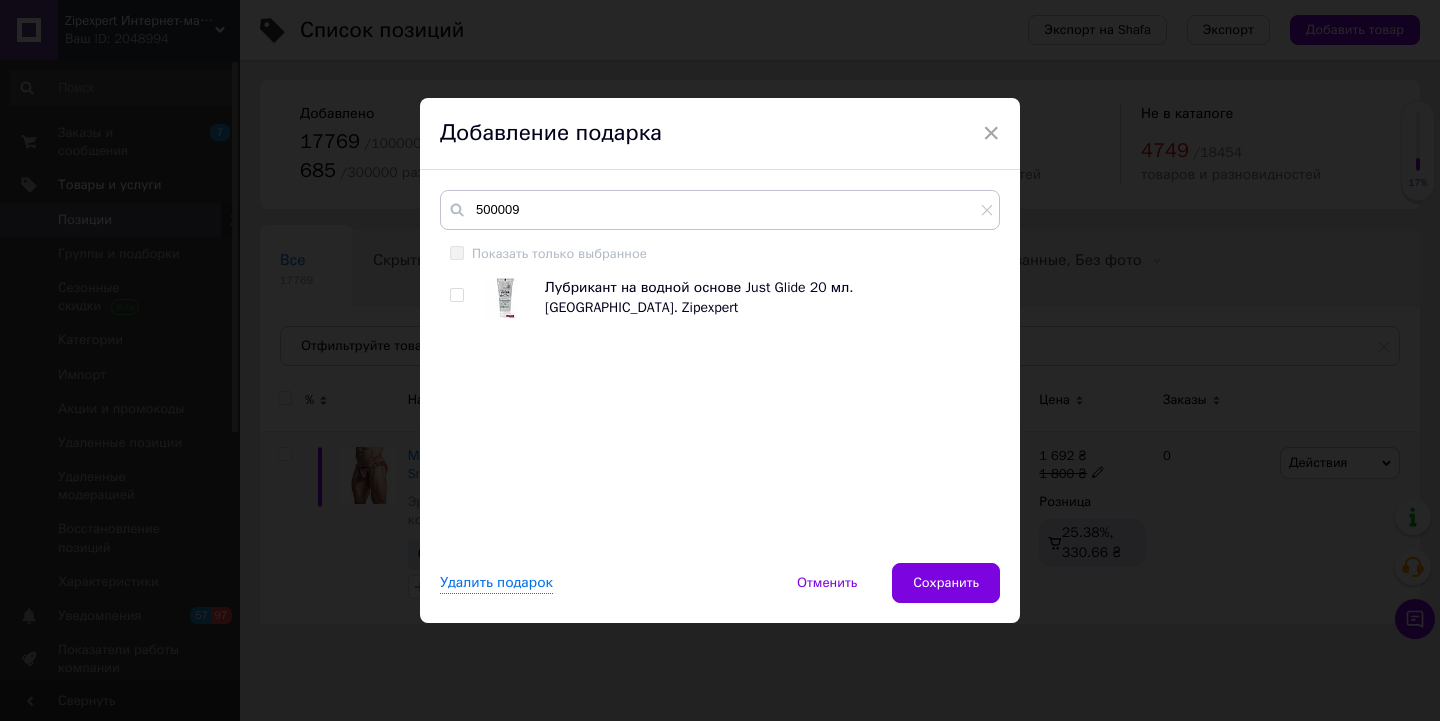 click at bounding box center (456, 295) 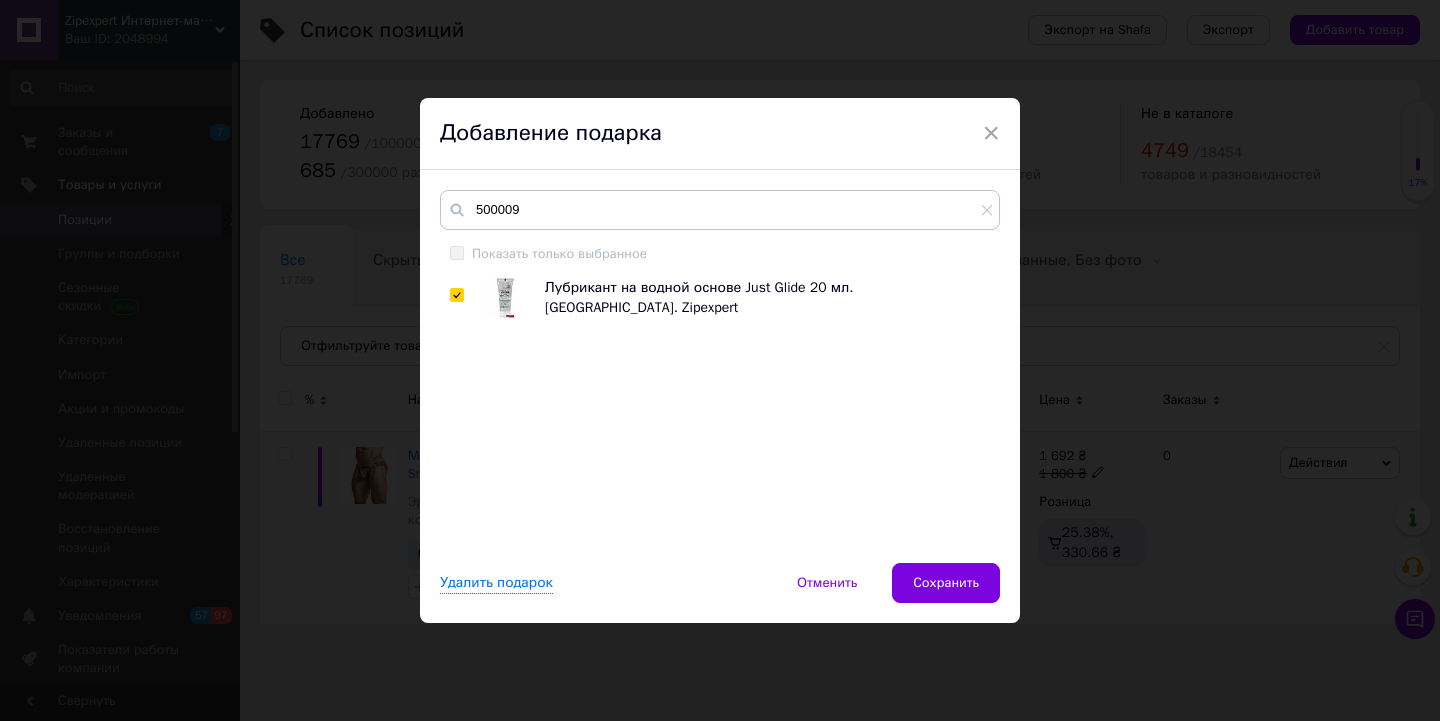 checkbox on "true" 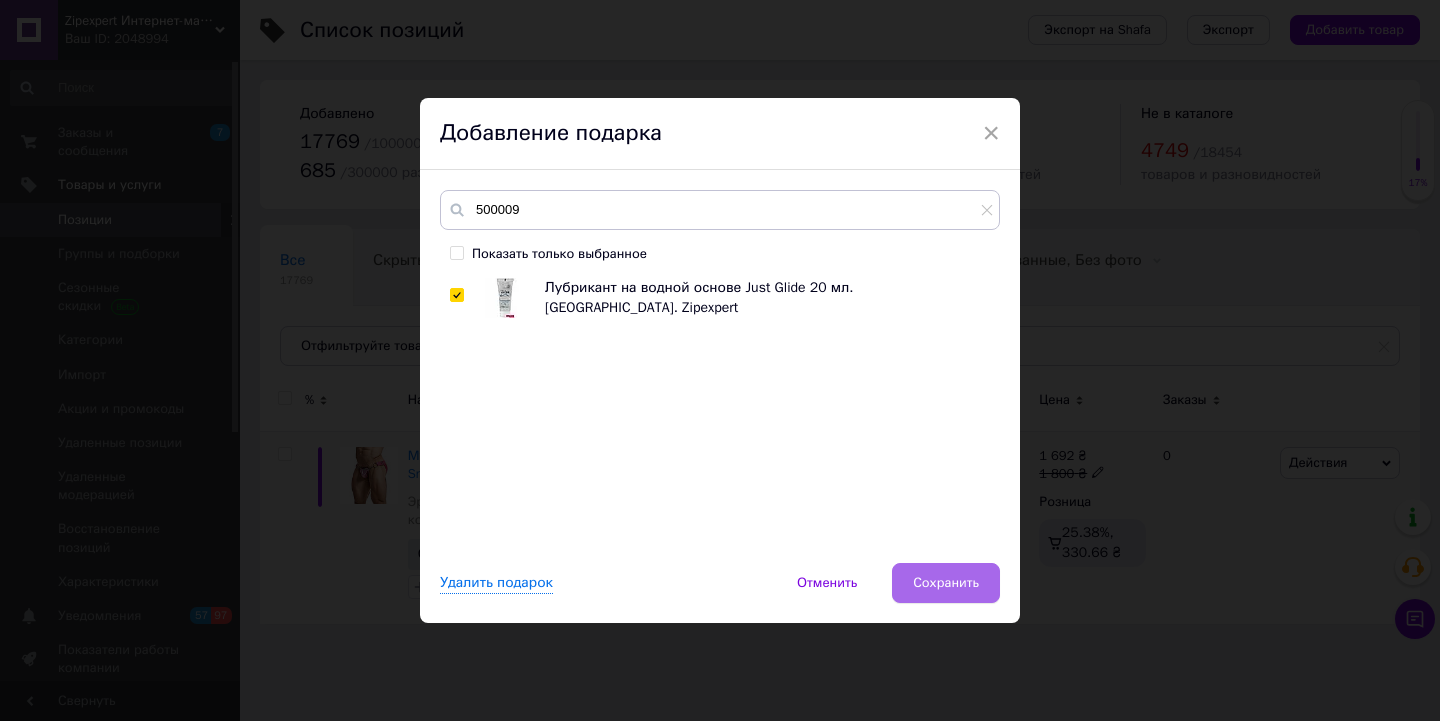 click on "Сохранить" at bounding box center [946, 583] 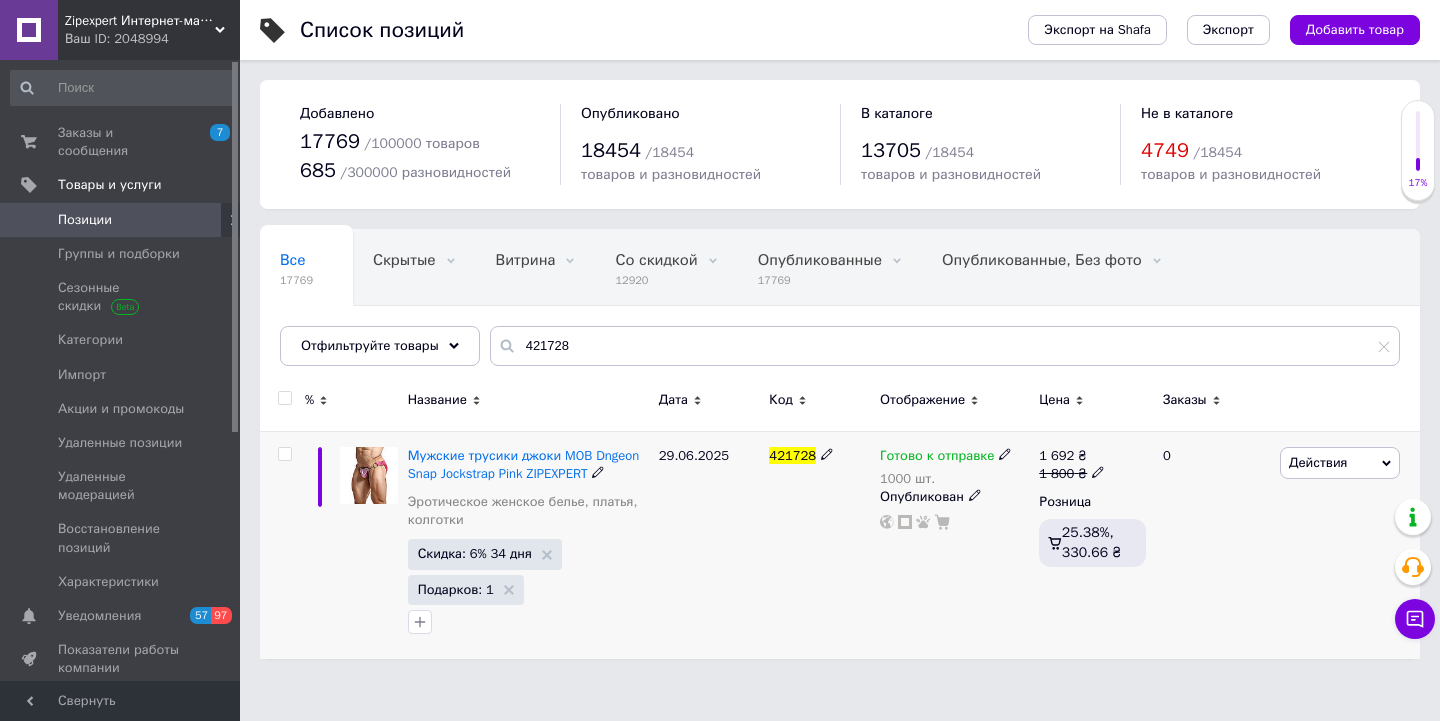 click on "Zipexpert Интернет-магазин по продаже ювелирных украшений и всего еще" at bounding box center (140, 21) 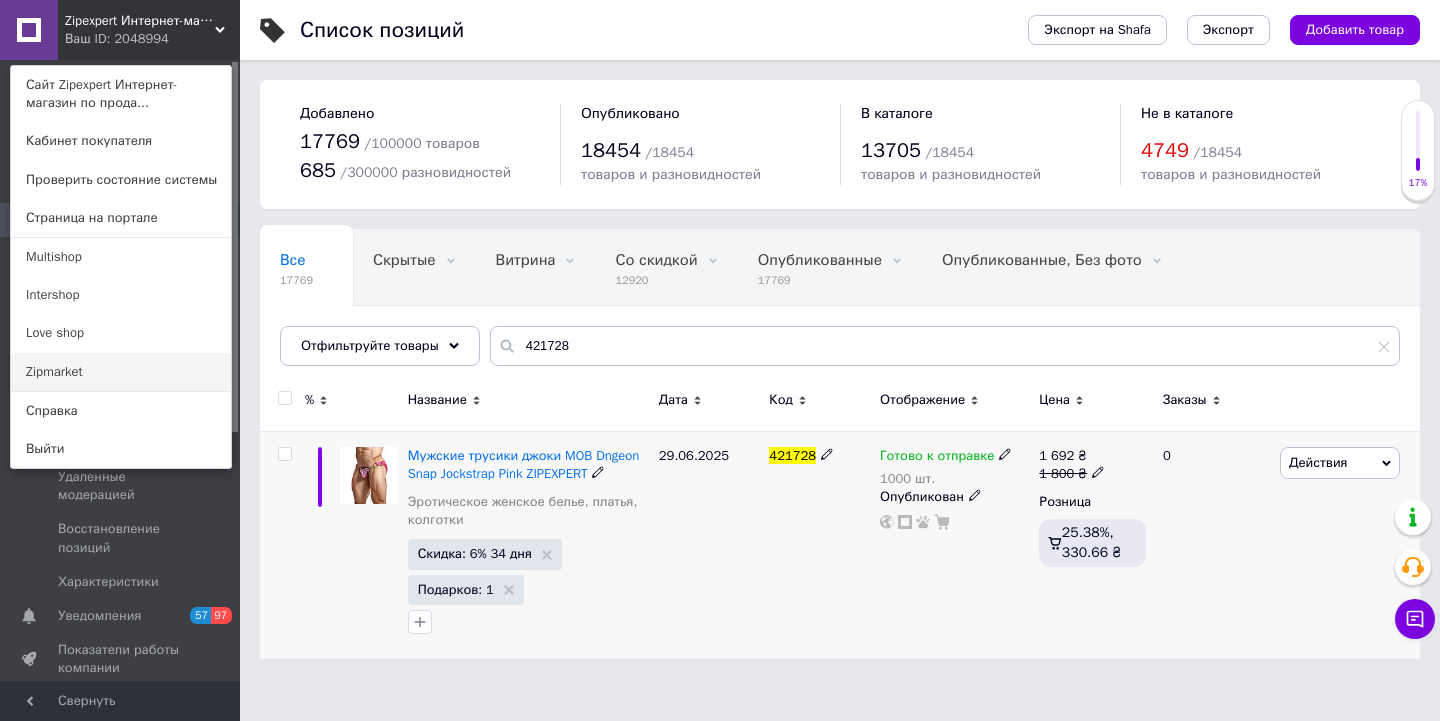 click on "Zipmarket" at bounding box center (121, 372) 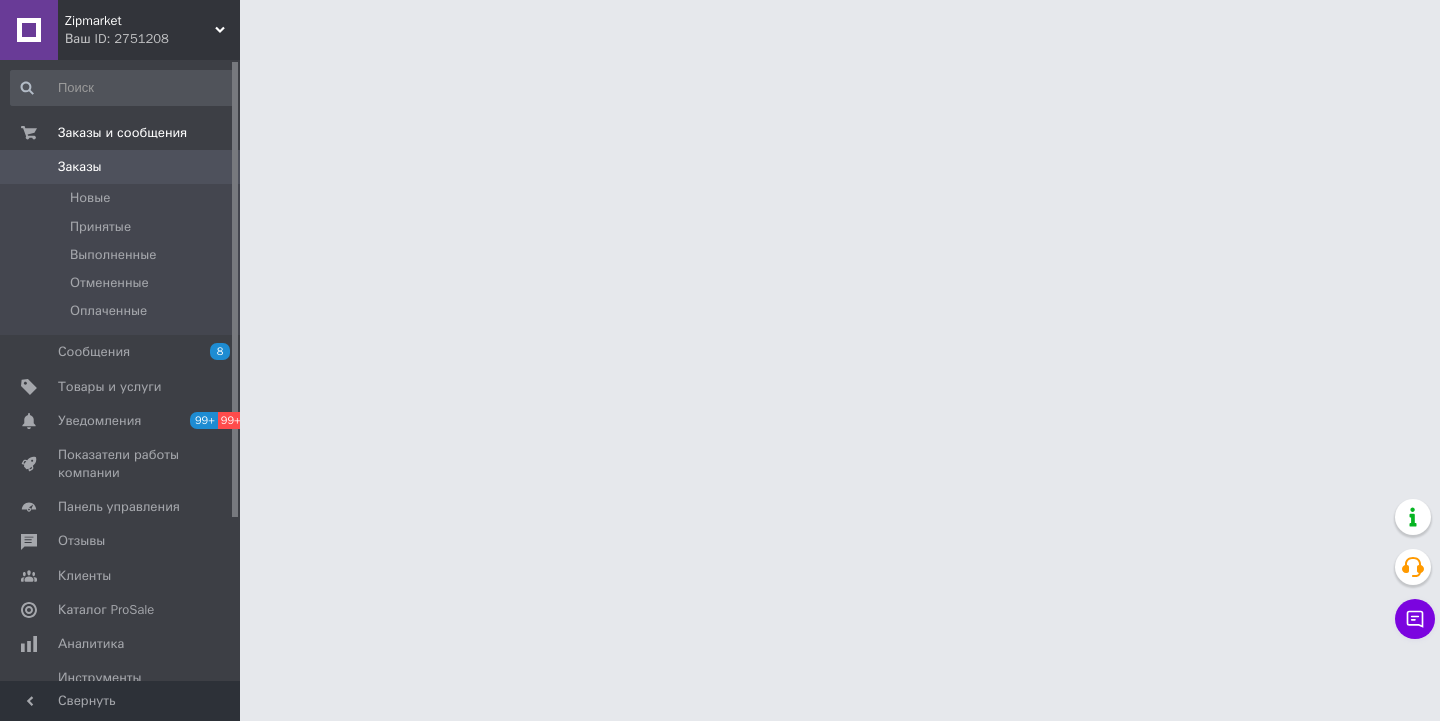 scroll, scrollTop: 0, scrollLeft: 0, axis: both 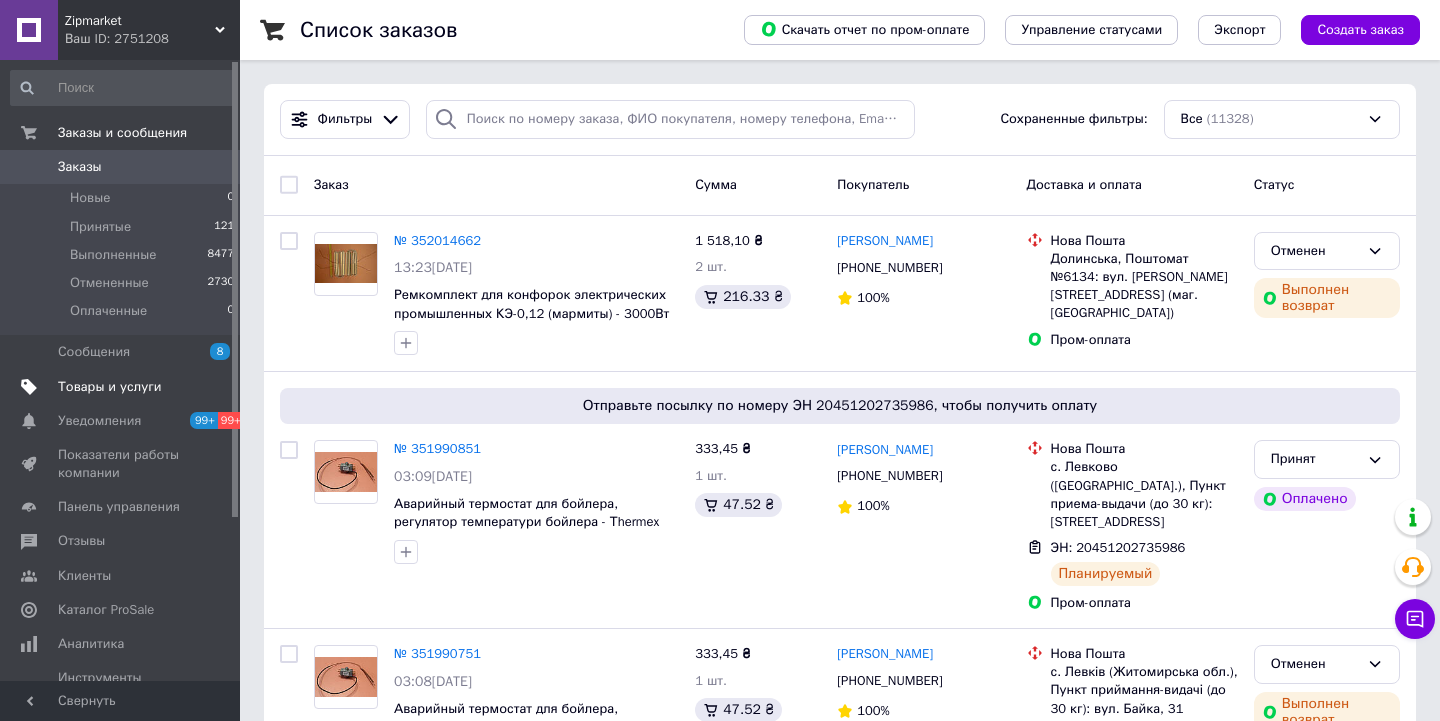 click on "Товары и услуги" at bounding box center [110, 387] 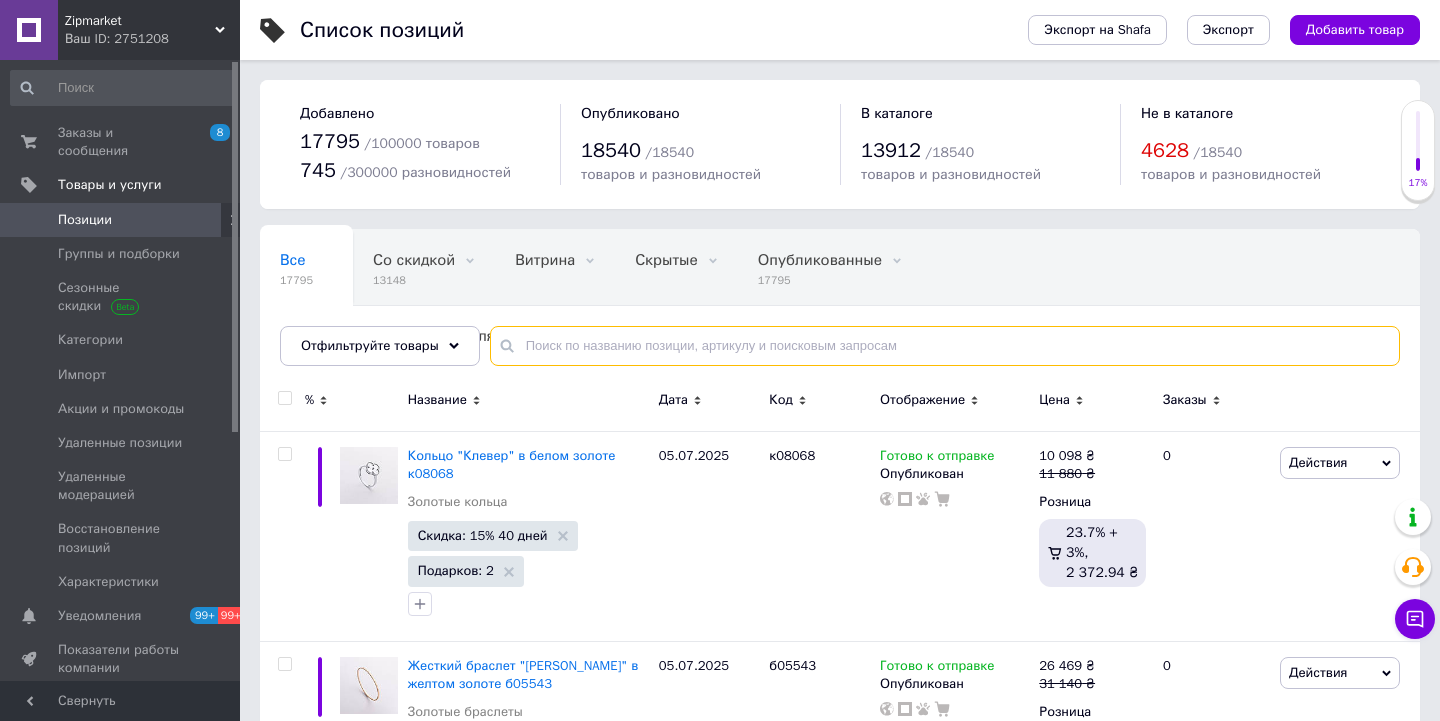 click at bounding box center (945, 346) 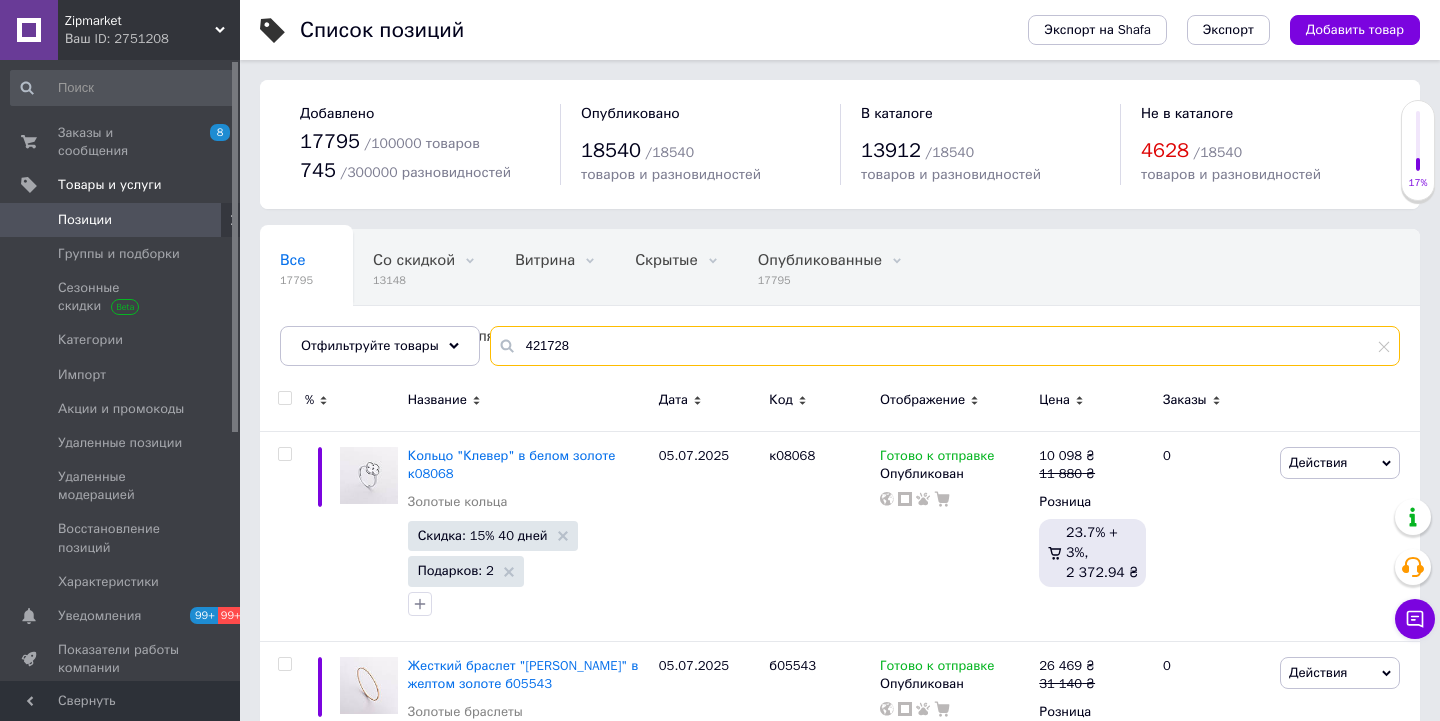 type on "421728" 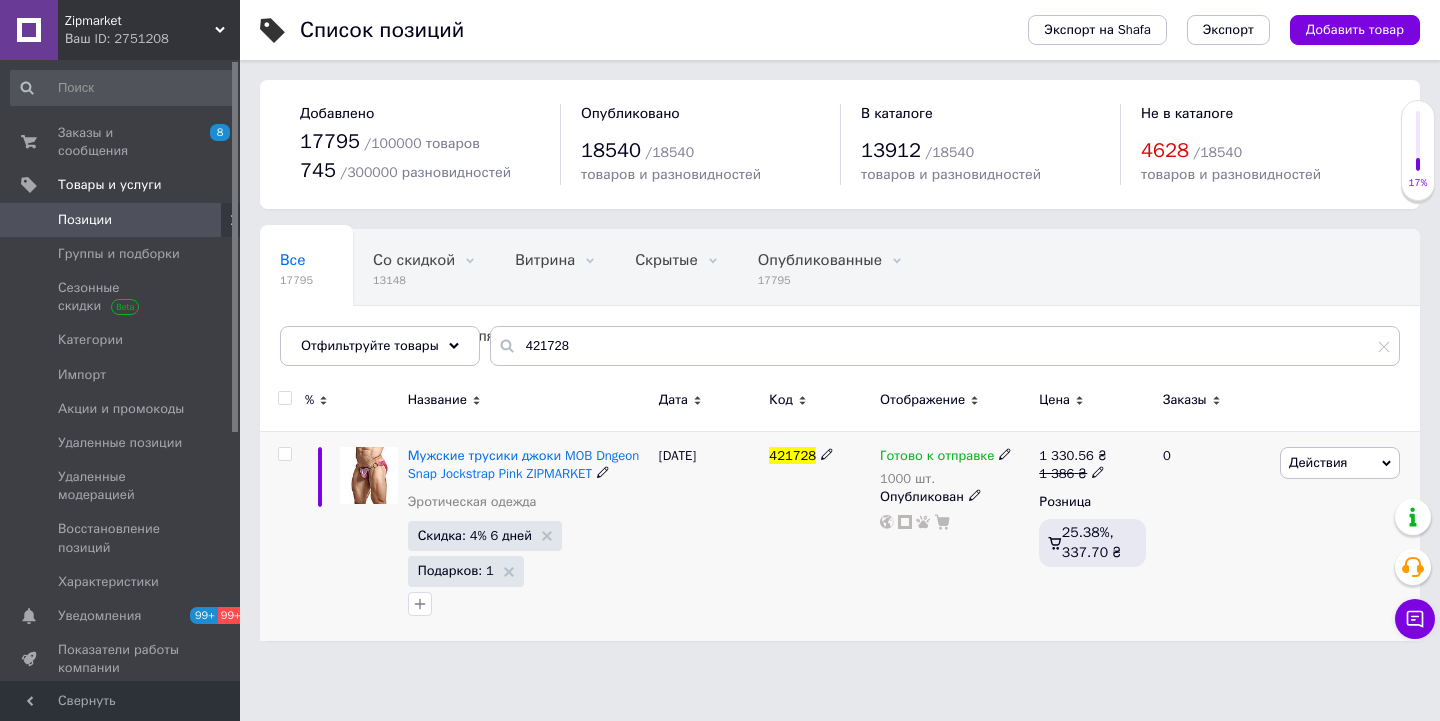 click 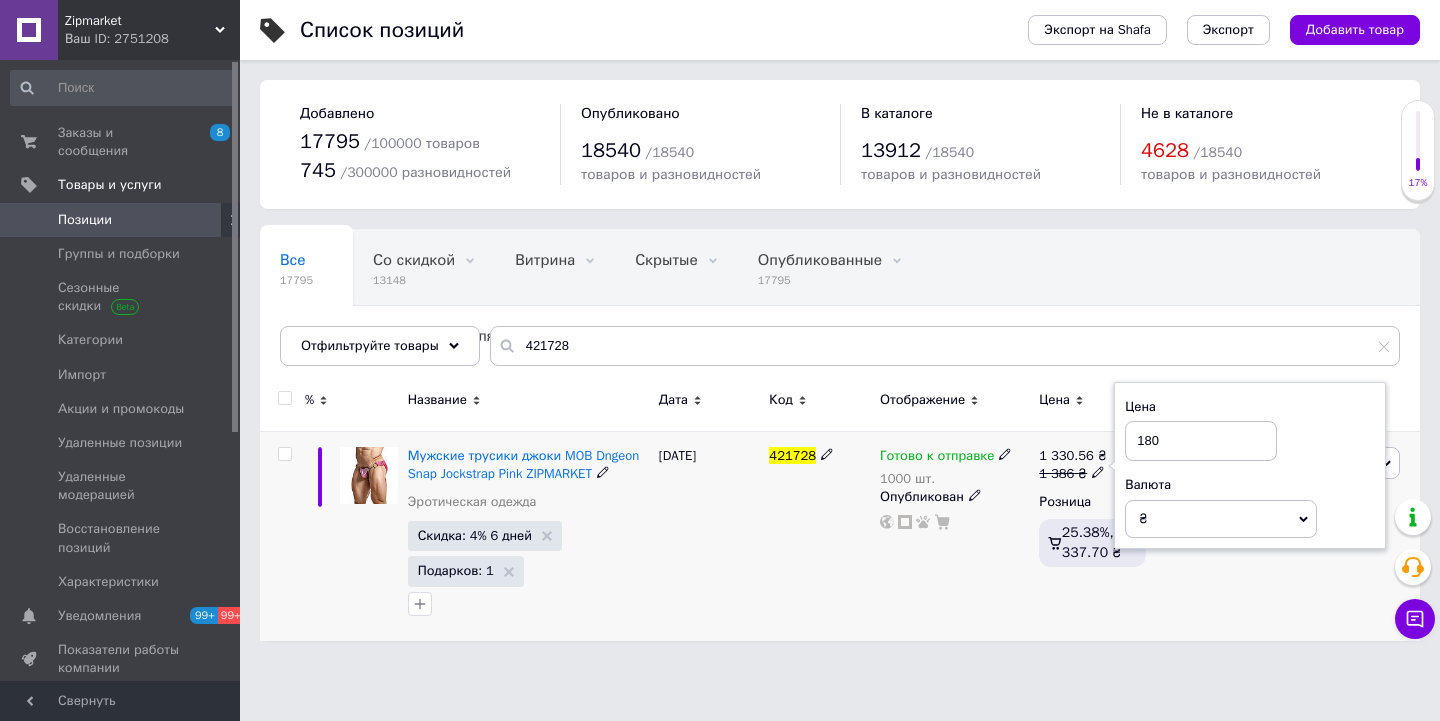 type on "1800" 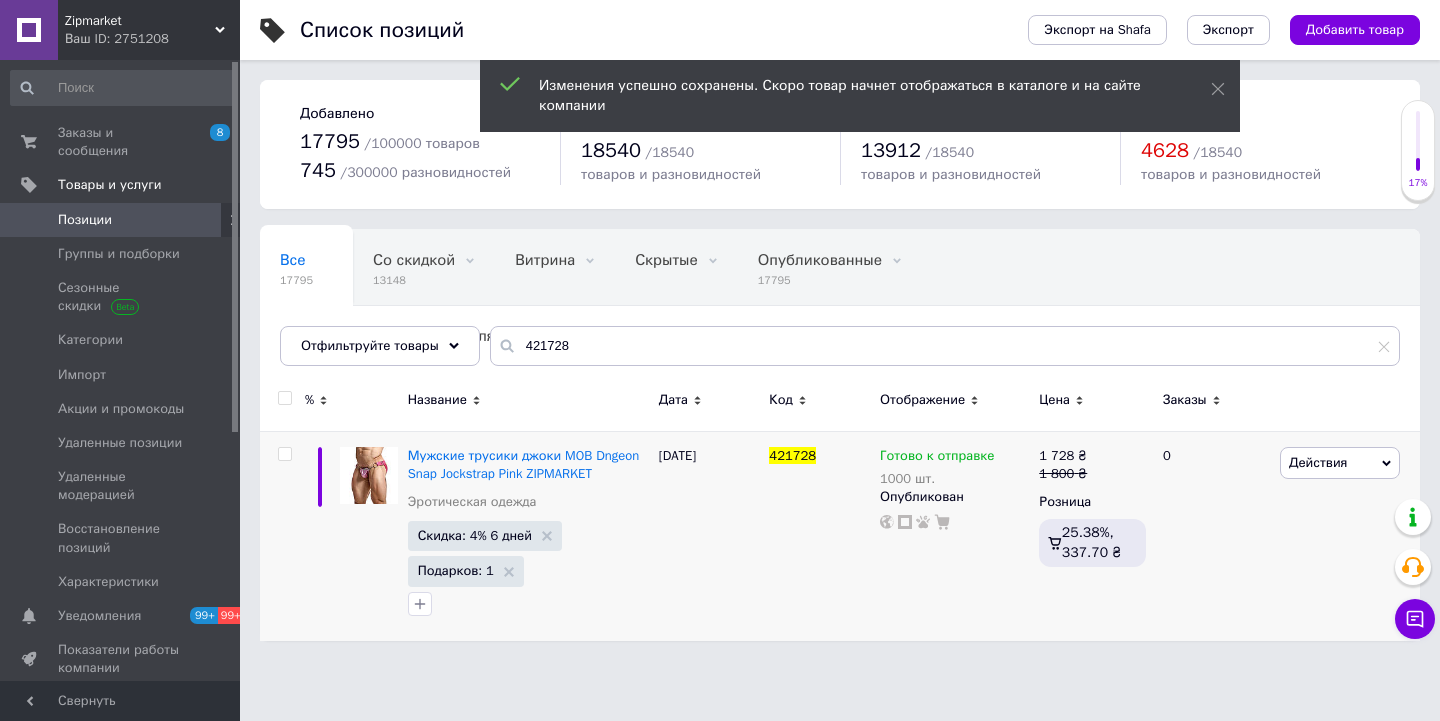 click on "Zipmarket" at bounding box center [140, 21] 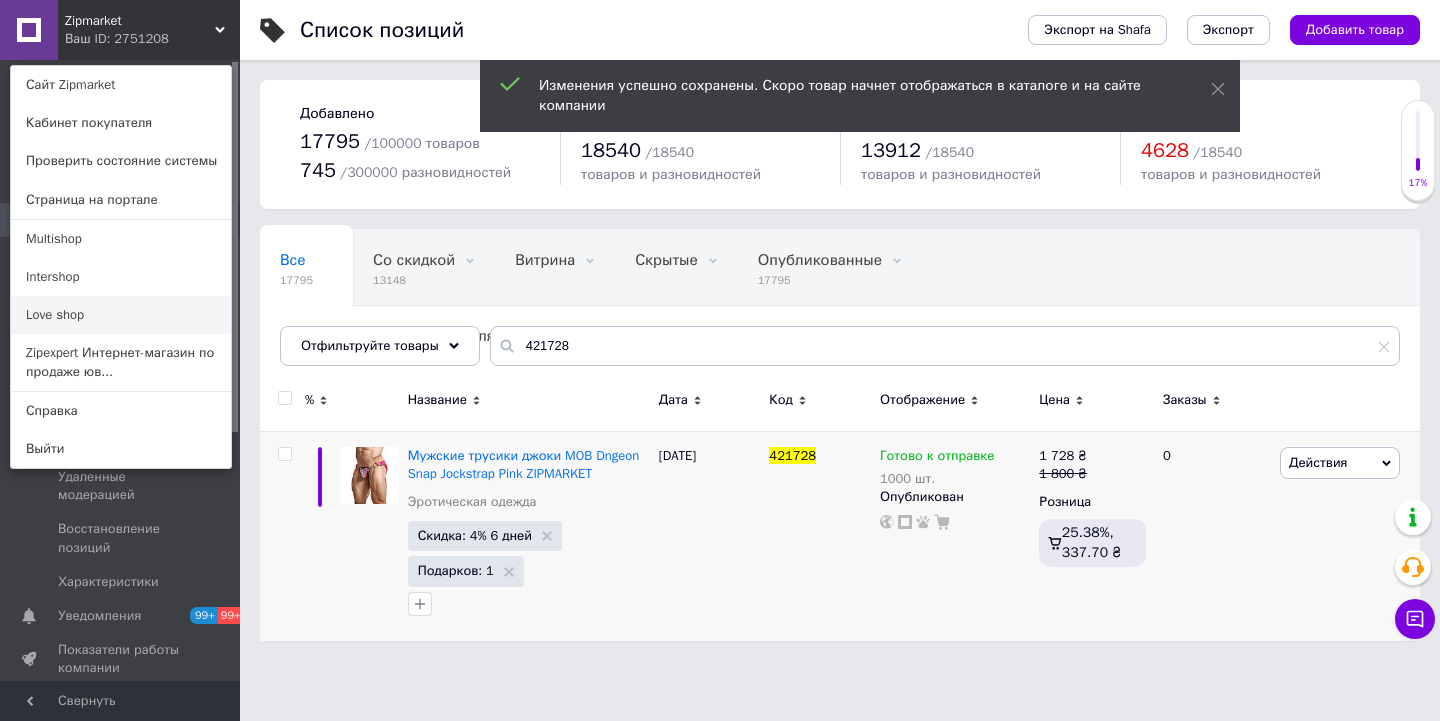 click on "Love shop" at bounding box center [121, 315] 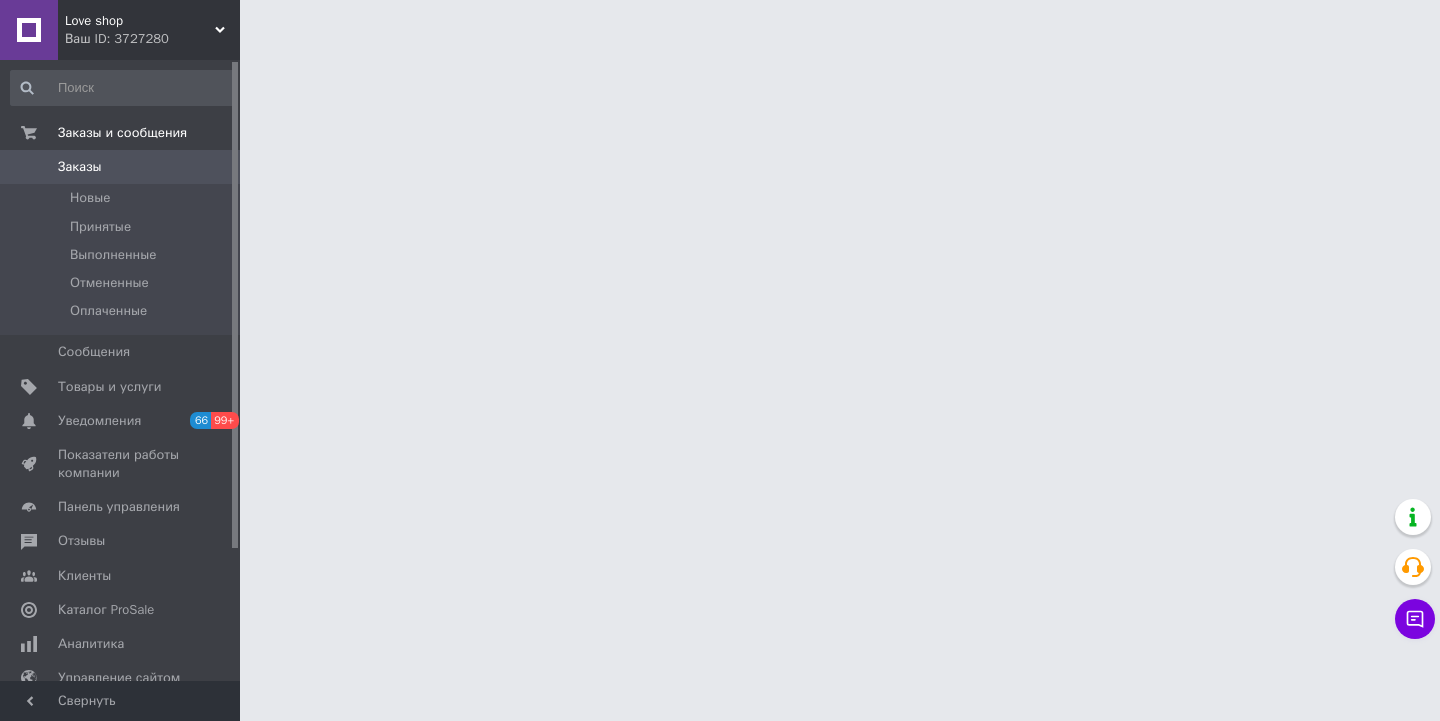scroll, scrollTop: 0, scrollLeft: 0, axis: both 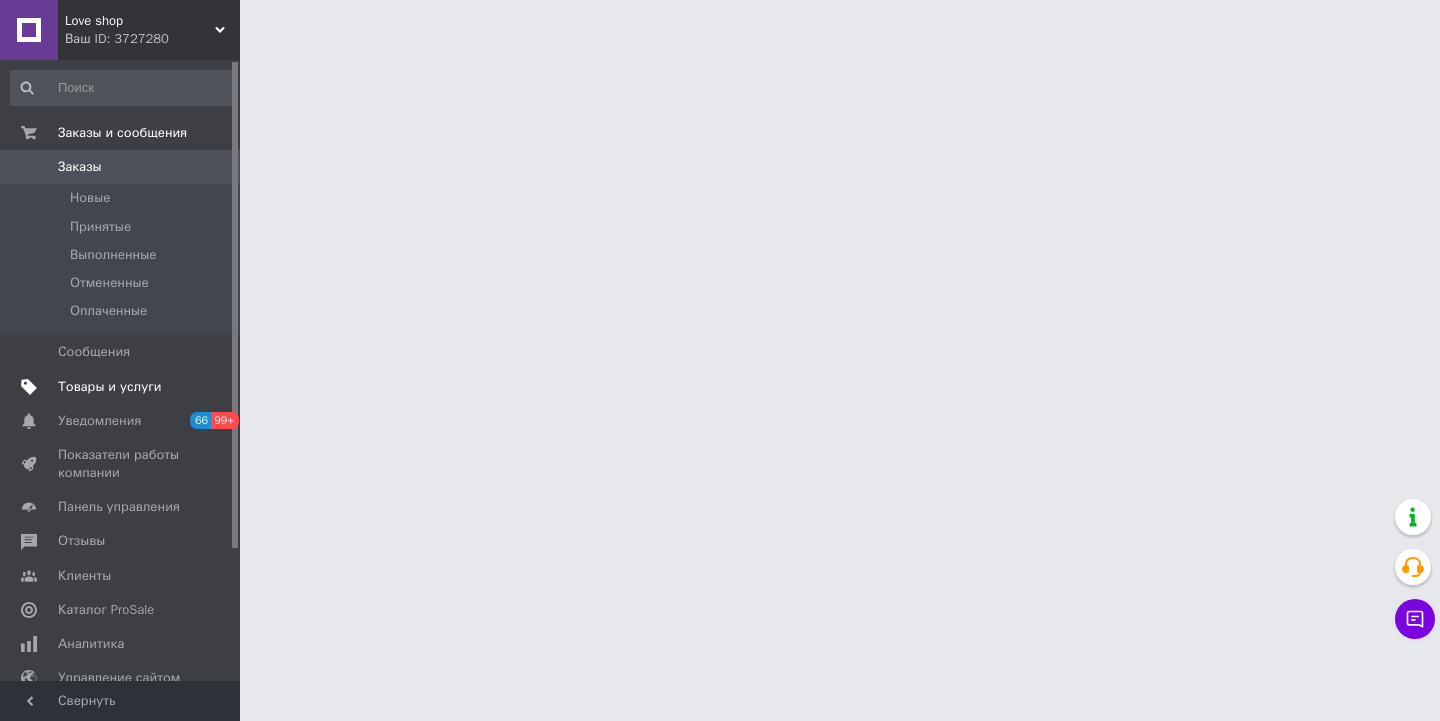click on "Товары и услуги" at bounding box center [110, 387] 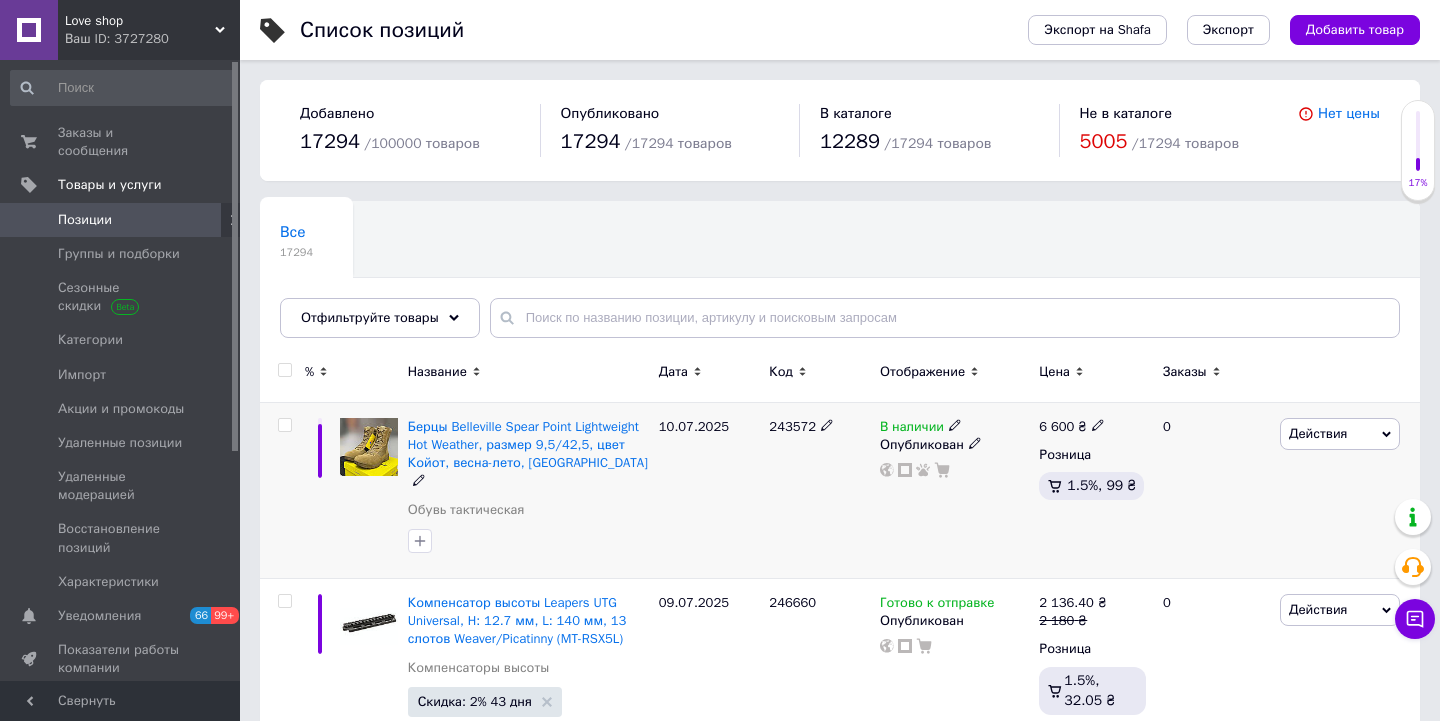 click 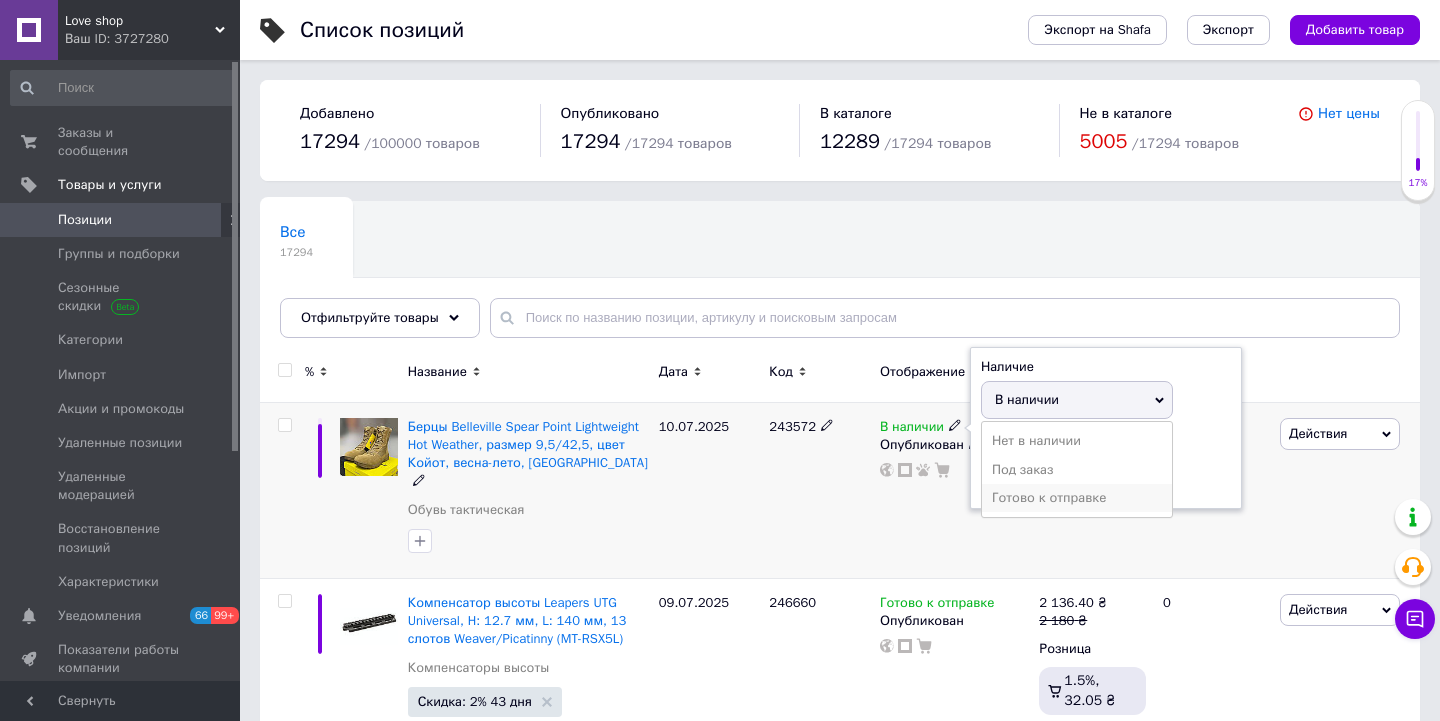 click on "Готово к отправке" at bounding box center (1077, 498) 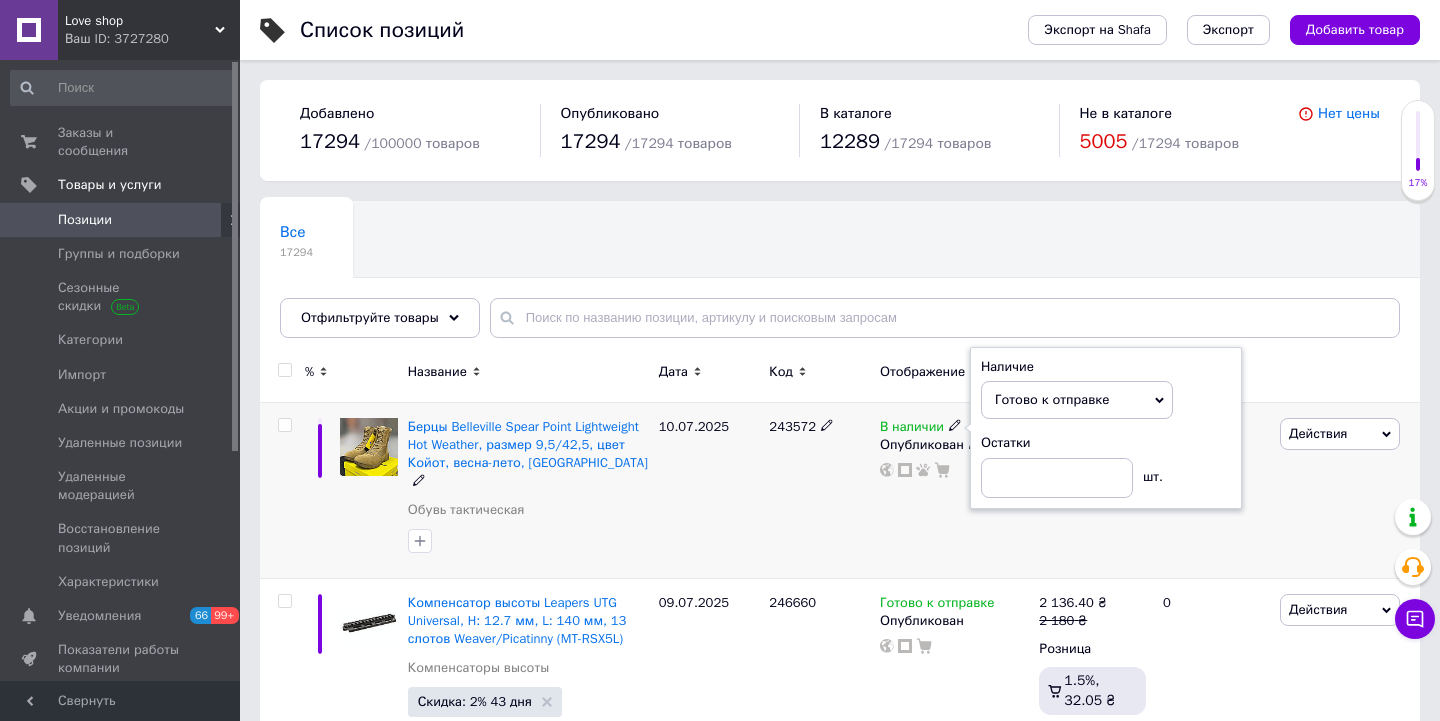 click on "Действия" at bounding box center [1318, 433] 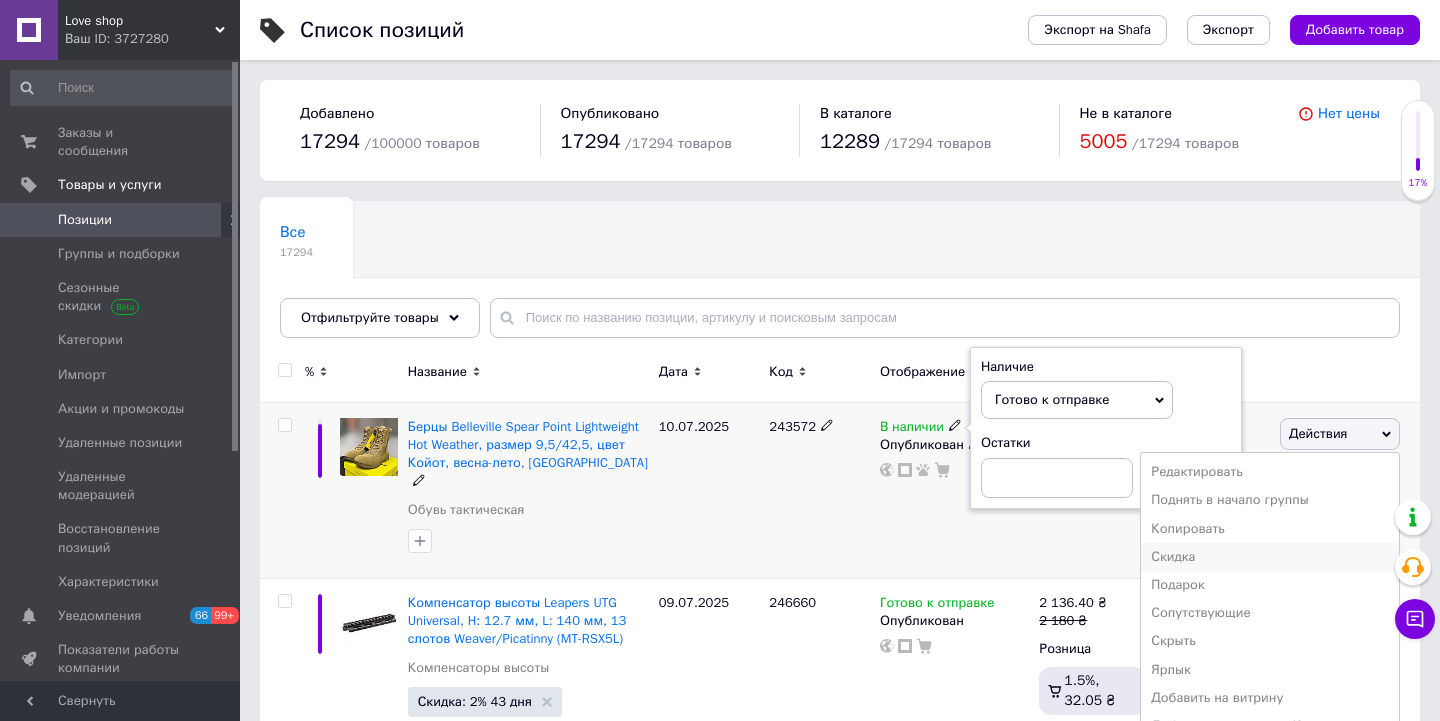 click on "Скидка" at bounding box center (1270, 557) 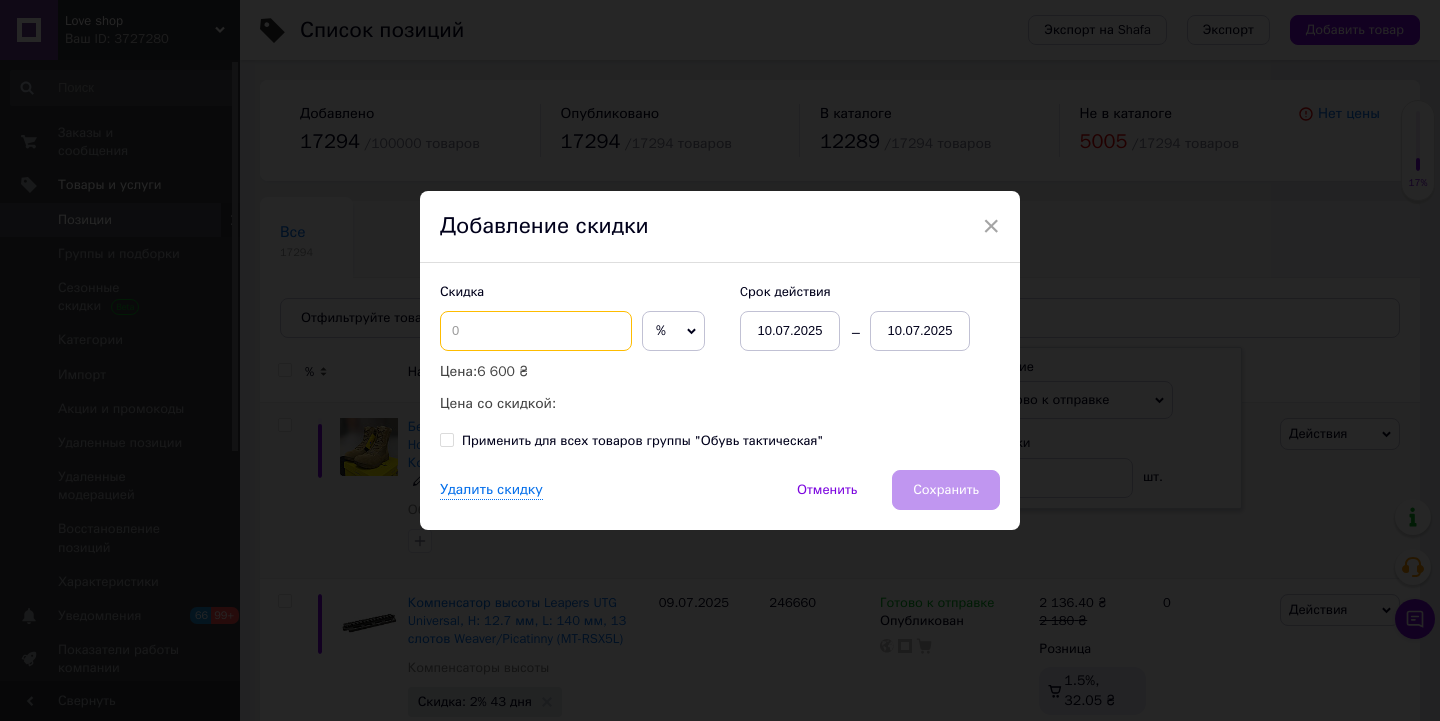 click at bounding box center [536, 331] 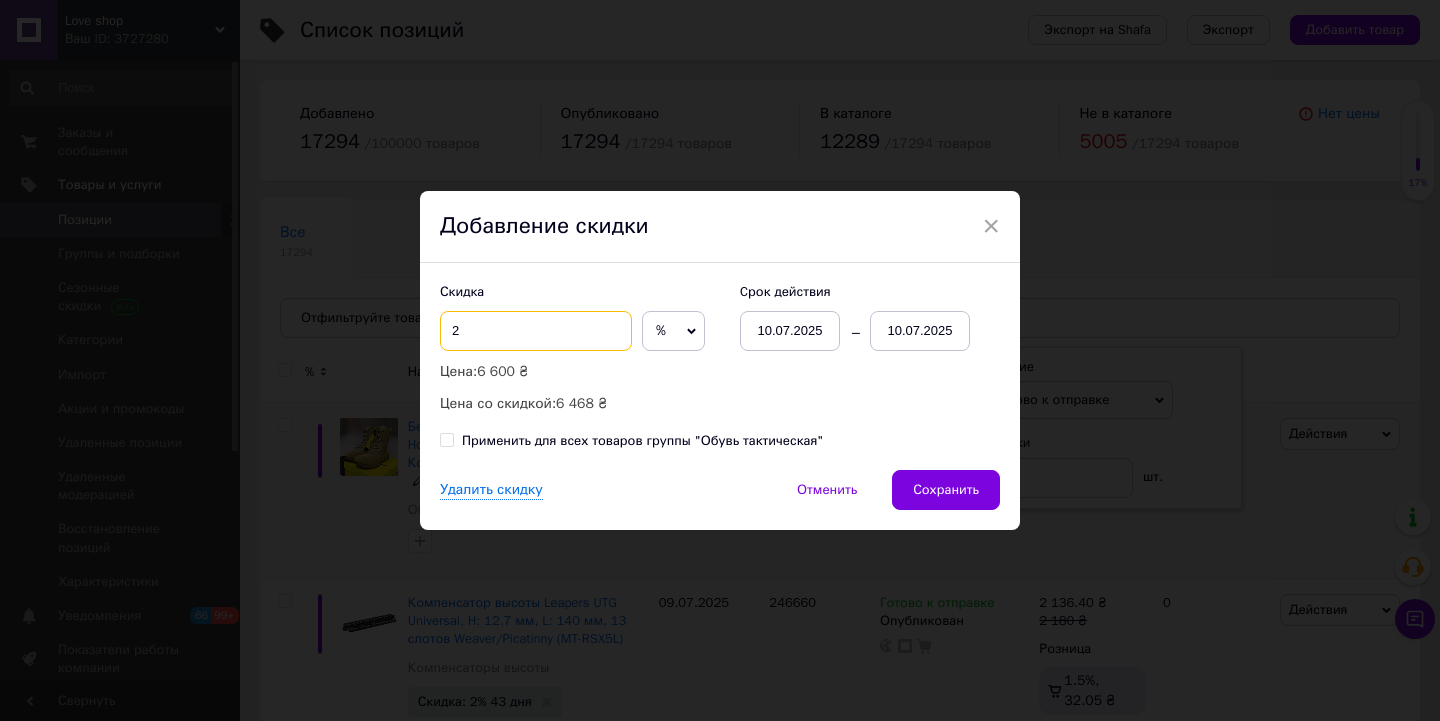 type on "2" 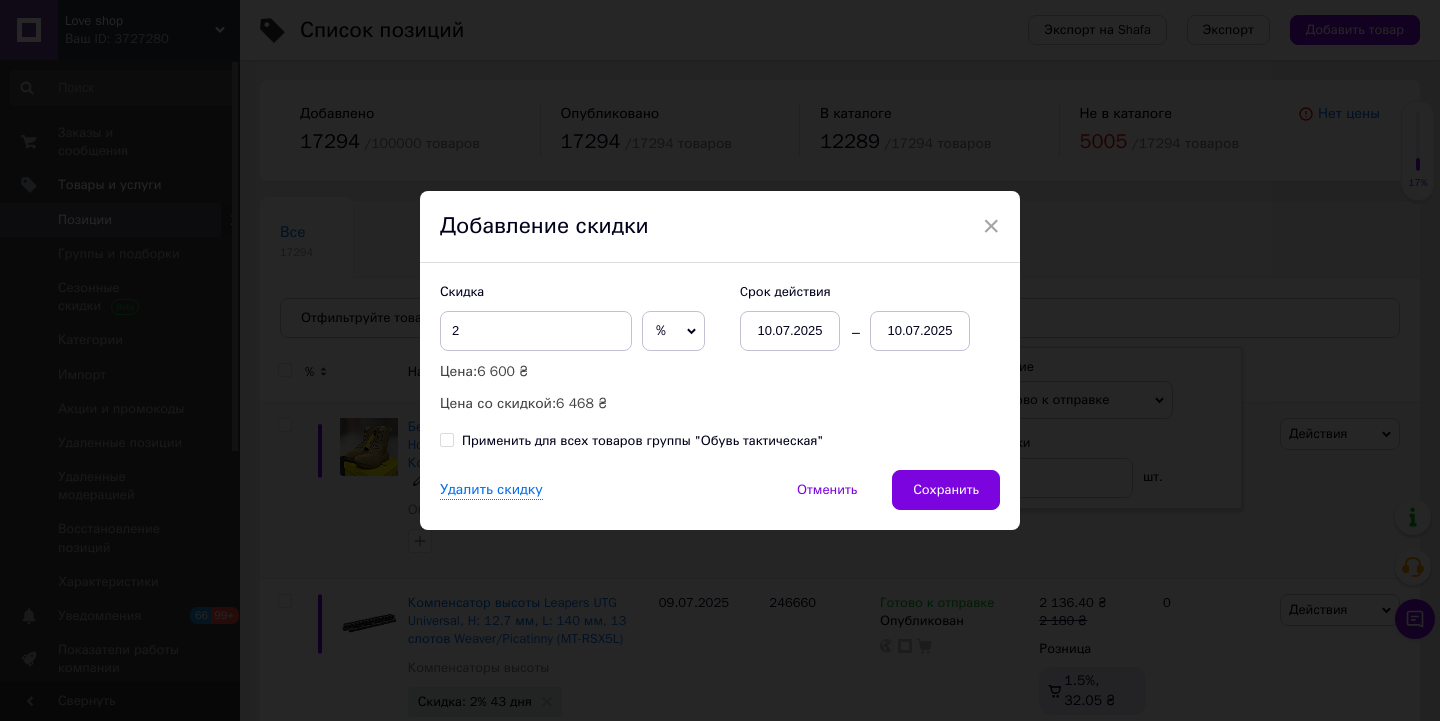 click on "10.07.2025" at bounding box center [920, 331] 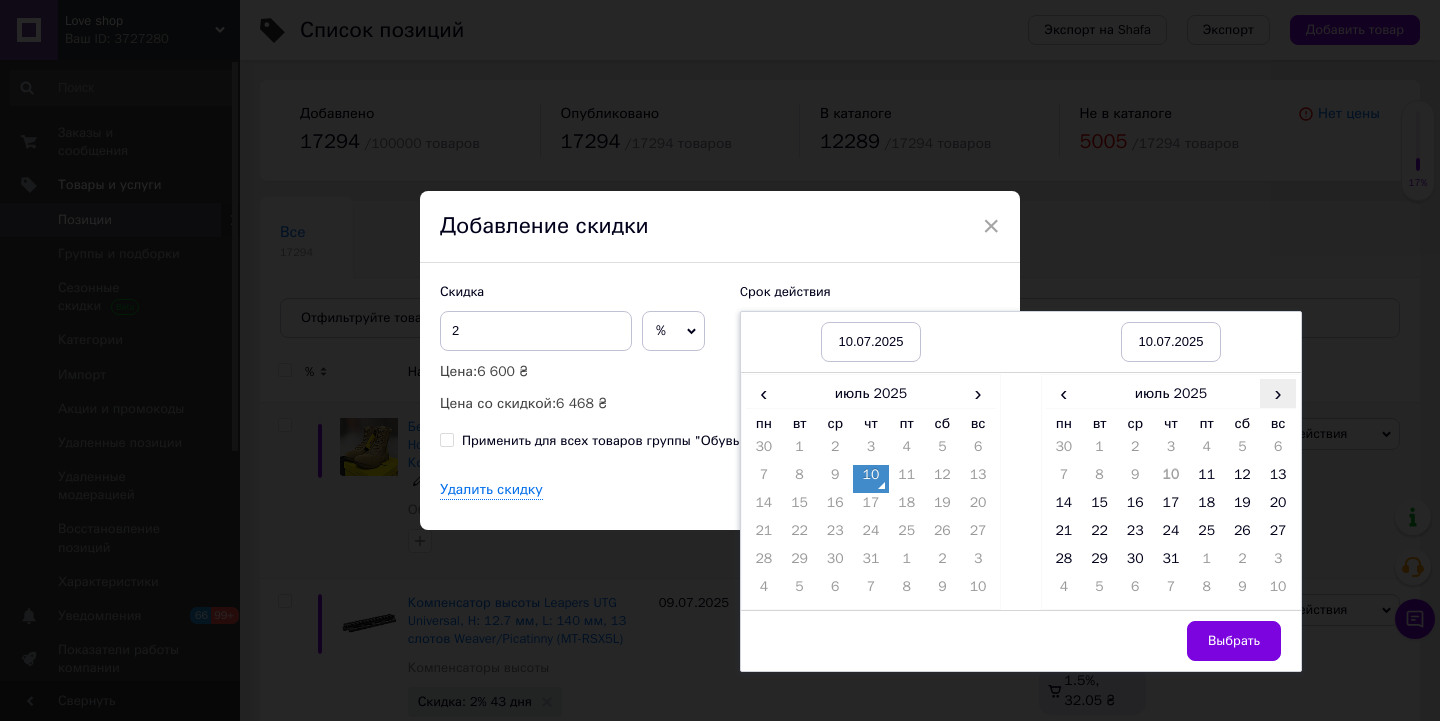 click on "›" at bounding box center (1278, 393) 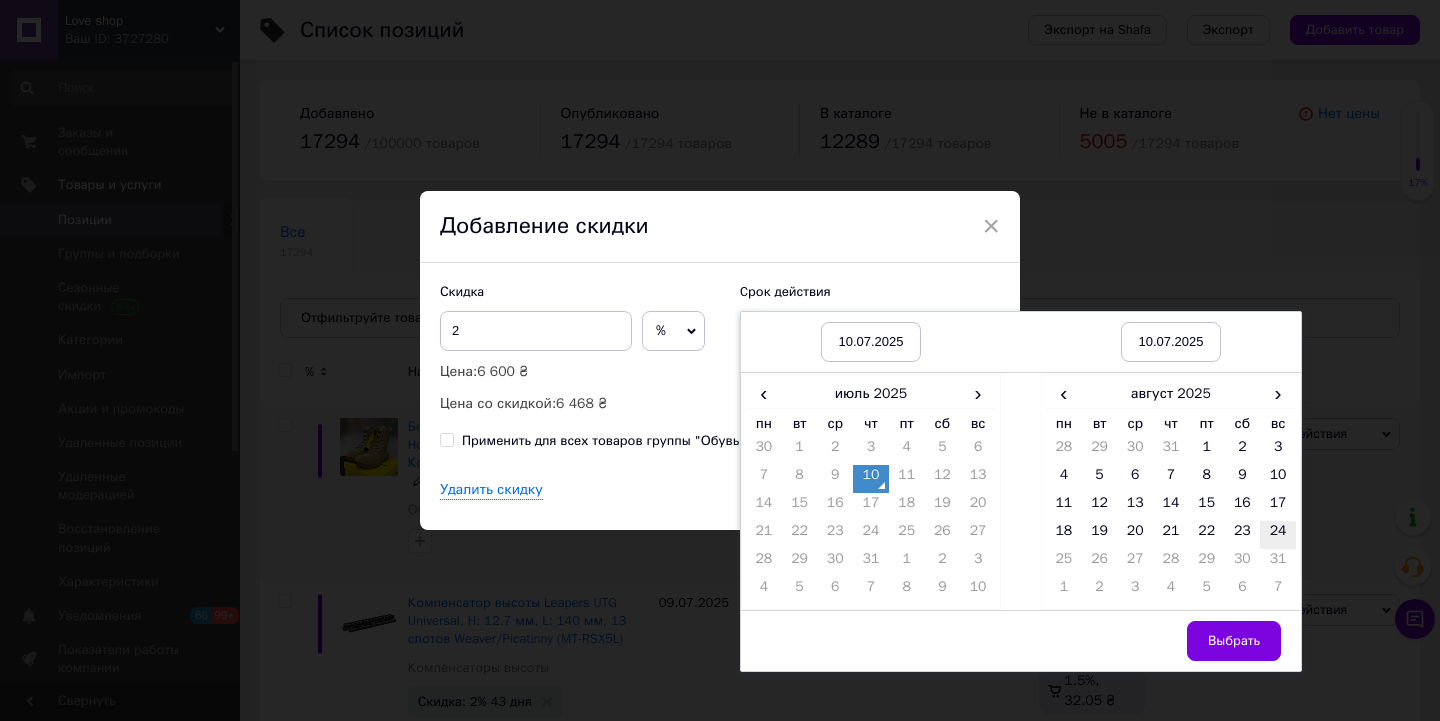 click on "24" at bounding box center (1278, 535) 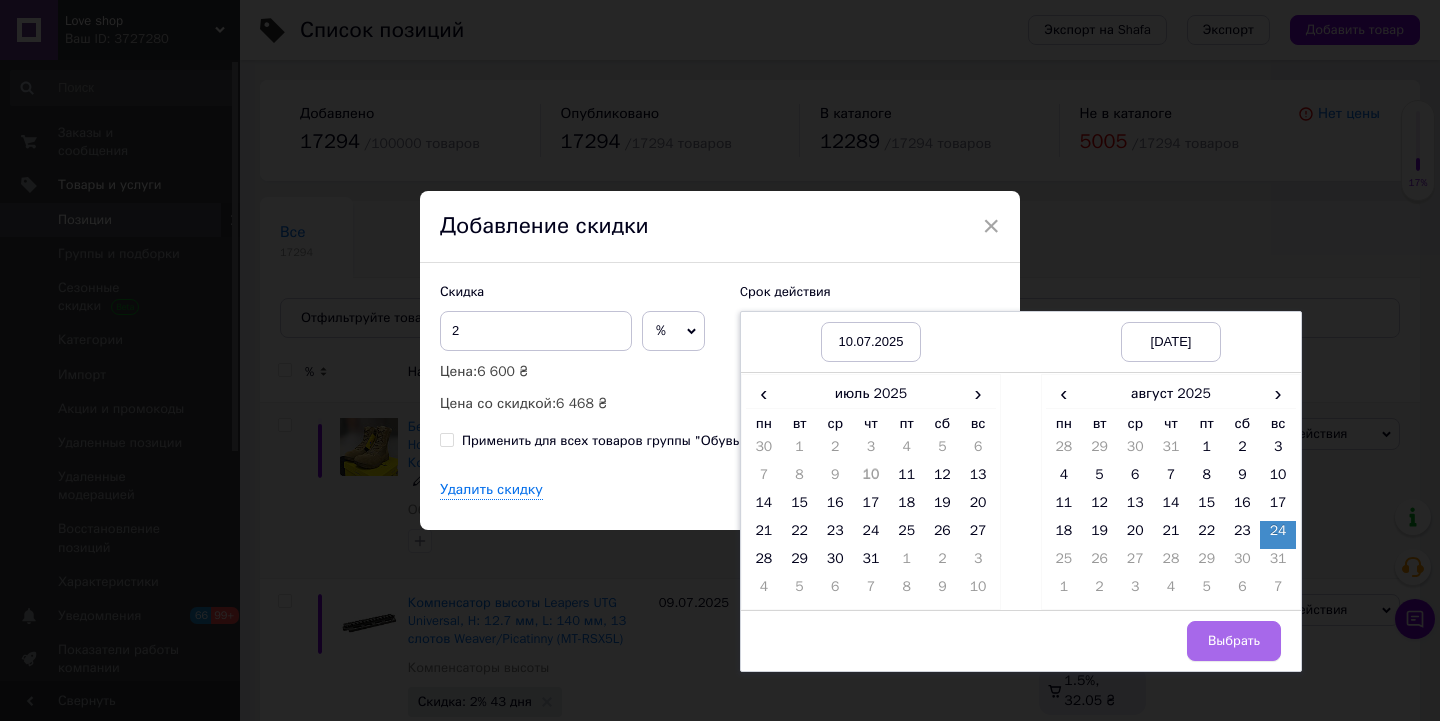 click on "Выбрать" at bounding box center (1234, 641) 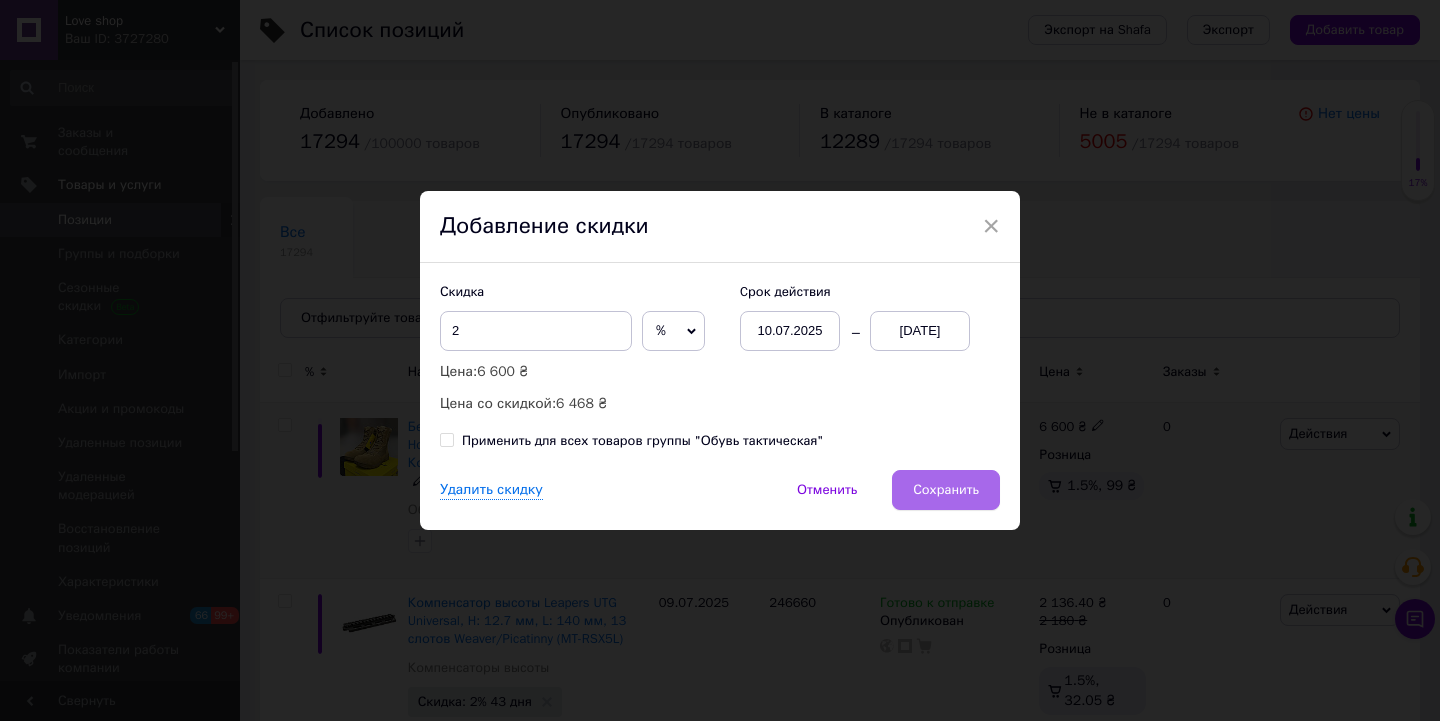 click on "Сохранить" at bounding box center (946, 490) 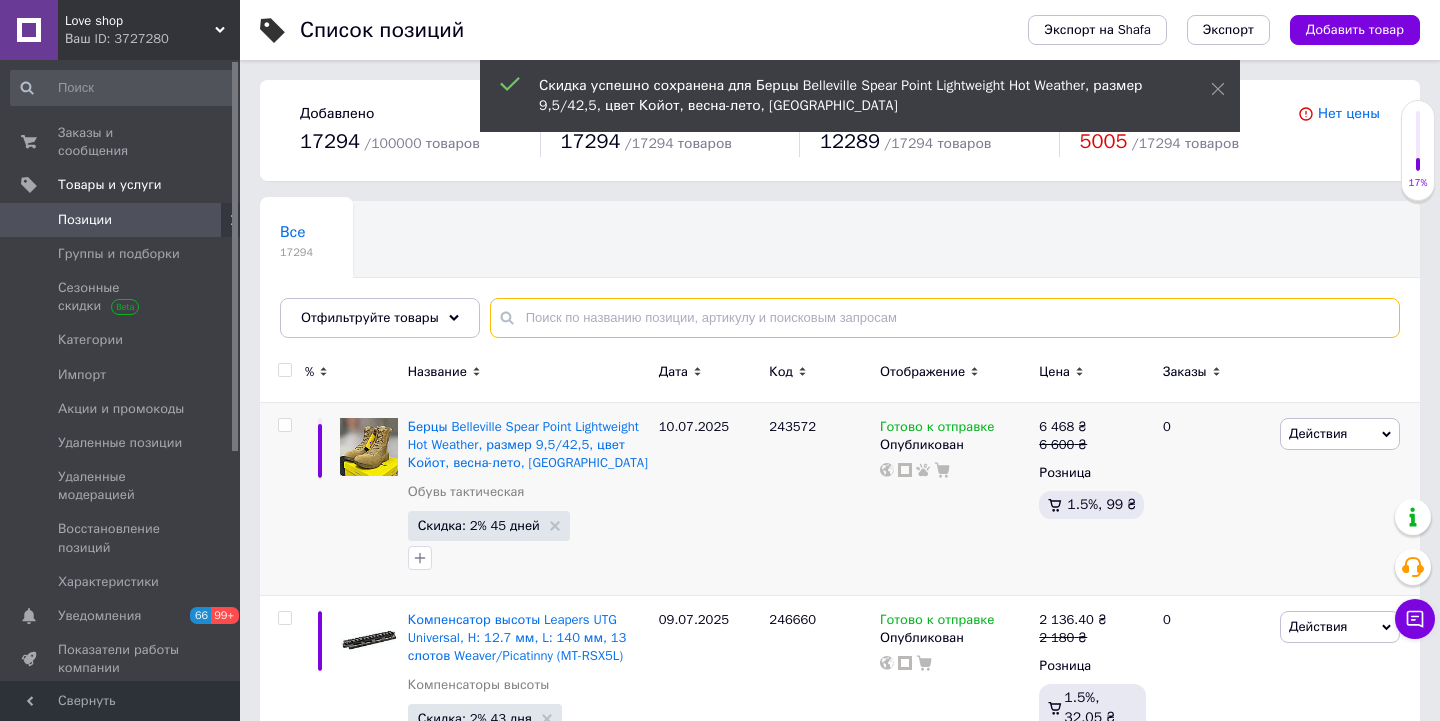 click at bounding box center (945, 318) 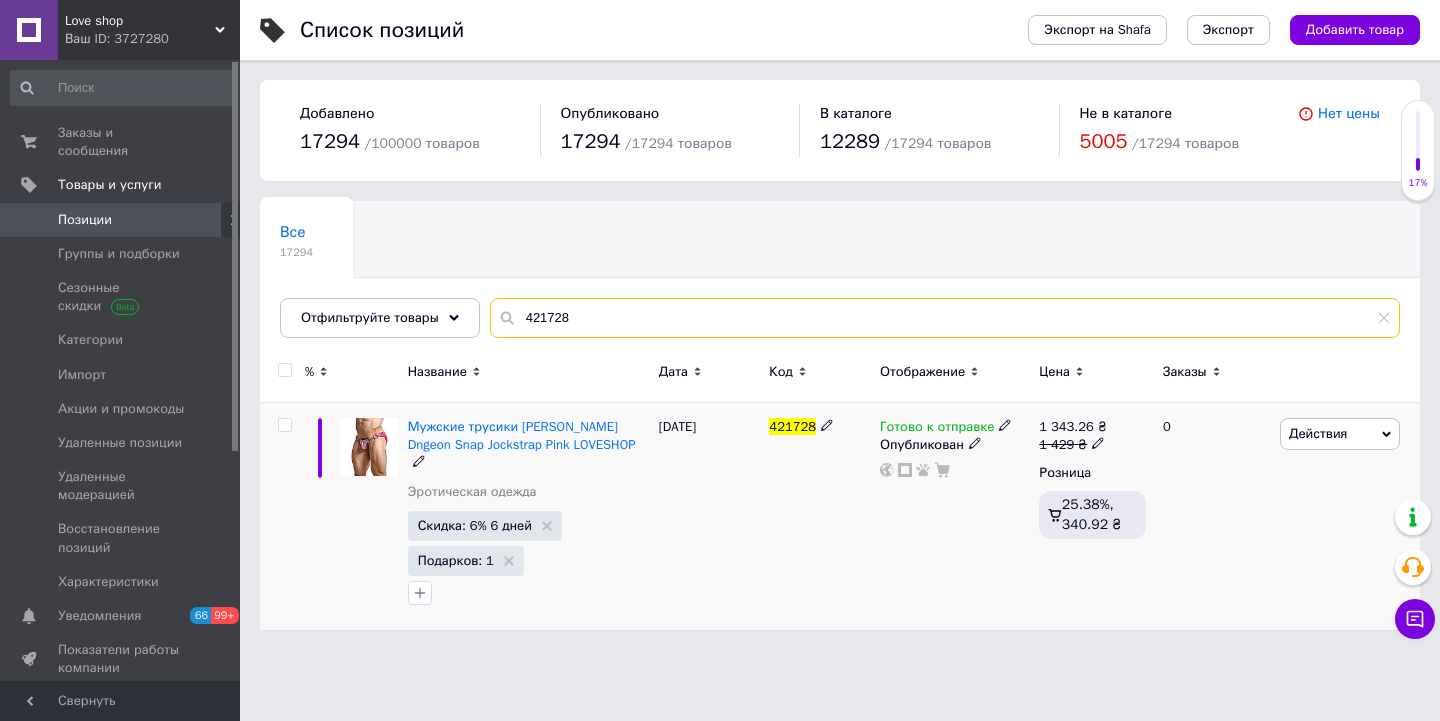 type on "421728" 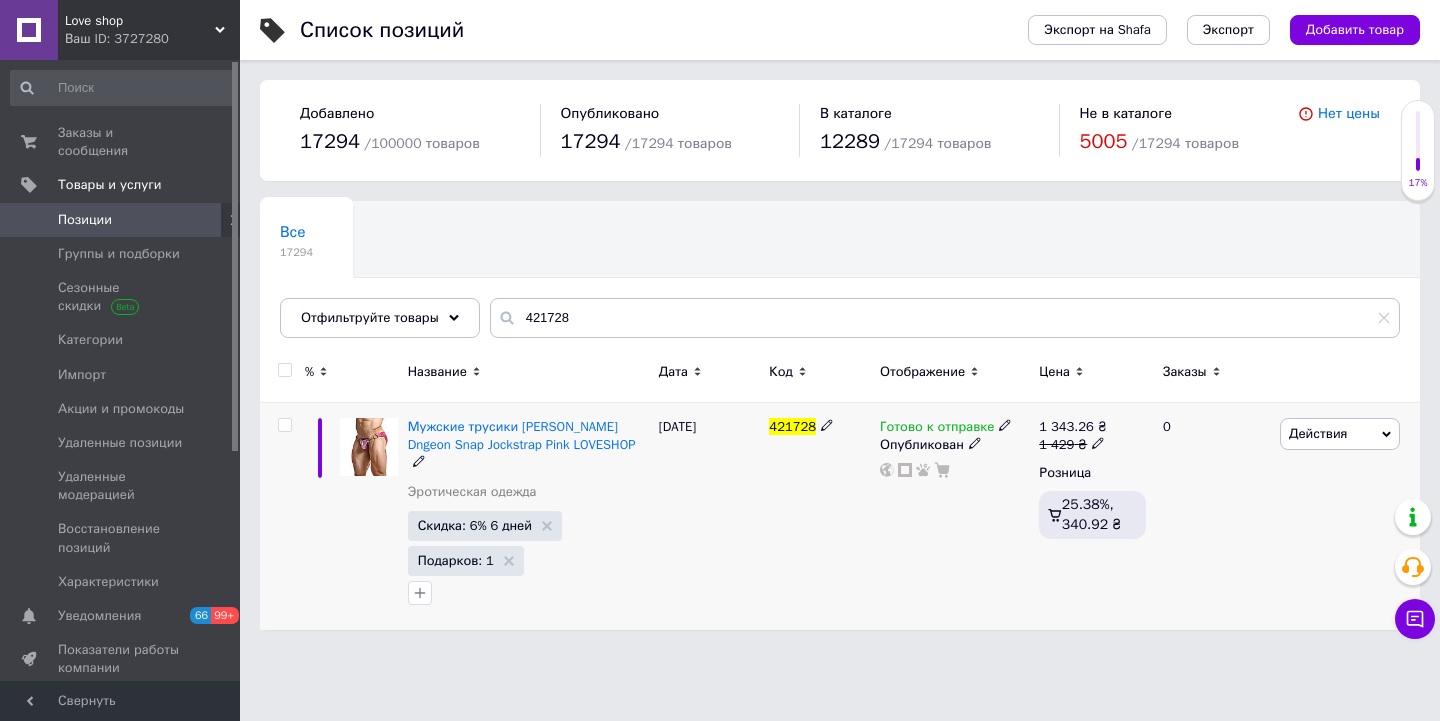 click 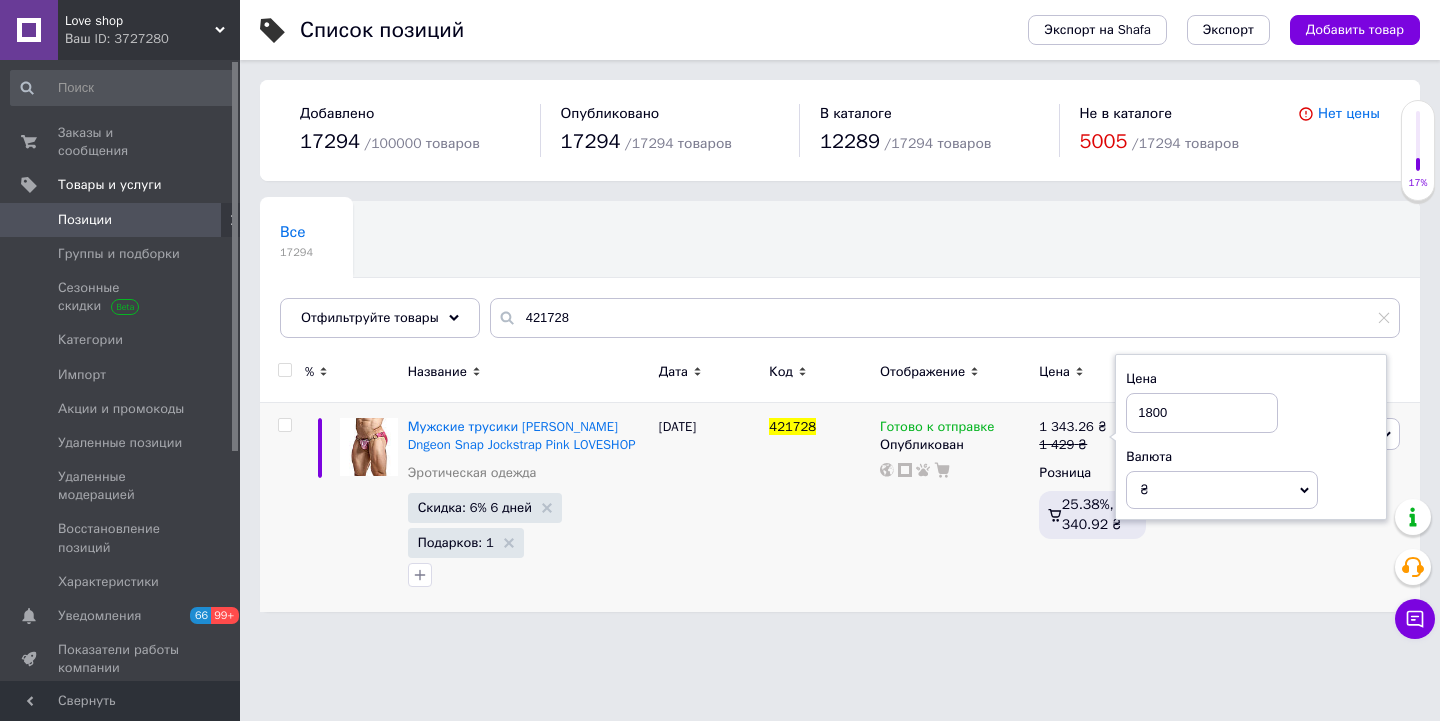 type on "1800" 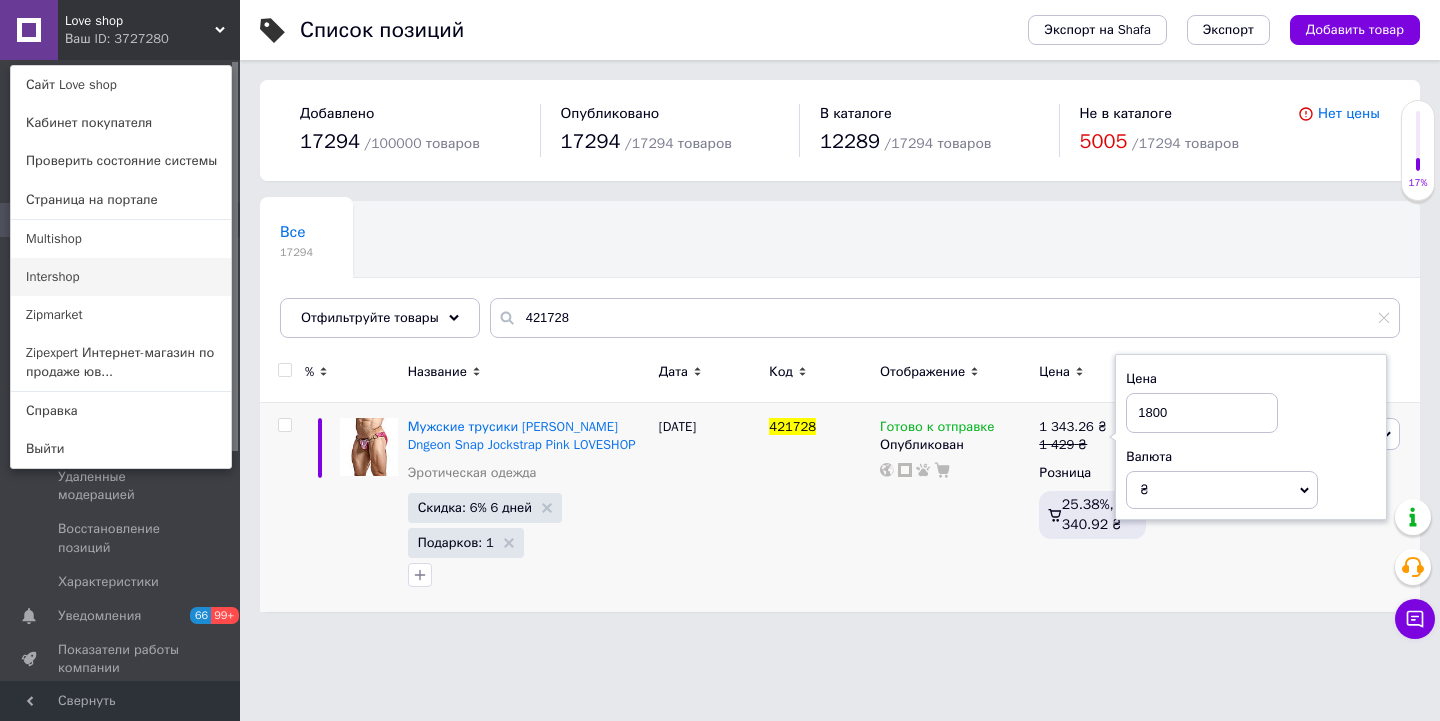 click on "Intershop" at bounding box center (121, 277) 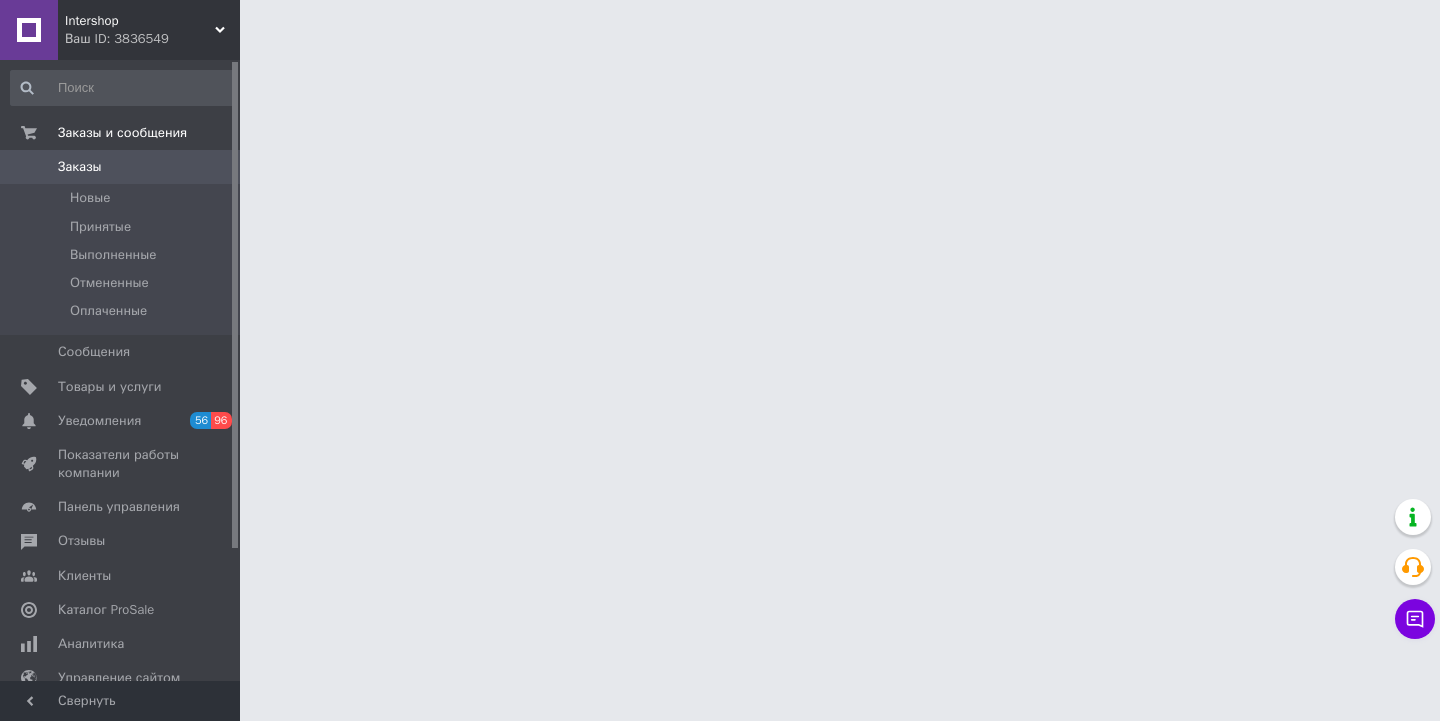 scroll, scrollTop: 0, scrollLeft: 0, axis: both 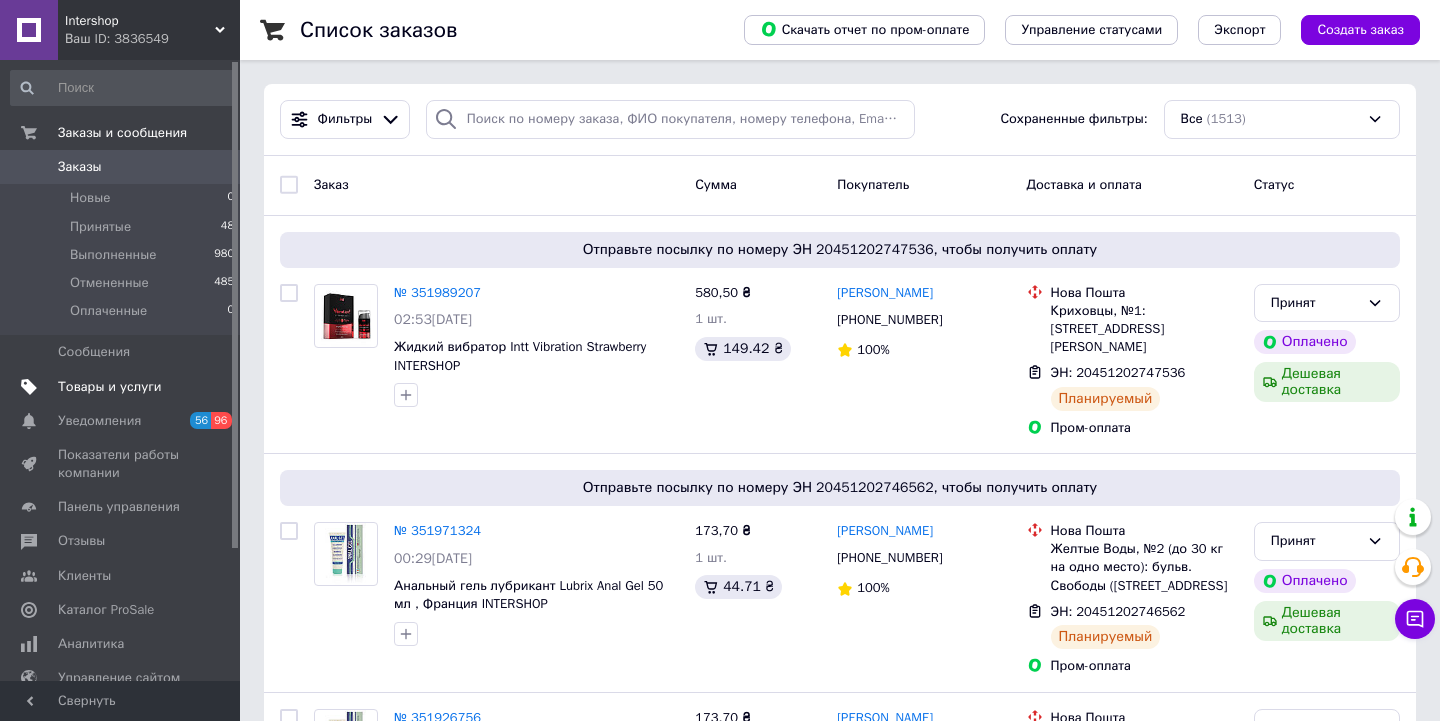 click on "Товары и услуги" at bounding box center (110, 387) 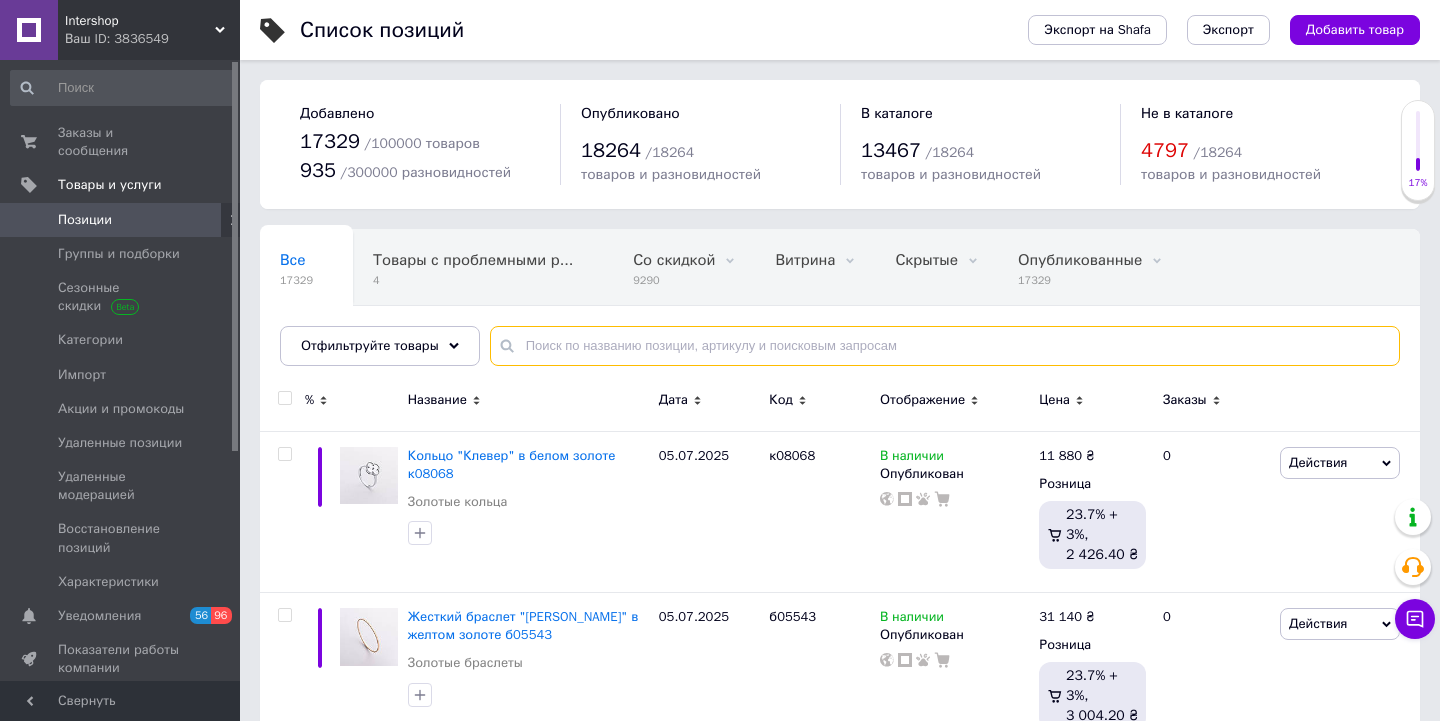 click at bounding box center [945, 346] 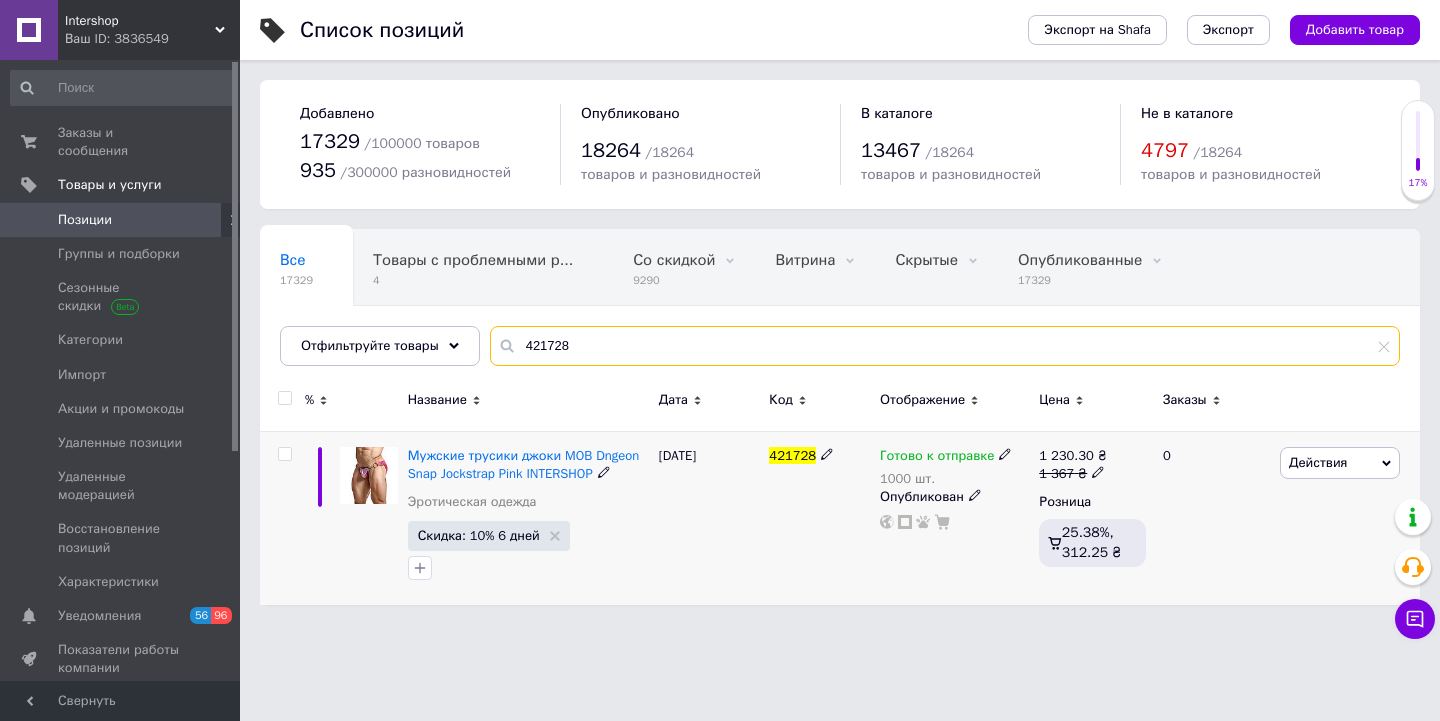 type on "421728" 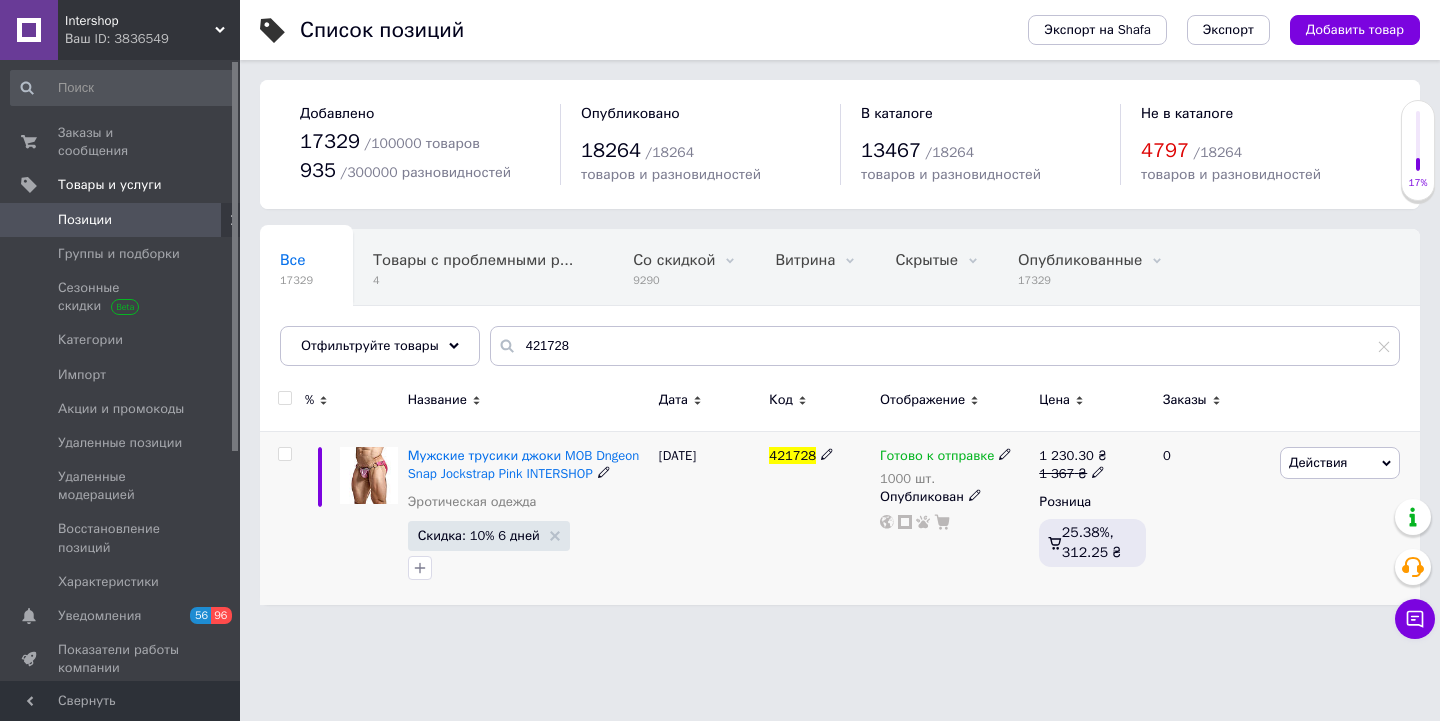click 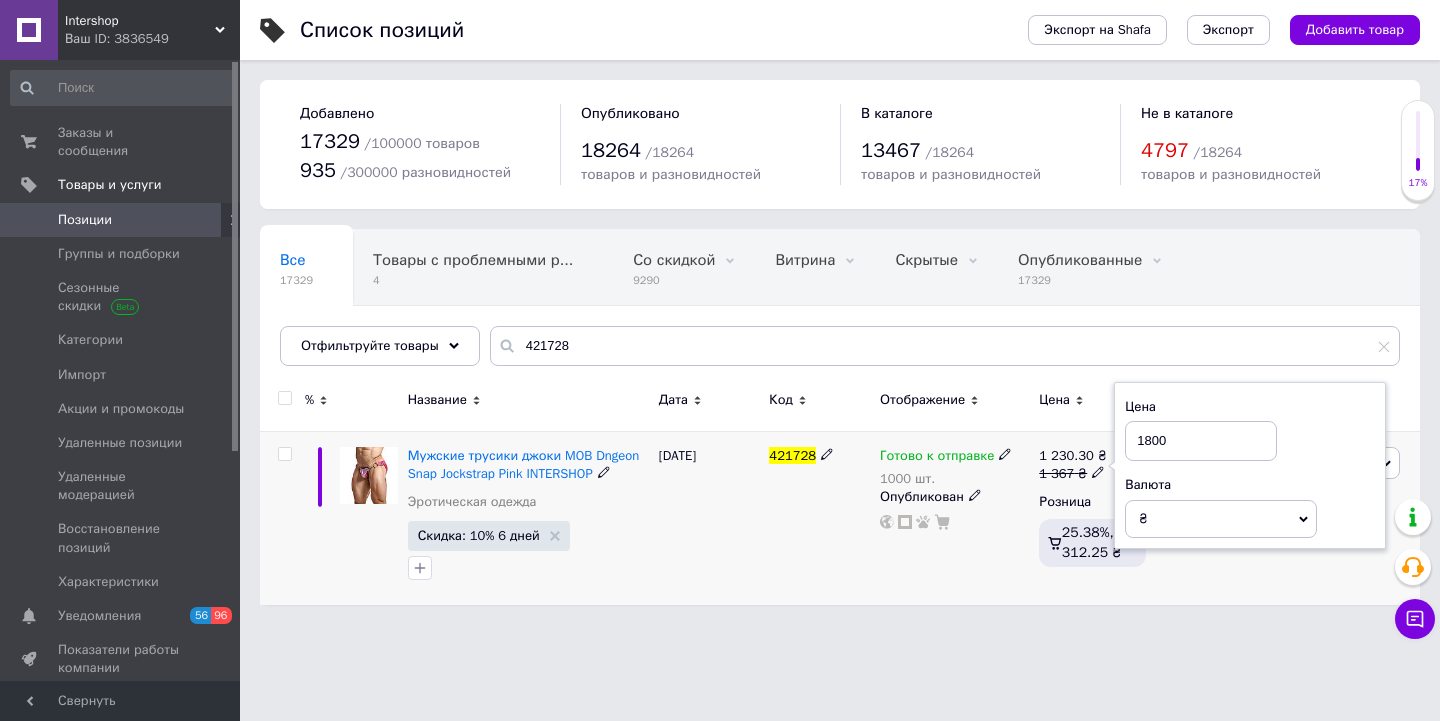 type on "1800" 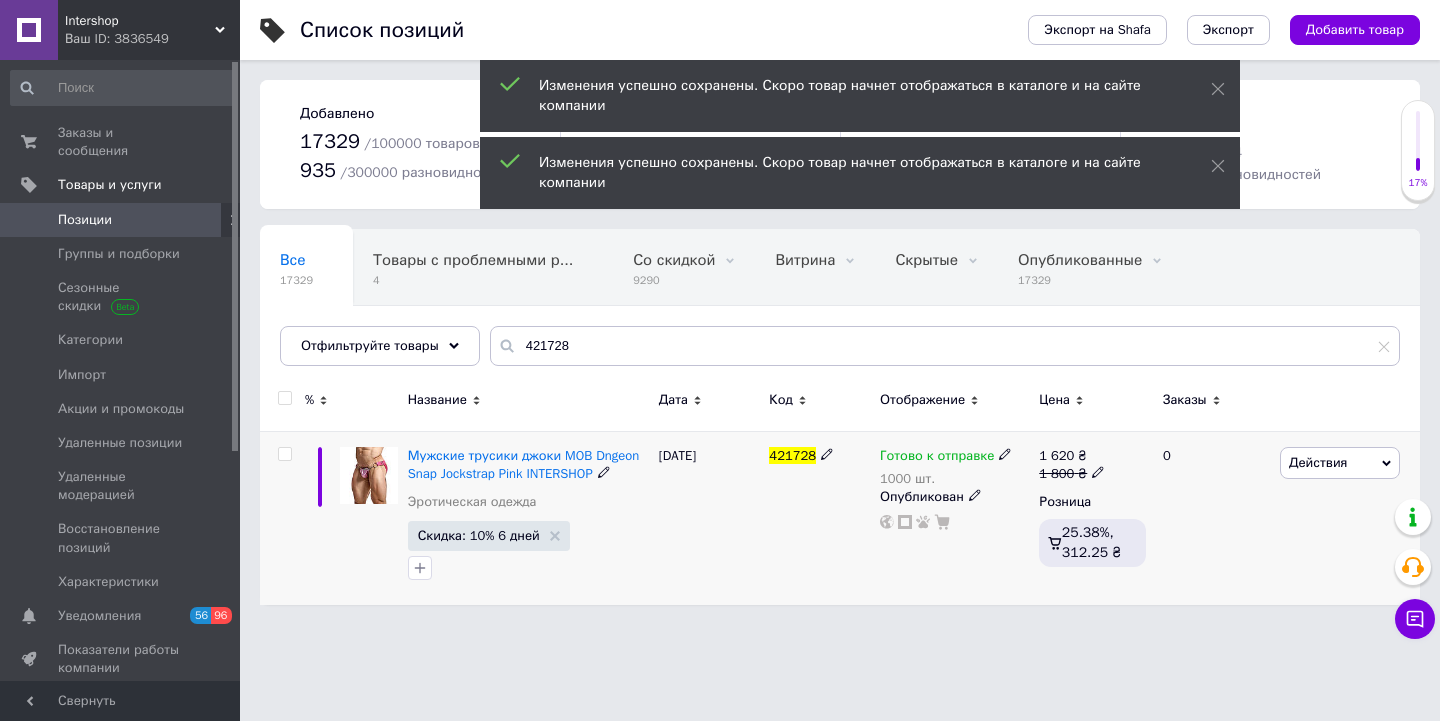 click 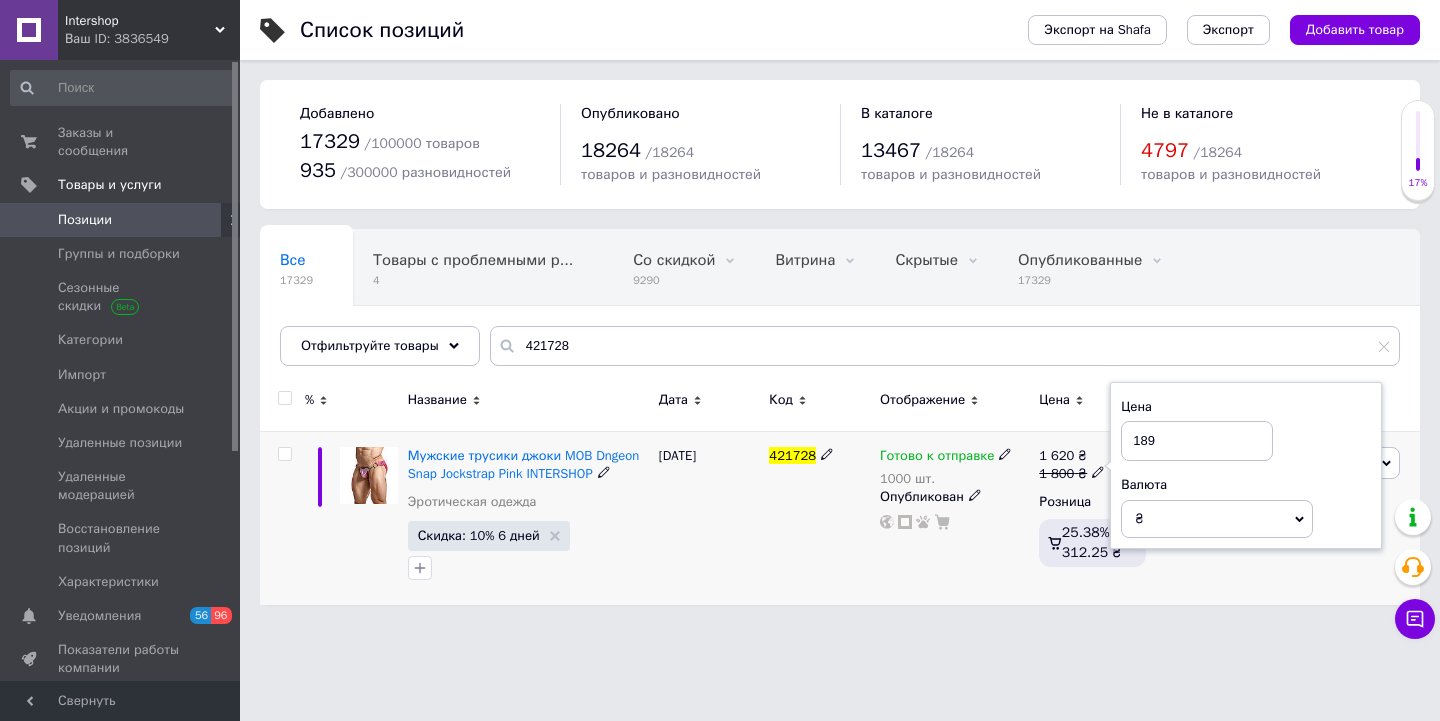 type on "1890" 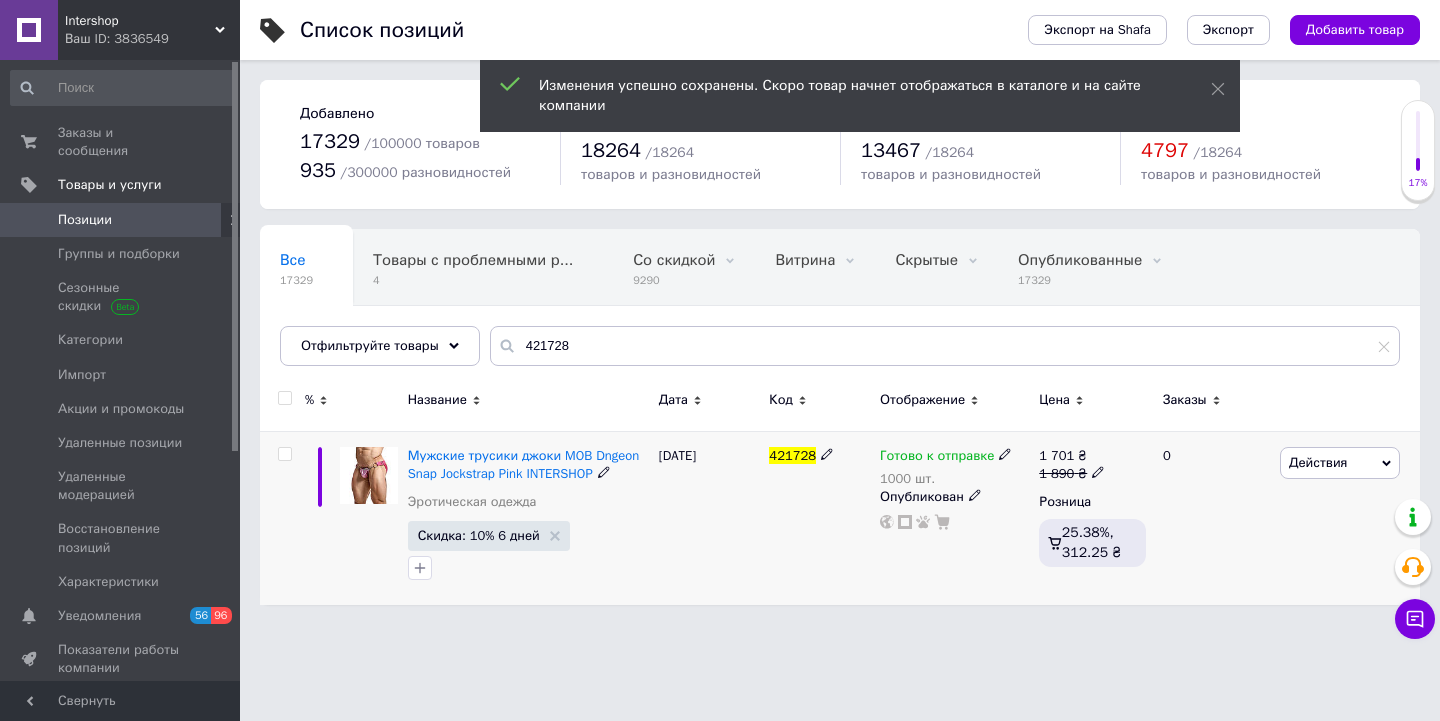 click on "Действия" at bounding box center [1340, 463] 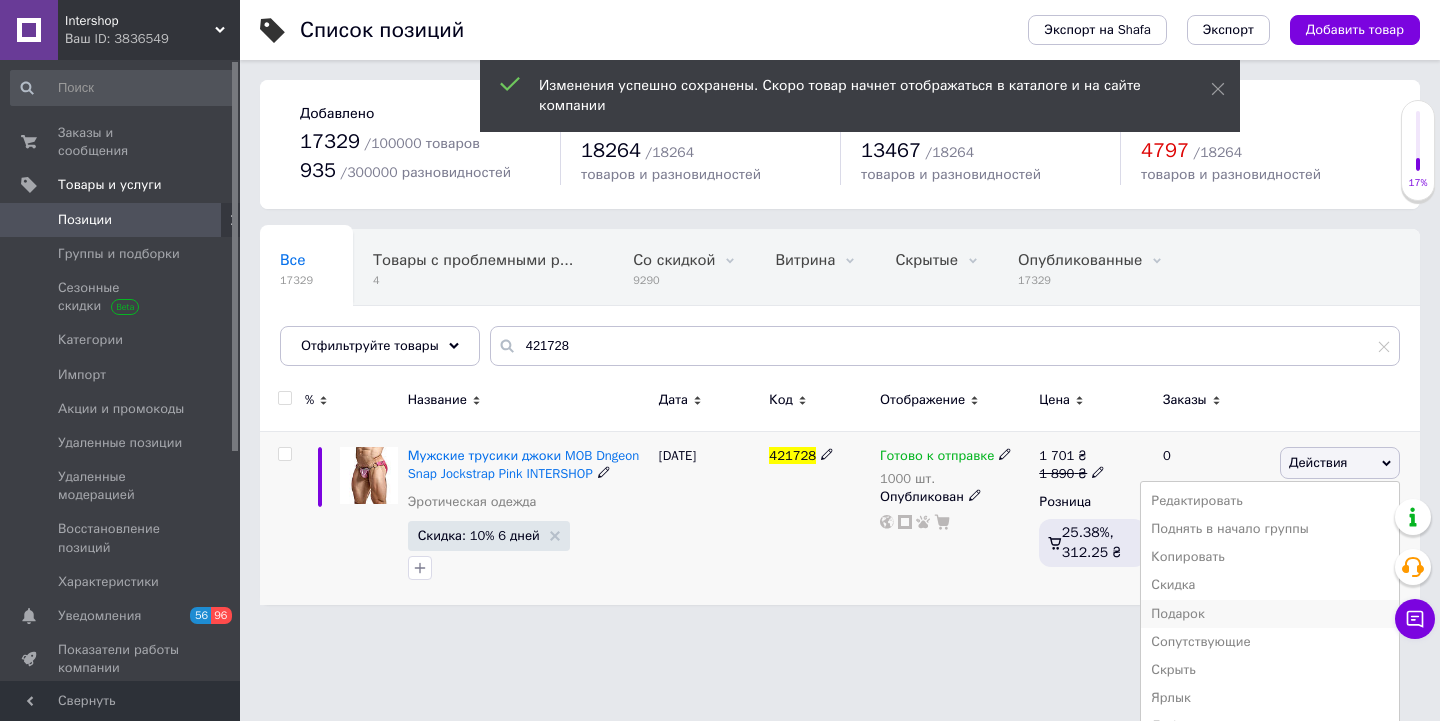 click on "Подарок" at bounding box center [1270, 614] 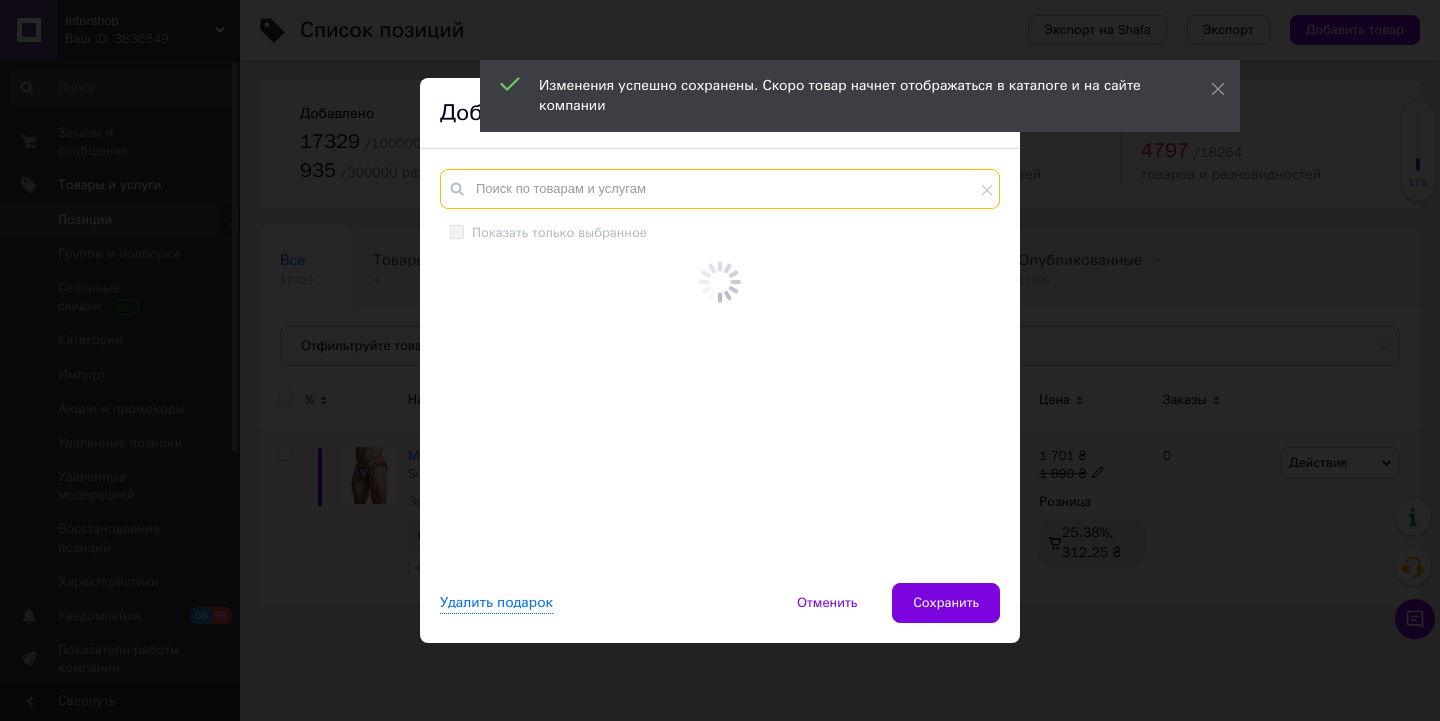 click at bounding box center [720, 189] 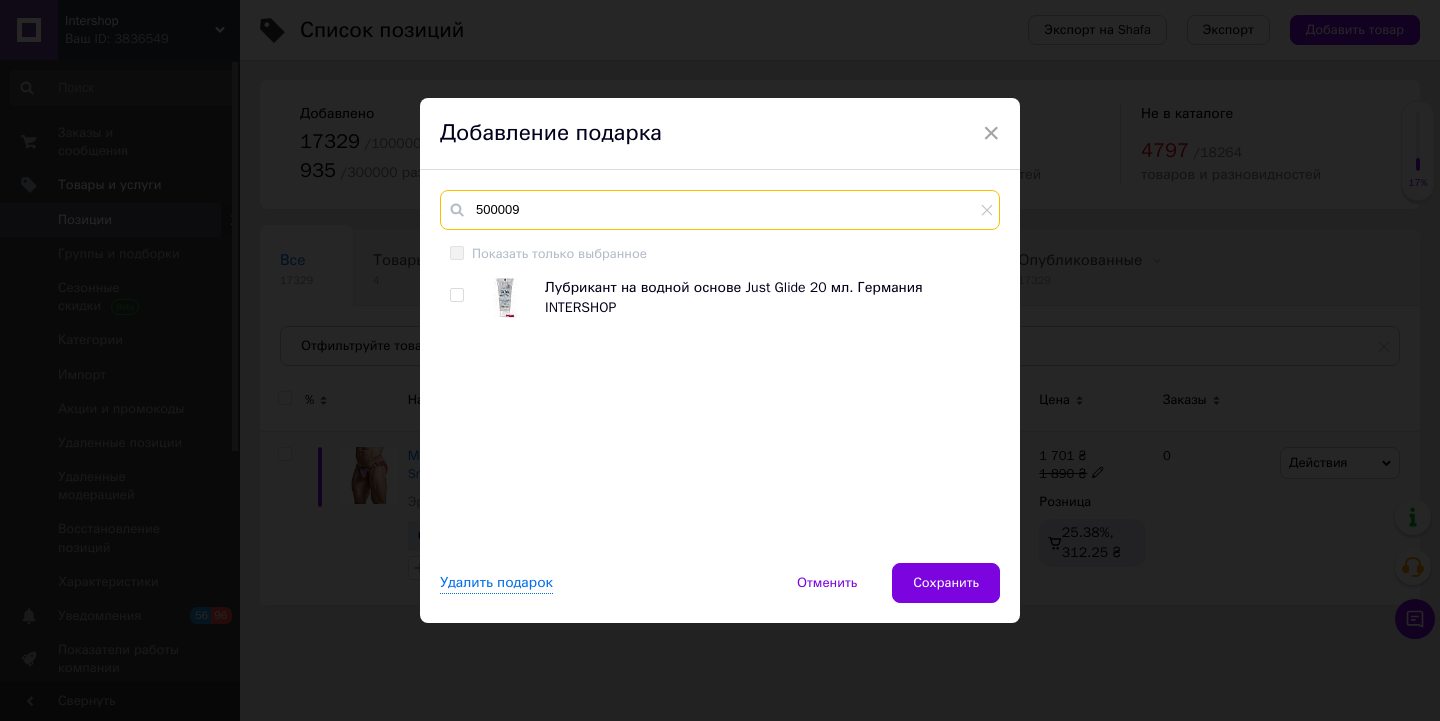 type on "500009" 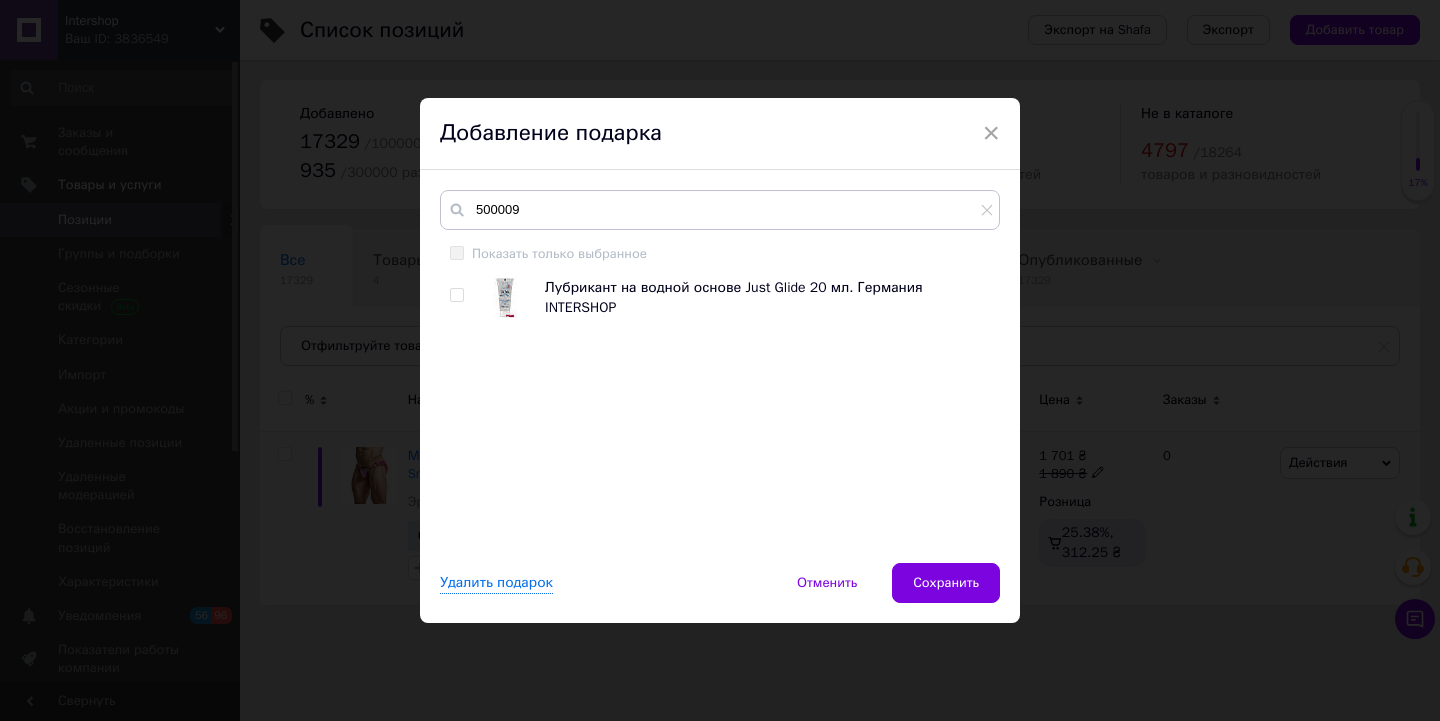 click at bounding box center (456, 295) 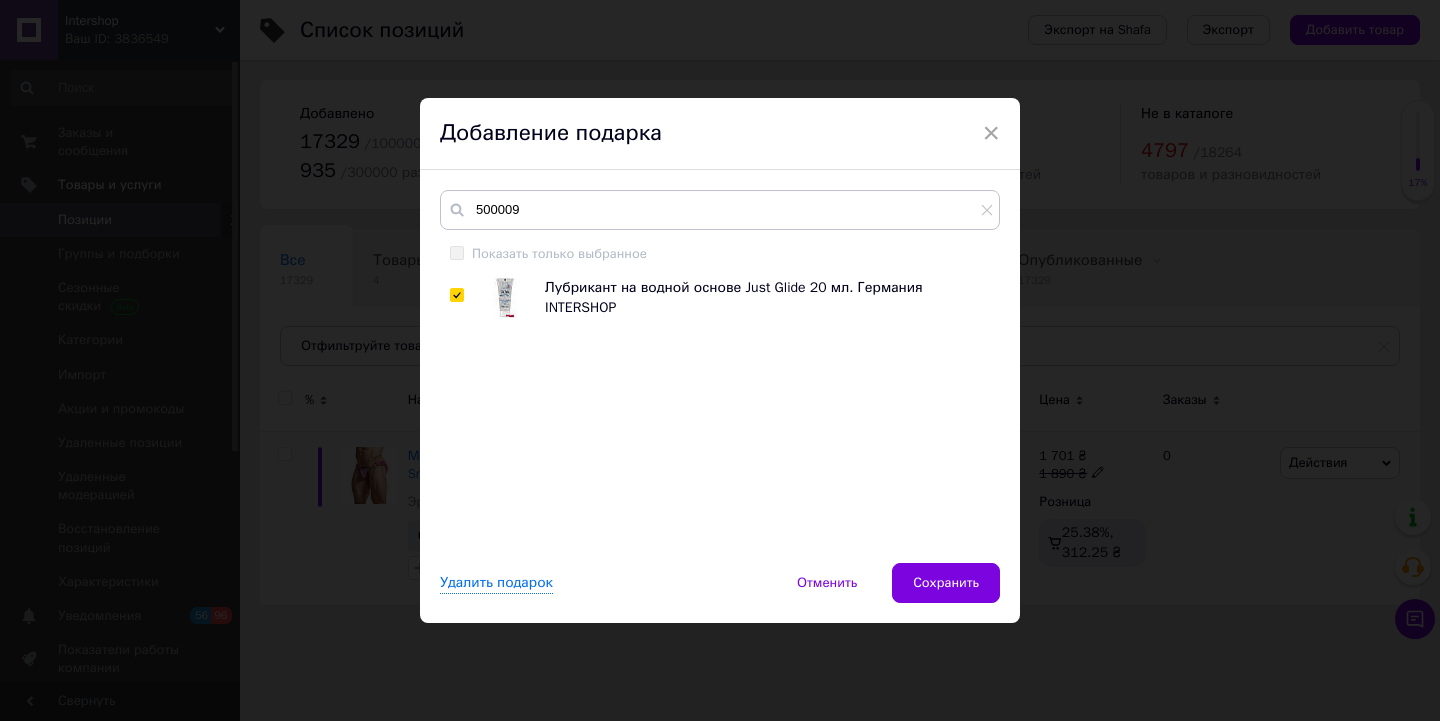 checkbox on "true" 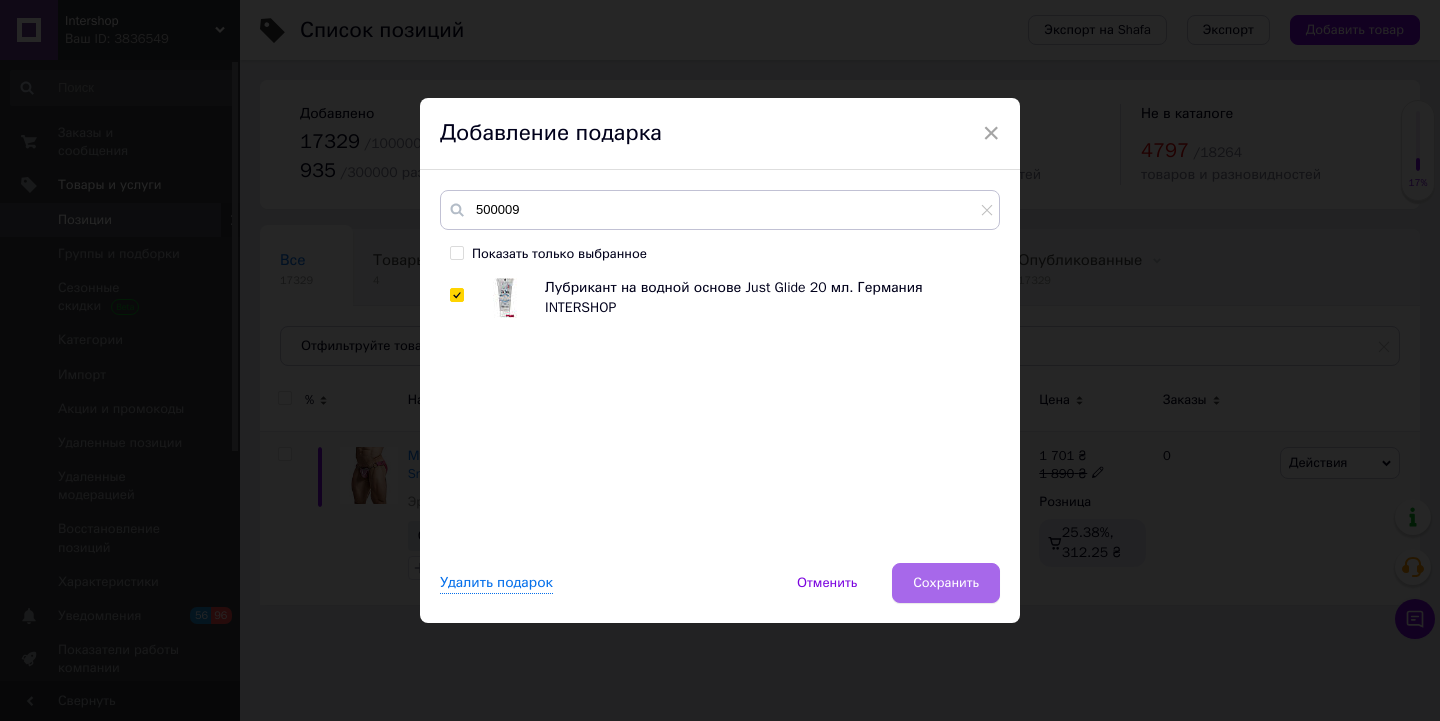click on "Сохранить" at bounding box center [946, 583] 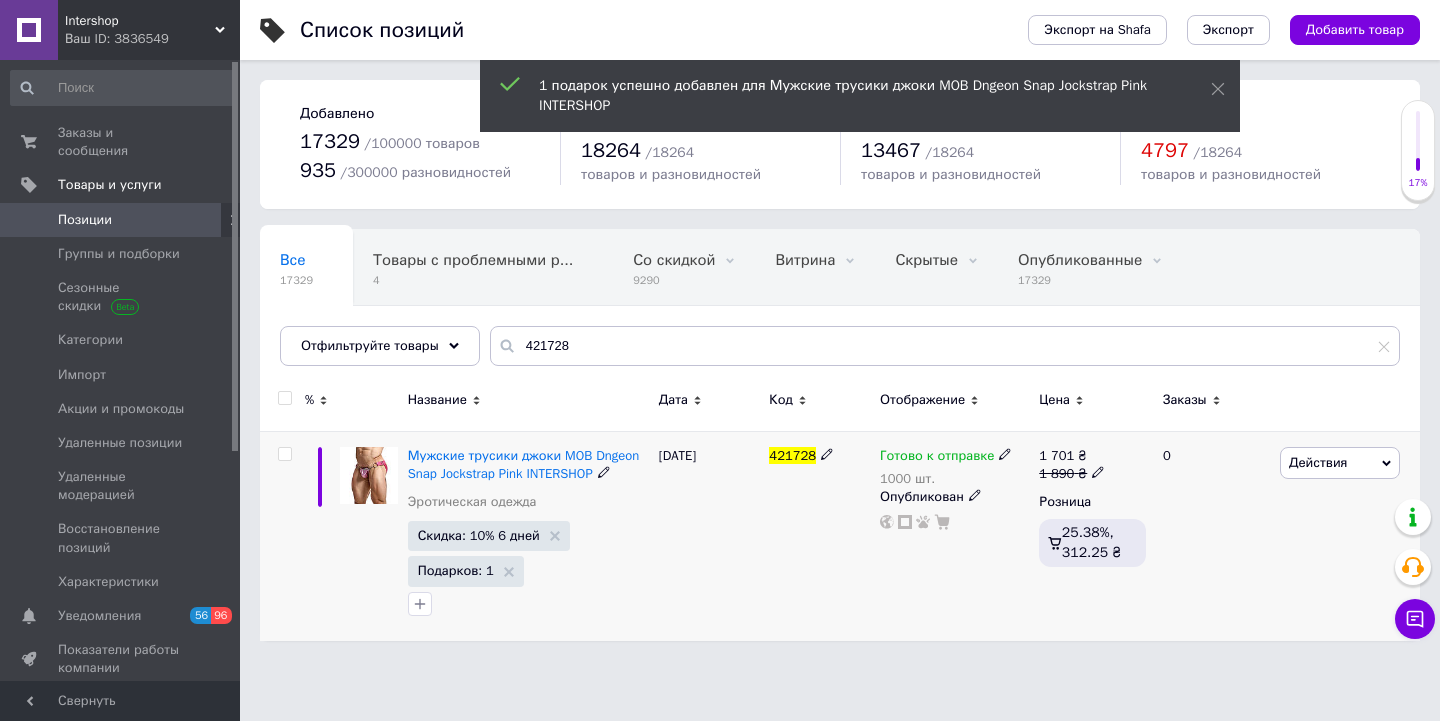 click on "Ваш ID: 3836549" at bounding box center [152, 39] 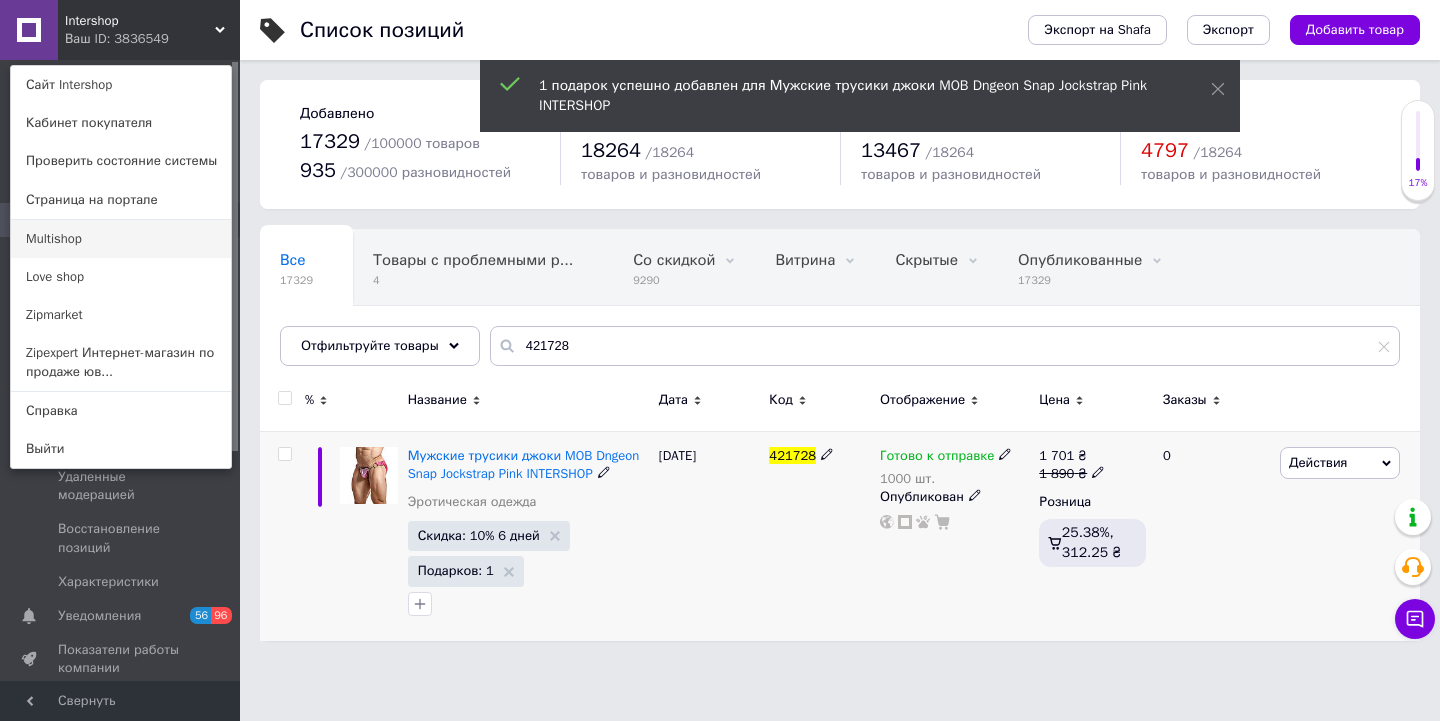 click on "Multishop" at bounding box center [121, 239] 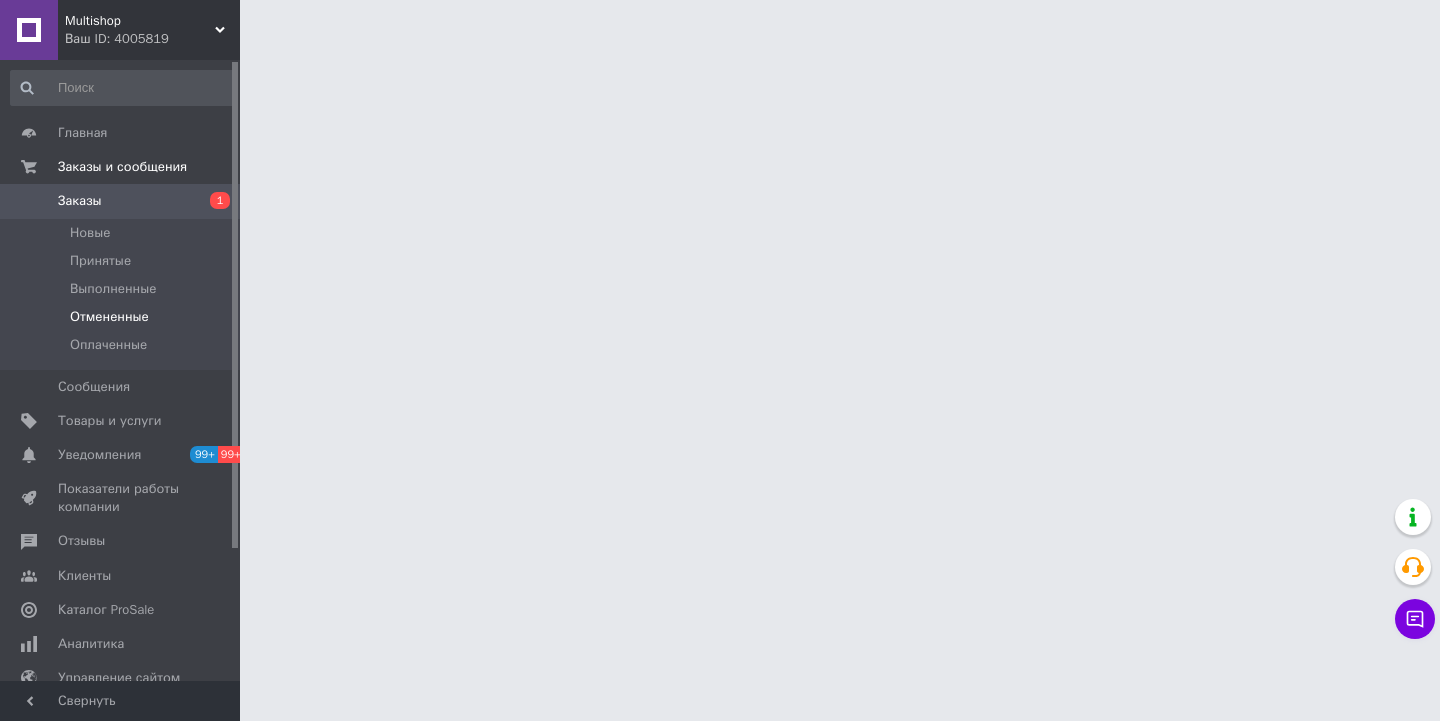 scroll, scrollTop: 0, scrollLeft: 0, axis: both 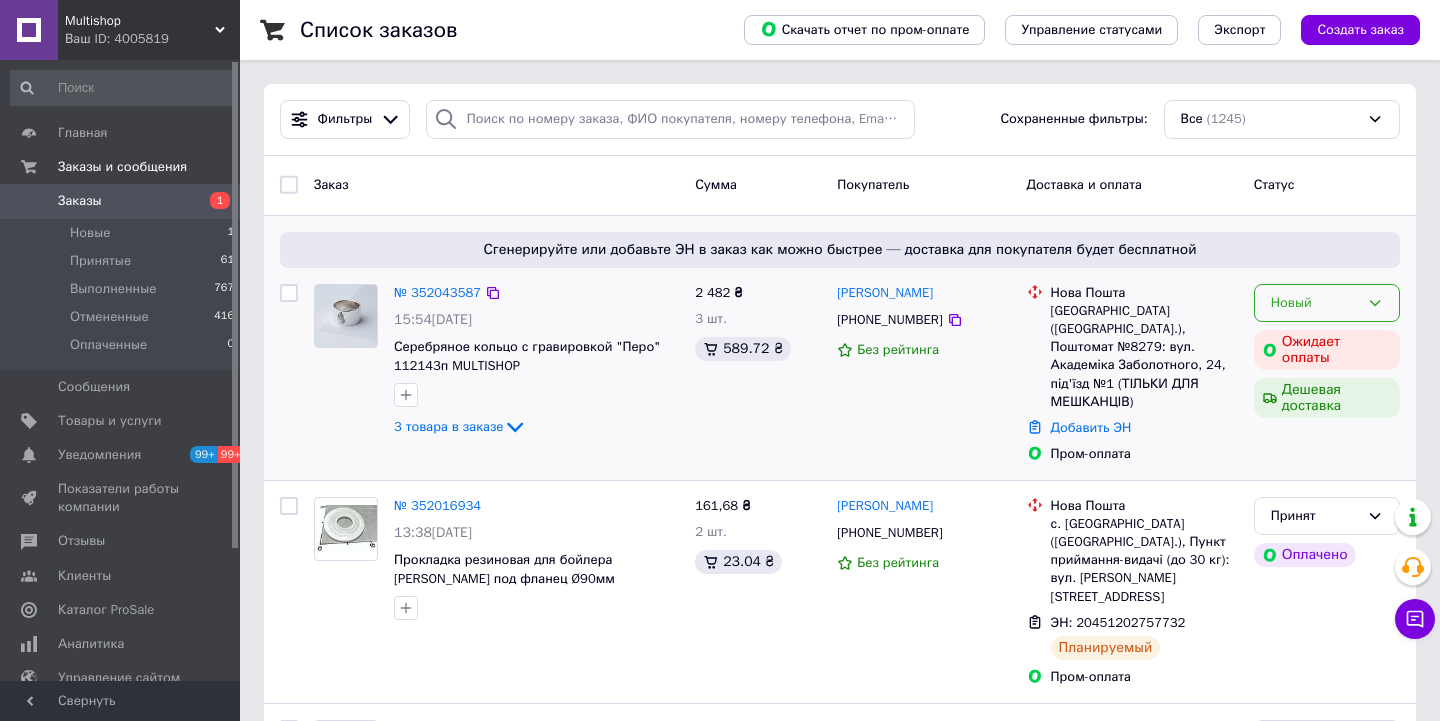 click on "Новый" at bounding box center [1315, 303] 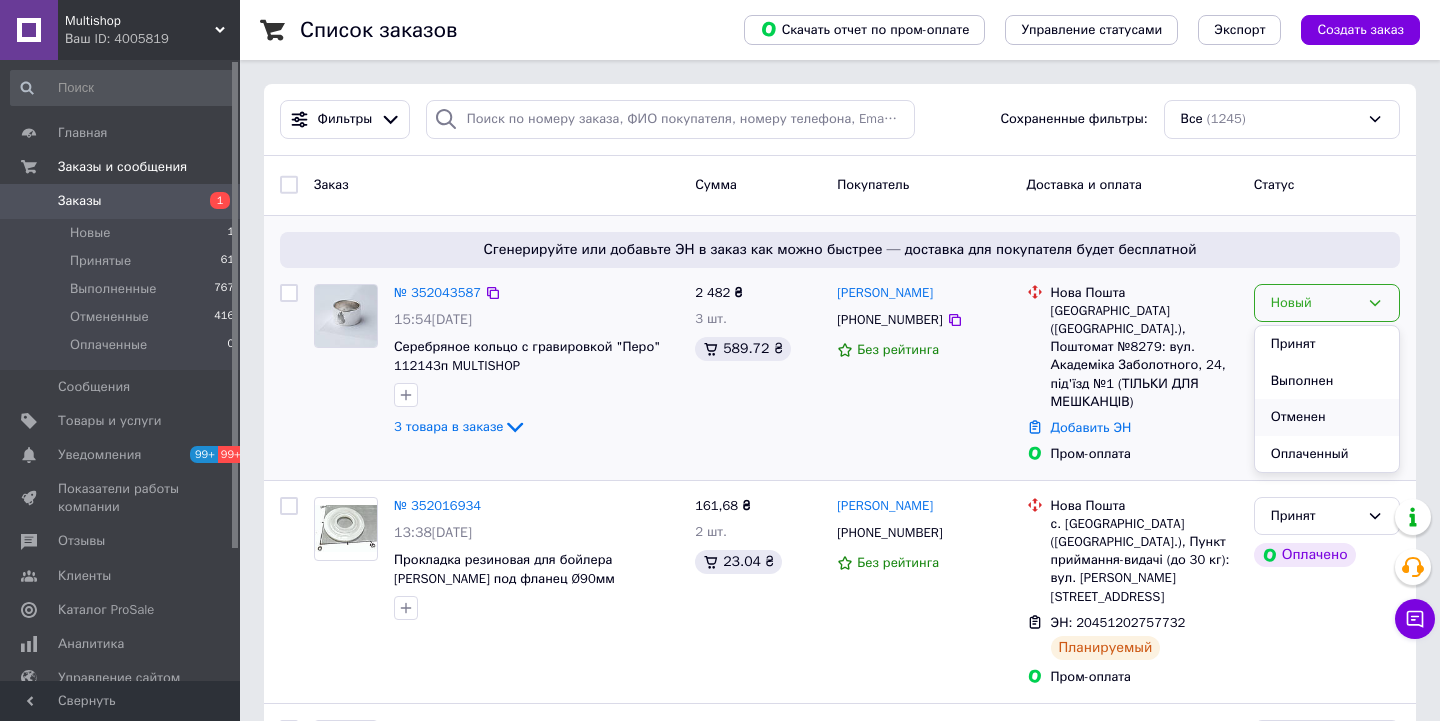 click on "Отменен" at bounding box center (1327, 417) 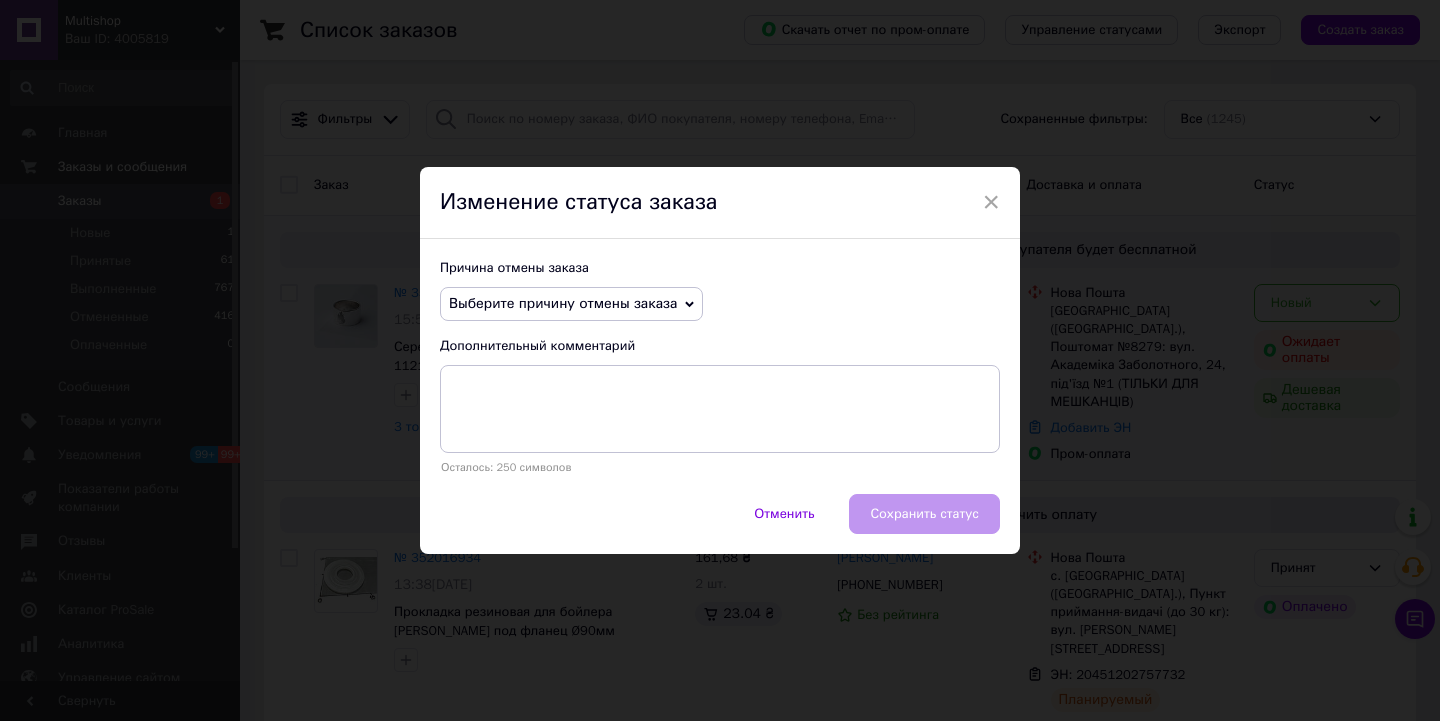 click on "Выберите причину отмены заказа" at bounding box center (563, 303) 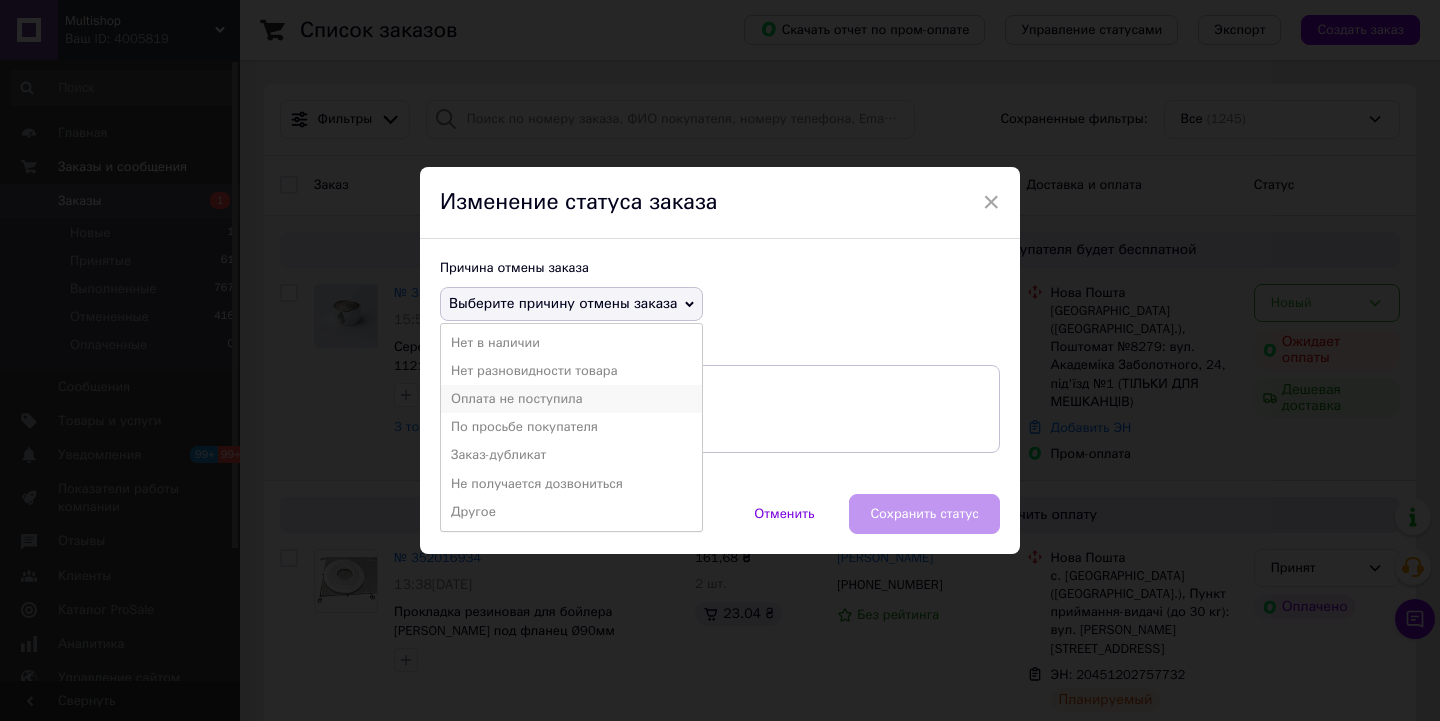 click on "Оплата не поступила" at bounding box center [571, 399] 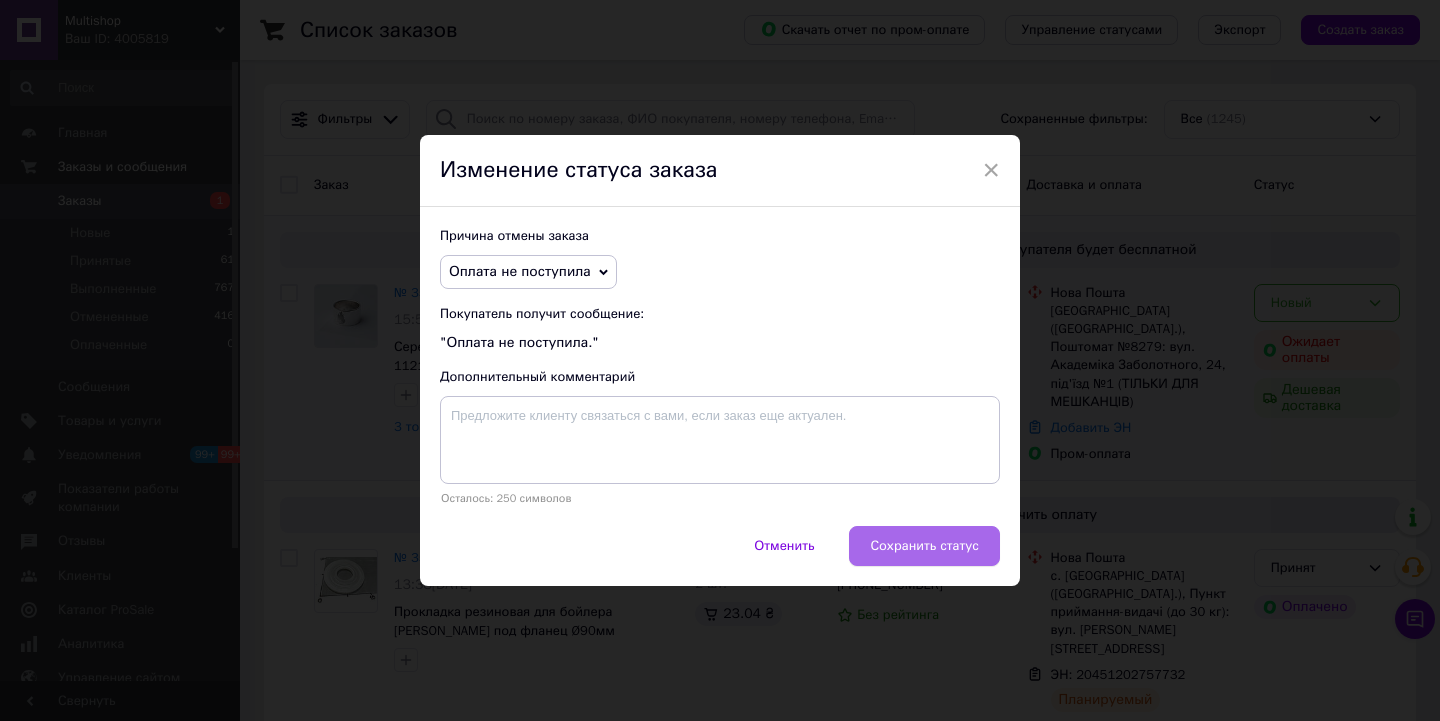 click on "Сохранить статус" at bounding box center [924, 546] 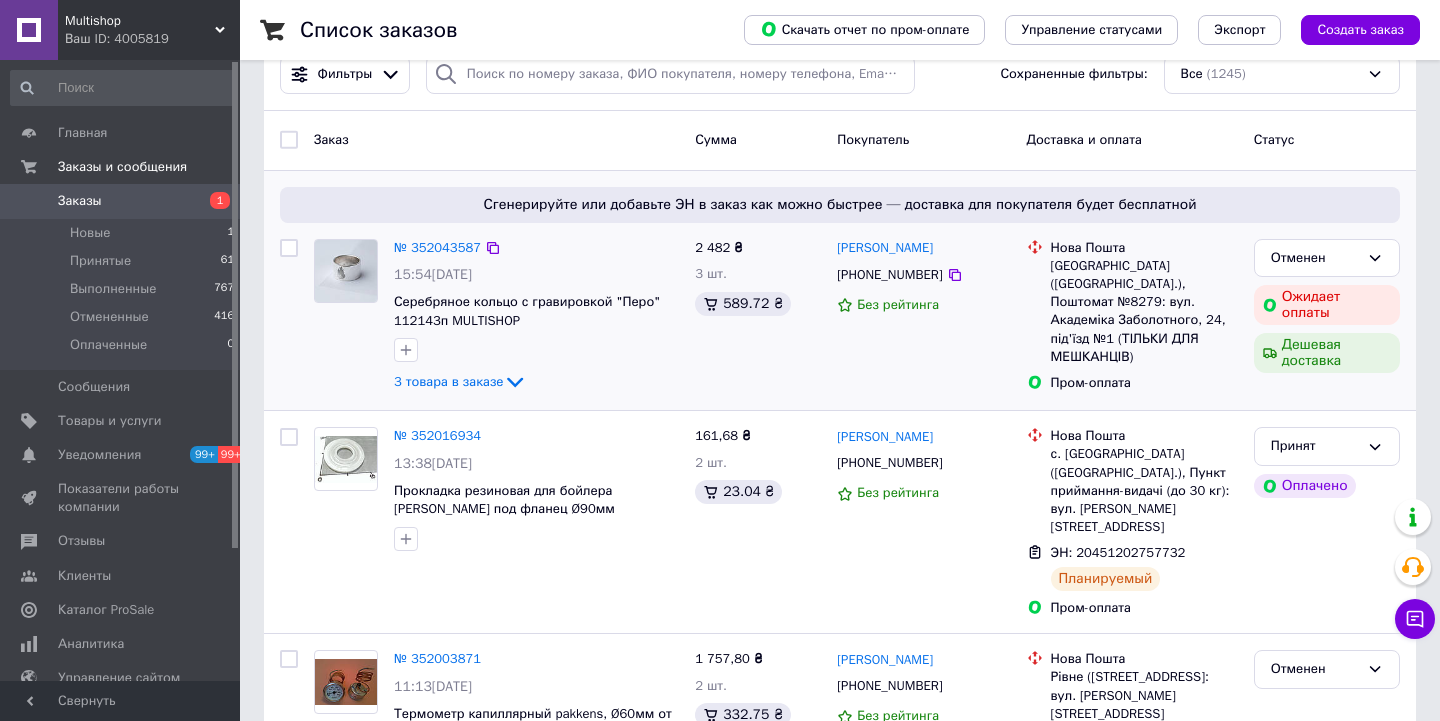 scroll, scrollTop: 46, scrollLeft: 0, axis: vertical 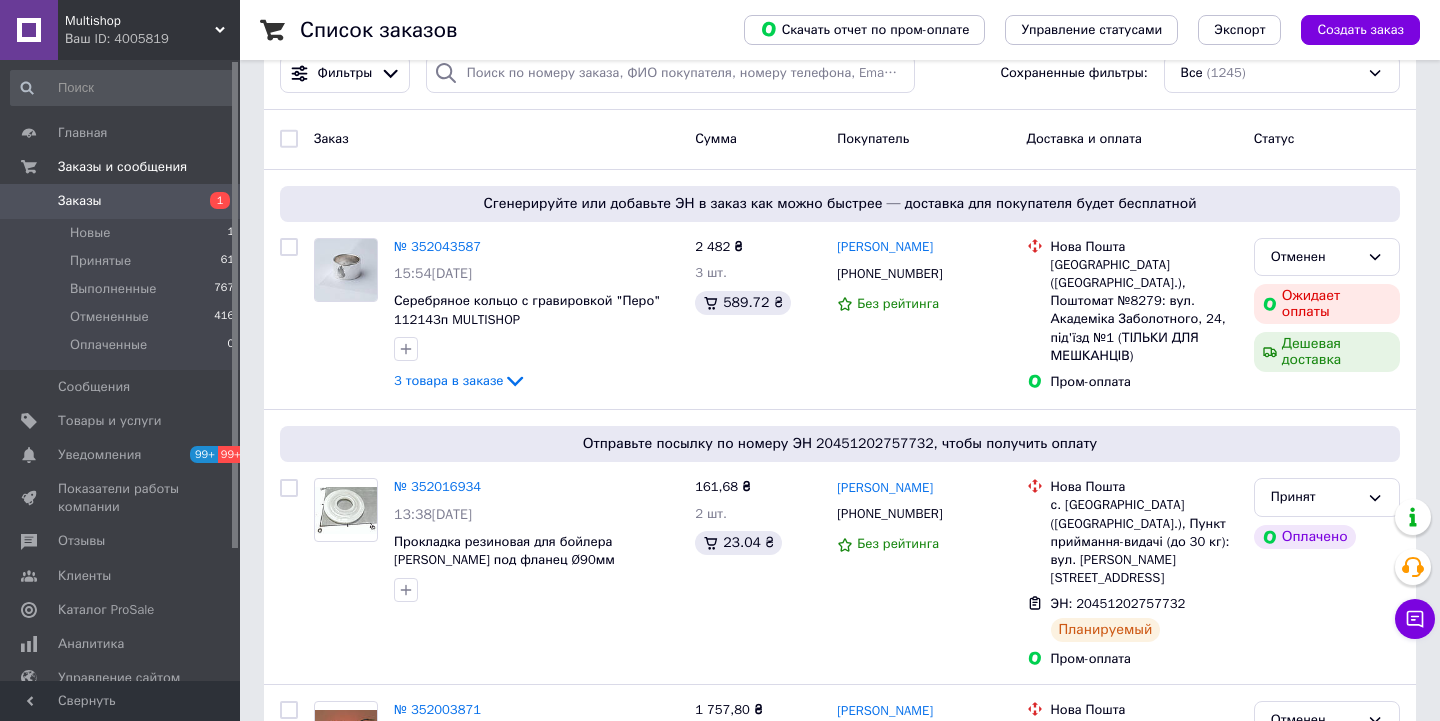 click on "Ваш ID: 4005819" at bounding box center [152, 39] 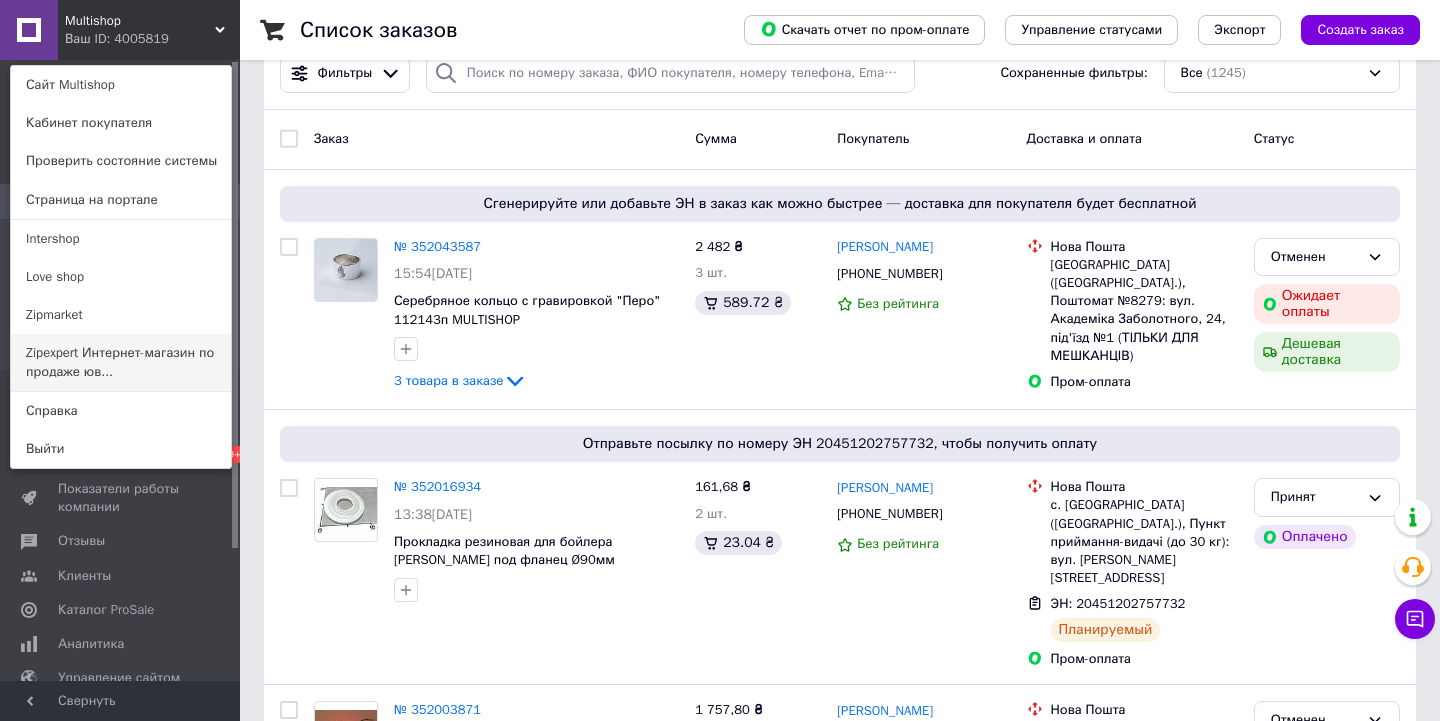 click on "Zipexpert Интернет-магазин по продаже юв..." at bounding box center (121, 362) 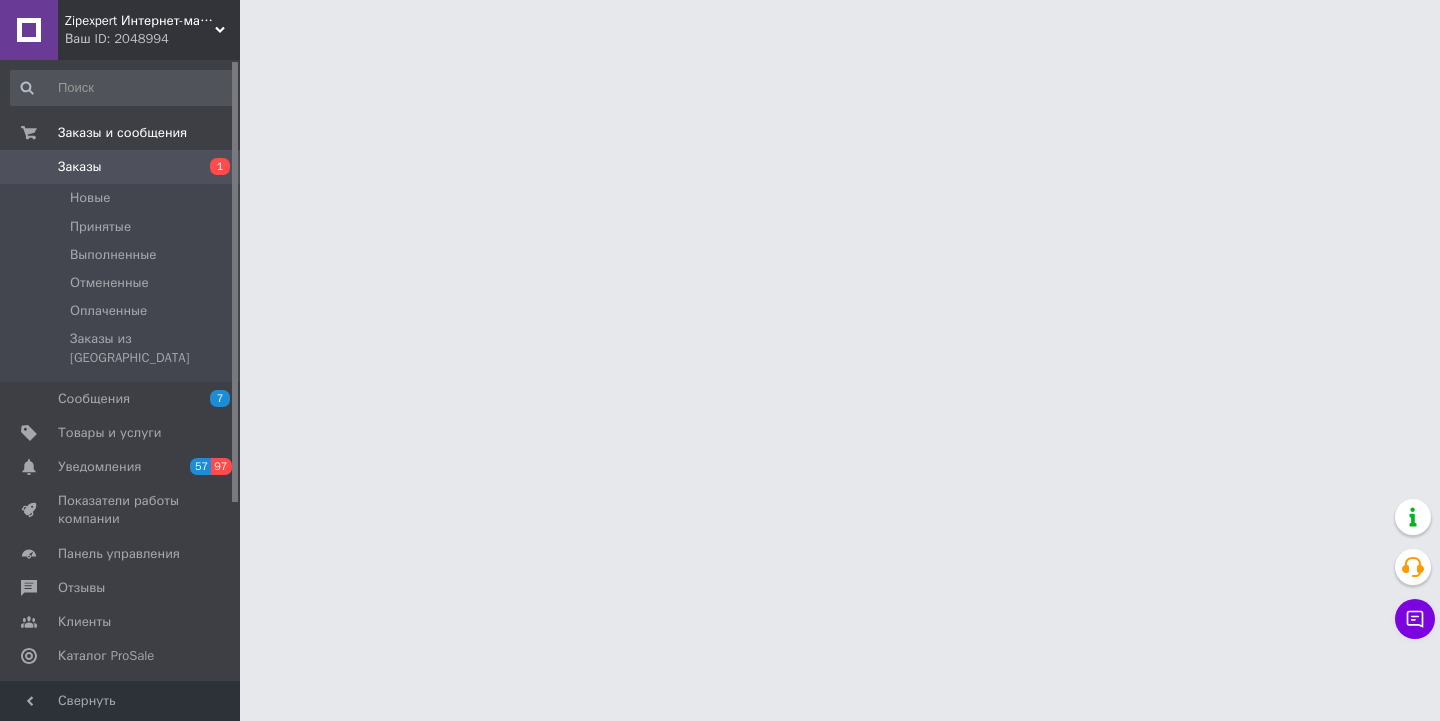 scroll, scrollTop: 0, scrollLeft: 0, axis: both 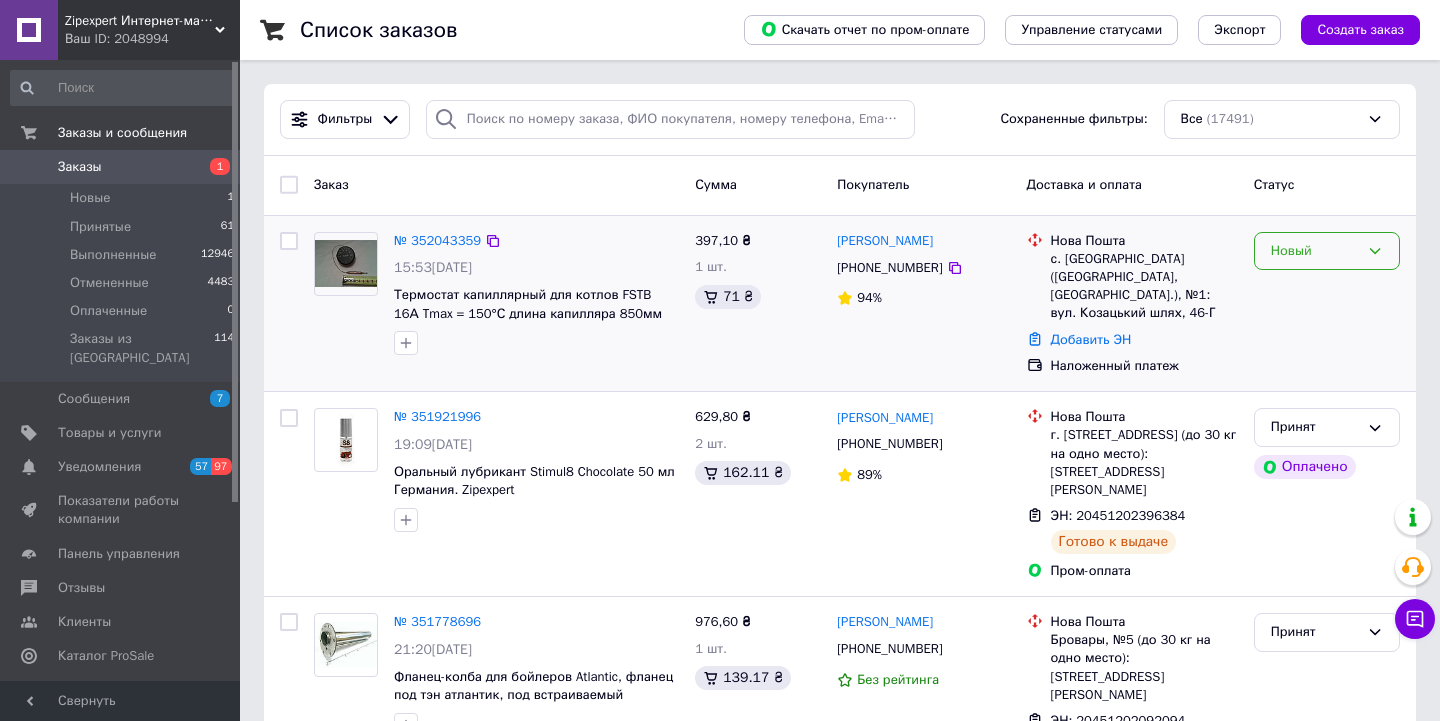 click on "Новый" at bounding box center [1315, 251] 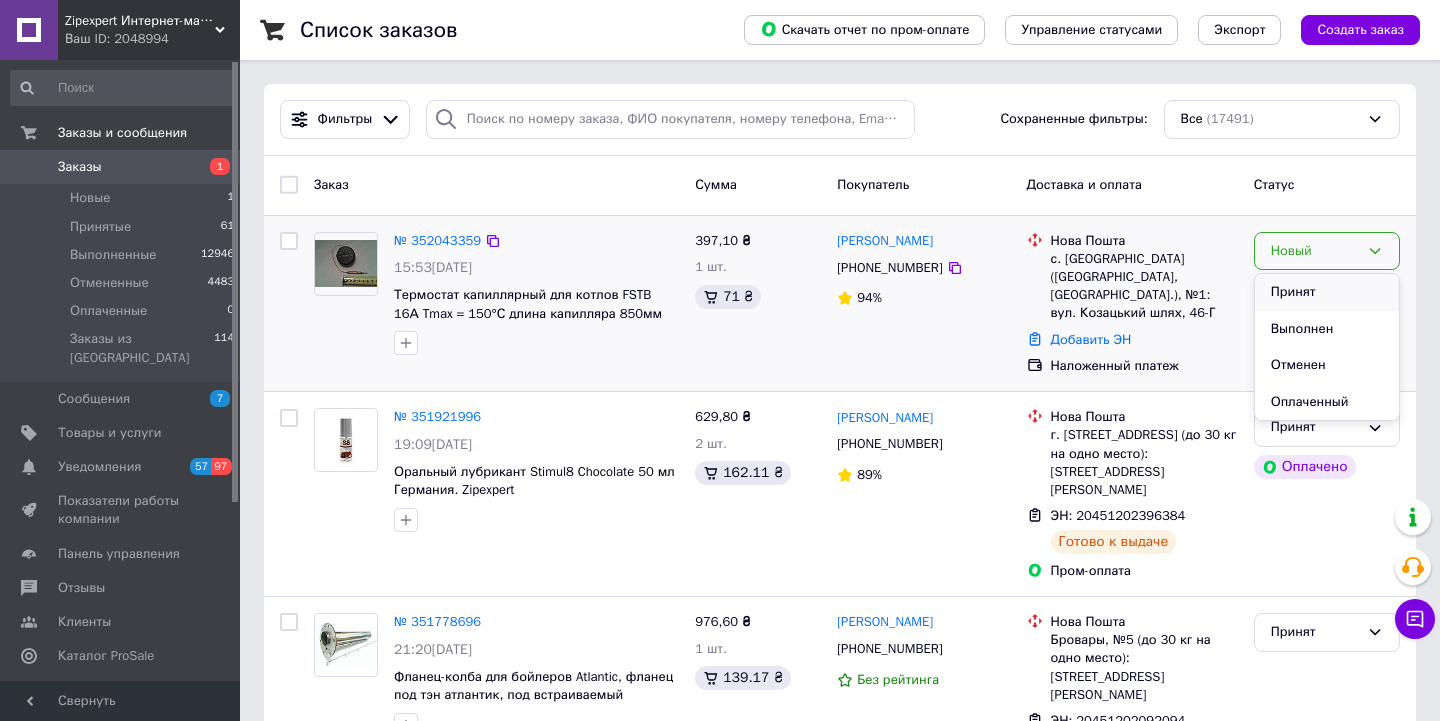 click on "Принят" at bounding box center (1327, 292) 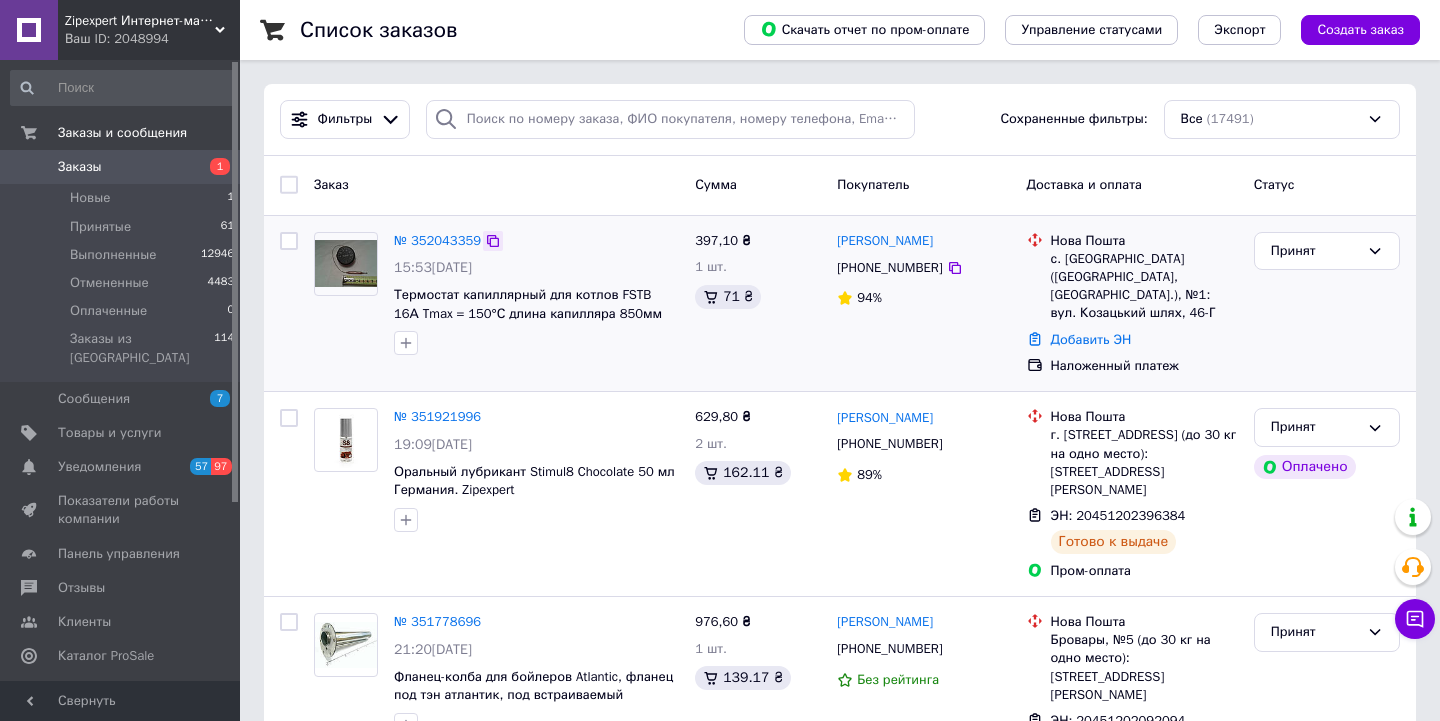 click 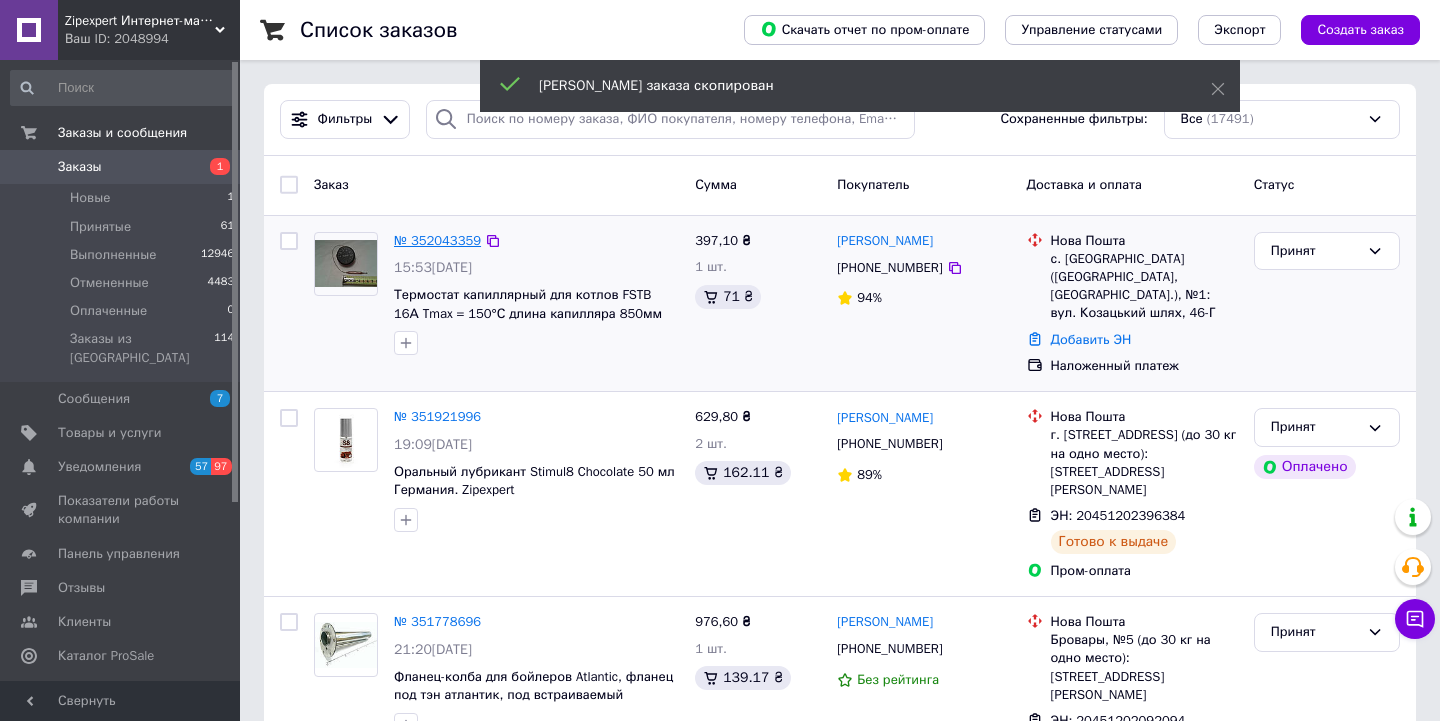 click on "№ 352043359" at bounding box center (437, 240) 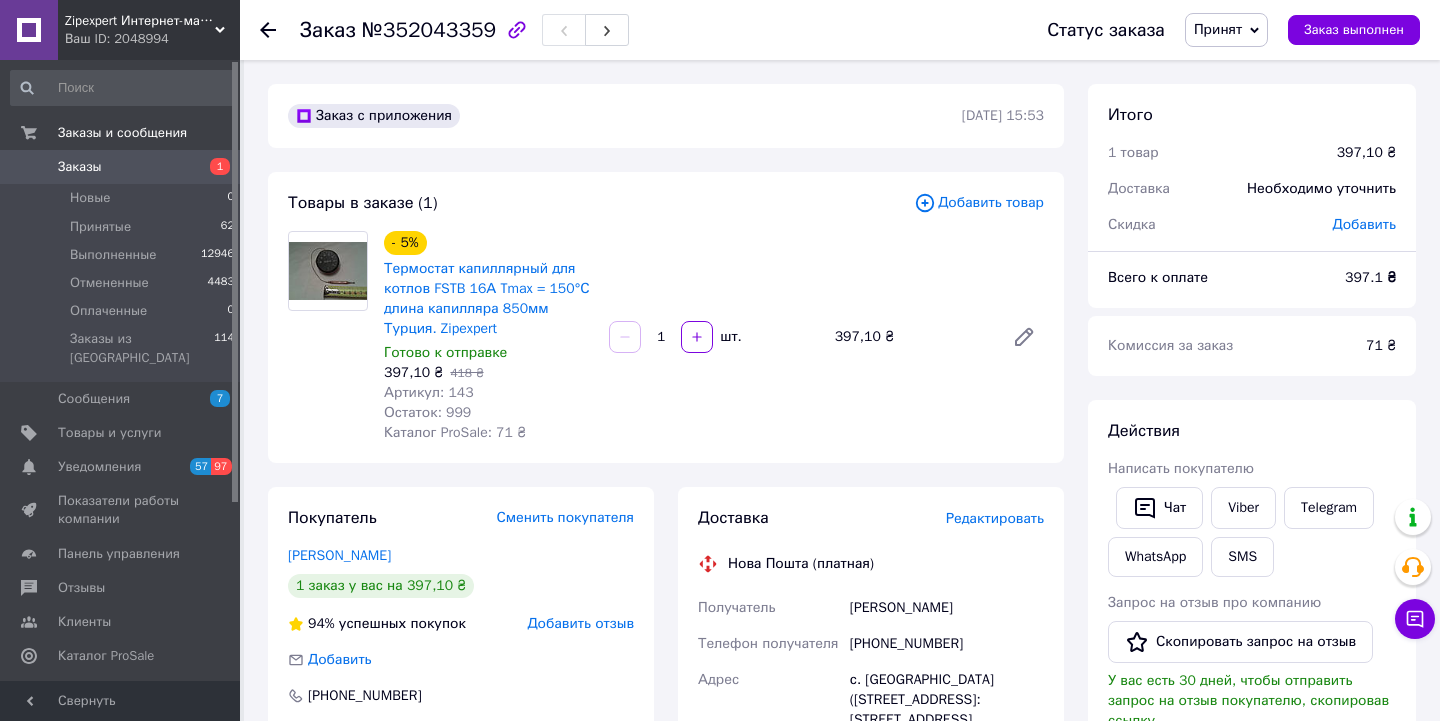 click on "Ваш ID: 2048994" at bounding box center [152, 39] 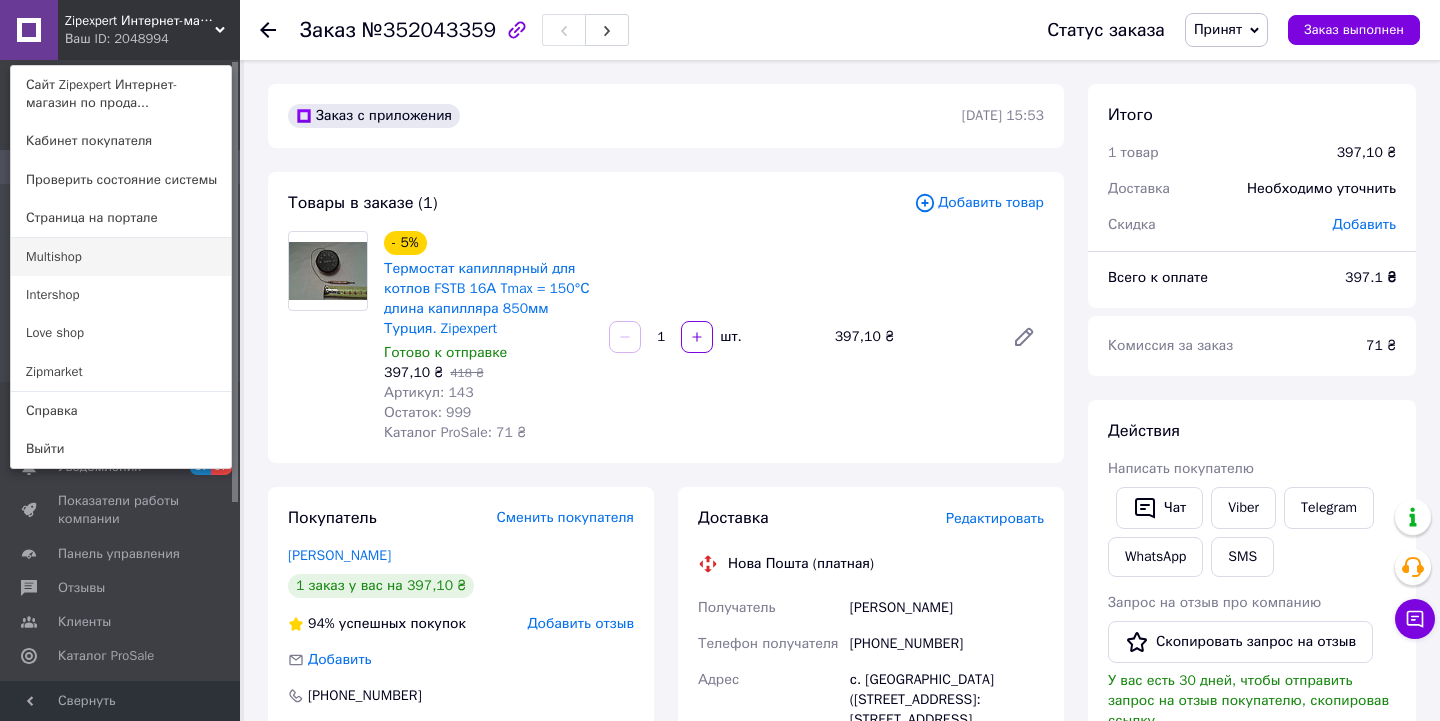 click on "Multishop" at bounding box center [121, 257] 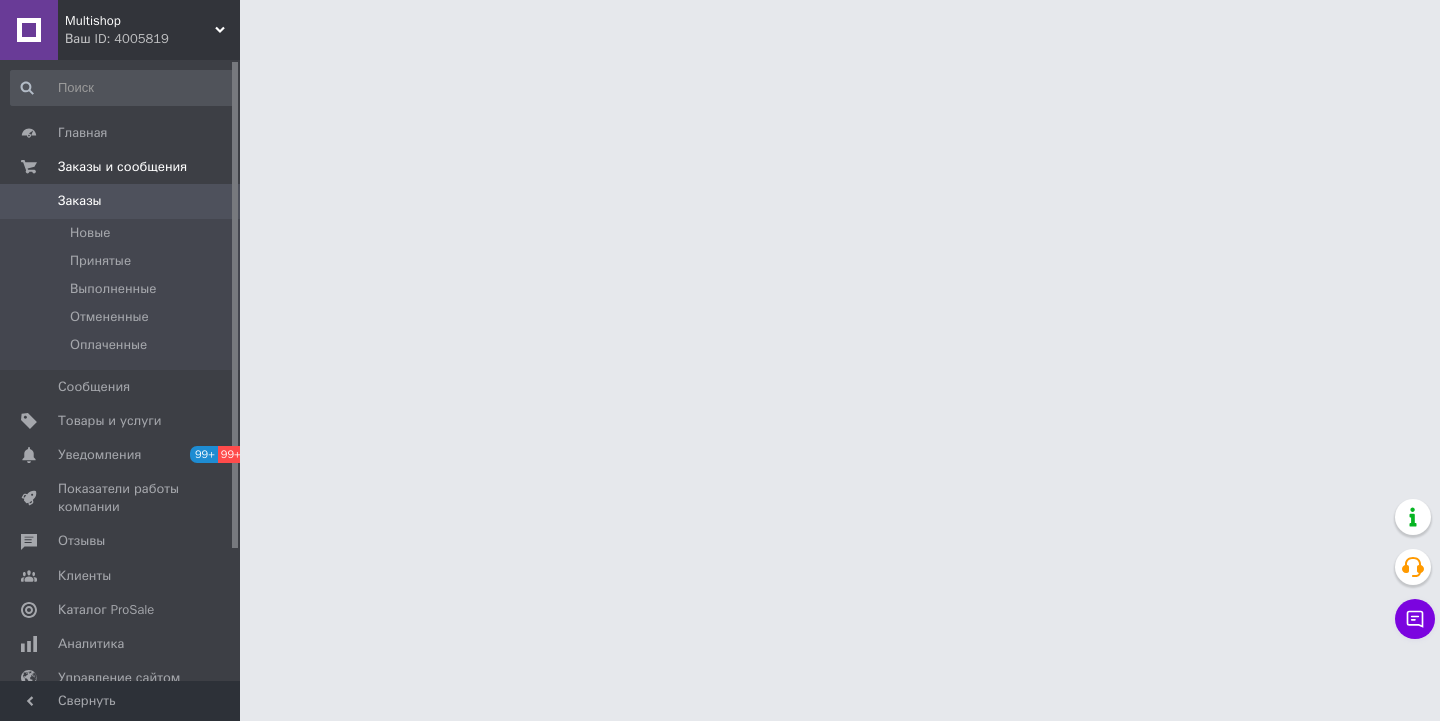 scroll, scrollTop: 0, scrollLeft: 0, axis: both 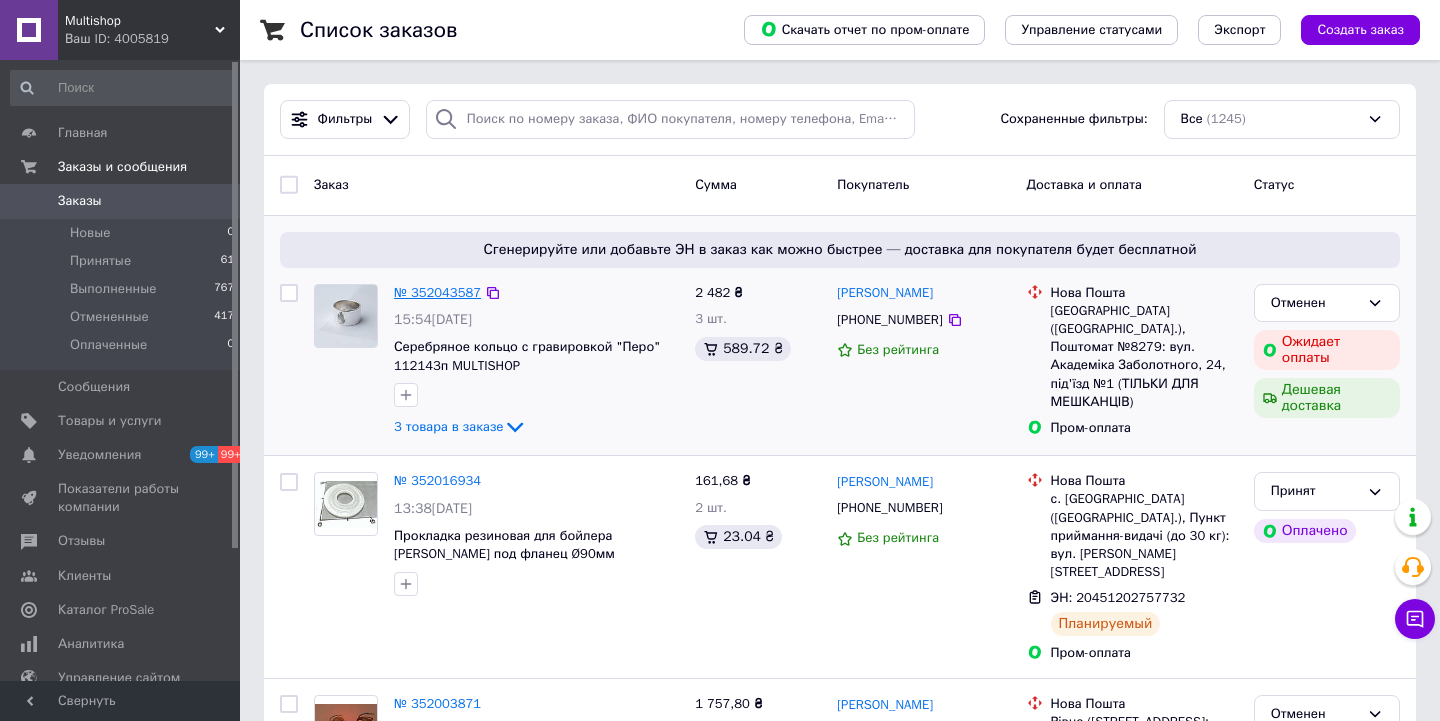 click on "№ 352043587" at bounding box center (437, 292) 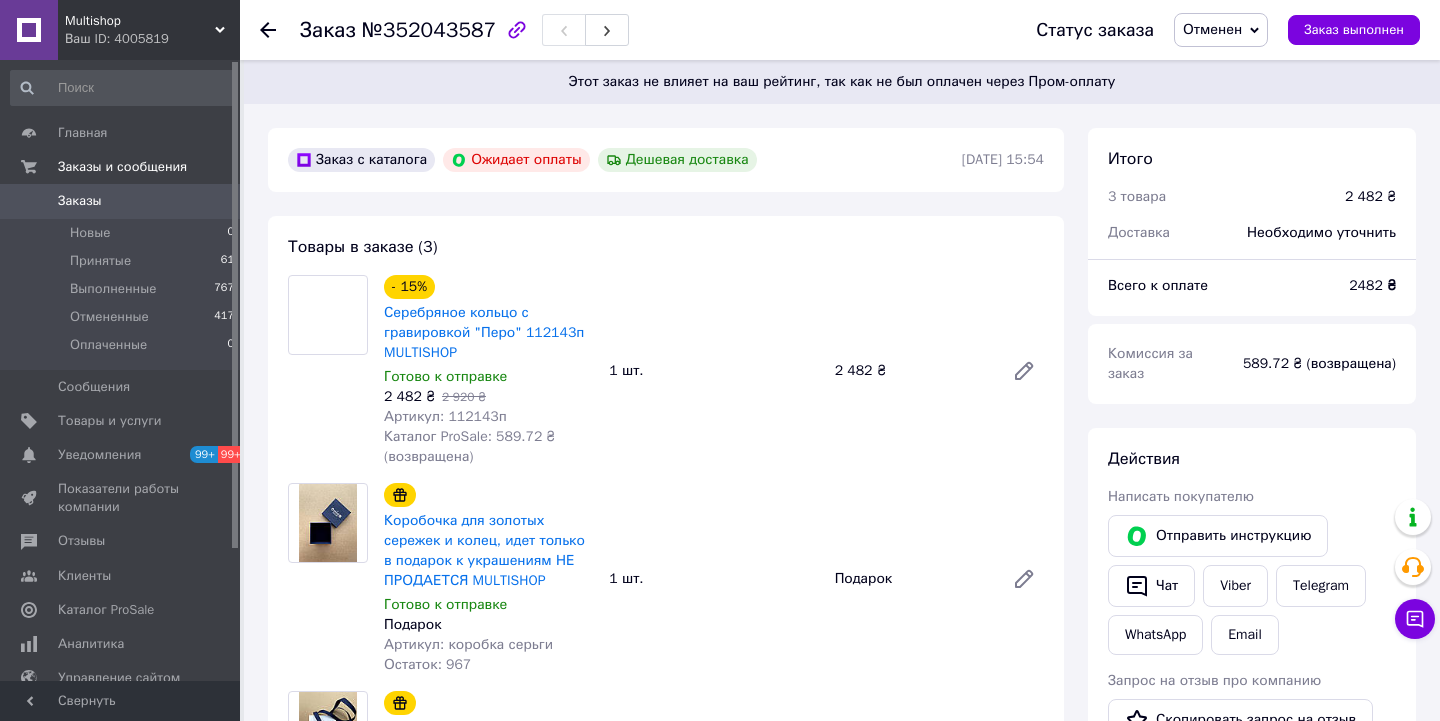 click on "Артикул: 112143п" at bounding box center (445, 416) 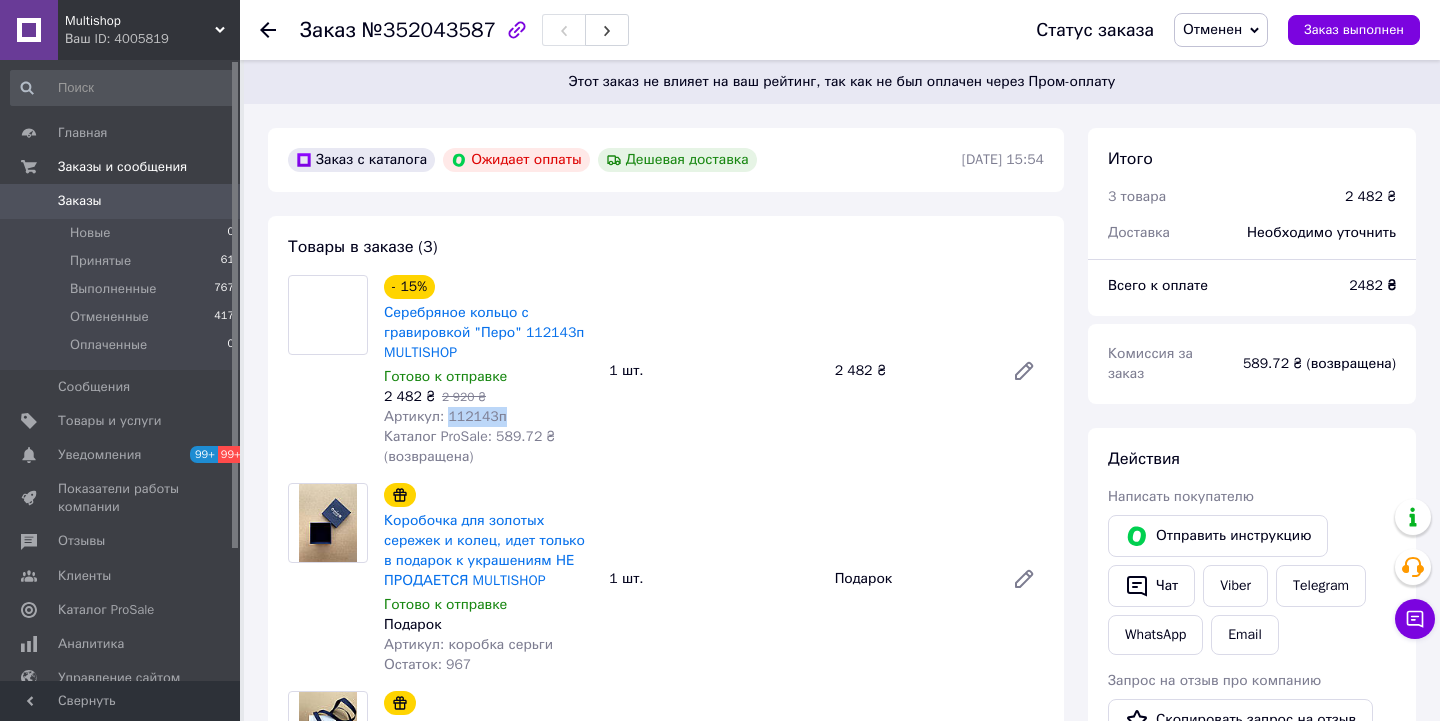 click on "Артикул: 112143п" at bounding box center [445, 416] 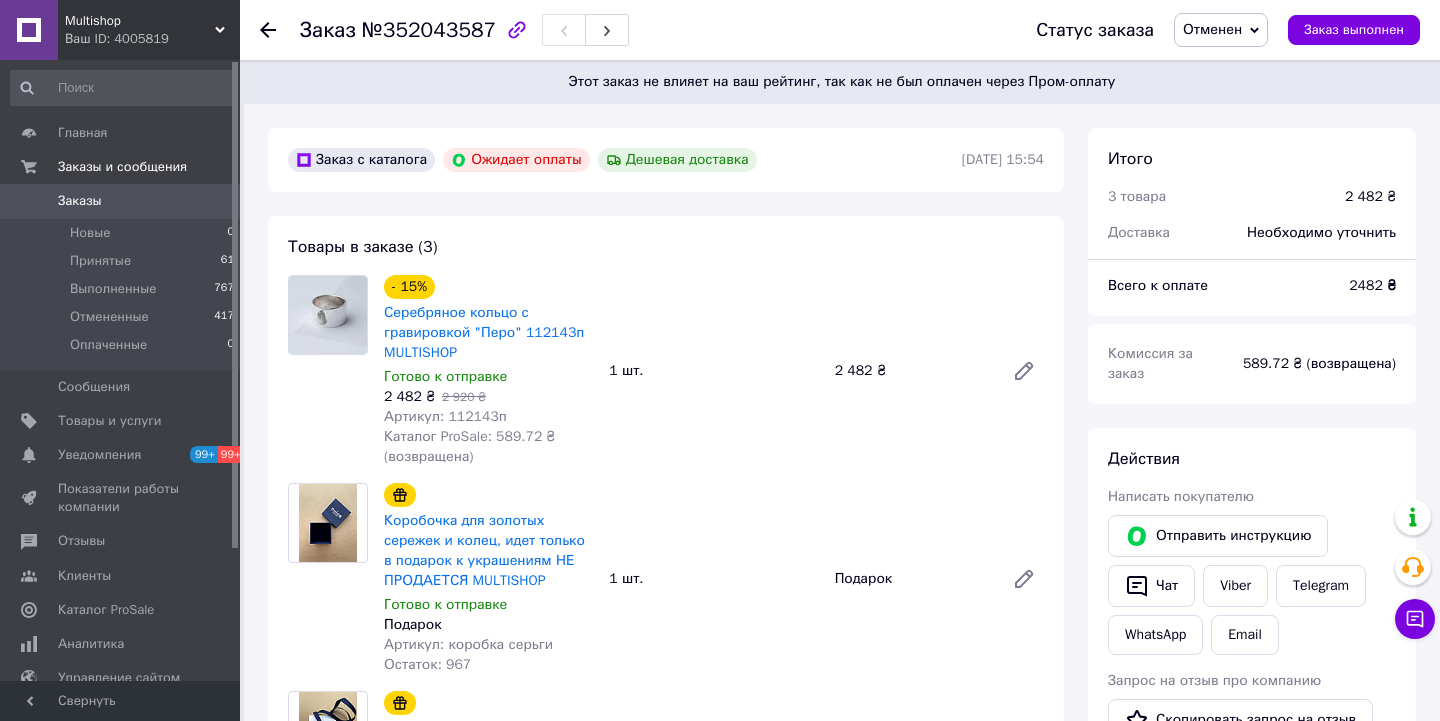 click on "Ваш ID: 4005819" at bounding box center [152, 39] 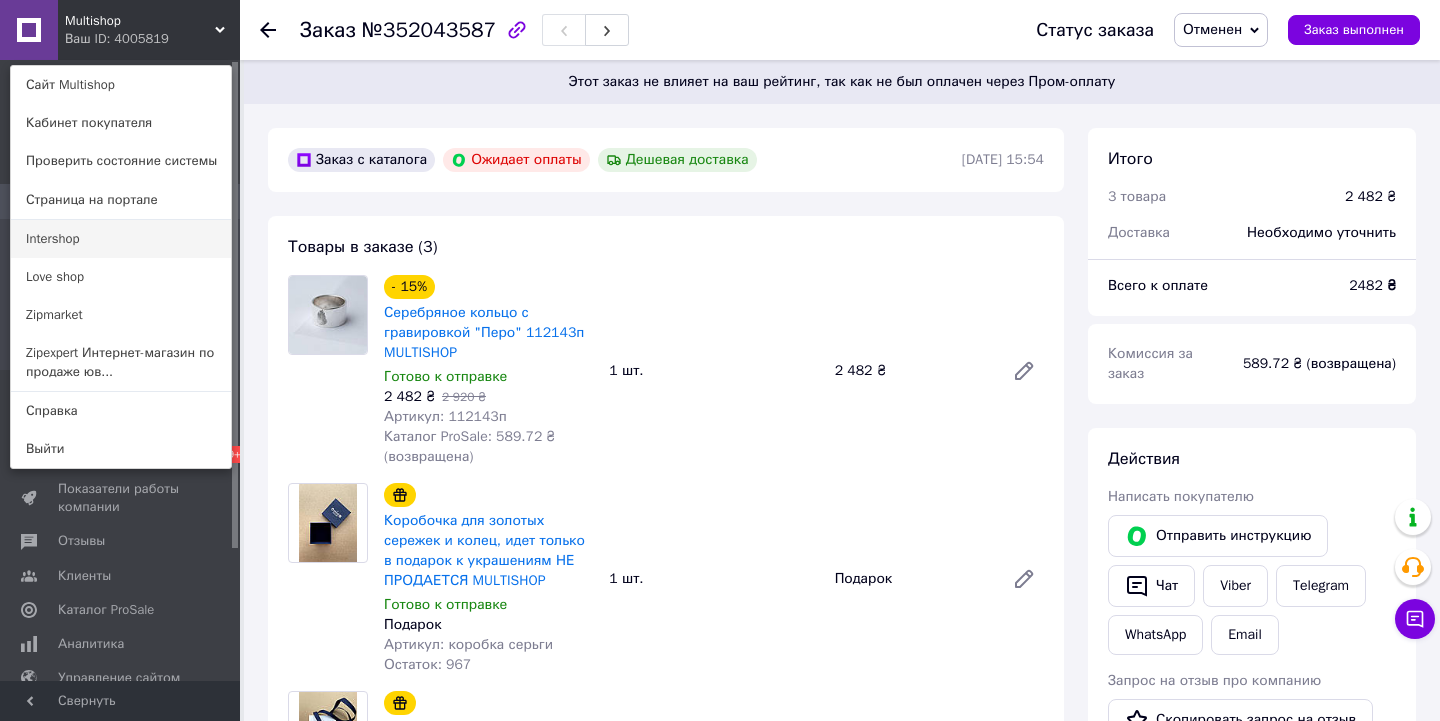 click on "Intershop" at bounding box center [121, 239] 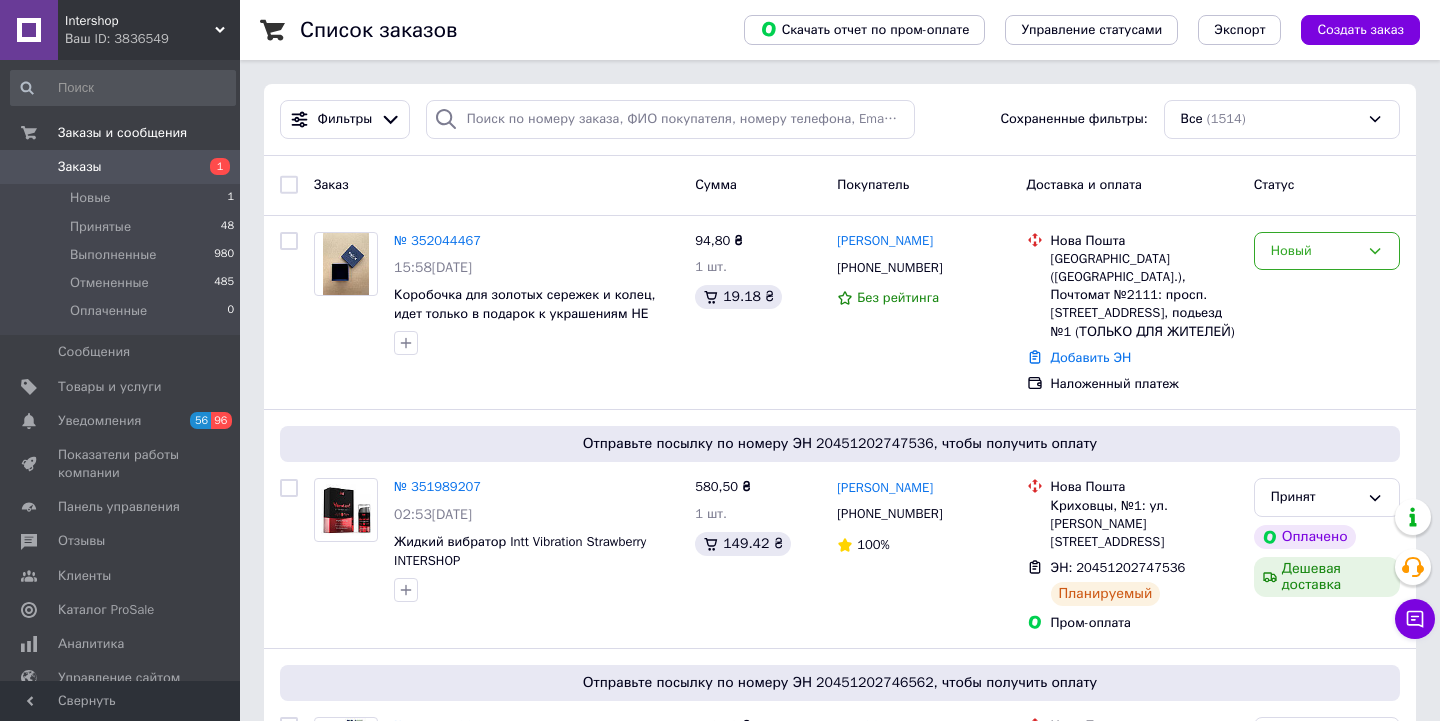 scroll, scrollTop: 0, scrollLeft: 0, axis: both 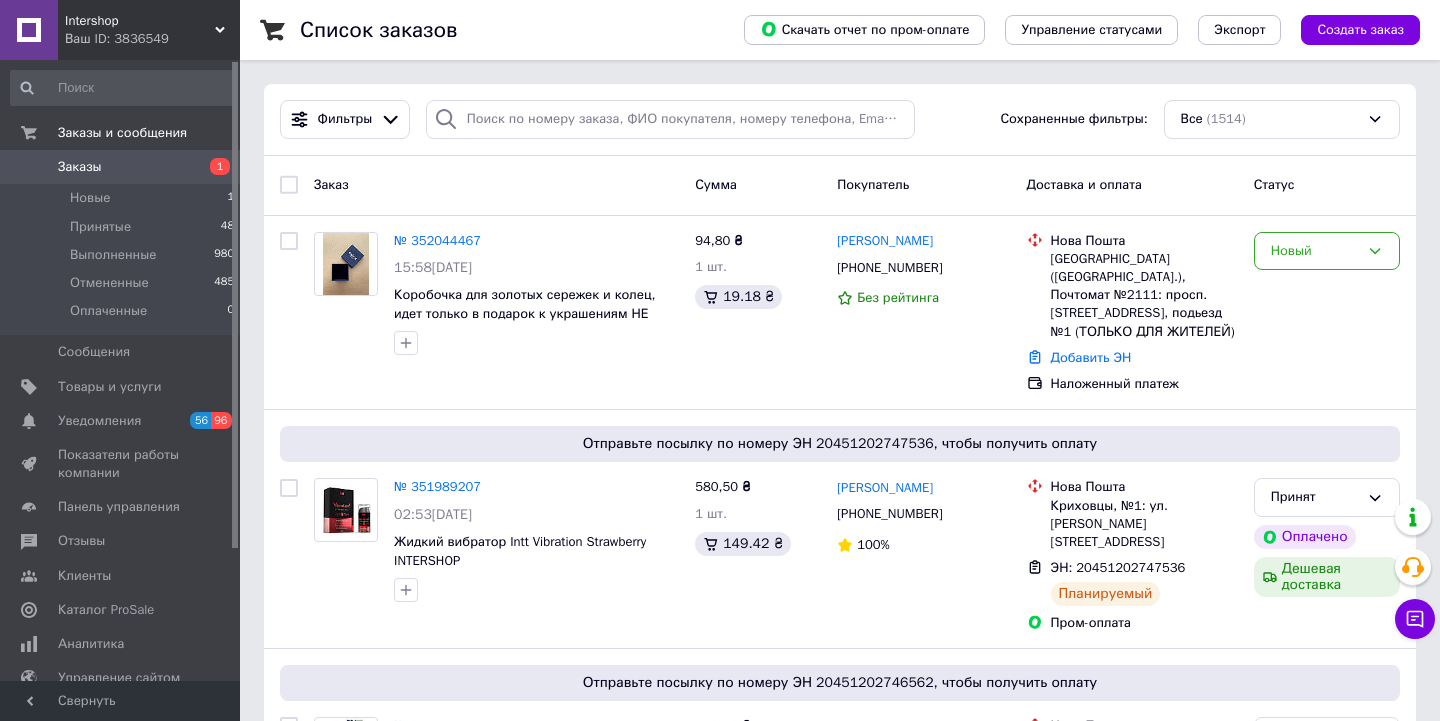 click on "Ваш ID: 3836549" at bounding box center (152, 39) 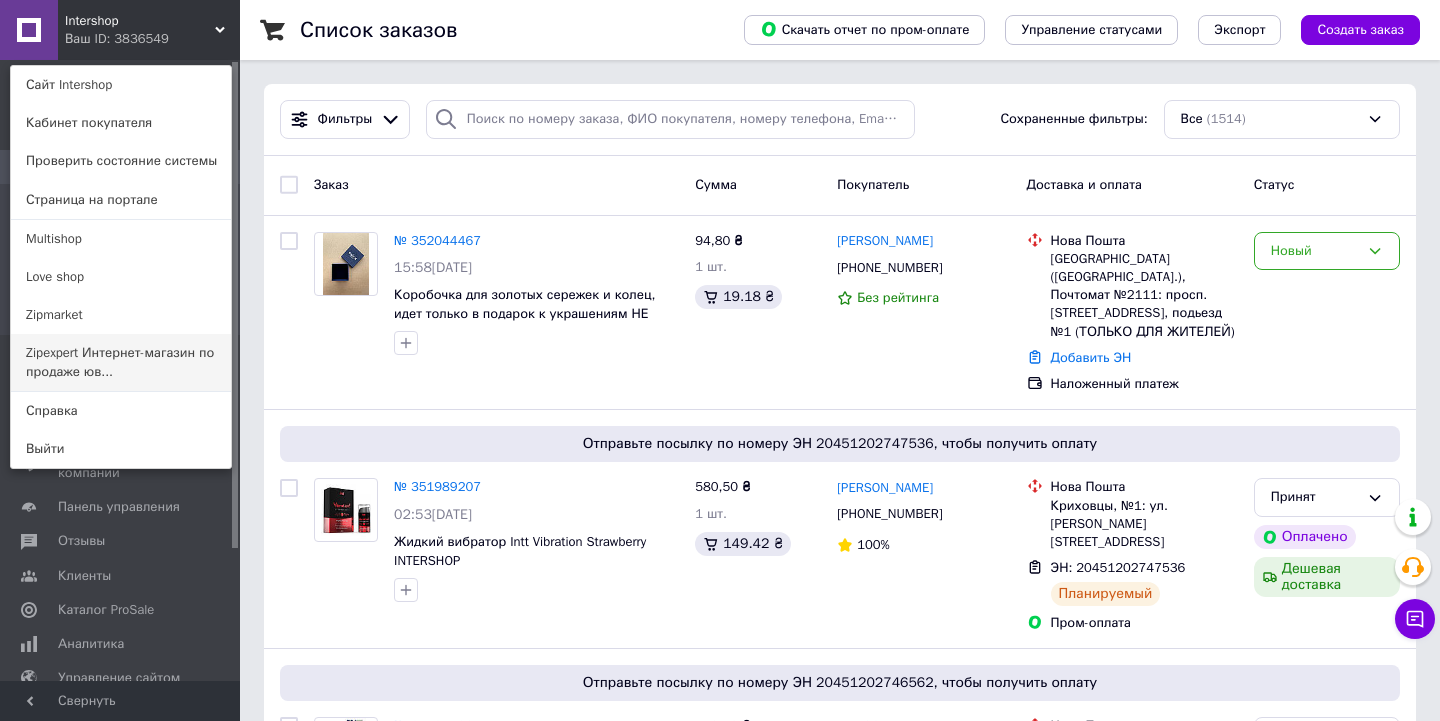 click on "Zipexpert Интернет-магазин по продаже юв..." at bounding box center (121, 362) 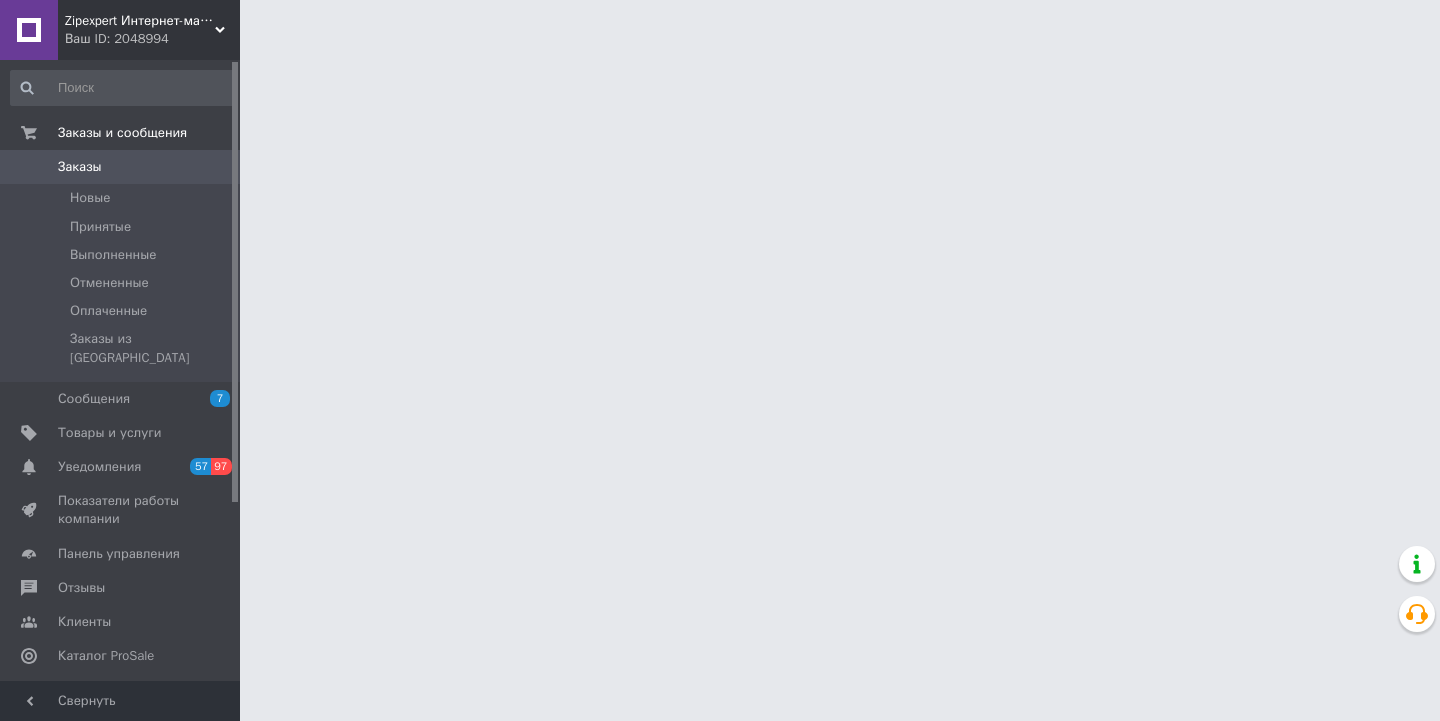 scroll, scrollTop: 0, scrollLeft: 0, axis: both 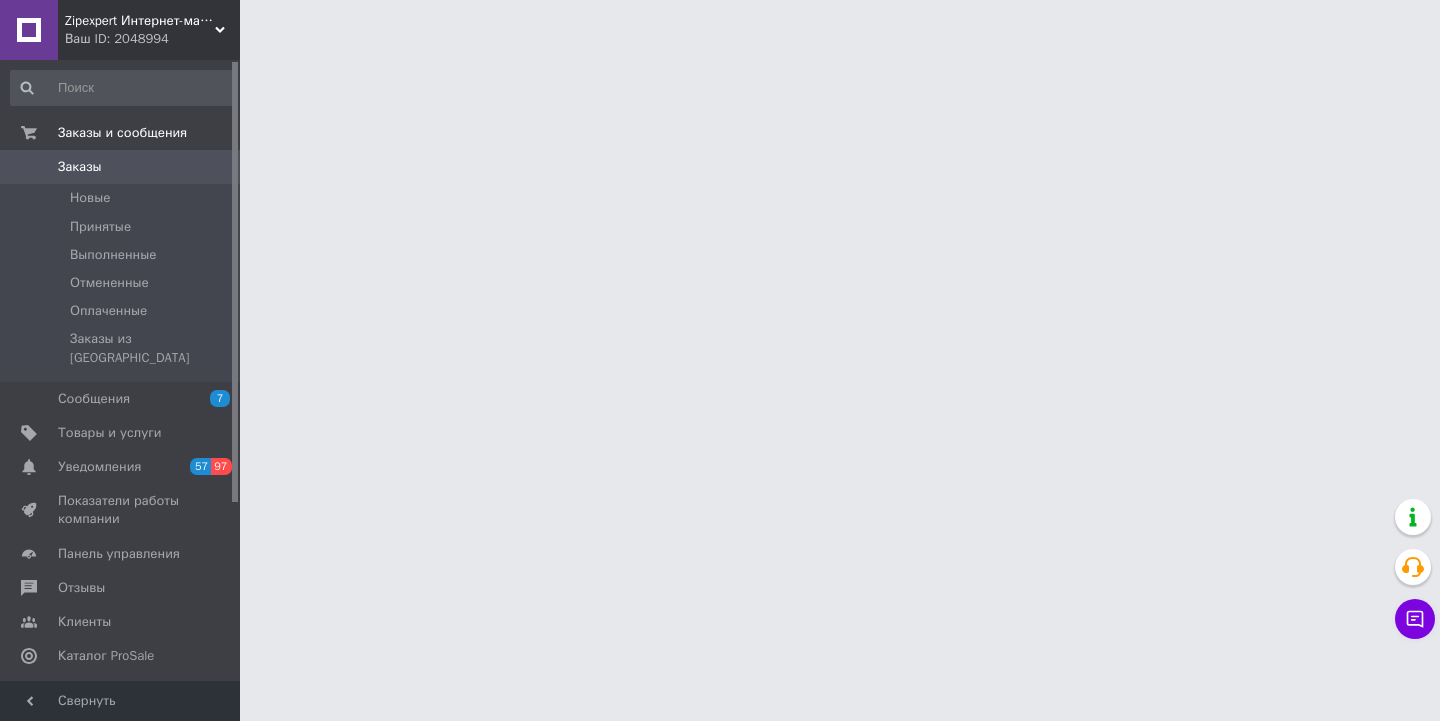 click on "Zipexpert Интернет-магазин по продаже ювелирных украшений и всего еще Ваш ID: 2048994" at bounding box center (149, 30) 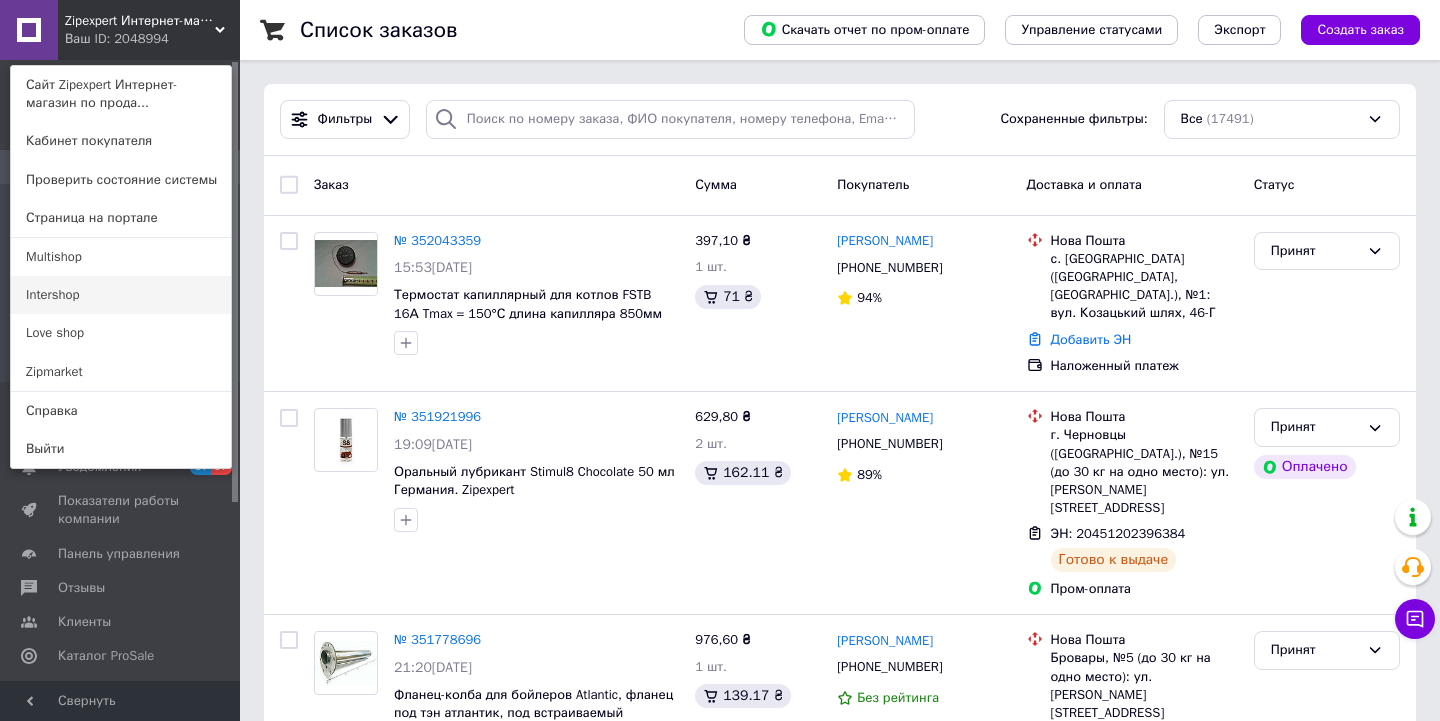 click on "Intershop" at bounding box center [121, 295] 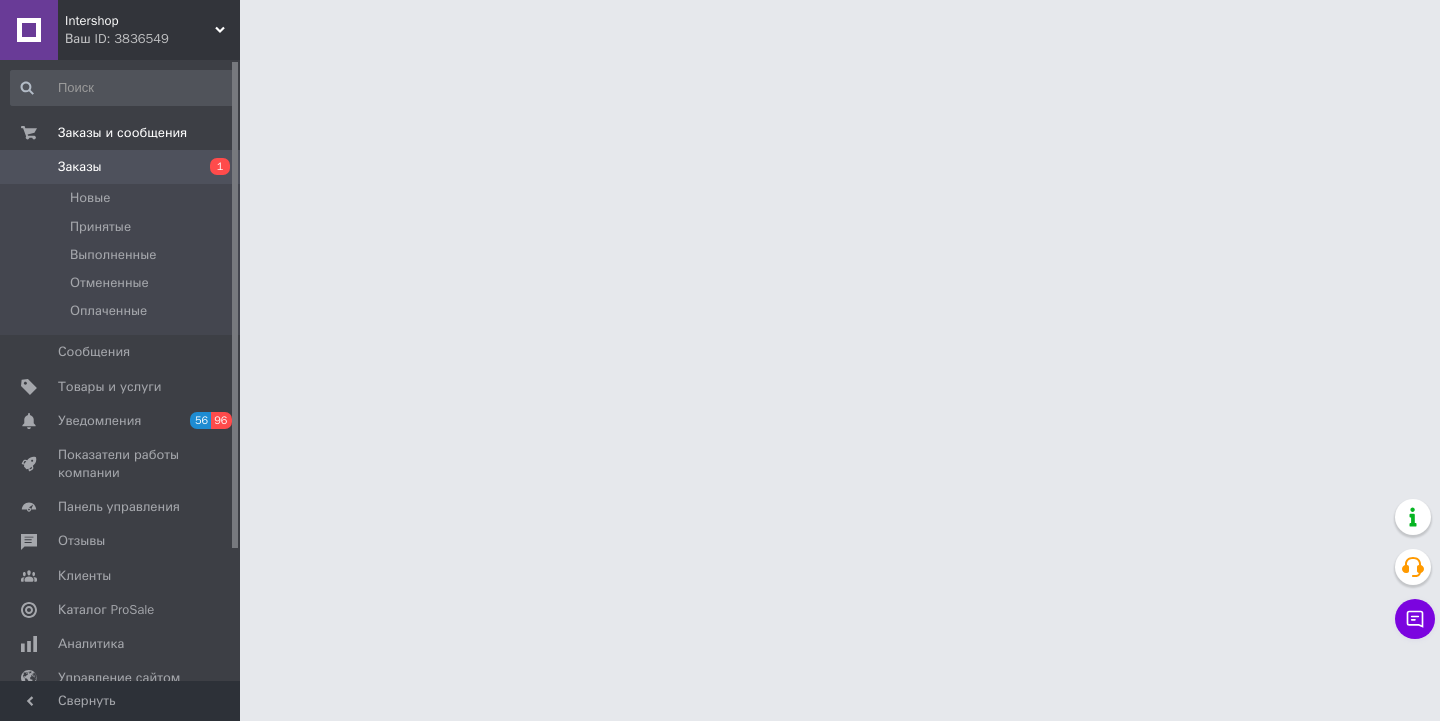 scroll, scrollTop: 0, scrollLeft: 0, axis: both 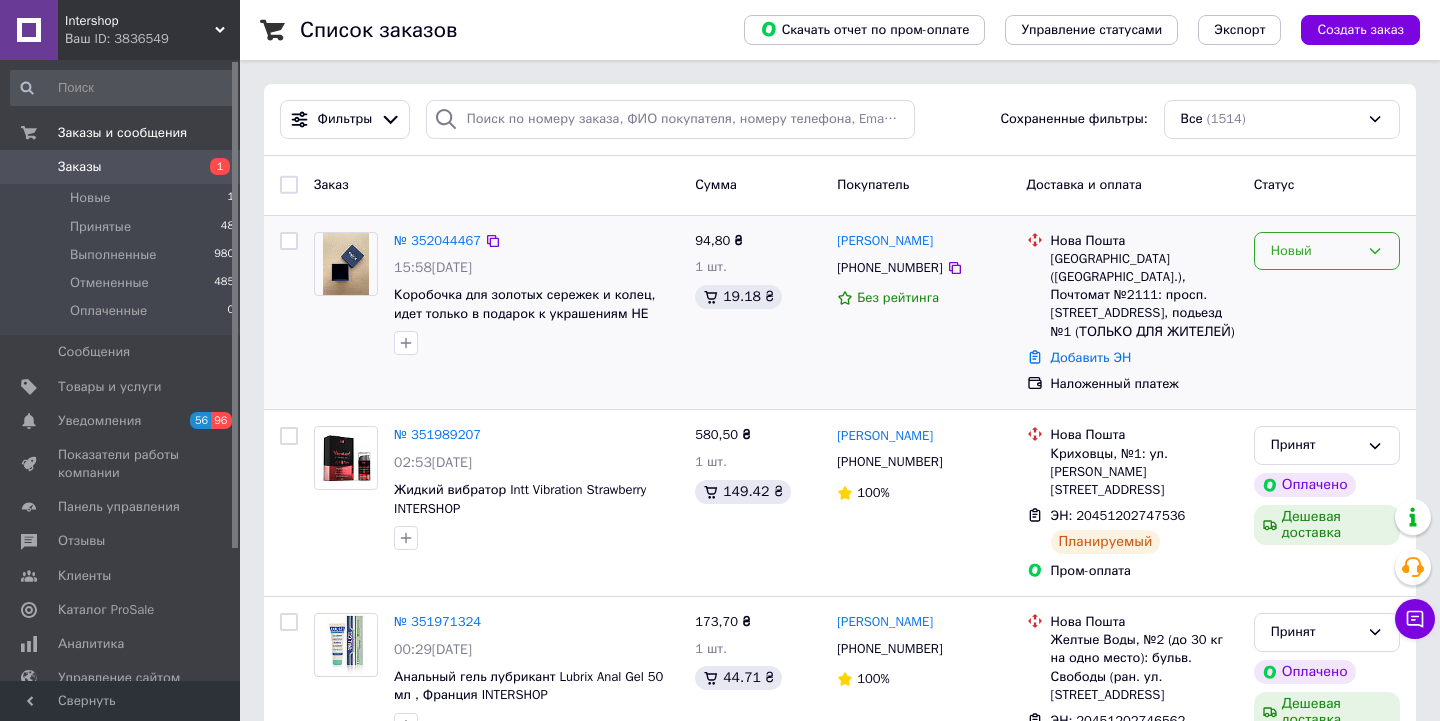 click on "Новый" at bounding box center [1315, 251] 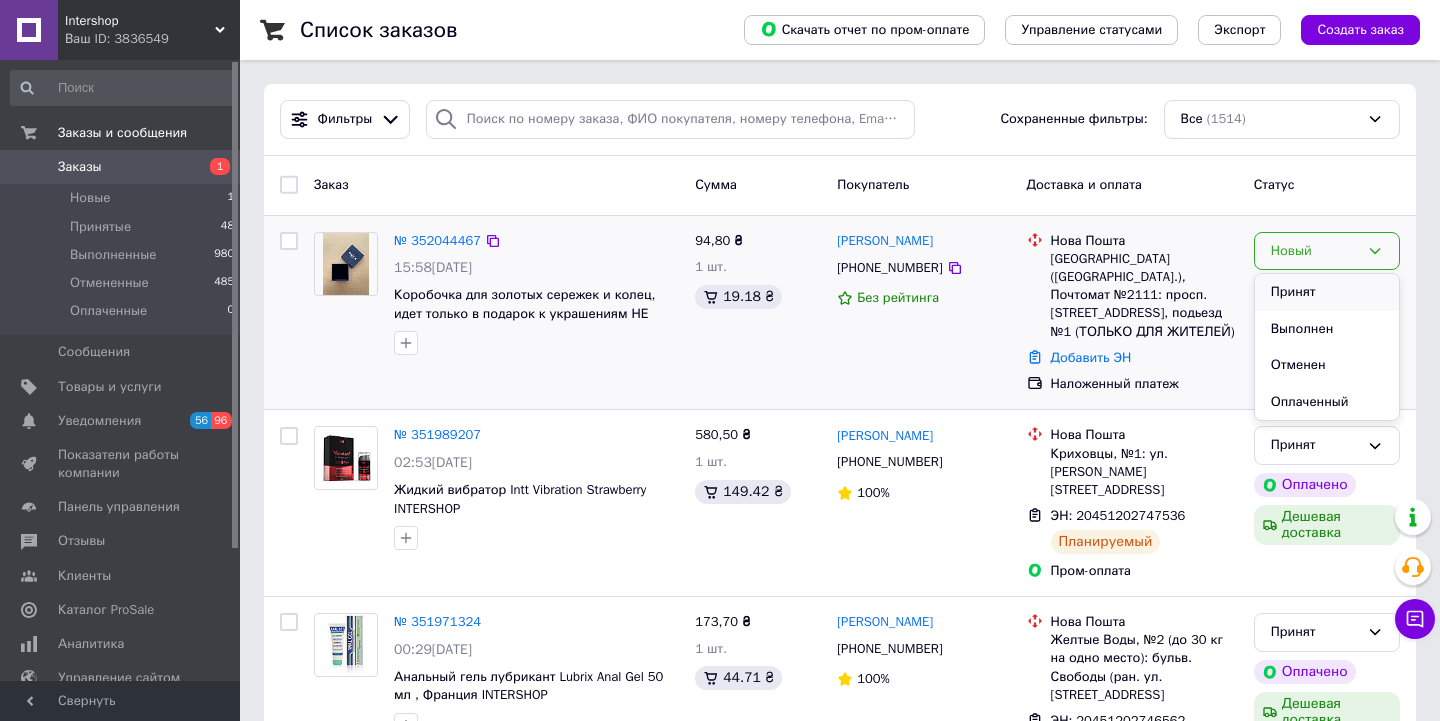 click on "Принят" at bounding box center (1327, 292) 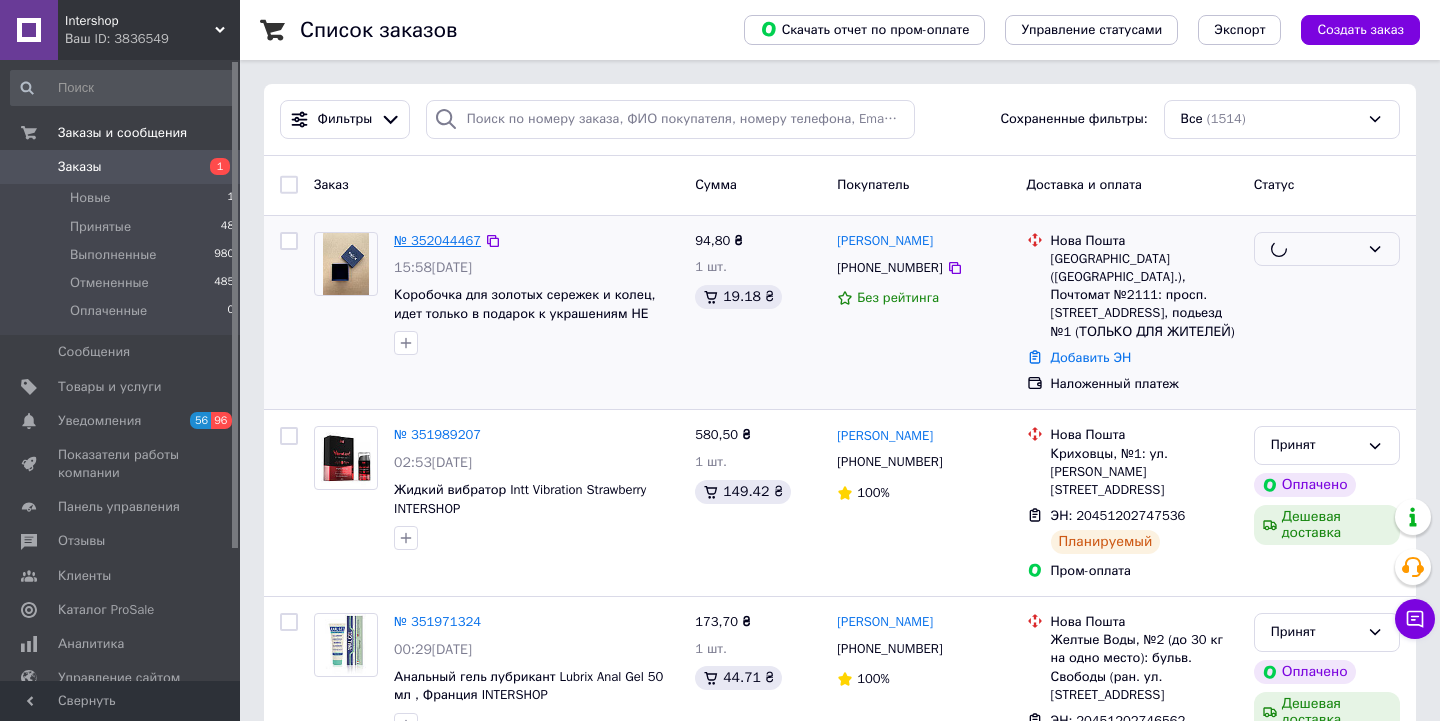 click on "№ 352044467" at bounding box center (437, 240) 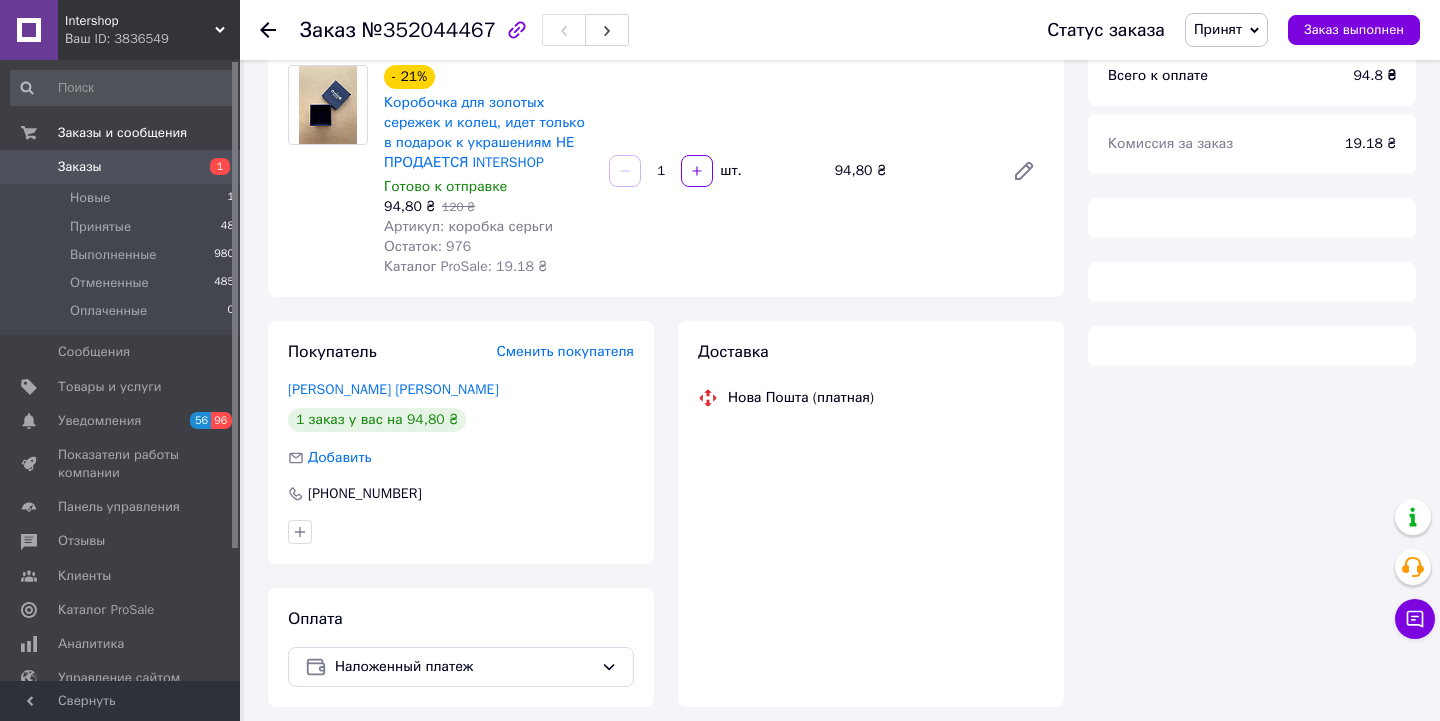 scroll, scrollTop: 174, scrollLeft: 0, axis: vertical 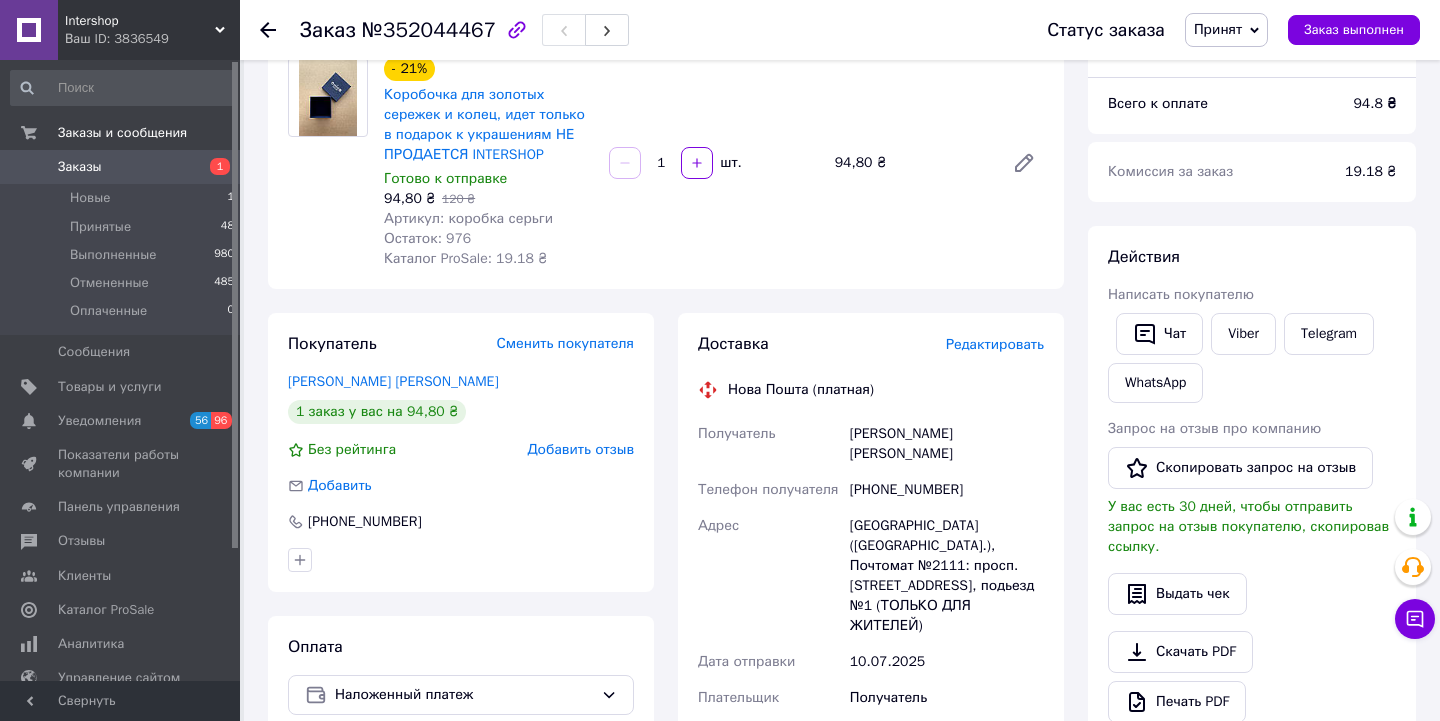 click on "Добавить отзыв" at bounding box center (580, 449) 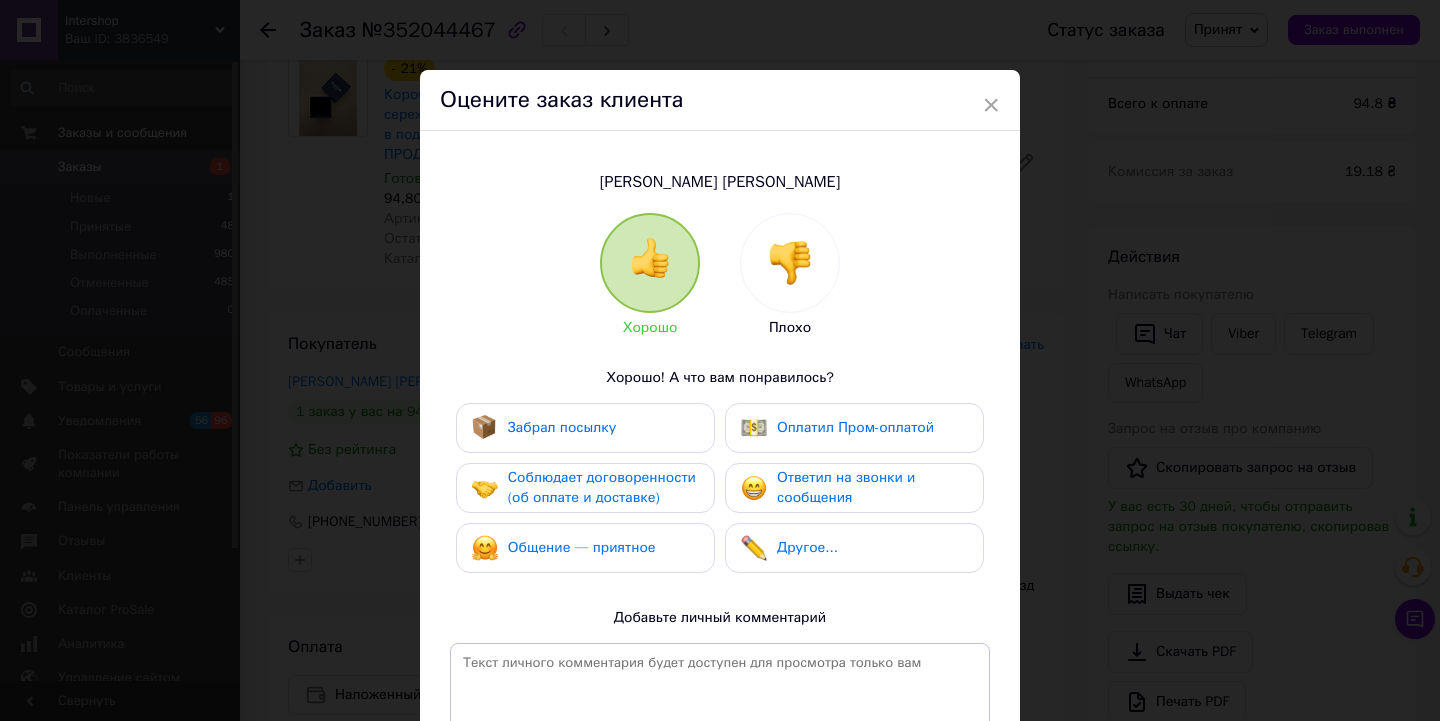 click at bounding box center (790, 263) 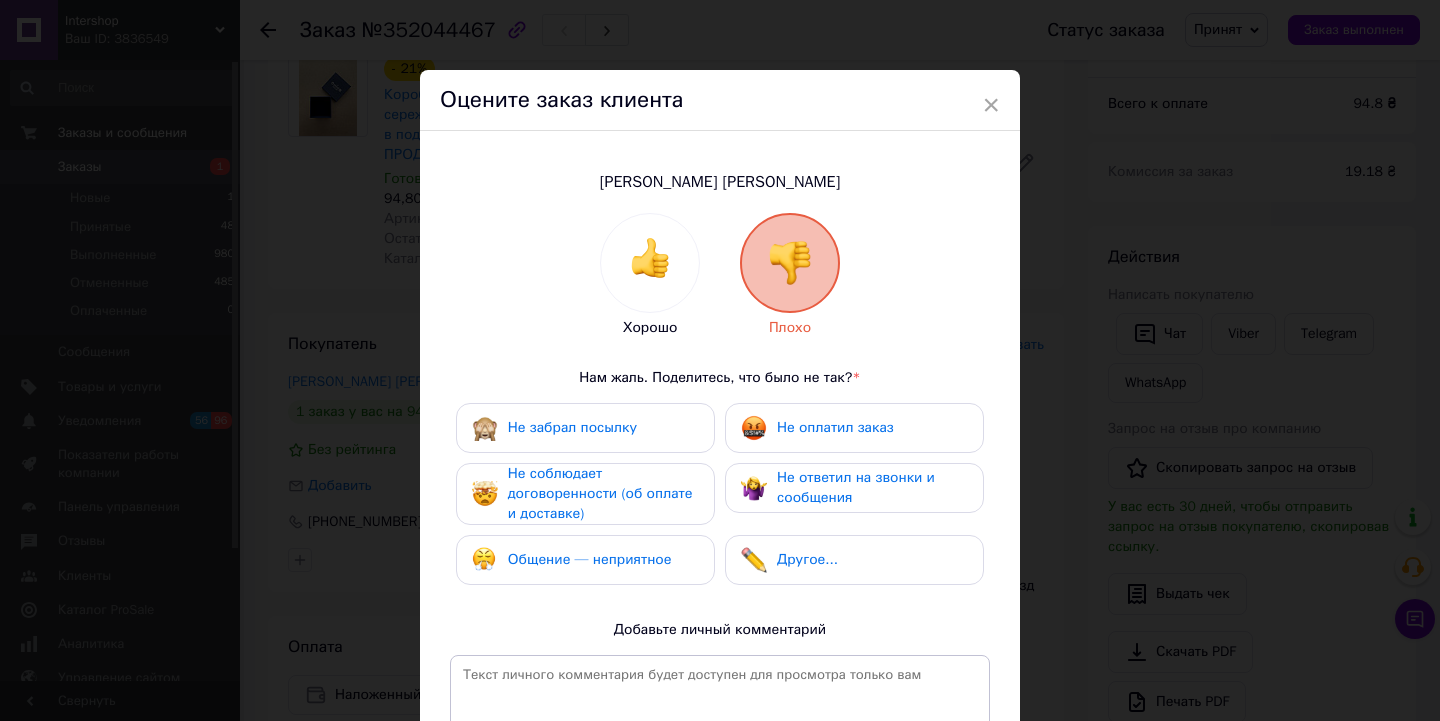 click on "Другое..." at bounding box center (854, 560) 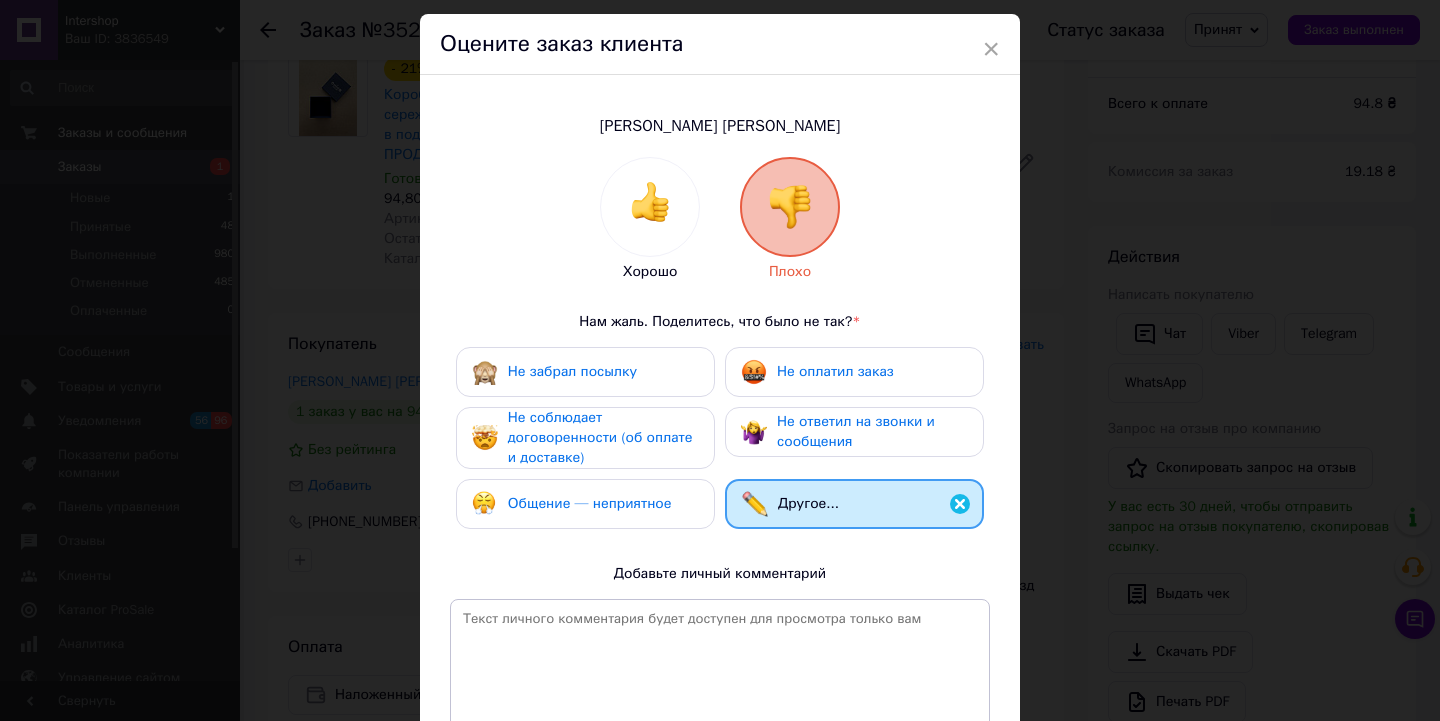 scroll, scrollTop: 77, scrollLeft: 0, axis: vertical 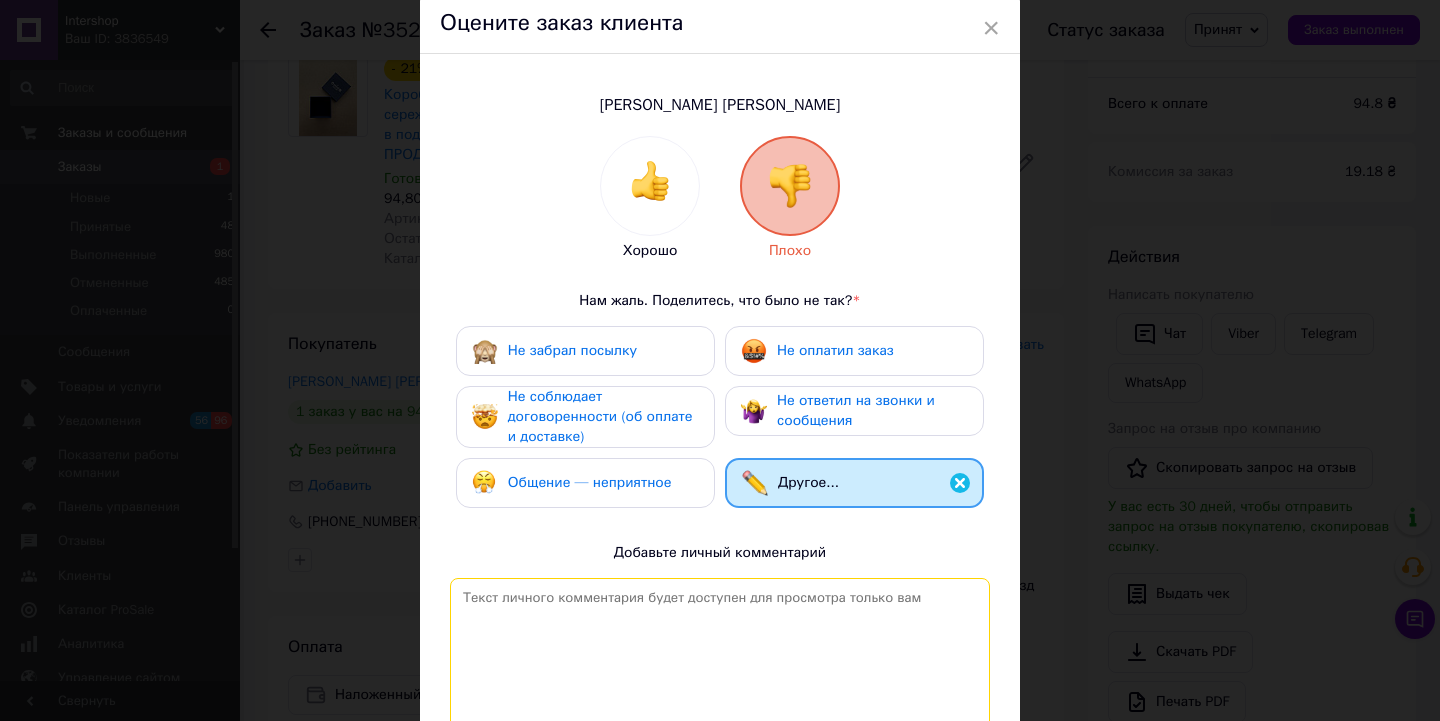 click at bounding box center [720, 661] 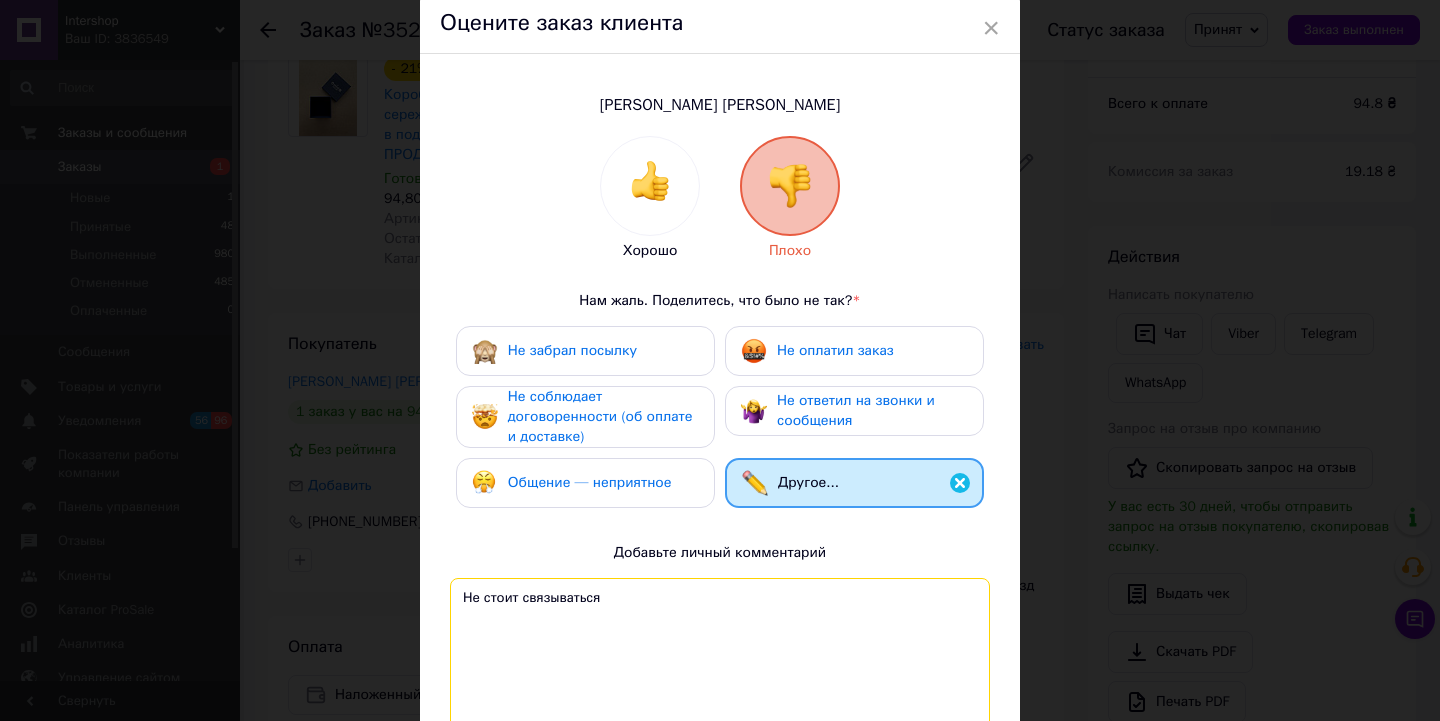 scroll, scrollTop: 253, scrollLeft: 0, axis: vertical 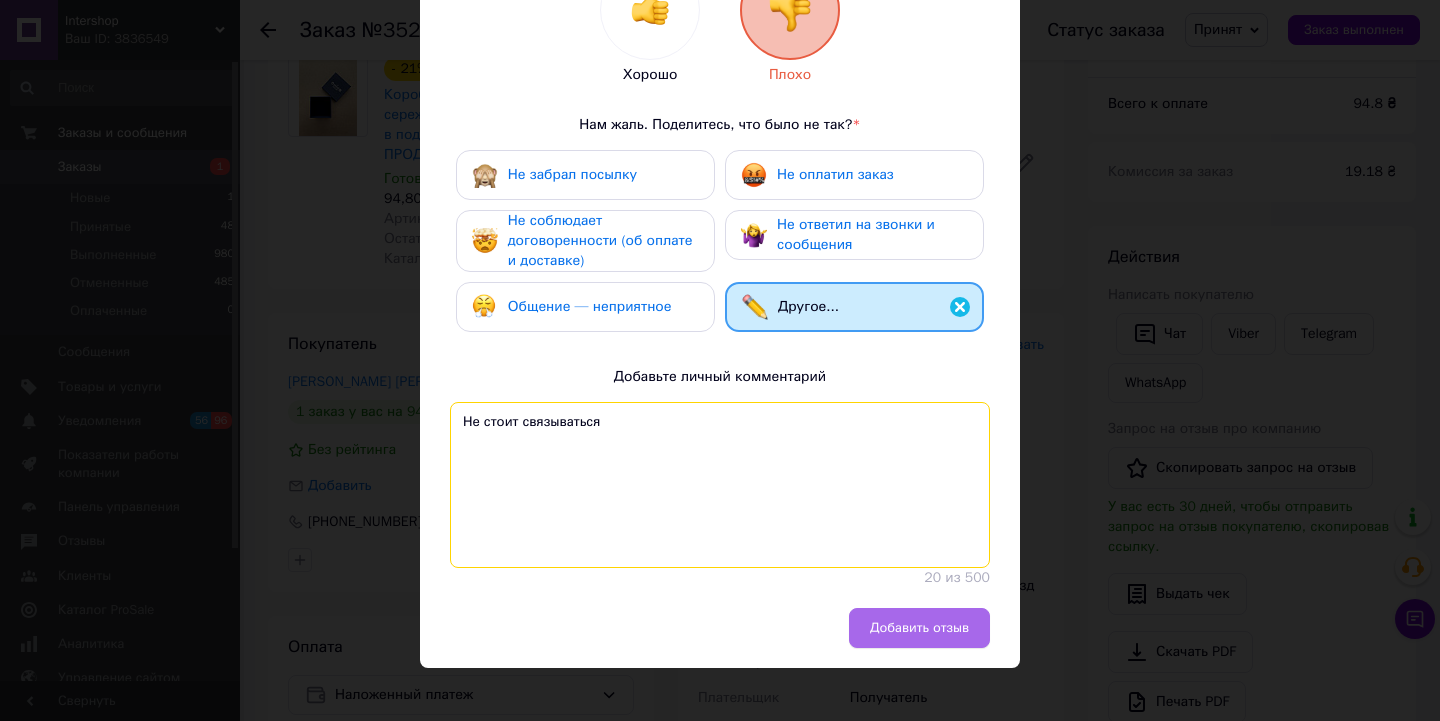 type on "Не стоит связываться" 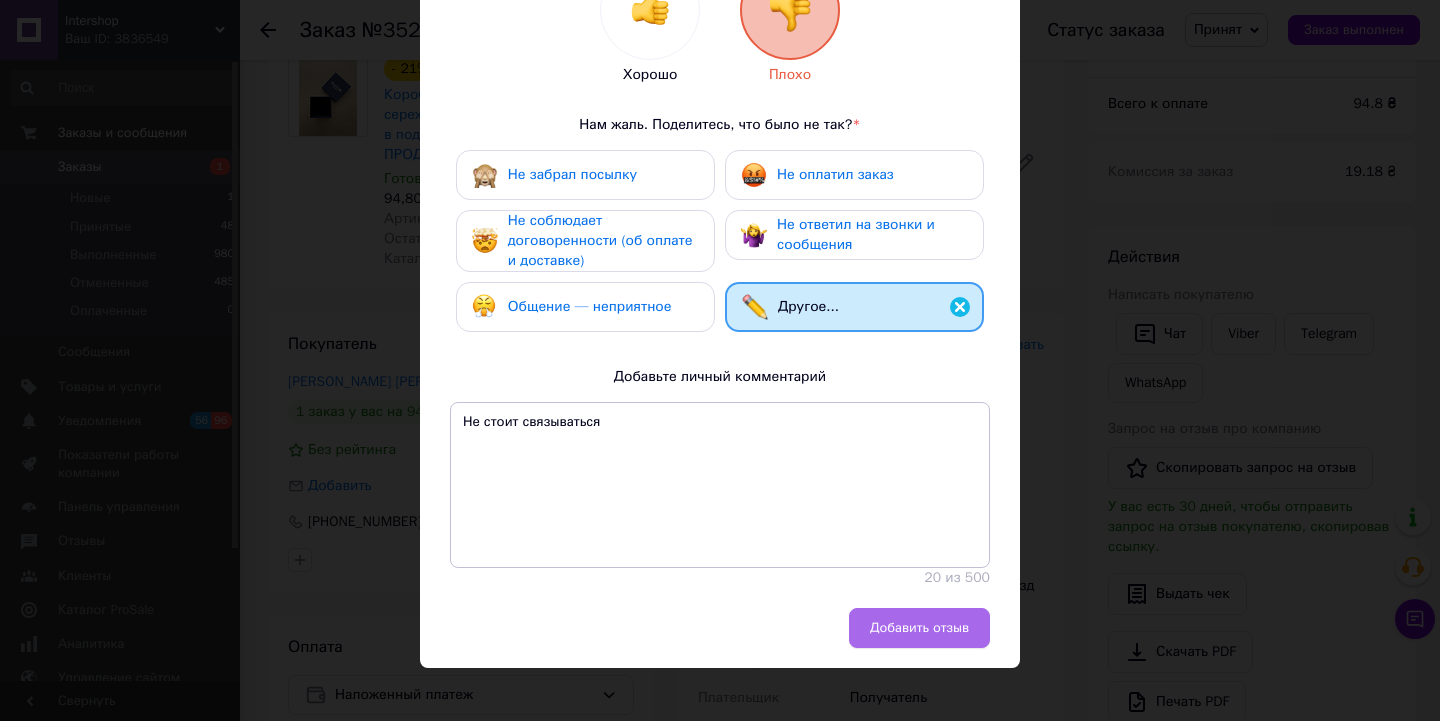 click on "Добавить отзыв" at bounding box center [919, 628] 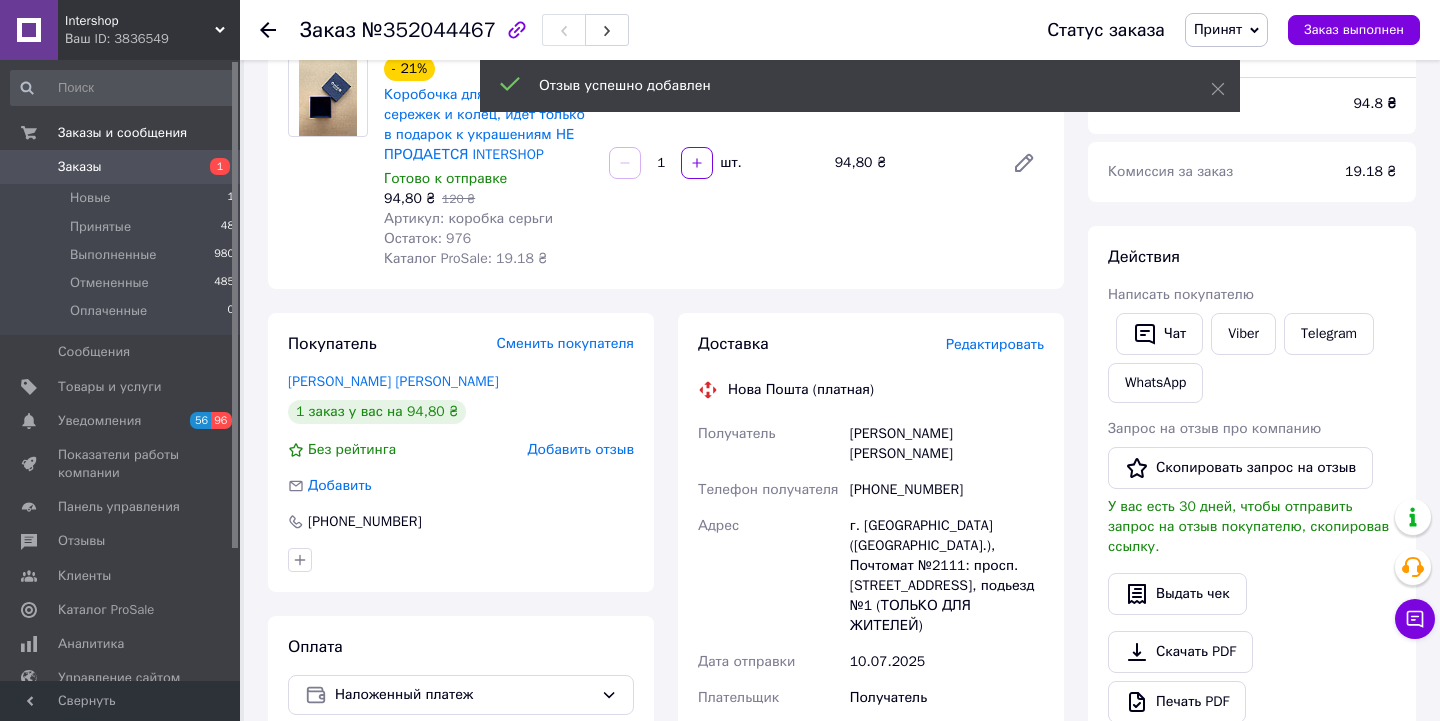 scroll, scrollTop: 198, scrollLeft: 0, axis: vertical 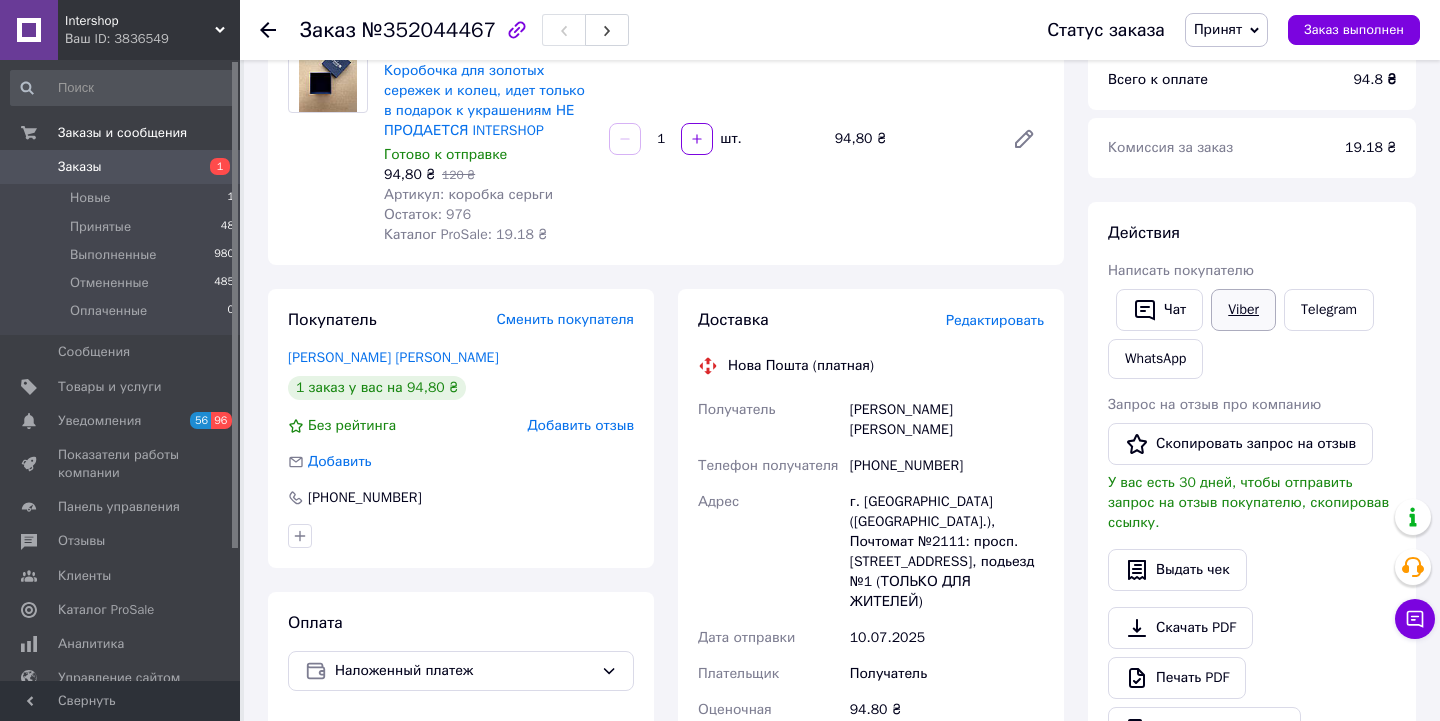 click on "Viber" at bounding box center (1243, 310) 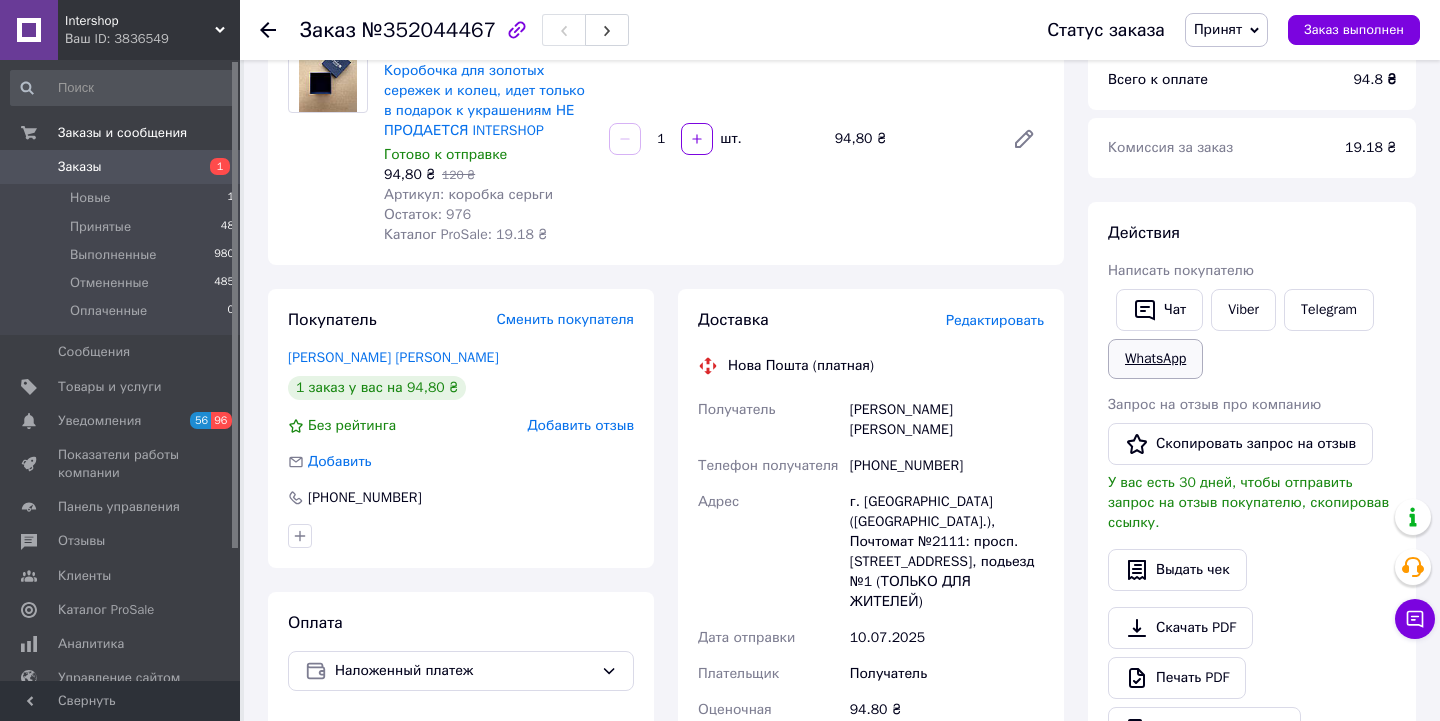 click on "WhatsApp" at bounding box center [1155, 359] 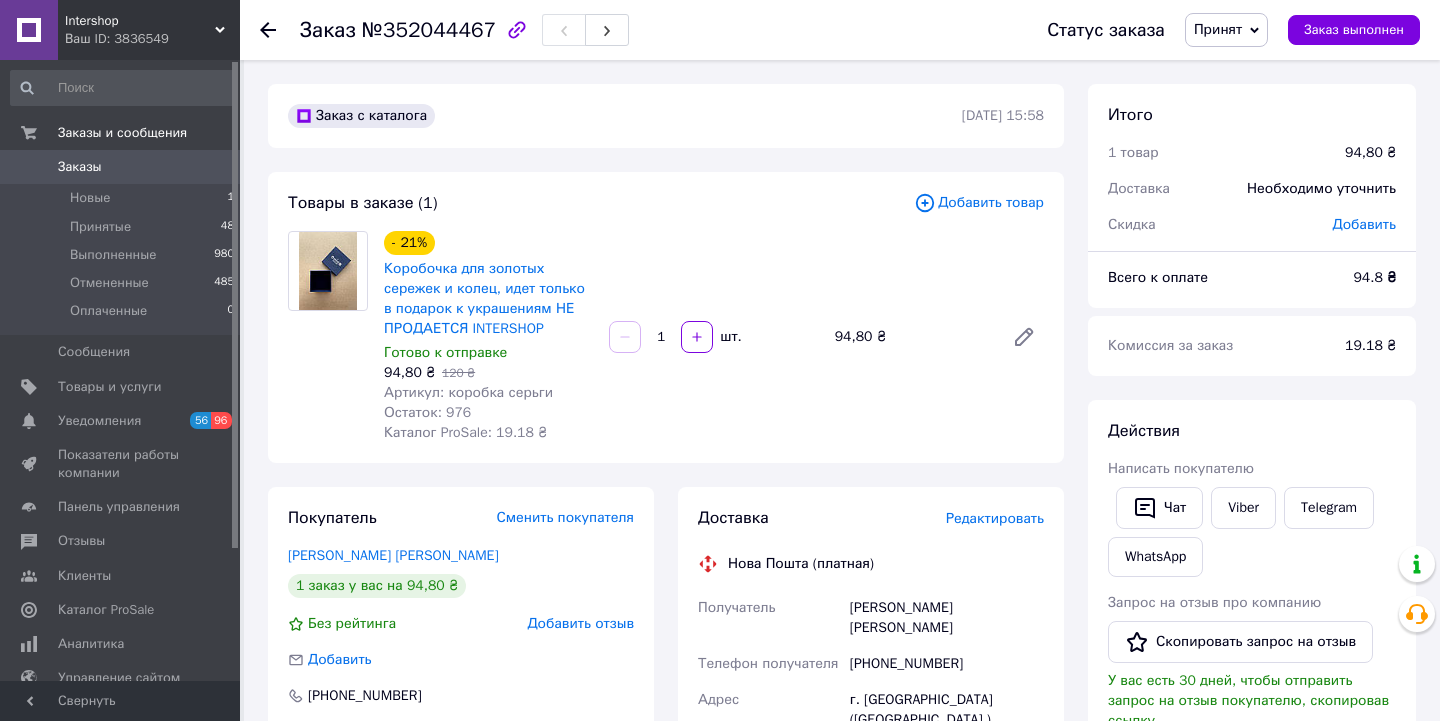scroll, scrollTop: 198, scrollLeft: 0, axis: vertical 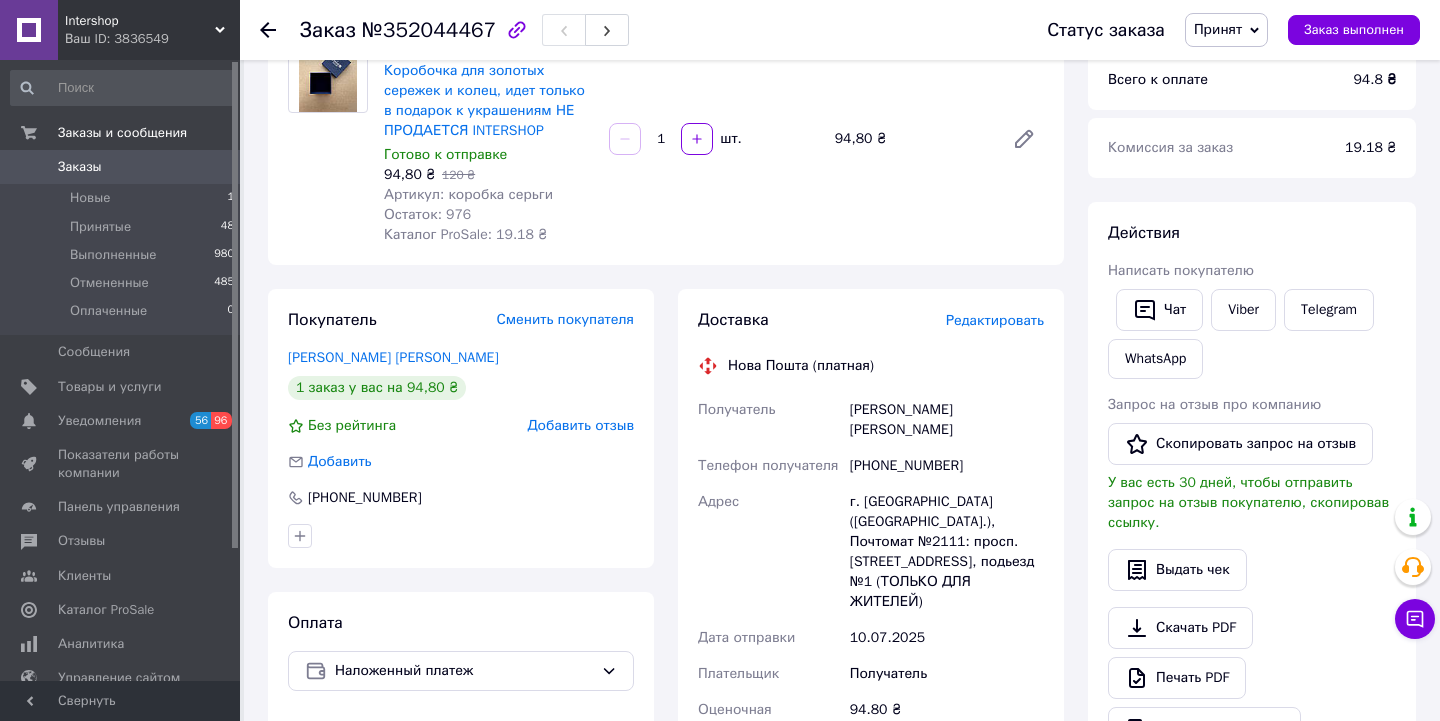 click on "Ваш ID: 3836549" at bounding box center [152, 39] 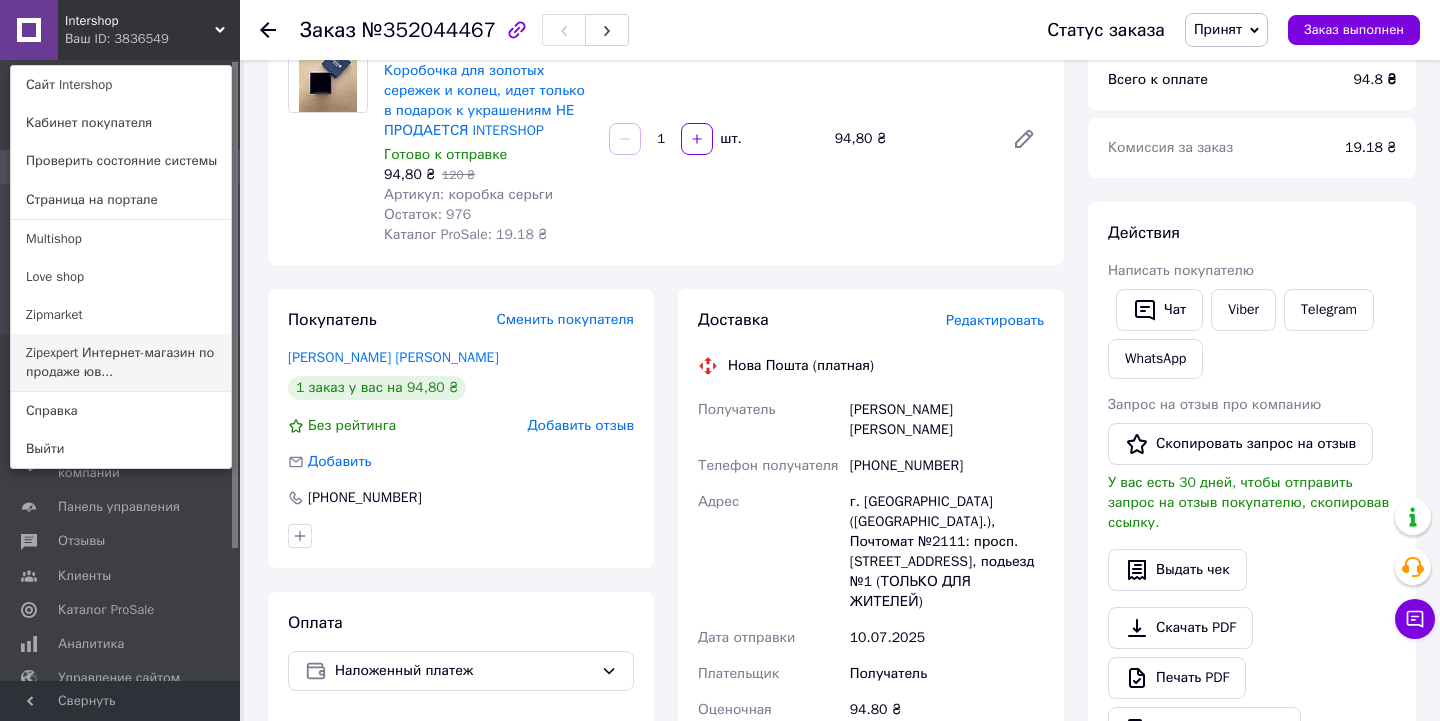 click on "Zipexpert Интернет-магазин по продаже юв..." at bounding box center (121, 362) 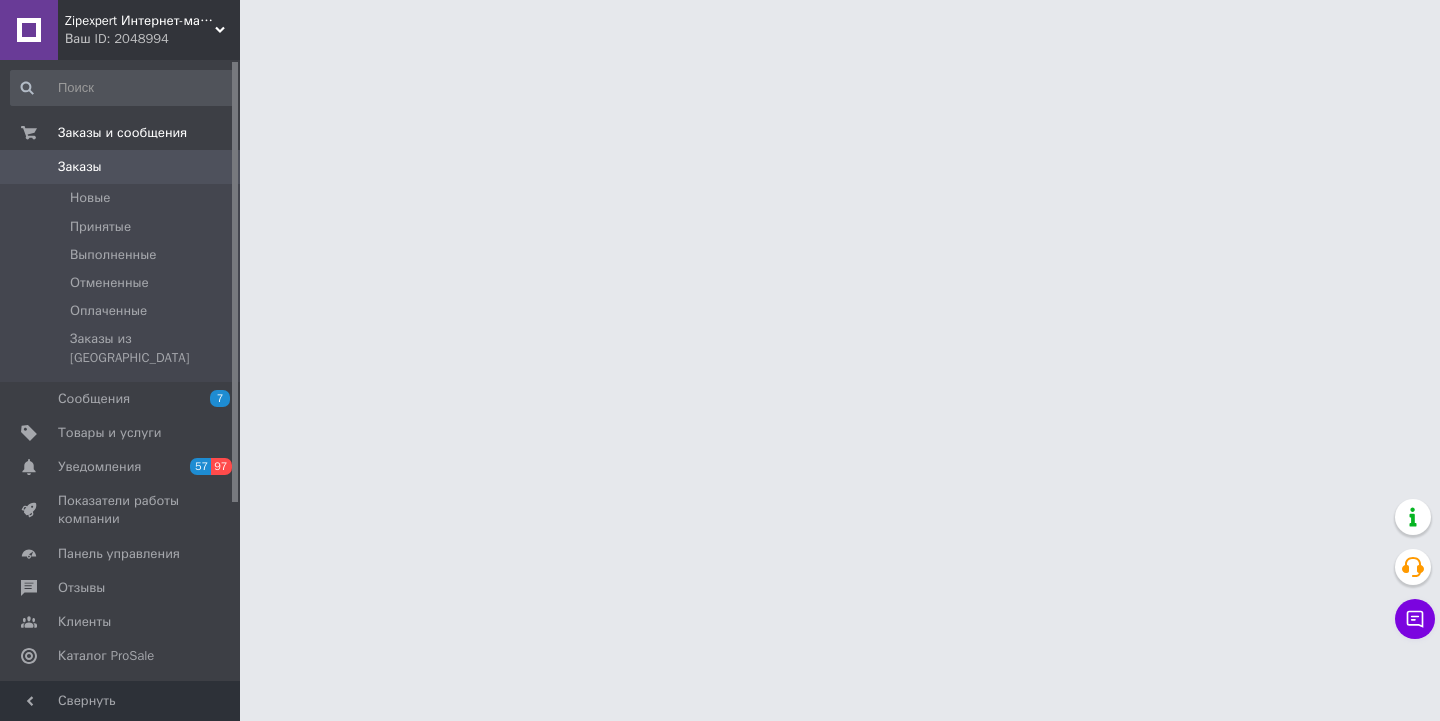 scroll, scrollTop: 0, scrollLeft: 0, axis: both 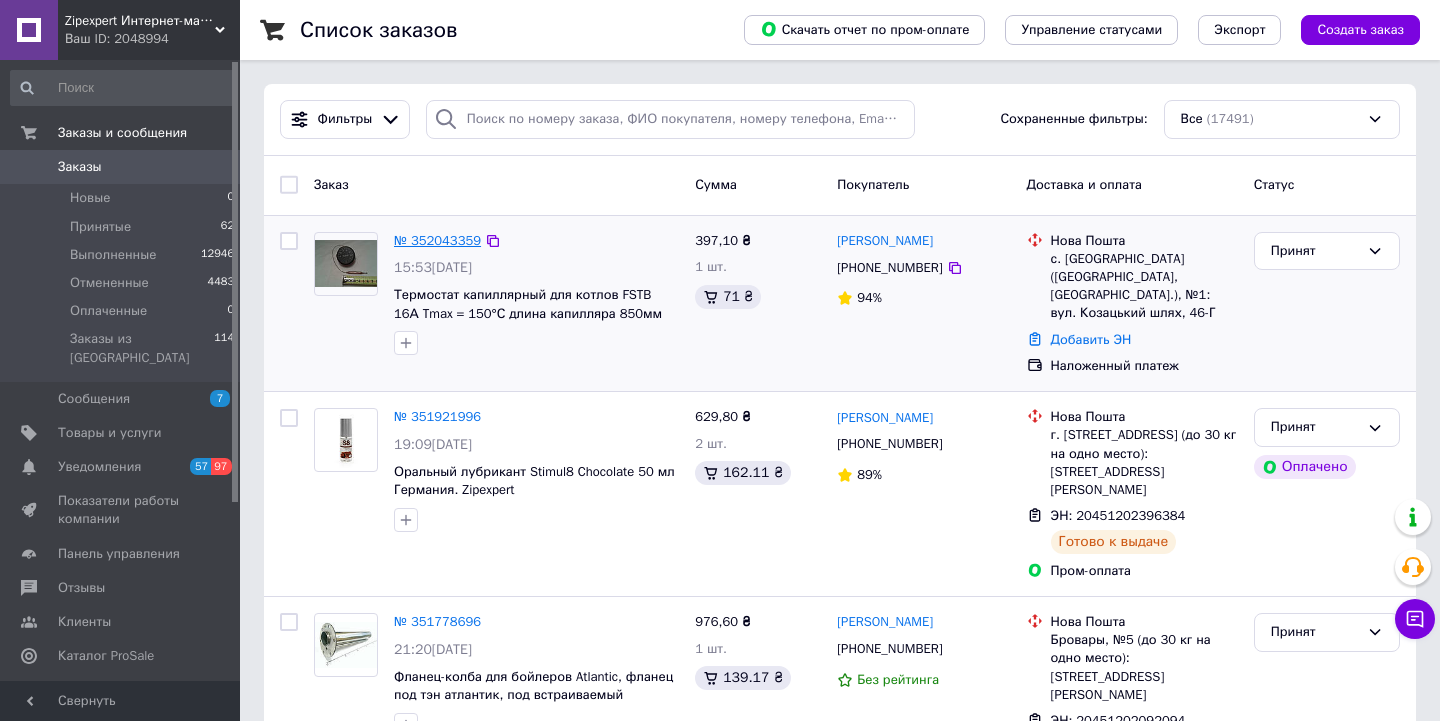 click on "№ 352043359" at bounding box center [437, 240] 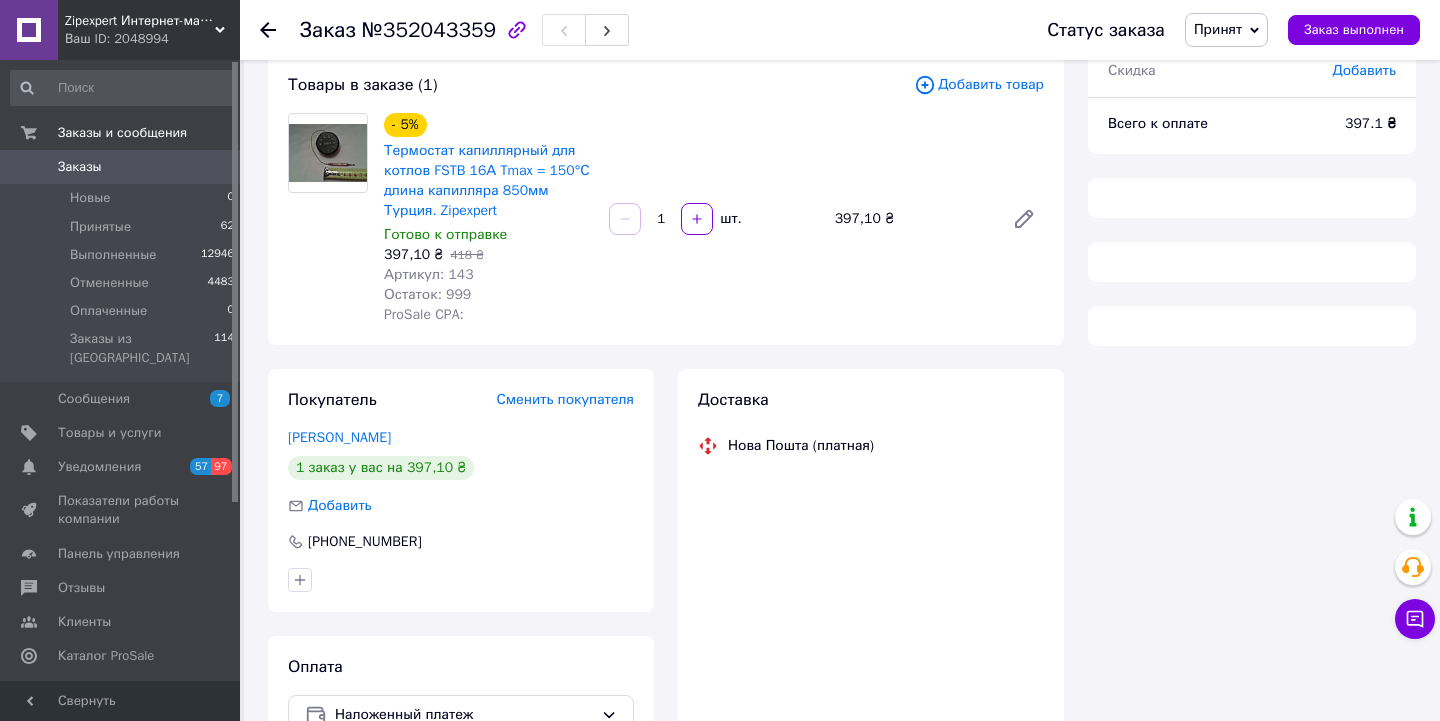 scroll, scrollTop: 117, scrollLeft: 0, axis: vertical 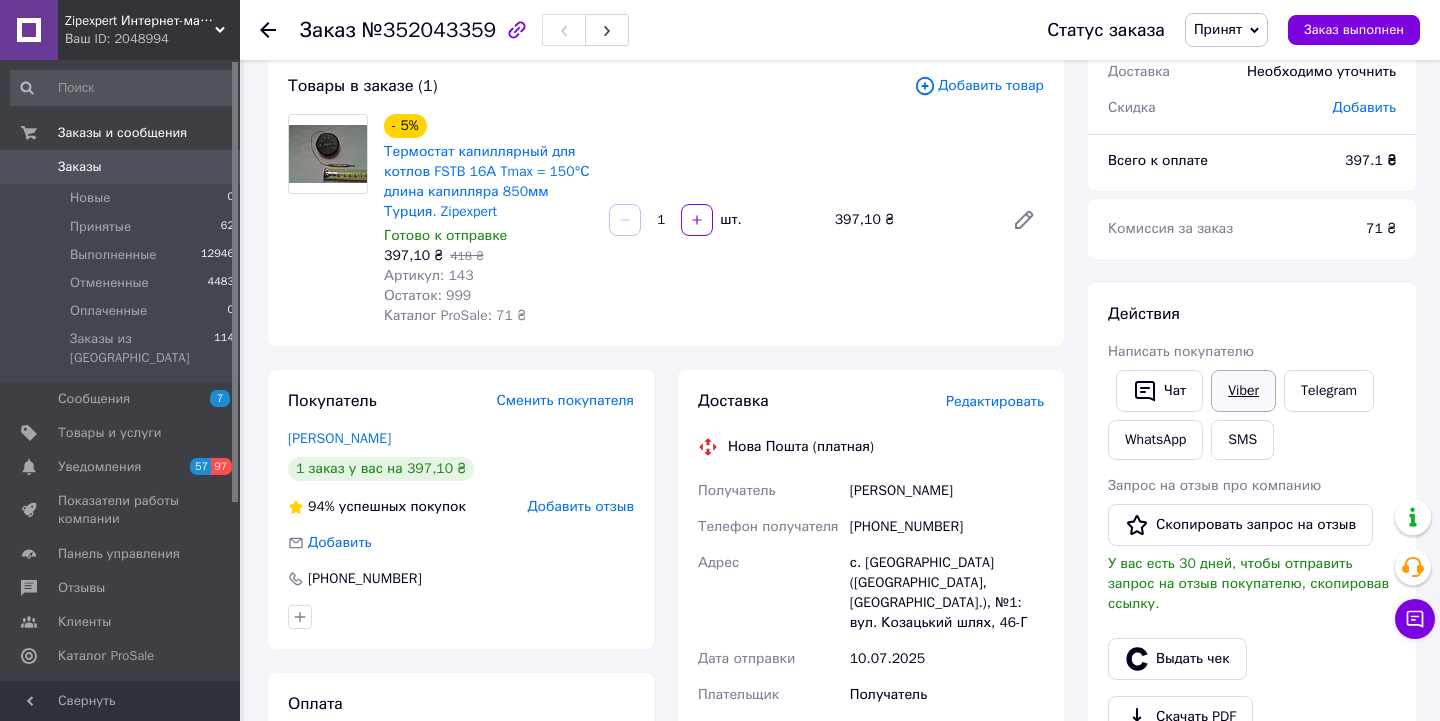 click on "Viber" at bounding box center (1243, 391) 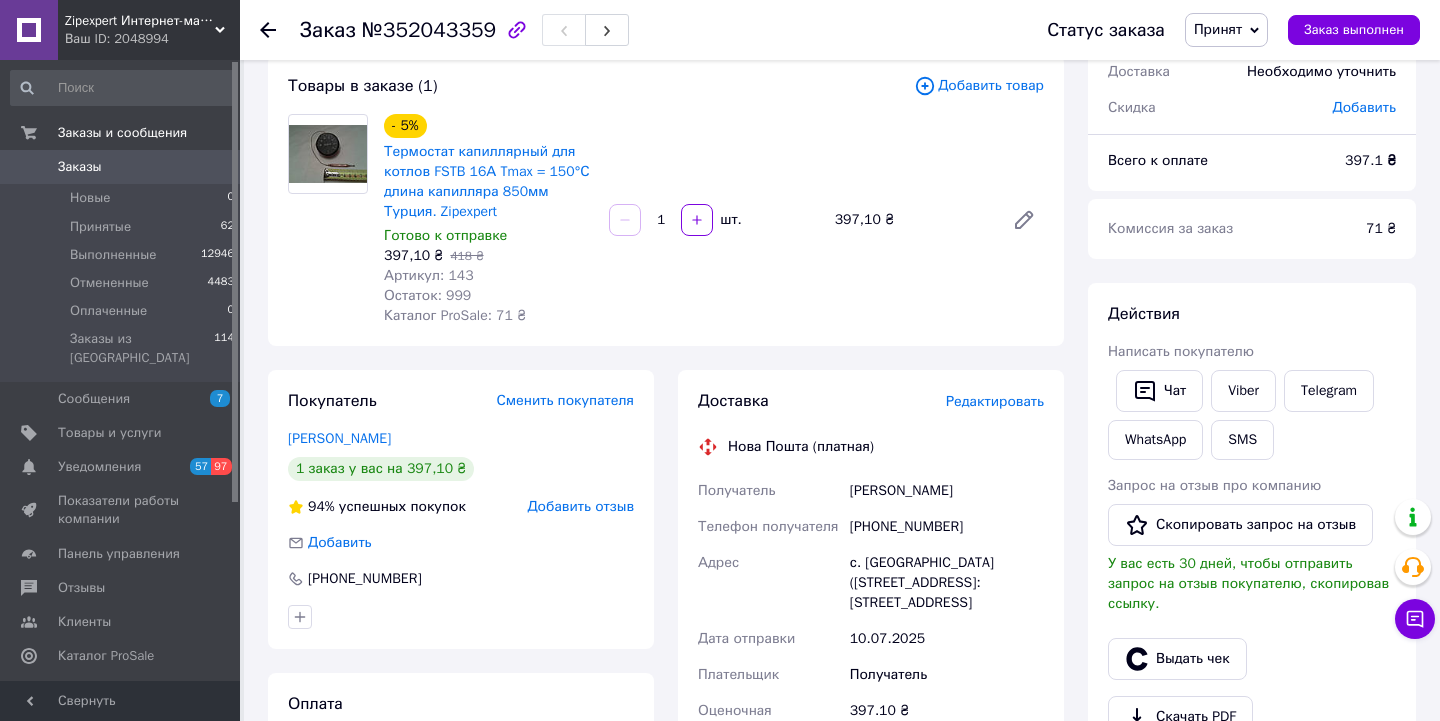 click on "№352043359" at bounding box center [429, 30] 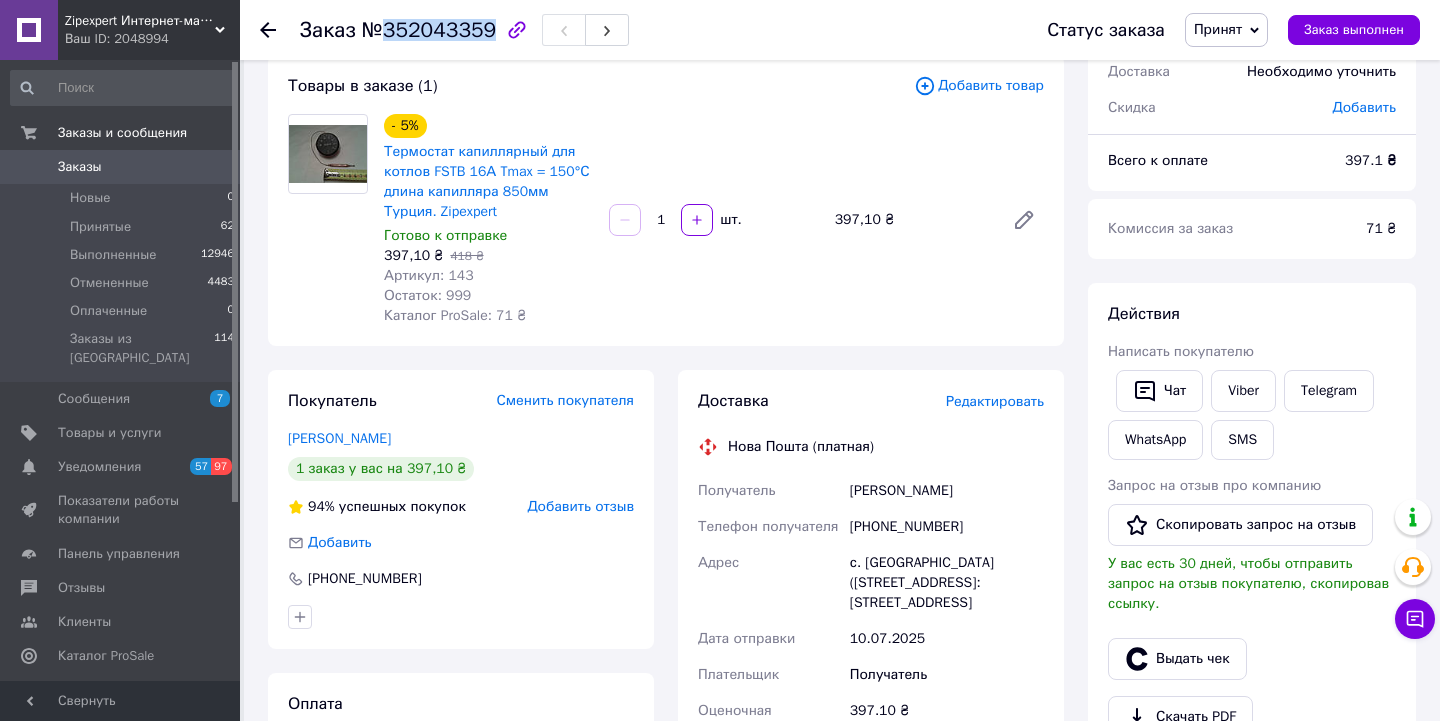 click on "№352043359" at bounding box center (429, 30) 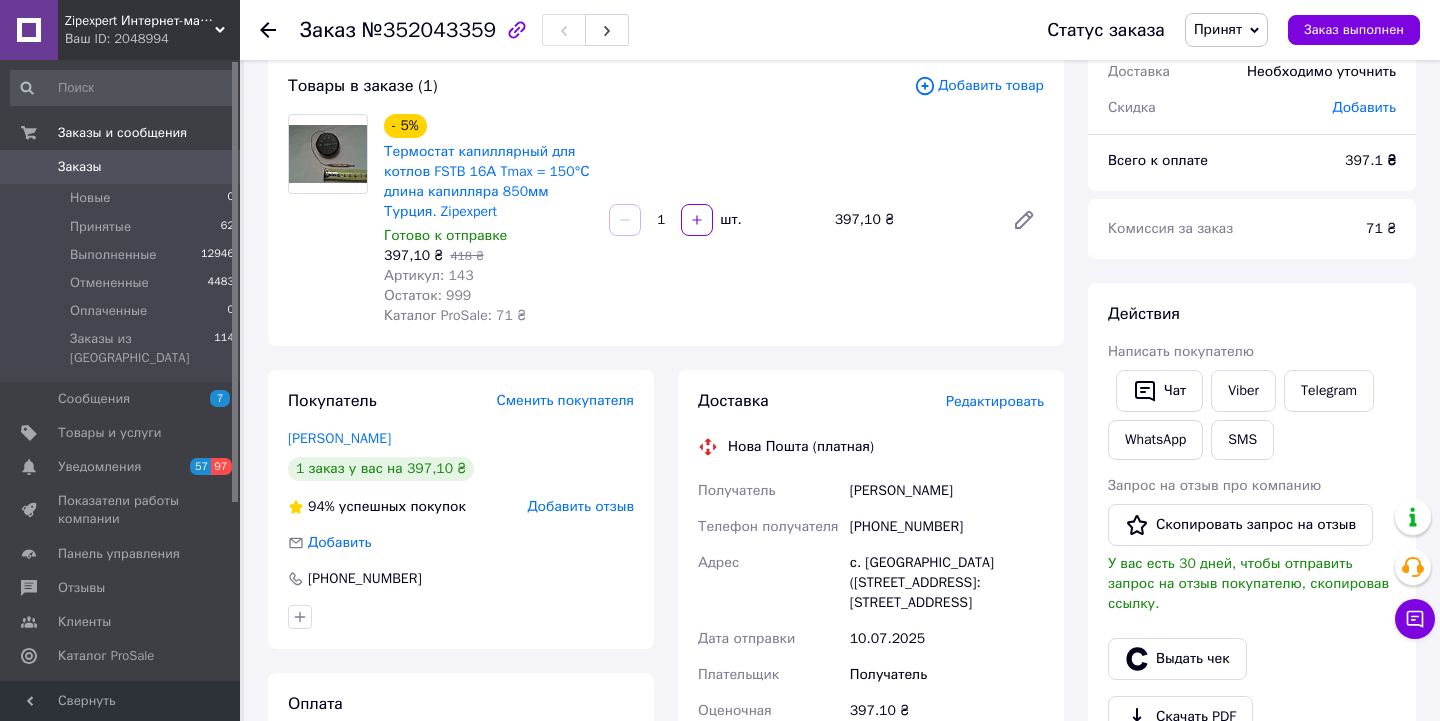 click on "Zipexpert Интернет-магазин по продаже ювелирных украшений и всего еще" at bounding box center [140, 21] 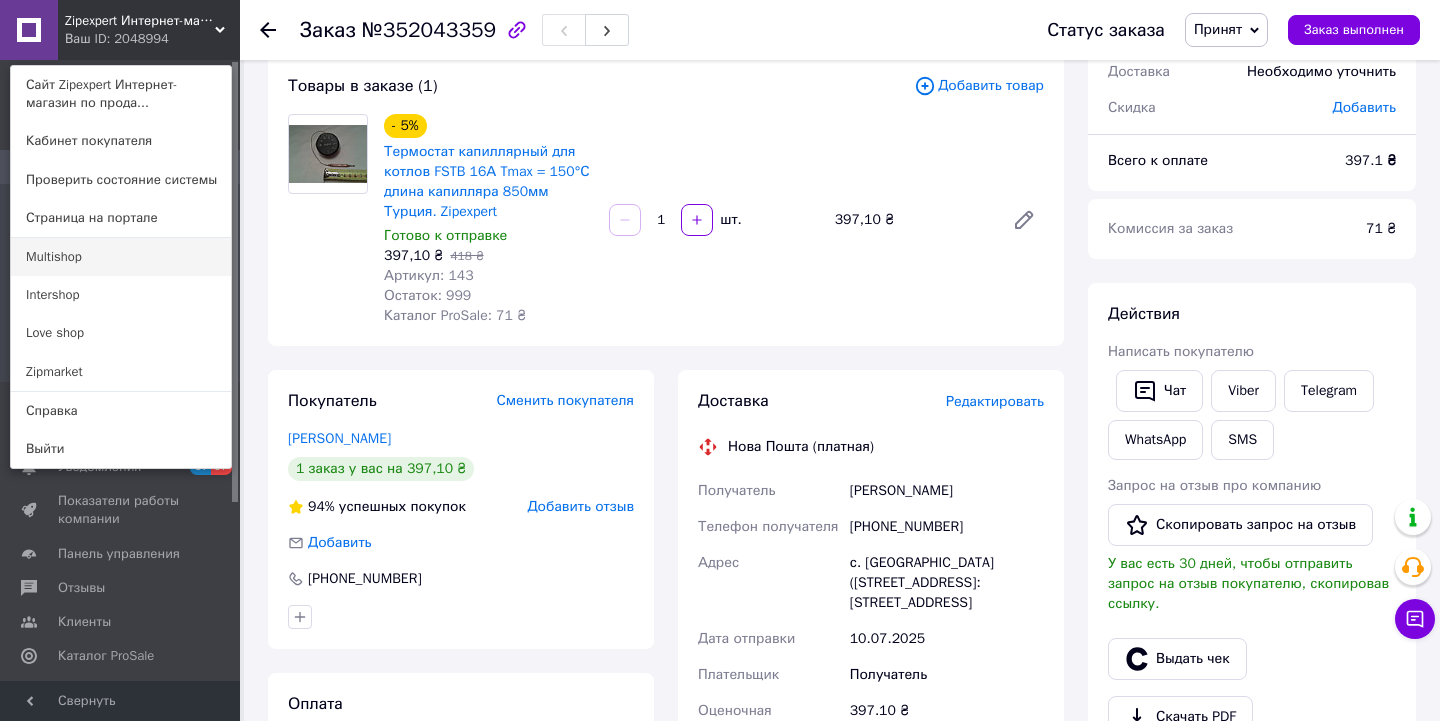 click on "Multishop" at bounding box center (121, 257) 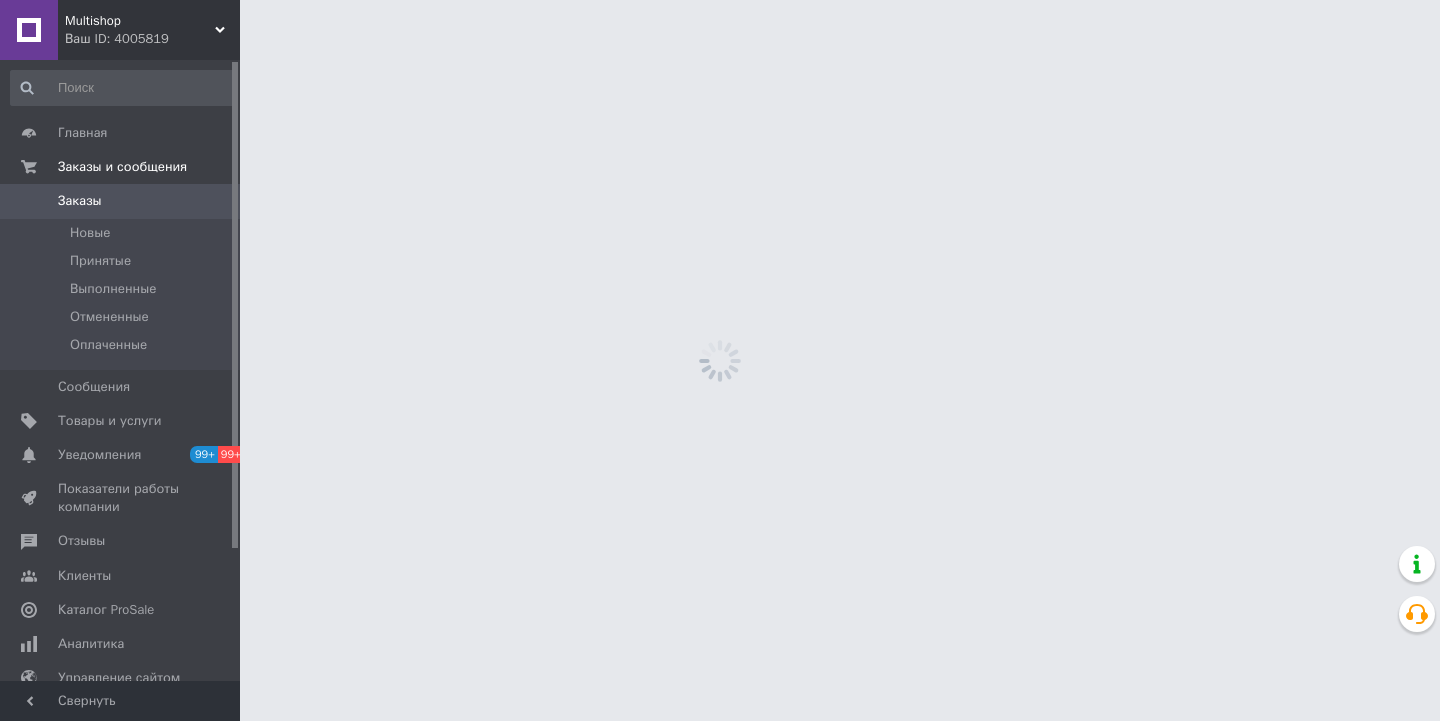 scroll, scrollTop: 0, scrollLeft: 0, axis: both 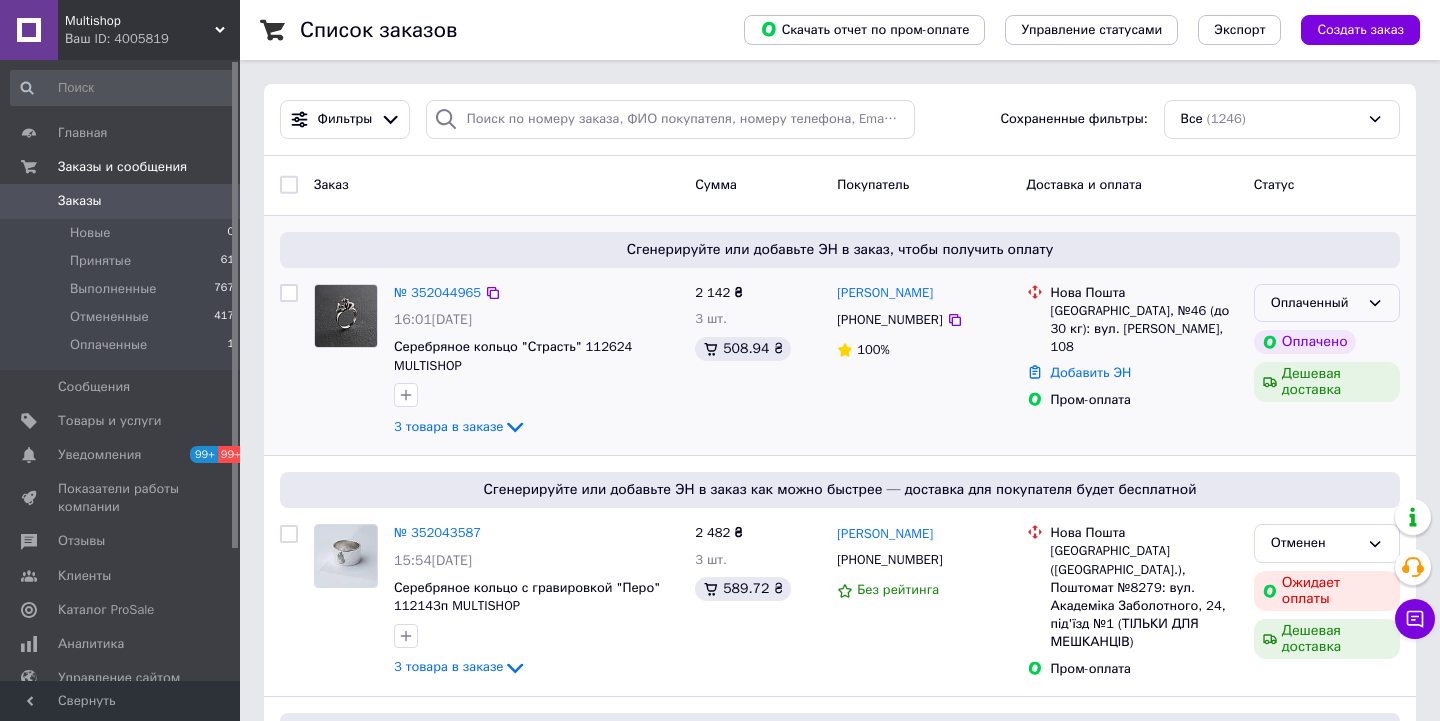 click on "Оплаченный" at bounding box center [1315, 303] 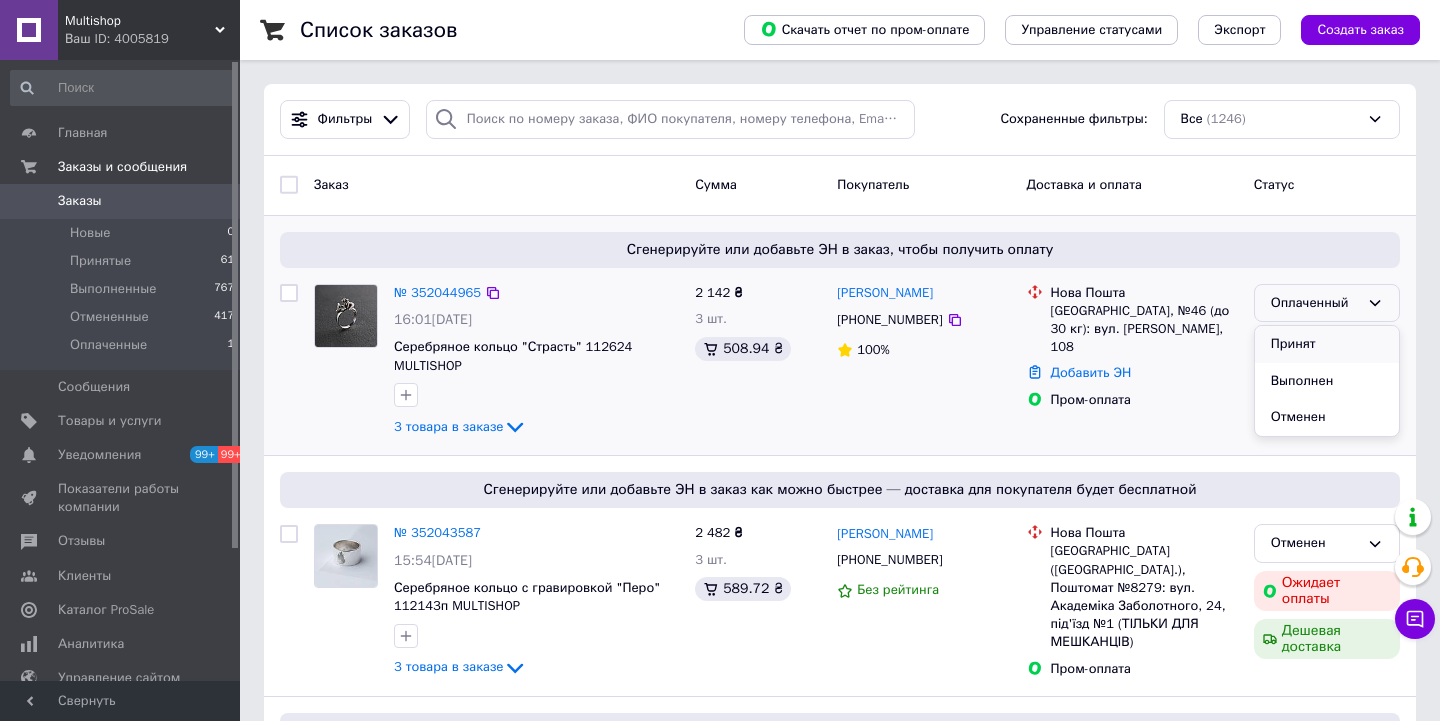 click on "Принят" at bounding box center [1327, 344] 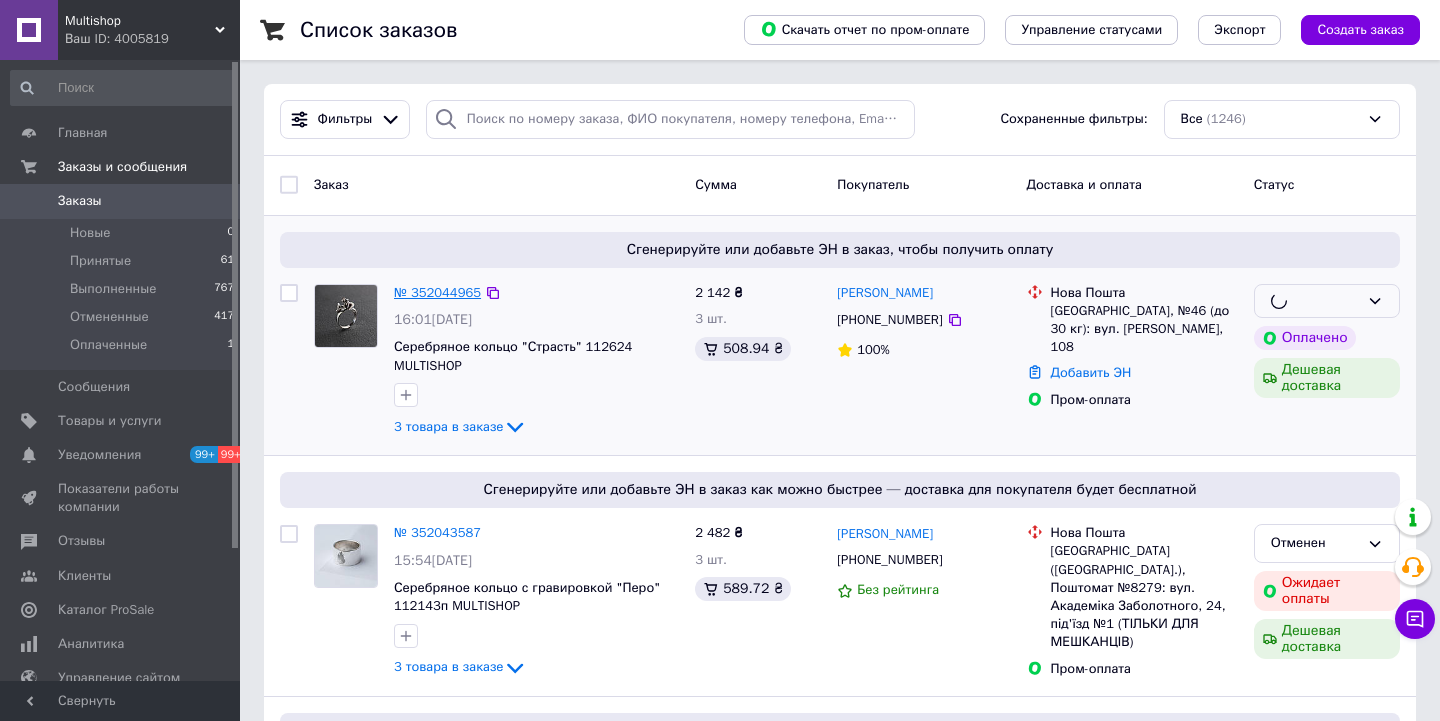 click on "№ 352044965" at bounding box center (437, 292) 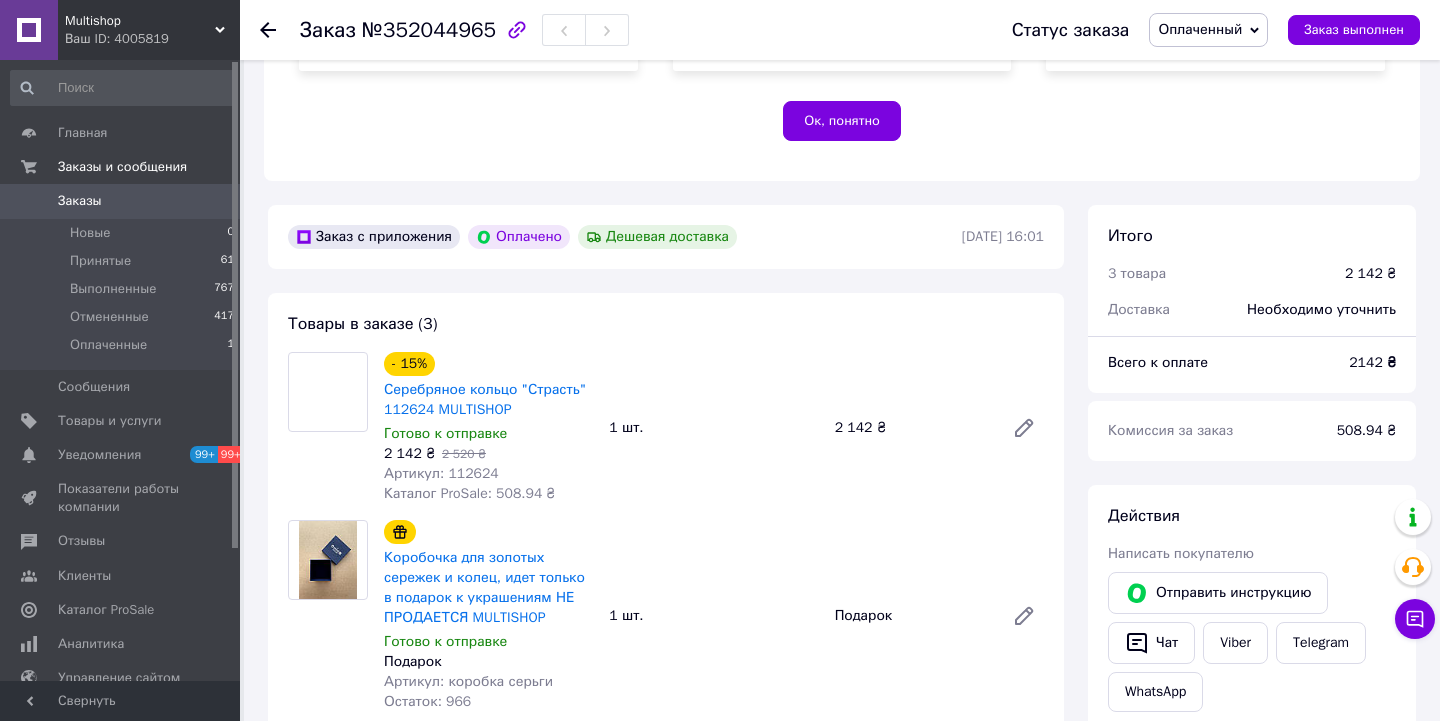 scroll, scrollTop: 439, scrollLeft: 0, axis: vertical 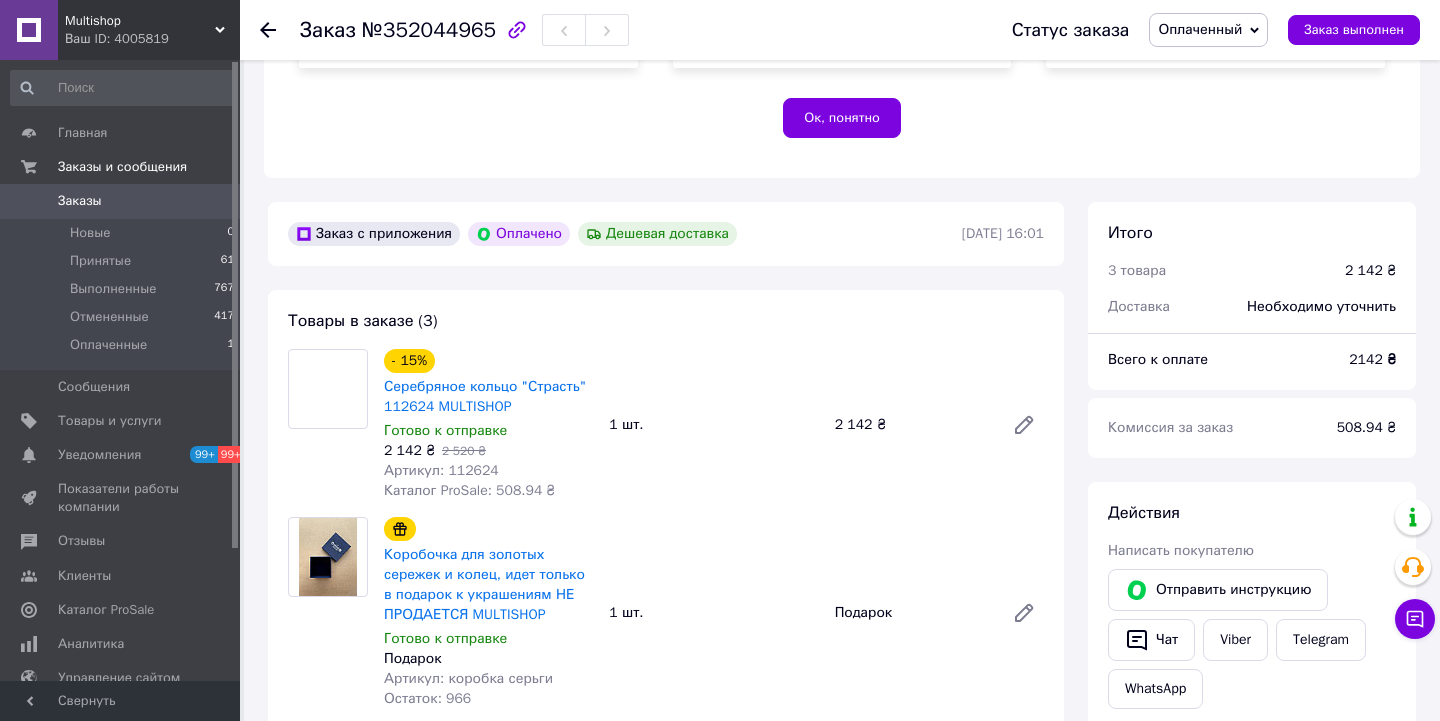 click on "Артикул: 112624" at bounding box center (441, 470) 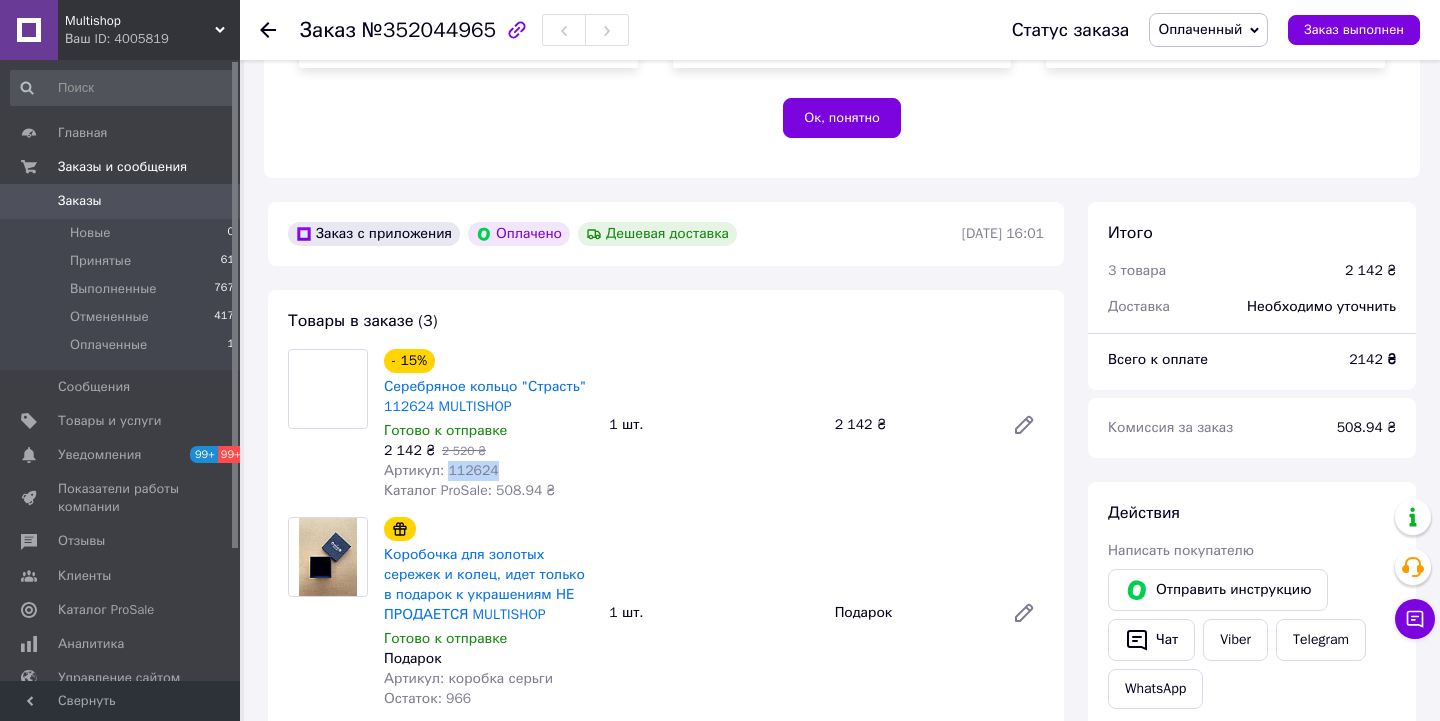 click on "Артикул: 112624" at bounding box center (441, 470) 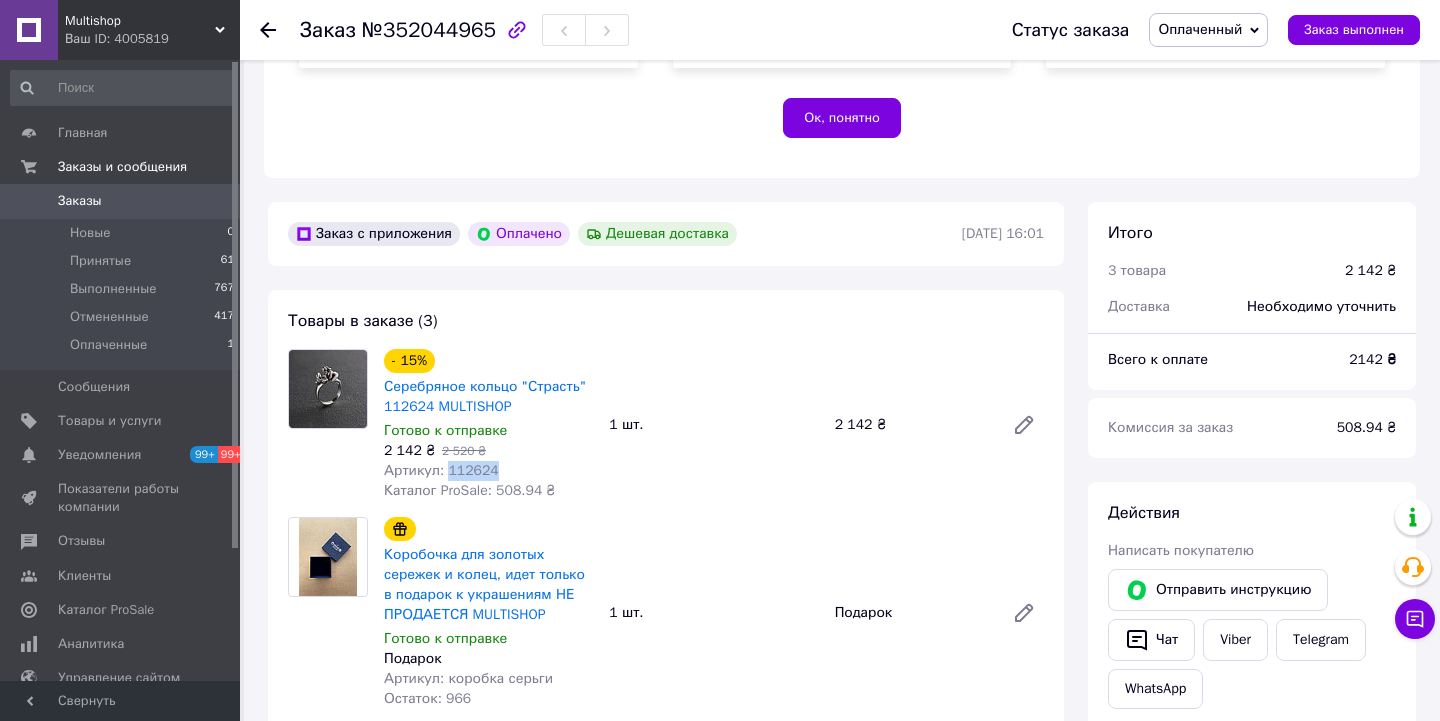 click on "Артикул: 112624" at bounding box center [441, 470] 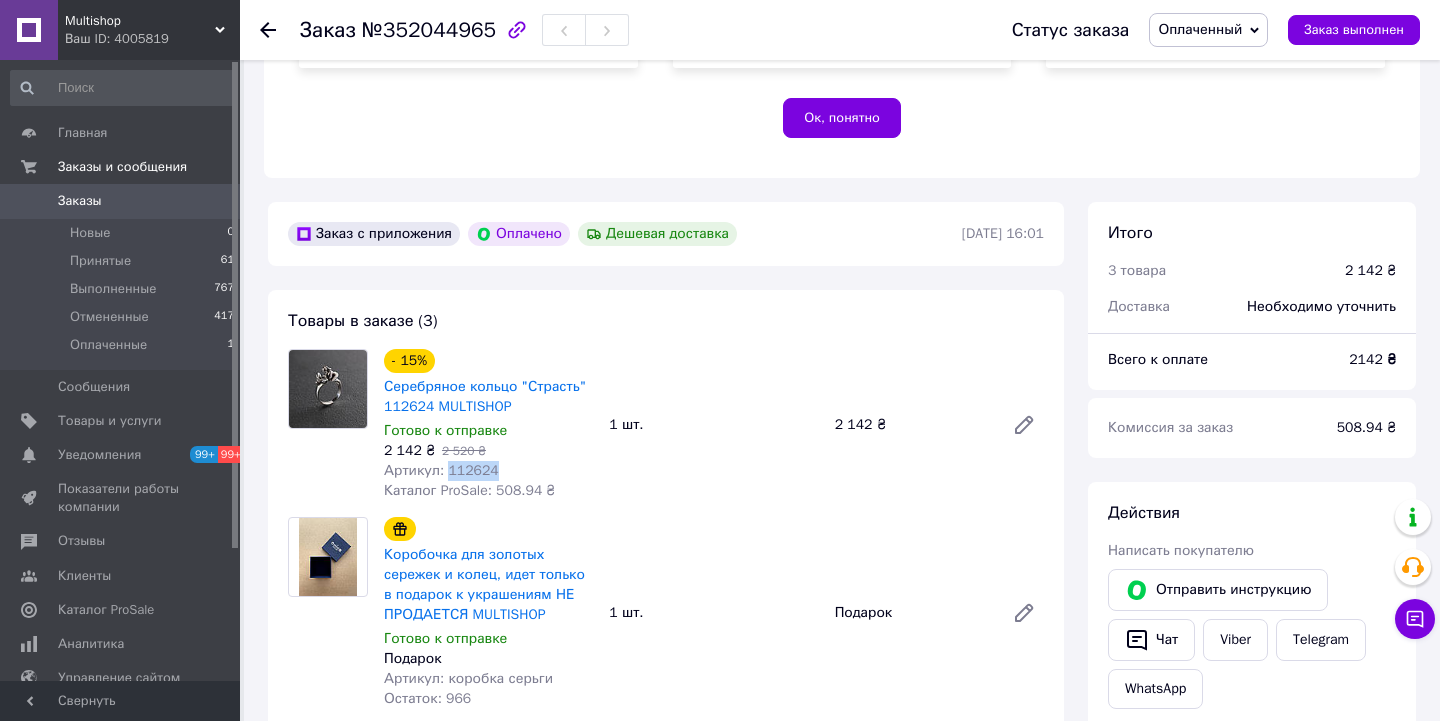 copy on "112624" 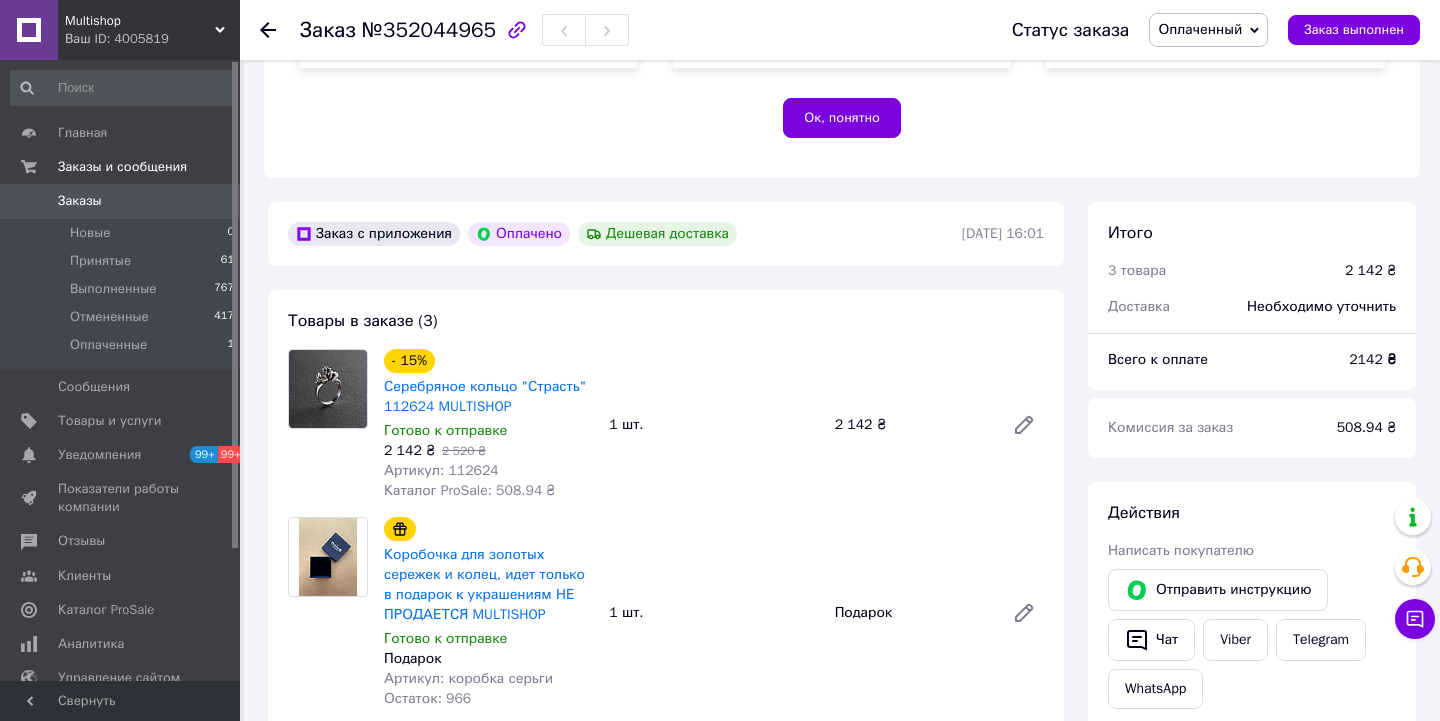 click on "Multishop" at bounding box center [140, 21] 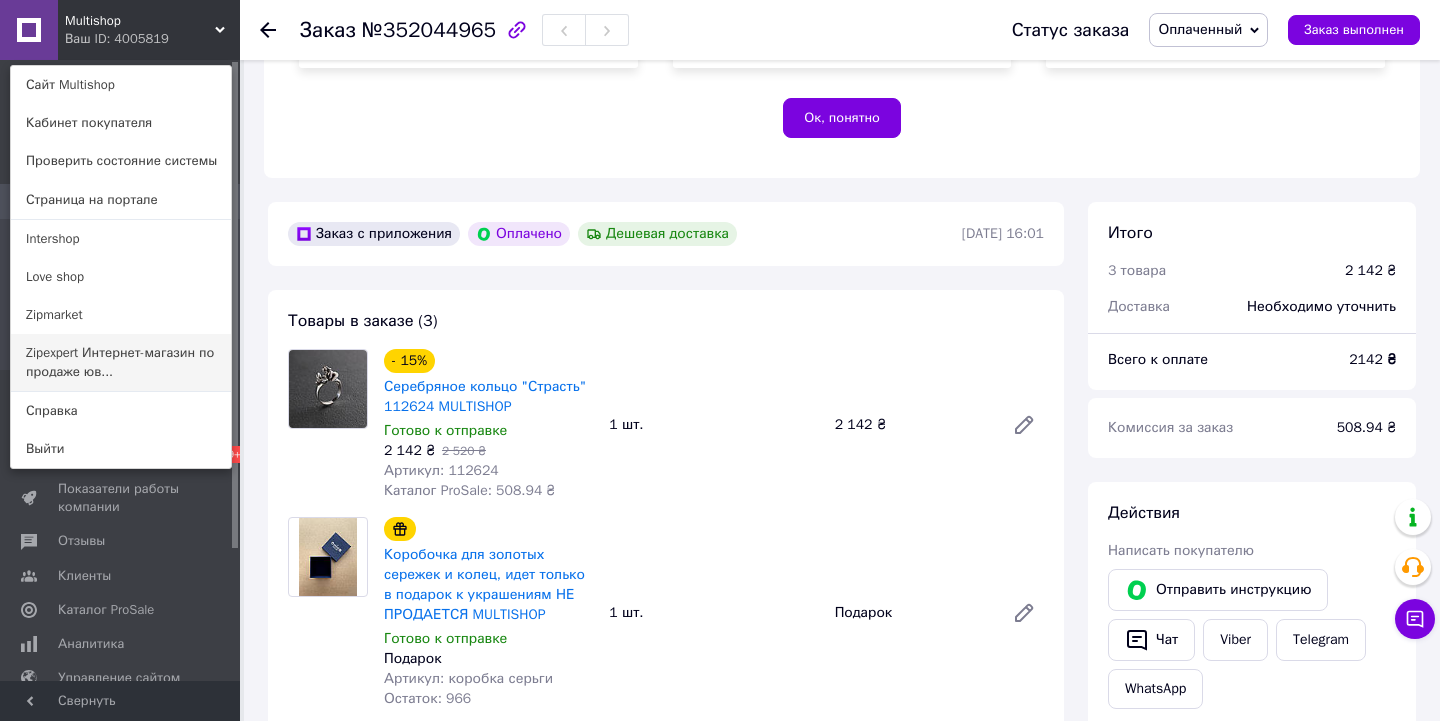 click on "Zipexpert Интернет-магазин по продаже юв..." at bounding box center [121, 362] 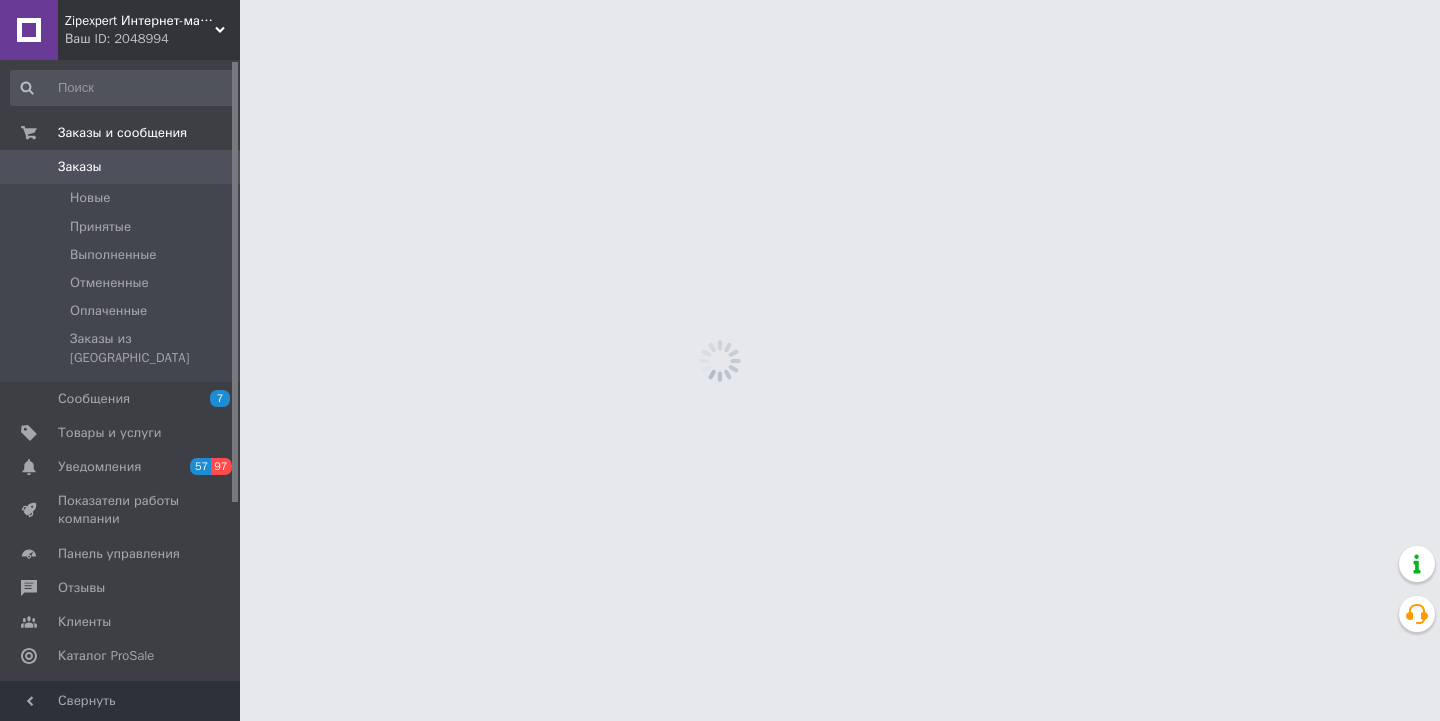 scroll, scrollTop: 0, scrollLeft: 0, axis: both 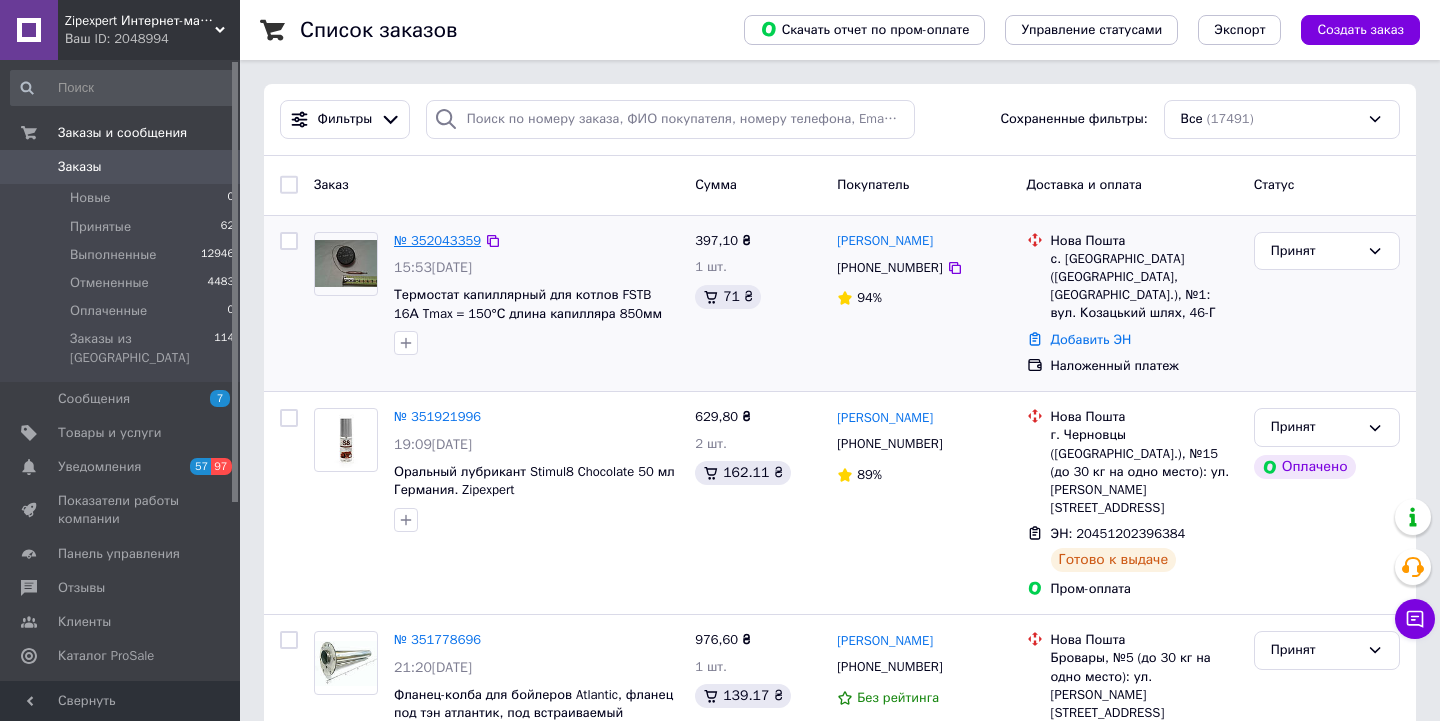 click on "№ 352043359" at bounding box center (437, 240) 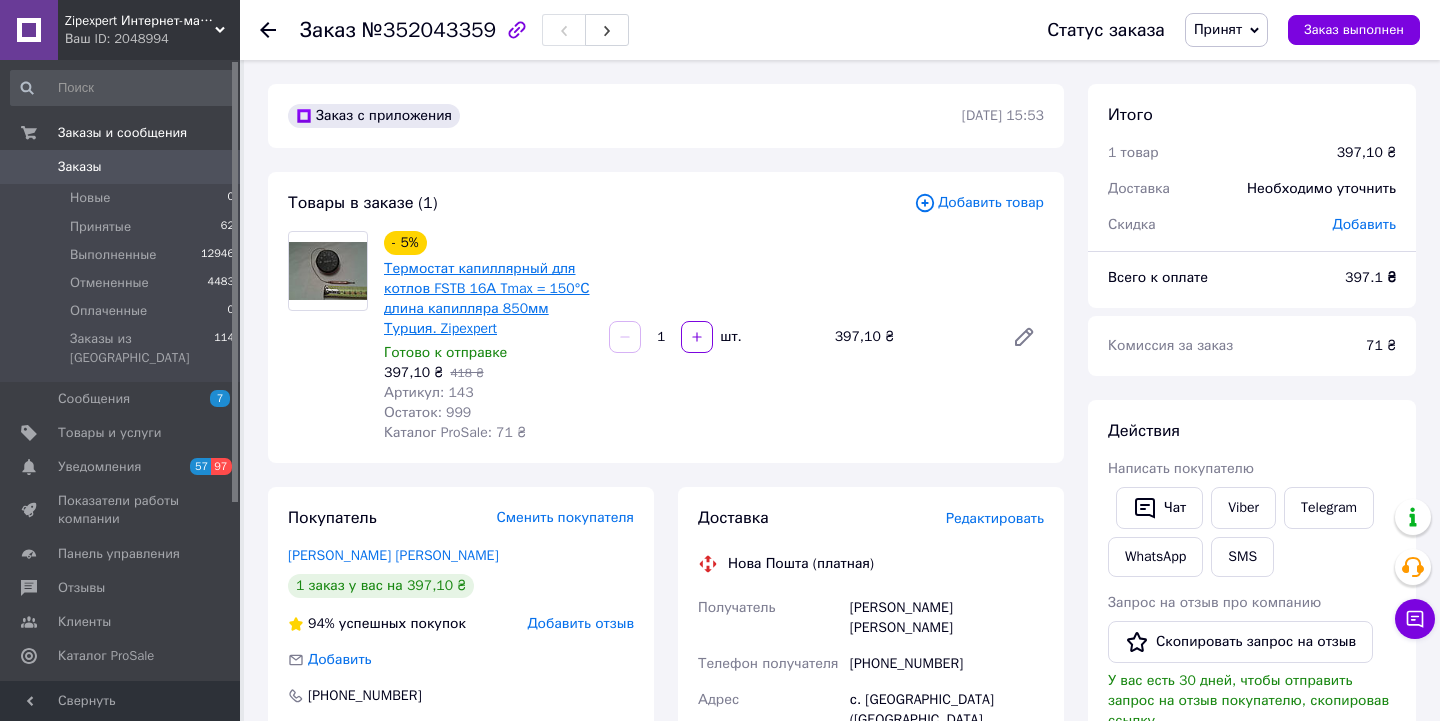 click on "Термостат капиллярный для котлов FSTB 16А  Tmax = 150°С длина капилляра 850мм   Турция. Zipexpert" at bounding box center (487, 298) 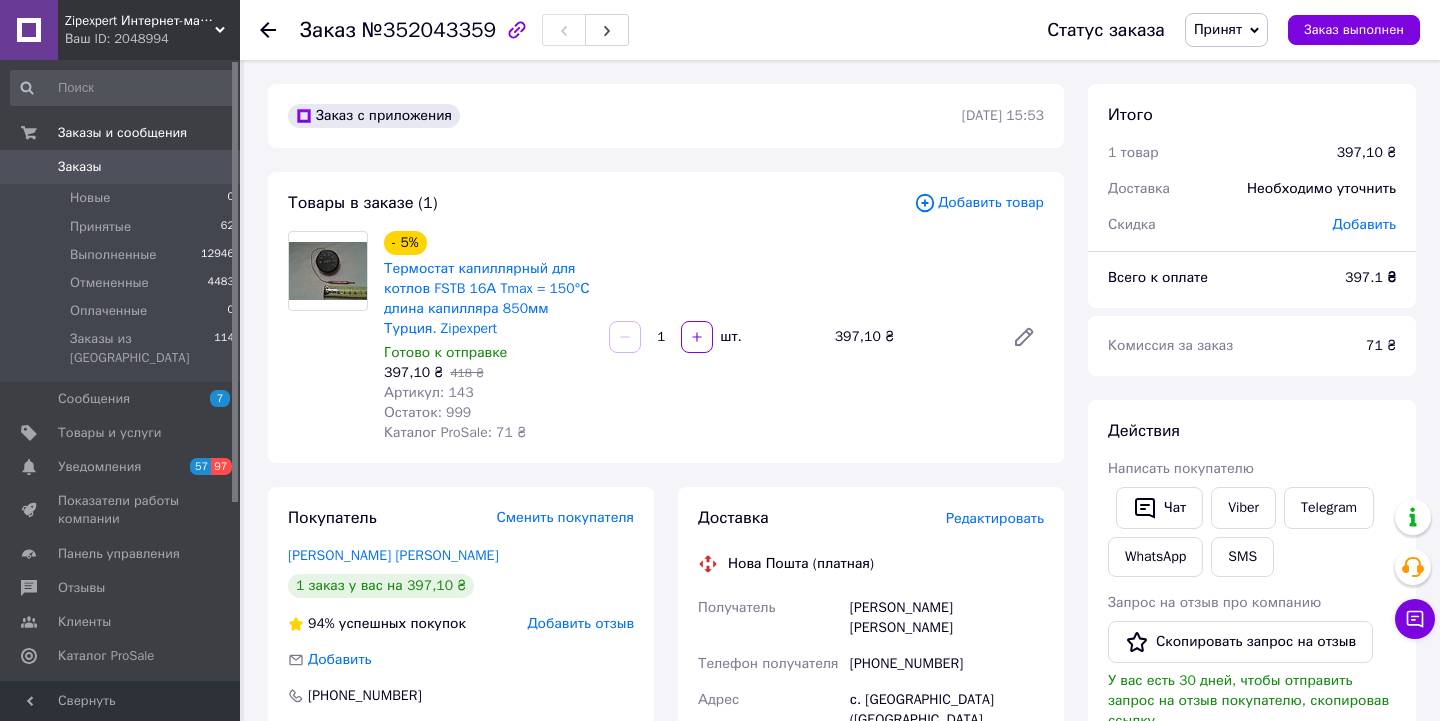 click on "Редактировать" at bounding box center [995, 518] 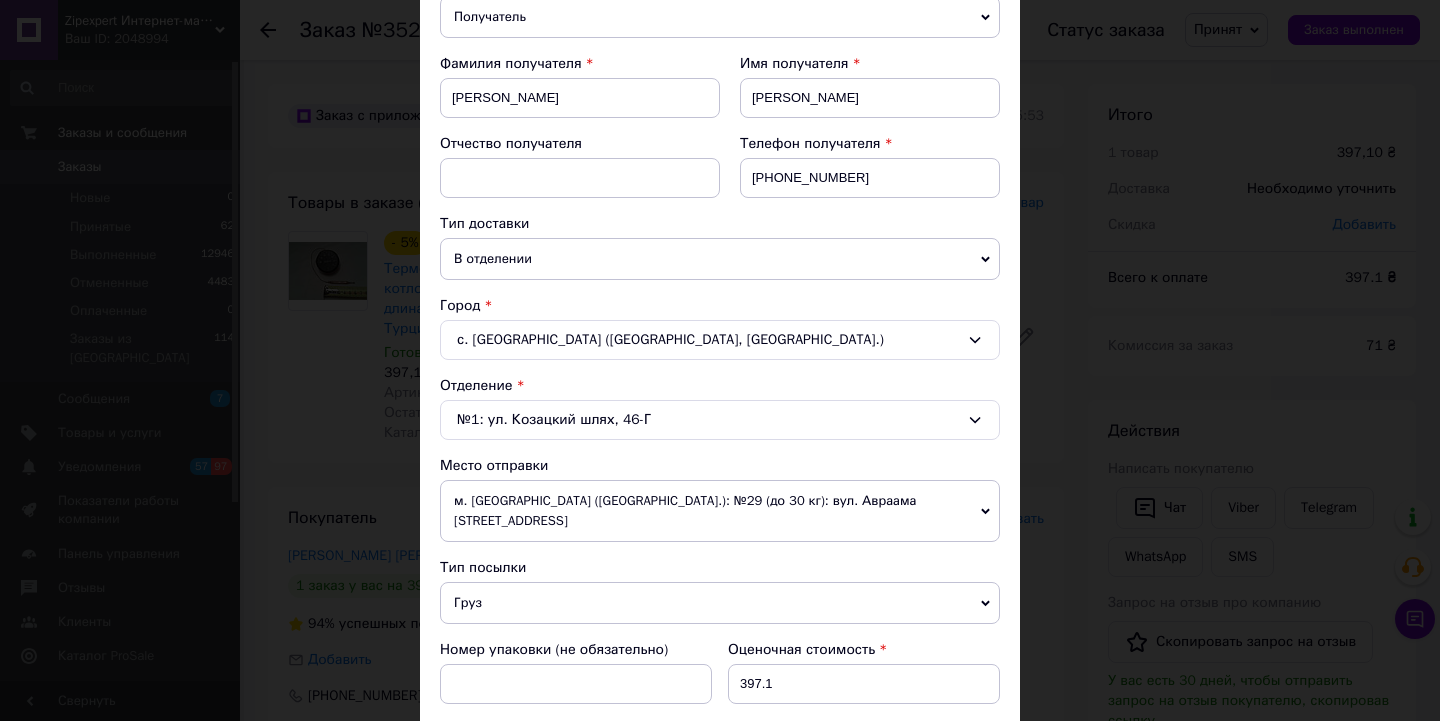 scroll, scrollTop: 285, scrollLeft: 0, axis: vertical 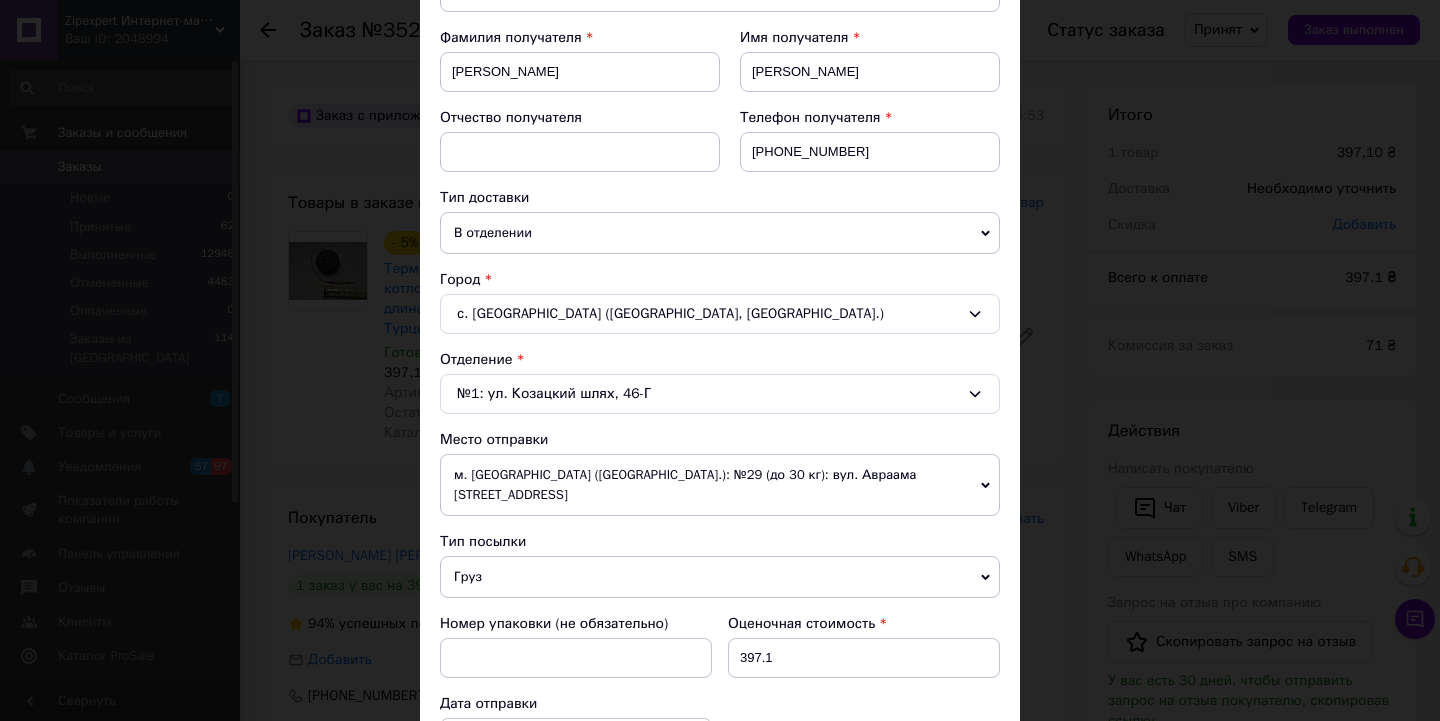 click on "м. [GEOGRAPHIC_DATA] ([GEOGRAPHIC_DATA].): №29 (до 30 кг): вул. Авраама [STREET_ADDRESS]" at bounding box center (720, 485) 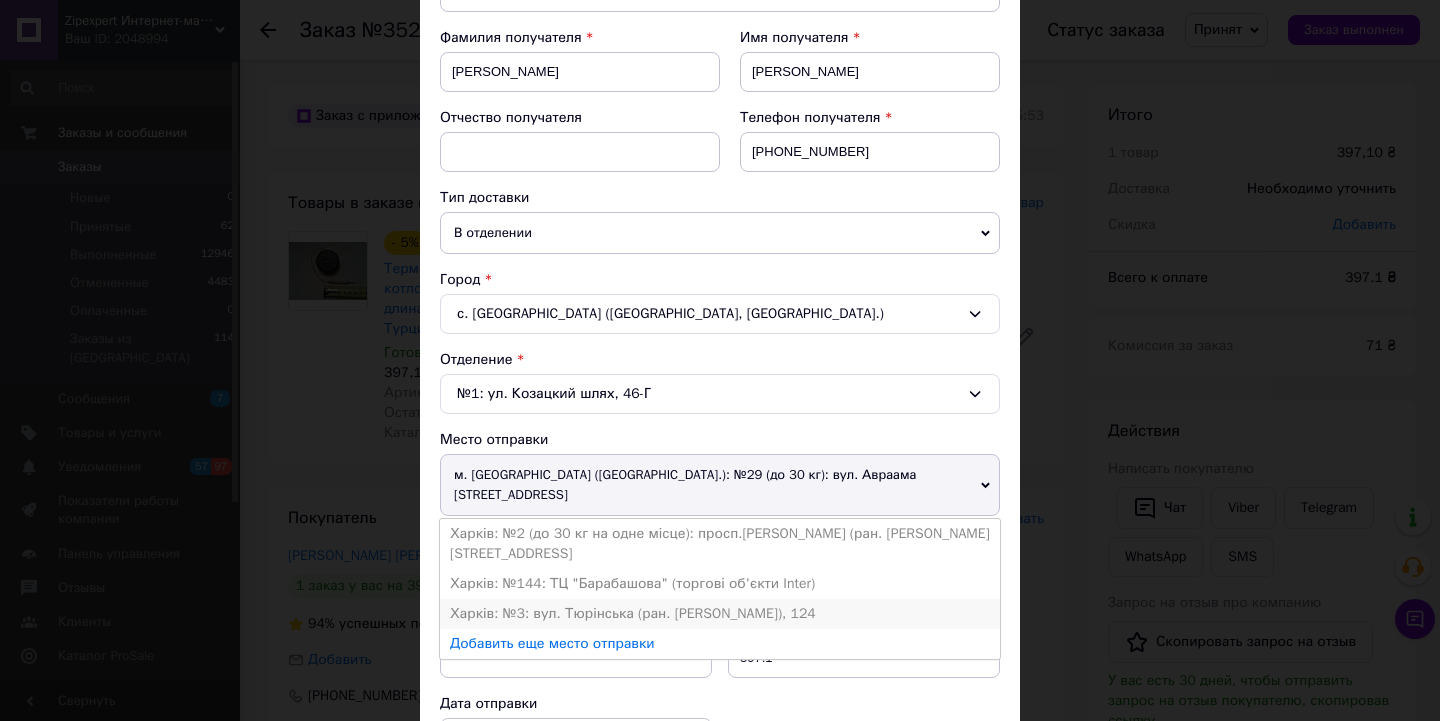 click on "Харків: №3: вул. Тюрінська (ран. [PERSON_NAME]), 124" at bounding box center (720, 614) 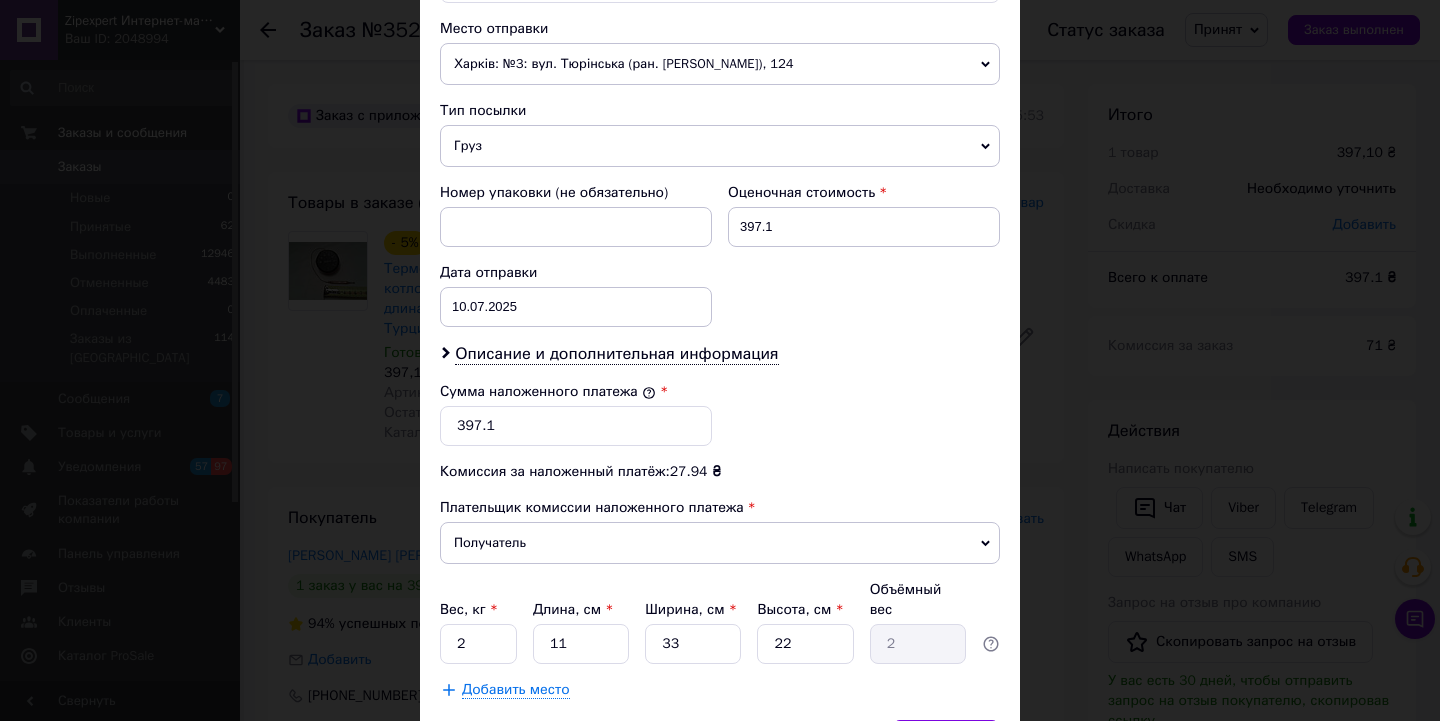 scroll, scrollTop: 761, scrollLeft: 0, axis: vertical 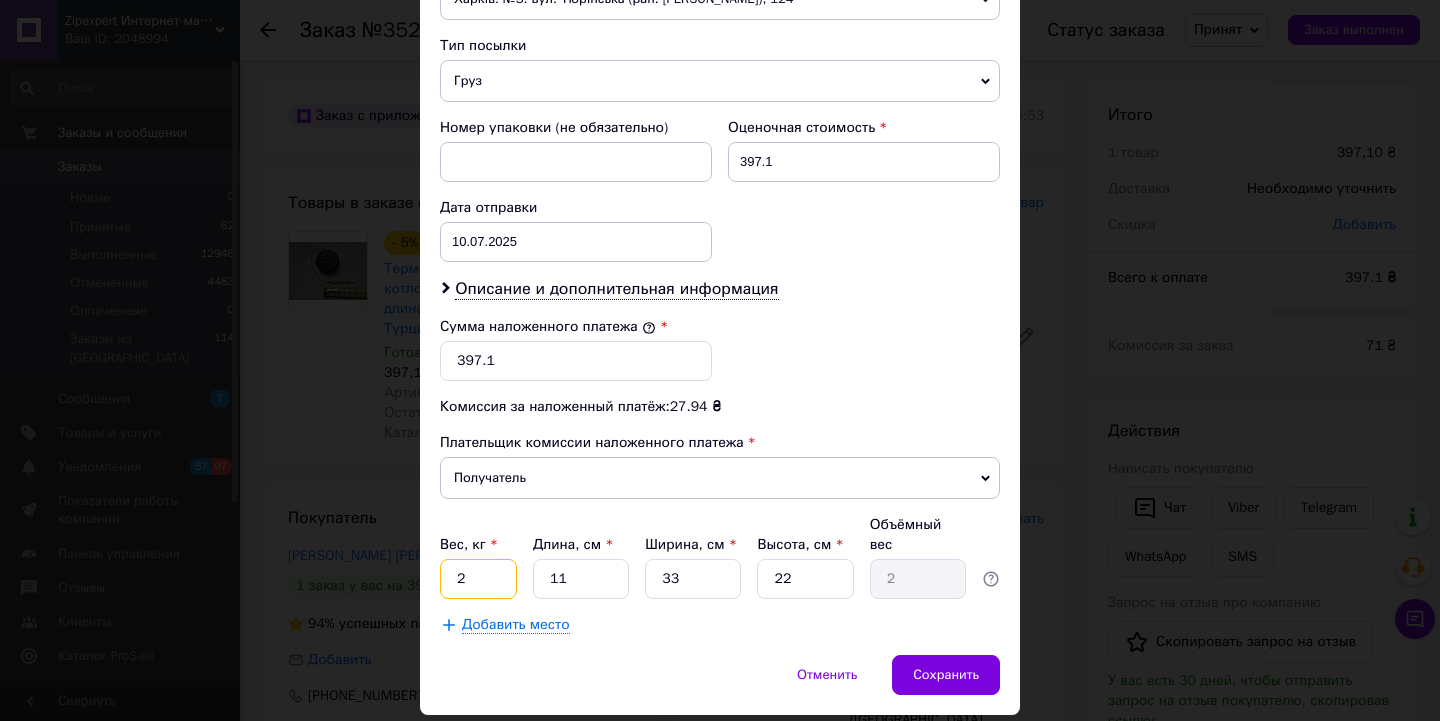 click on "2" at bounding box center [478, 579] 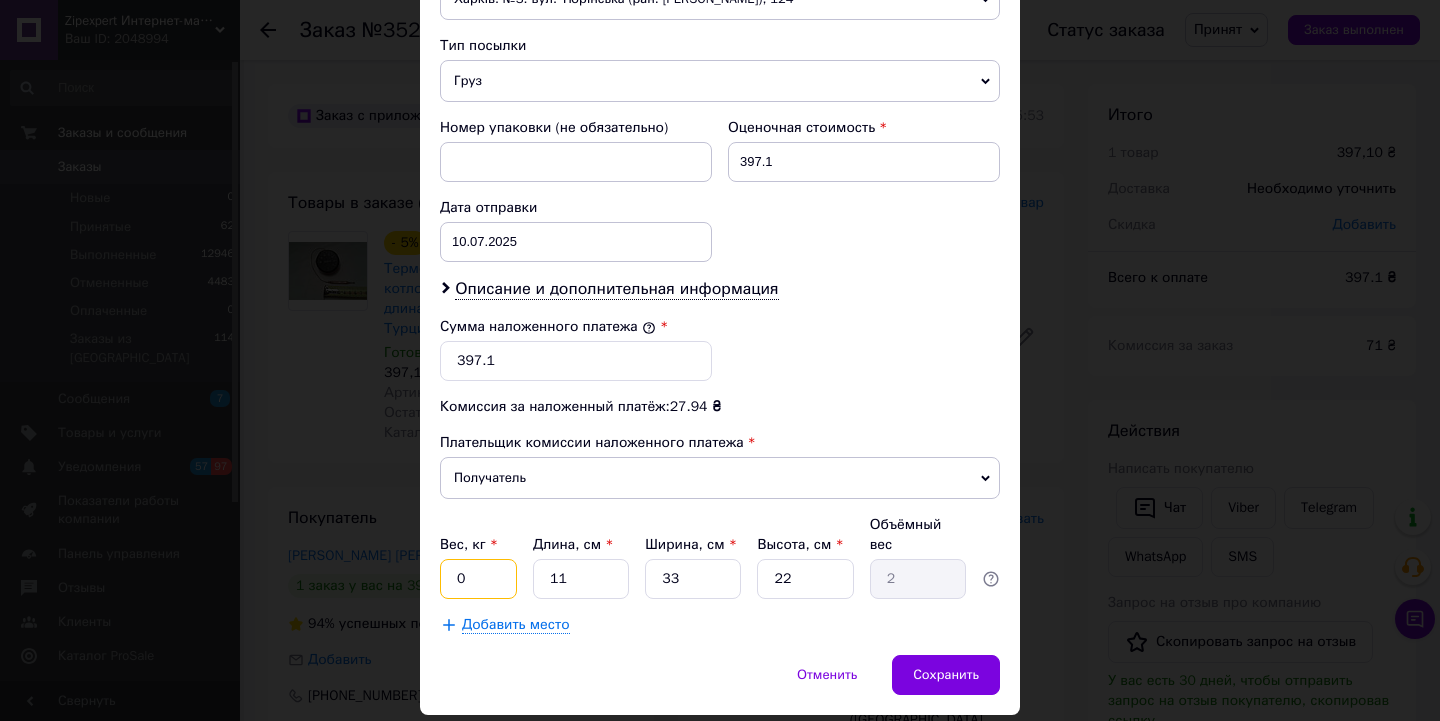 type on "0.5" 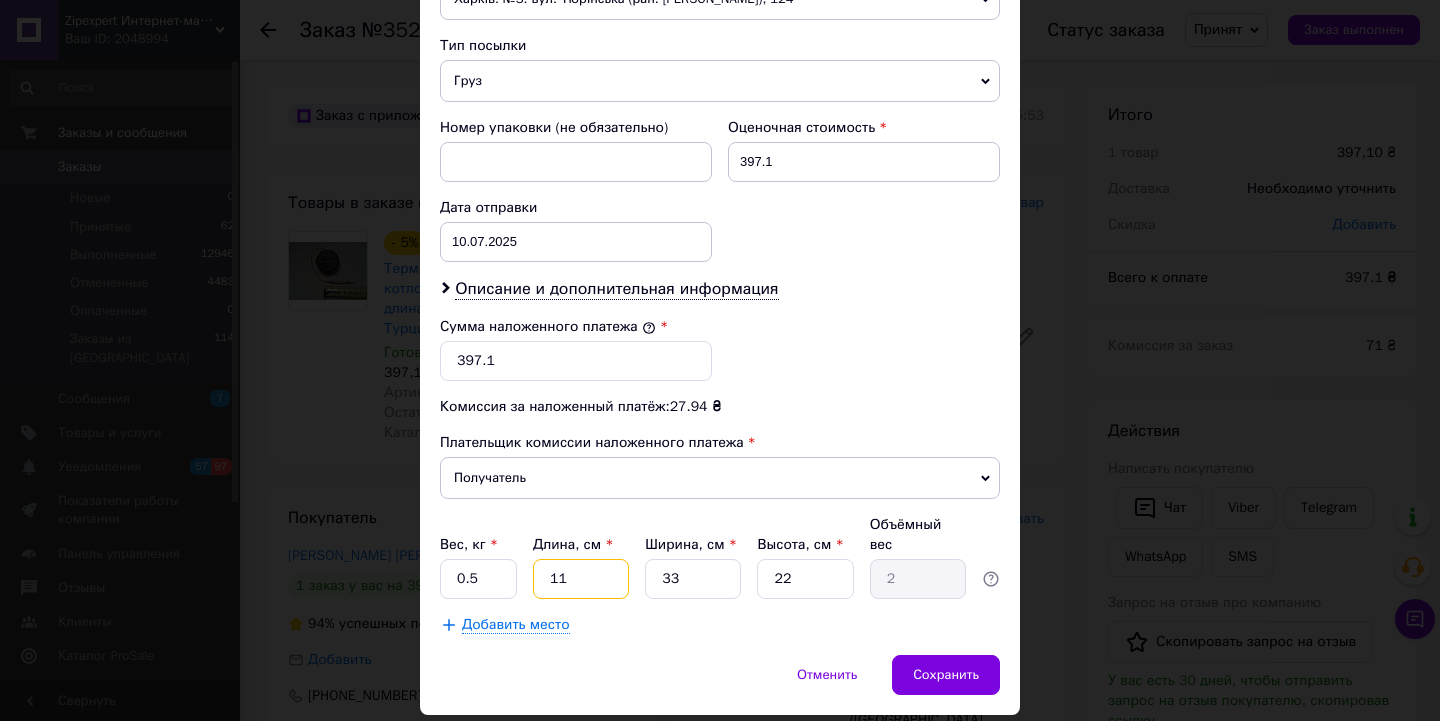 type on "1" 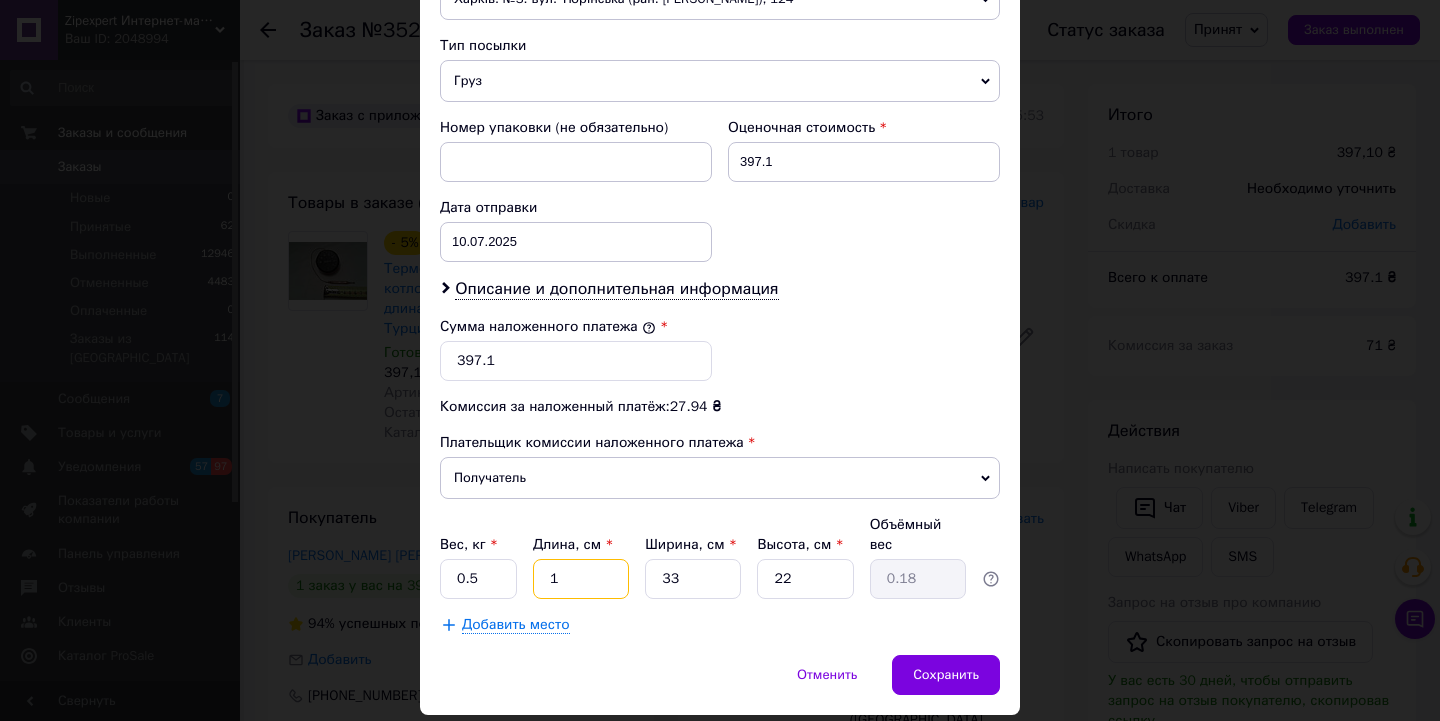 type on "15" 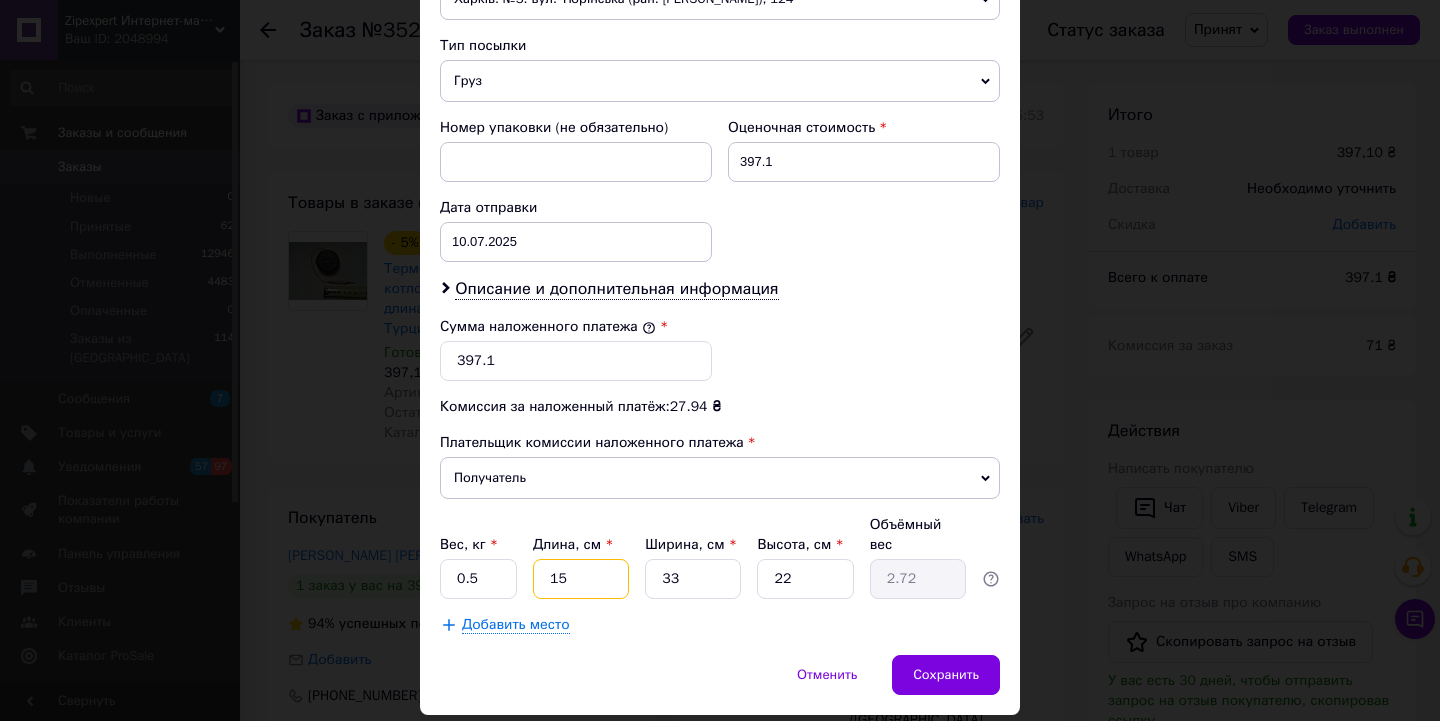type on "15" 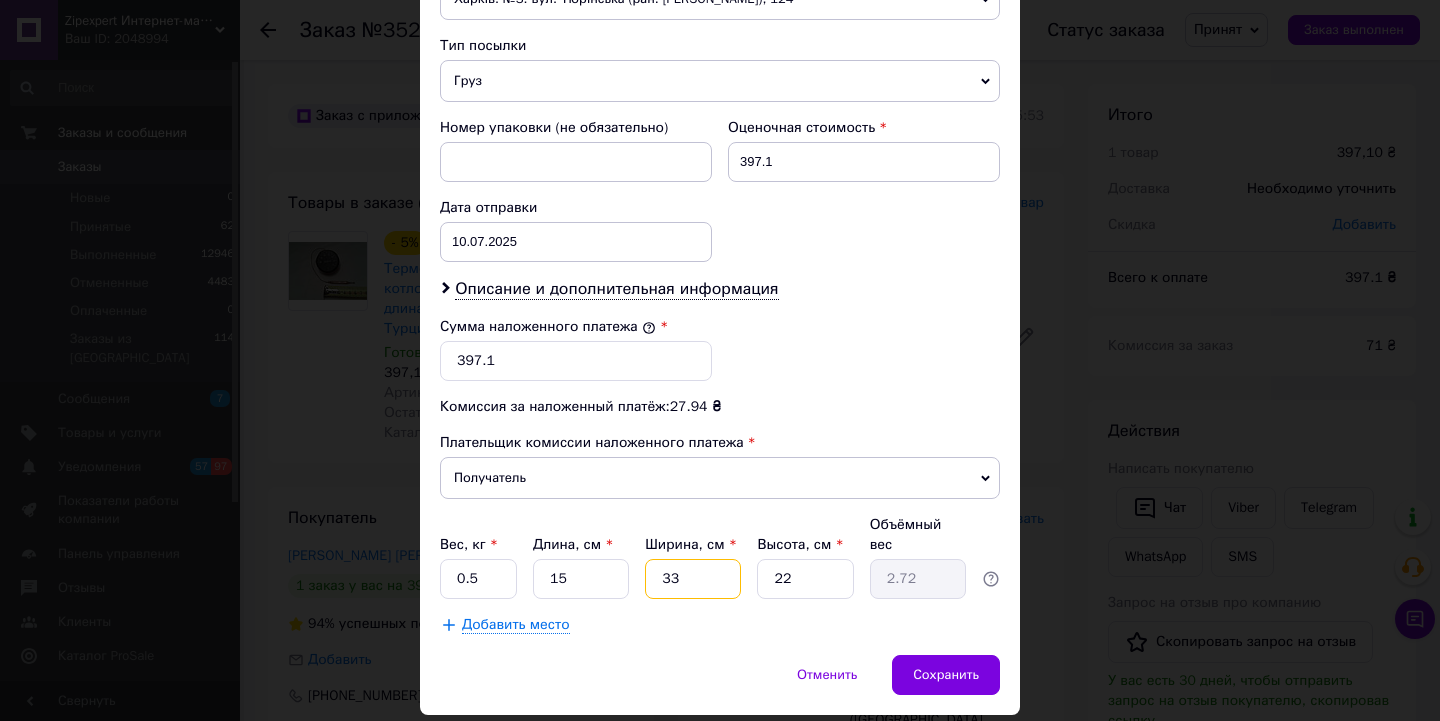 type on "5" 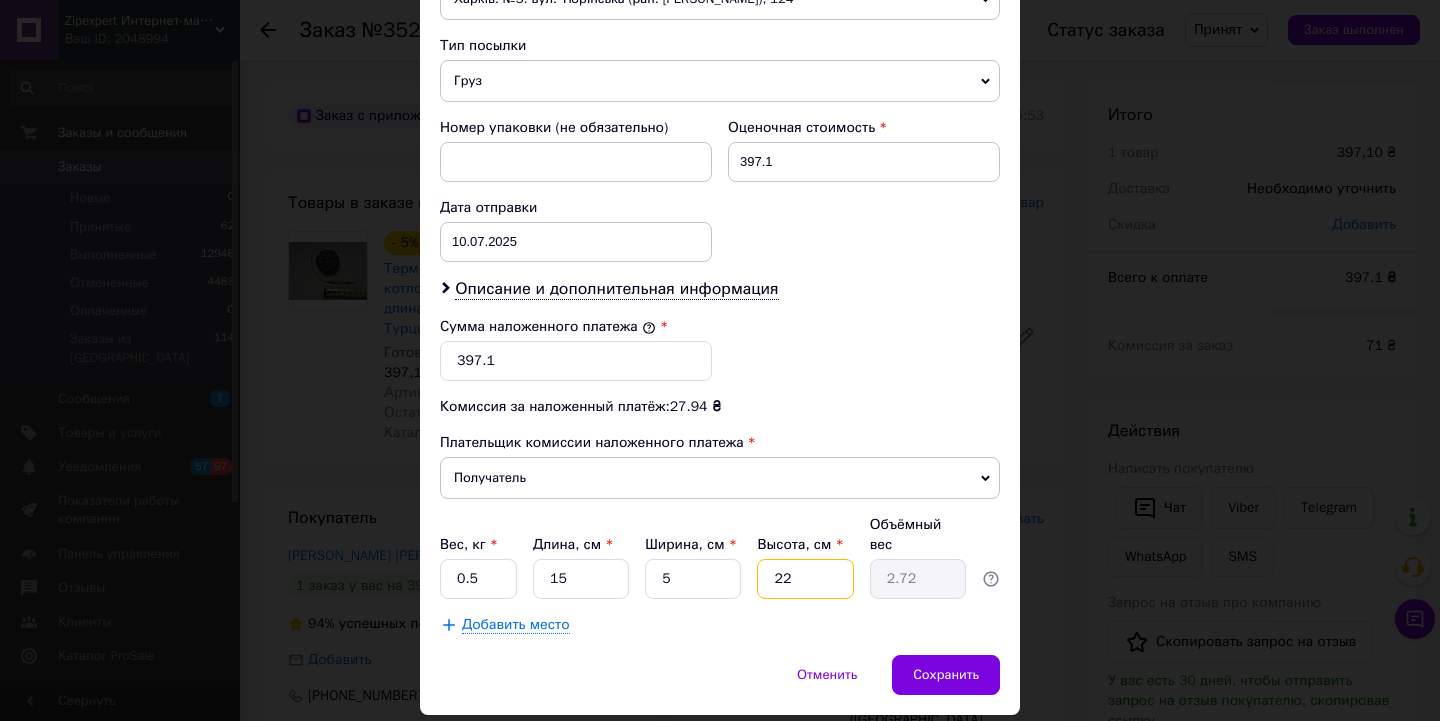 type on "0.41" 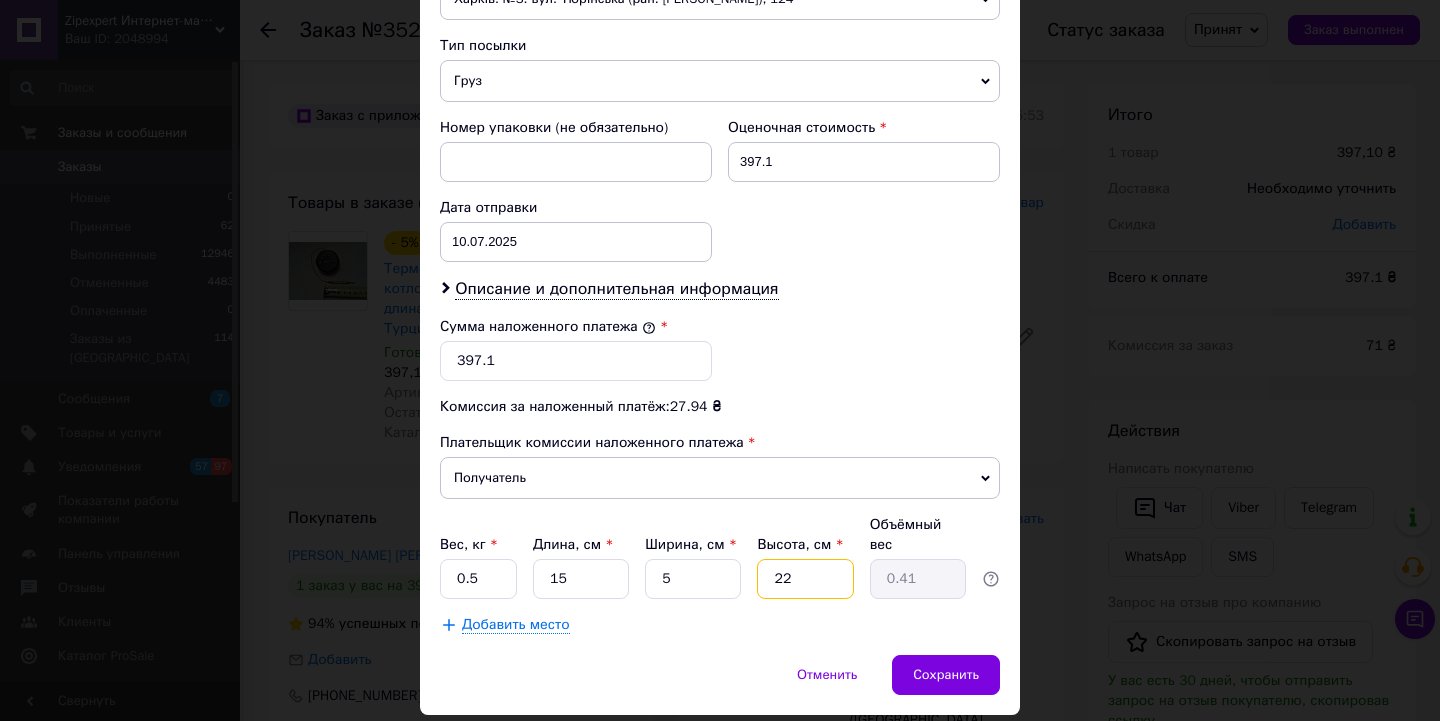 type on "5" 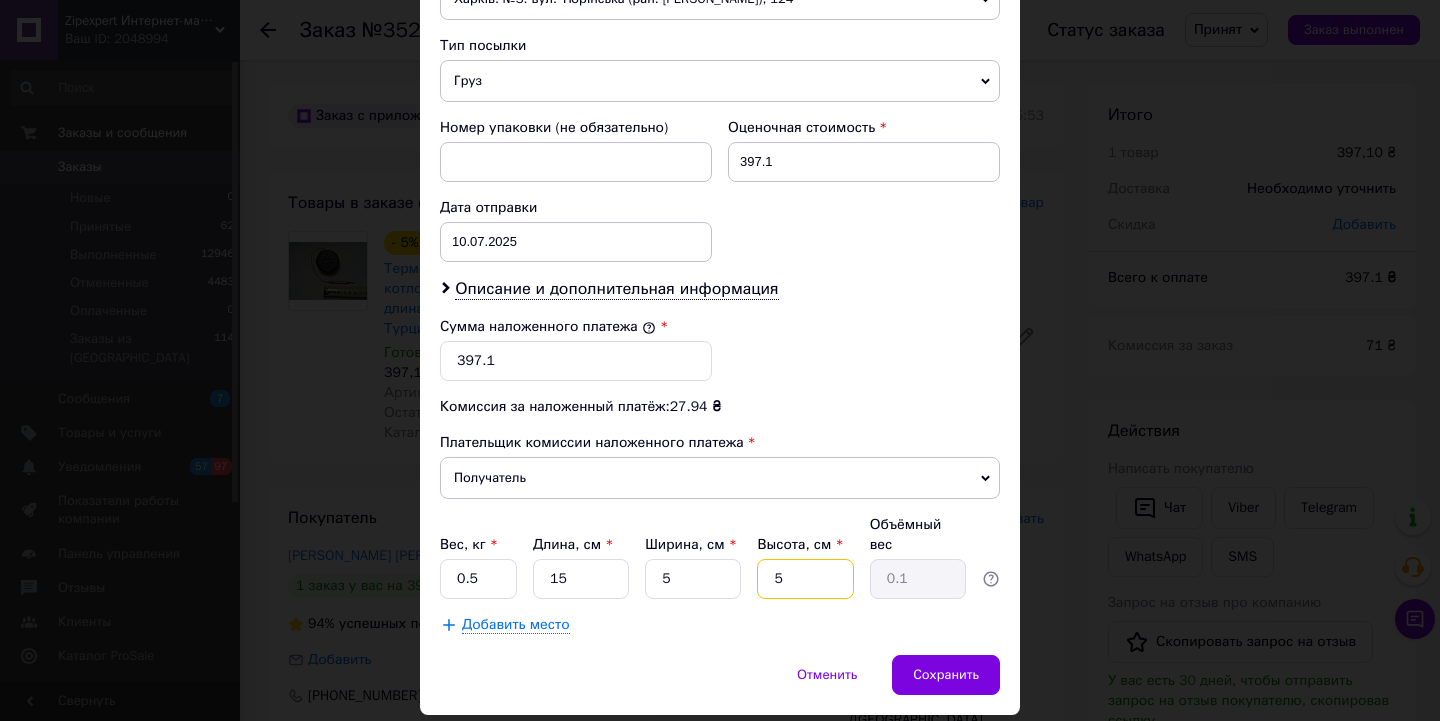type on "5" 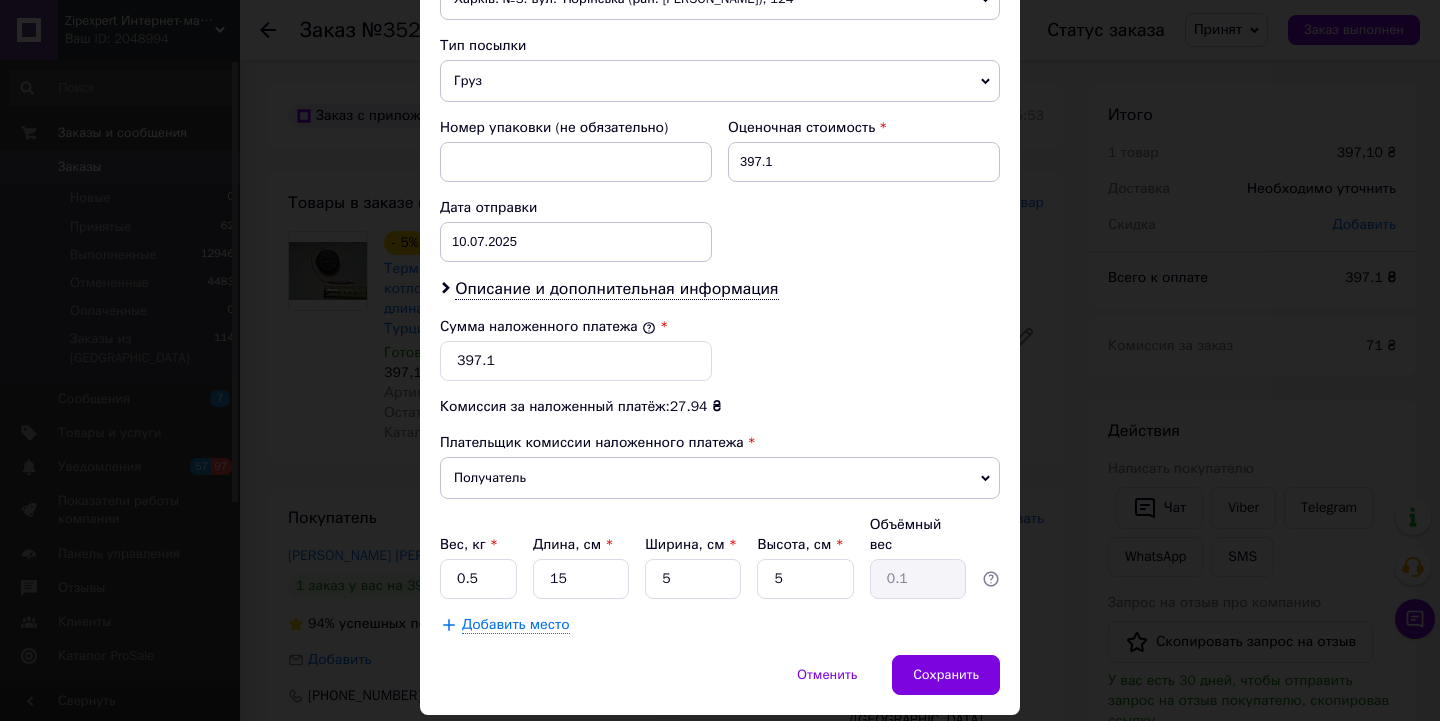 type 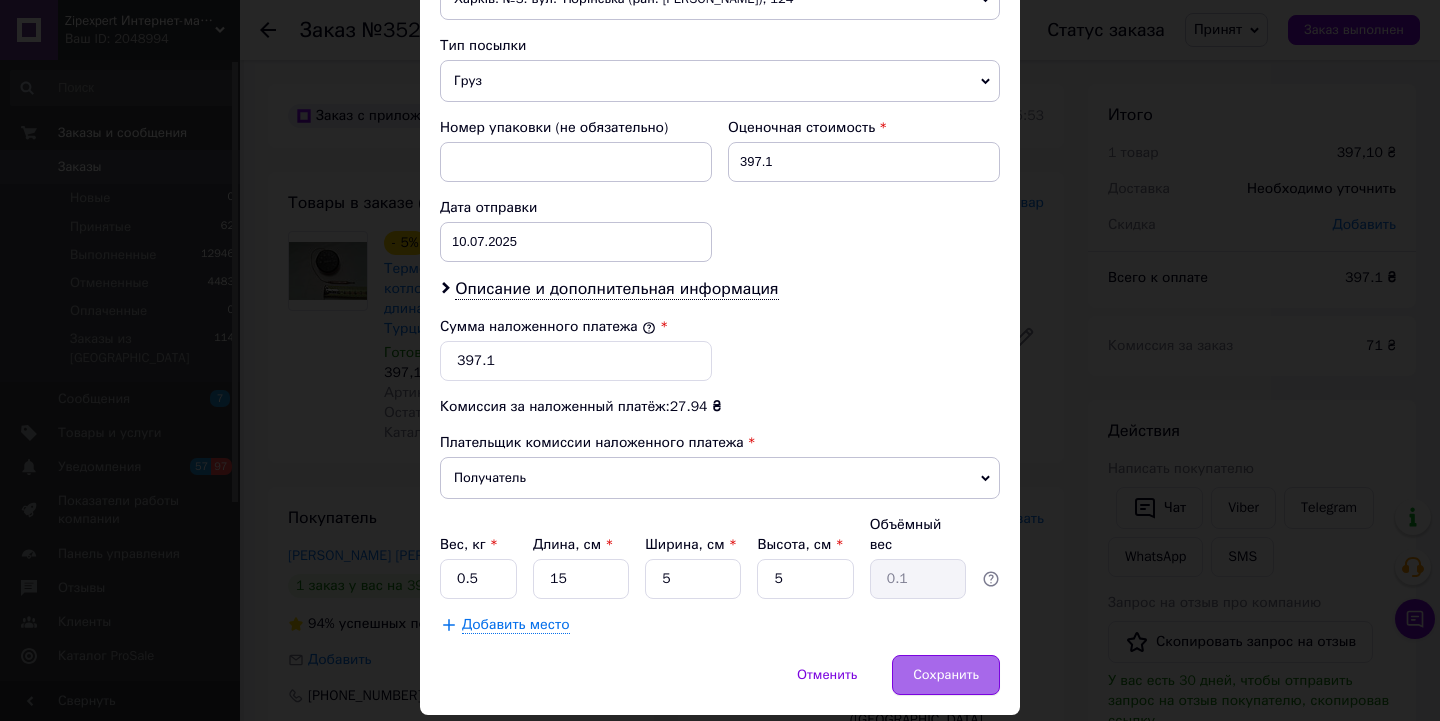 click on "Сохранить" at bounding box center [946, 675] 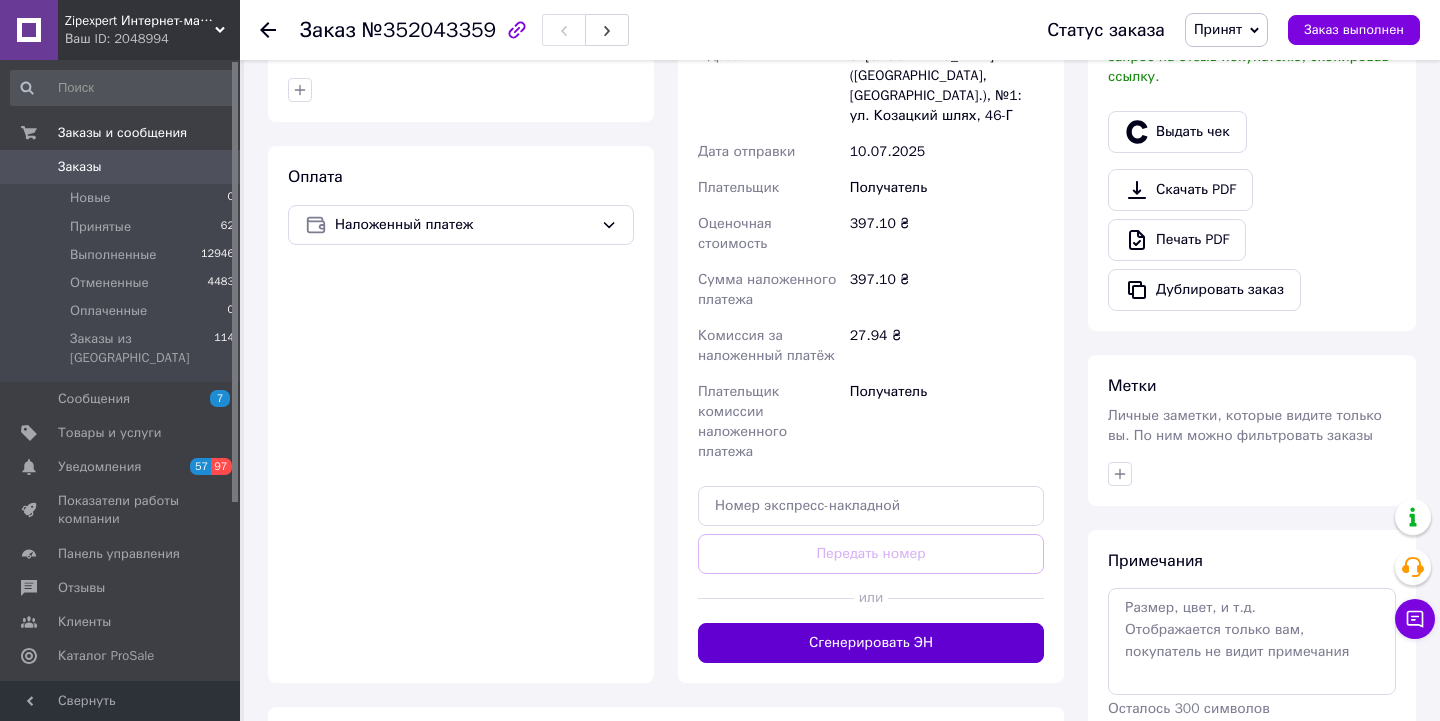 scroll, scrollTop: 652, scrollLeft: 0, axis: vertical 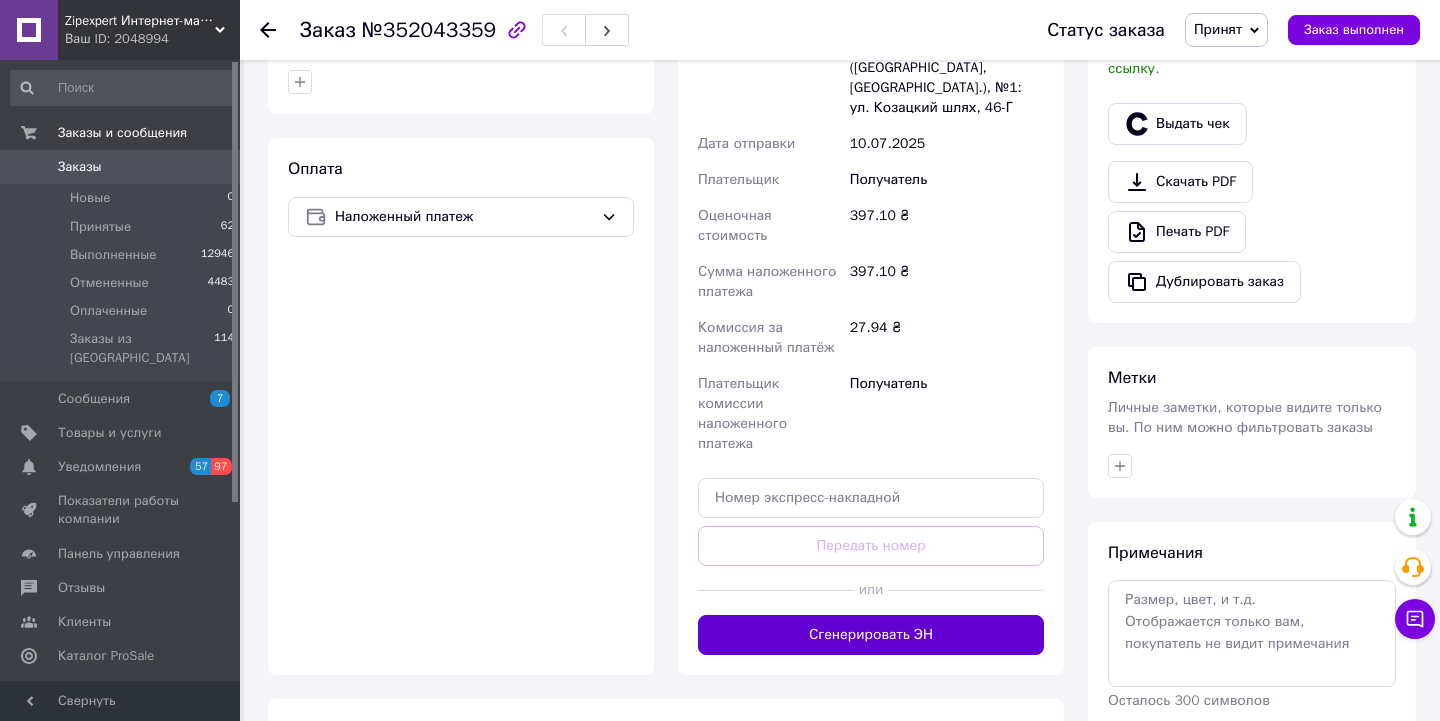 click on "Сгенерировать ЭН" at bounding box center [871, 635] 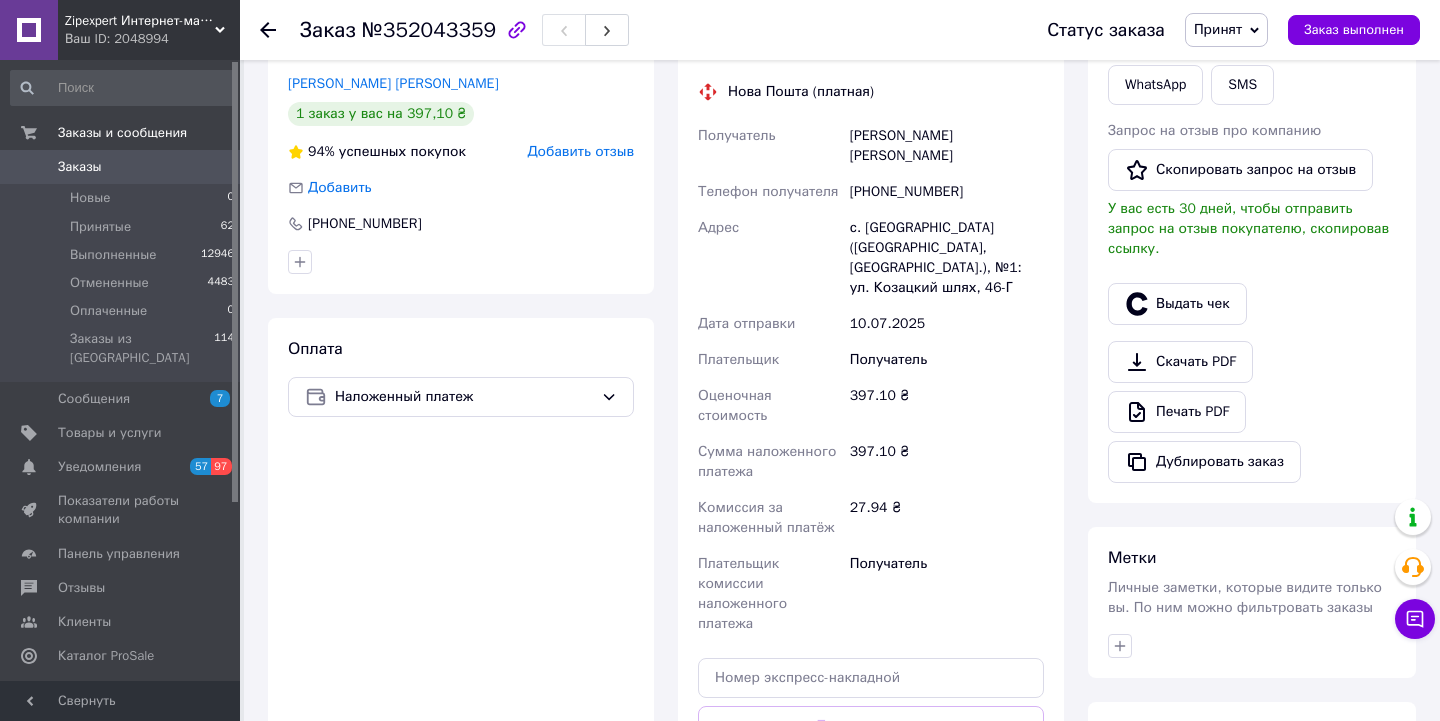 scroll, scrollTop: 455, scrollLeft: 0, axis: vertical 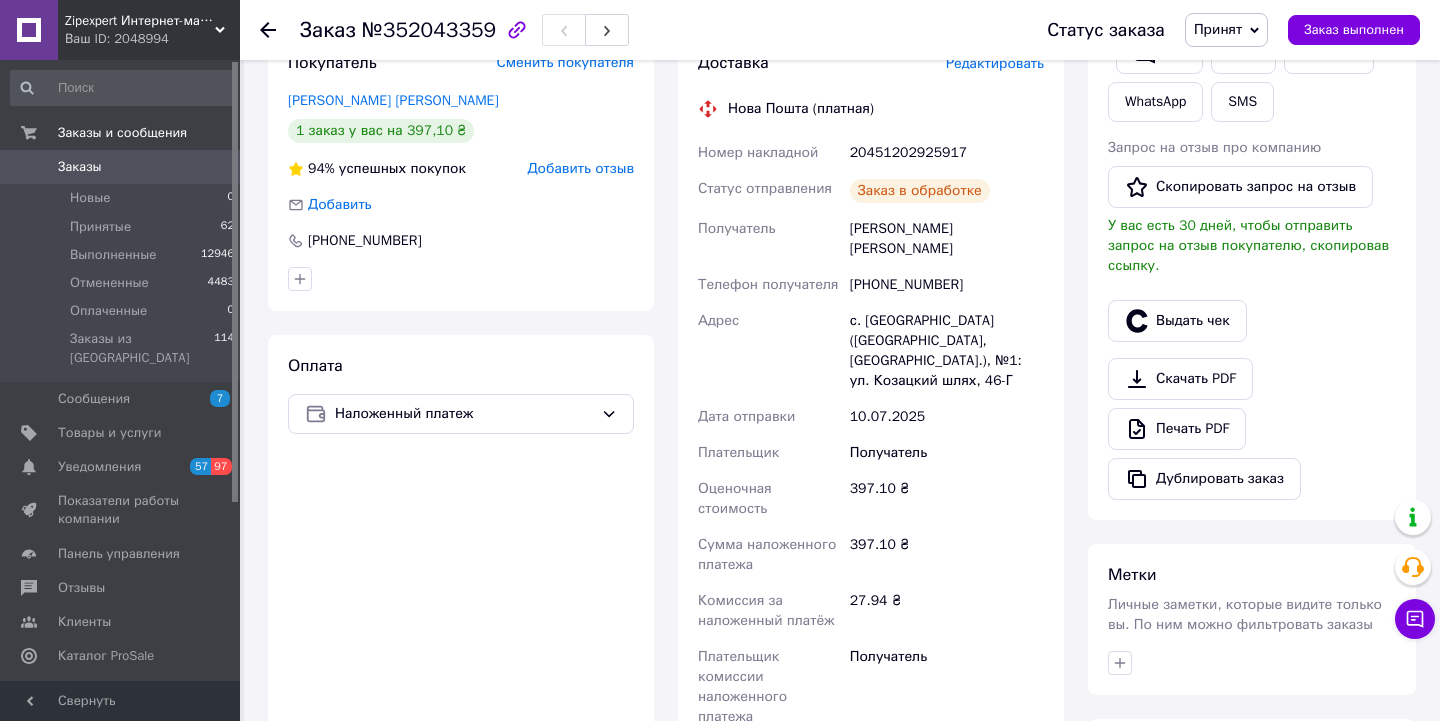 click on "20451202925917" at bounding box center [947, 153] 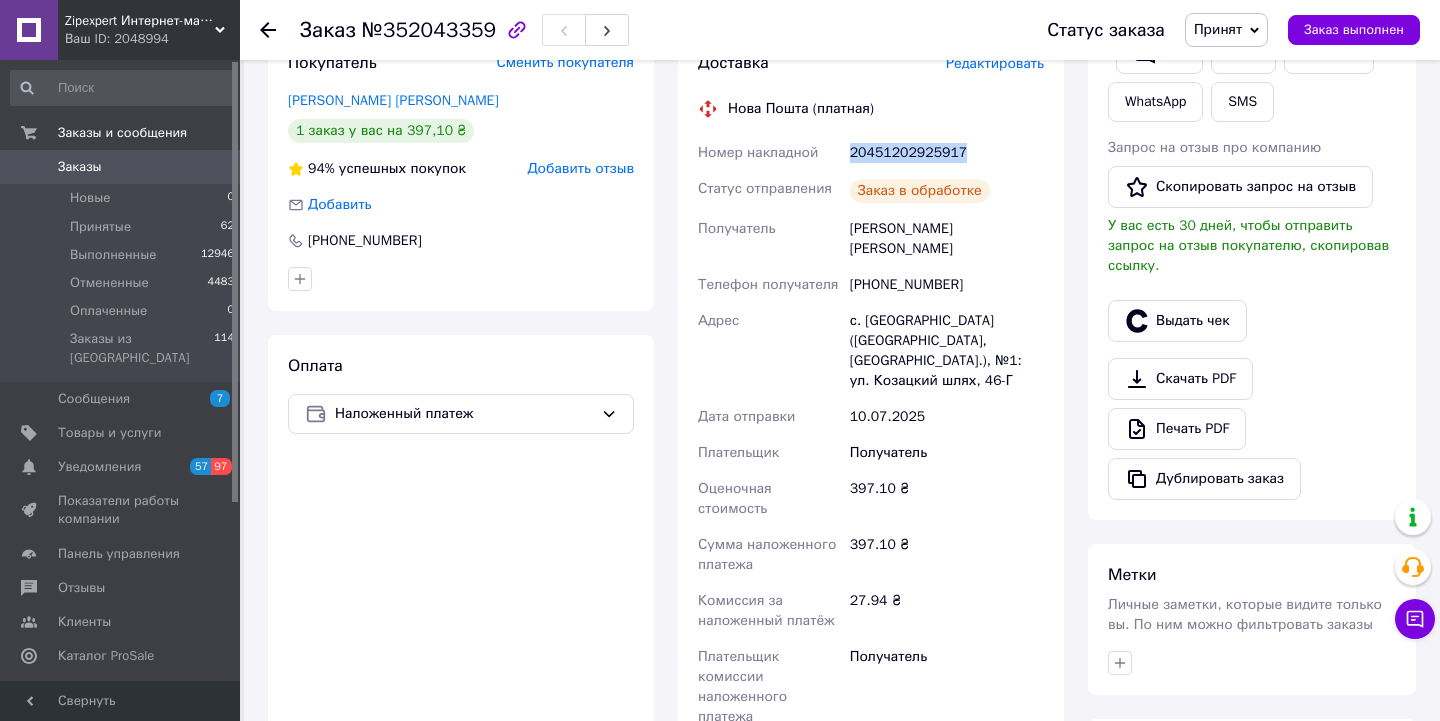 click on "20451202925917" at bounding box center [947, 153] 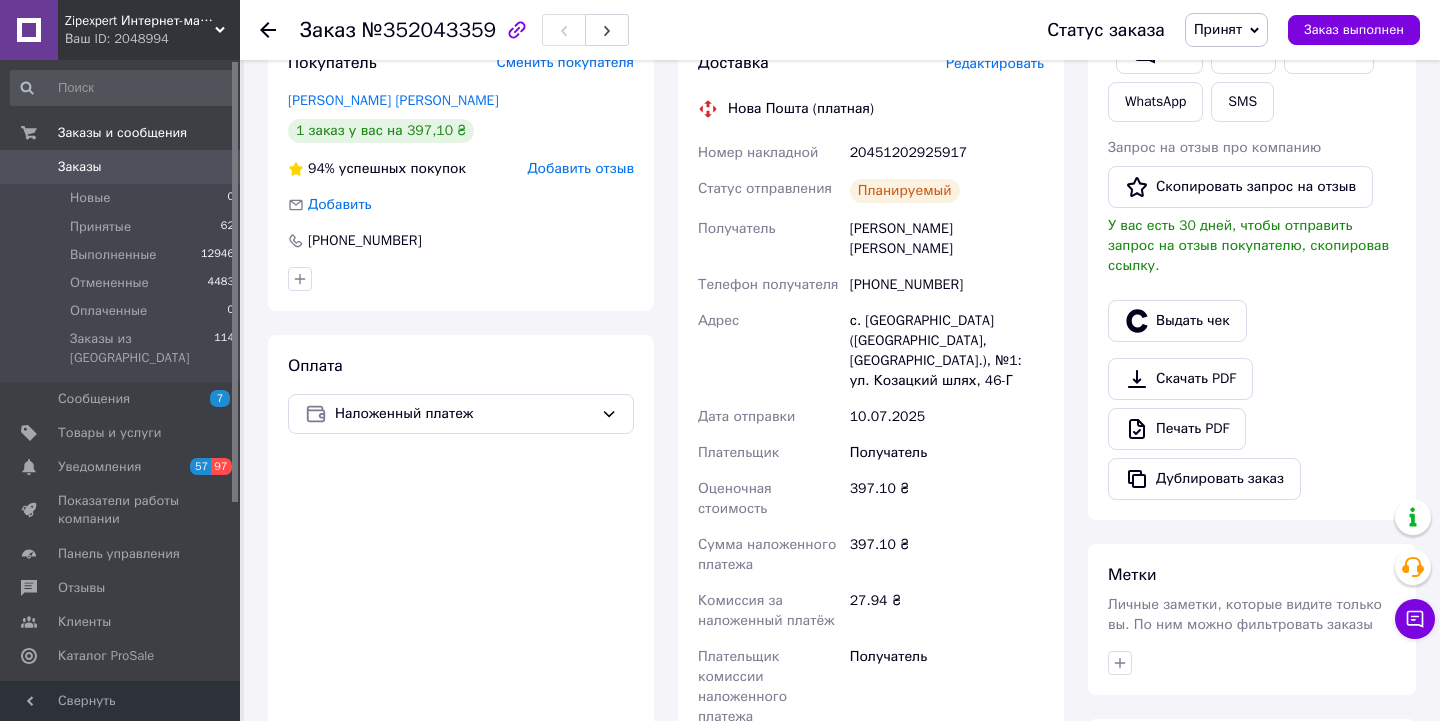 click on "Zipexpert Интернет-магазин по продаже ювелирных украшений и всего еще" at bounding box center [140, 21] 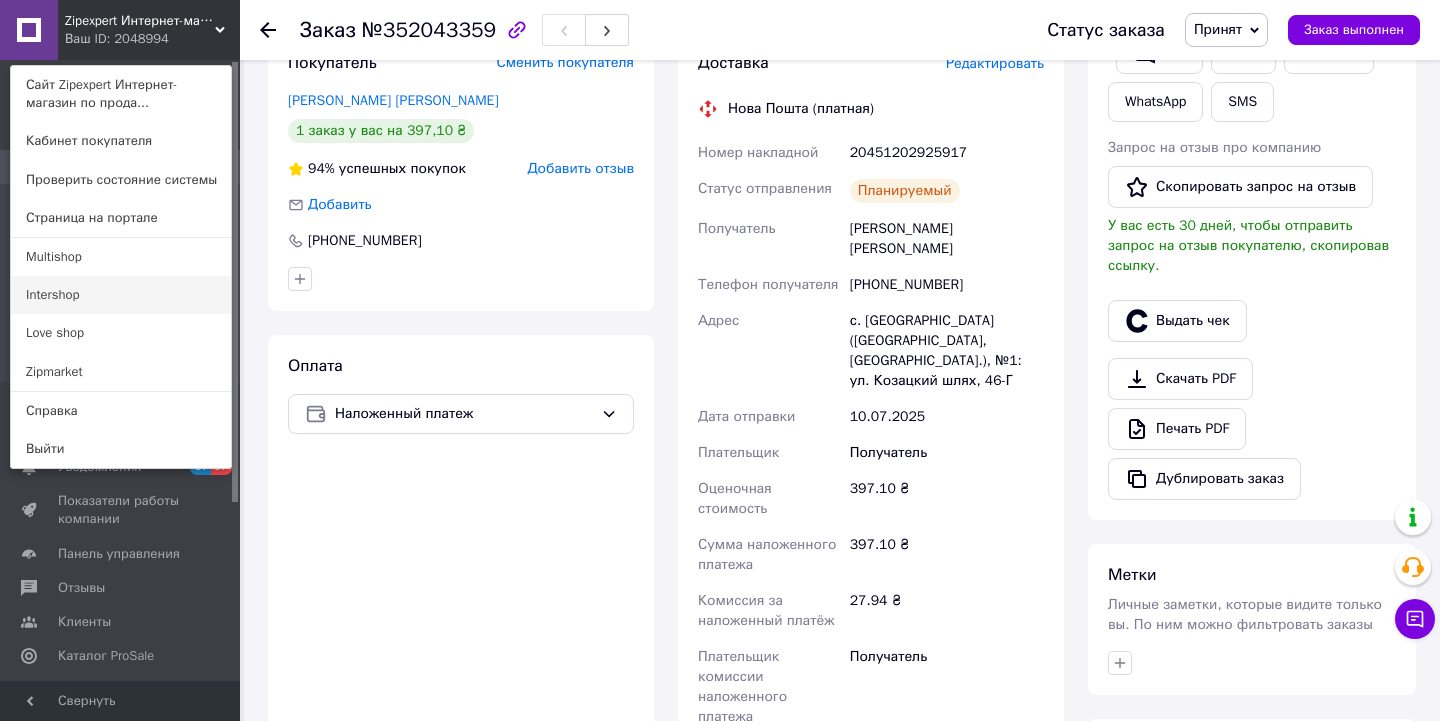 click on "Intershop" at bounding box center [121, 295] 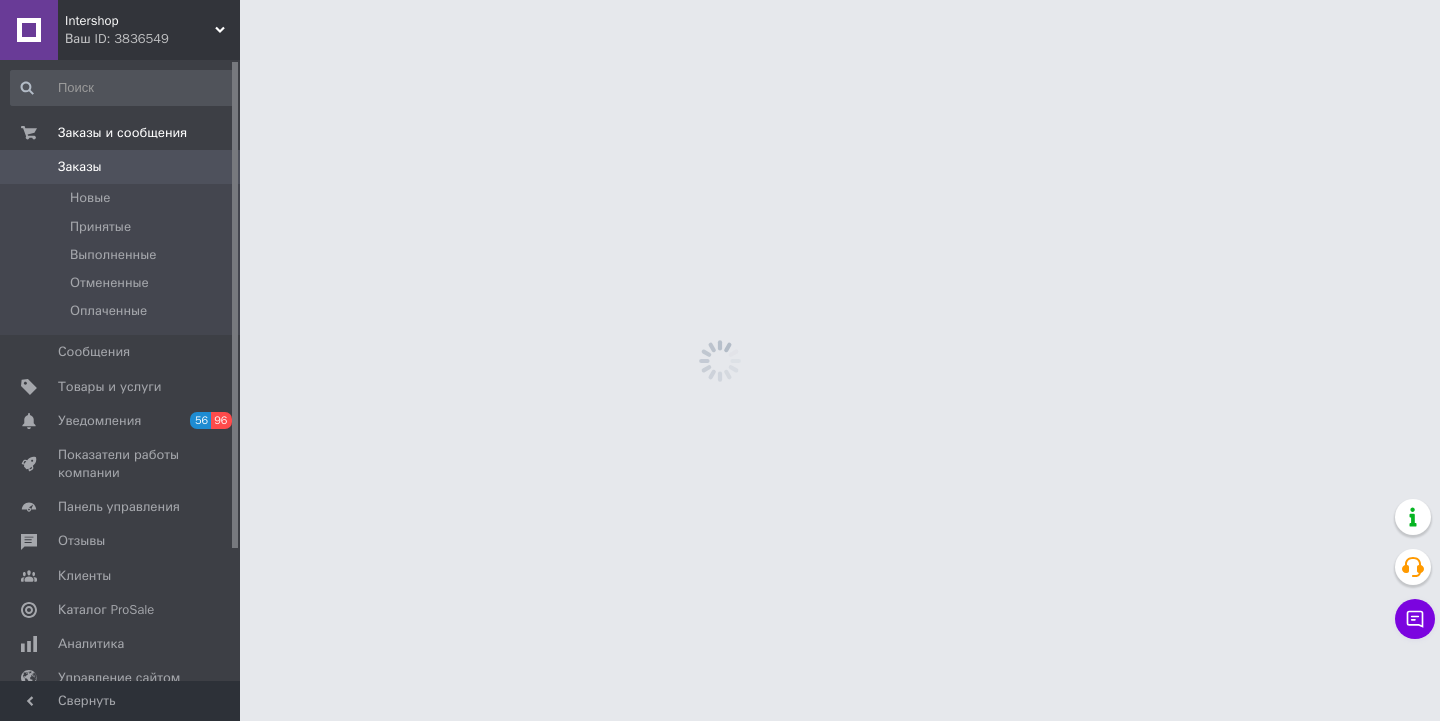 scroll, scrollTop: 0, scrollLeft: 0, axis: both 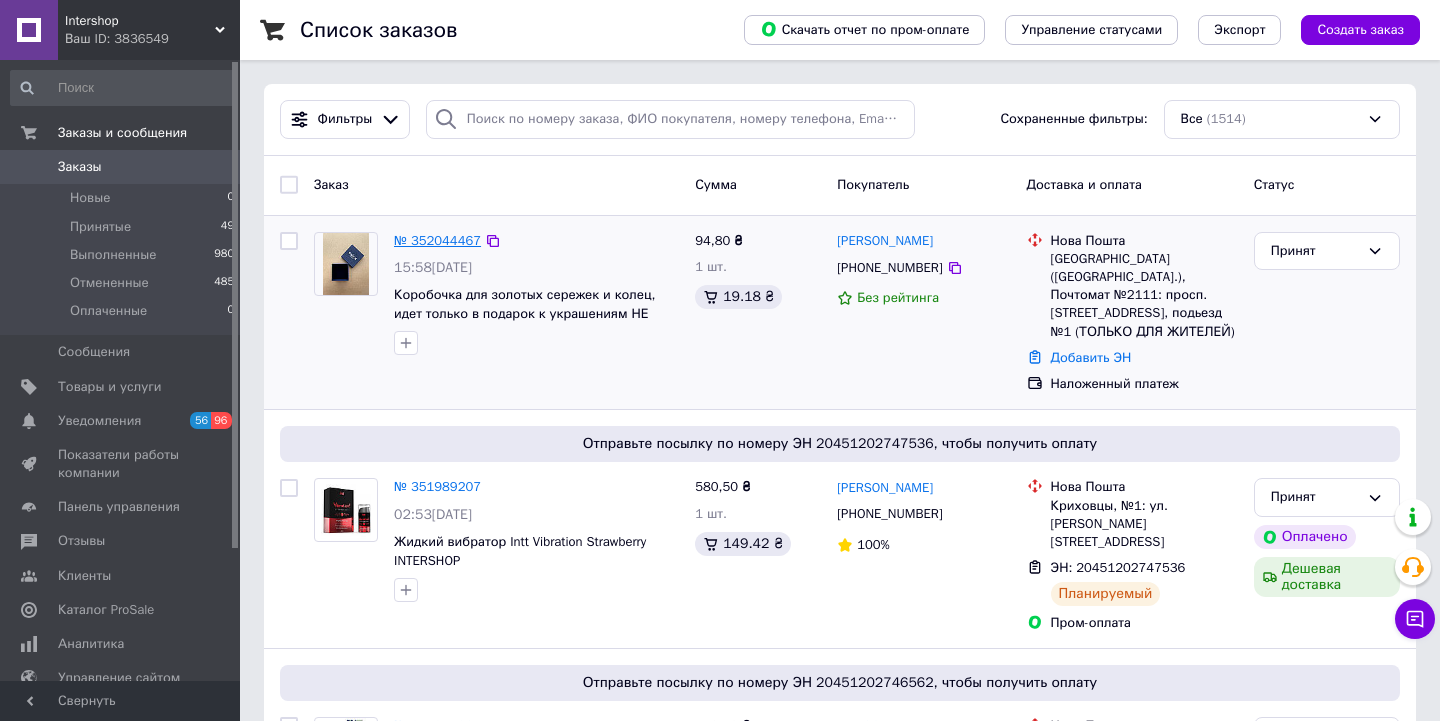 click on "№ 352044467" at bounding box center (437, 240) 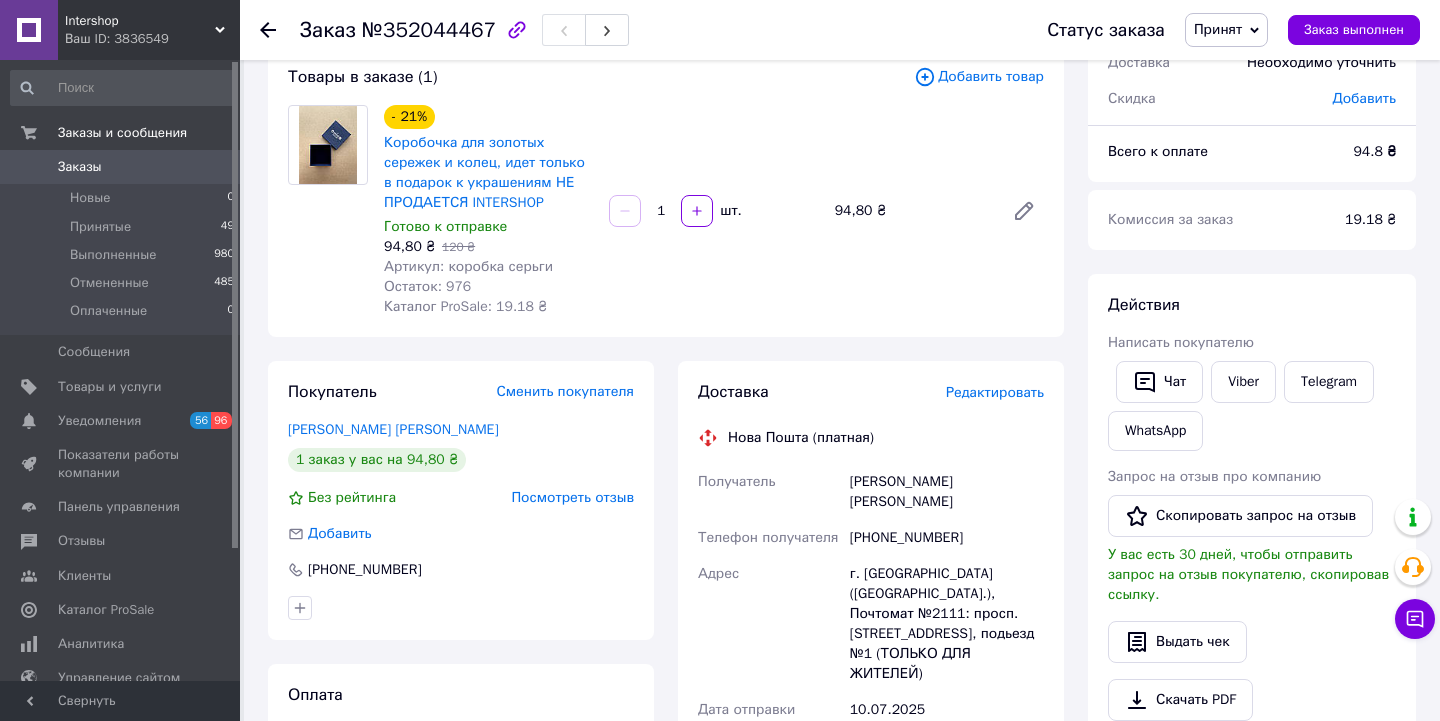 scroll, scrollTop: 138, scrollLeft: 0, axis: vertical 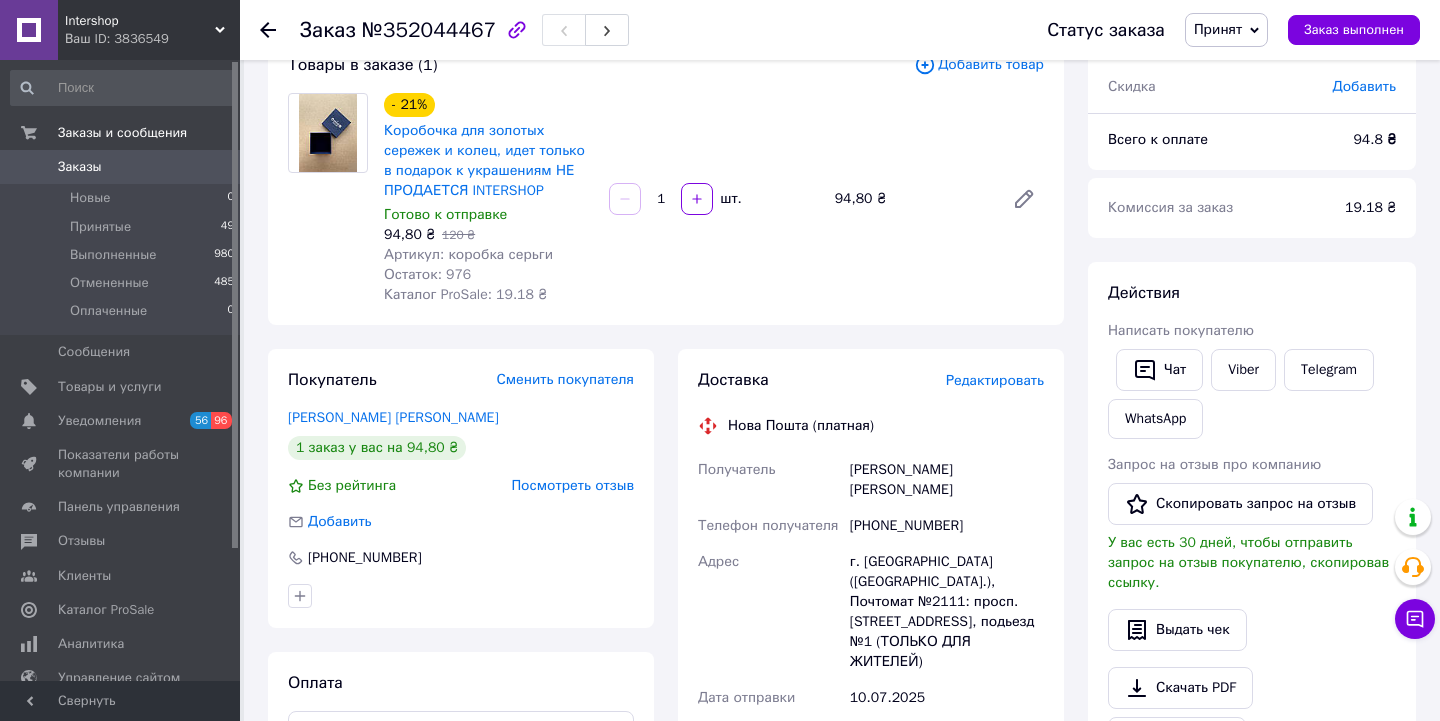 click on "Ваш ID: 3836549" at bounding box center (152, 39) 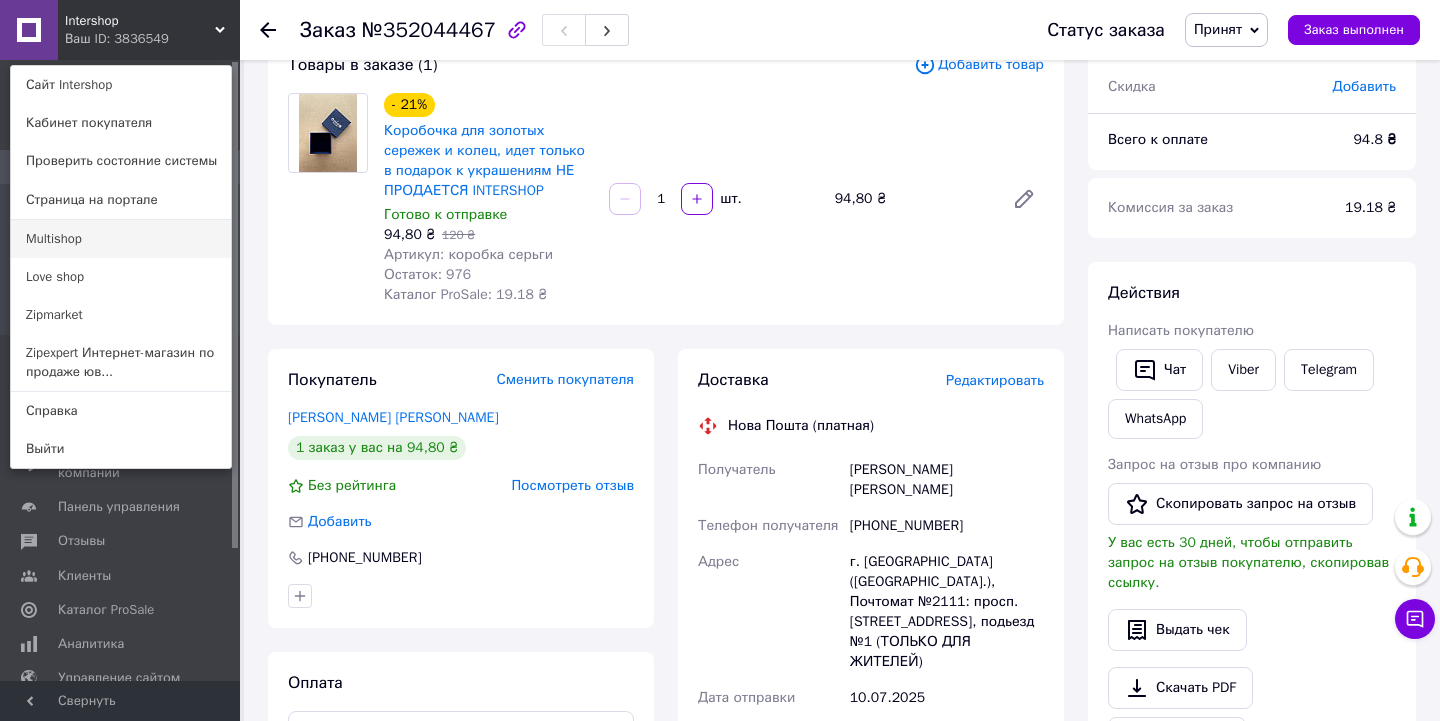 click on "Multishop" at bounding box center [121, 239] 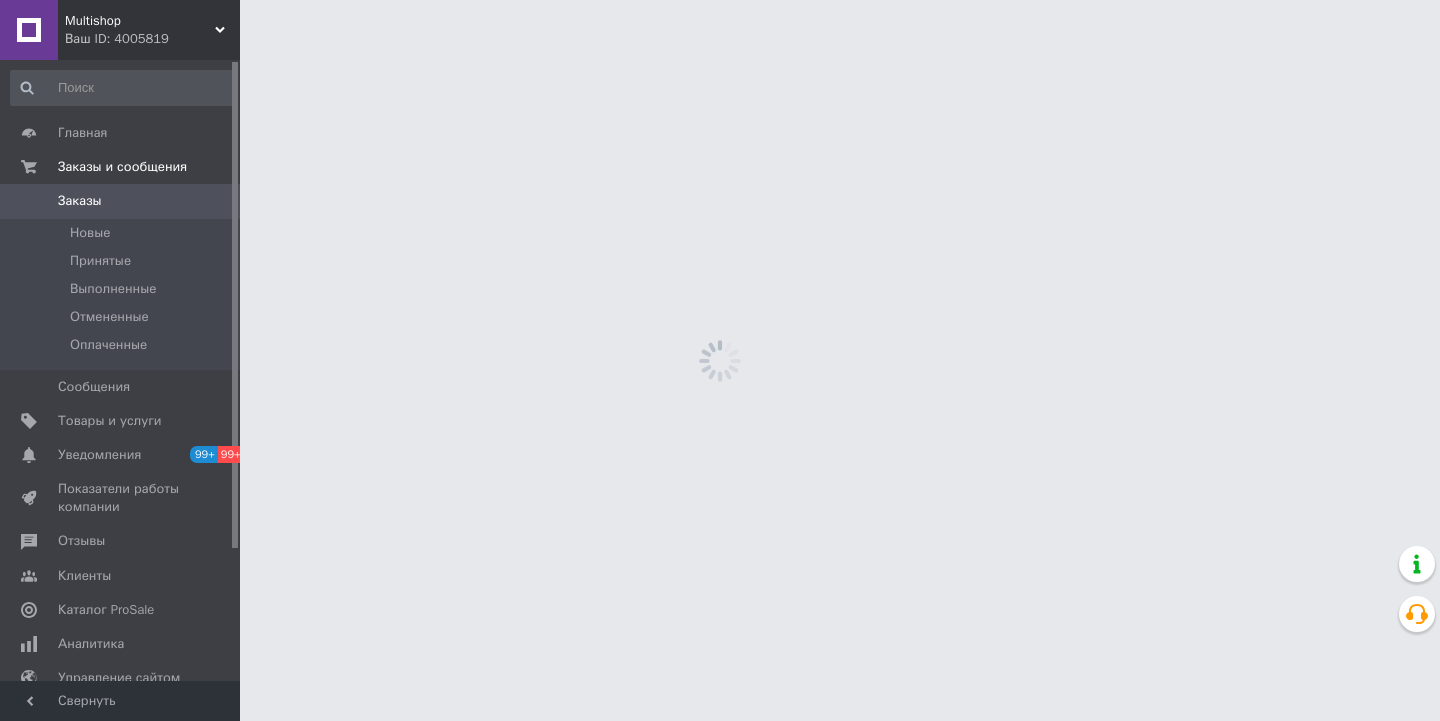 scroll, scrollTop: 0, scrollLeft: 0, axis: both 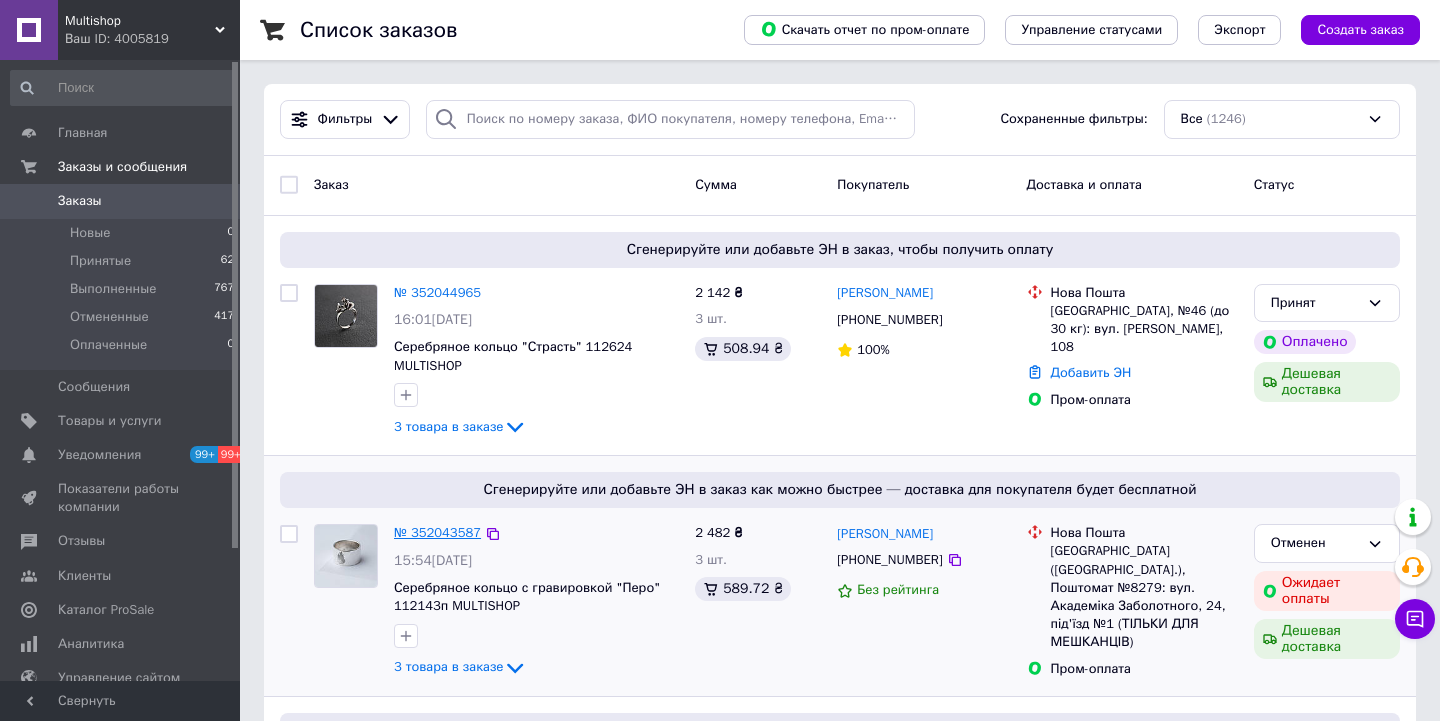 click on "№ 352043587" at bounding box center [437, 532] 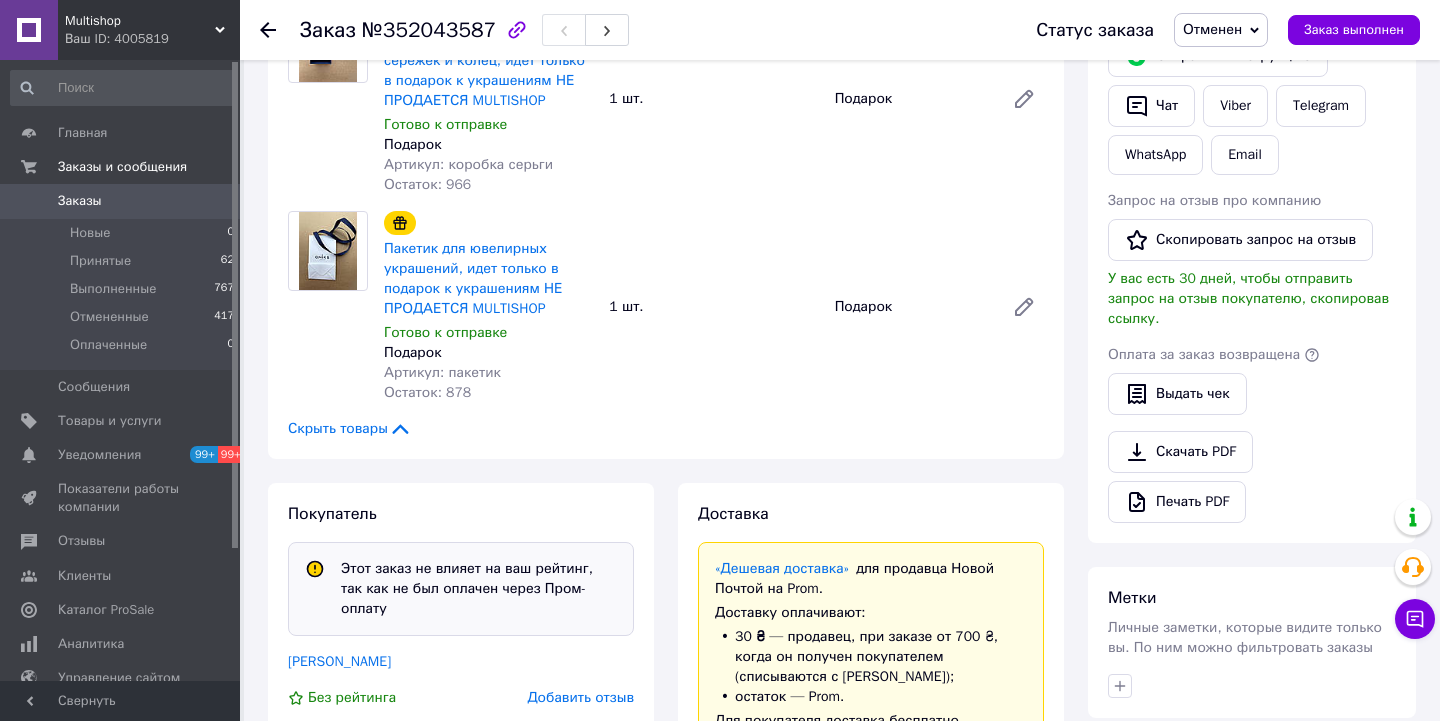 scroll, scrollTop: 458, scrollLeft: 0, axis: vertical 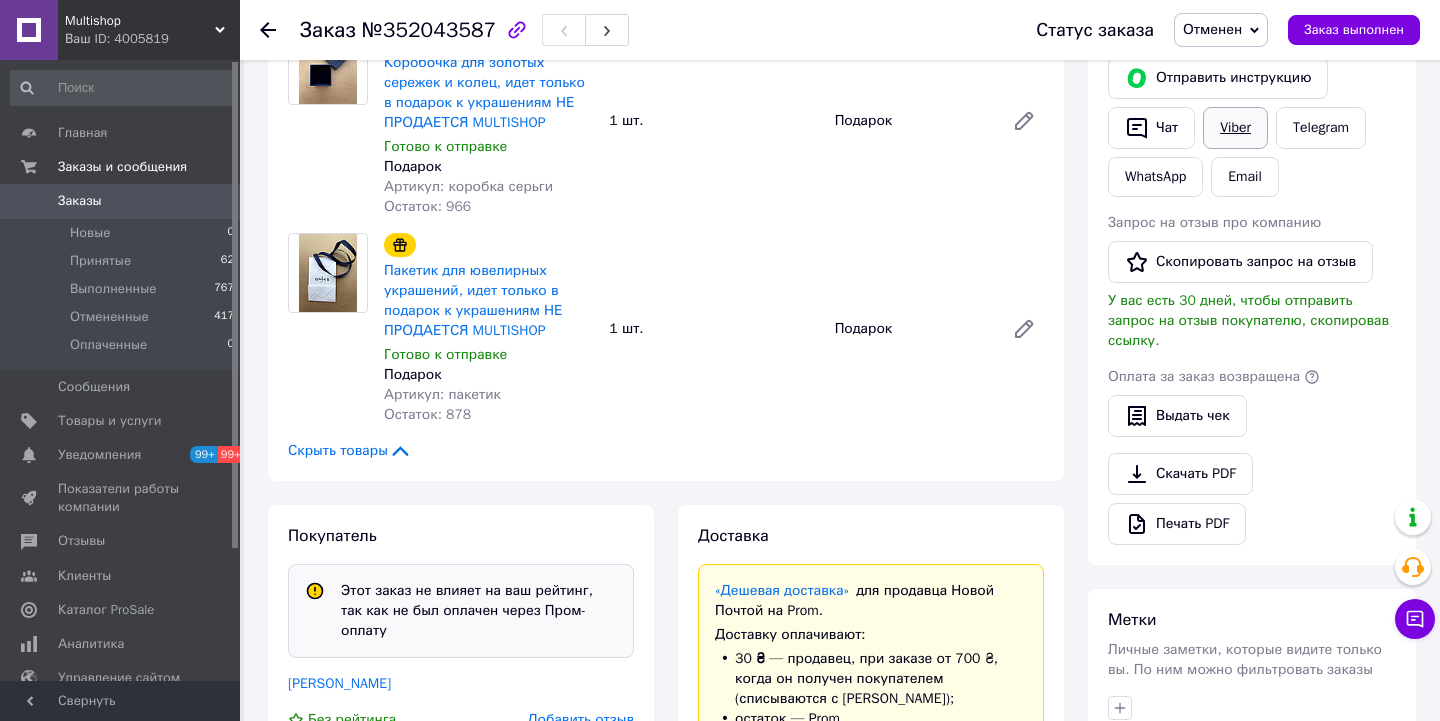 click on "Viber" at bounding box center [1235, 128] 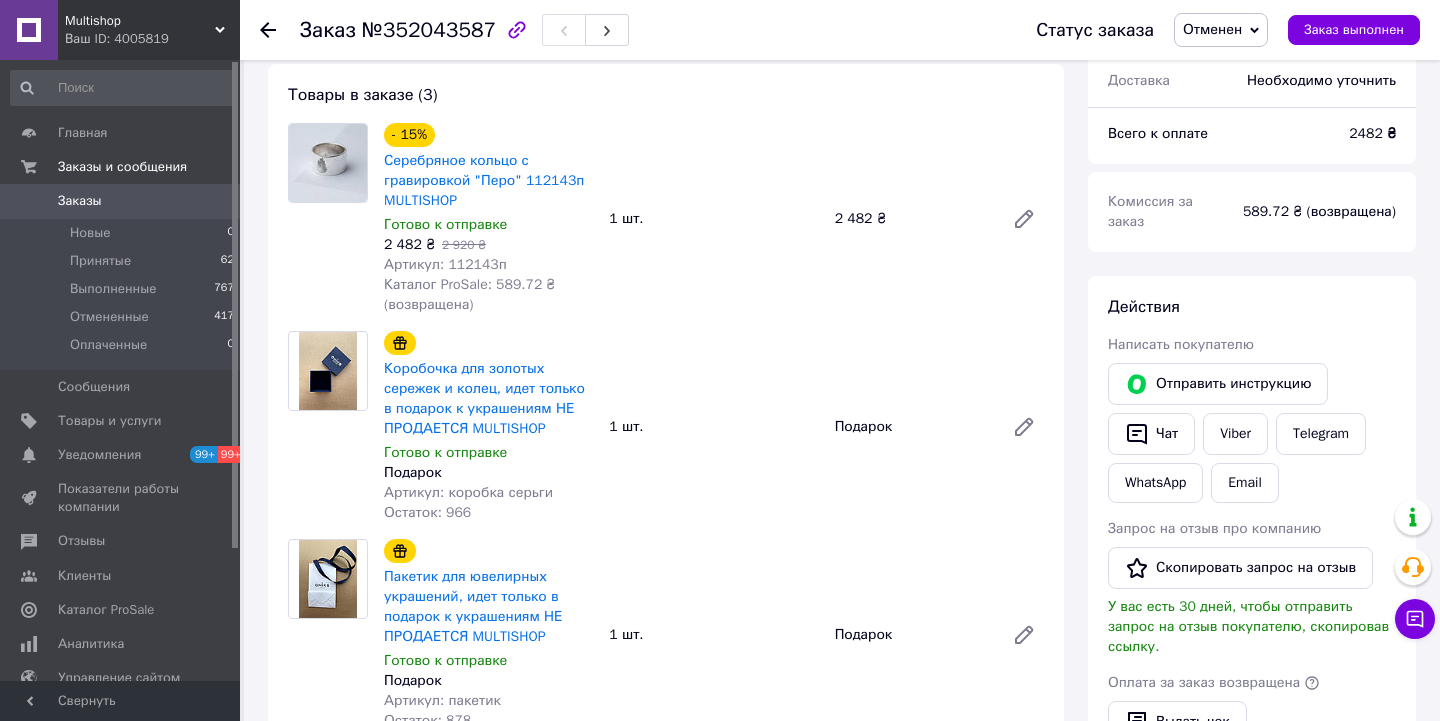 scroll, scrollTop: 150, scrollLeft: 0, axis: vertical 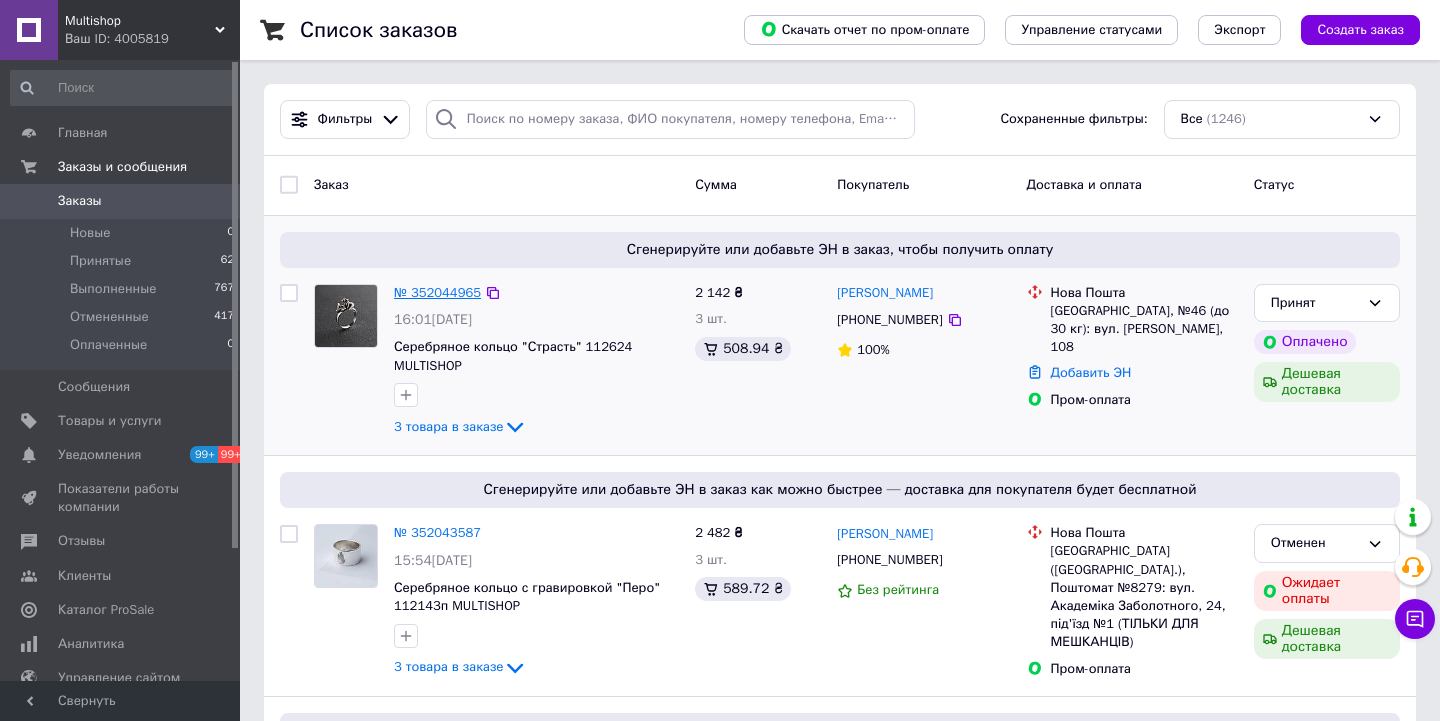click on "№ 352044965" at bounding box center [437, 292] 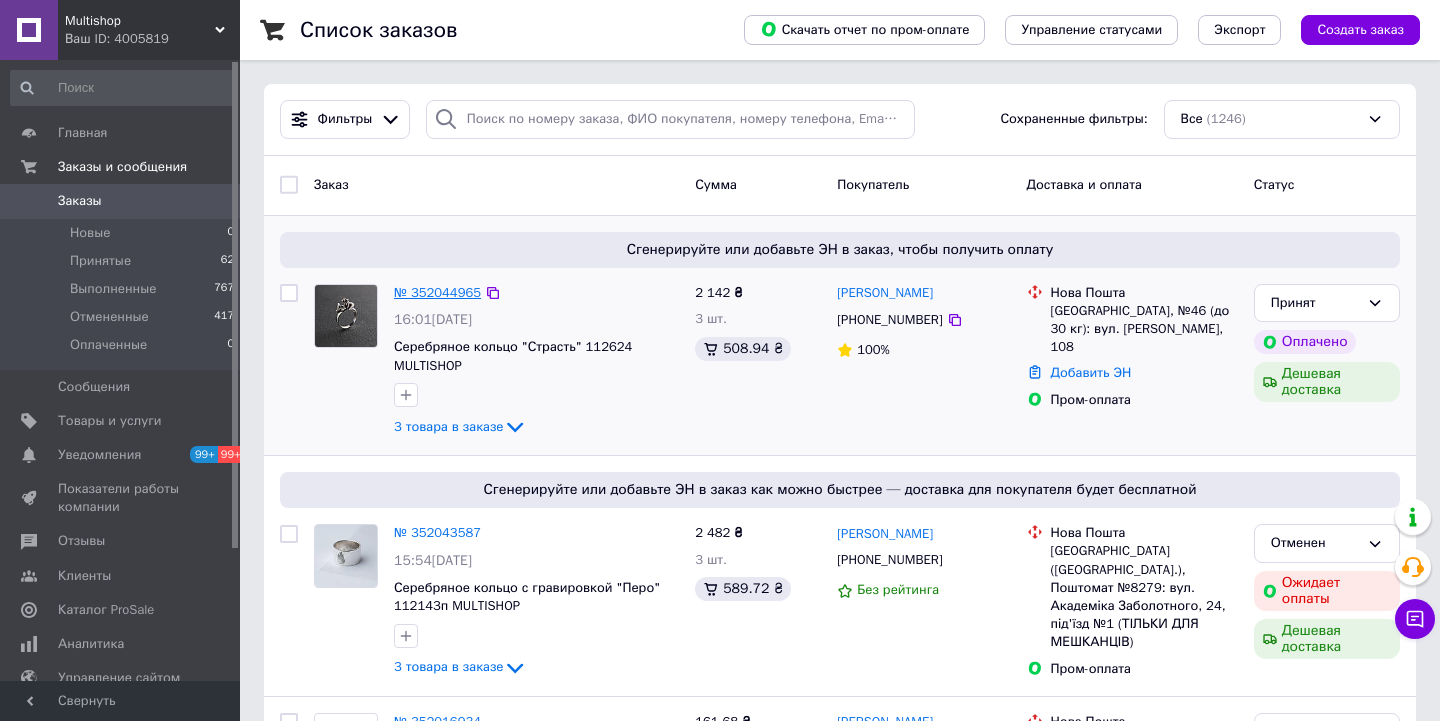 click on "№ 352044965" at bounding box center [437, 292] 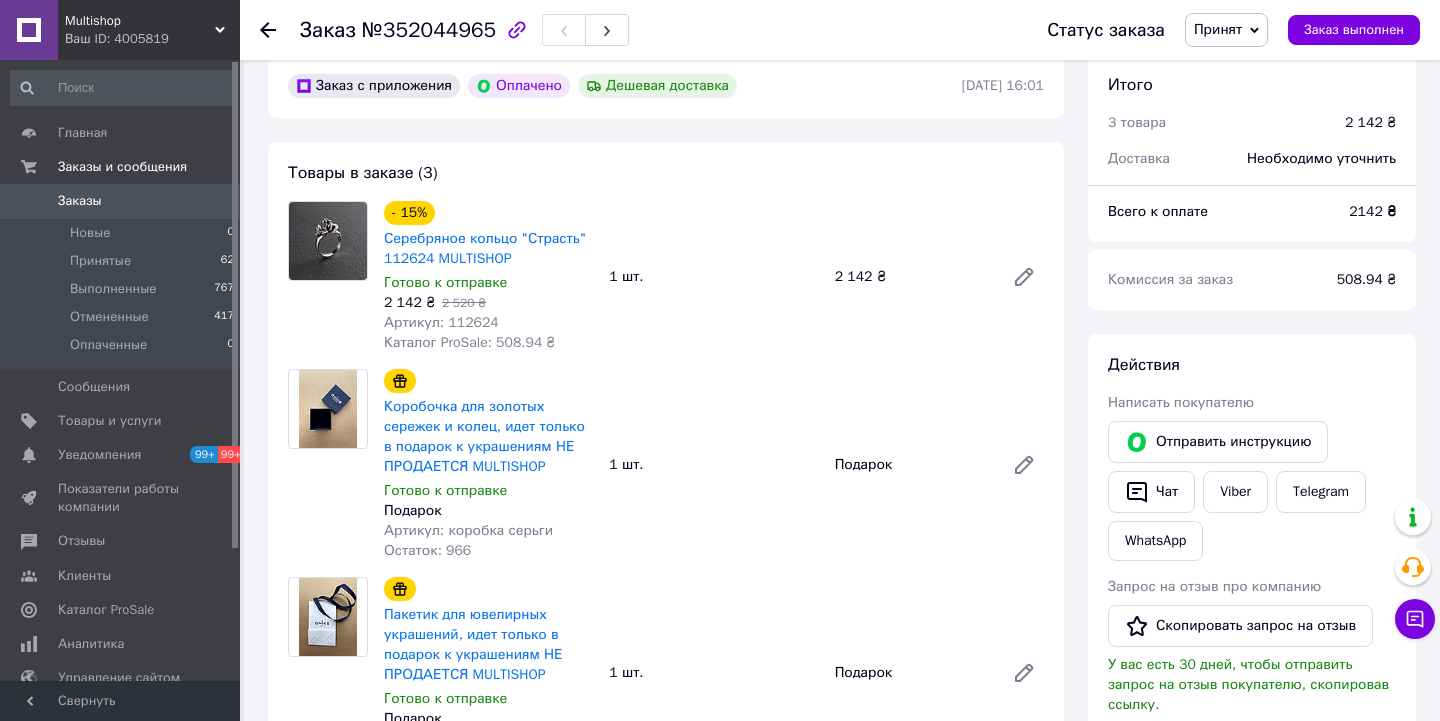 scroll, scrollTop: 580, scrollLeft: 0, axis: vertical 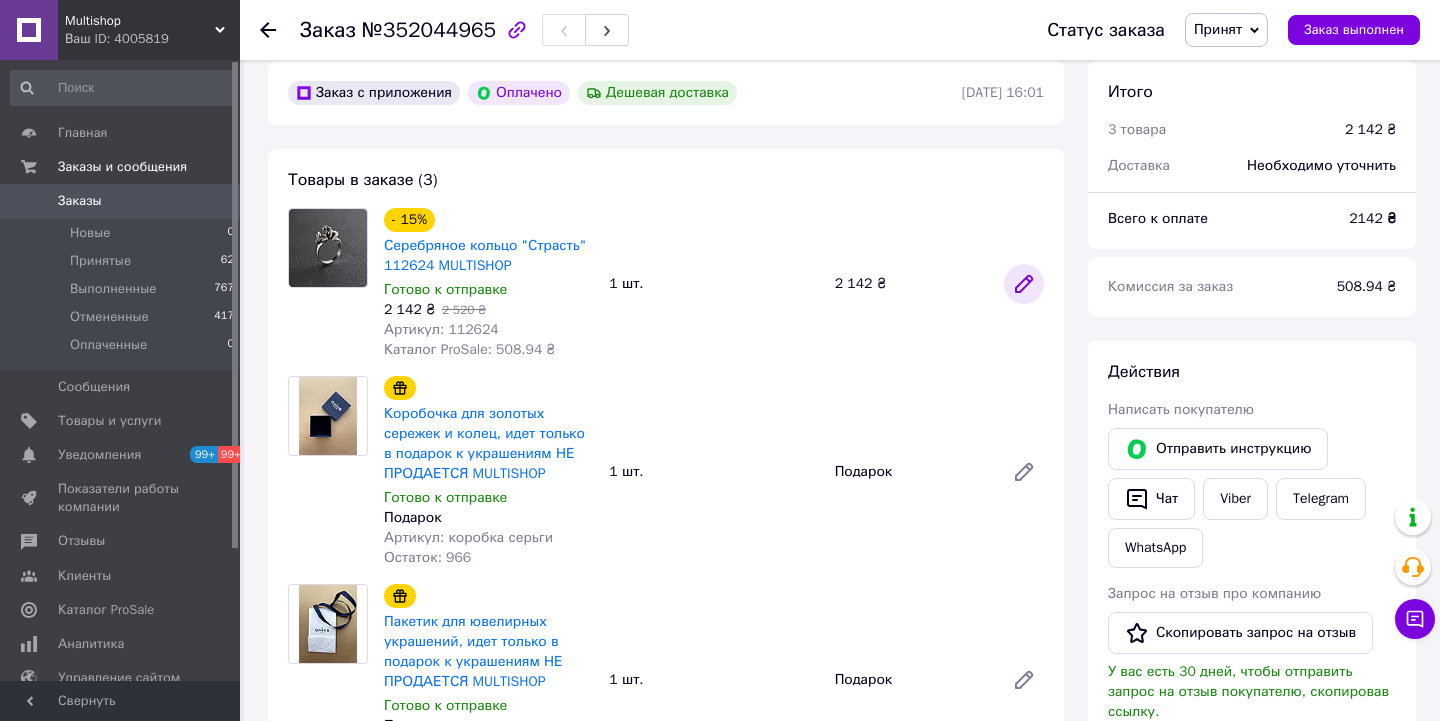 click 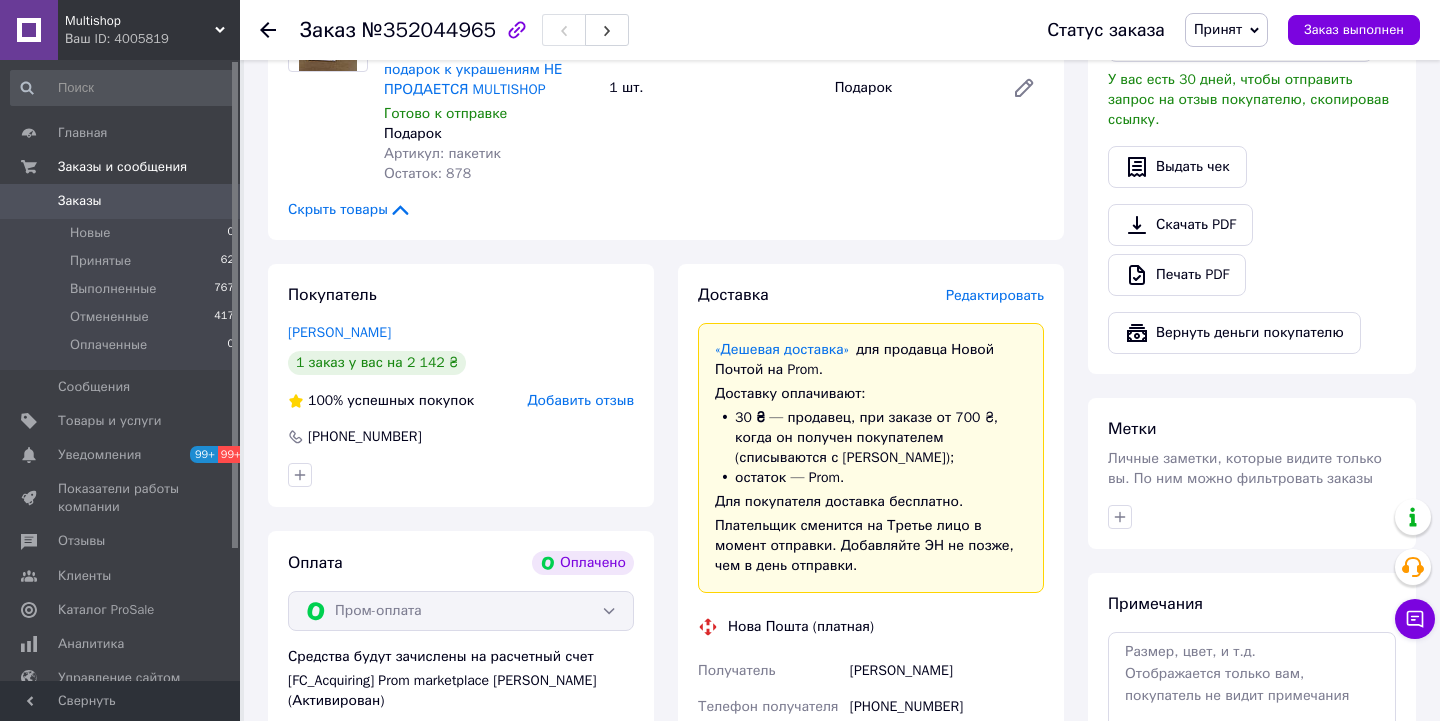 scroll, scrollTop: 1185, scrollLeft: 0, axis: vertical 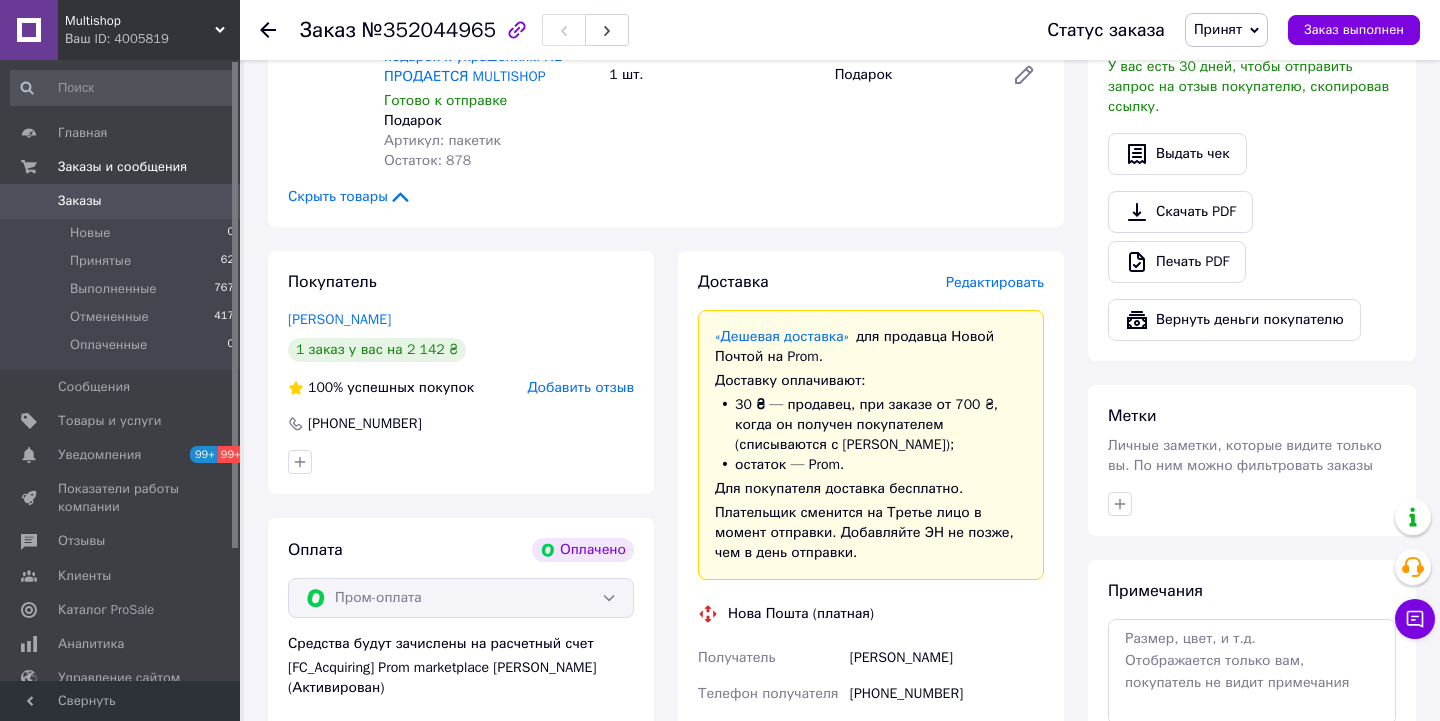 click on "Multishop" at bounding box center (140, 21) 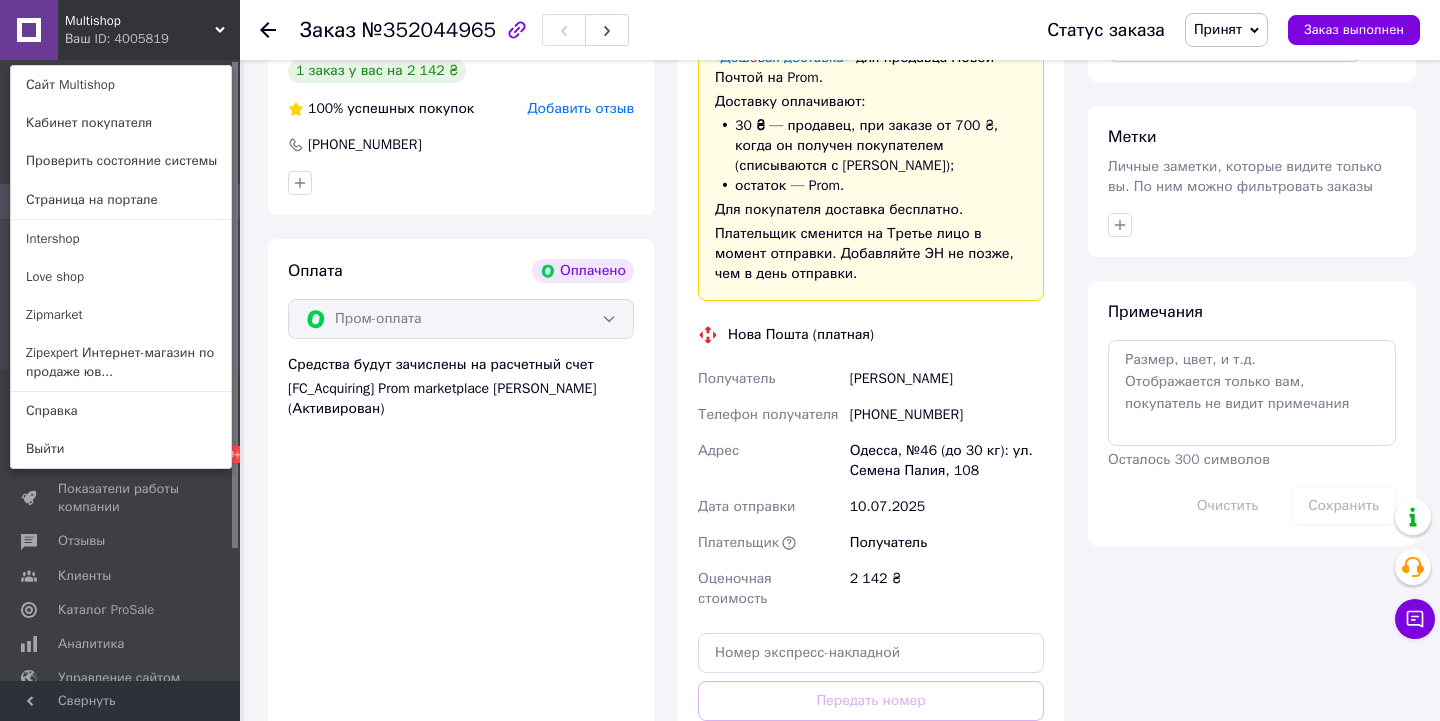 scroll, scrollTop: 1468, scrollLeft: 0, axis: vertical 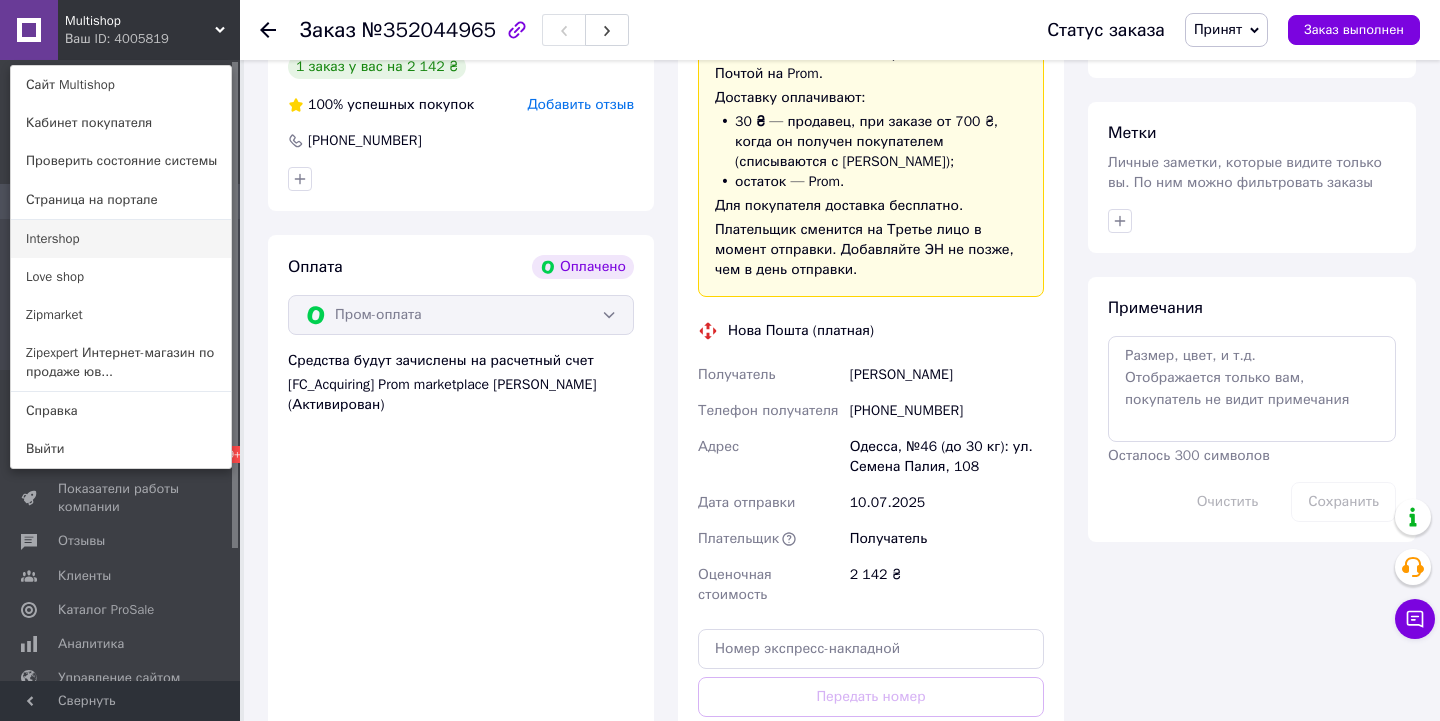 click on "Intershop" at bounding box center (121, 239) 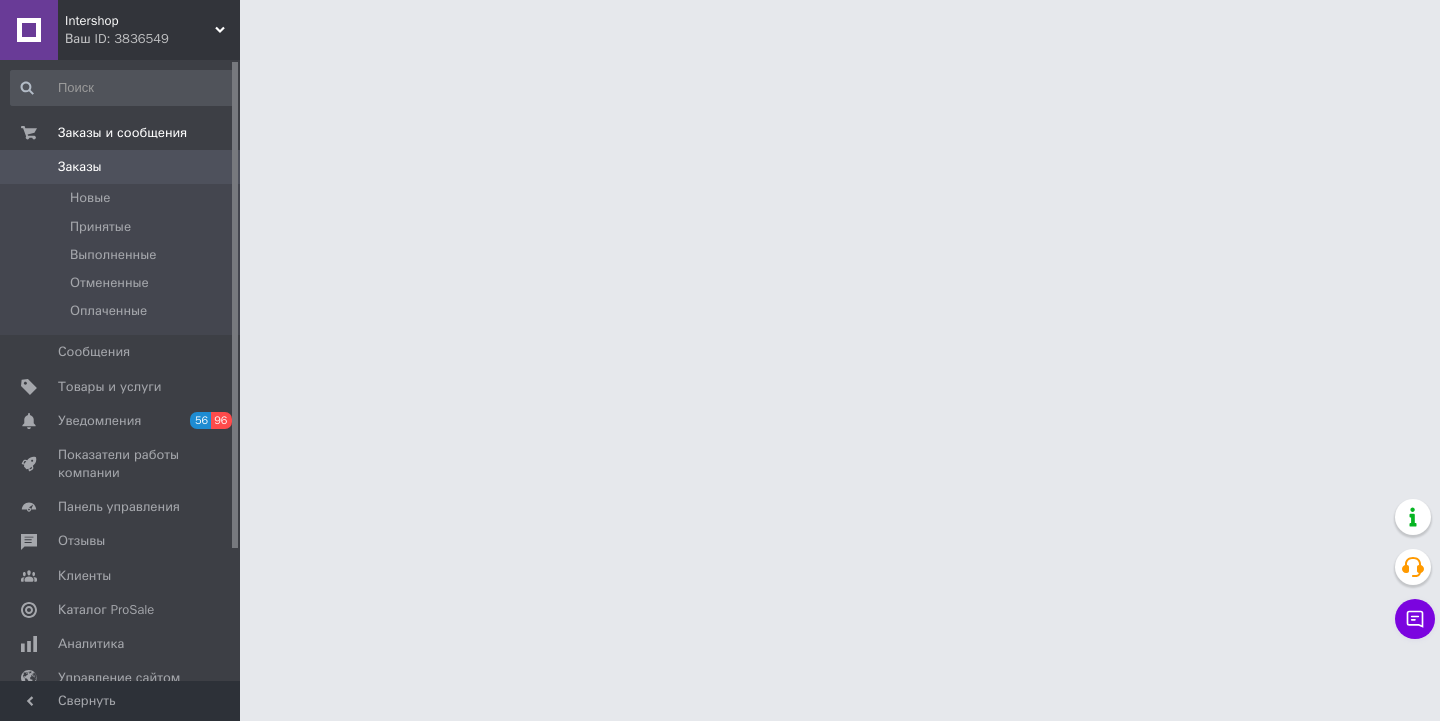 scroll, scrollTop: 0, scrollLeft: 0, axis: both 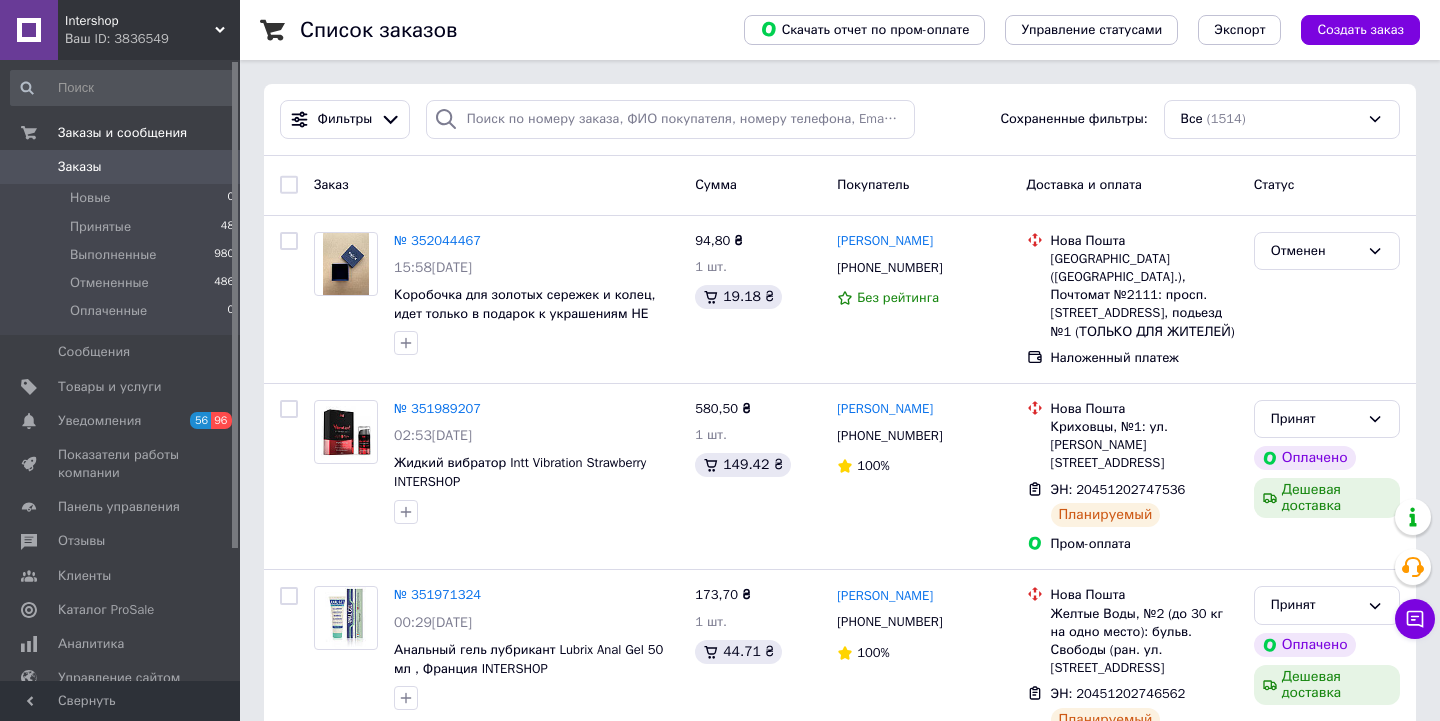 click on "Ваш ID: 3836549" at bounding box center (152, 39) 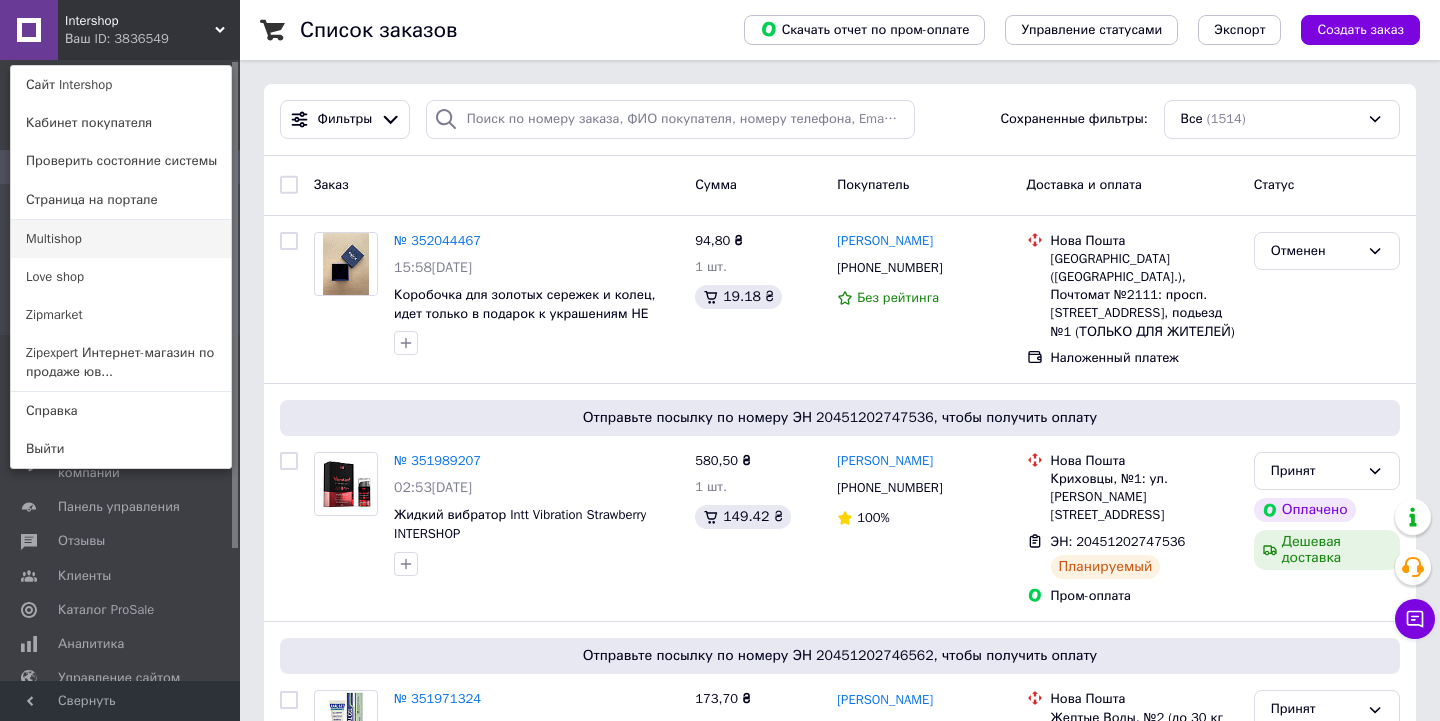 click on "Multishop" at bounding box center (121, 239) 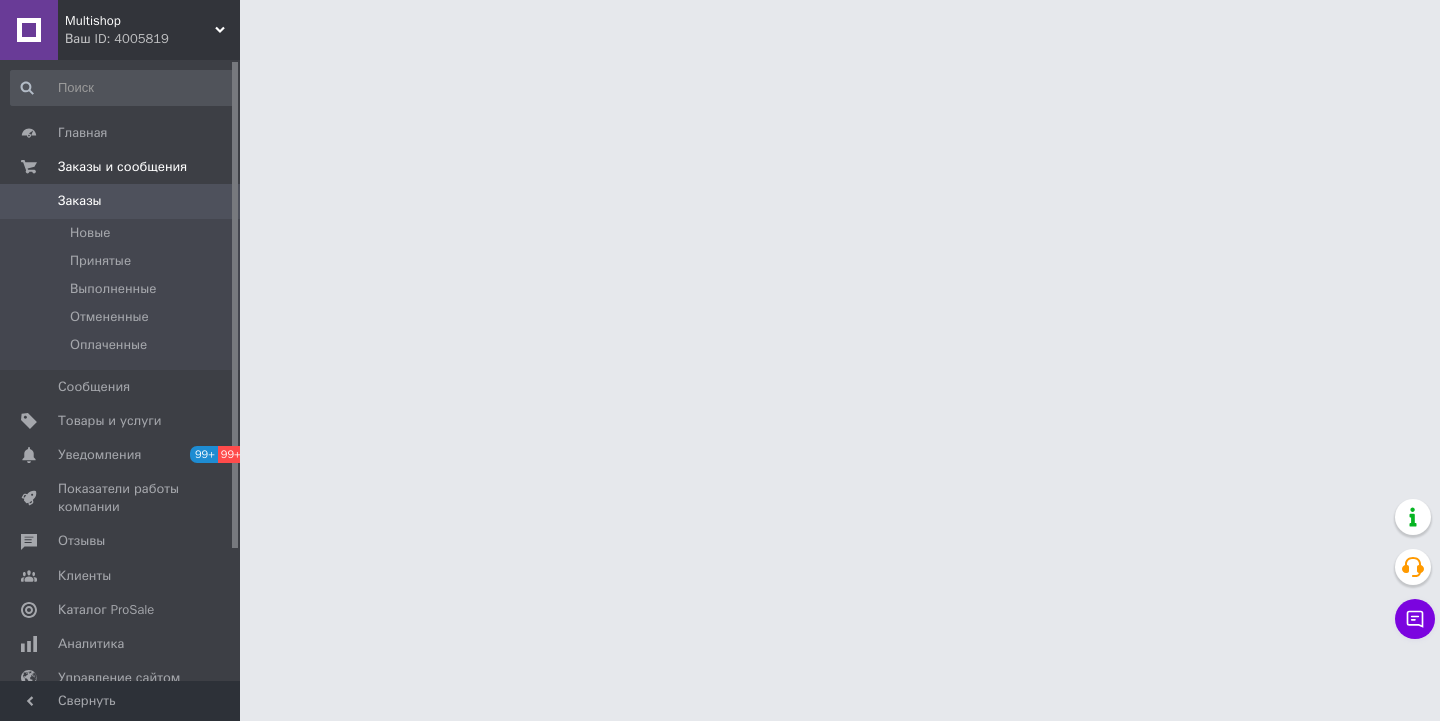 scroll, scrollTop: 0, scrollLeft: 0, axis: both 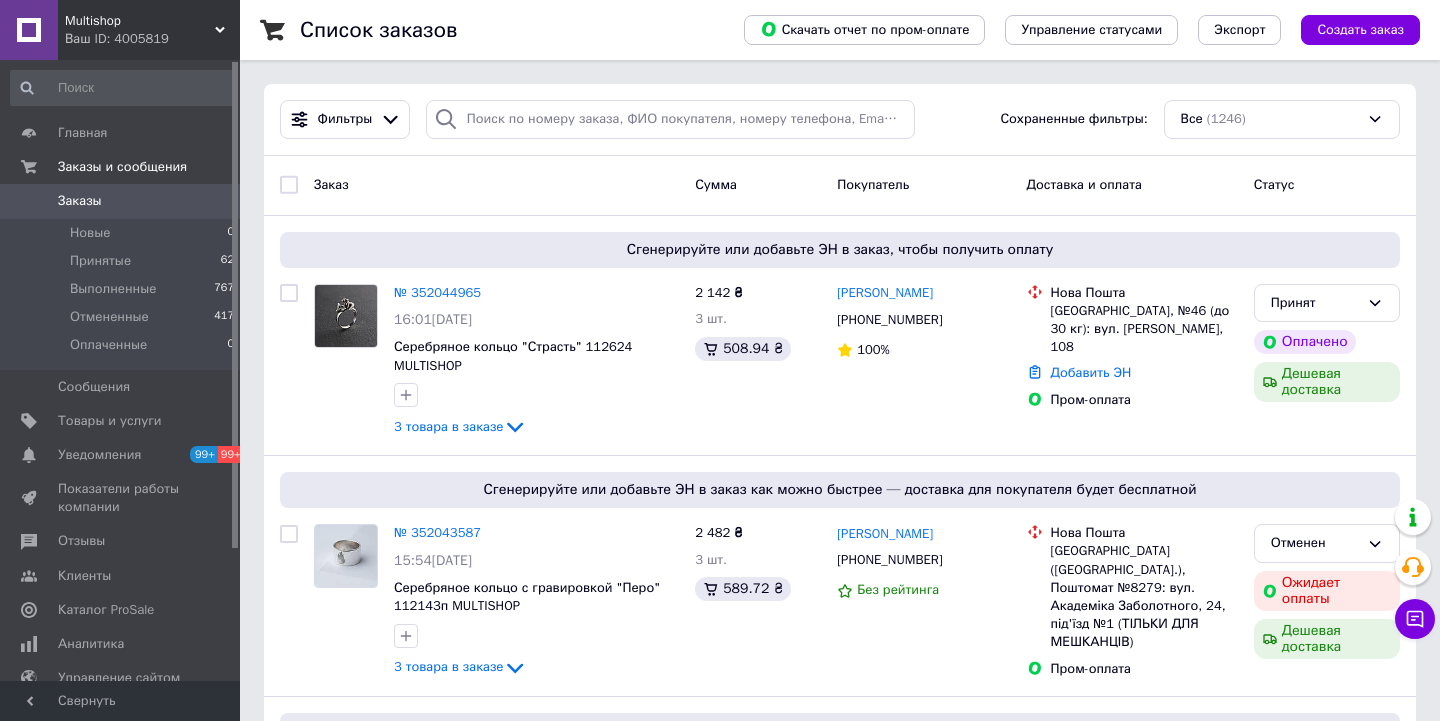 click on "Multishop" at bounding box center (140, 21) 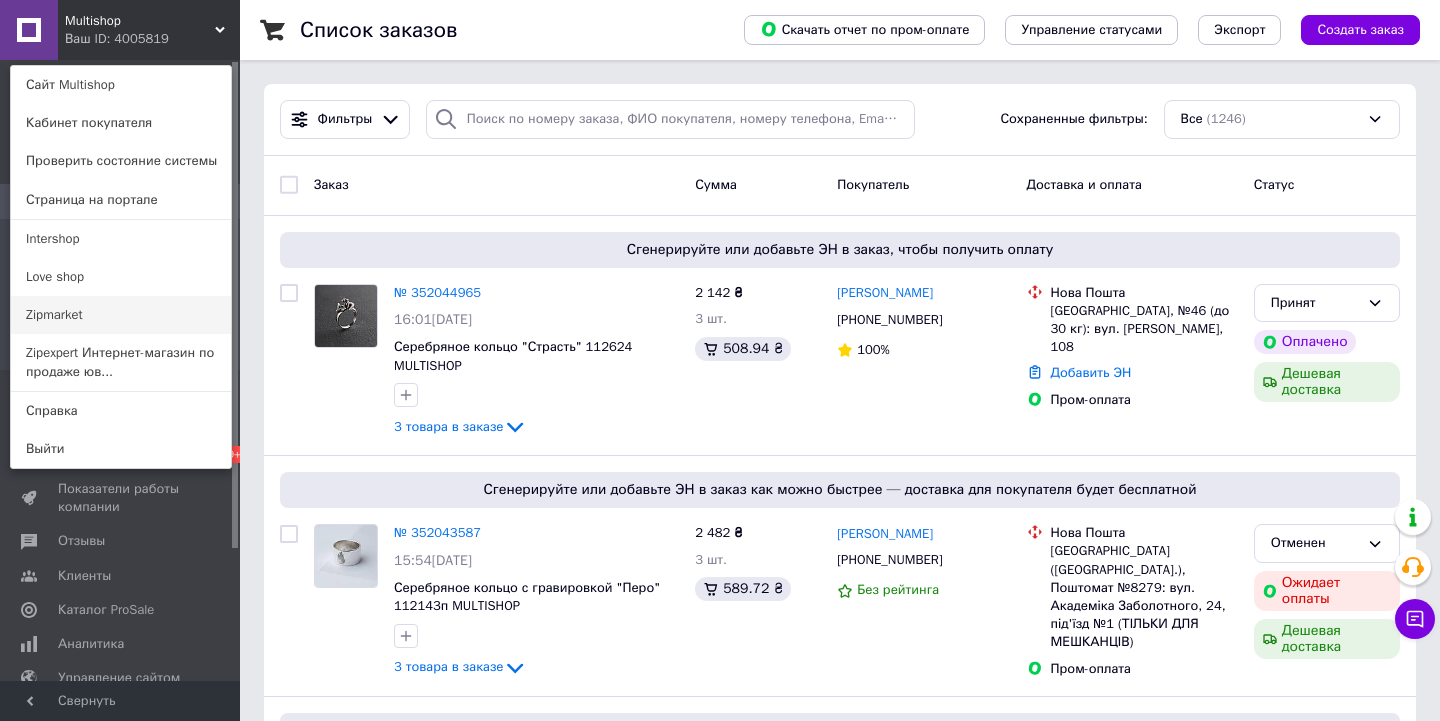 click on "Zipmarket" at bounding box center (121, 315) 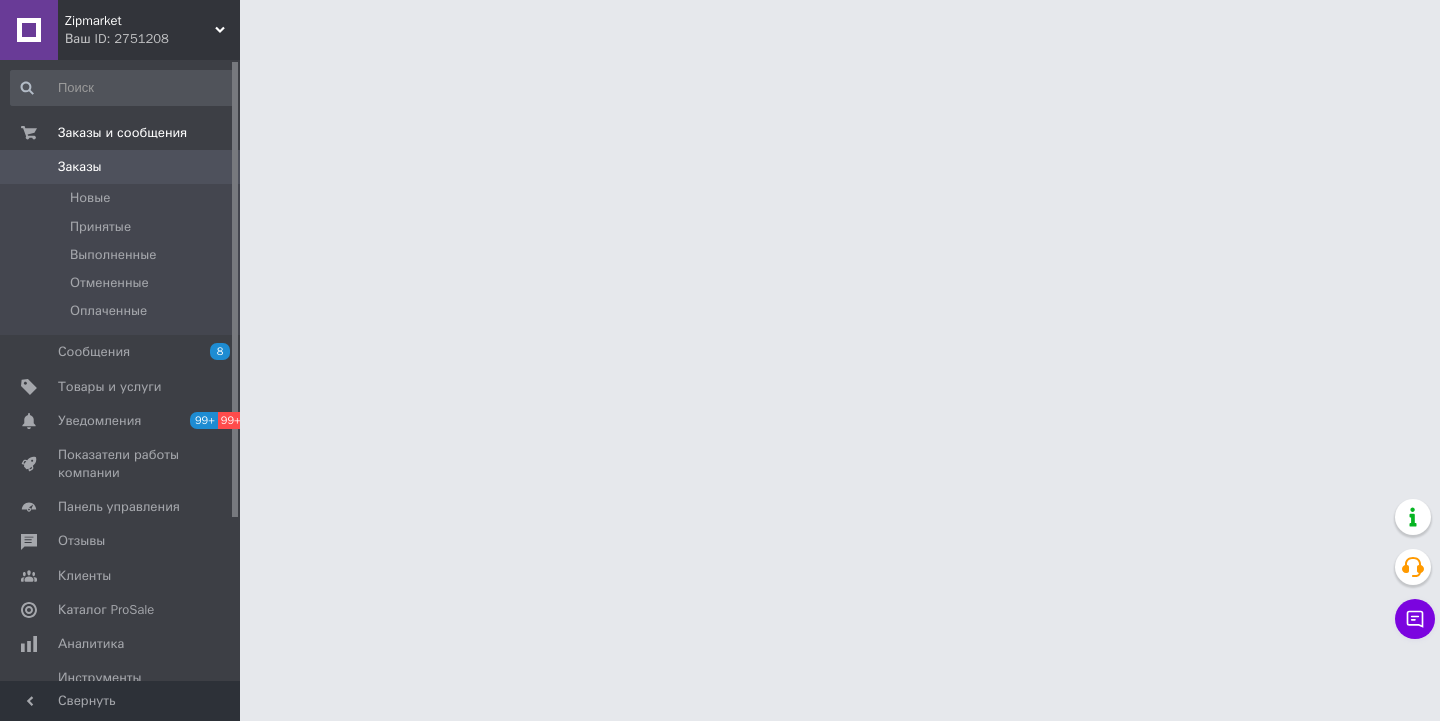 scroll, scrollTop: 0, scrollLeft: 0, axis: both 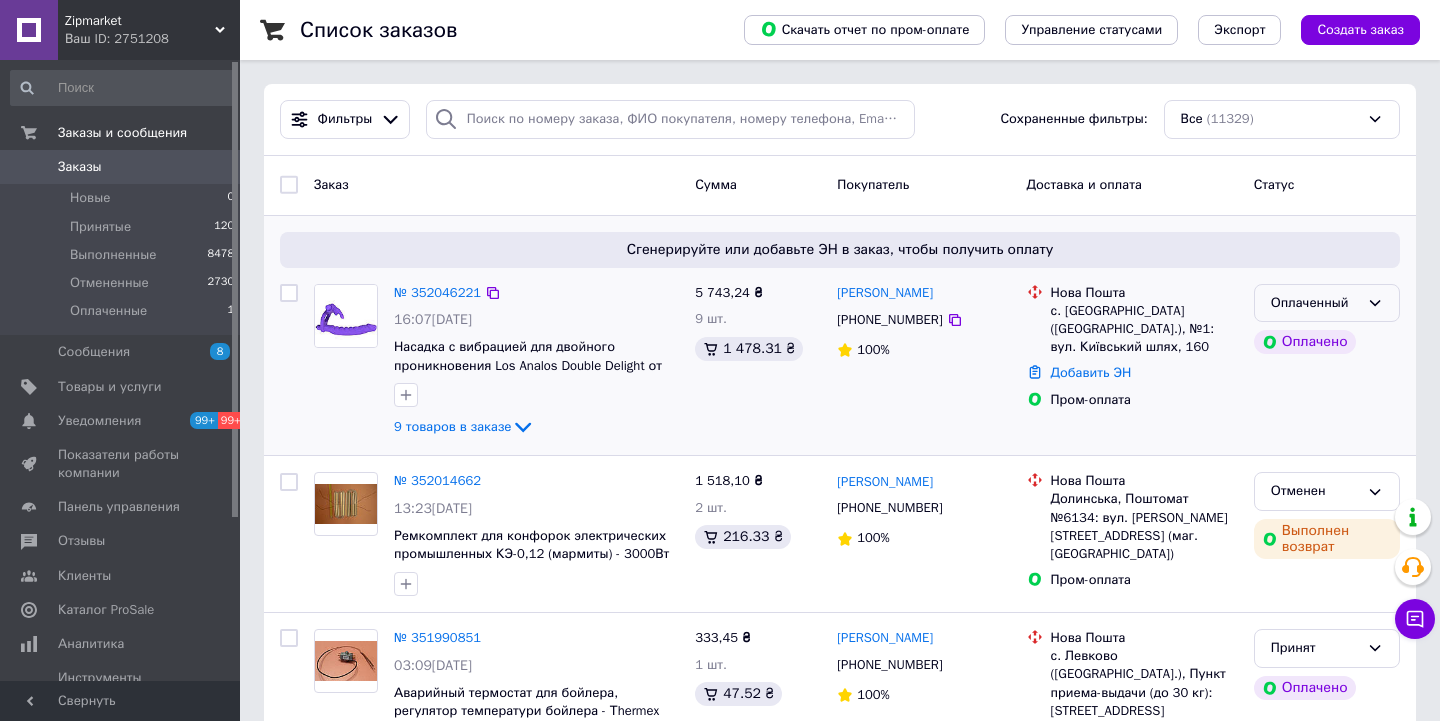 click on "Оплаченный" at bounding box center (1315, 303) 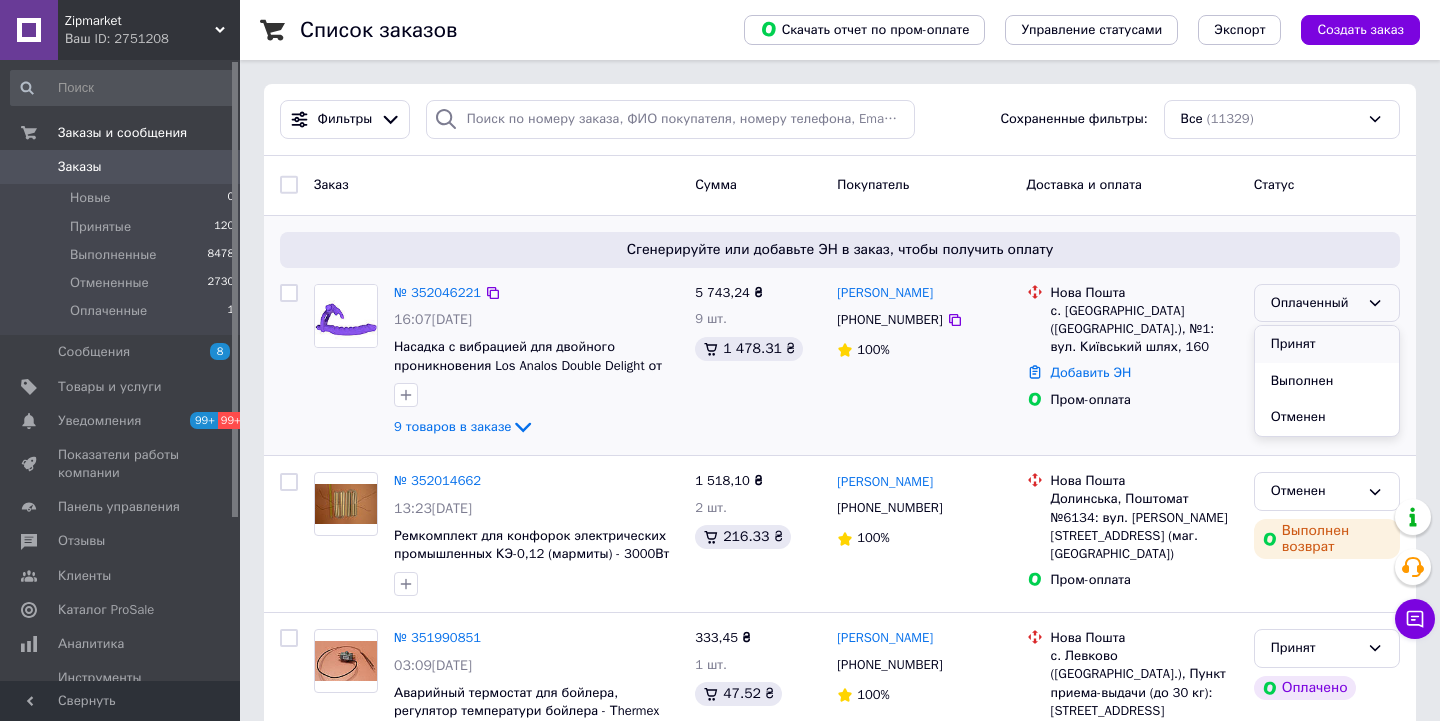 click on "Принят" at bounding box center [1327, 344] 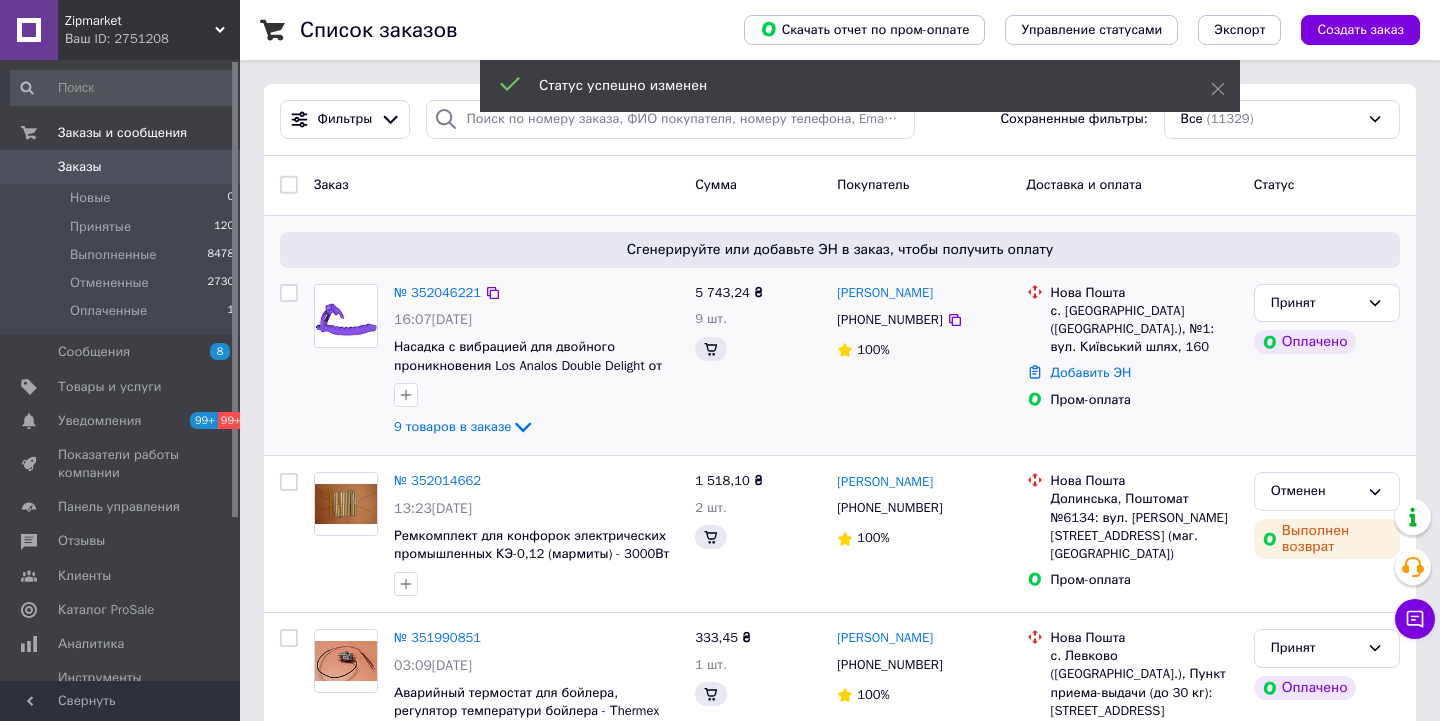 click on "№ 352046221" at bounding box center (437, 292) 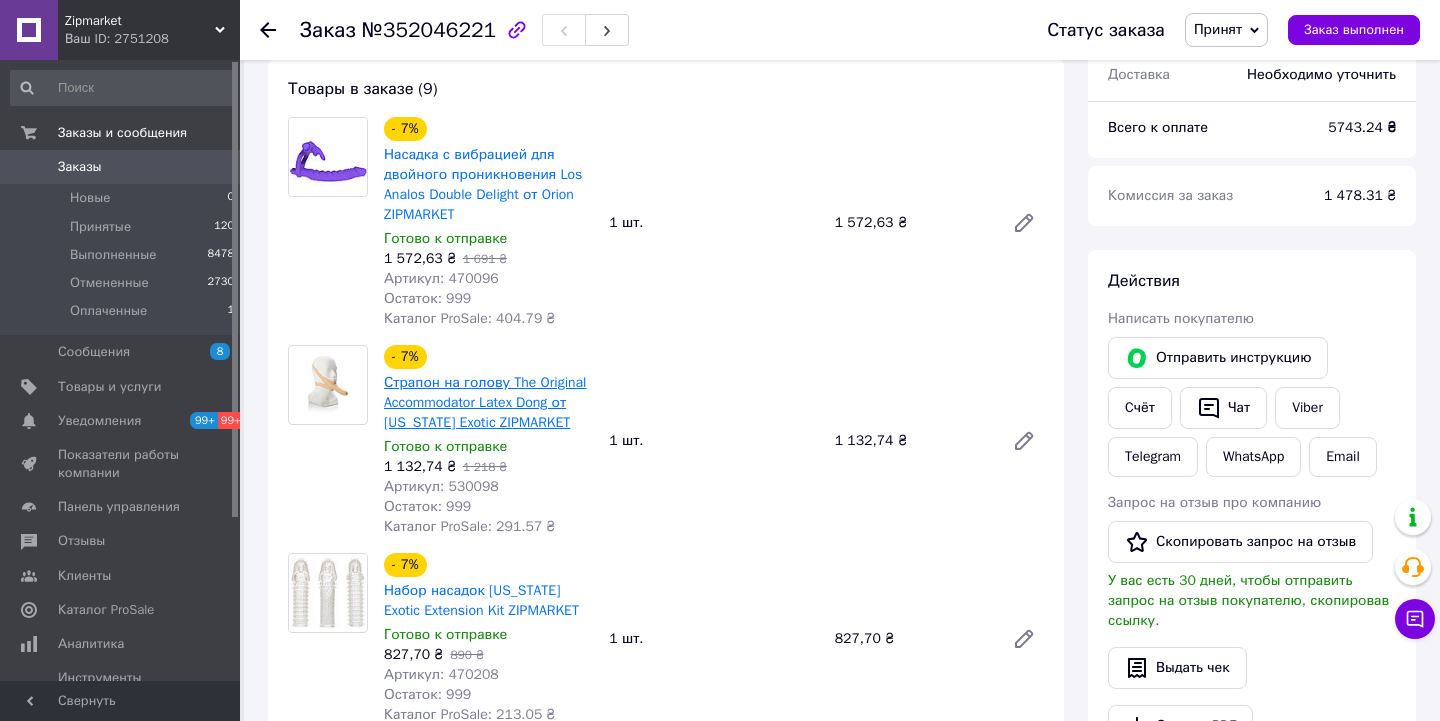 scroll, scrollTop: 662, scrollLeft: 0, axis: vertical 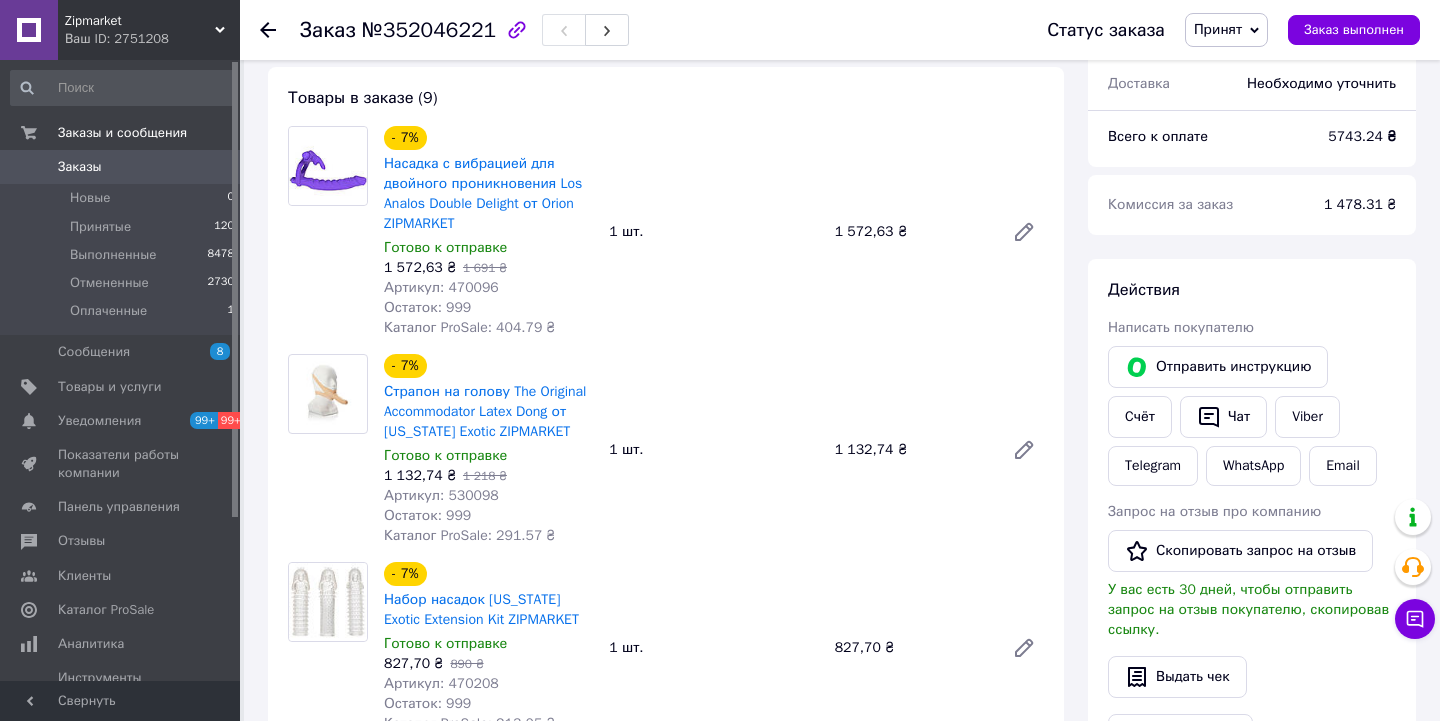 click on "Артикул: 470096" at bounding box center (441, 287) 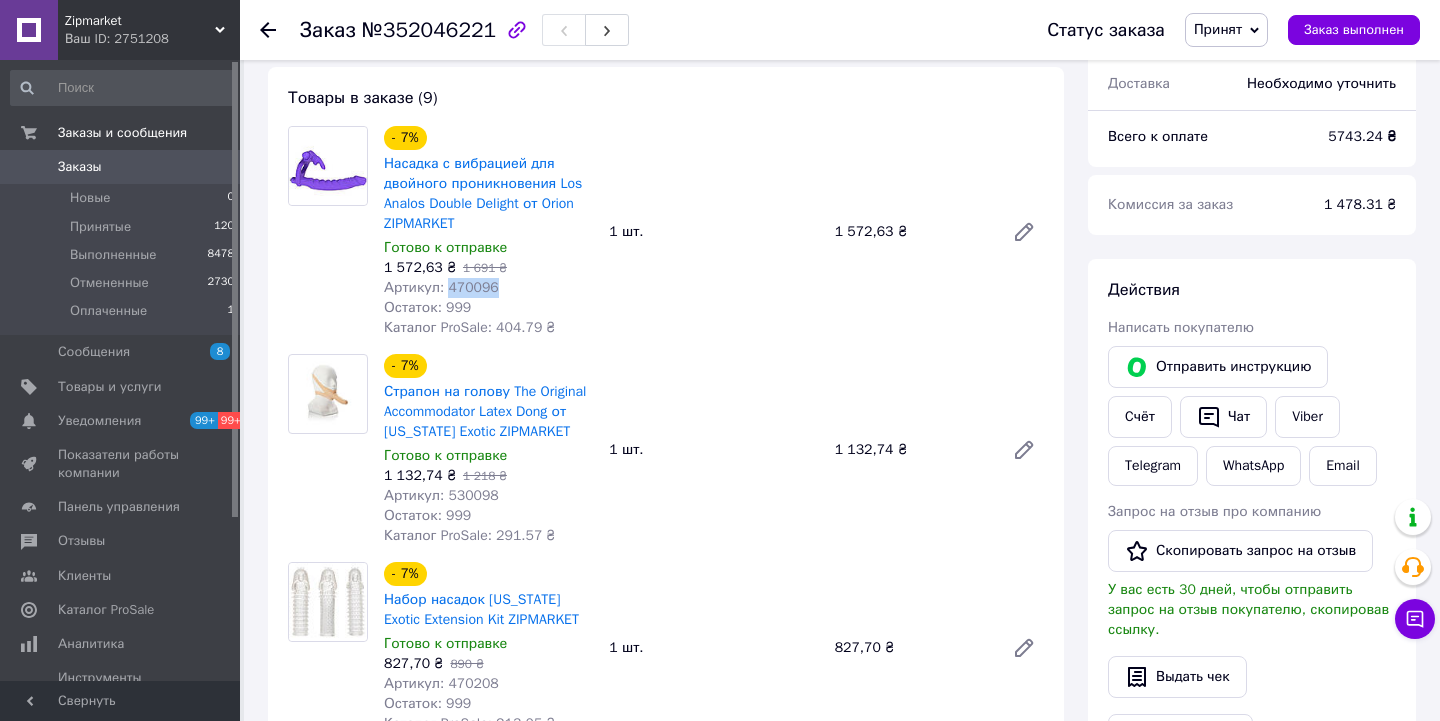 click on "Артикул: 470096" at bounding box center [441, 287] 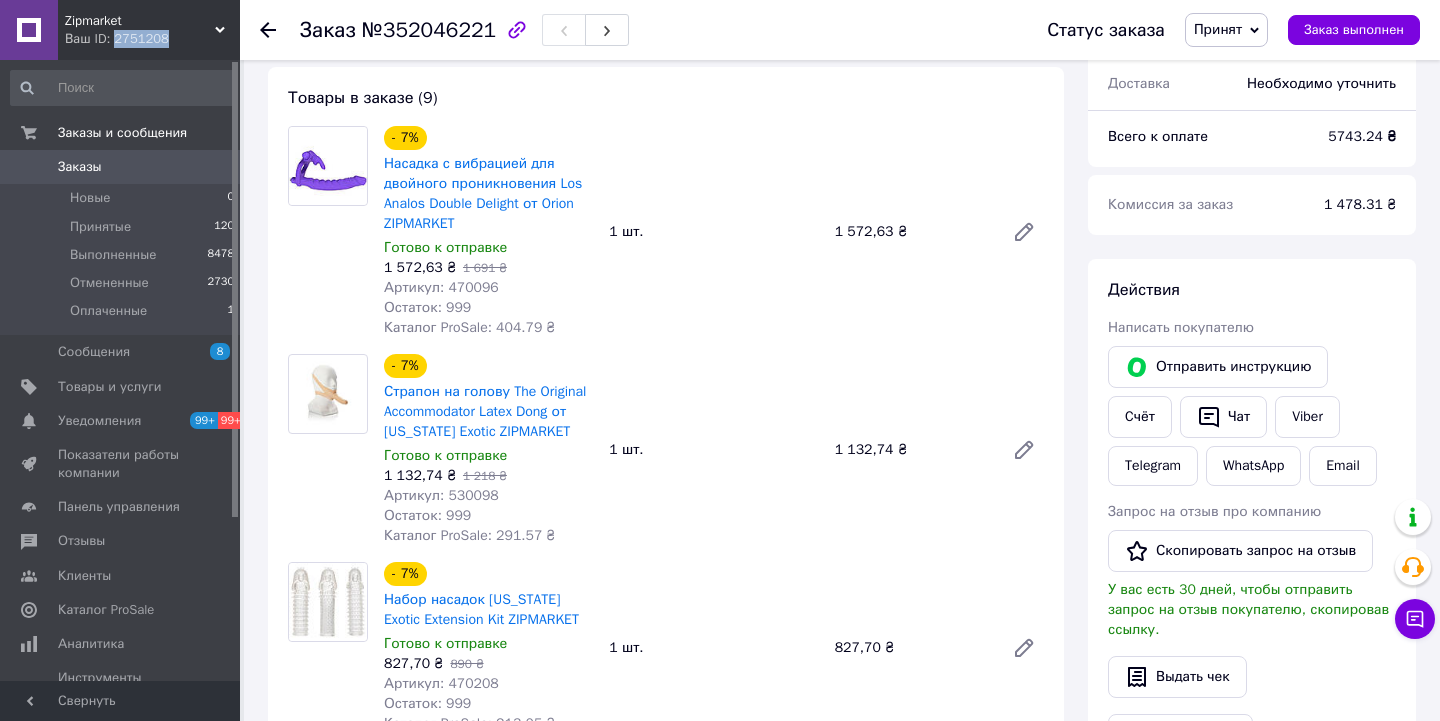 click on "Ваш ID: 2751208" at bounding box center (152, 39) 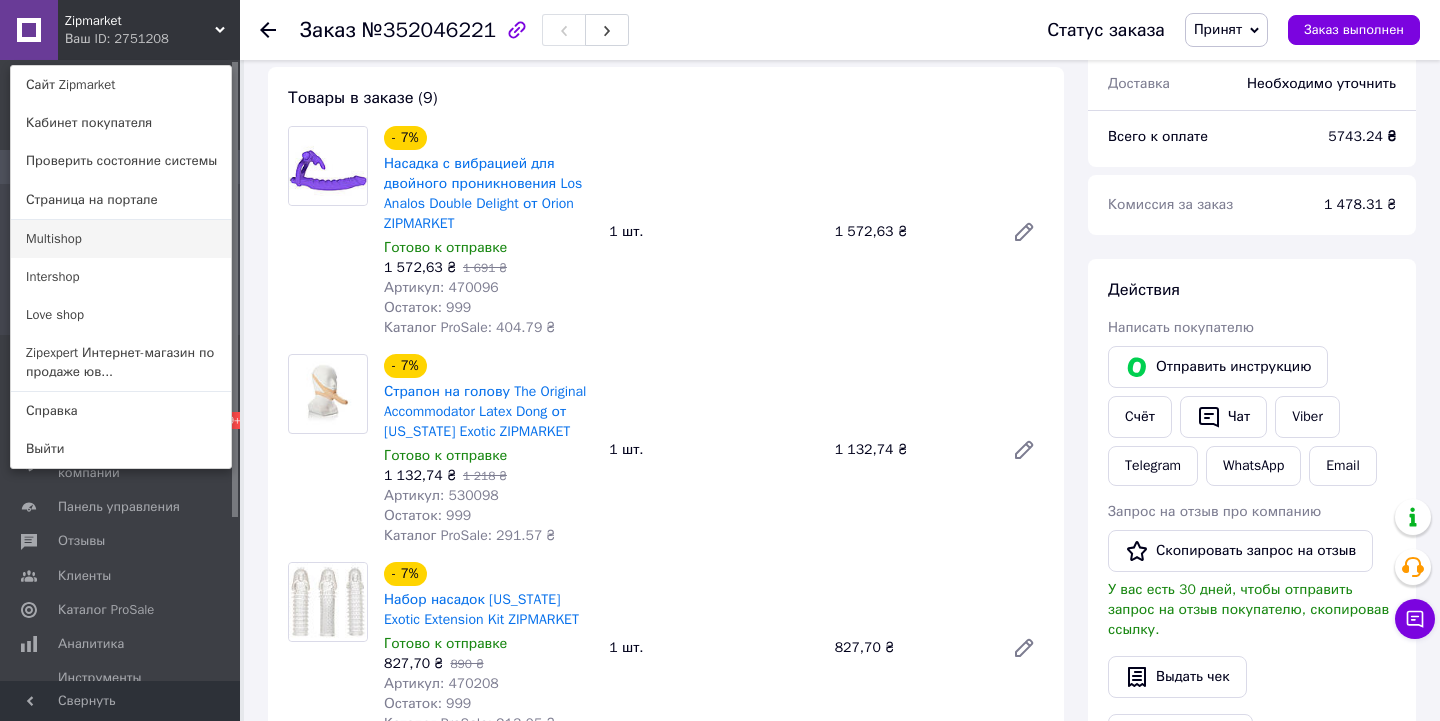 click on "Multishop" at bounding box center (121, 239) 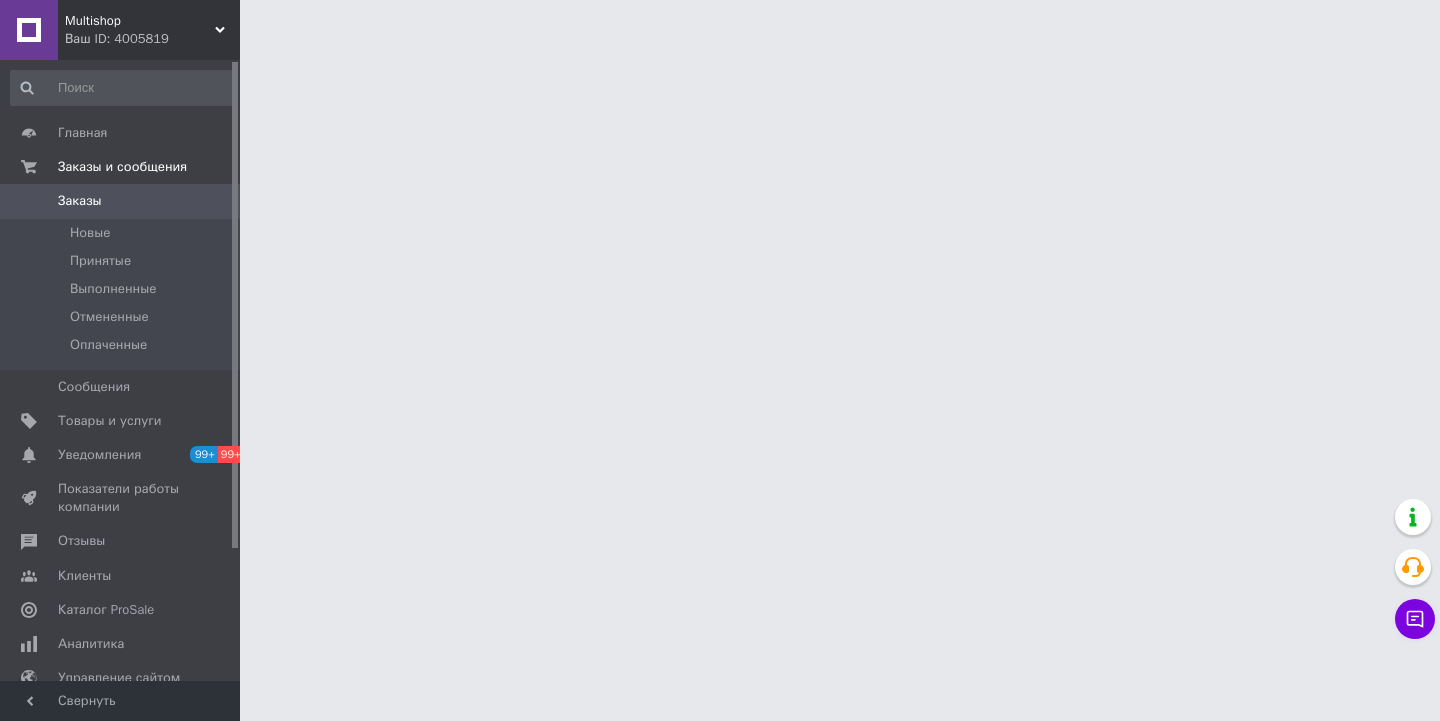 scroll, scrollTop: 0, scrollLeft: 0, axis: both 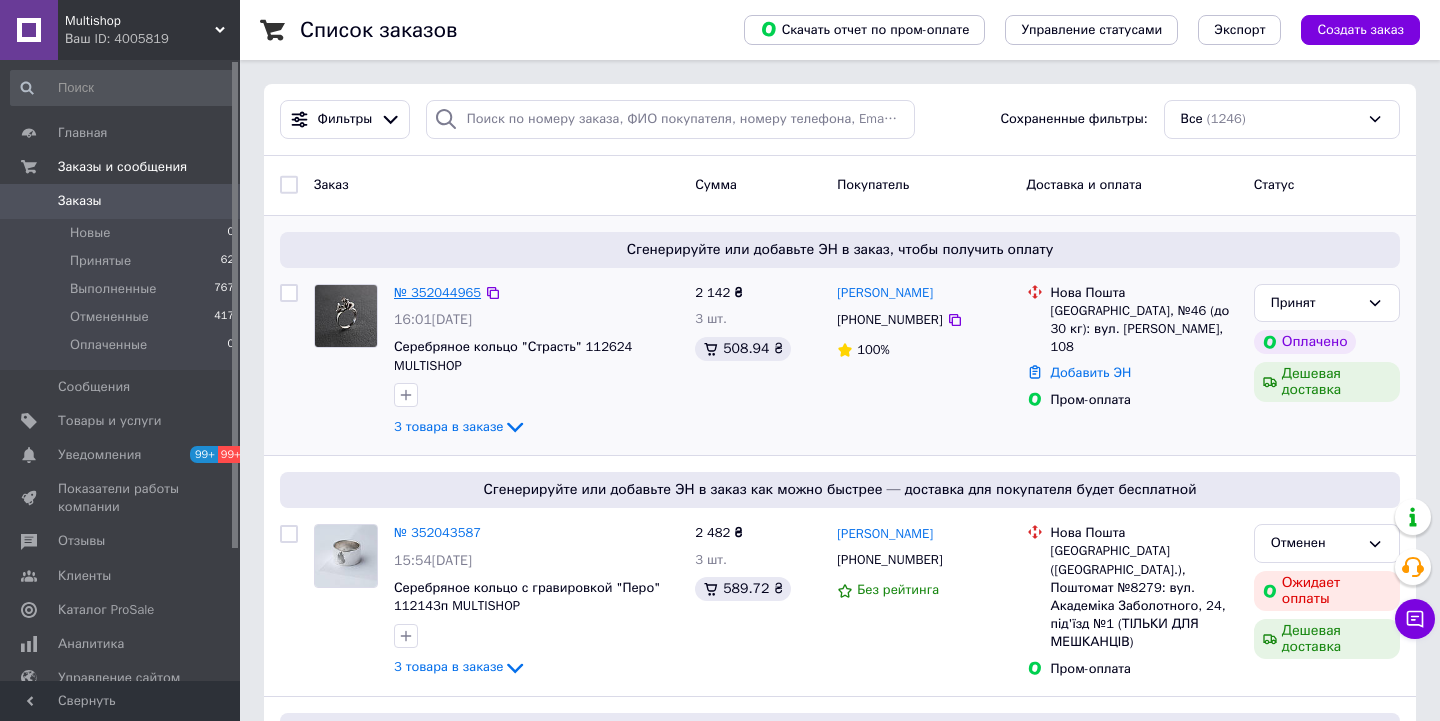 click on "№ 352044965" at bounding box center [437, 292] 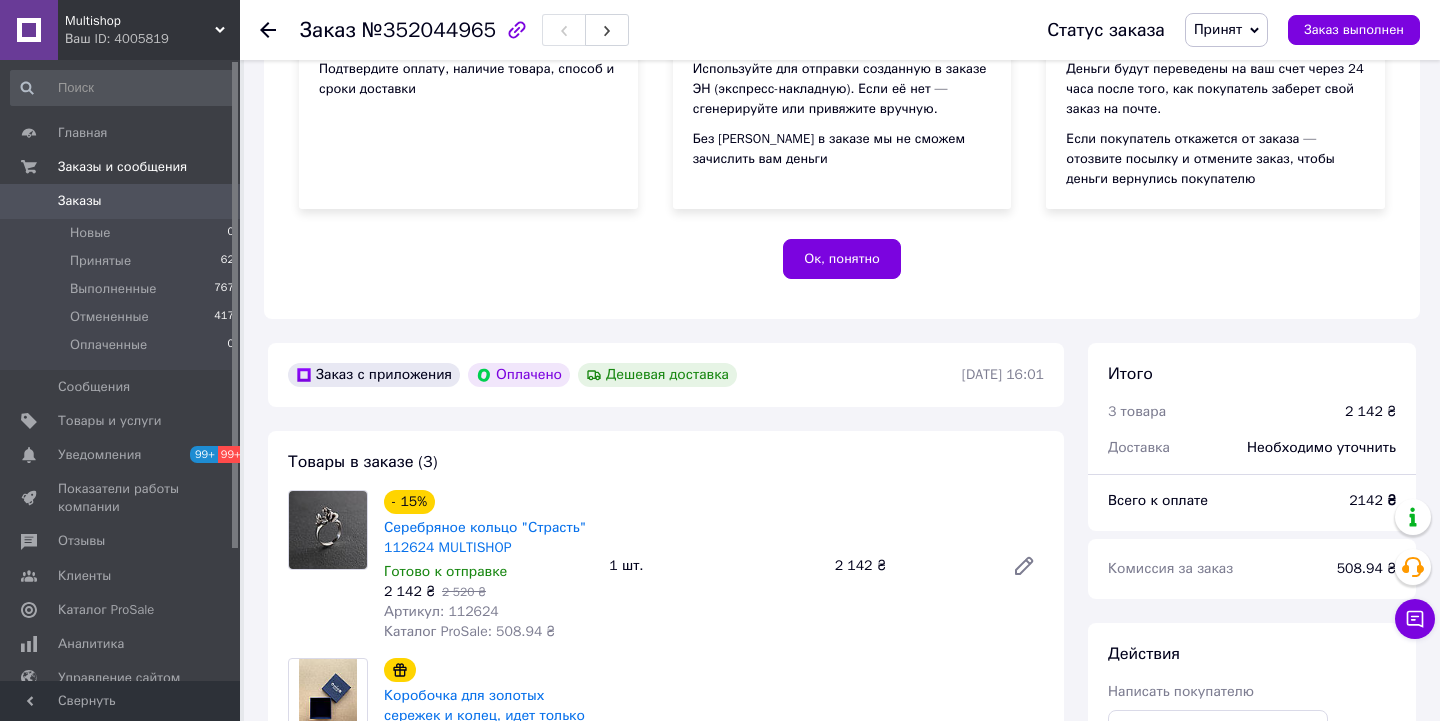 scroll, scrollTop: 299, scrollLeft: 0, axis: vertical 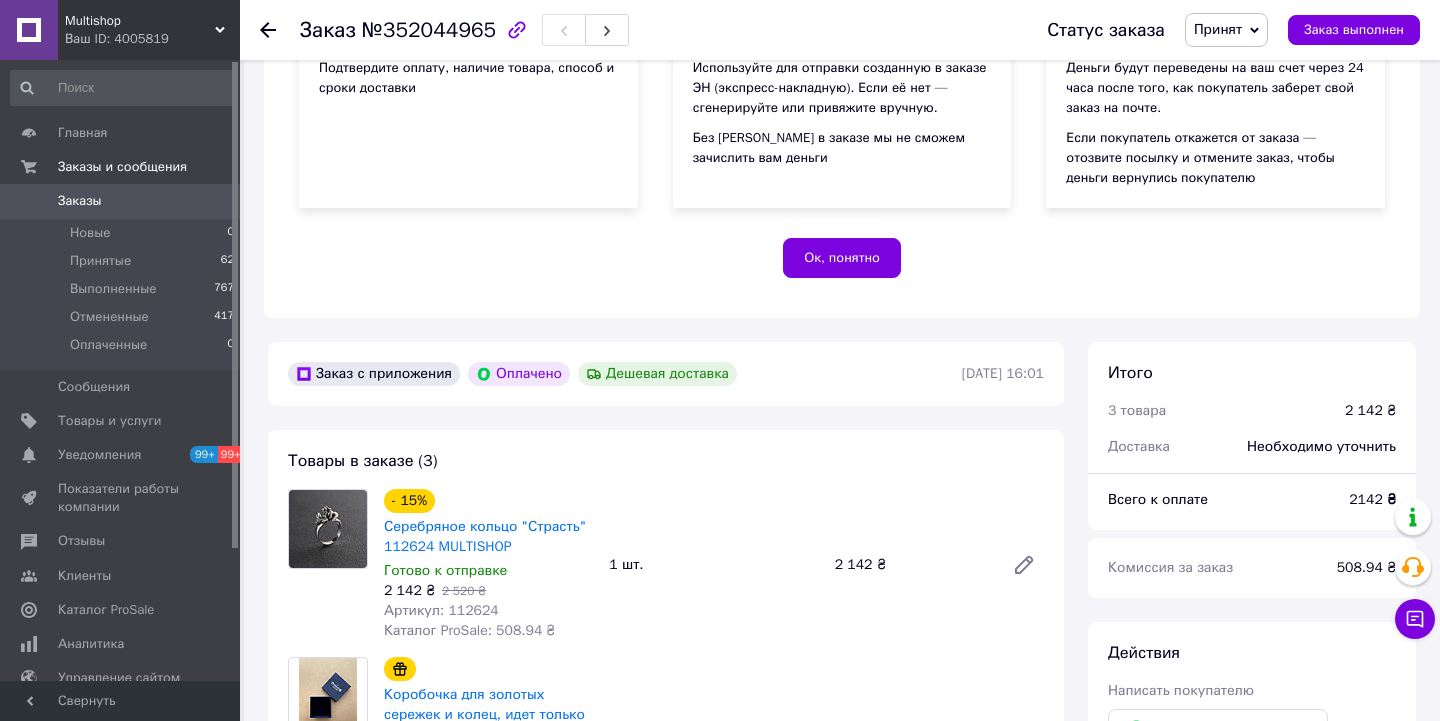 click on "Артикул: 112624" at bounding box center [441, 610] 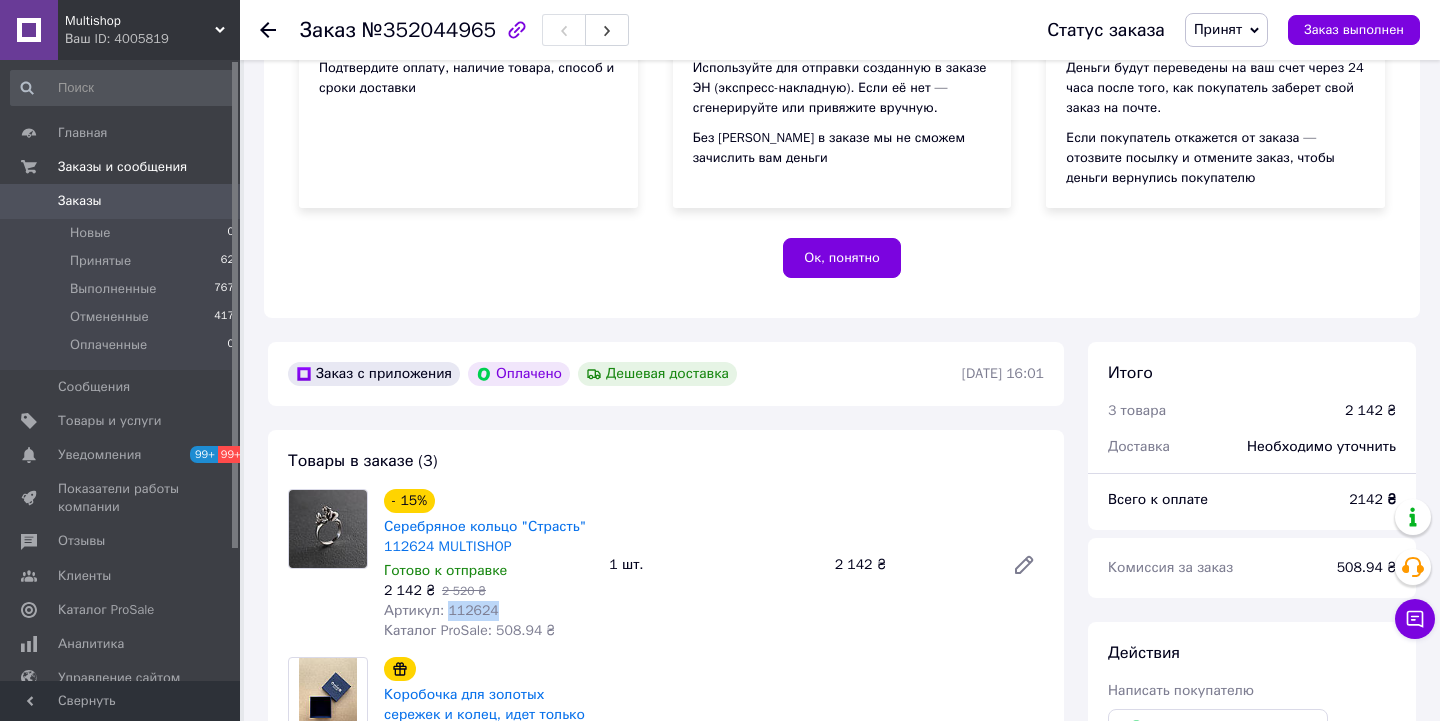 click on "Артикул: 112624" at bounding box center (441, 610) 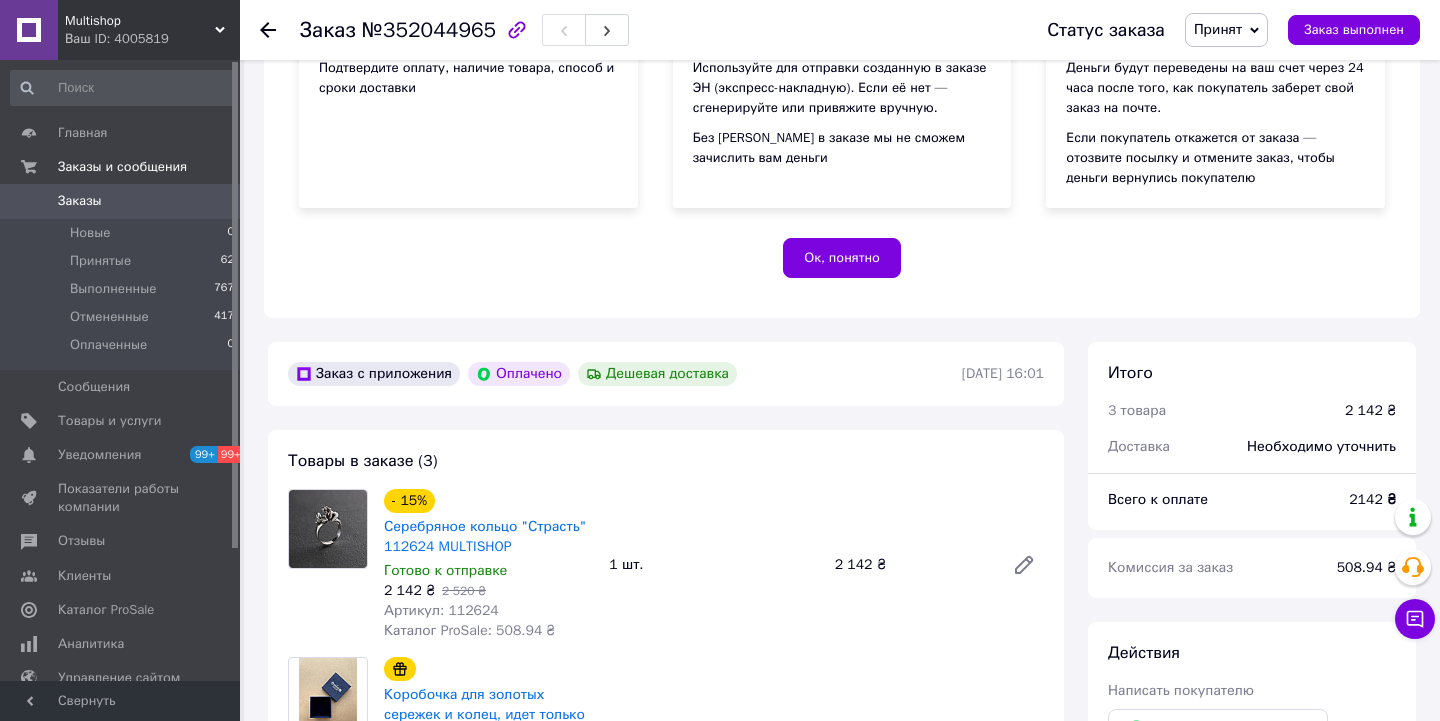 click on "№352044965" at bounding box center (429, 30) 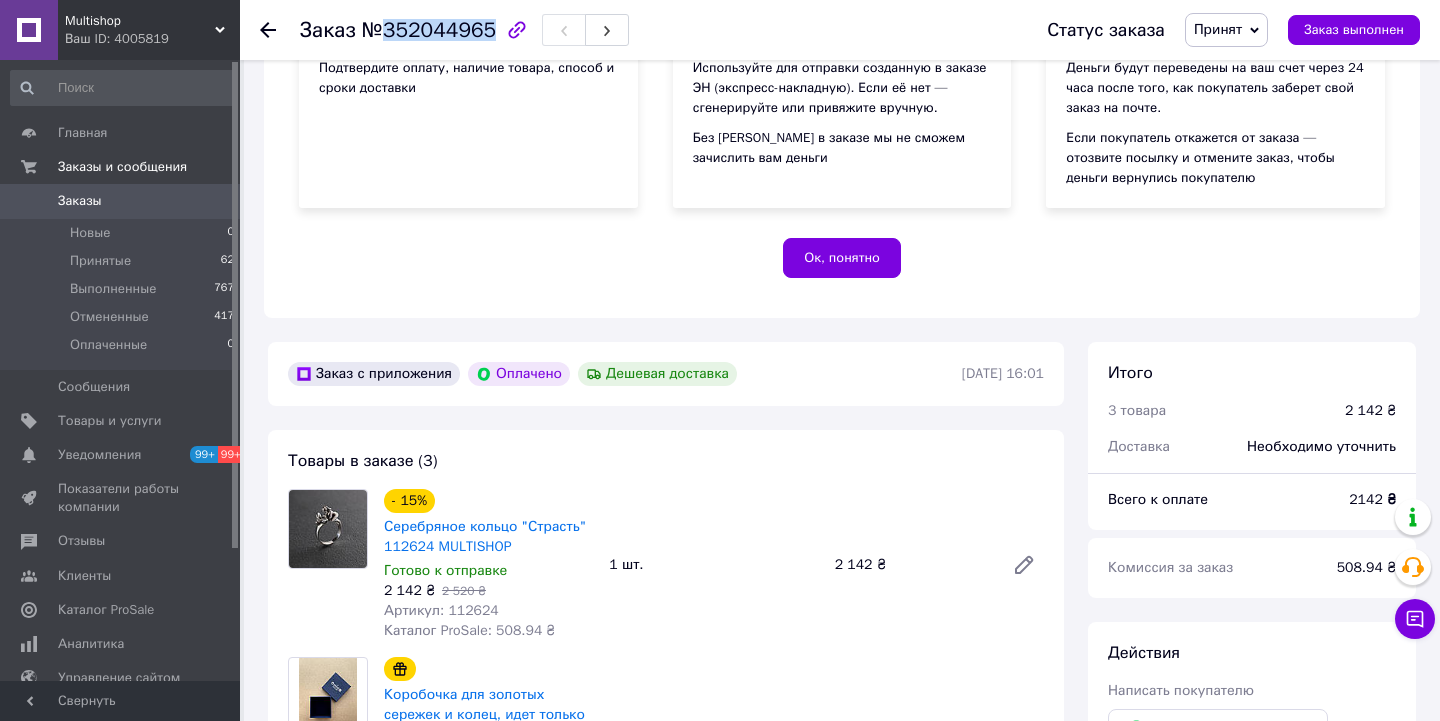 click on "№352044965" at bounding box center [429, 30] 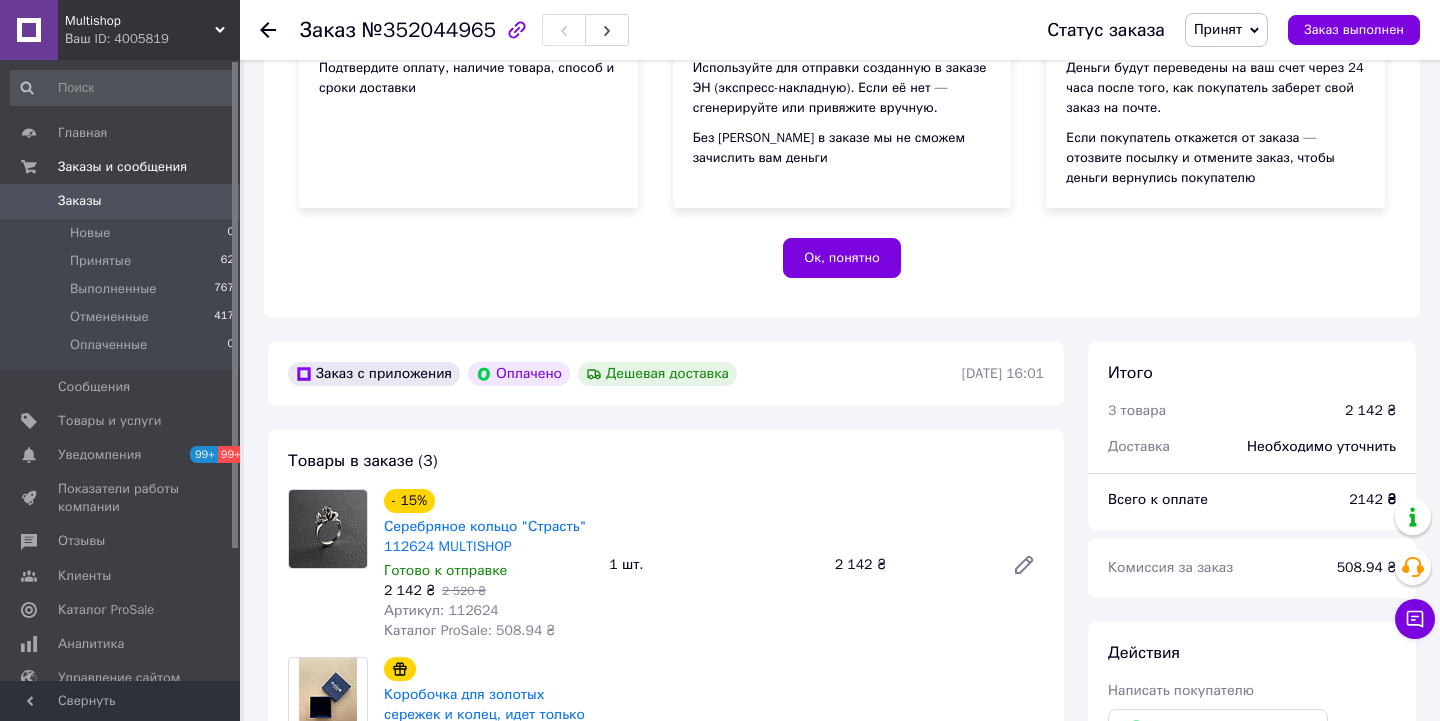 click on "Multishop Ваш ID: 4005819" at bounding box center [149, 30] 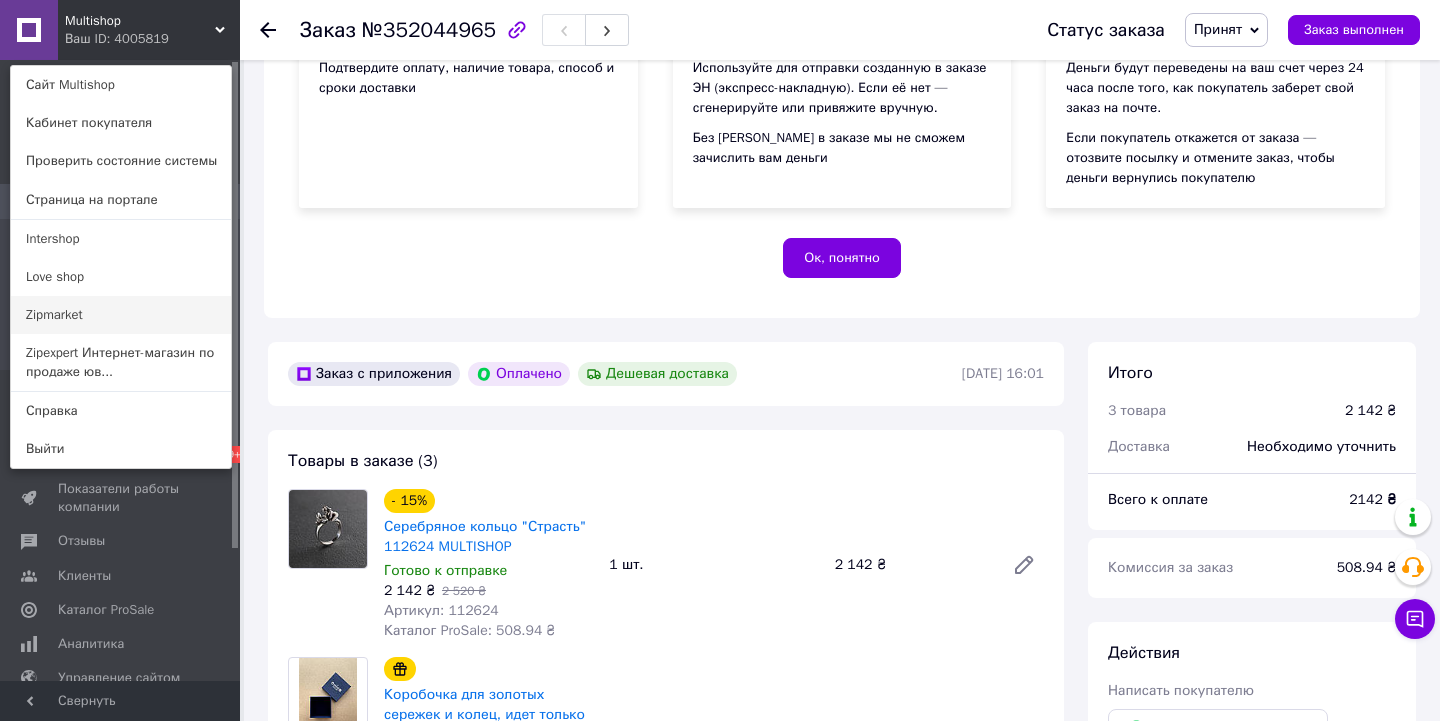 click on "Zipmarket" at bounding box center [121, 315] 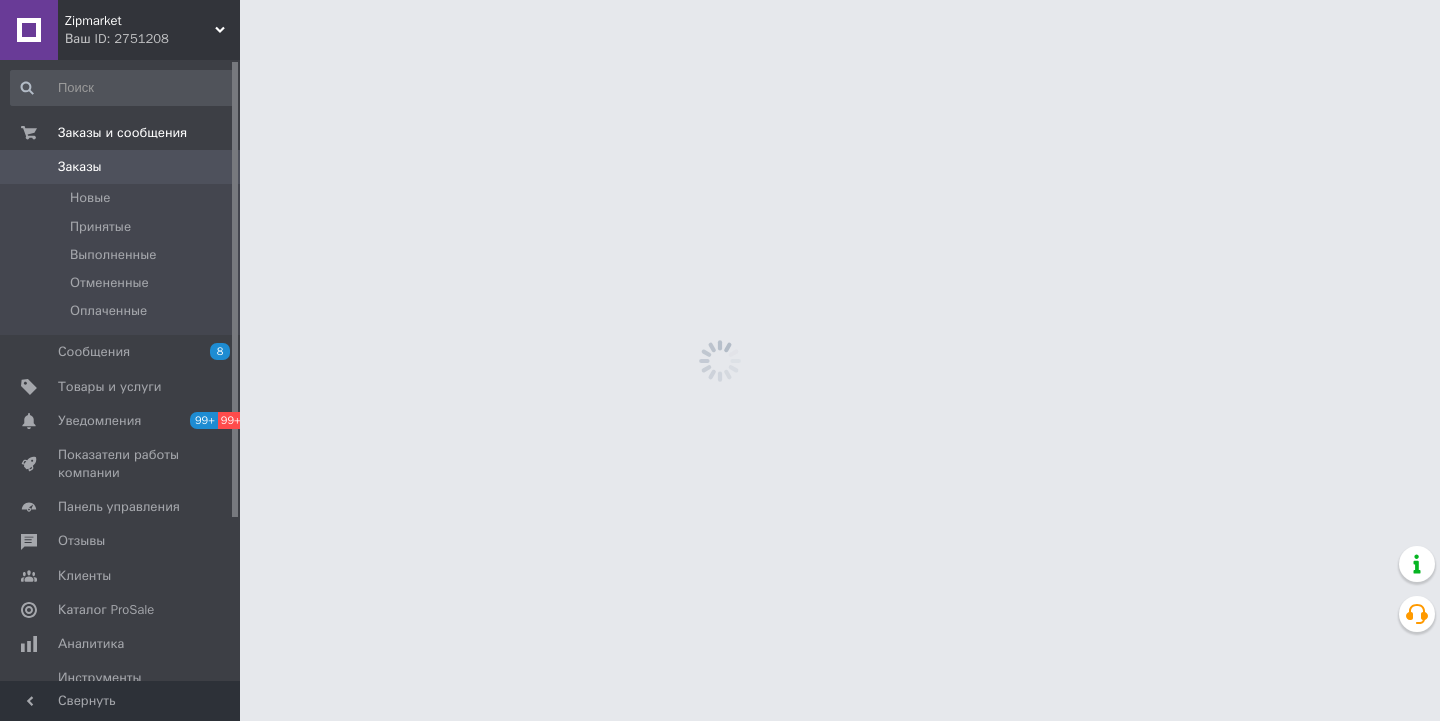 scroll, scrollTop: 0, scrollLeft: 0, axis: both 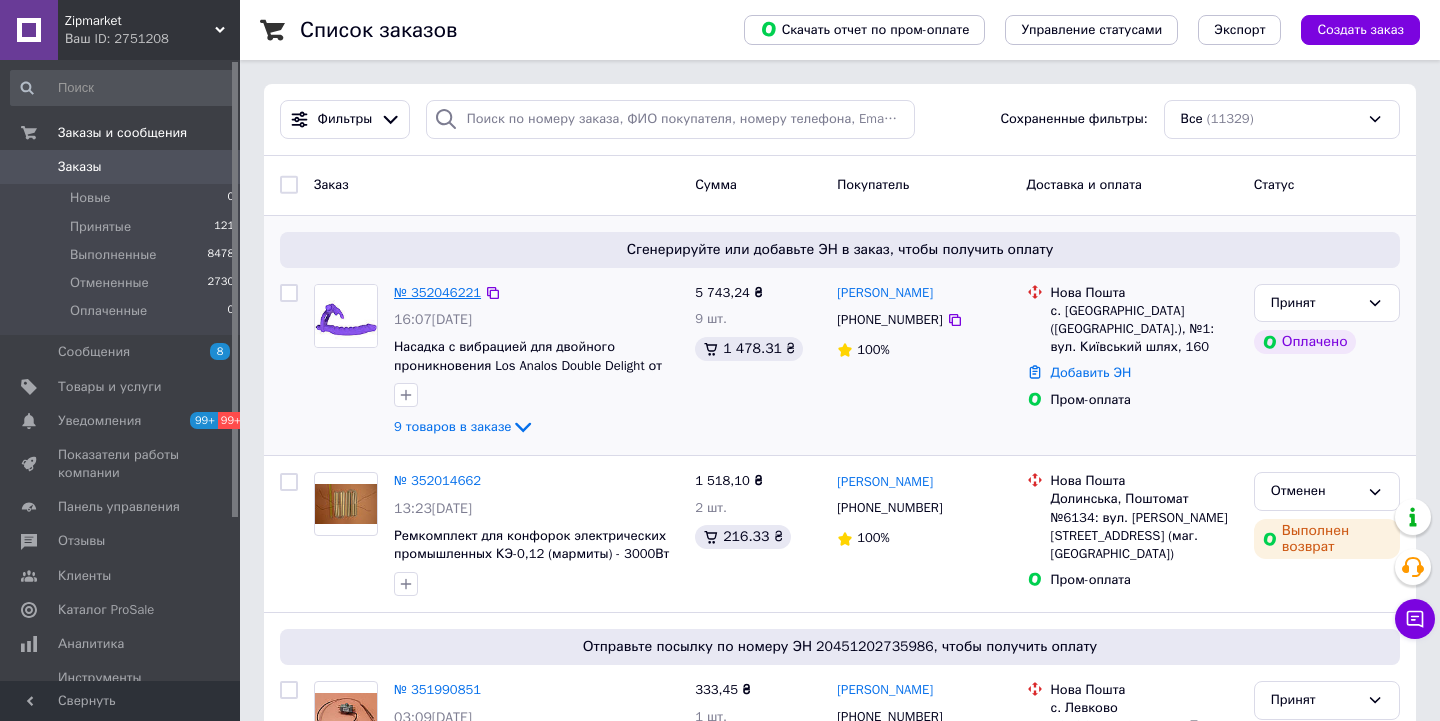 click on "№ 352046221" at bounding box center (437, 292) 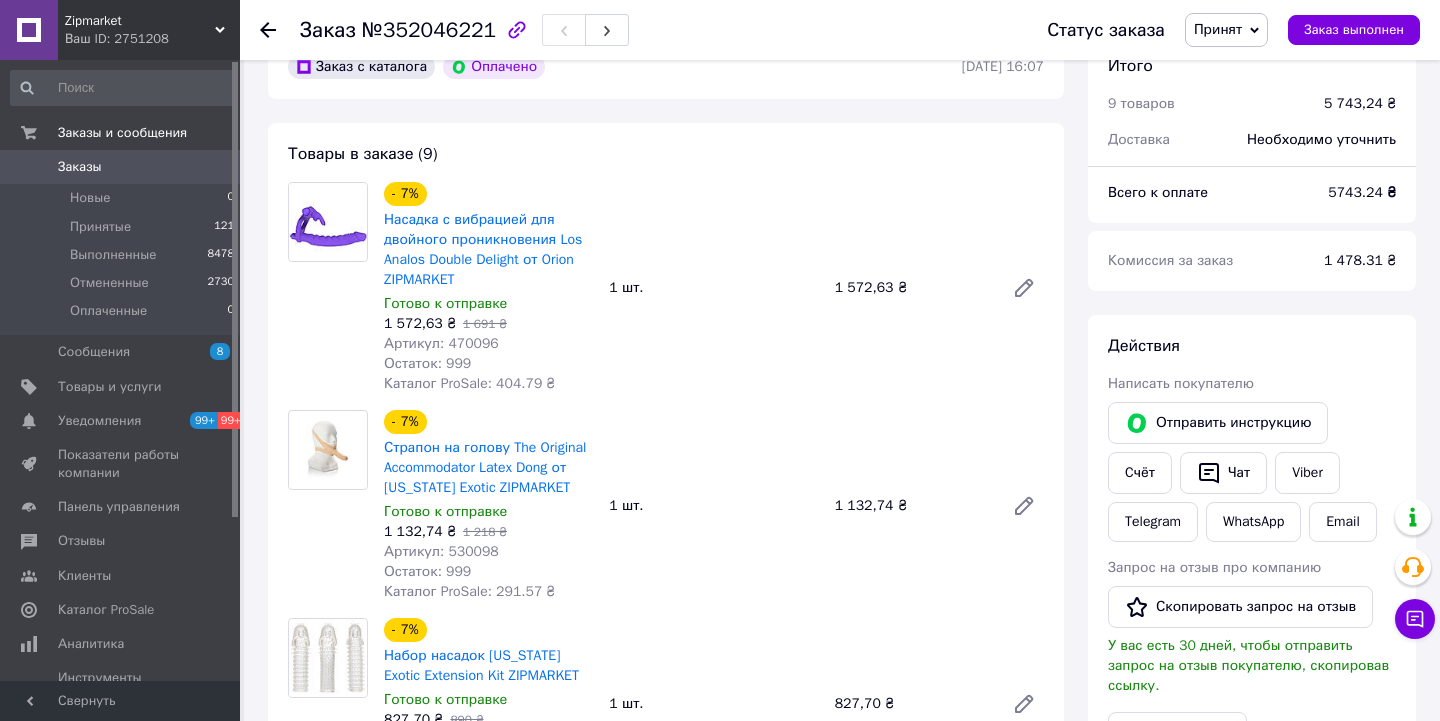 scroll, scrollTop: 651, scrollLeft: 0, axis: vertical 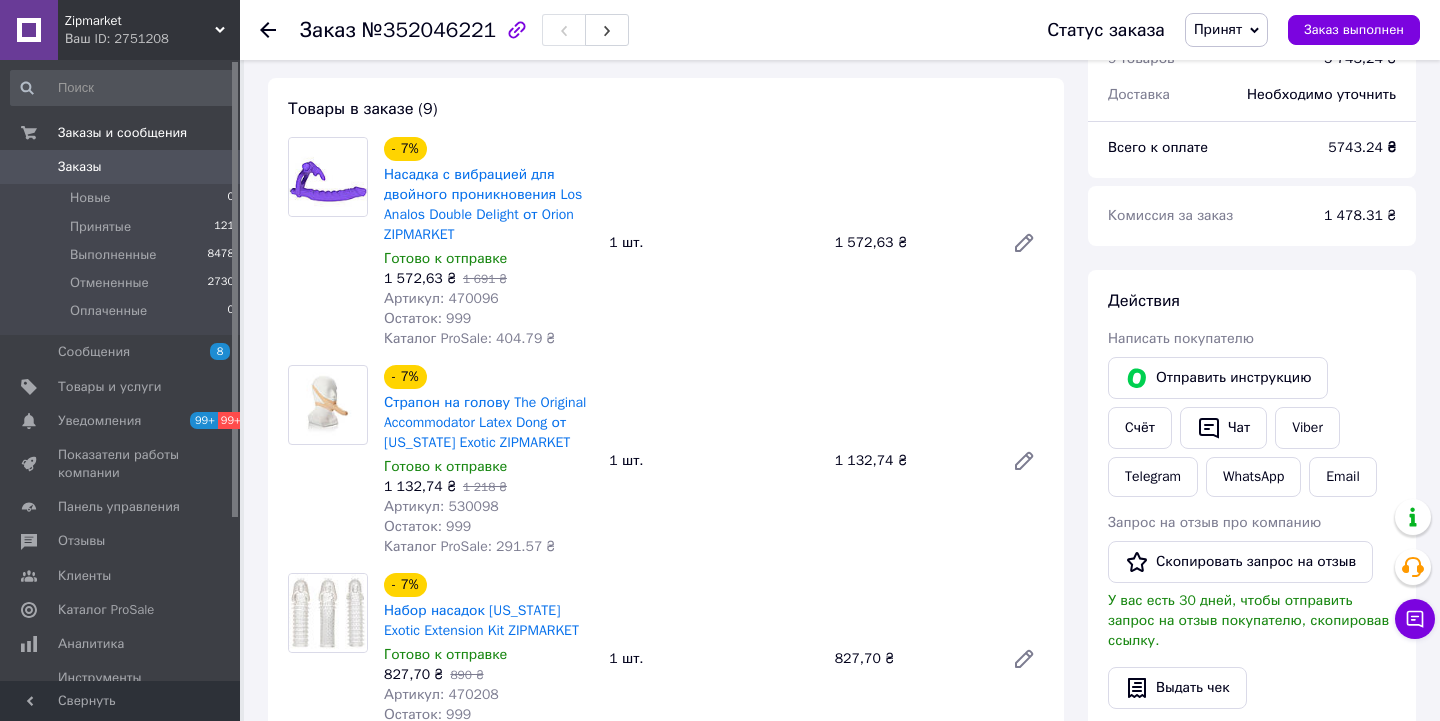 click on "Артикул: 530098" at bounding box center (441, 506) 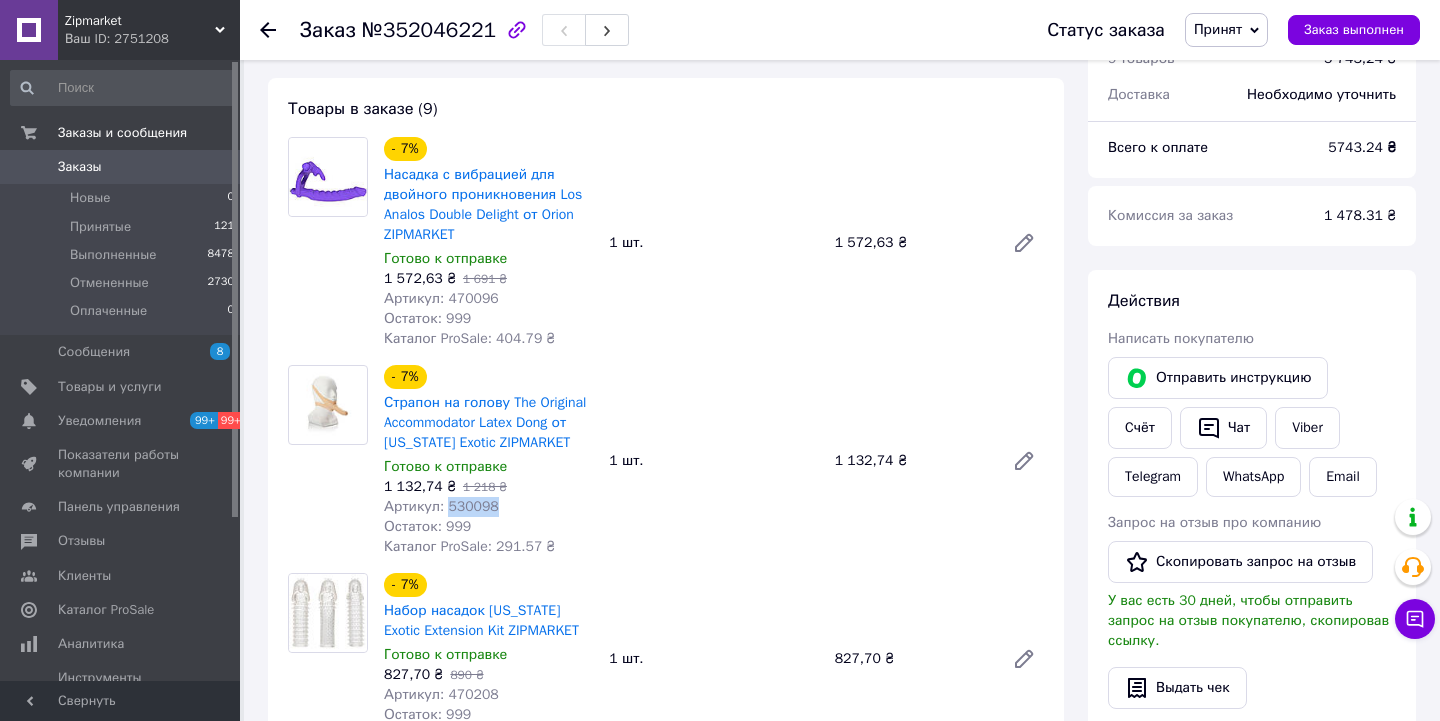 click on "Артикул: 530098" at bounding box center (441, 506) 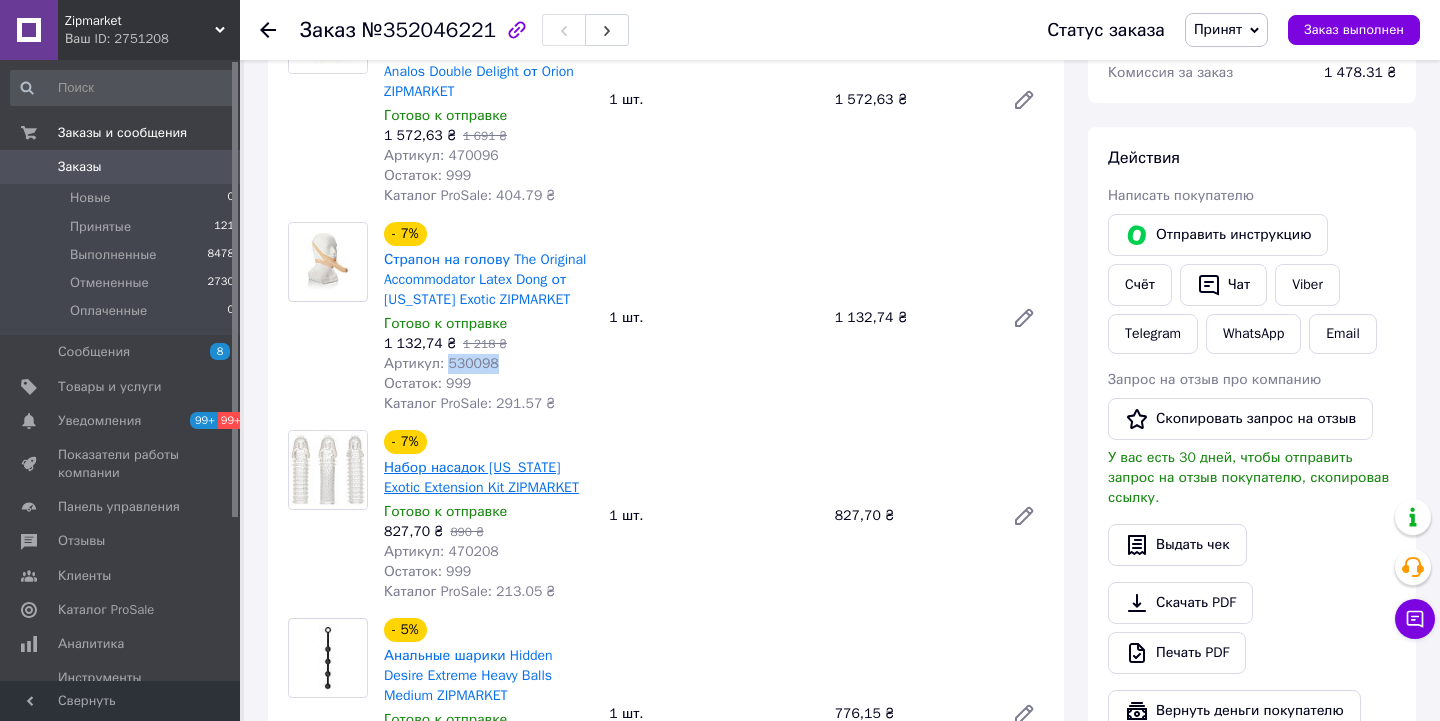 scroll, scrollTop: 803, scrollLeft: 0, axis: vertical 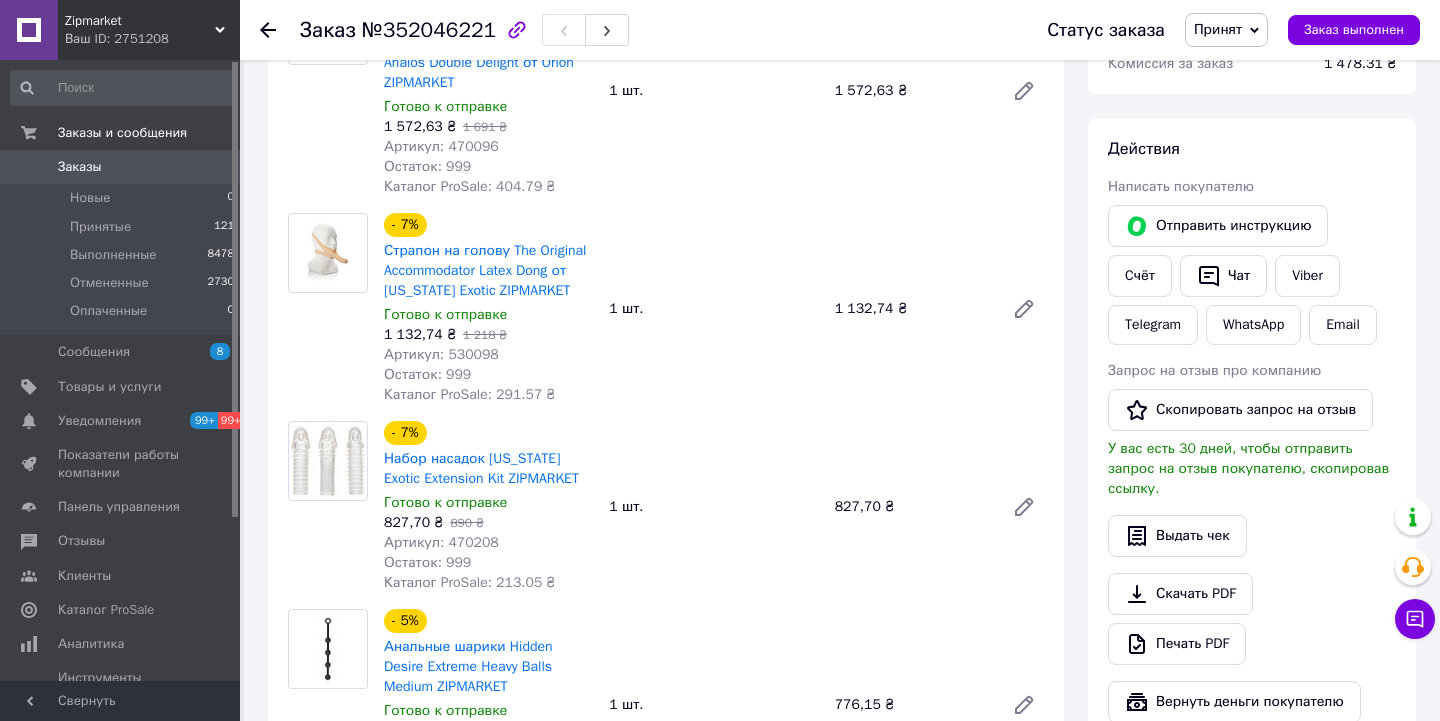 click on "Артикул: 470208" at bounding box center (441, 542) 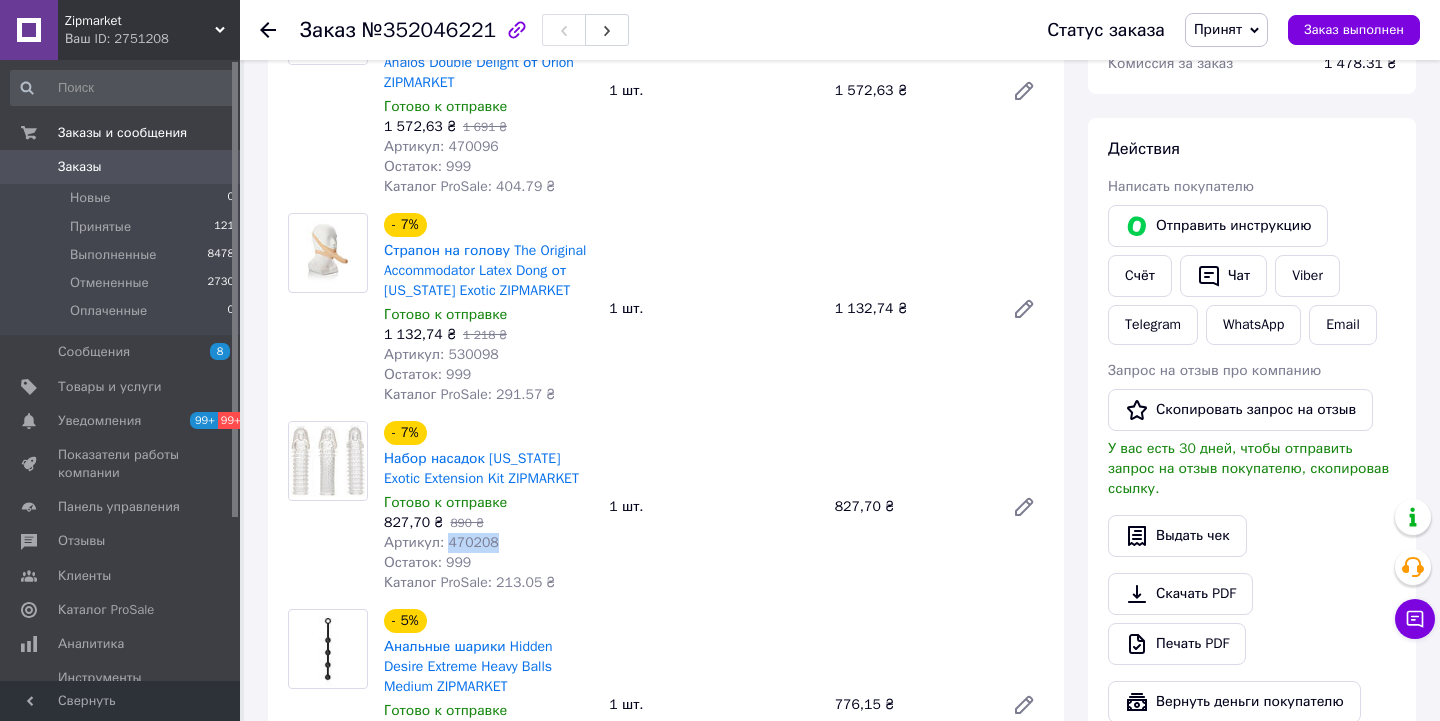 click on "Артикул: 470208" at bounding box center [441, 542] 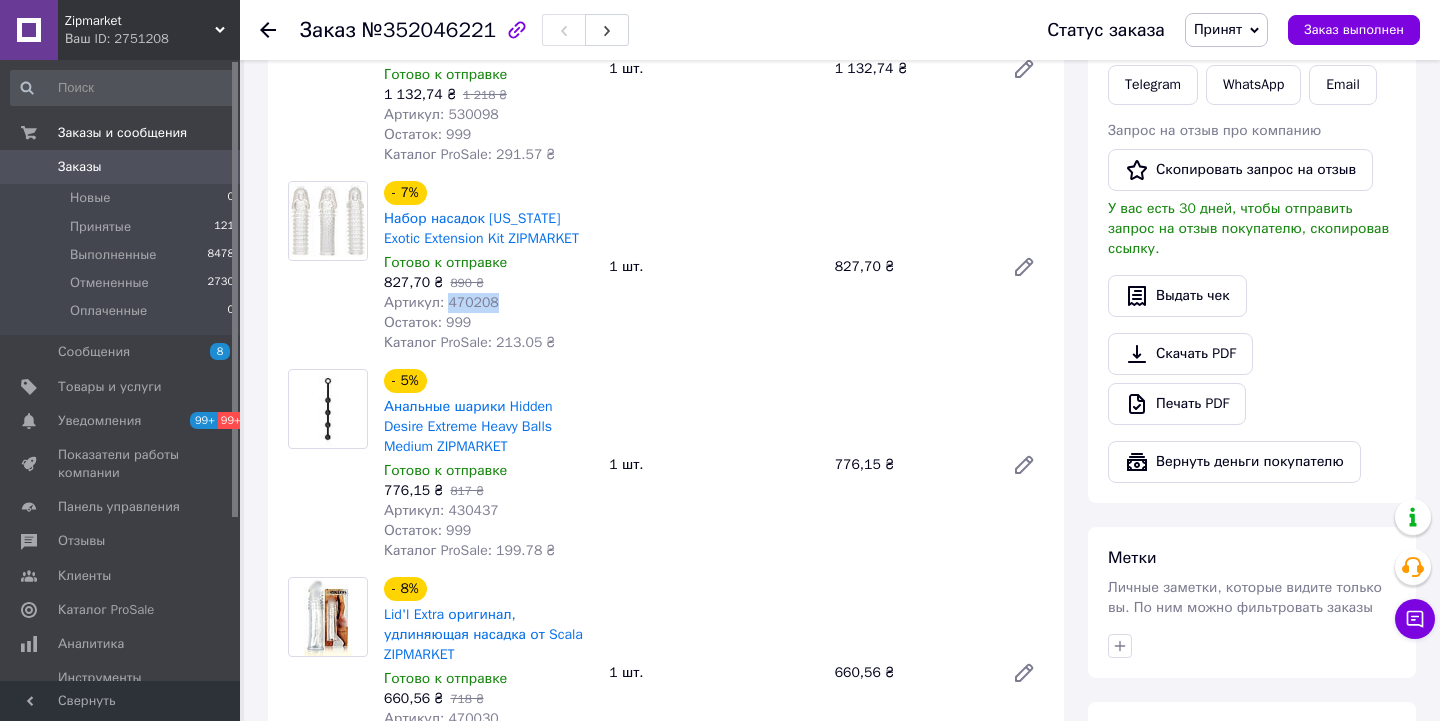 scroll, scrollTop: 1046, scrollLeft: 0, axis: vertical 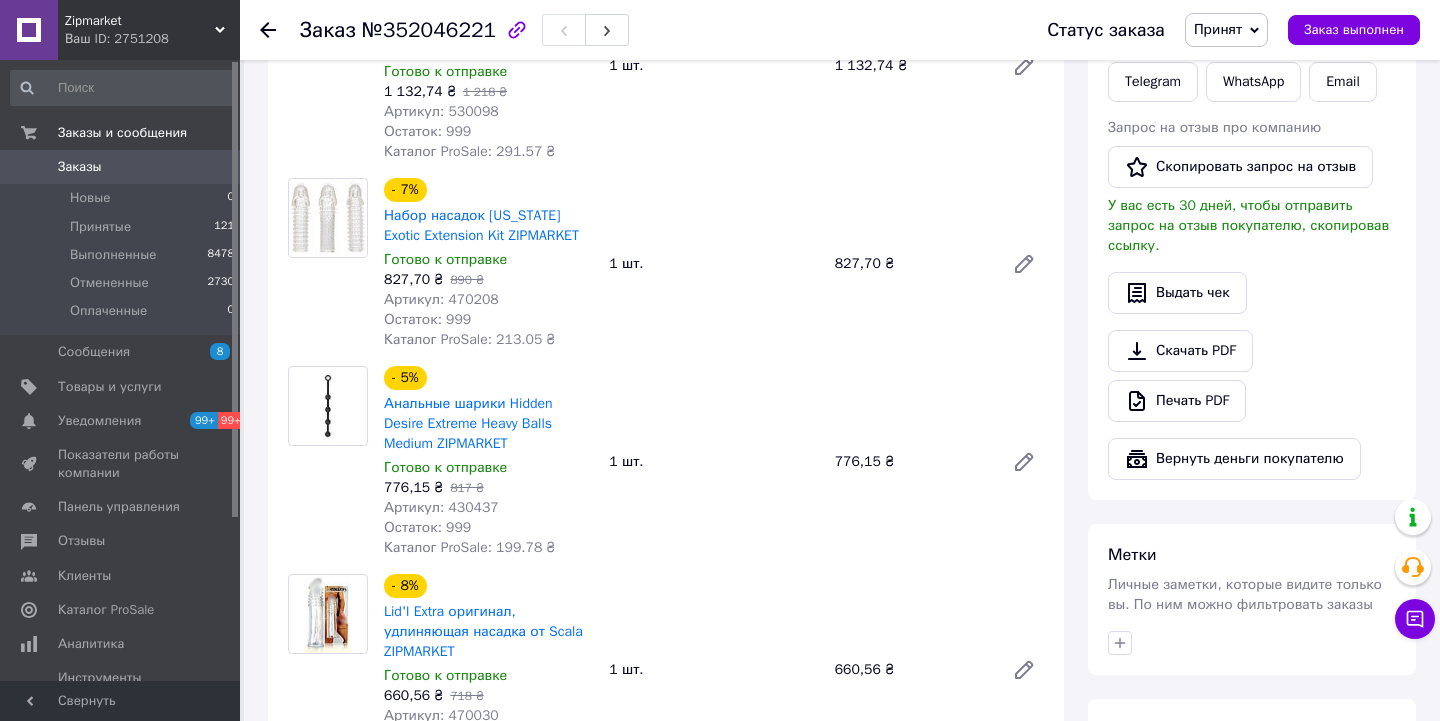click on "Артикул: 430437" at bounding box center (441, 507) 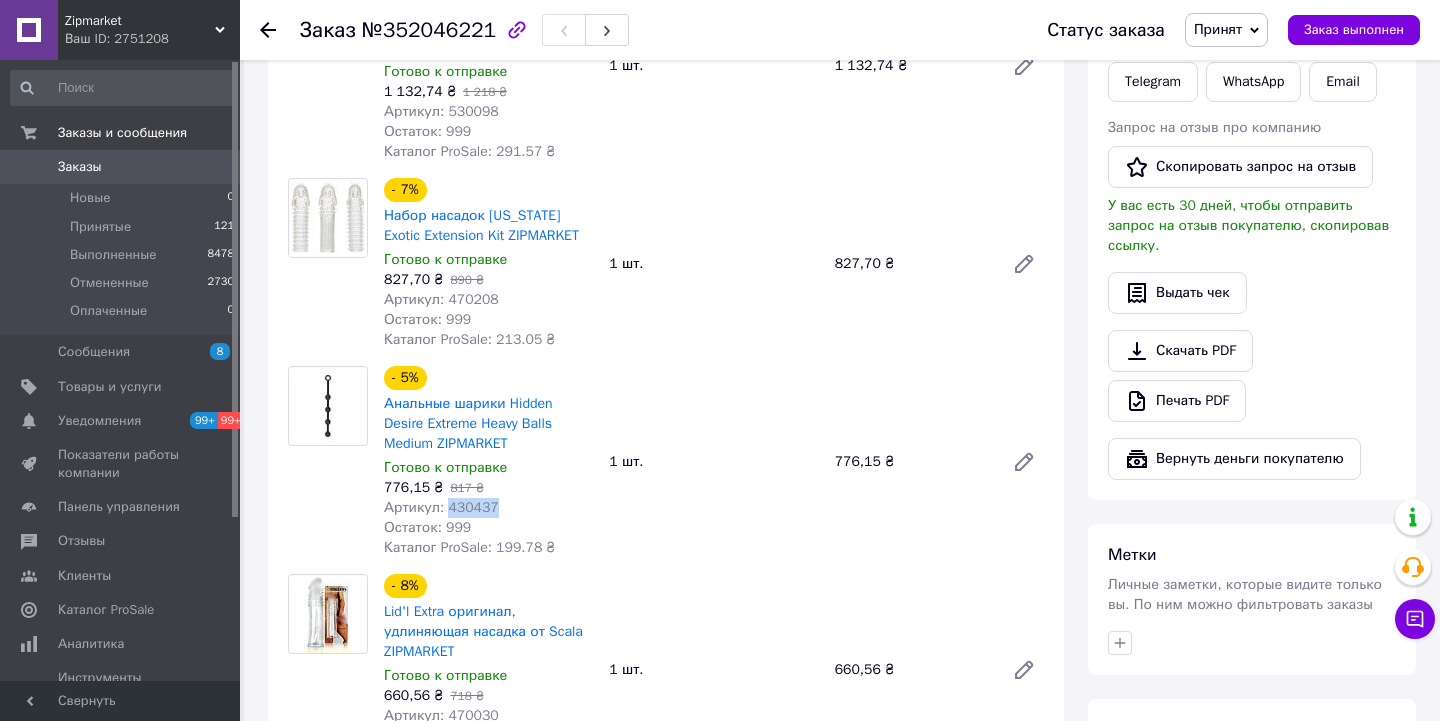 click on "Артикул: 430437" at bounding box center [441, 507] 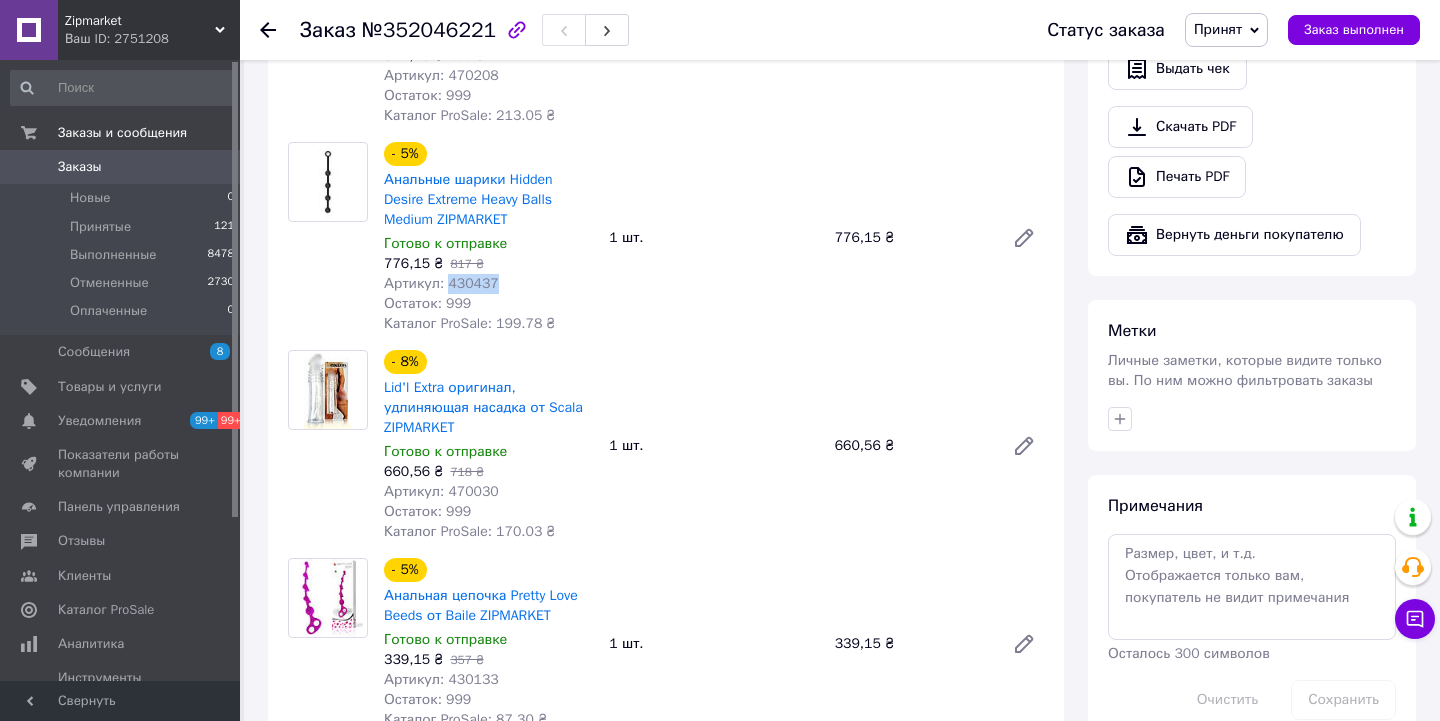 scroll, scrollTop: 1326, scrollLeft: 0, axis: vertical 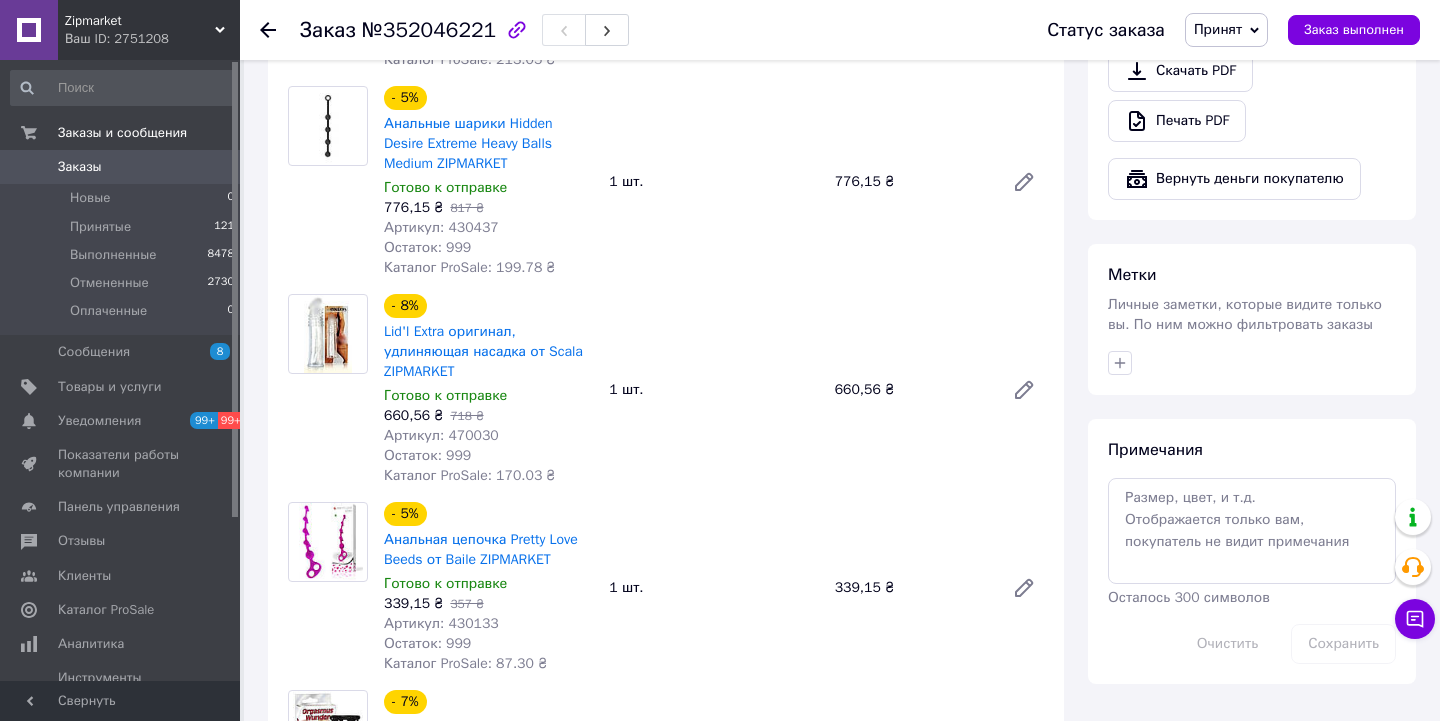 click on "Артикул: 470030" at bounding box center [441, 435] 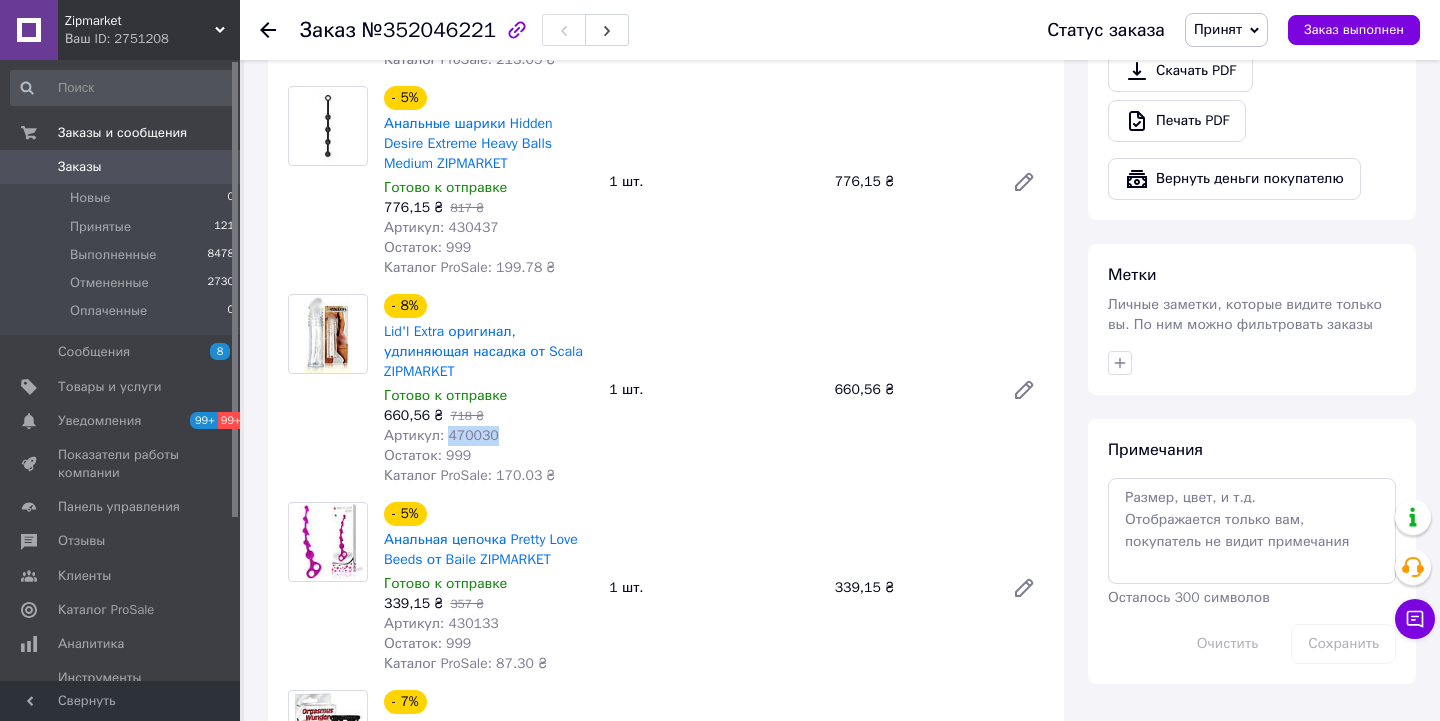 click on "Артикул: 470030" at bounding box center [441, 435] 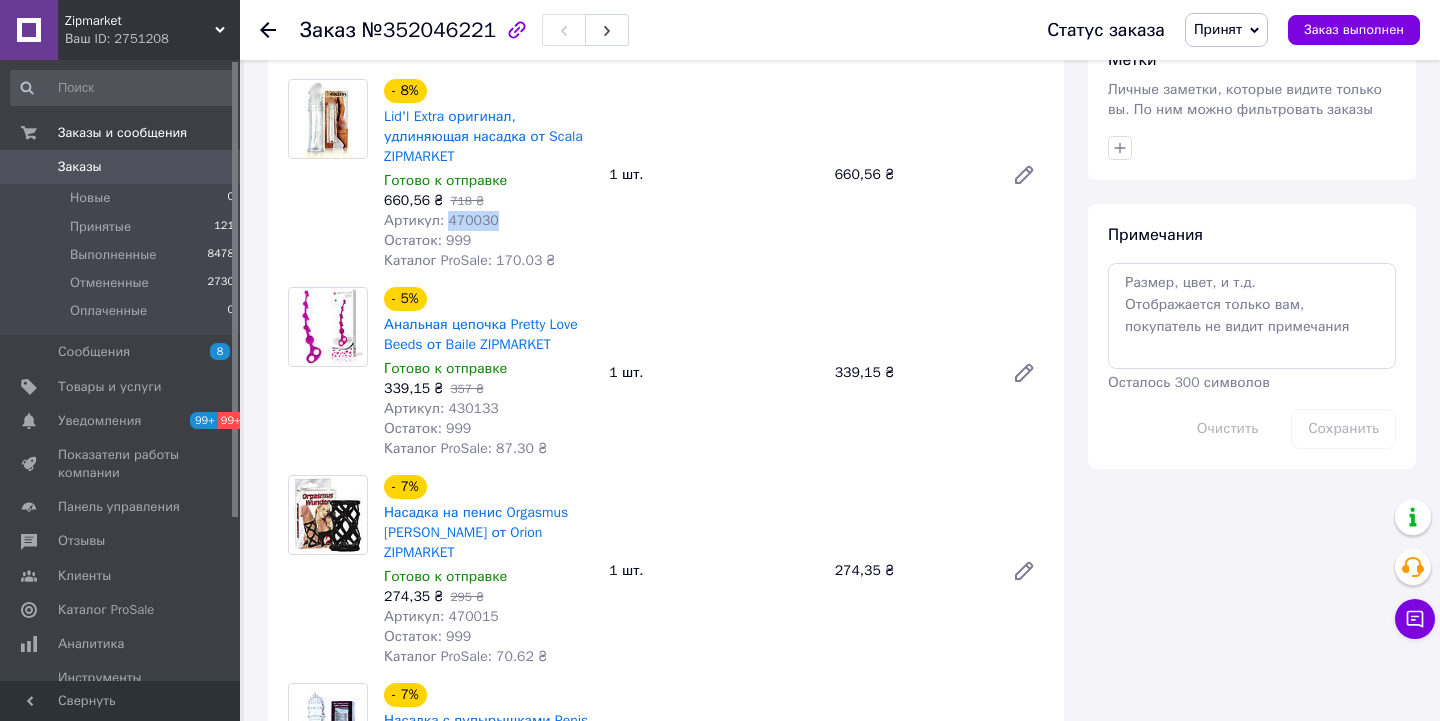 scroll, scrollTop: 1549, scrollLeft: 0, axis: vertical 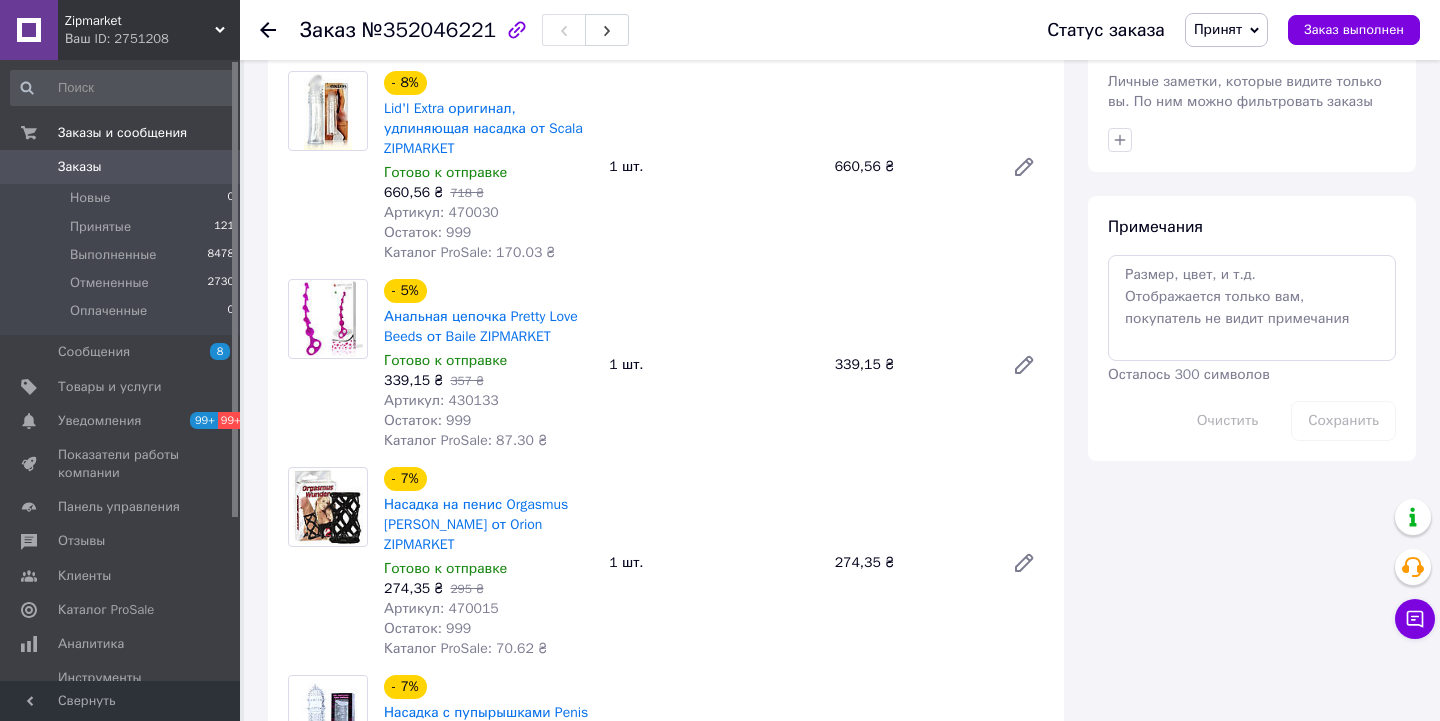 click on "Артикул: 430133" at bounding box center [441, 400] 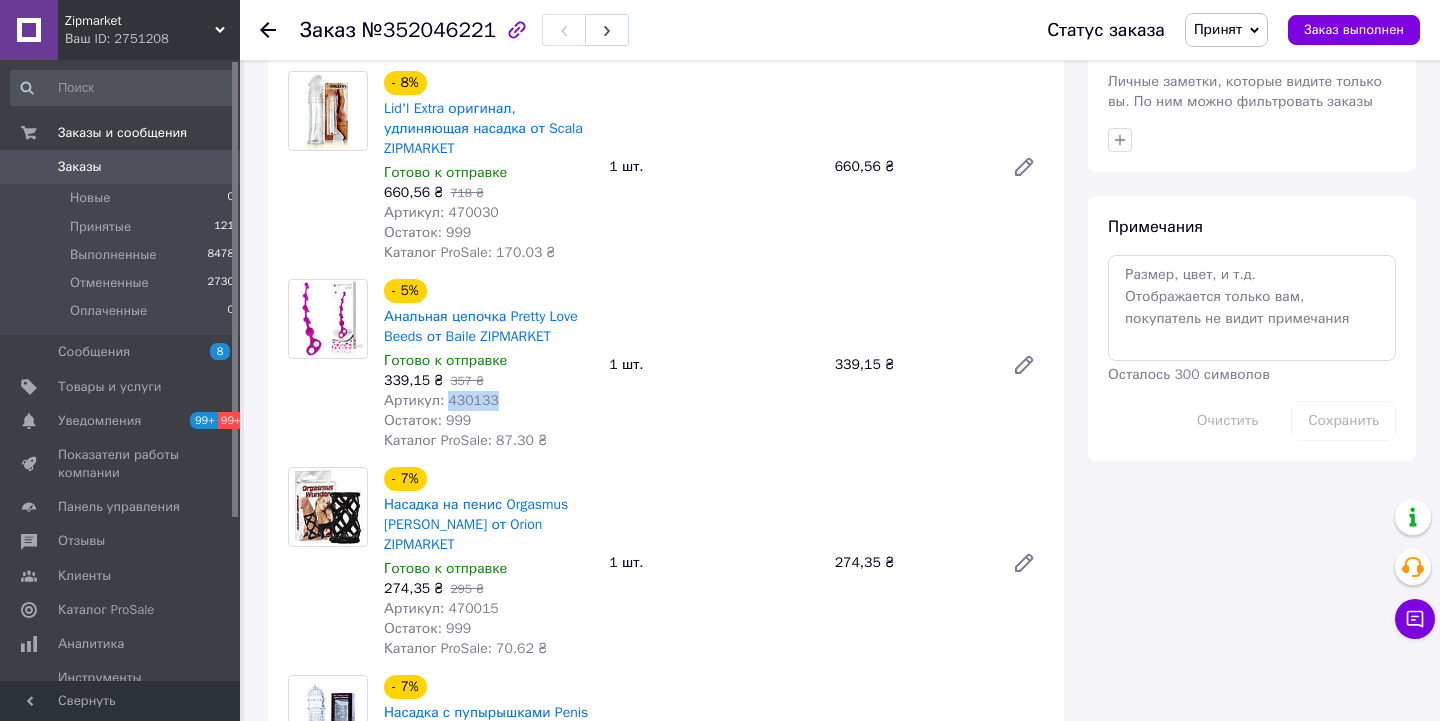 click on "Артикул: 430133" at bounding box center (441, 400) 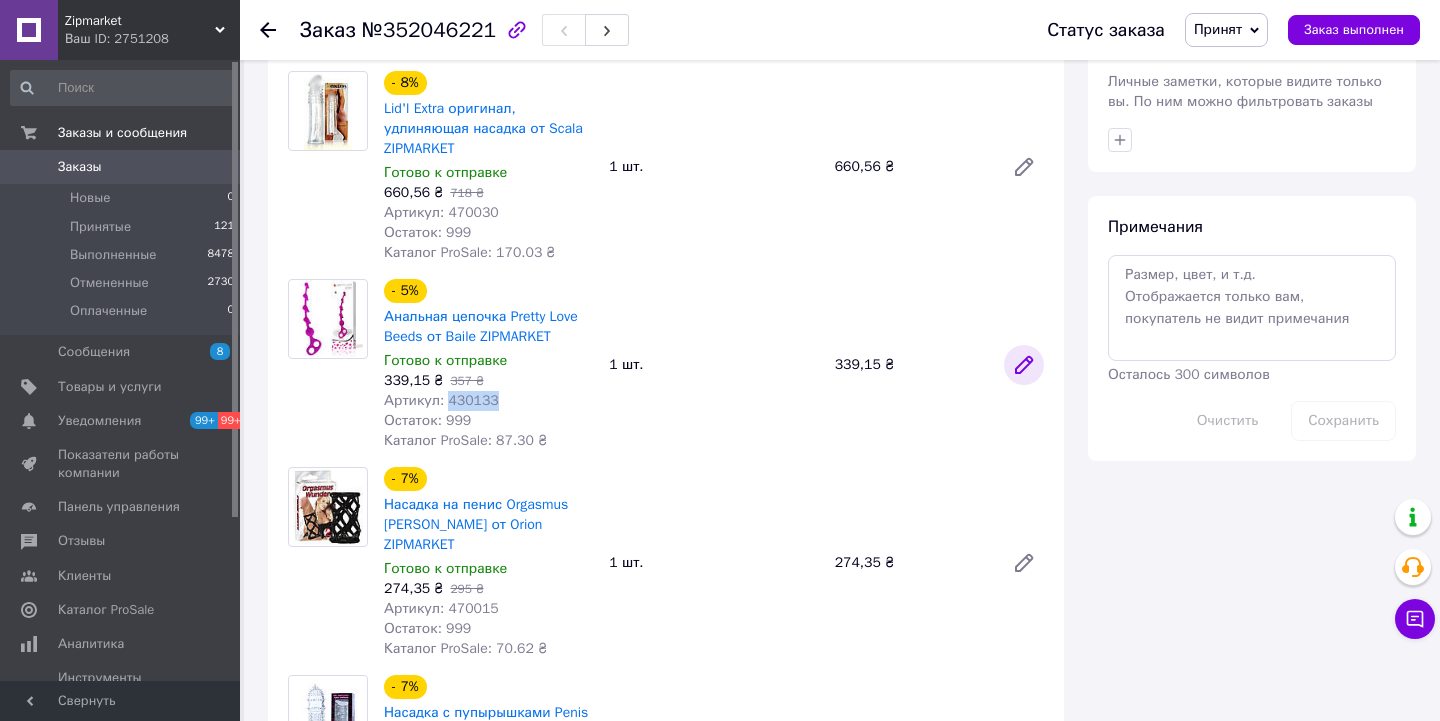click 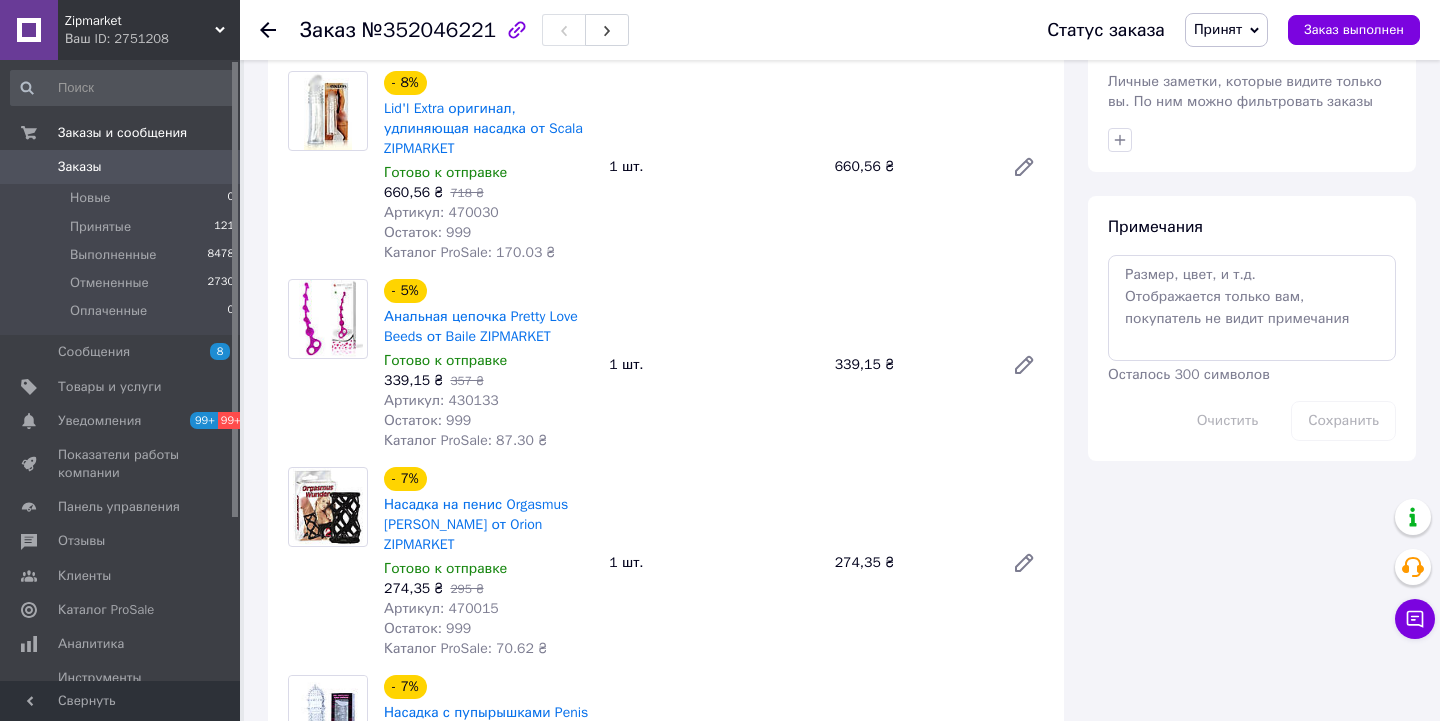 click on "Артикул: 470015" at bounding box center [441, 608] 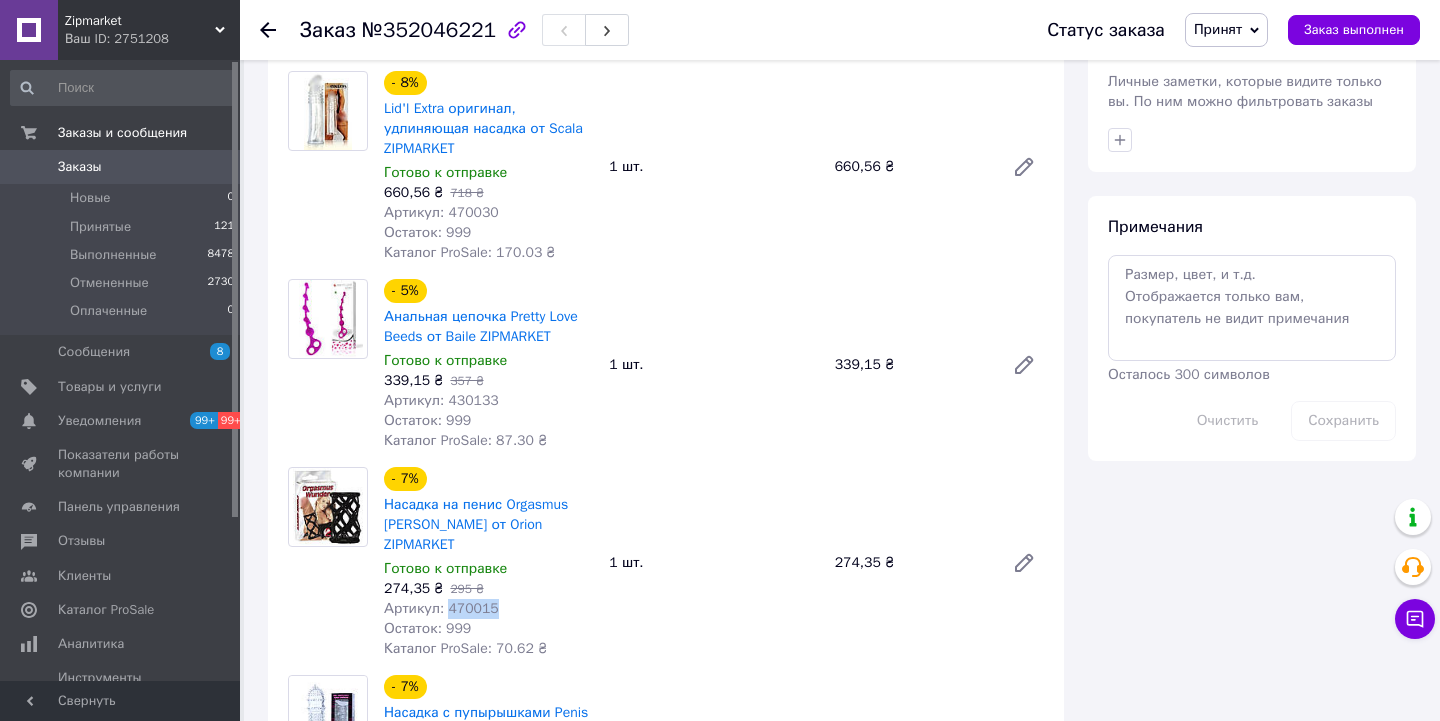 click on "Артикул: 470015" at bounding box center (441, 608) 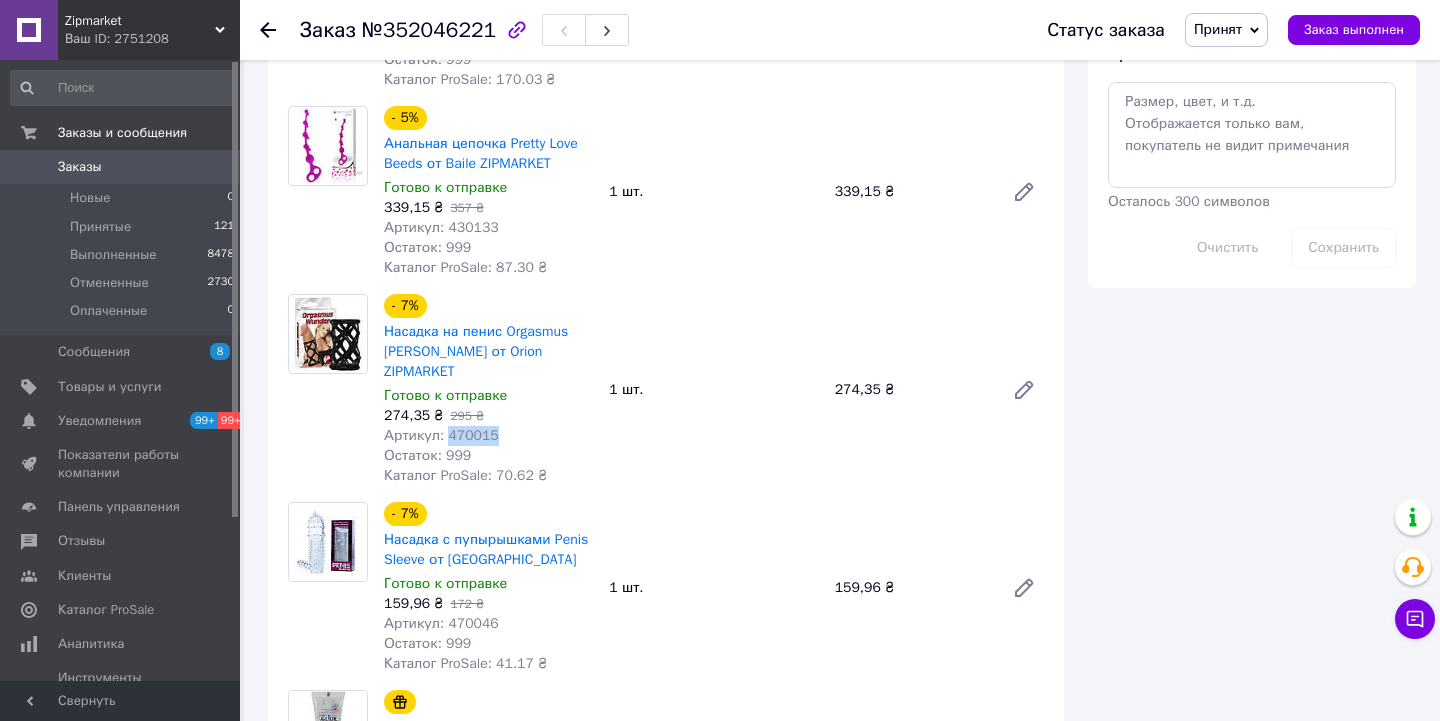 scroll, scrollTop: 1787, scrollLeft: 0, axis: vertical 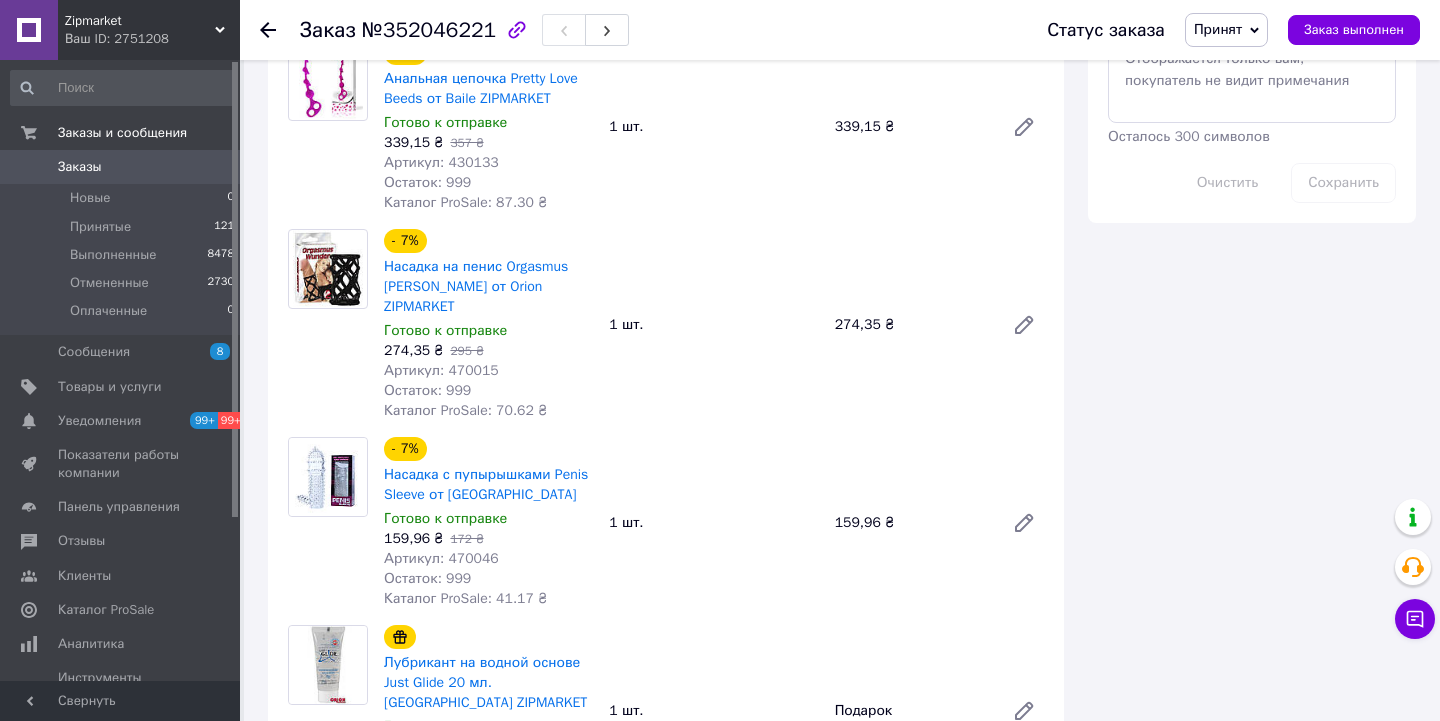 click on "Артикул: 470046" at bounding box center (441, 558) 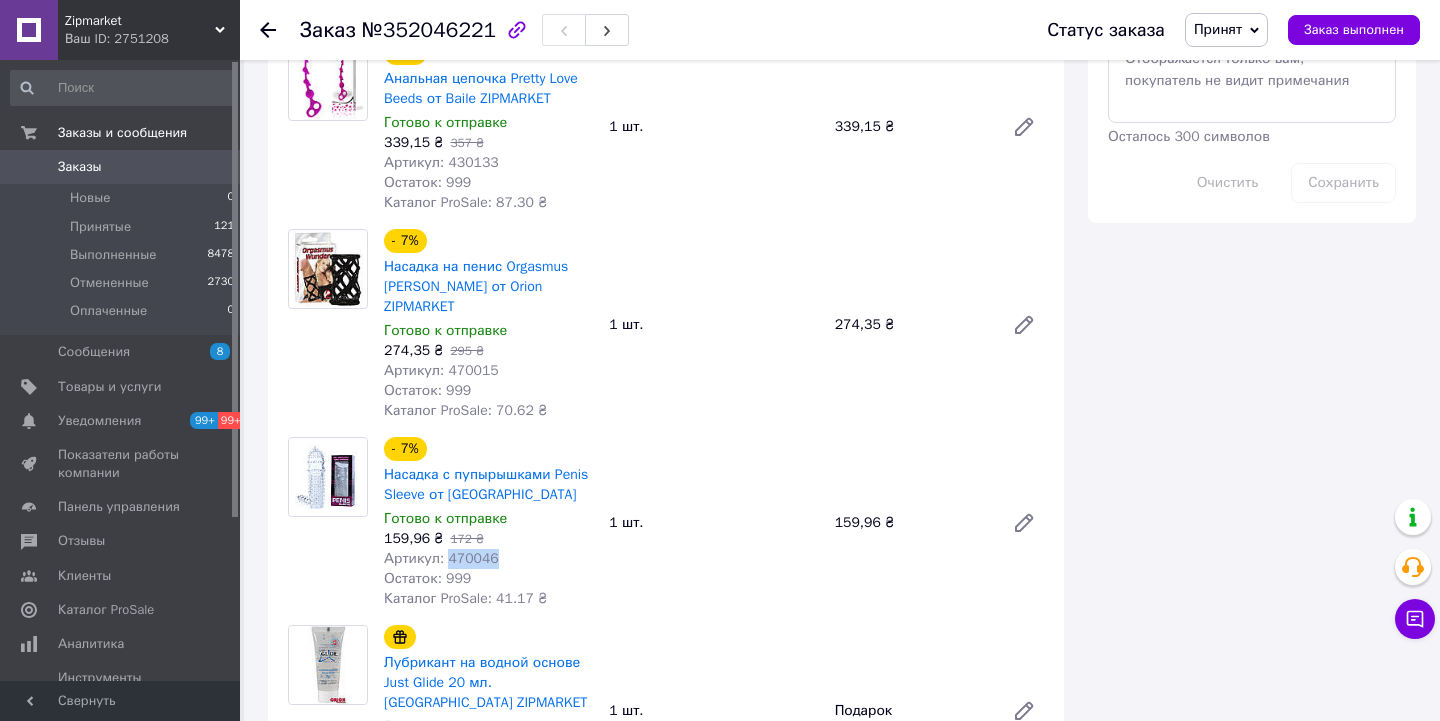 click on "Артикул: 470046" at bounding box center (441, 558) 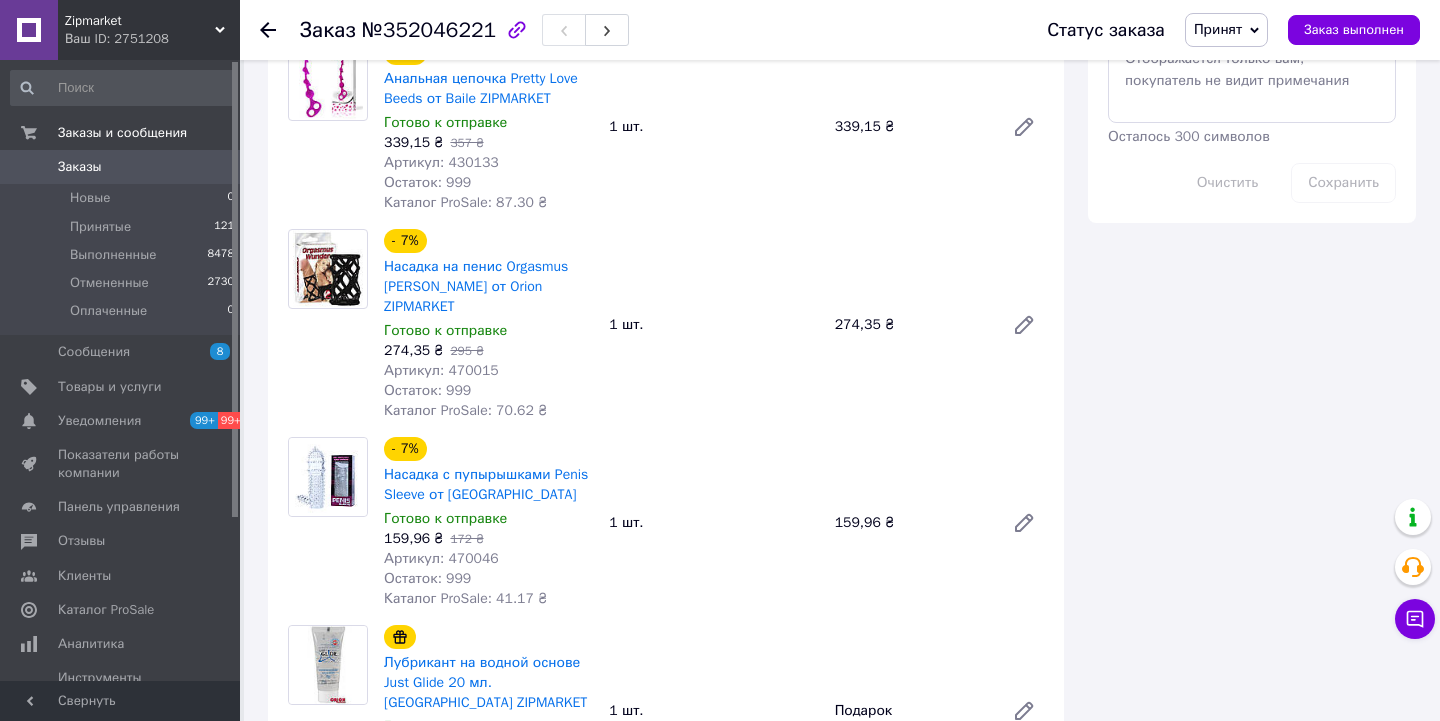 click on "№352046221" at bounding box center (429, 30) 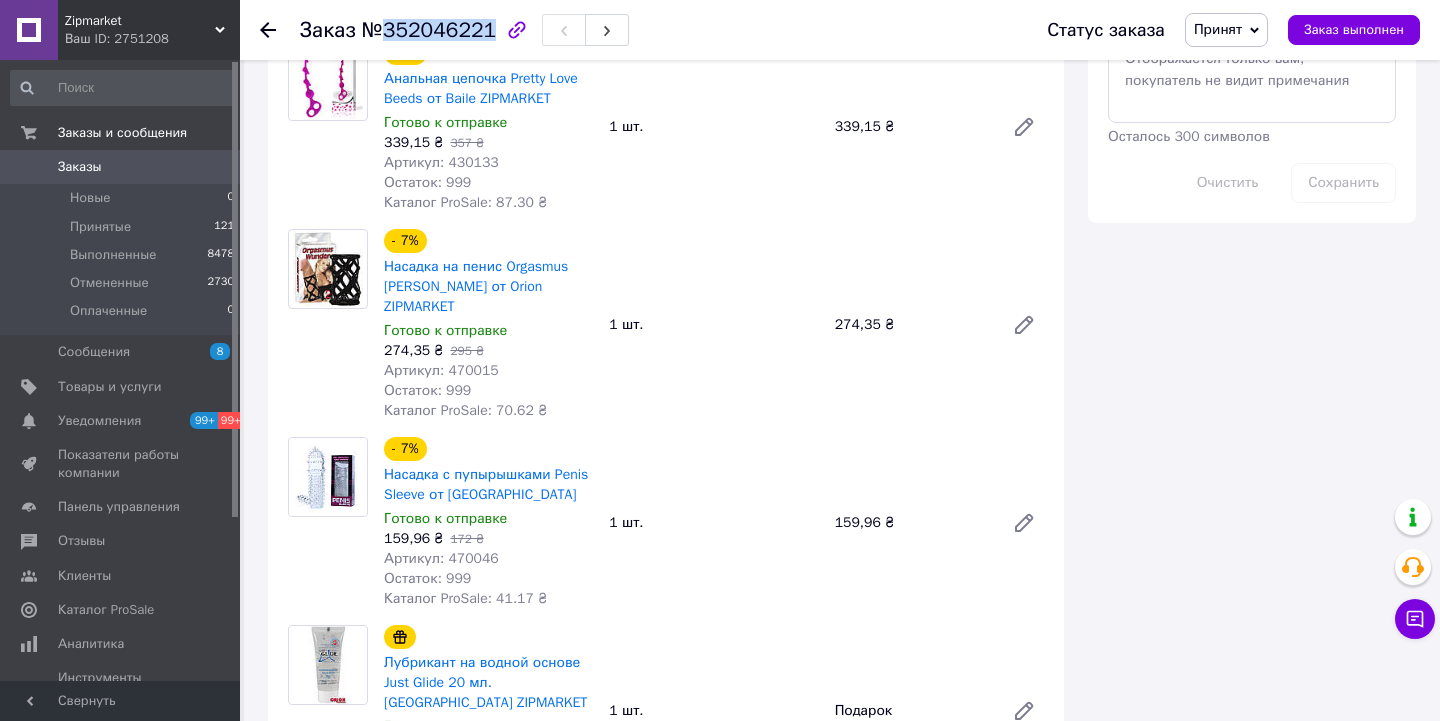 click on "№352046221" at bounding box center (429, 30) 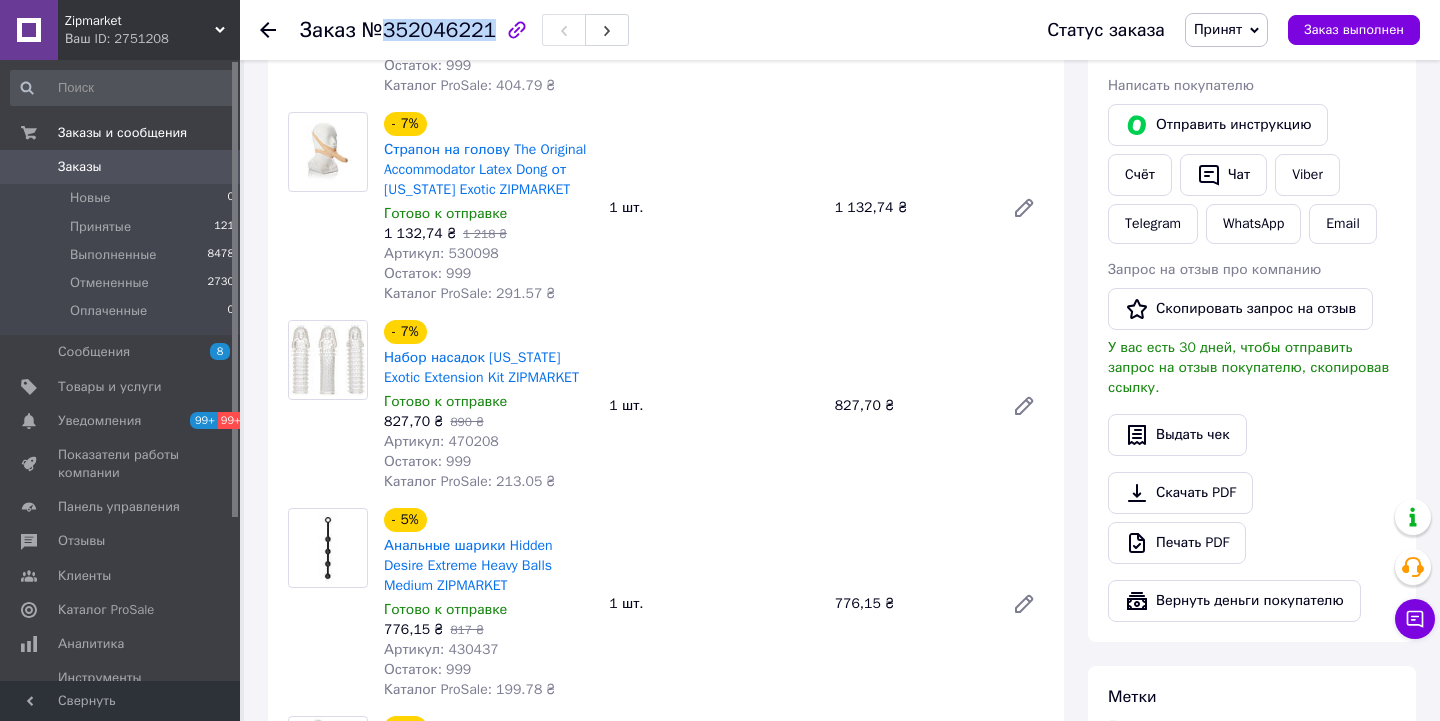 scroll, scrollTop: 897, scrollLeft: 0, axis: vertical 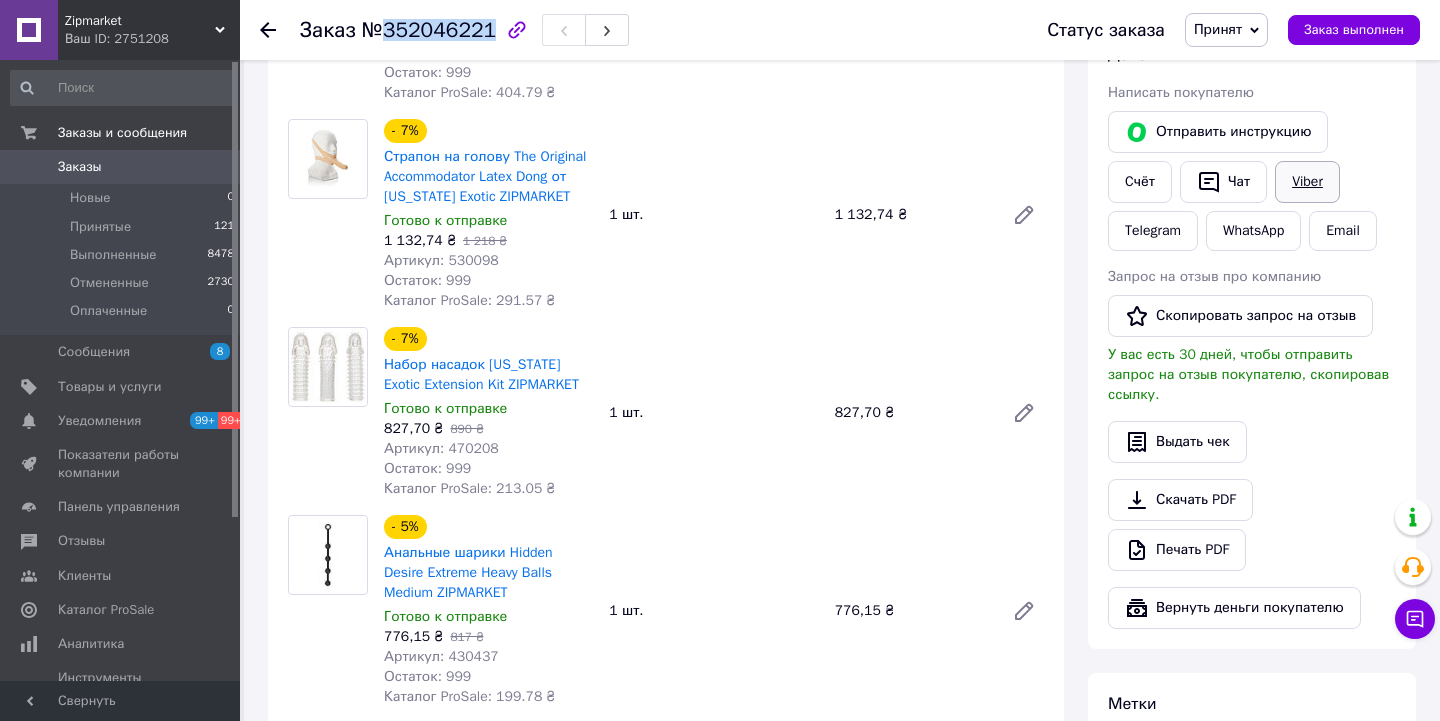 click on "Viber" at bounding box center (1307, 182) 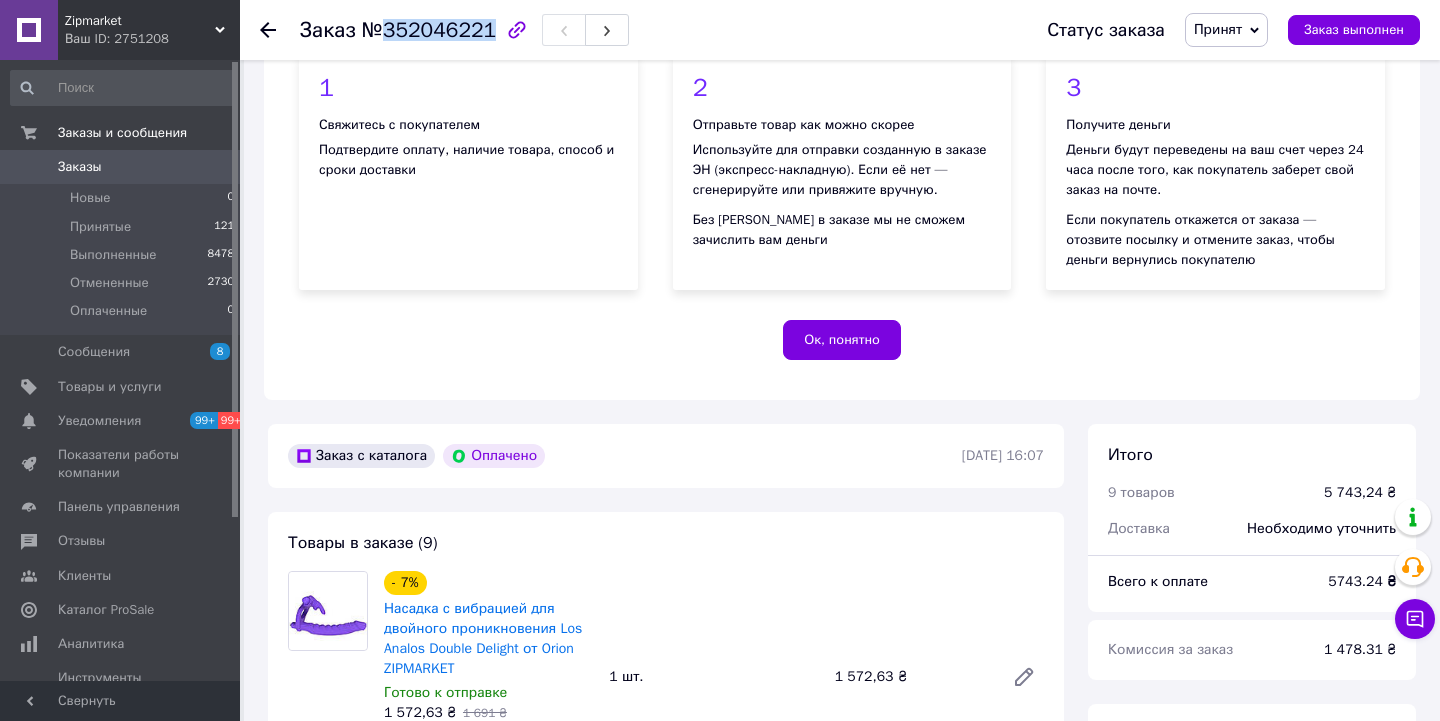 scroll, scrollTop: 219, scrollLeft: 0, axis: vertical 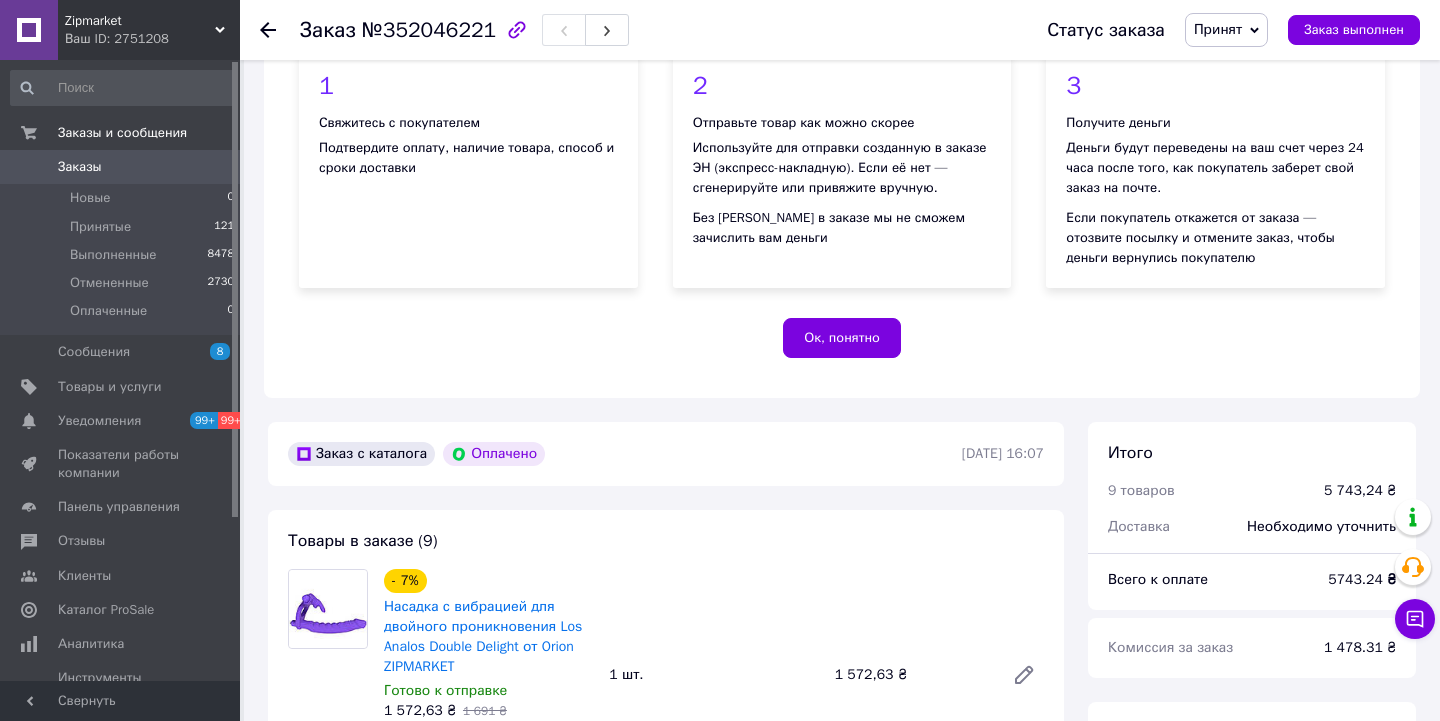 click on "Zipmarket" at bounding box center (140, 21) 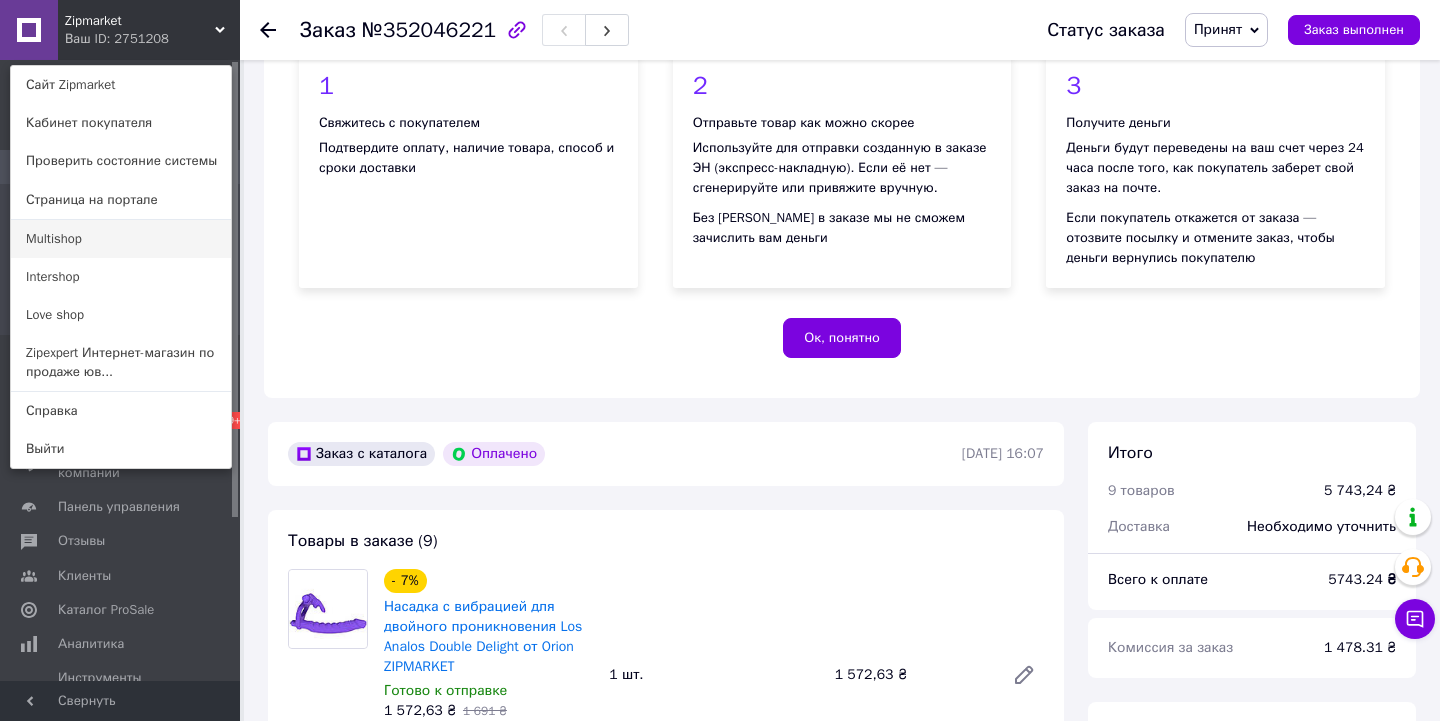 click on "Multishop" at bounding box center (121, 239) 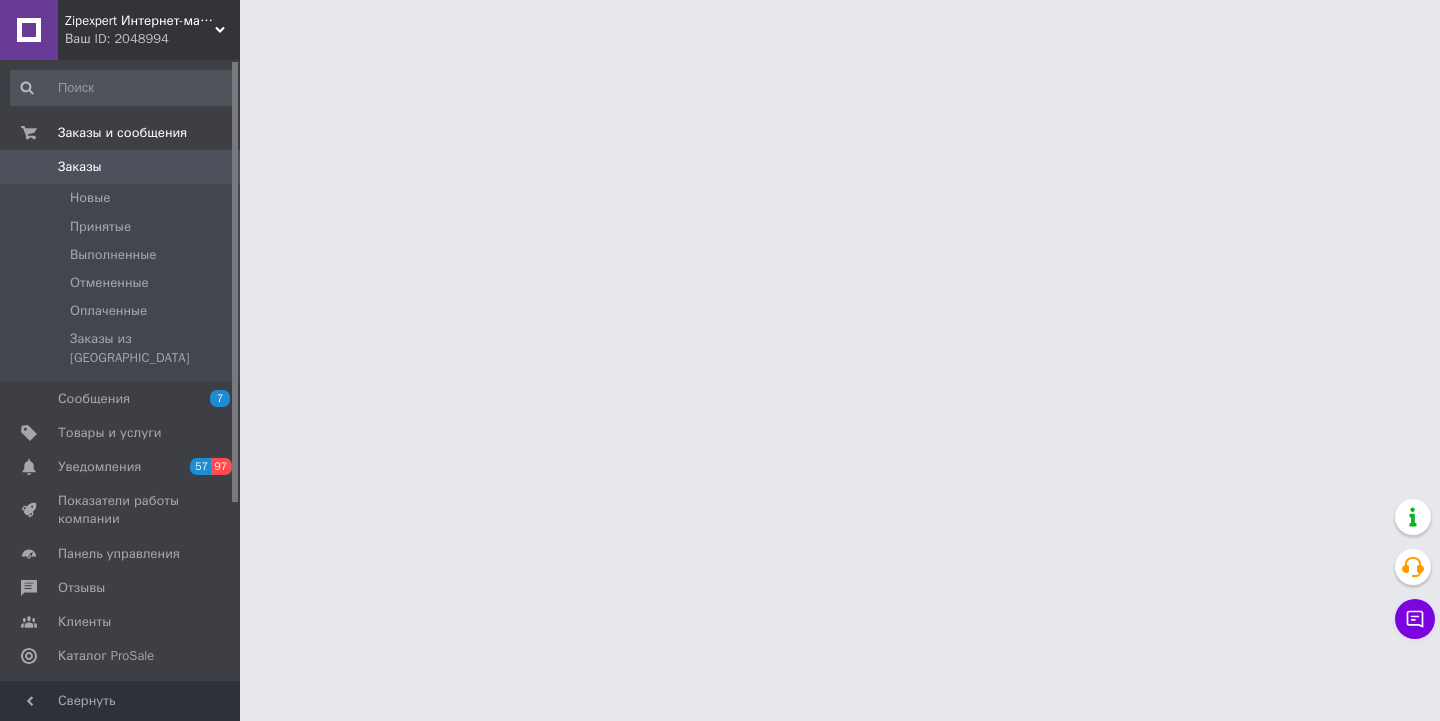 scroll, scrollTop: 0, scrollLeft: 0, axis: both 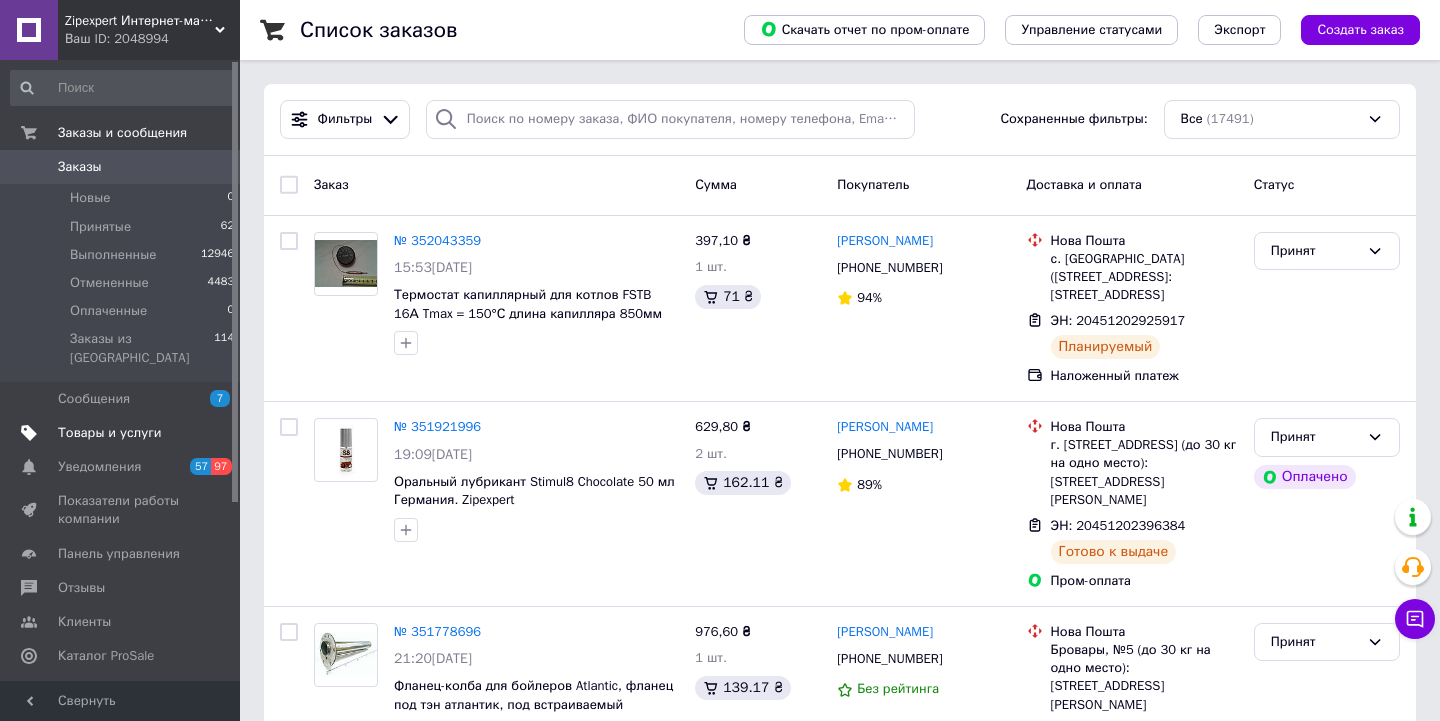 click on "Товары и услуги" at bounding box center (110, 433) 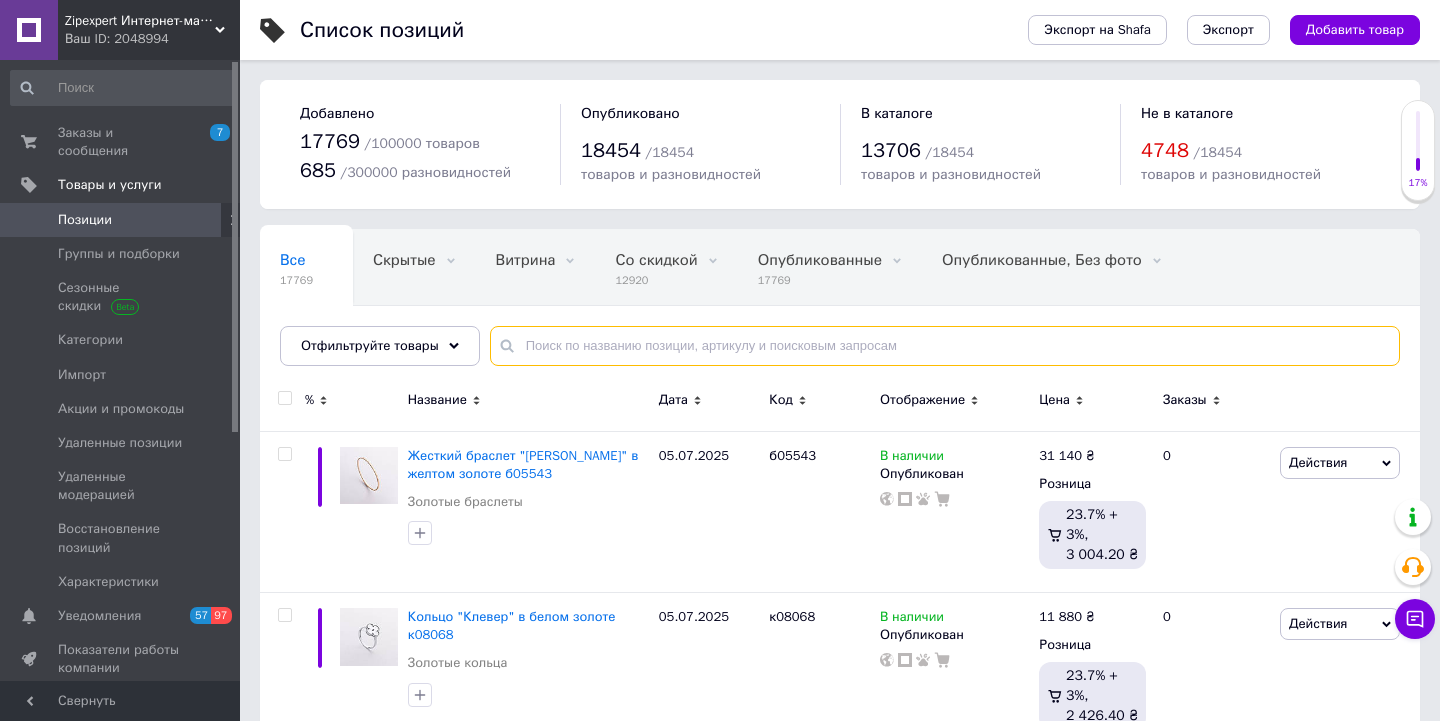 click at bounding box center (945, 346) 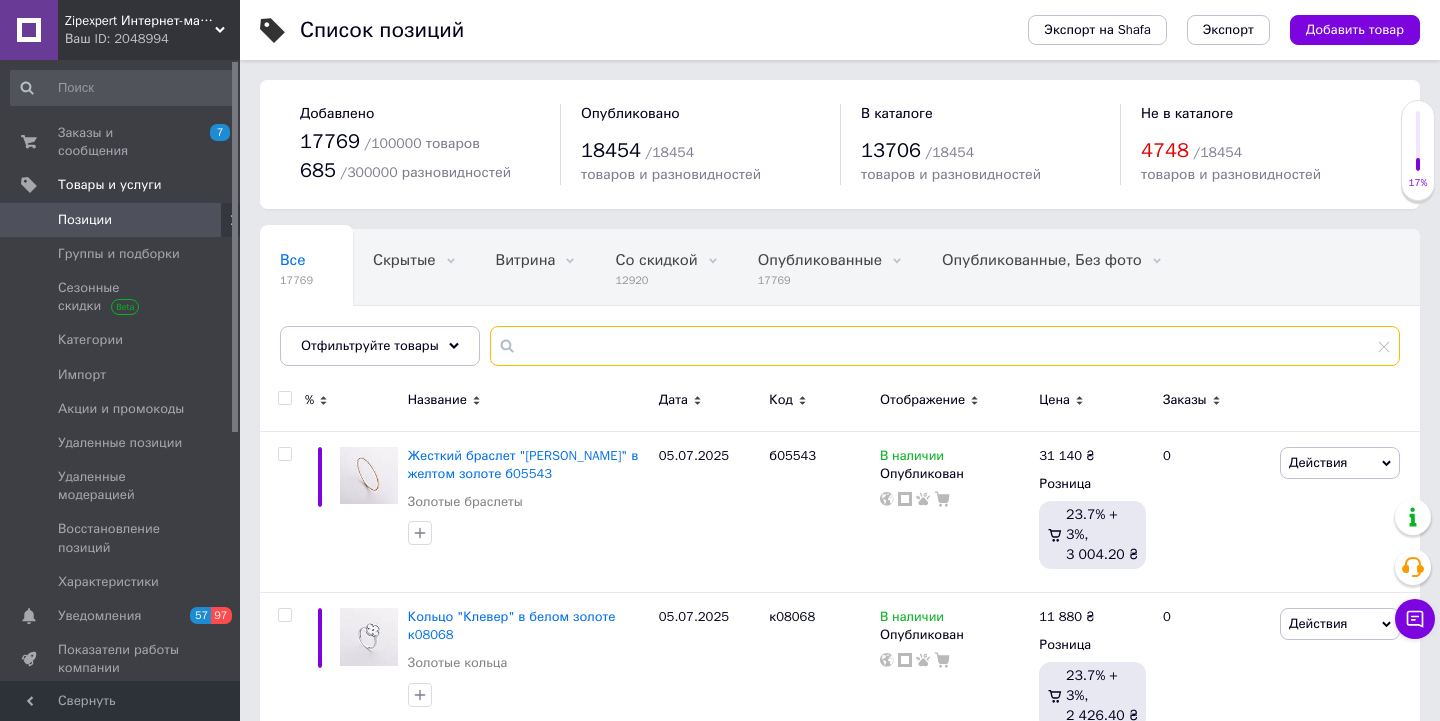type on "м" 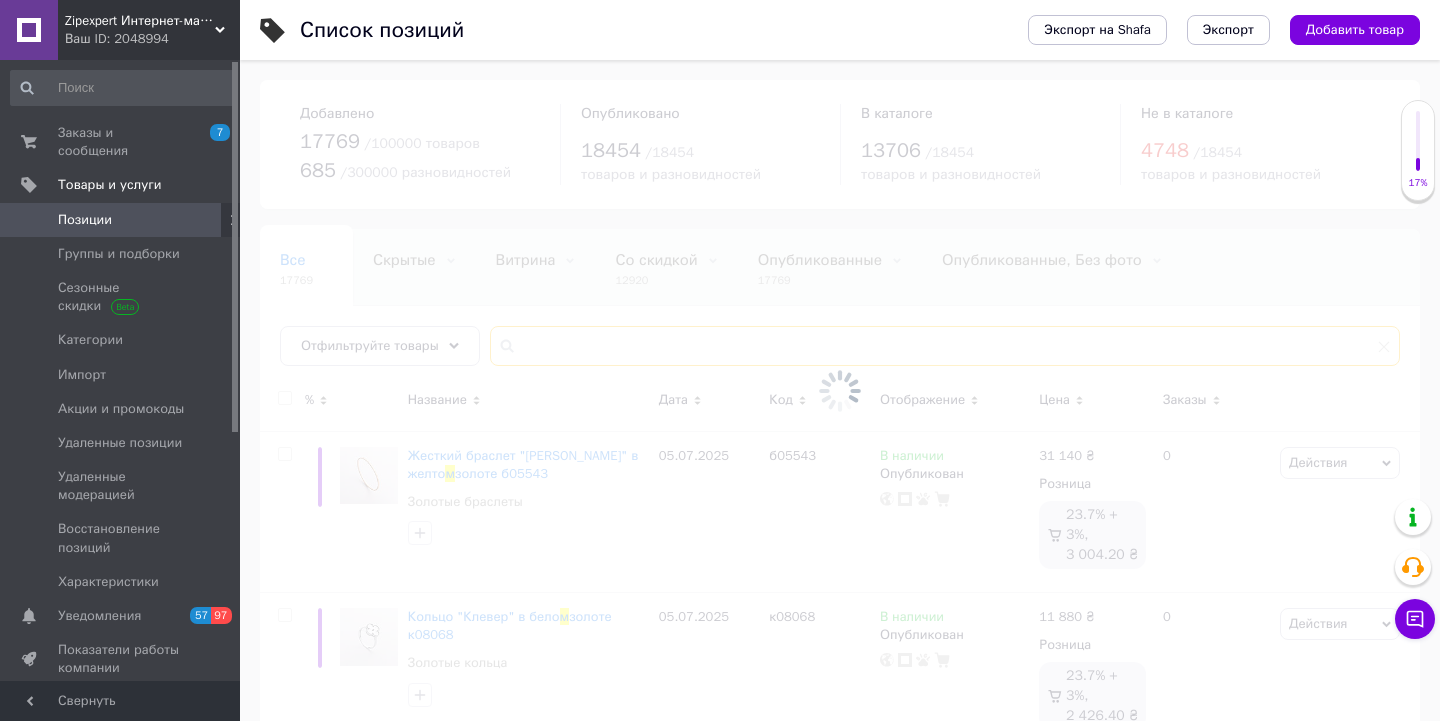 type on "430133" 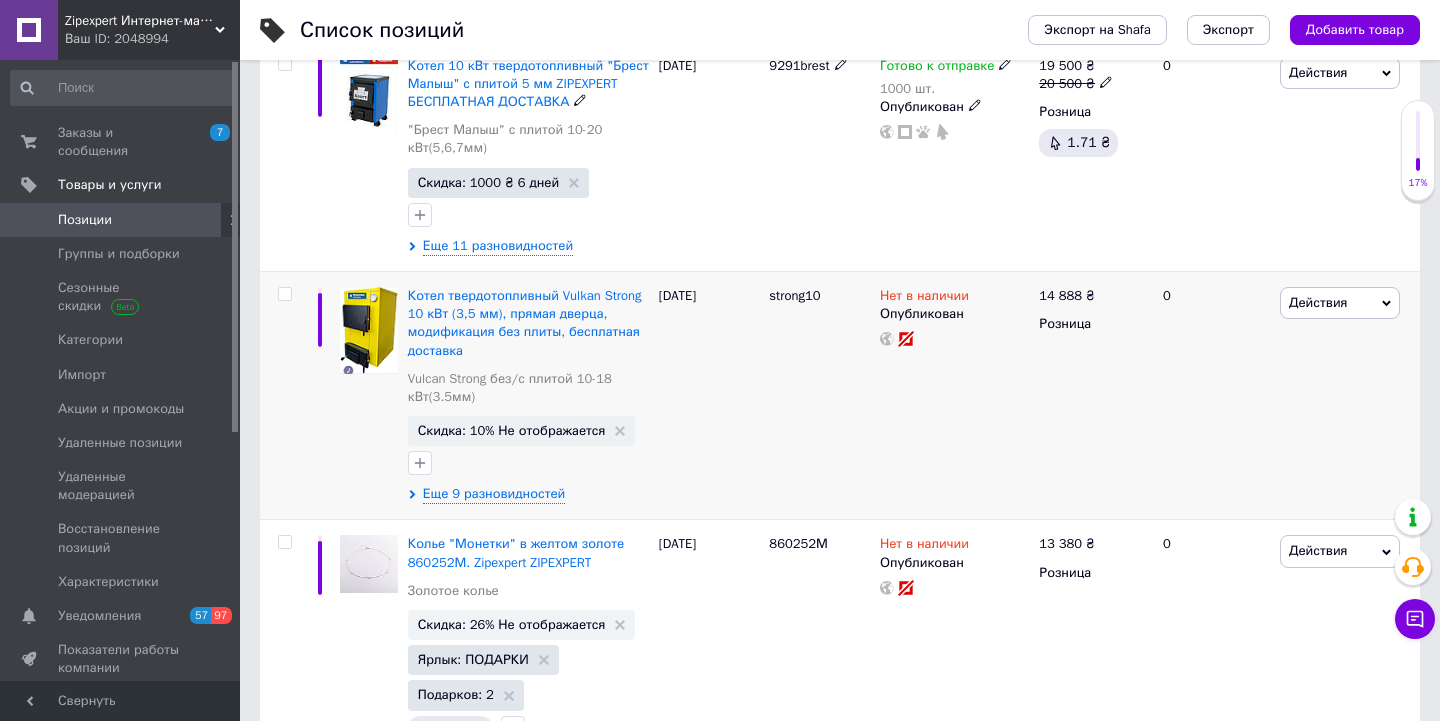scroll, scrollTop: 394, scrollLeft: 0, axis: vertical 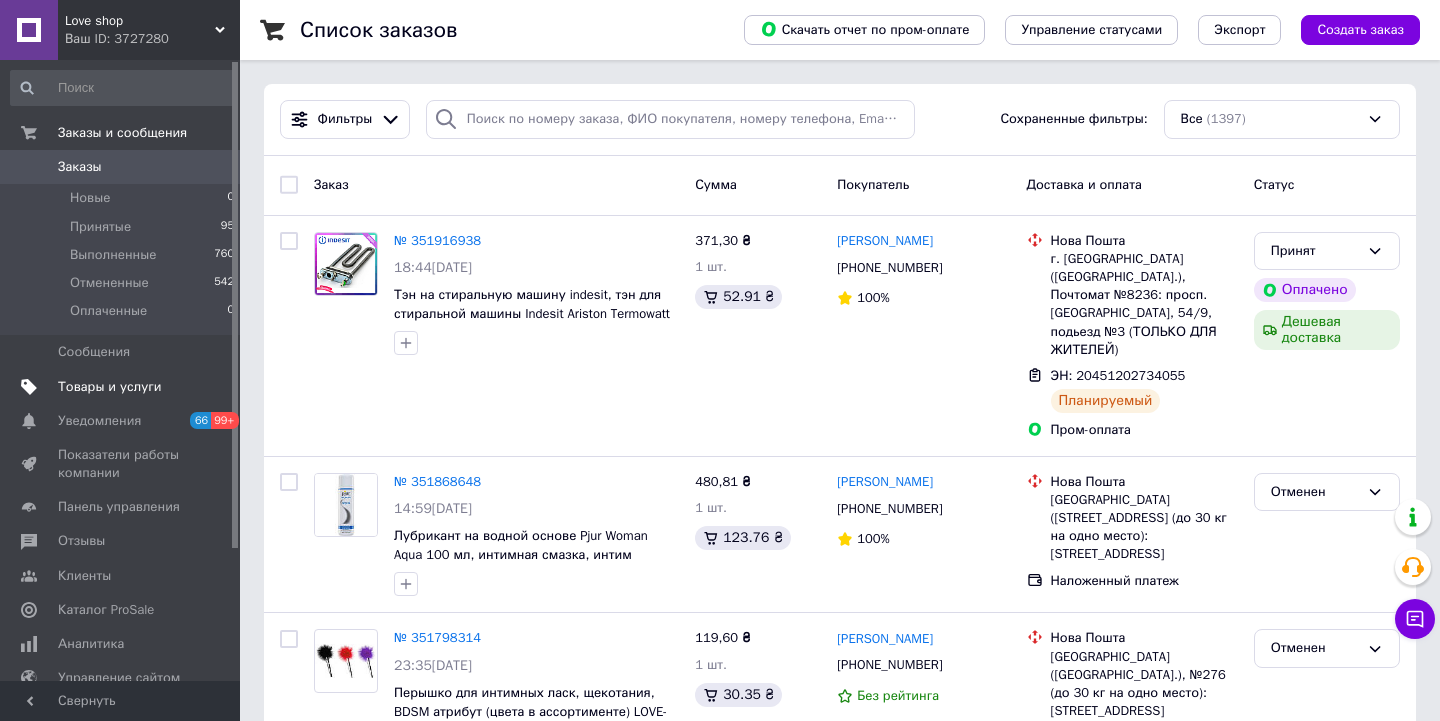 click on "Товары и услуги" at bounding box center (110, 387) 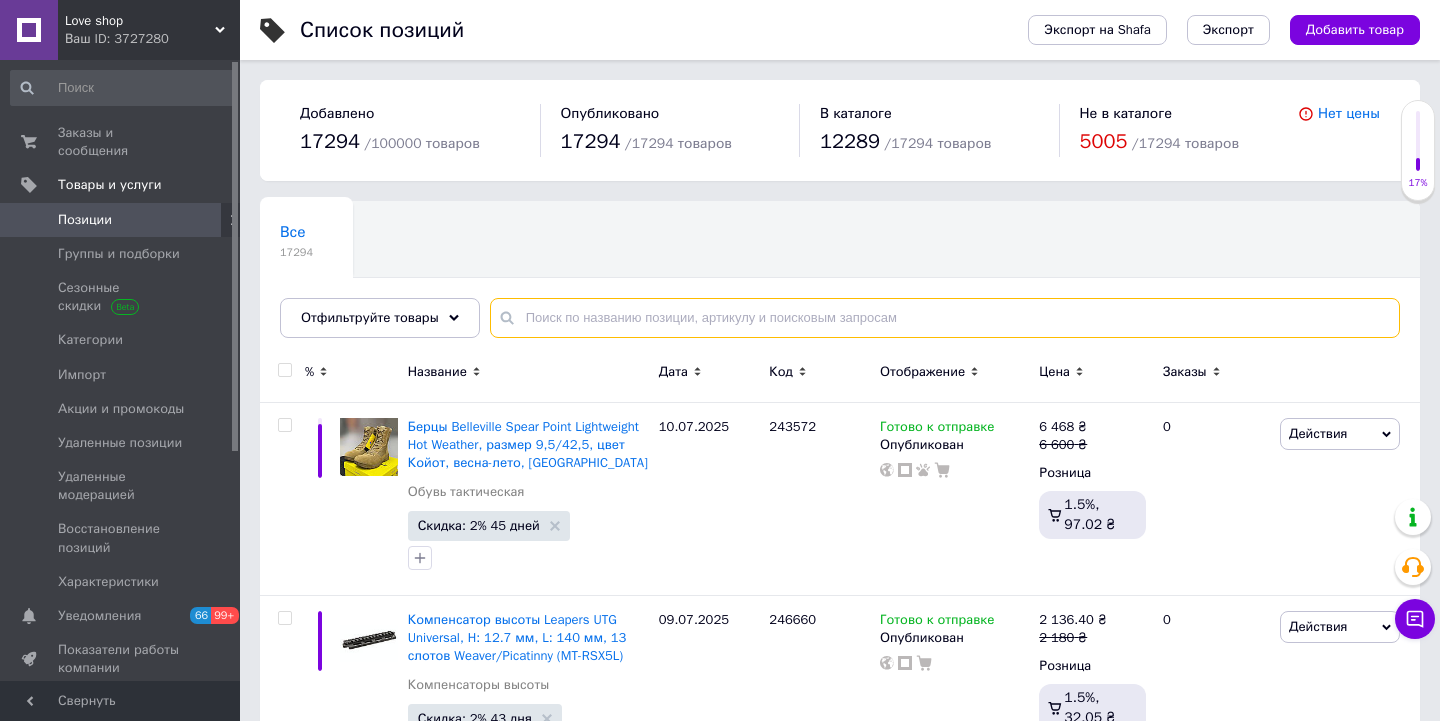 click at bounding box center (945, 318) 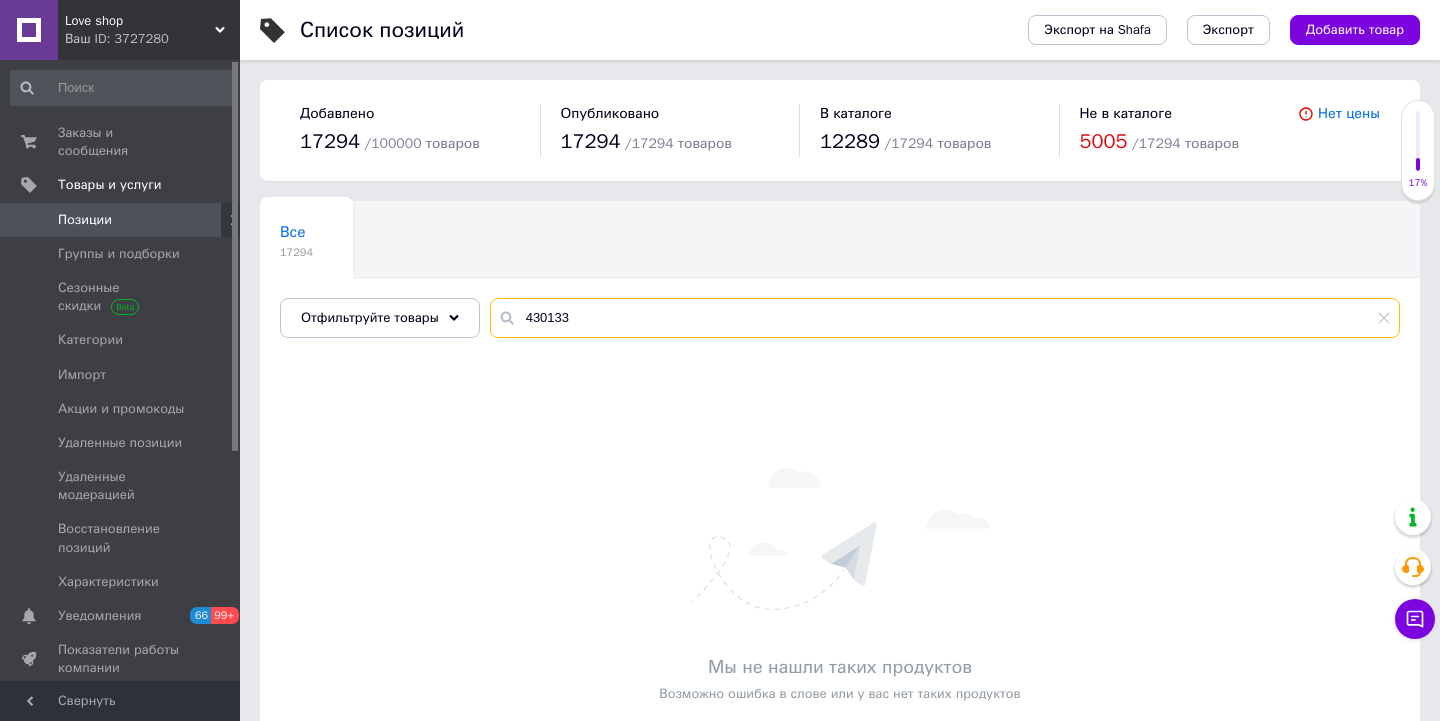type on "430133" 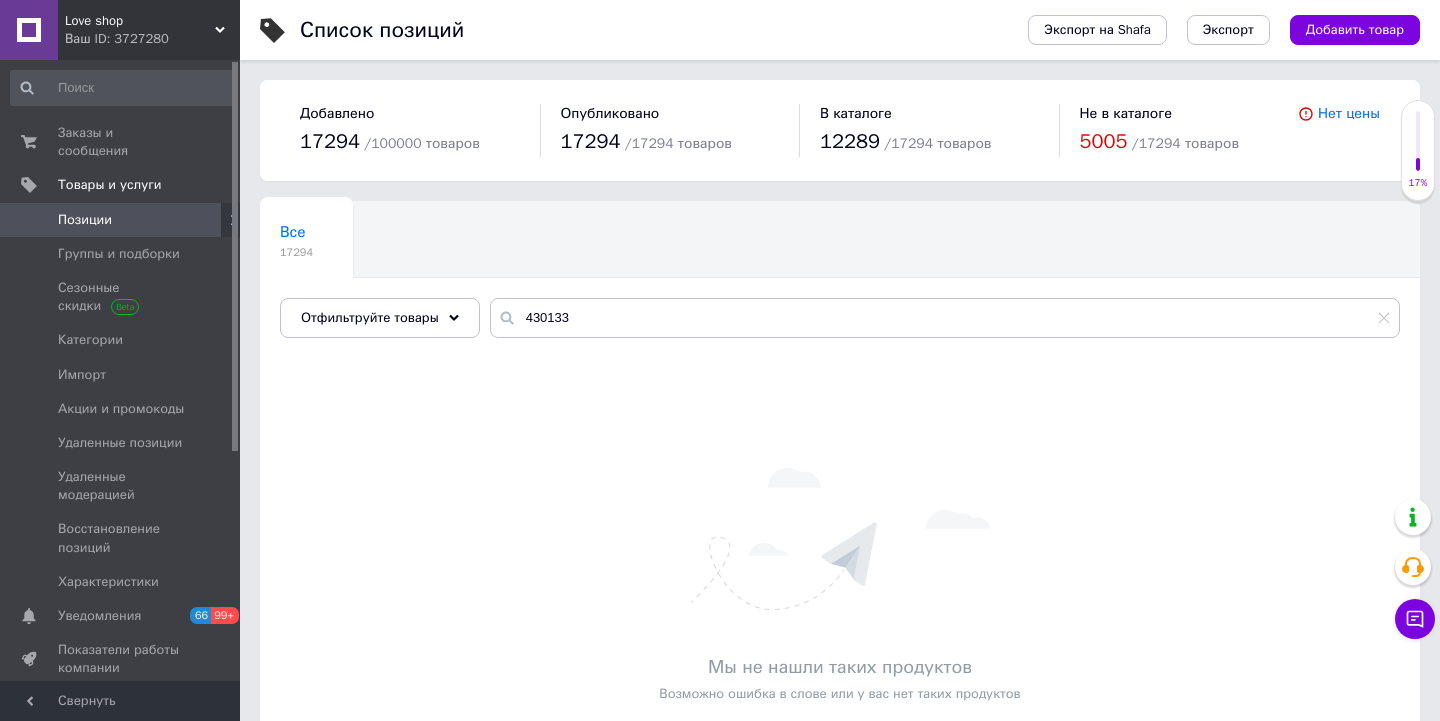 click on "Ваш ID: 3727280" at bounding box center [152, 39] 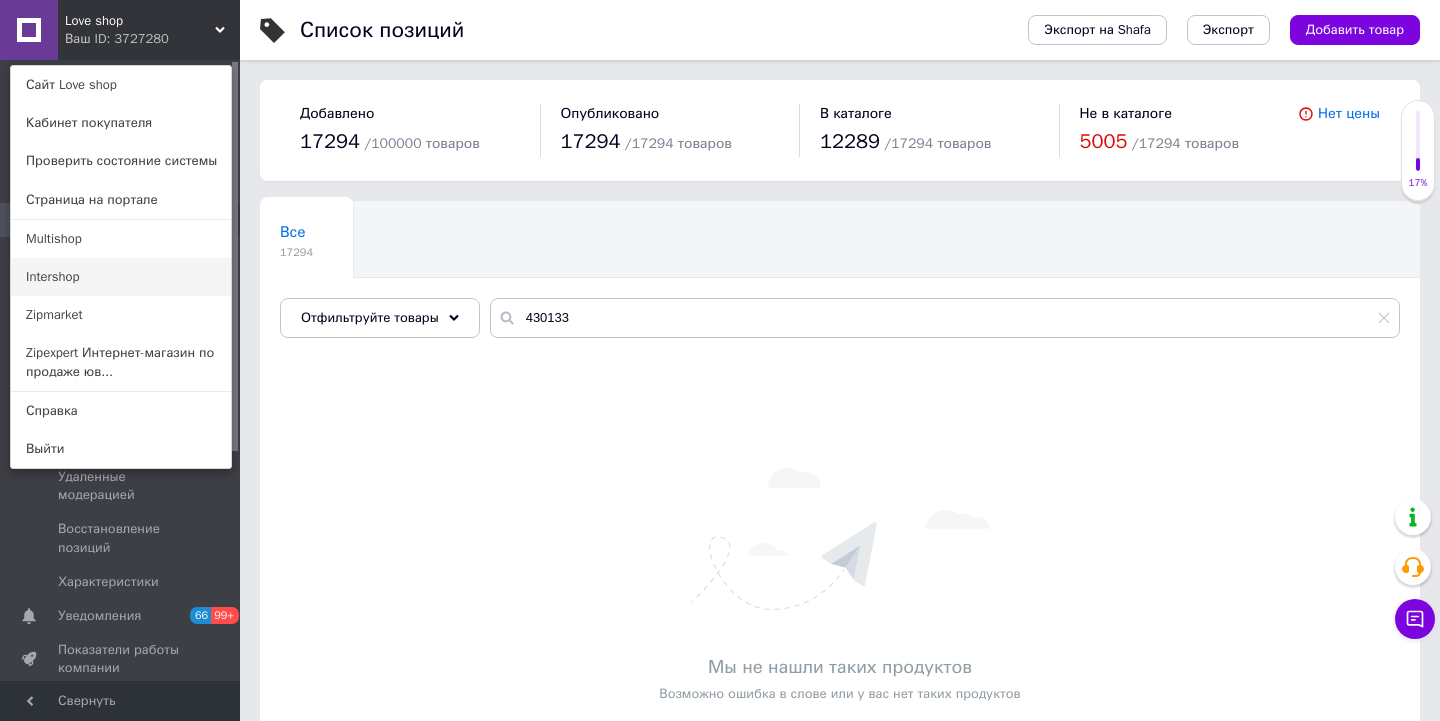 click on "Intershop" at bounding box center (121, 277) 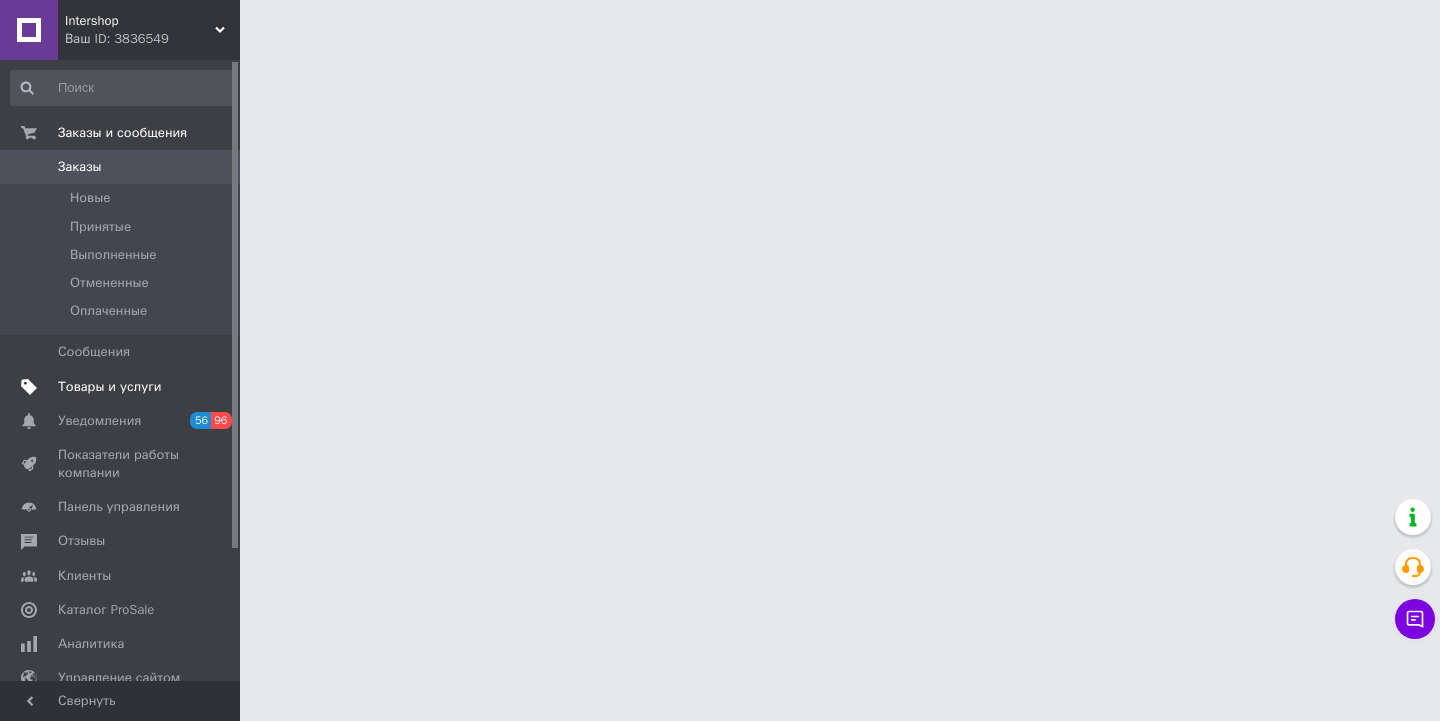 scroll, scrollTop: 0, scrollLeft: 0, axis: both 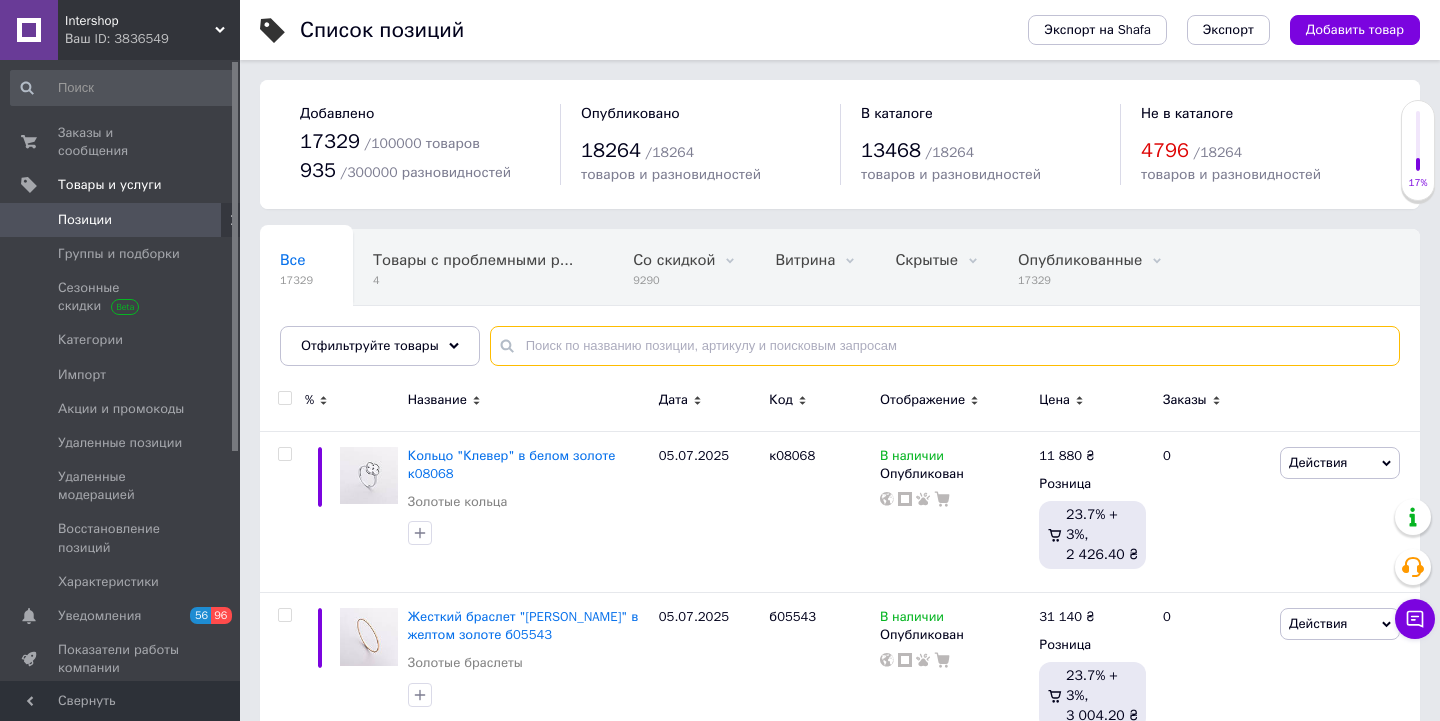 click at bounding box center [945, 346] 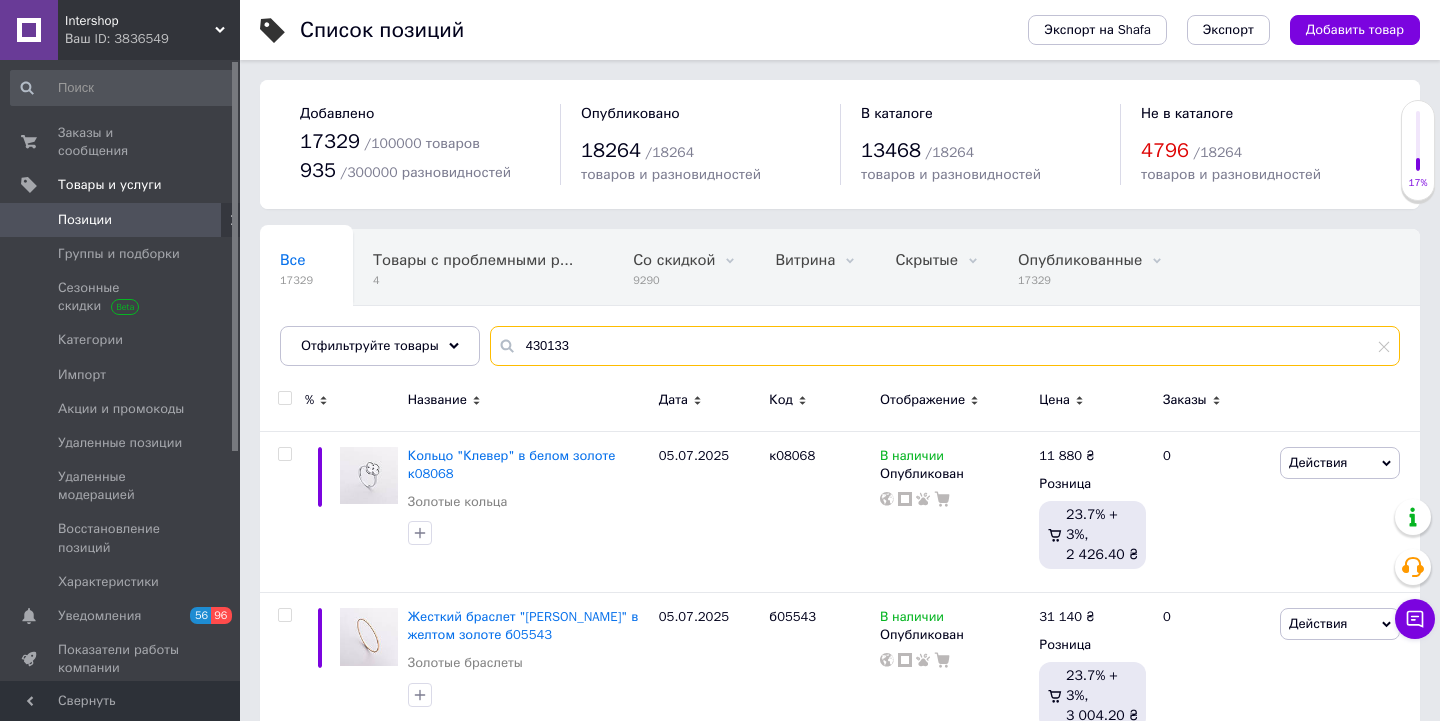 type on "430133" 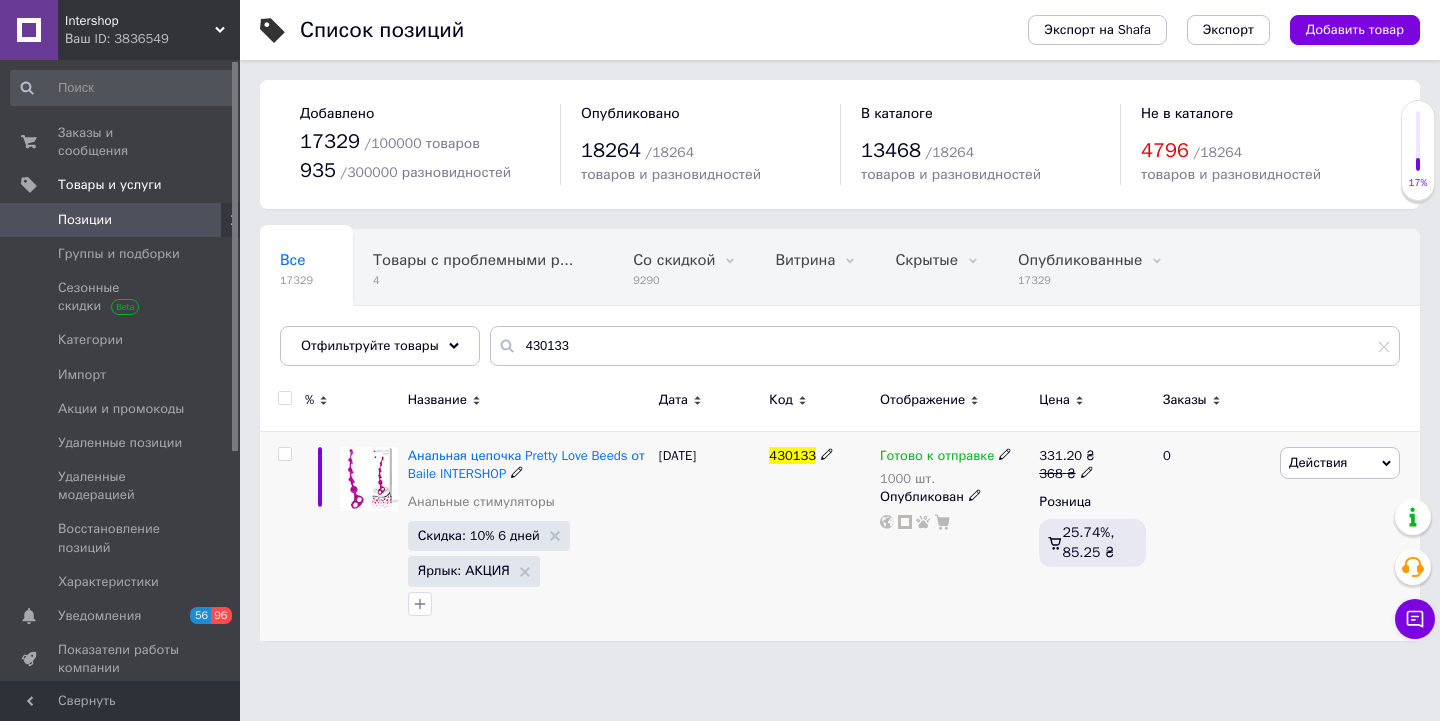 click 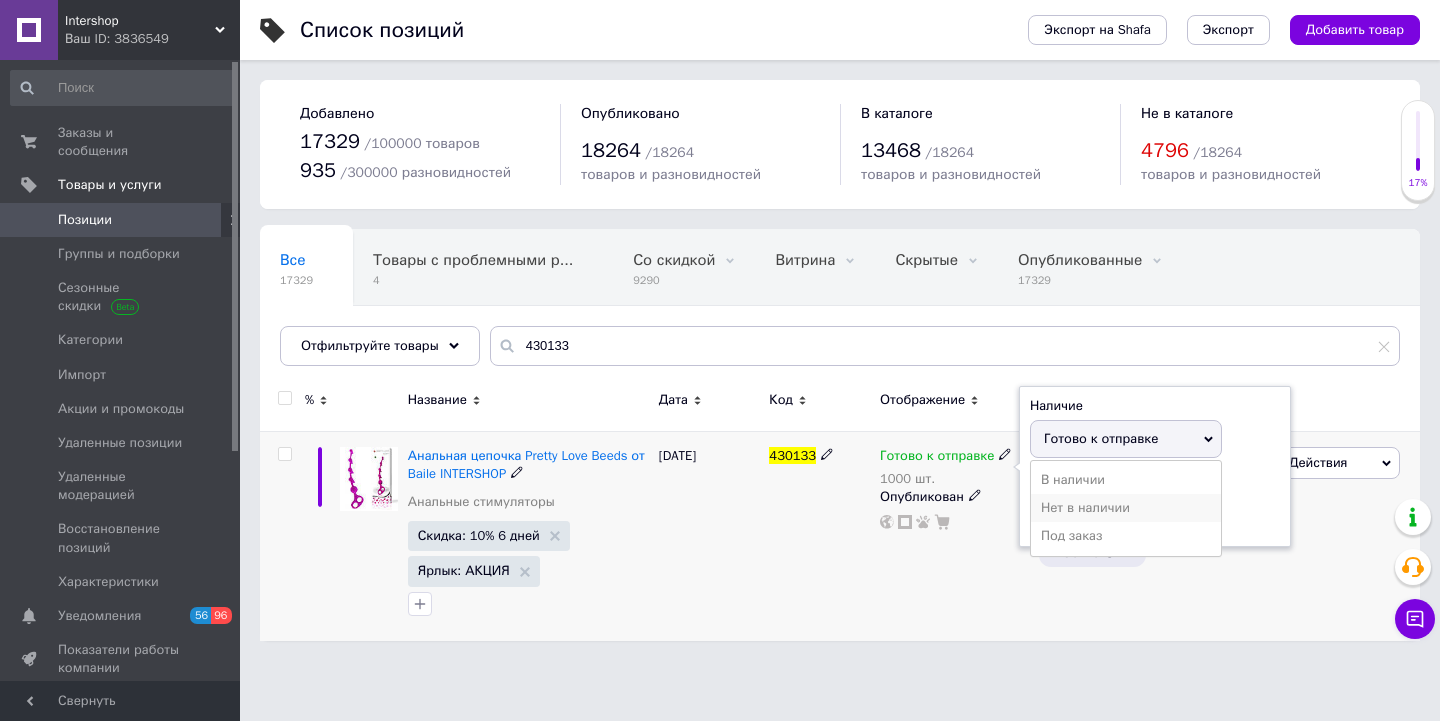 click on "Нет в наличии" at bounding box center (1126, 508) 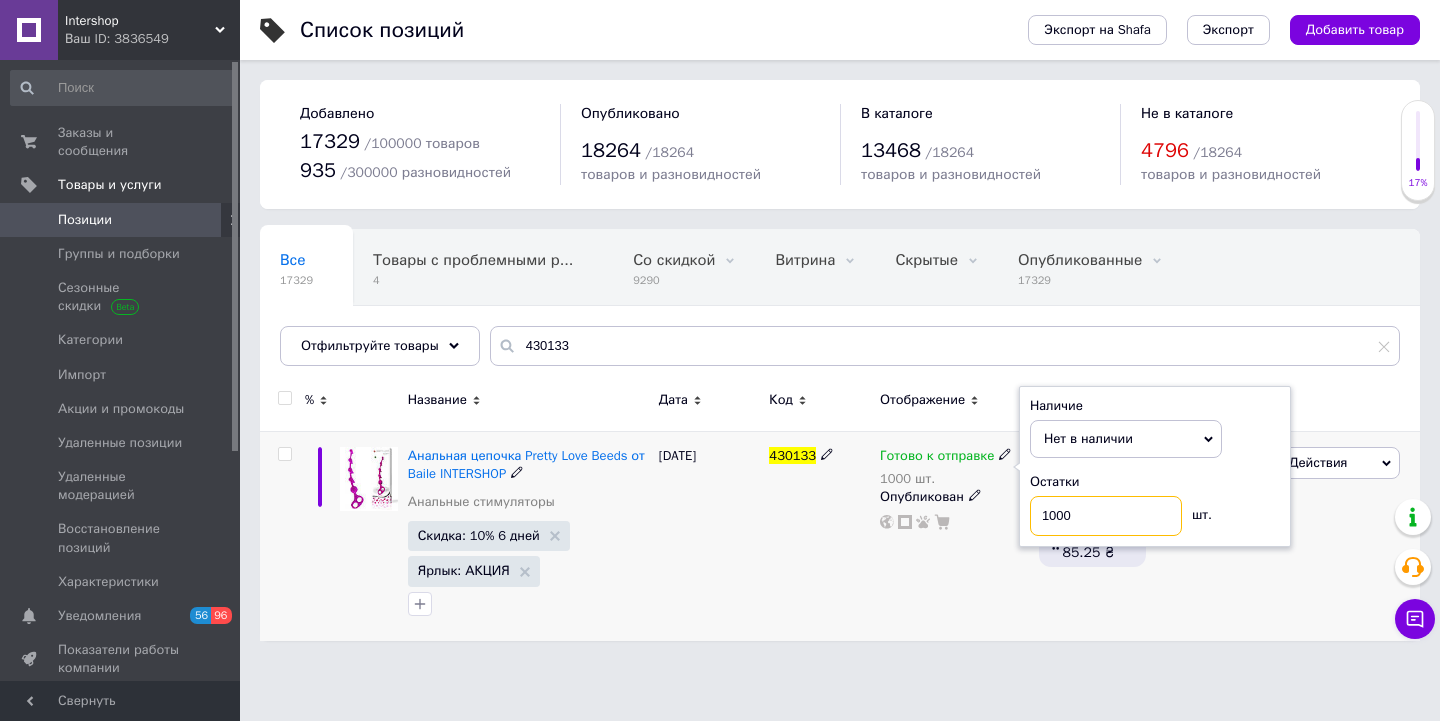 click on "1000" at bounding box center [1106, 516] 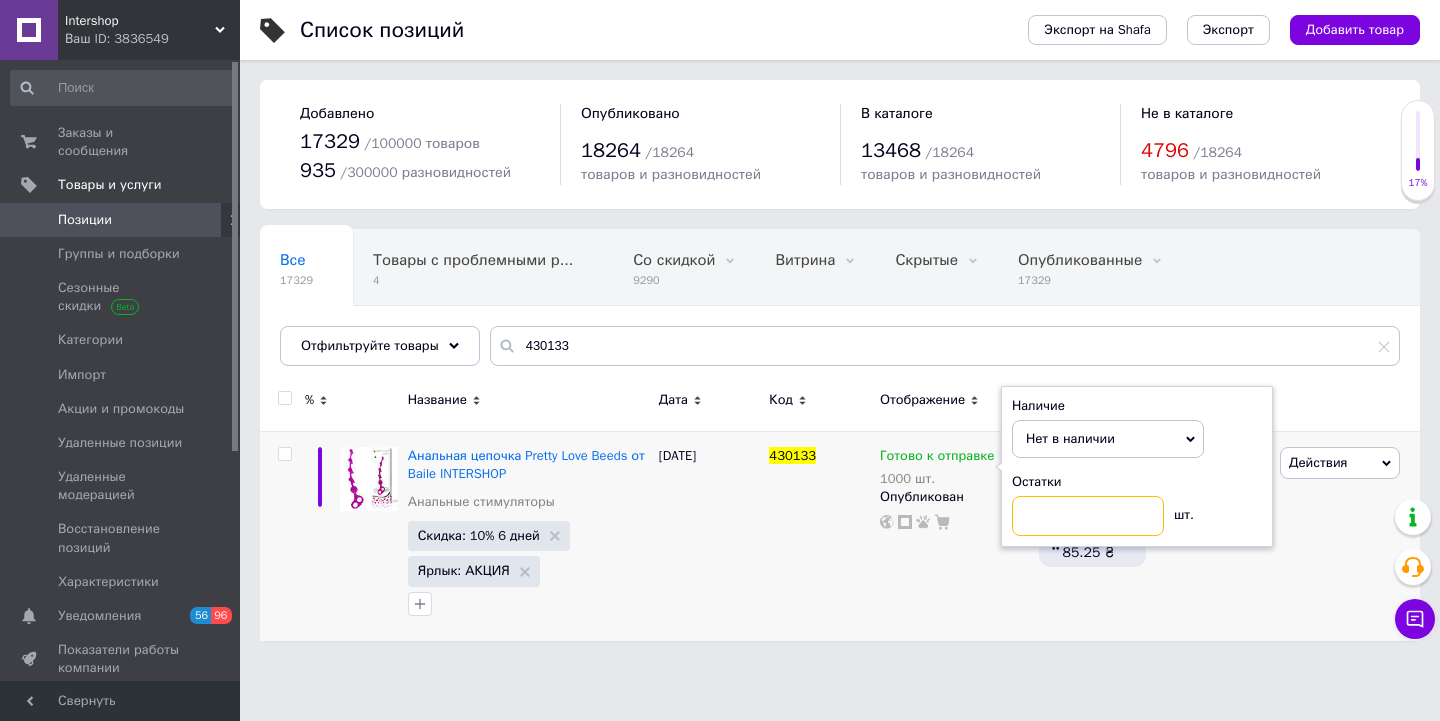 type 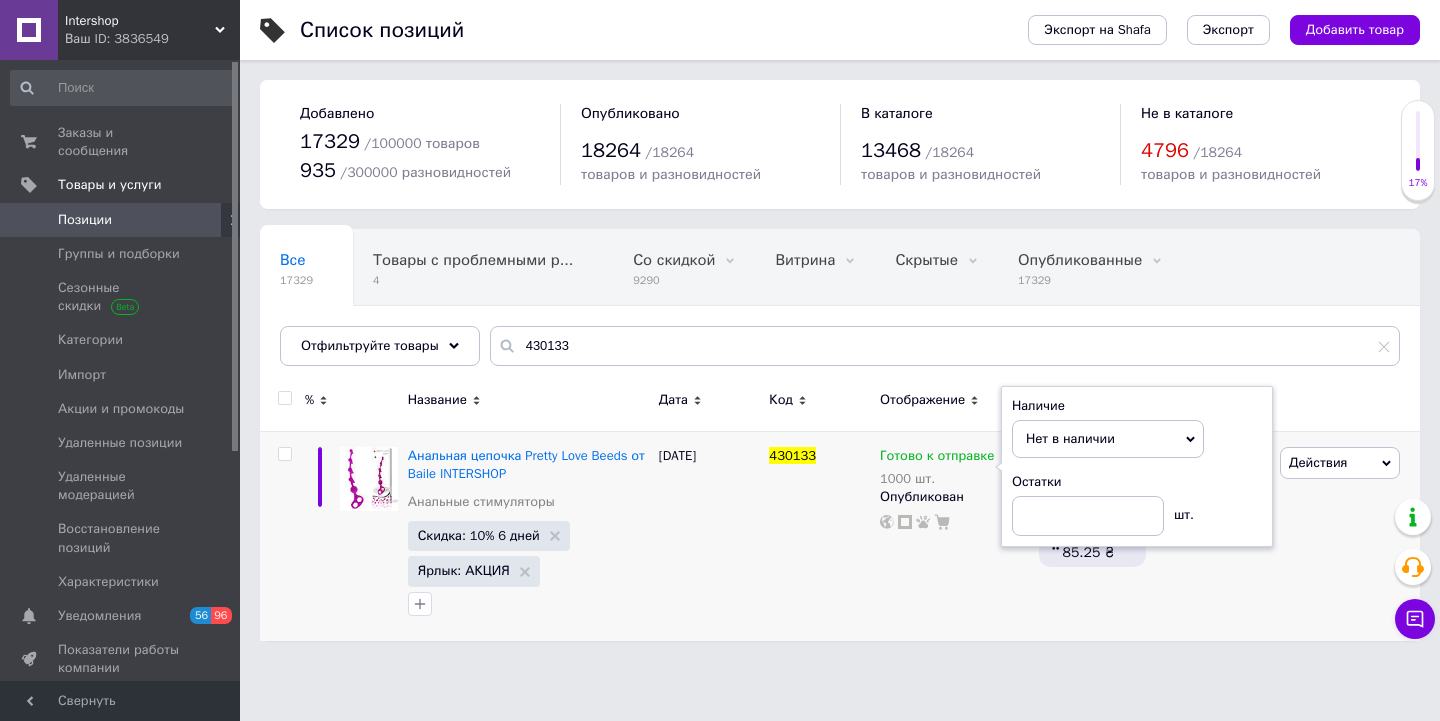 click on "Intershop Ваш ID: 3836549" at bounding box center [149, 30] 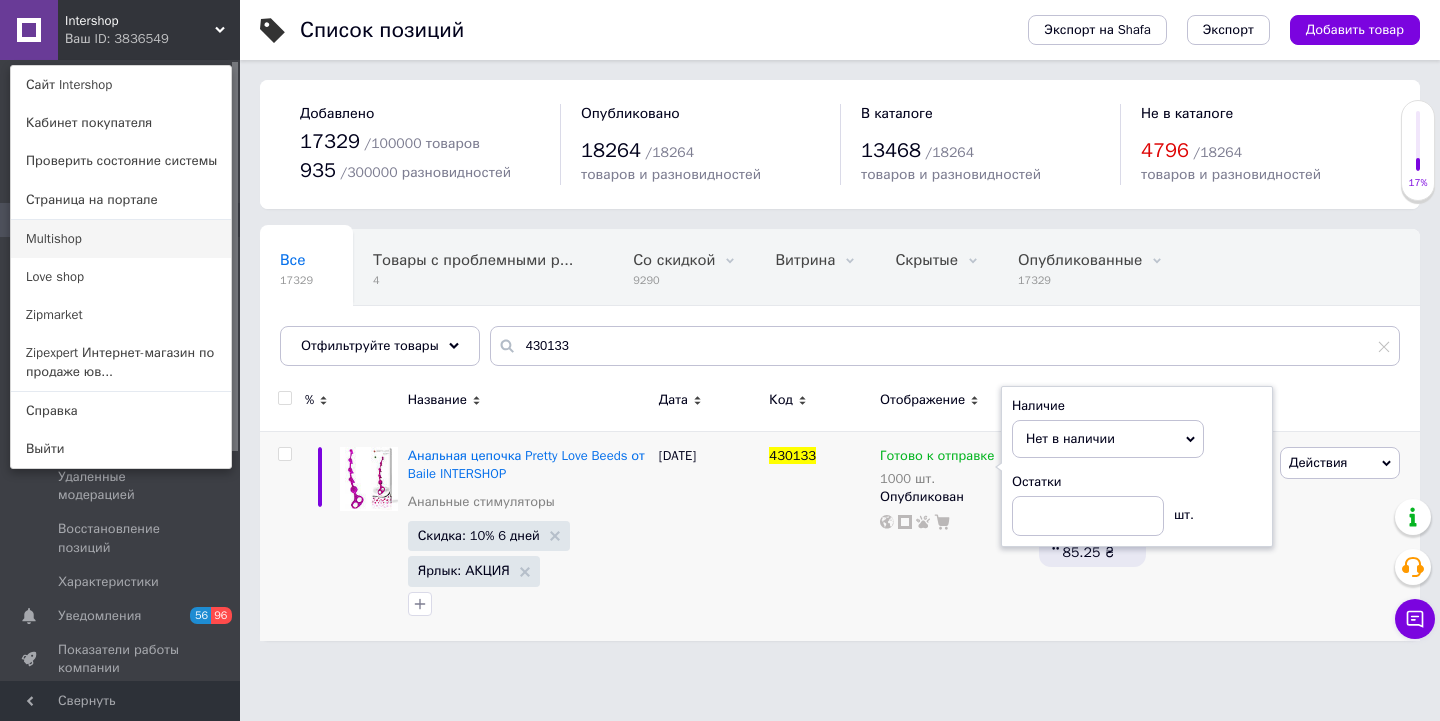 click on "Multishop" at bounding box center [121, 239] 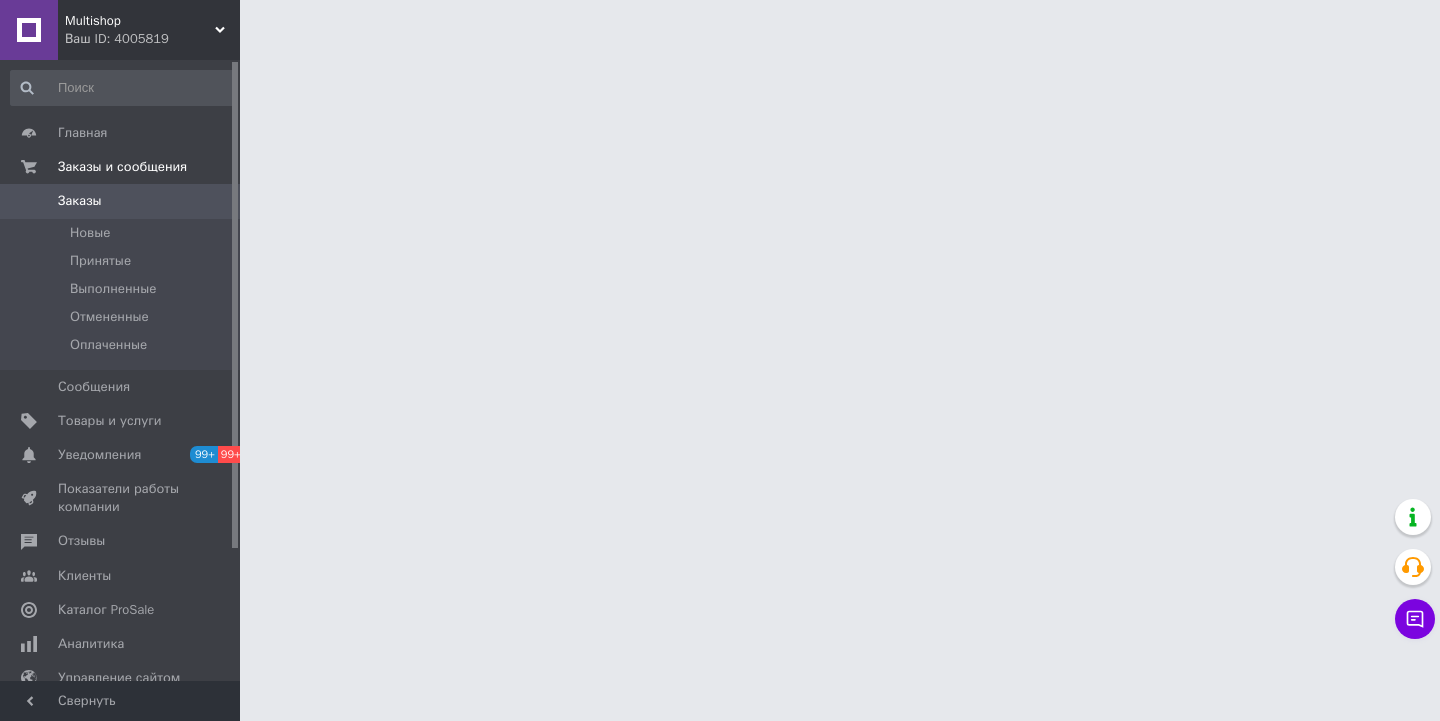 scroll, scrollTop: 0, scrollLeft: 0, axis: both 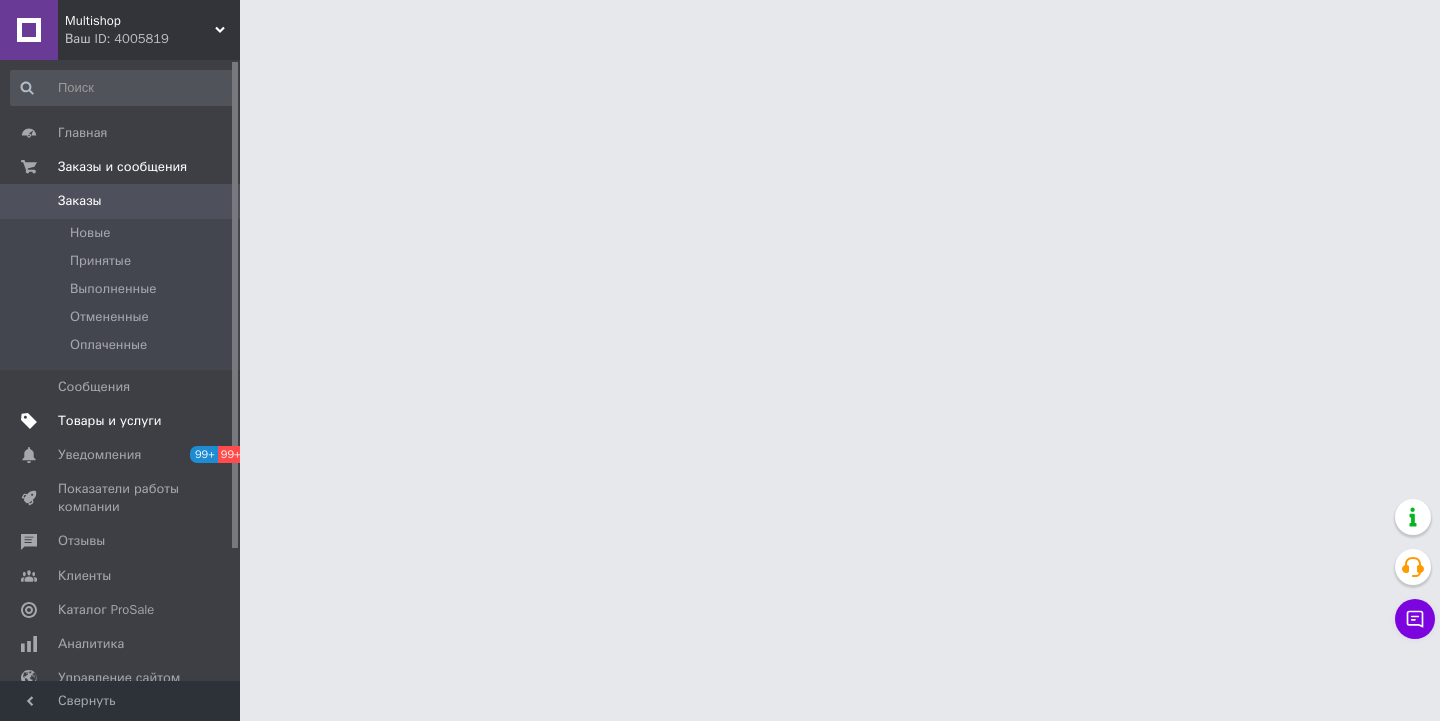 click on "Товары и услуги" at bounding box center (110, 421) 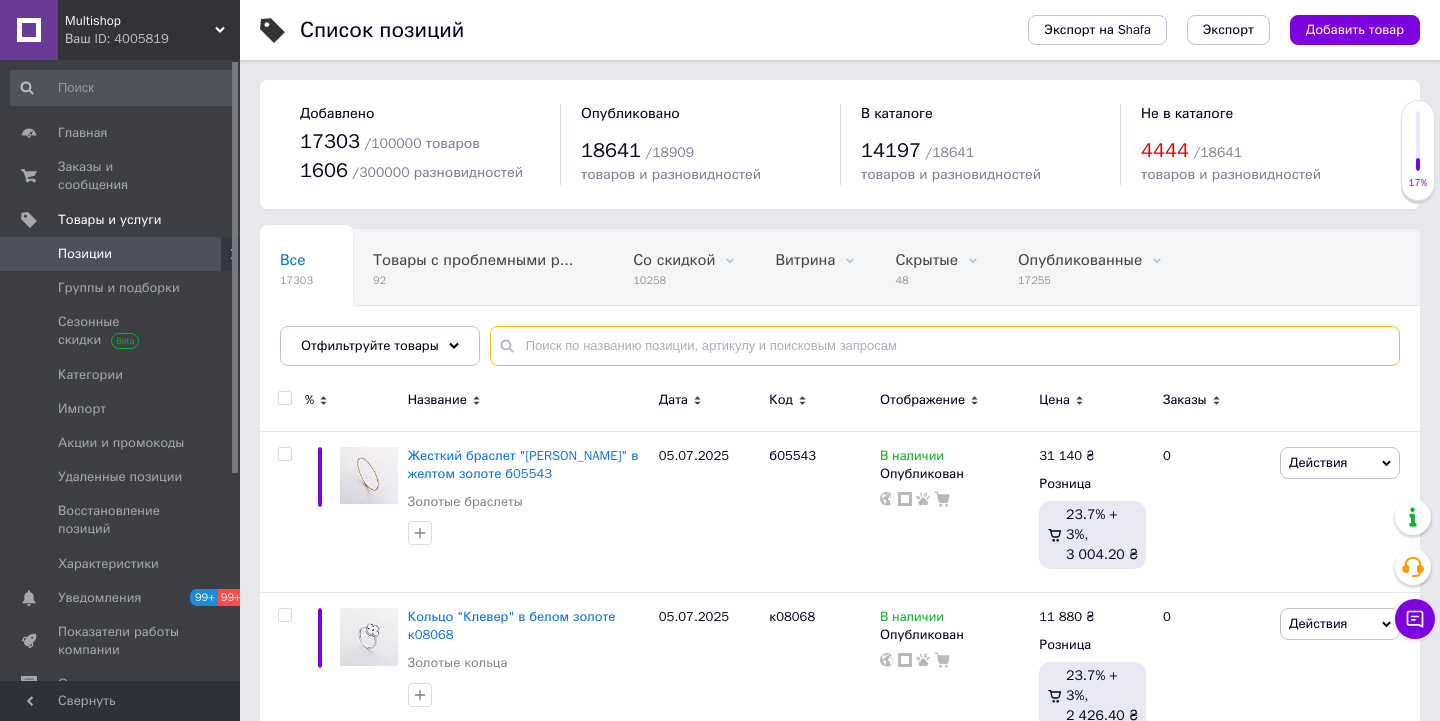 click at bounding box center [945, 346] 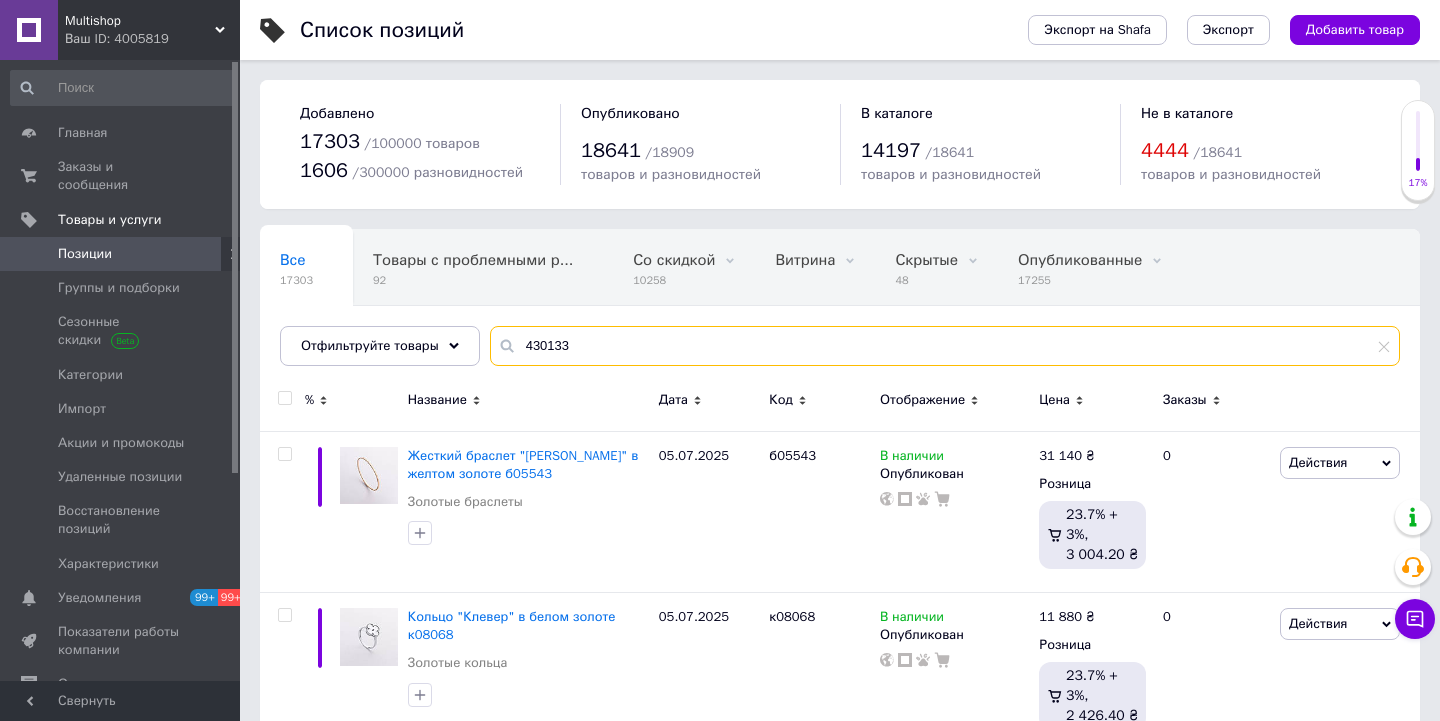 type on "430133" 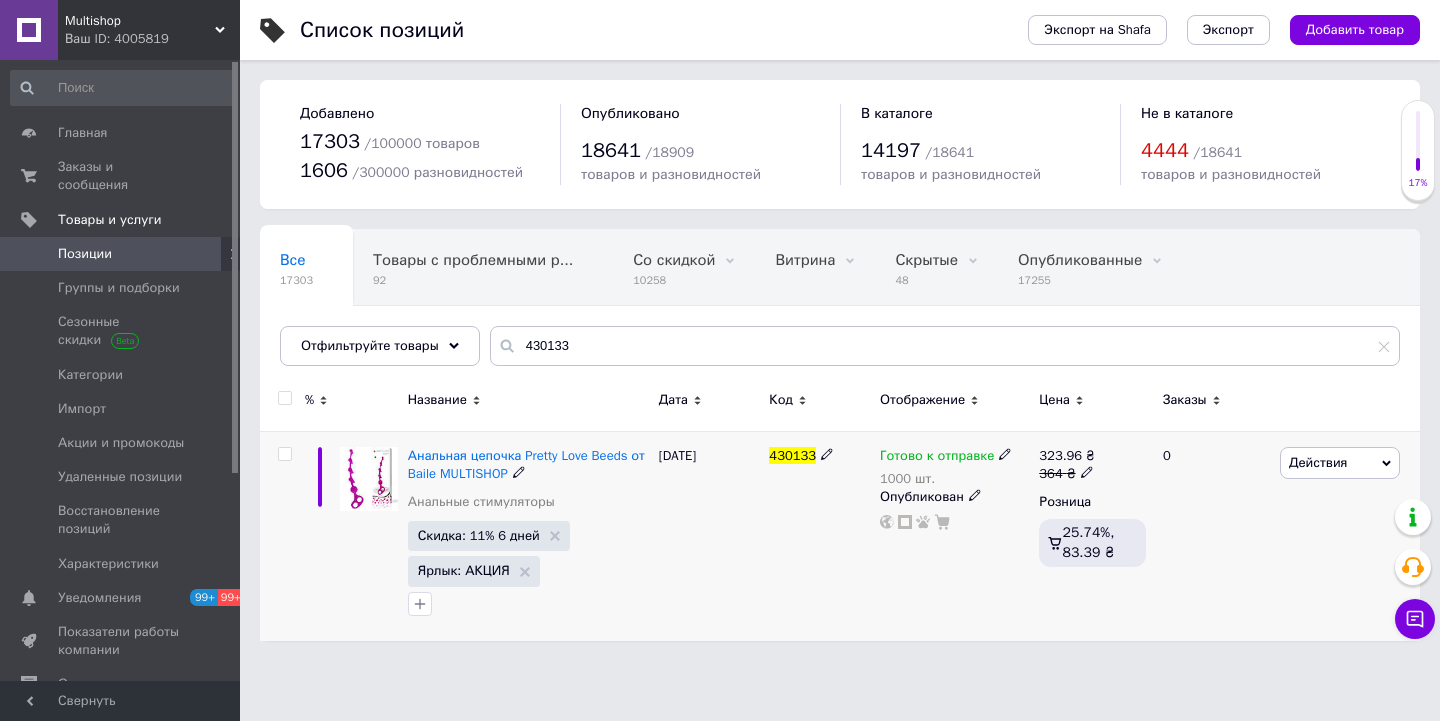 click 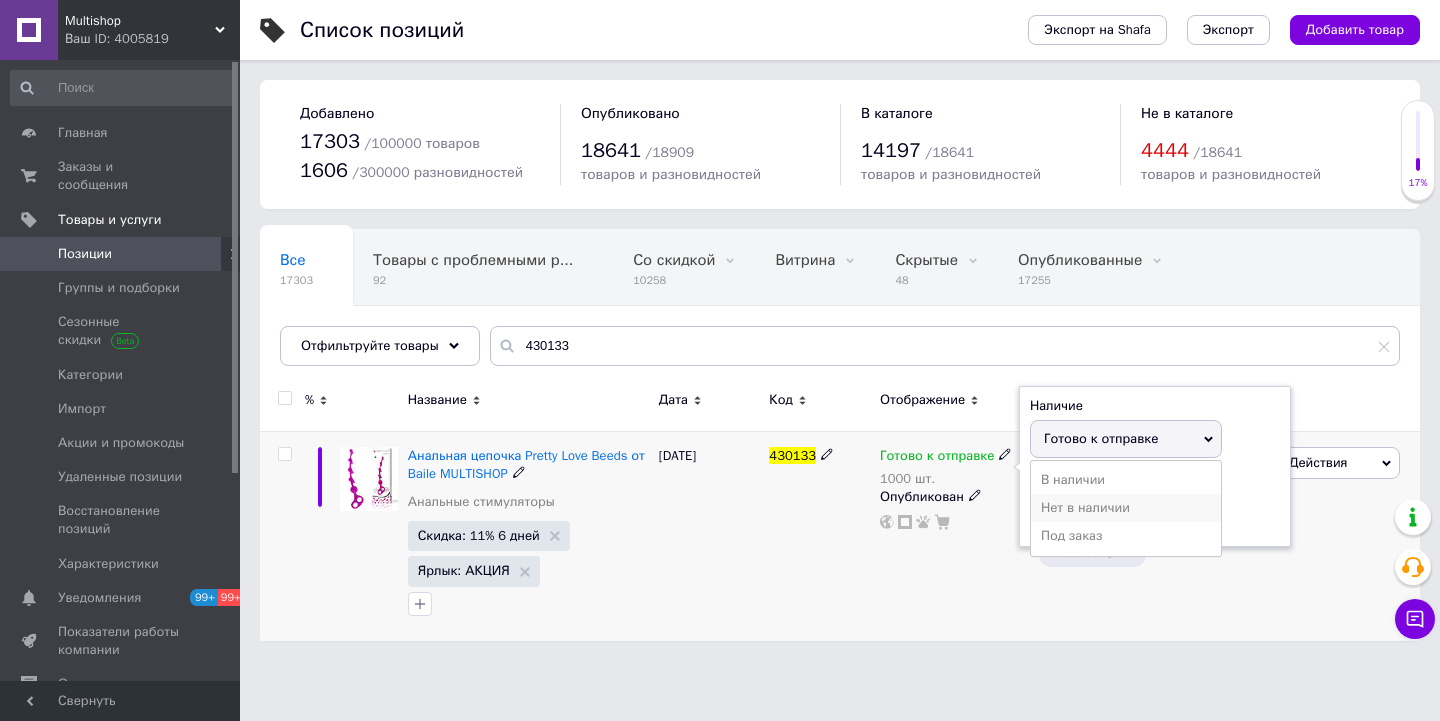 click on "Нет в наличии" at bounding box center [1126, 508] 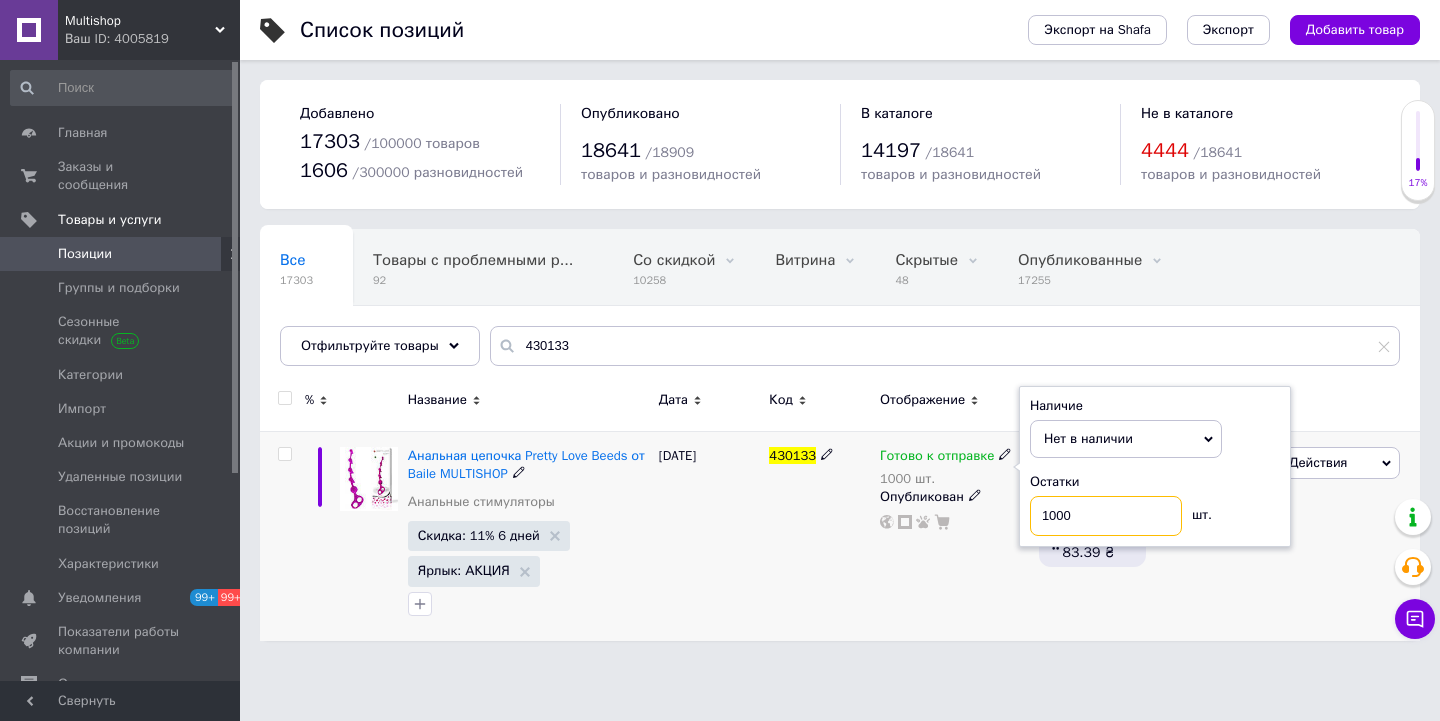 click on "1000" at bounding box center [1106, 516] 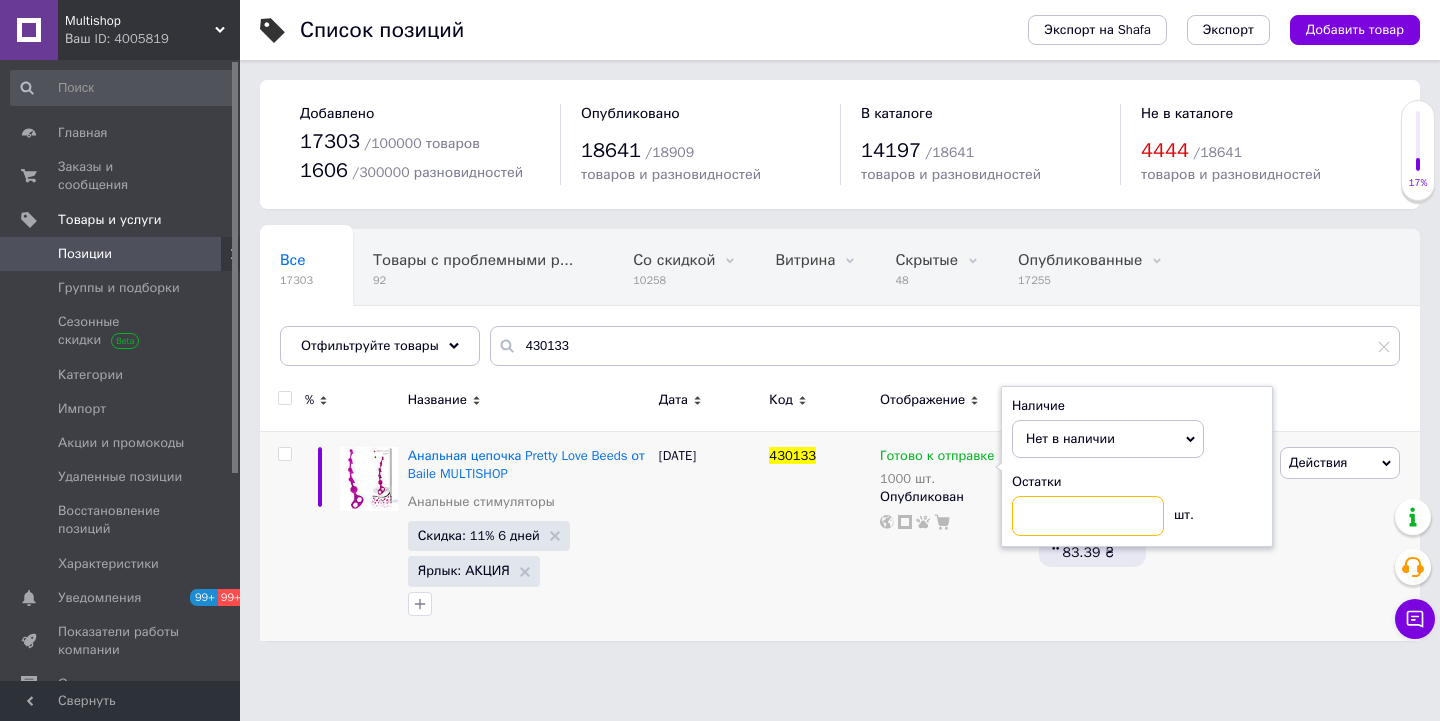 type 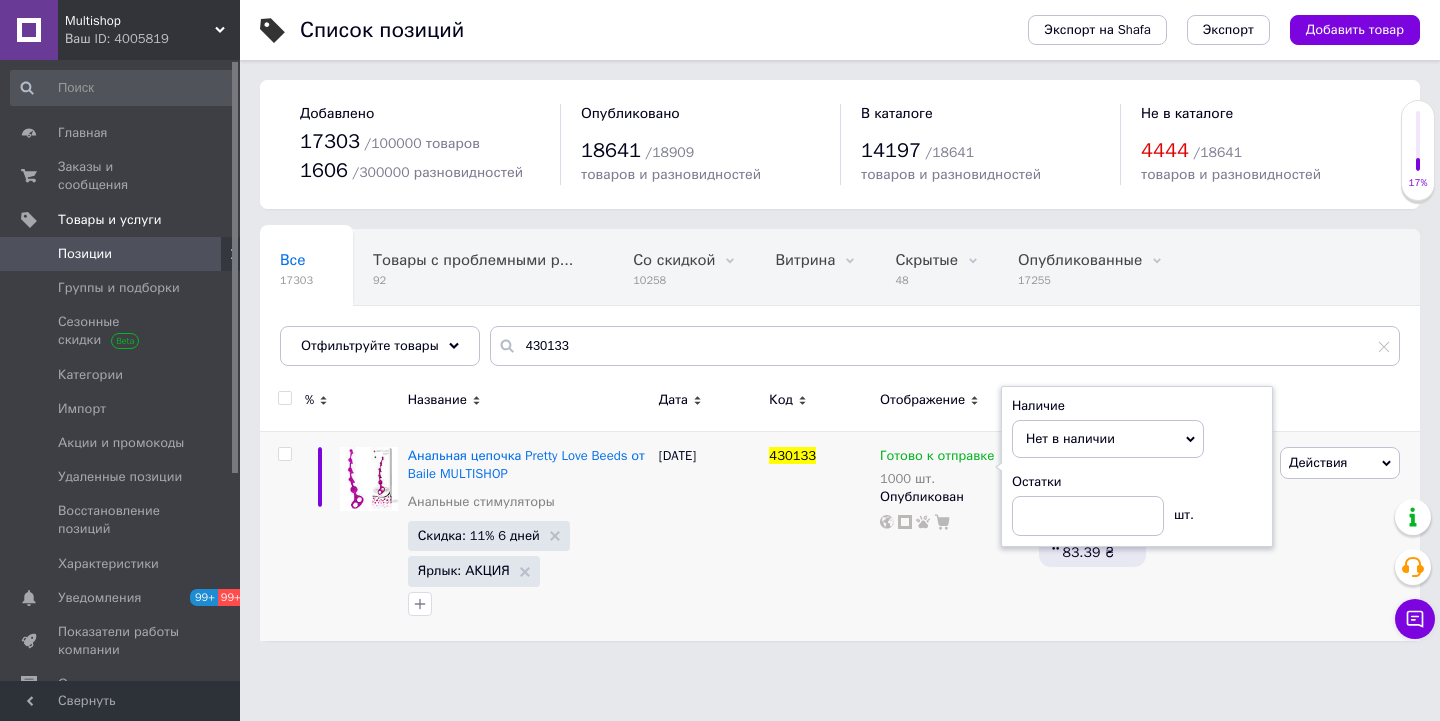 click on "Multishop" at bounding box center [140, 21] 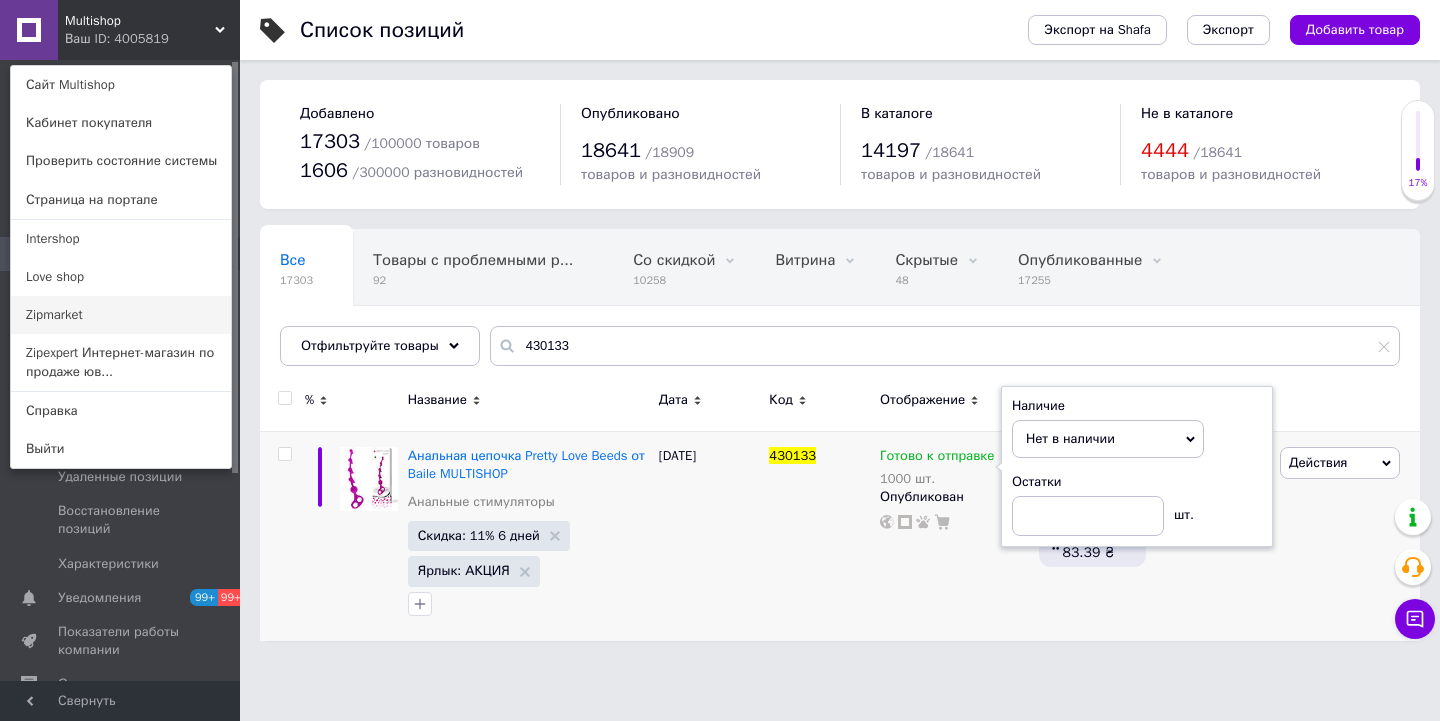 click on "Zipmarket" at bounding box center [121, 315] 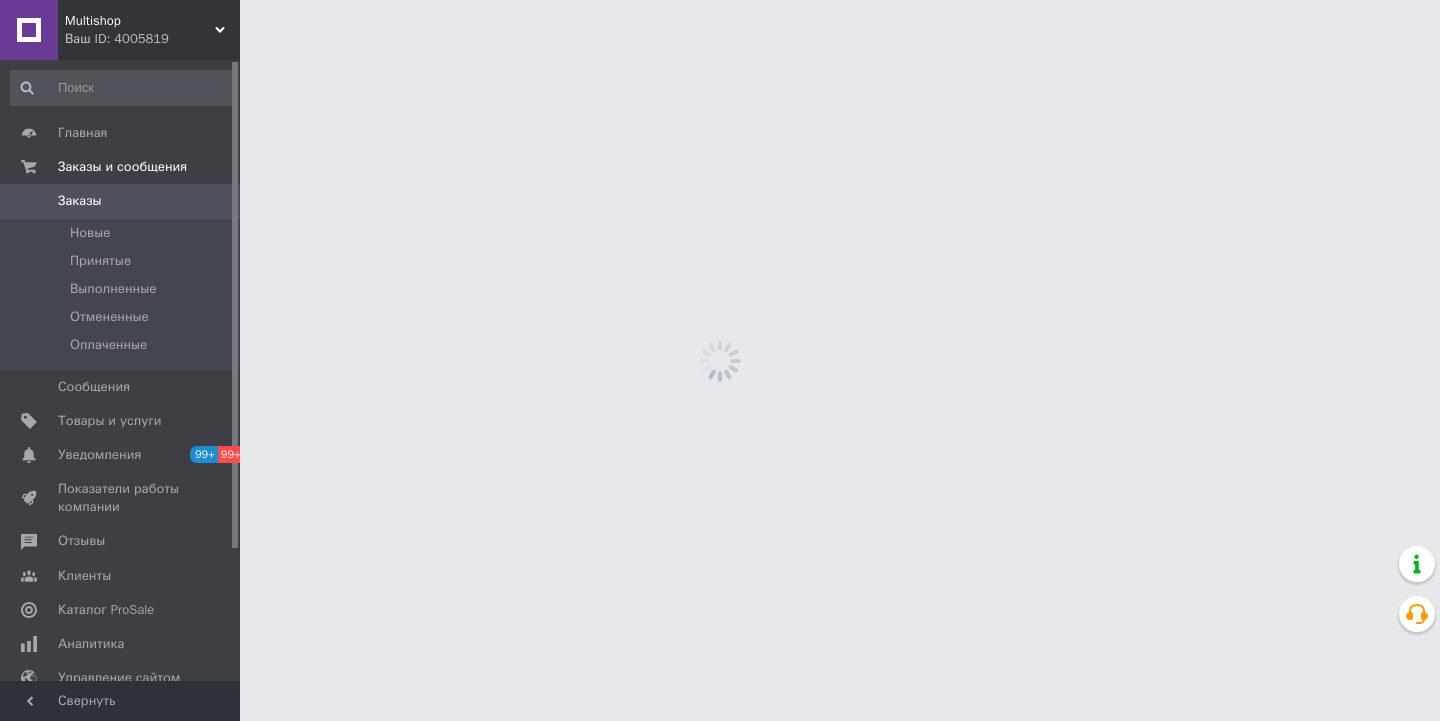 scroll, scrollTop: 0, scrollLeft: 0, axis: both 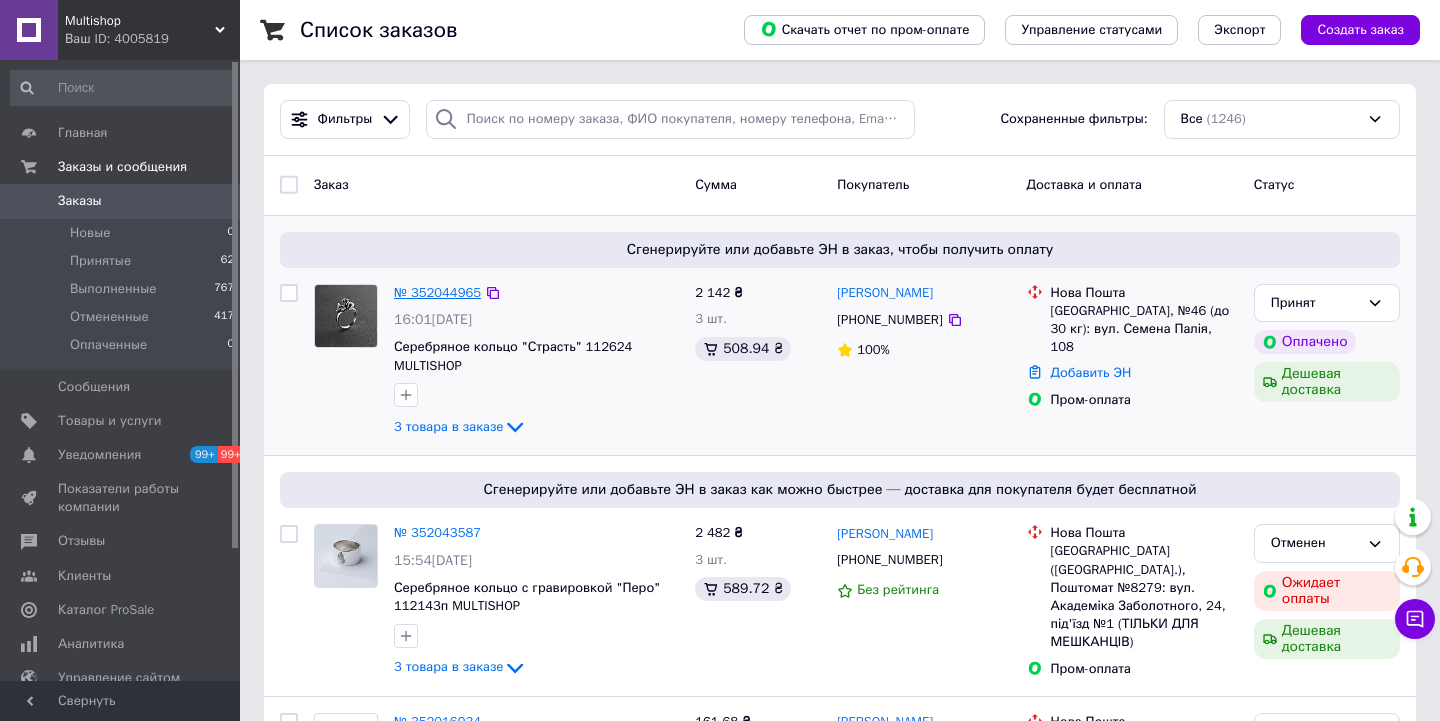 click on "№ 352044965" at bounding box center (437, 292) 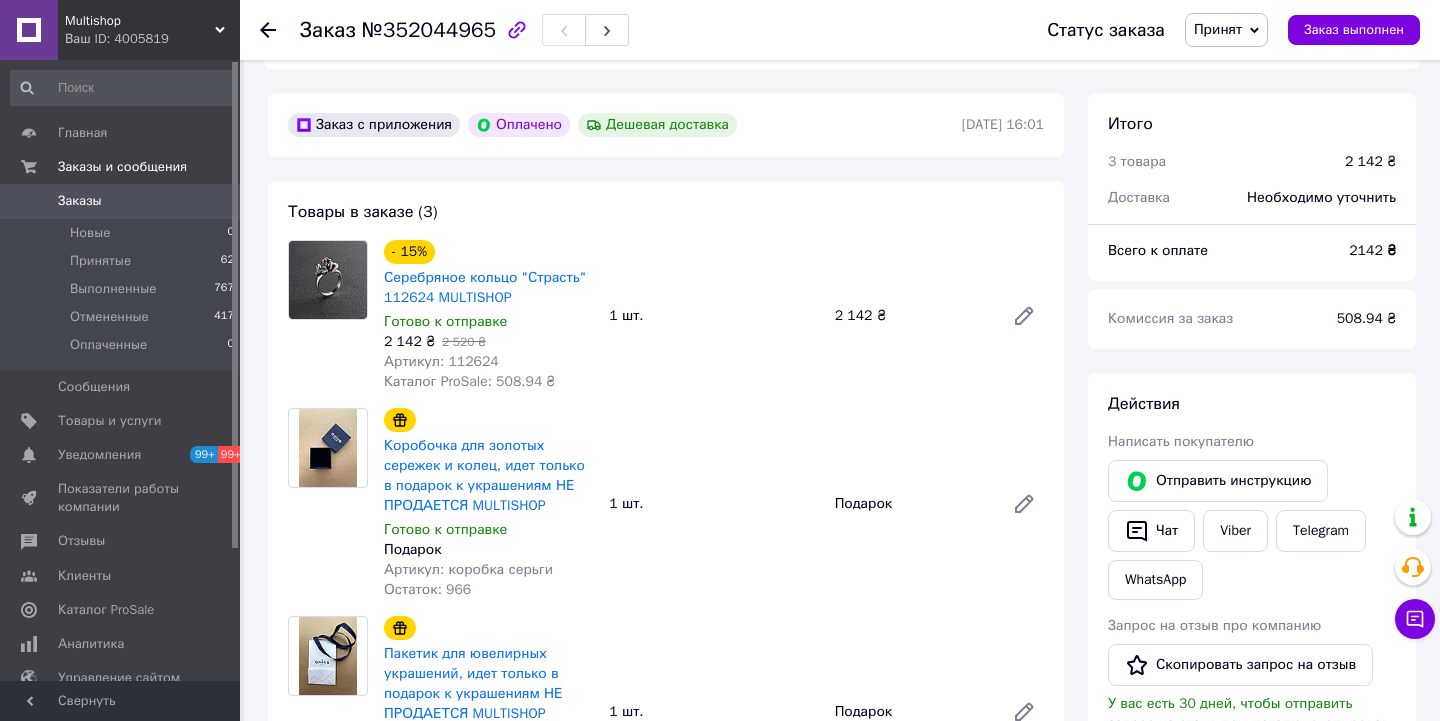 scroll, scrollTop: 557, scrollLeft: 0, axis: vertical 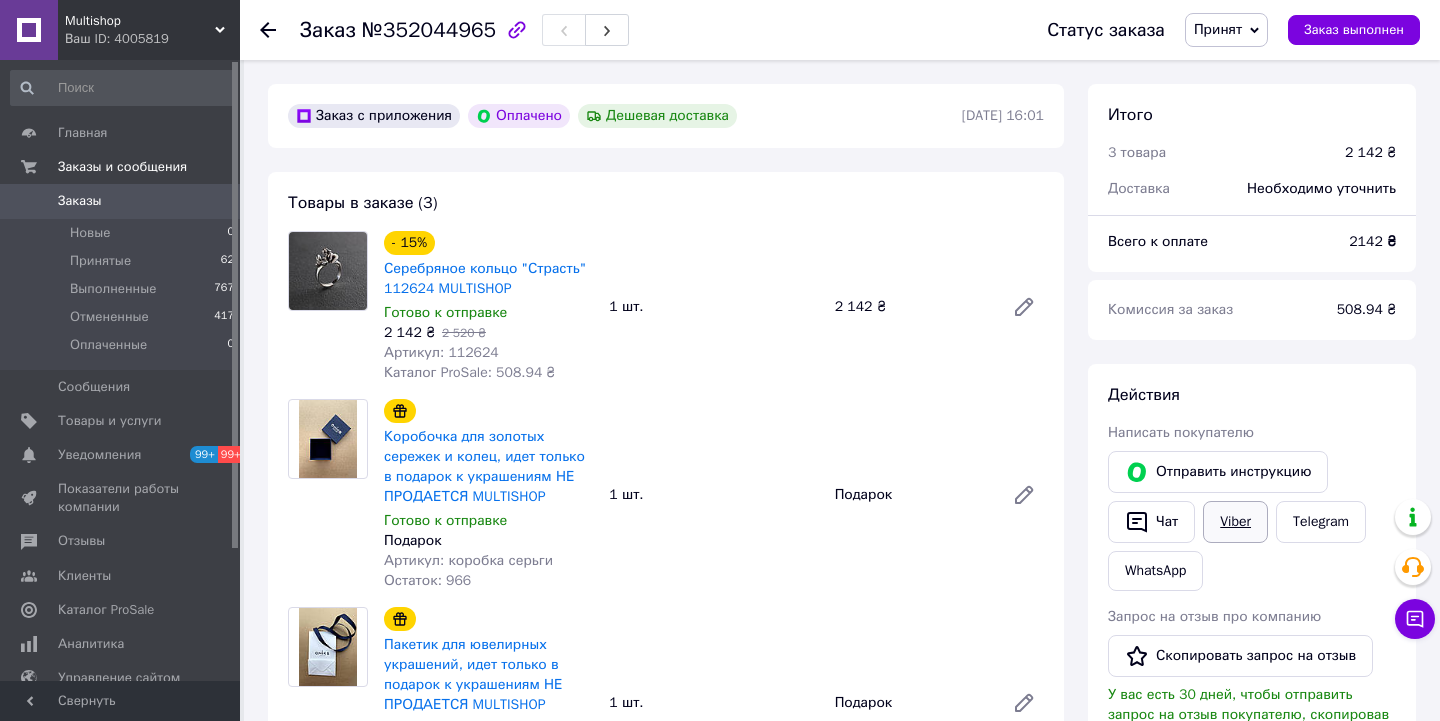 click on "Viber" at bounding box center [1235, 522] 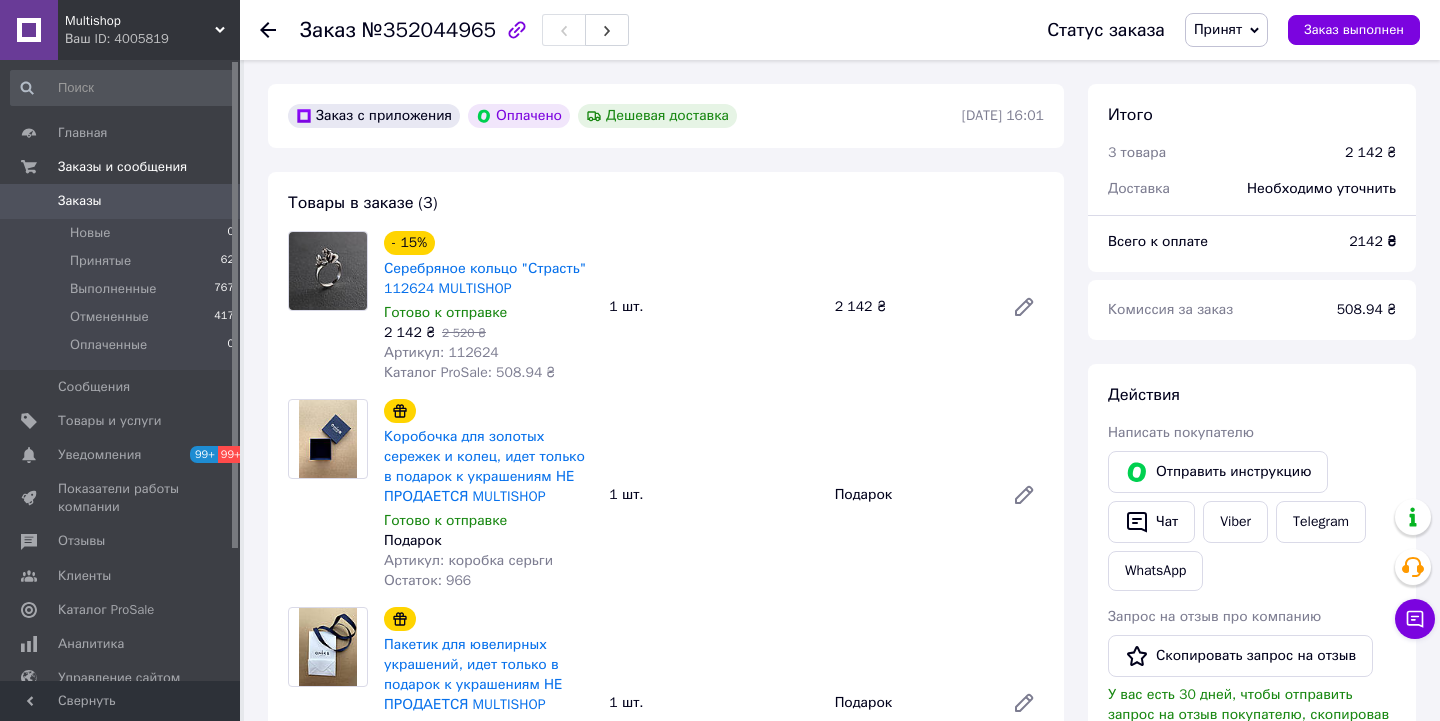 click on "Ваш ID: 4005819" at bounding box center (152, 39) 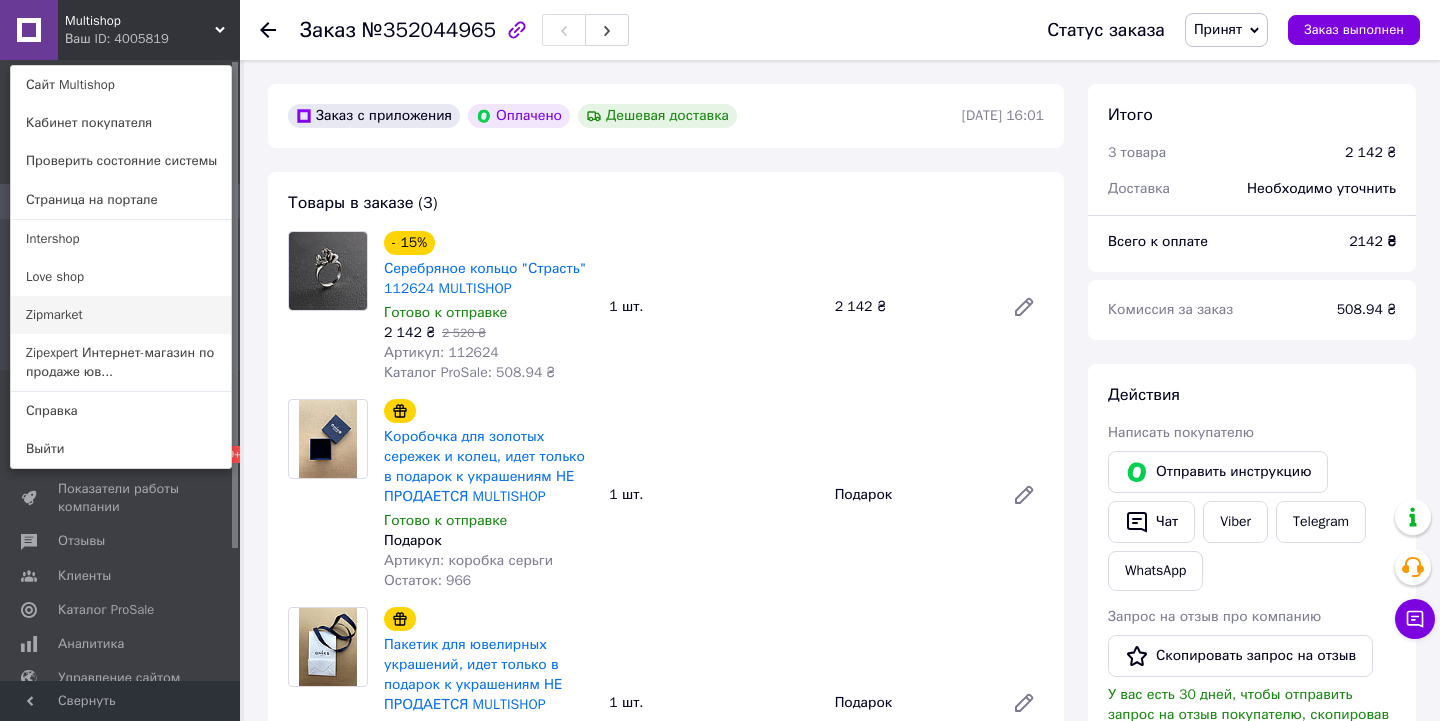 click on "Zipmarket" at bounding box center (121, 315) 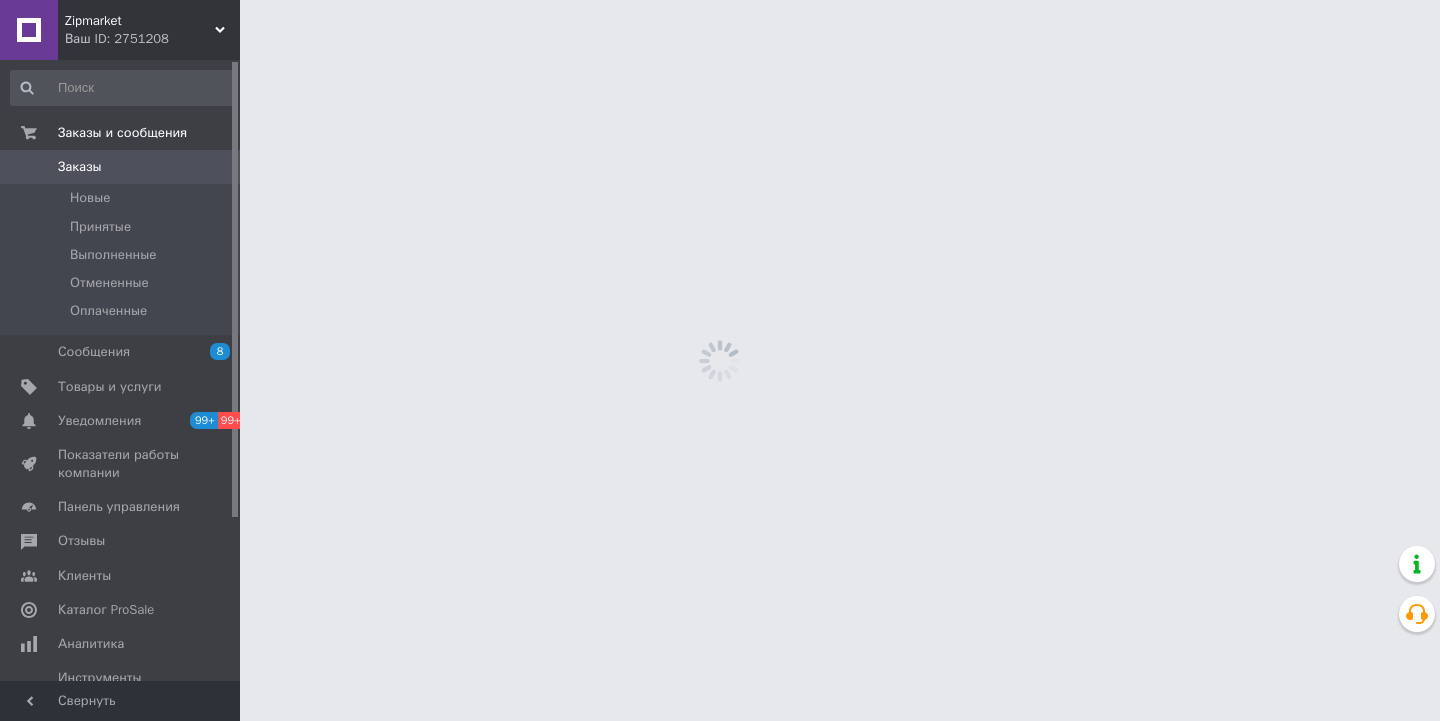 scroll, scrollTop: 0, scrollLeft: 0, axis: both 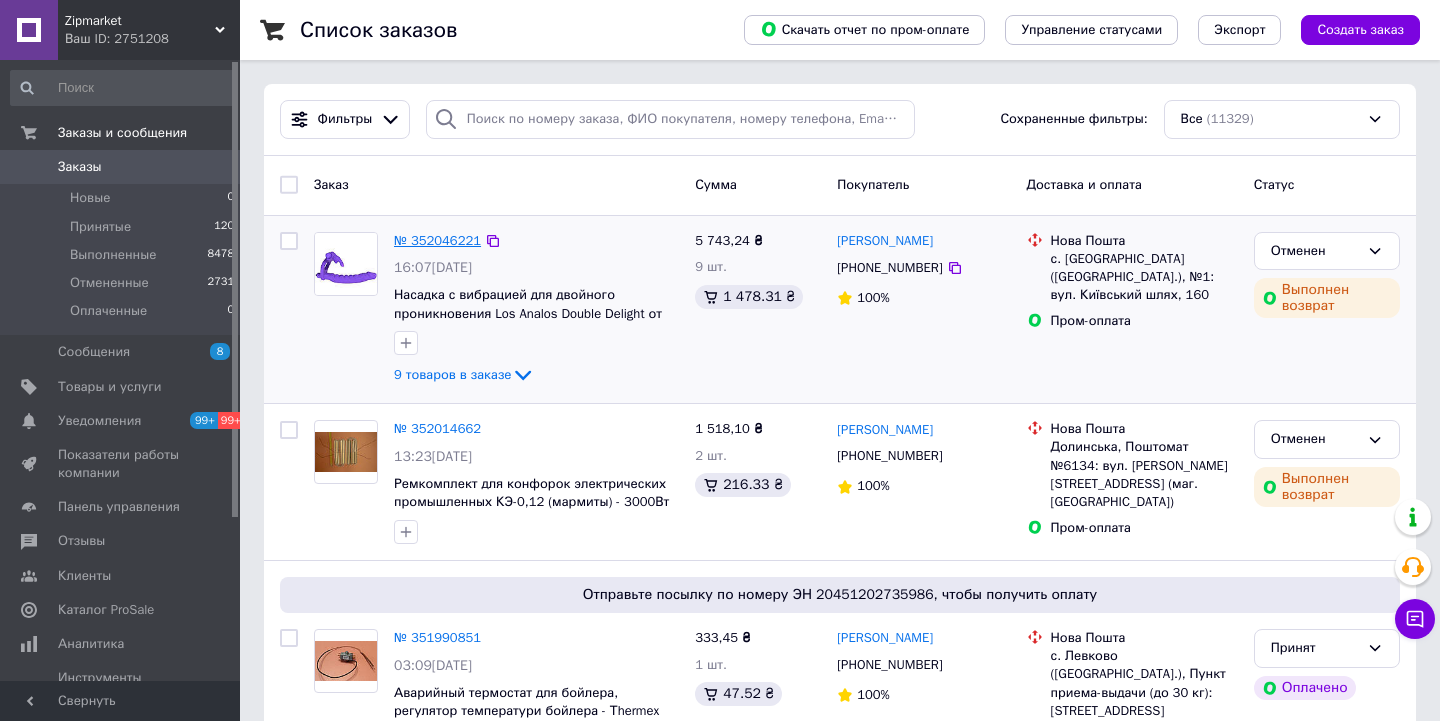 click on "№ 352046221" at bounding box center [437, 240] 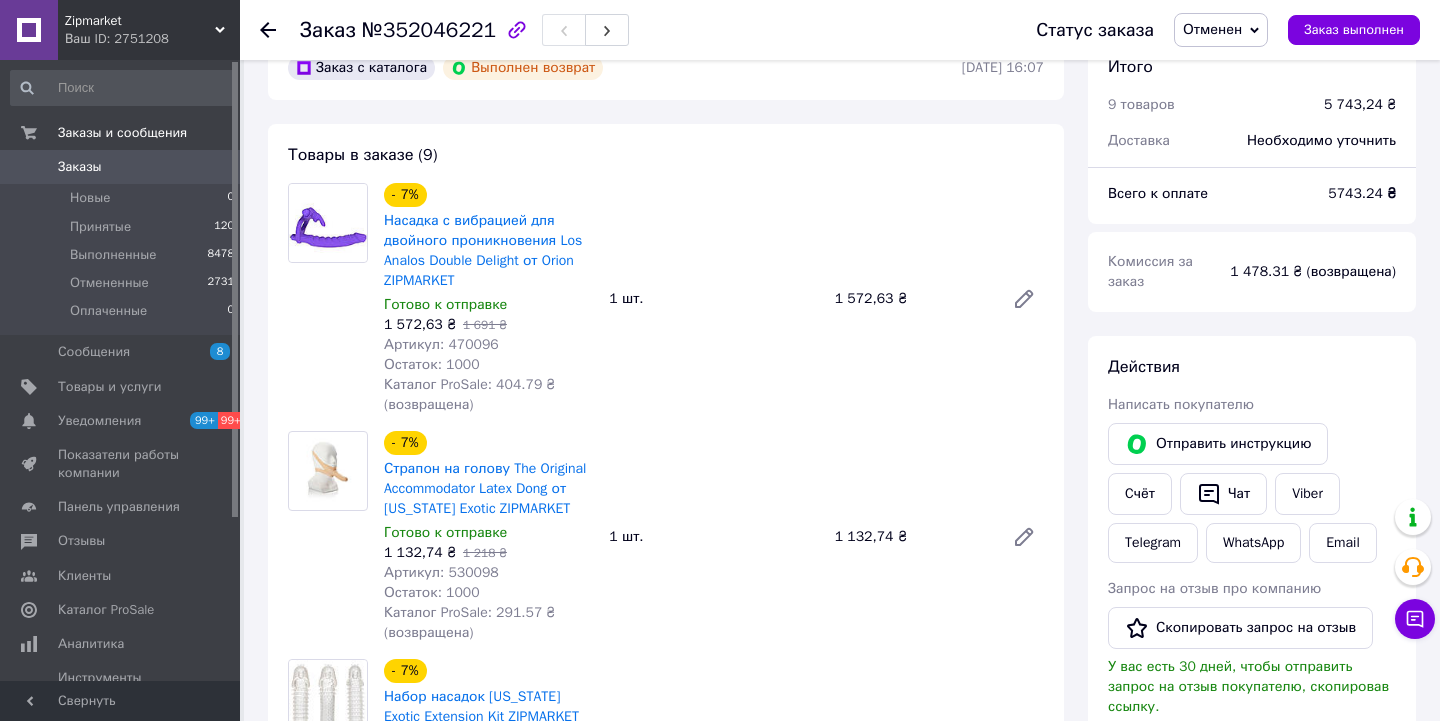 scroll, scrollTop: 101, scrollLeft: 0, axis: vertical 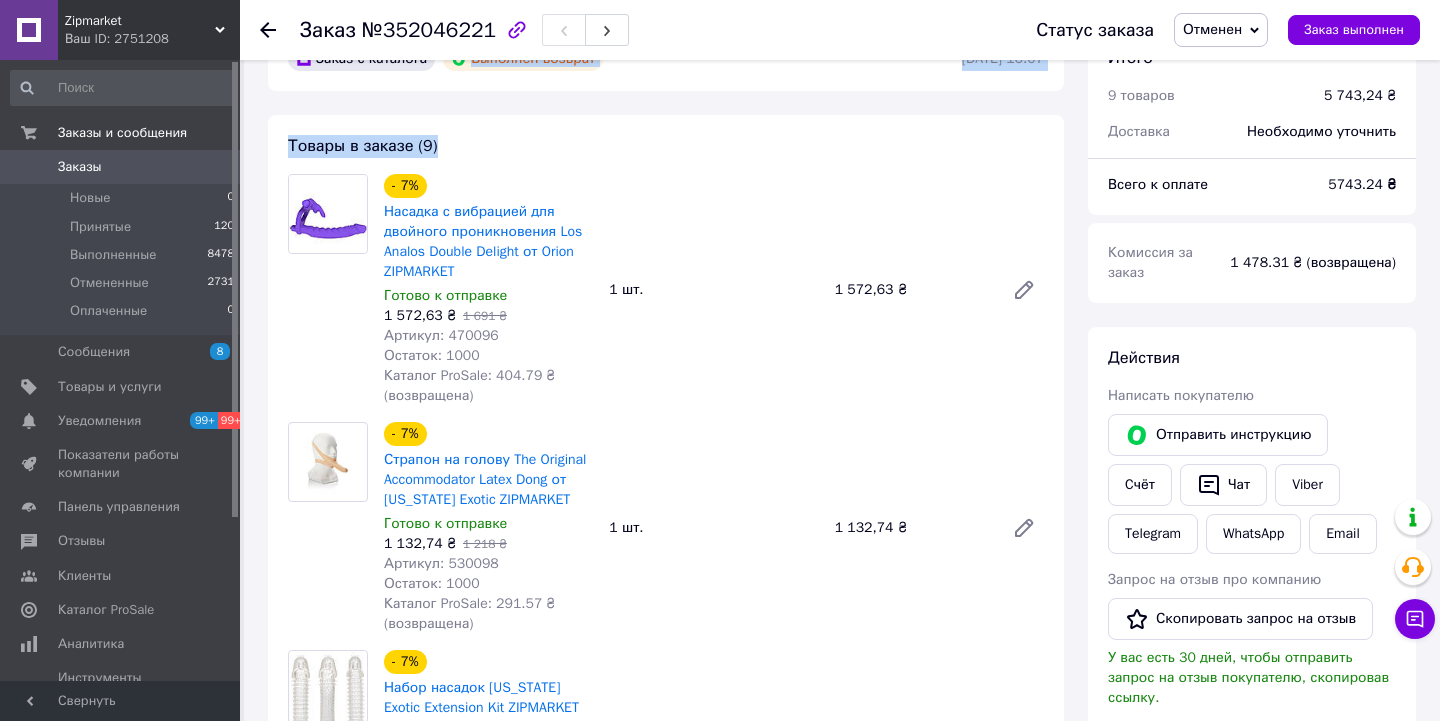 drag, startPoint x: 424, startPoint y: 76, endPoint x: 481, endPoint y: 158, distance: 99.86491 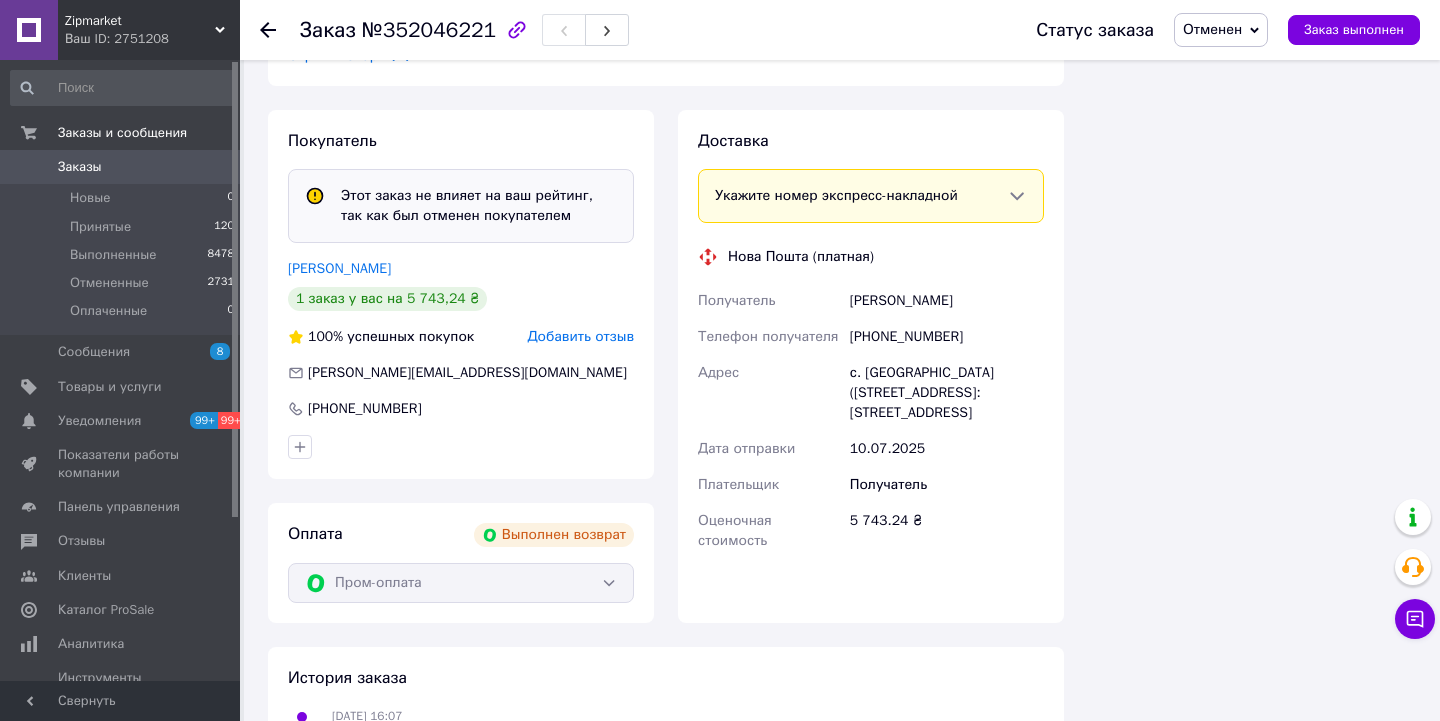 scroll, scrollTop: 2185, scrollLeft: 0, axis: vertical 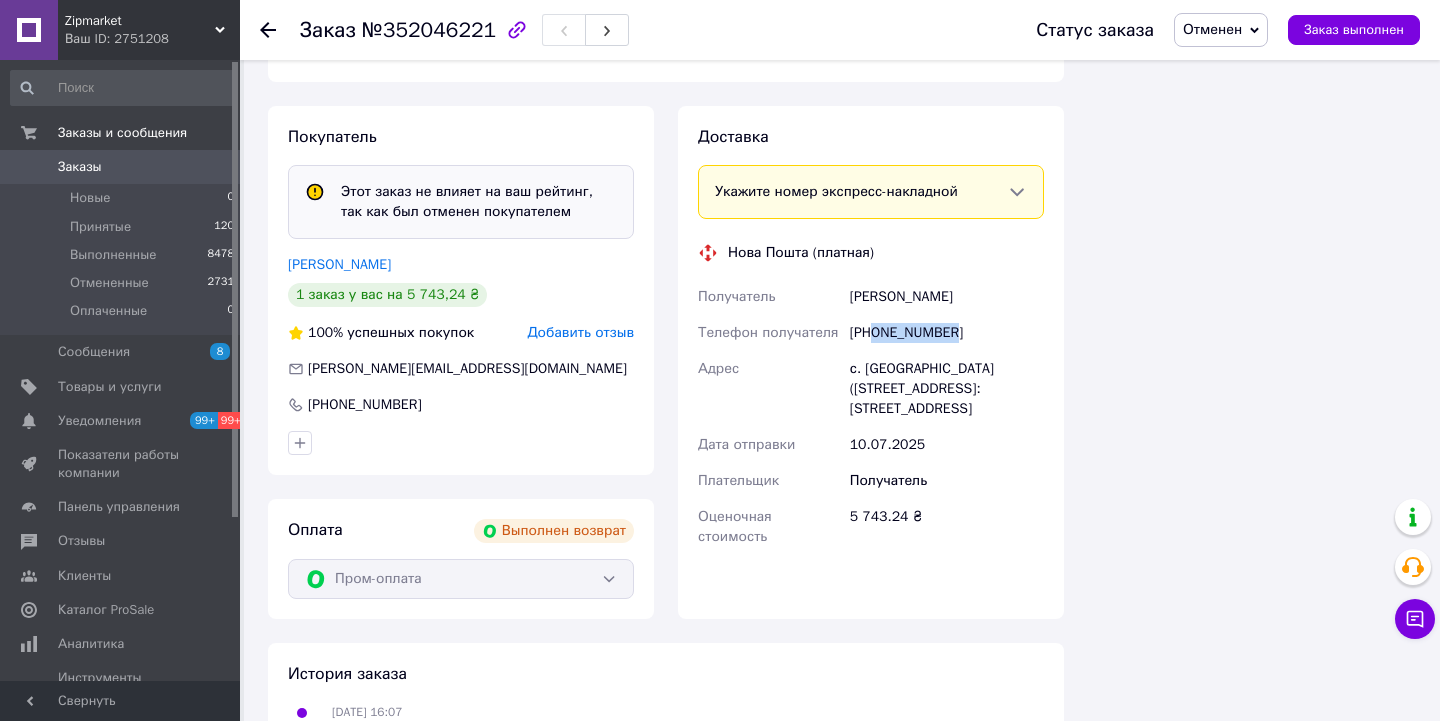 drag, startPoint x: 989, startPoint y: 316, endPoint x: 880, endPoint y: 310, distance: 109.165016 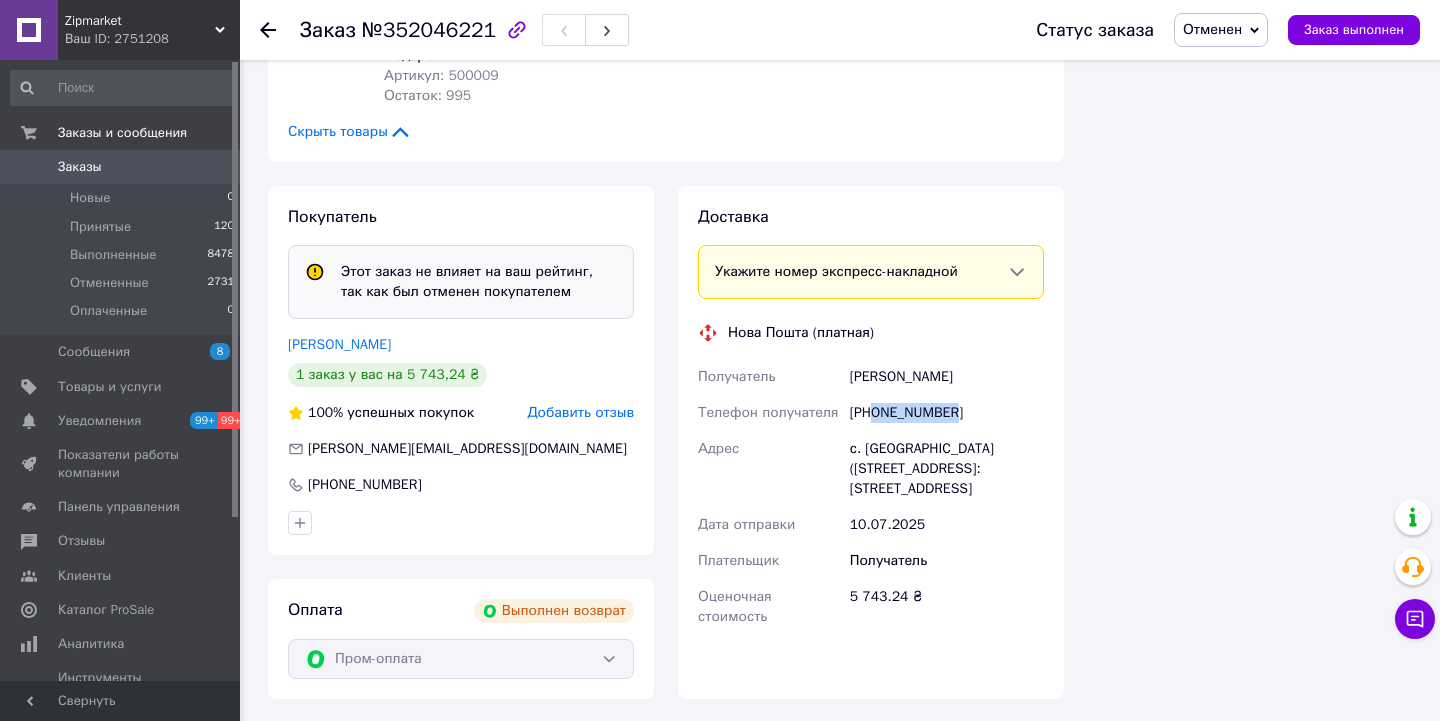 scroll, scrollTop: 2094, scrollLeft: 0, axis: vertical 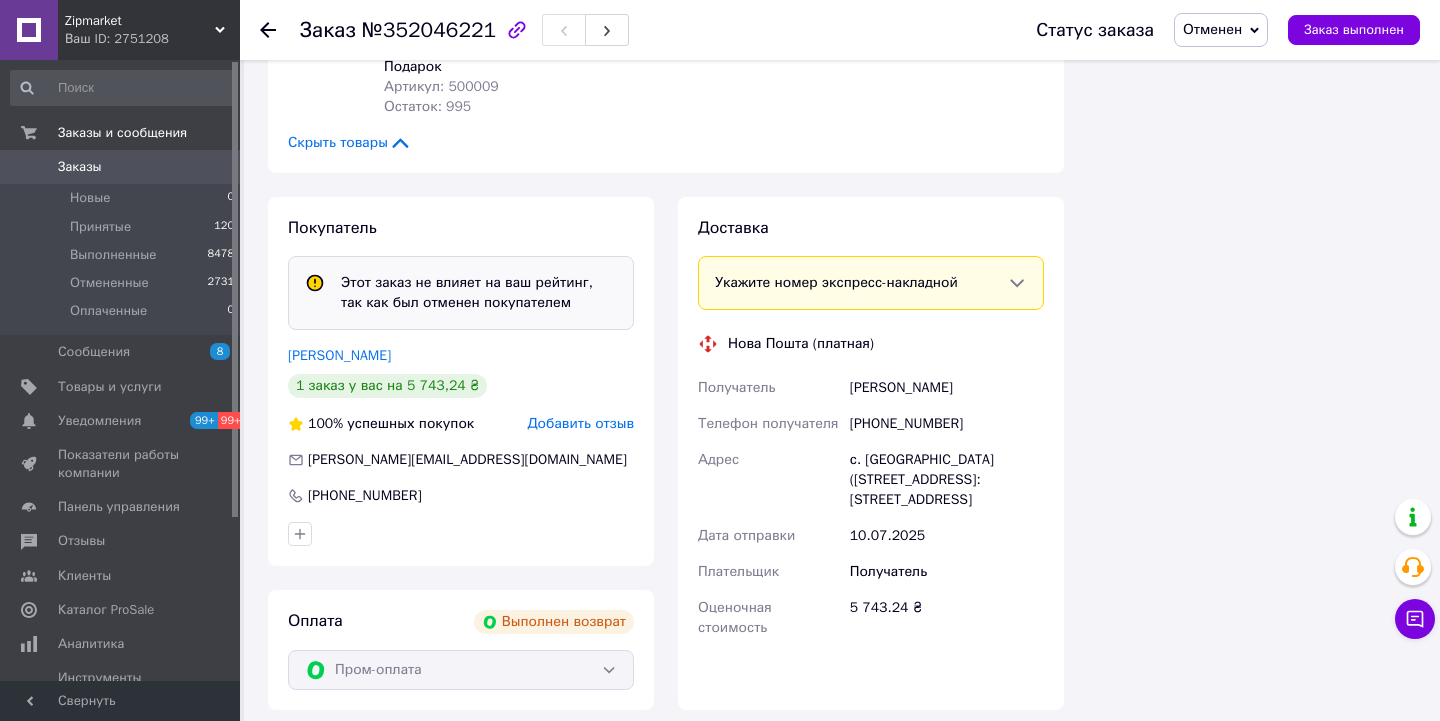 click on "Ваш ID: 2751208" at bounding box center [152, 39] 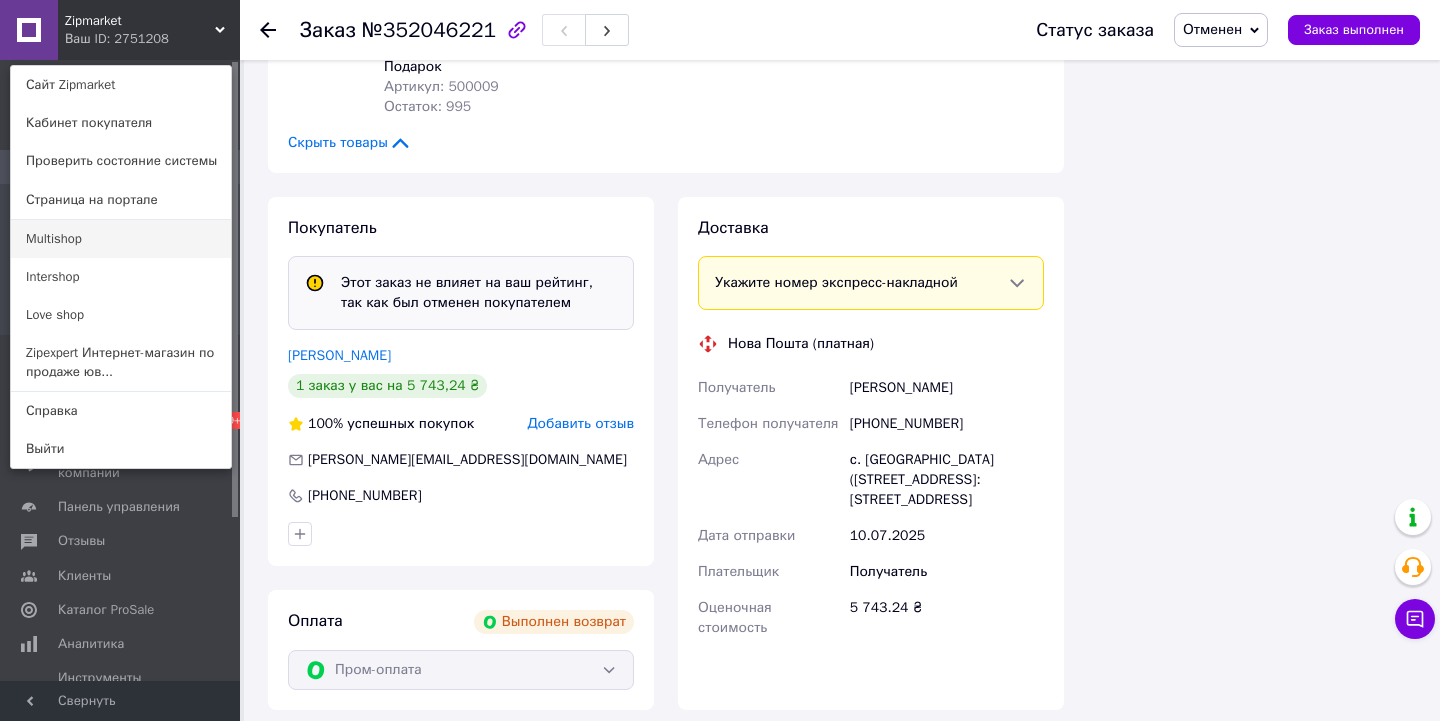 click on "Multishop" at bounding box center (121, 239) 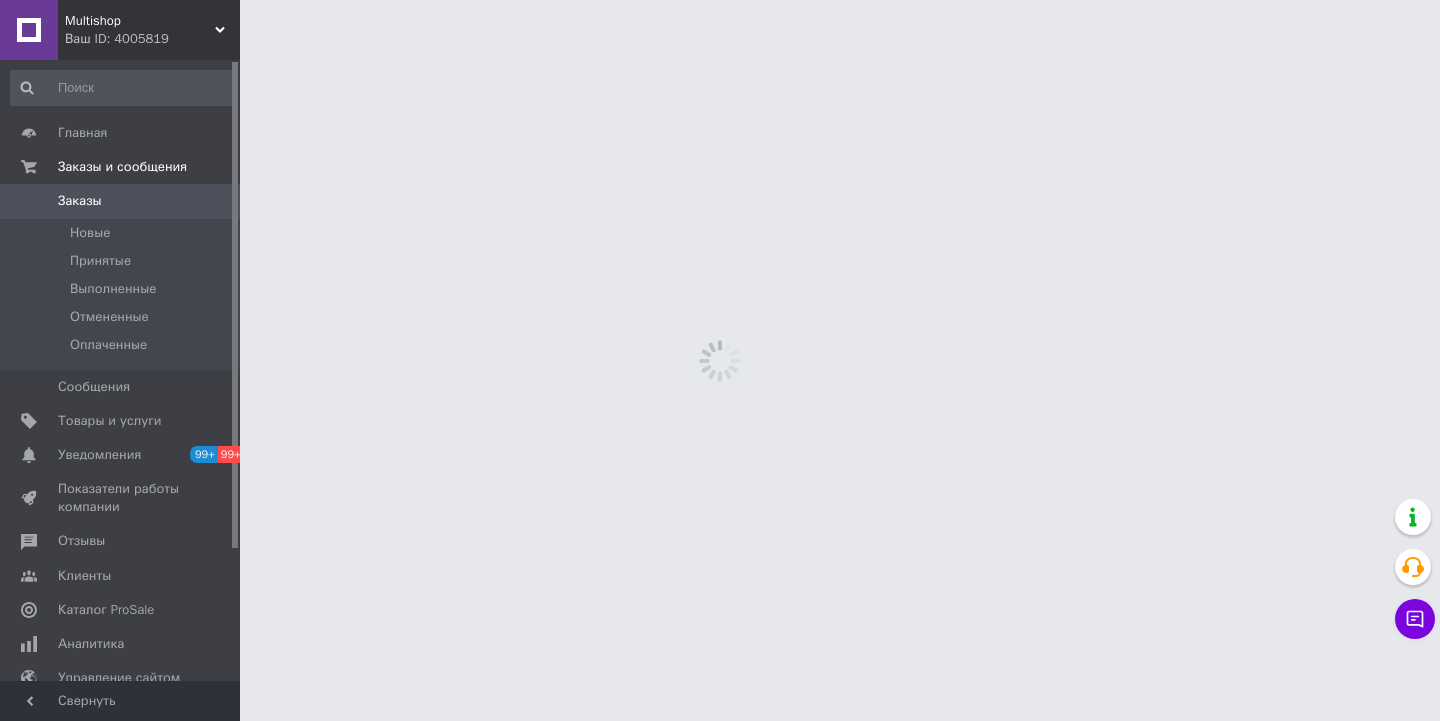 scroll, scrollTop: 0, scrollLeft: 0, axis: both 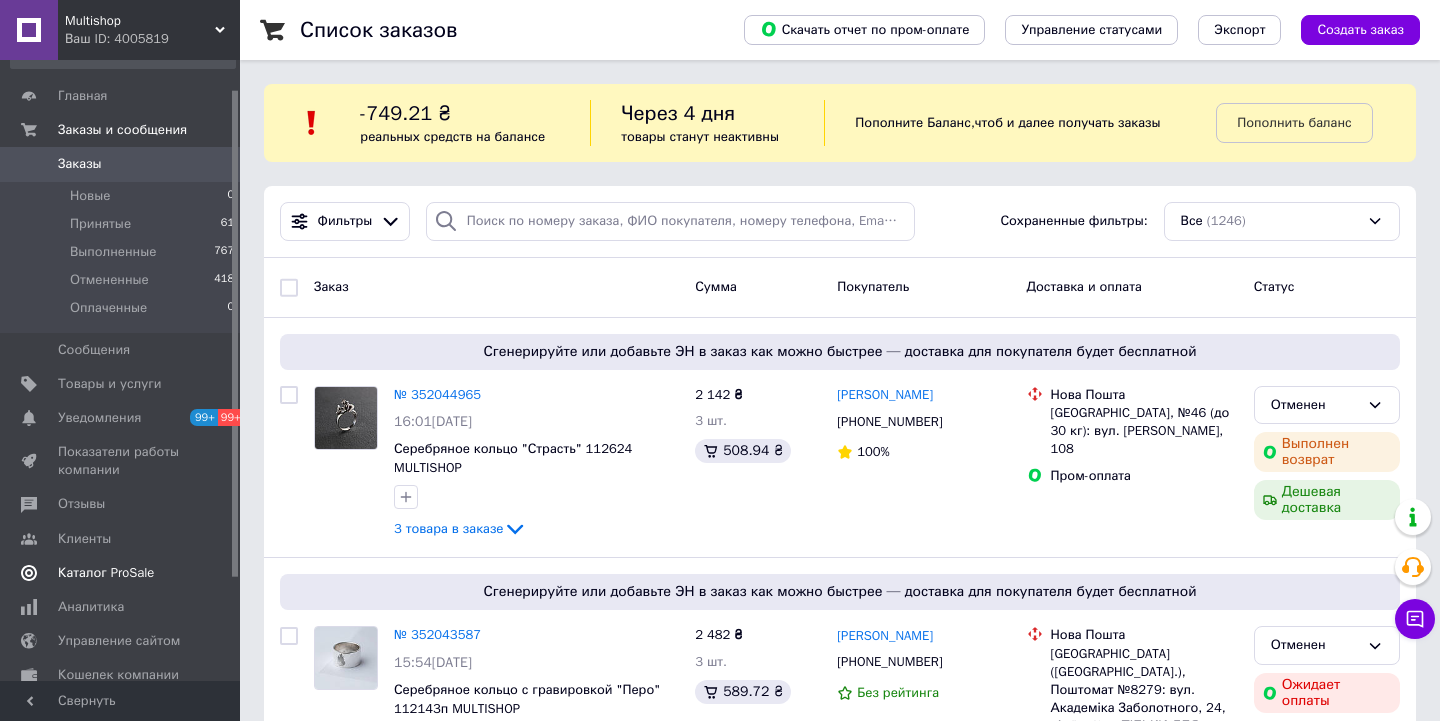 click on "Каталог ProSale" at bounding box center [106, 573] 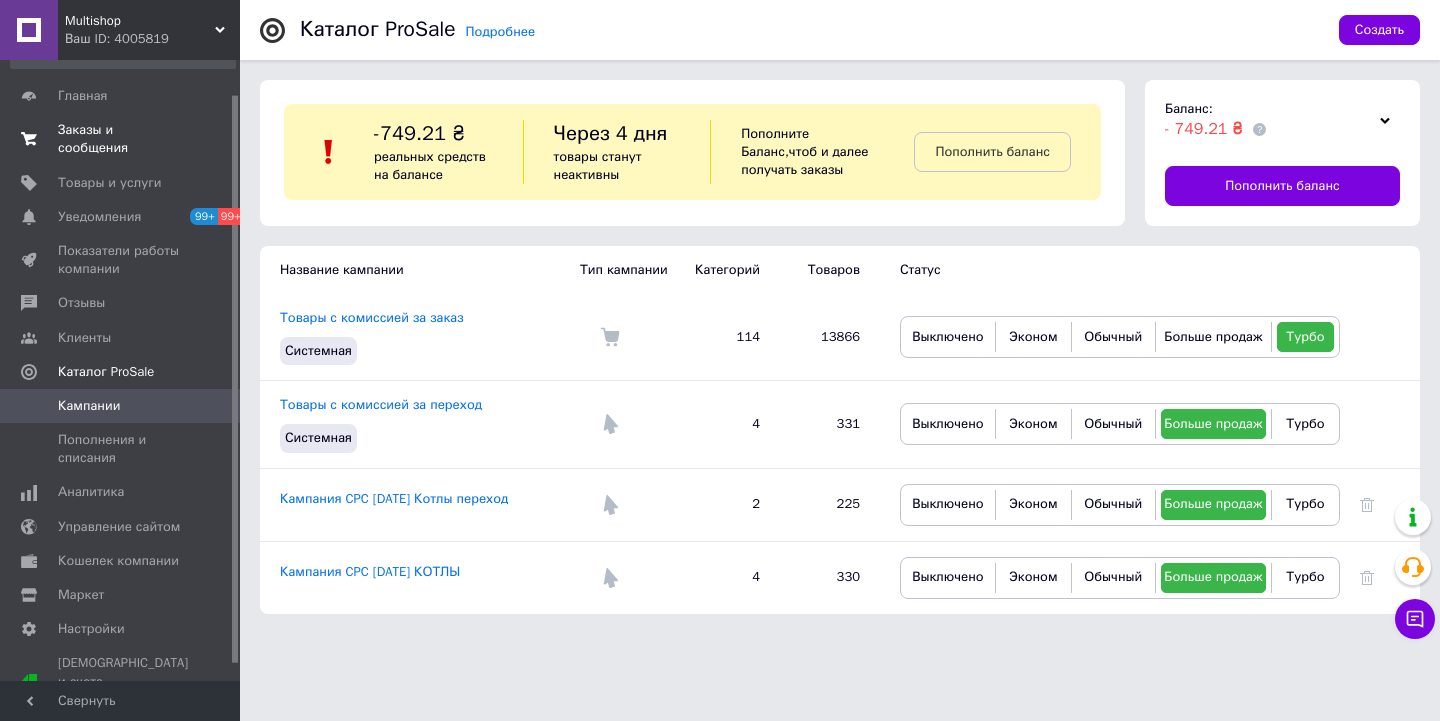 click on "Заказы и сообщения" at bounding box center (121, 139) 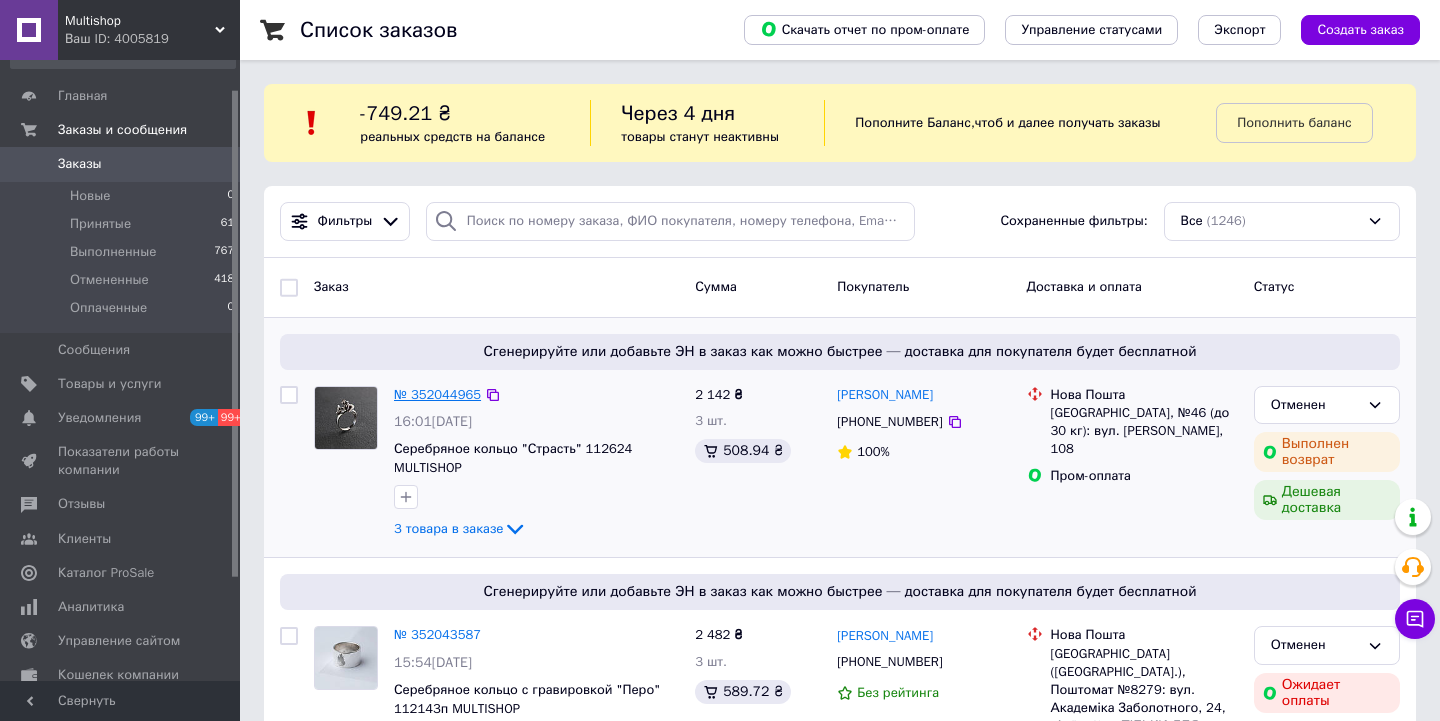 click on "№ 352044965" at bounding box center [437, 394] 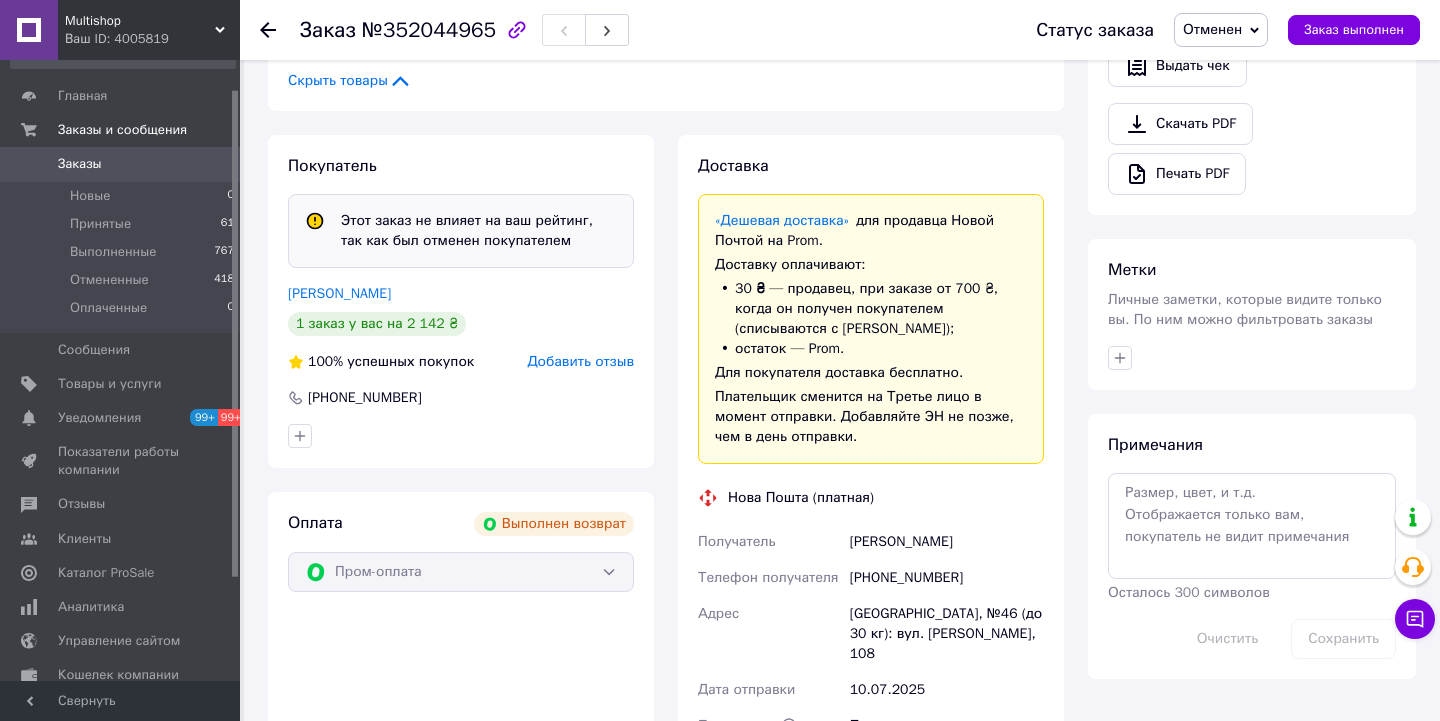 scroll, scrollTop: 828, scrollLeft: 0, axis: vertical 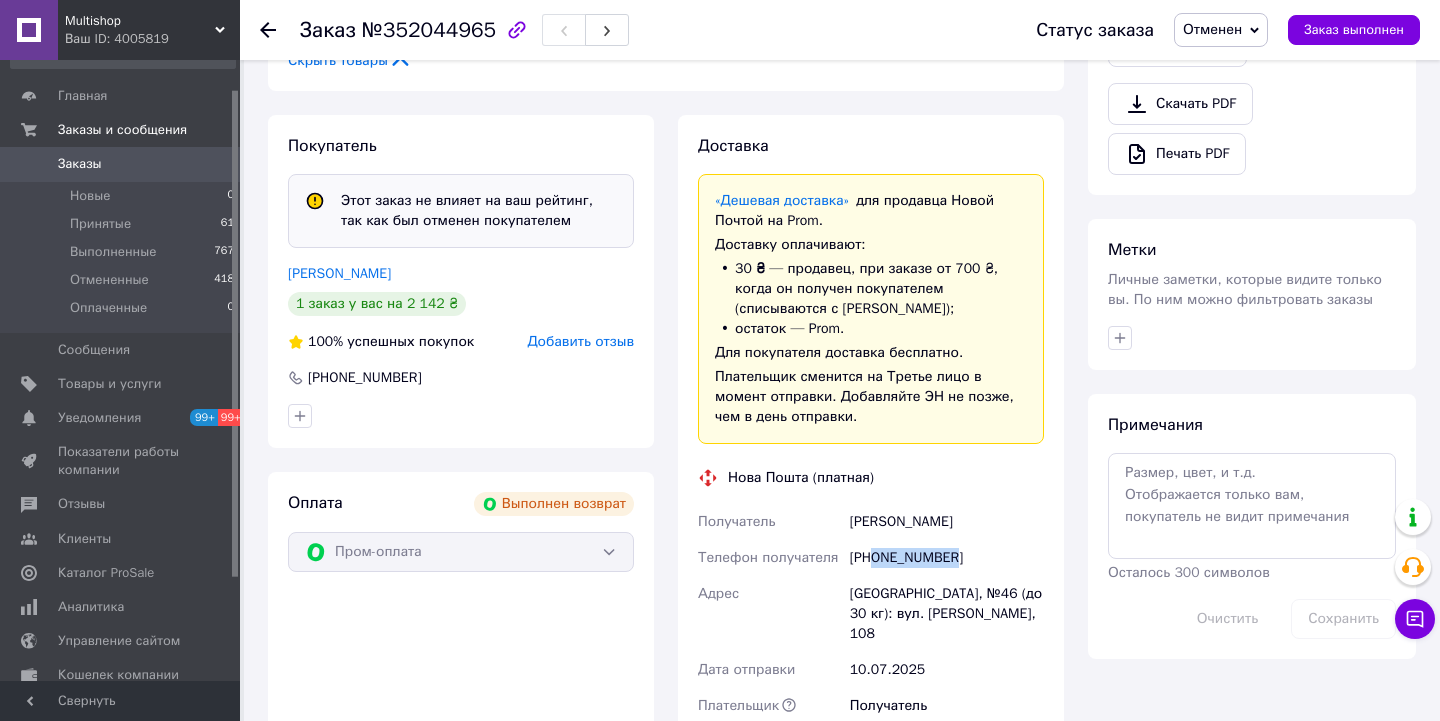 drag, startPoint x: 981, startPoint y: 555, endPoint x: 879, endPoint y: 558, distance: 102.044106 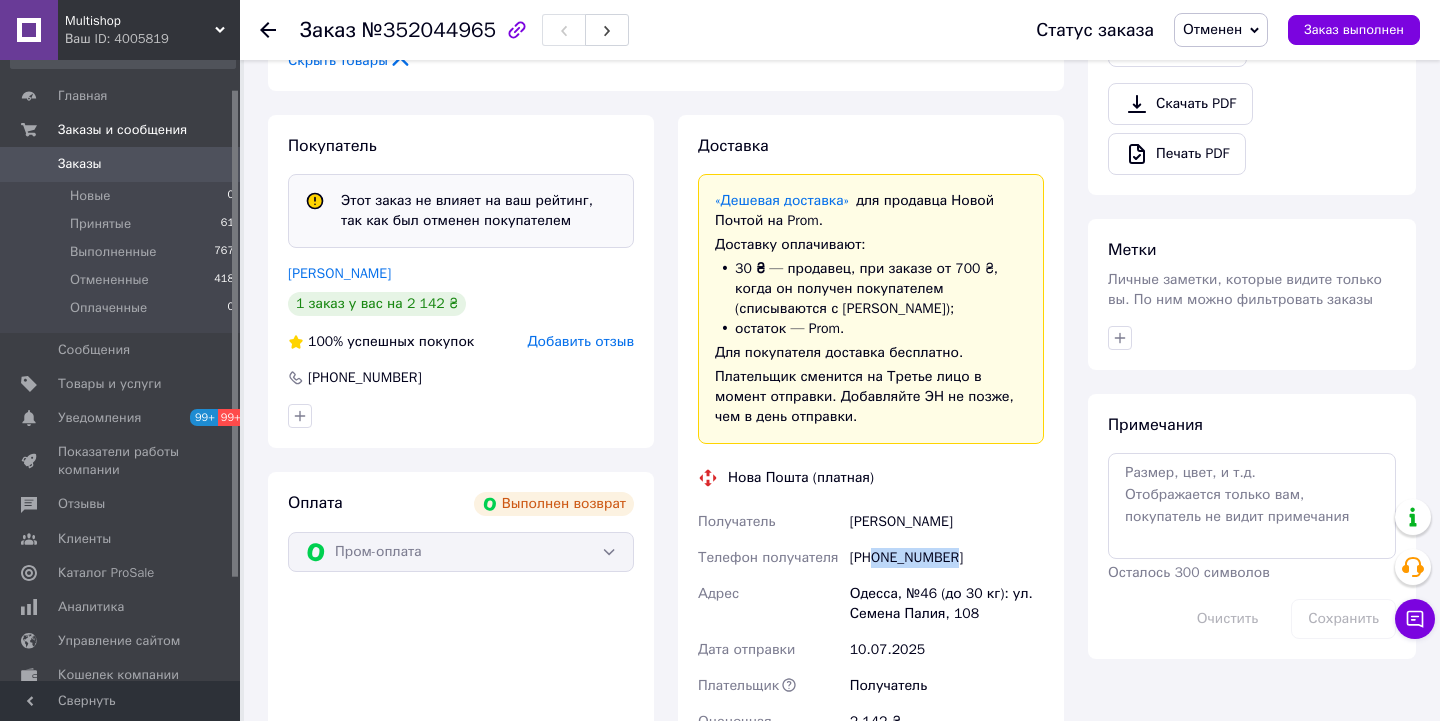 click on "[PHONE_NUMBER]" at bounding box center [947, 558] 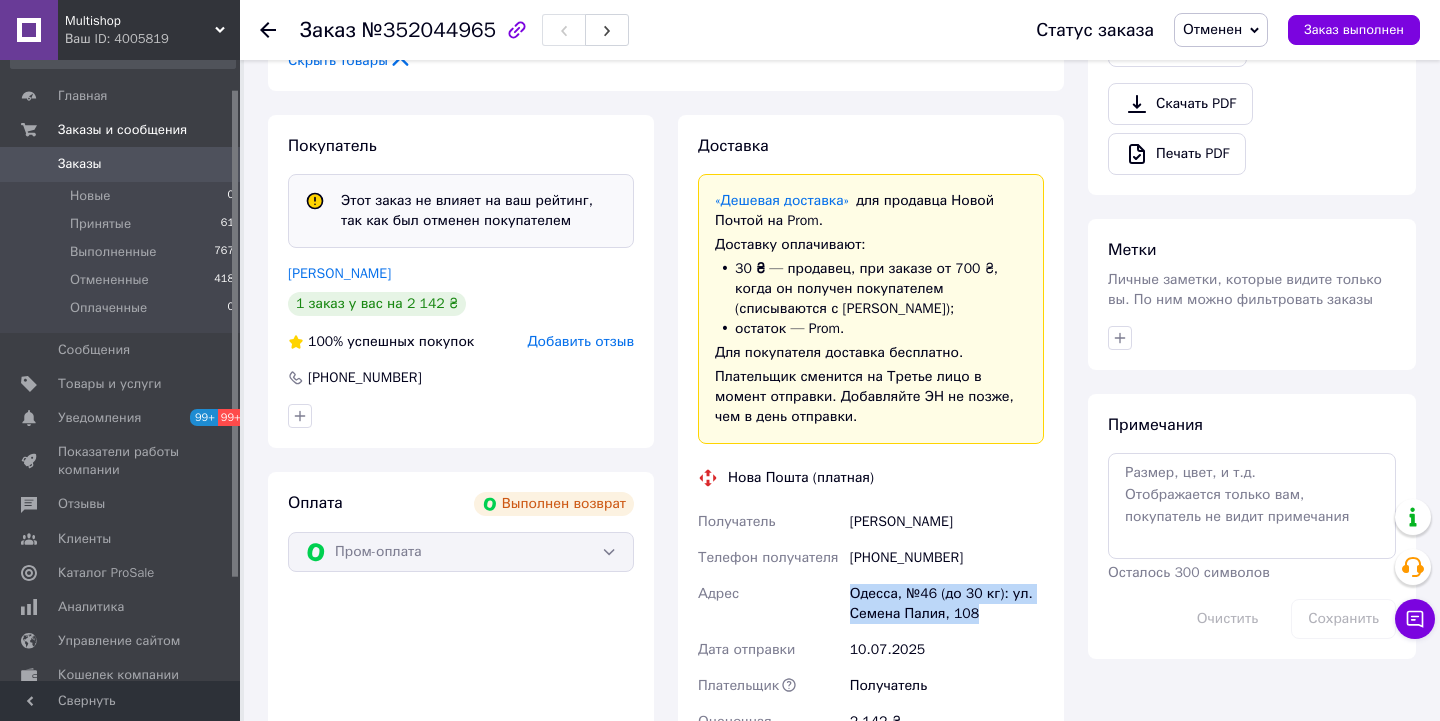 drag, startPoint x: 981, startPoint y: 617, endPoint x: 852, endPoint y: 600, distance: 130.11533 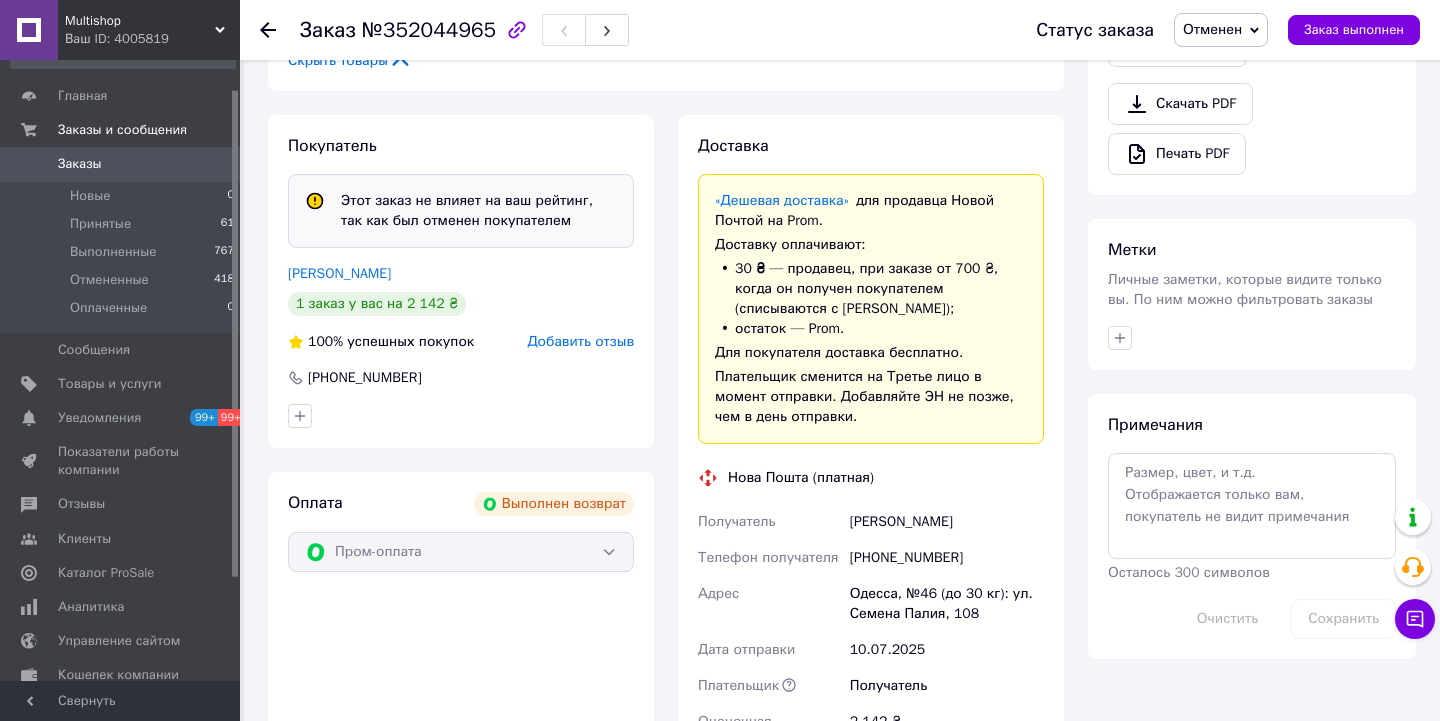 click on "Multishop" at bounding box center (140, 21) 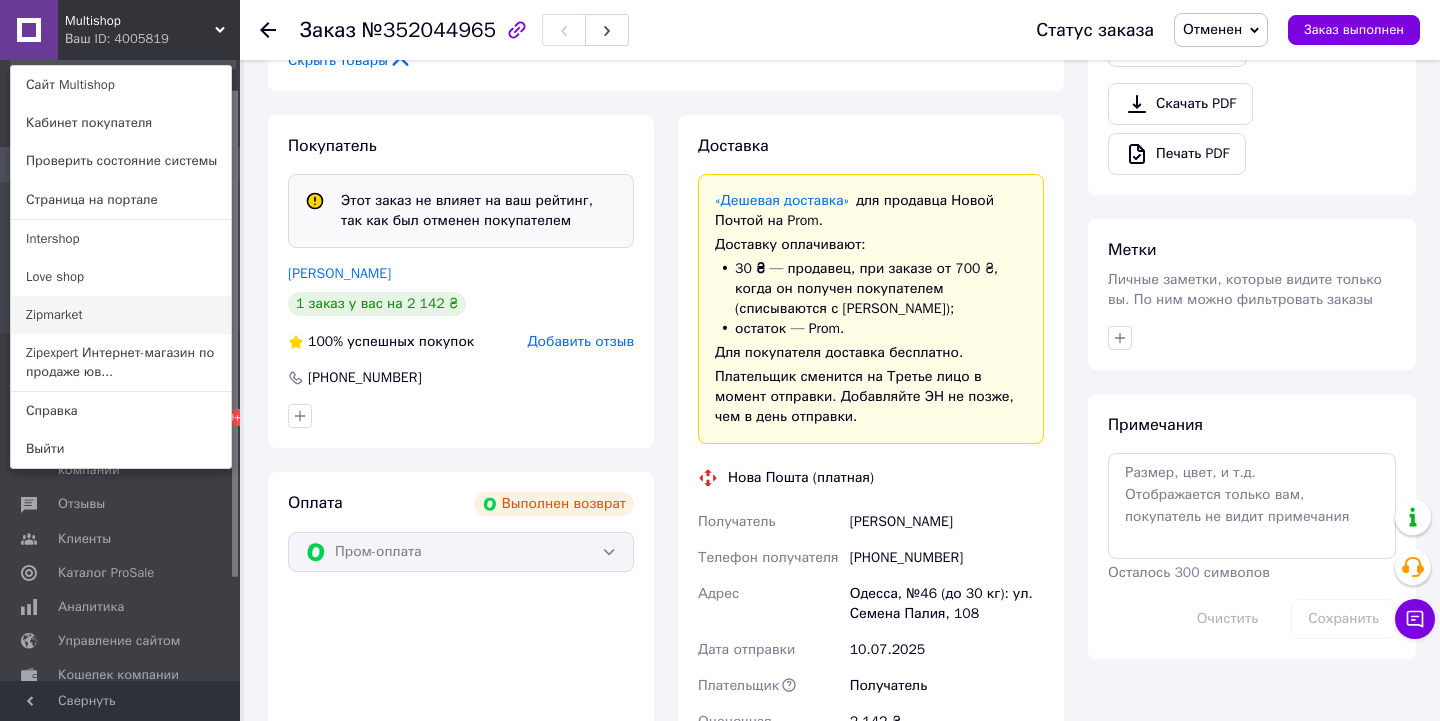click on "Zipmarket" at bounding box center [121, 315] 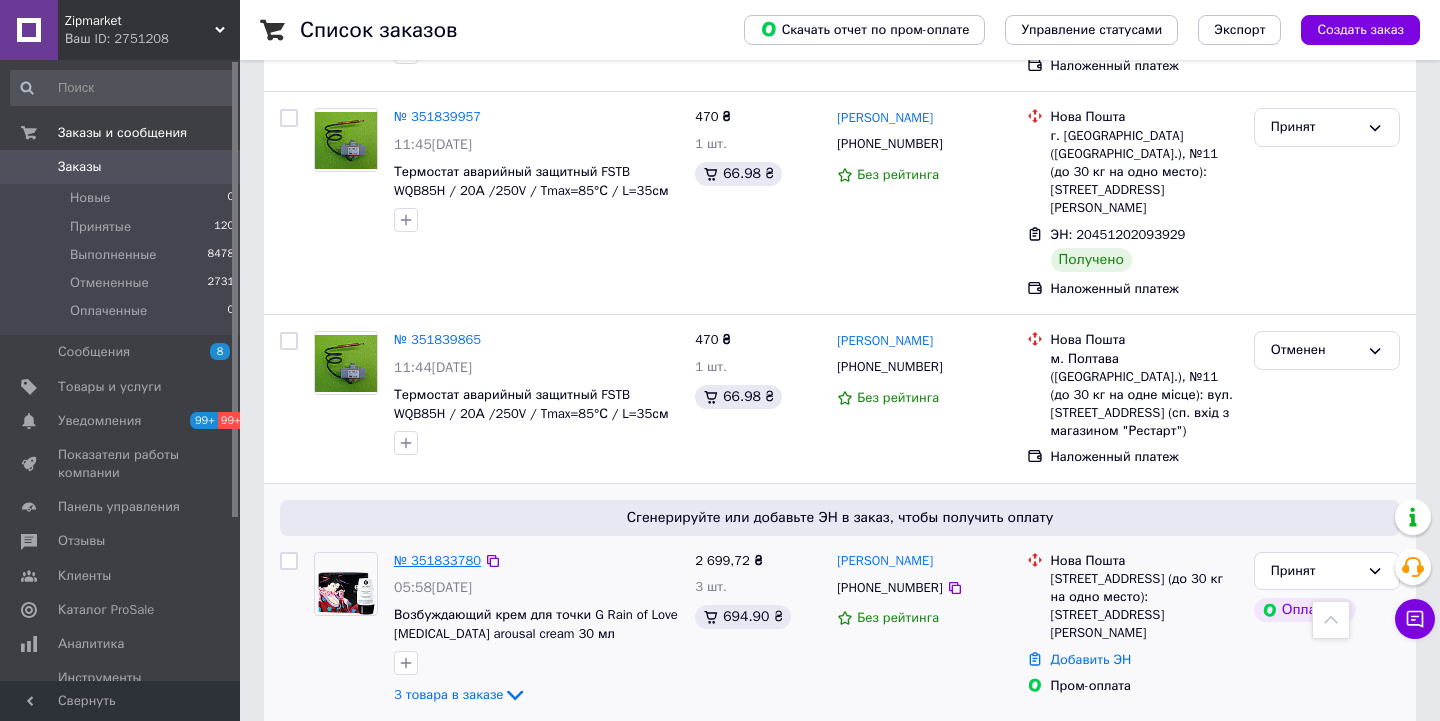 scroll, scrollTop: 1411, scrollLeft: 0, axis: vertical 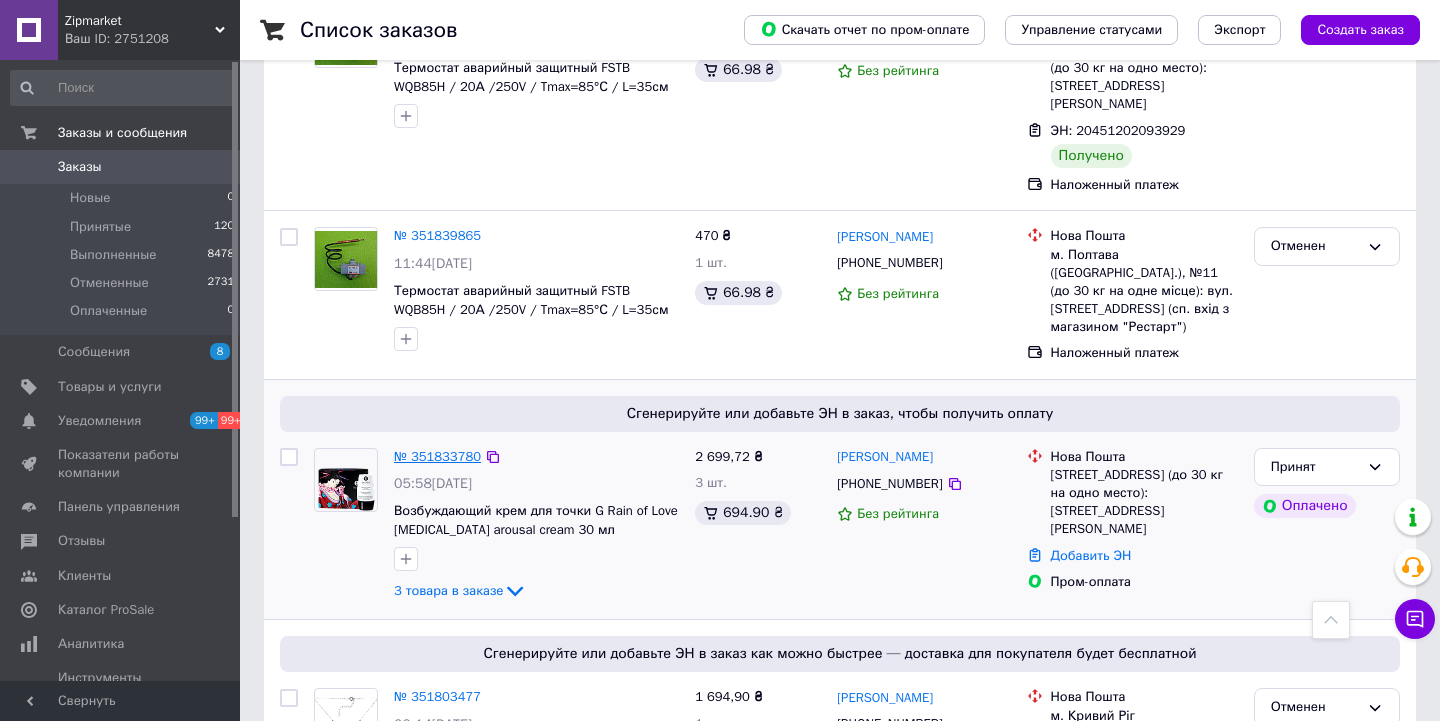click on "№ 351833780" at bounding box center (437, 456) 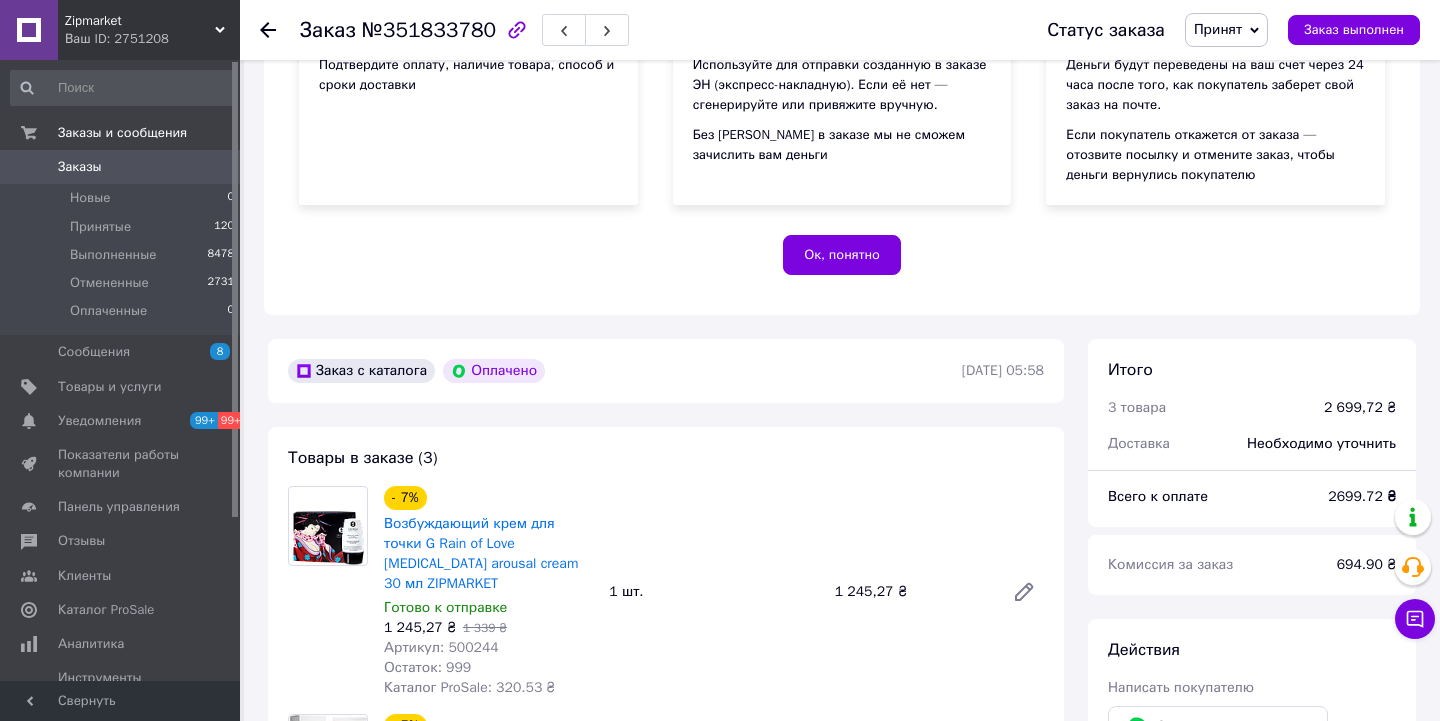 scroll, scrollTop: 0, scrollLeft: 0, axis: both 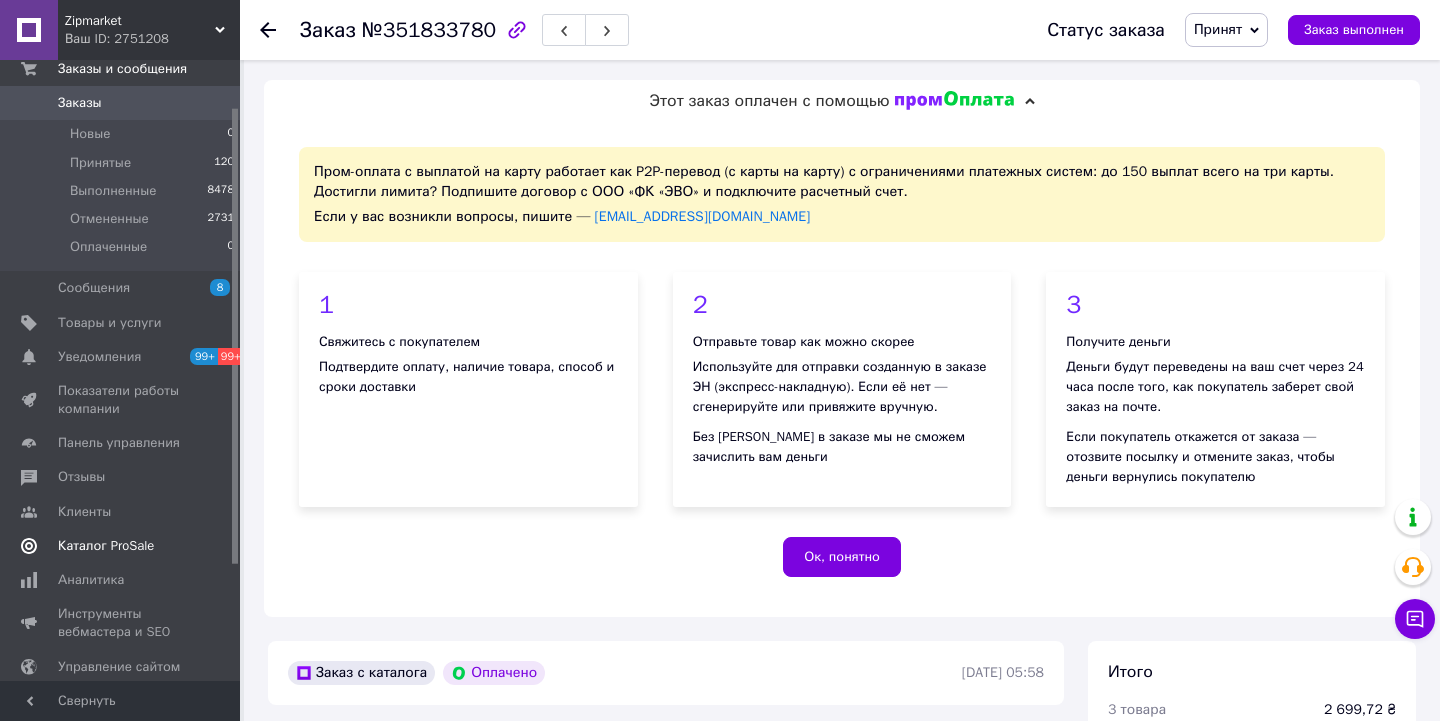 click on "Каталог ProSale" at bounding box center (106, 546) 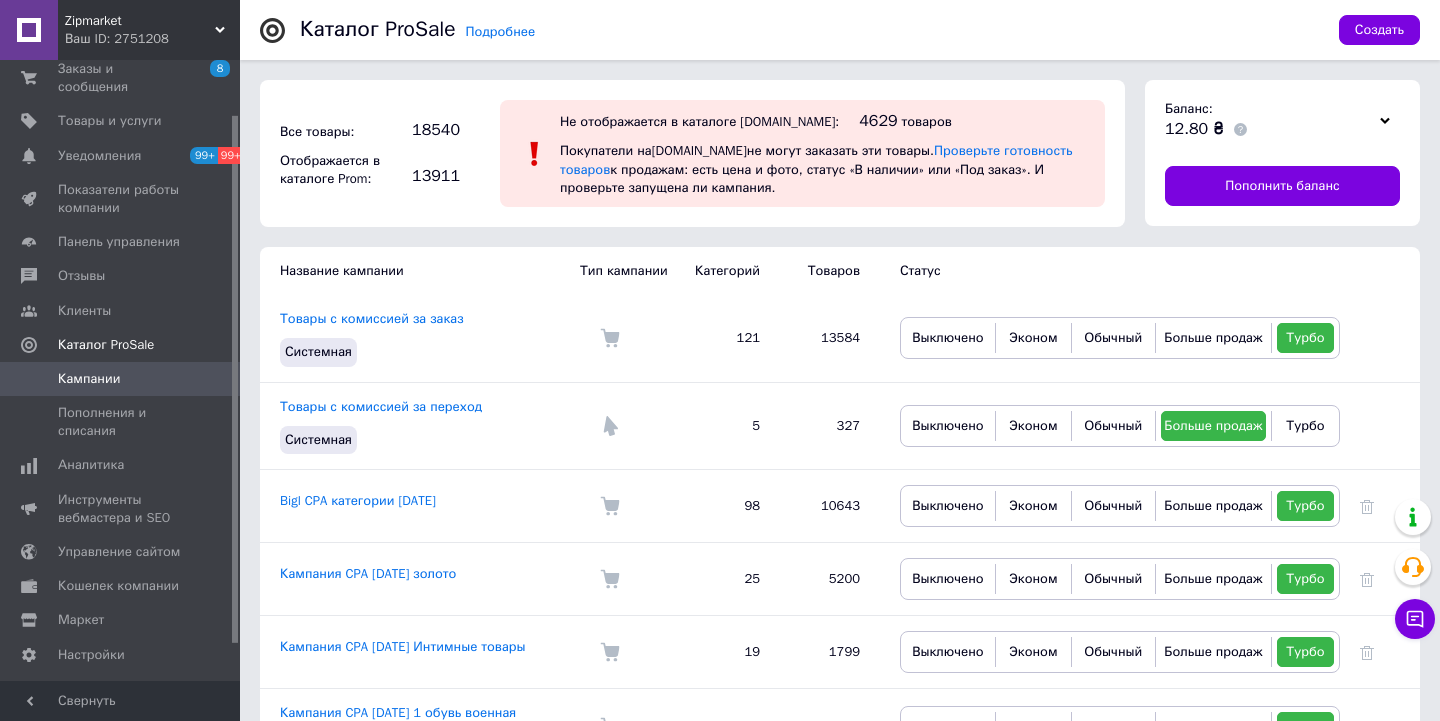 click on "Zipmarket" at bounding box center (140, 21) 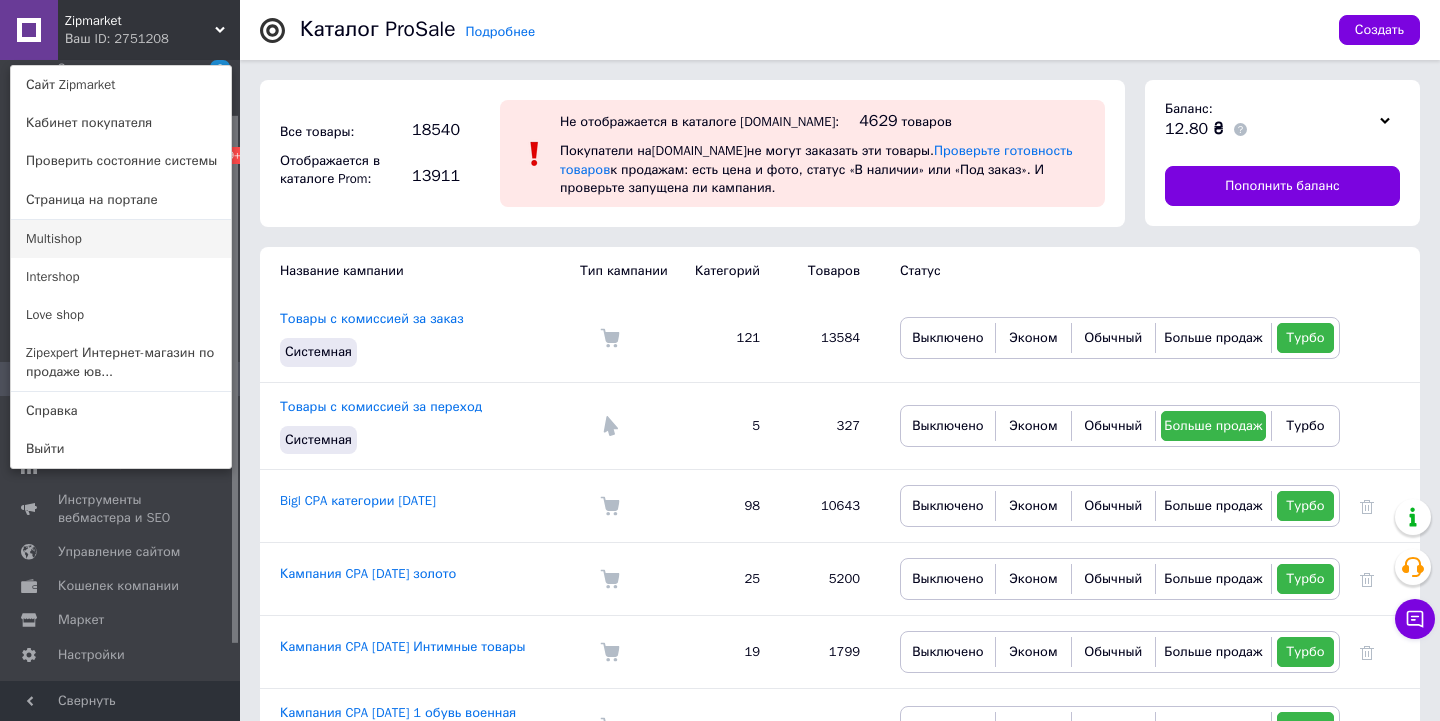 click on "Multishop" at bounding box center [121, 239] 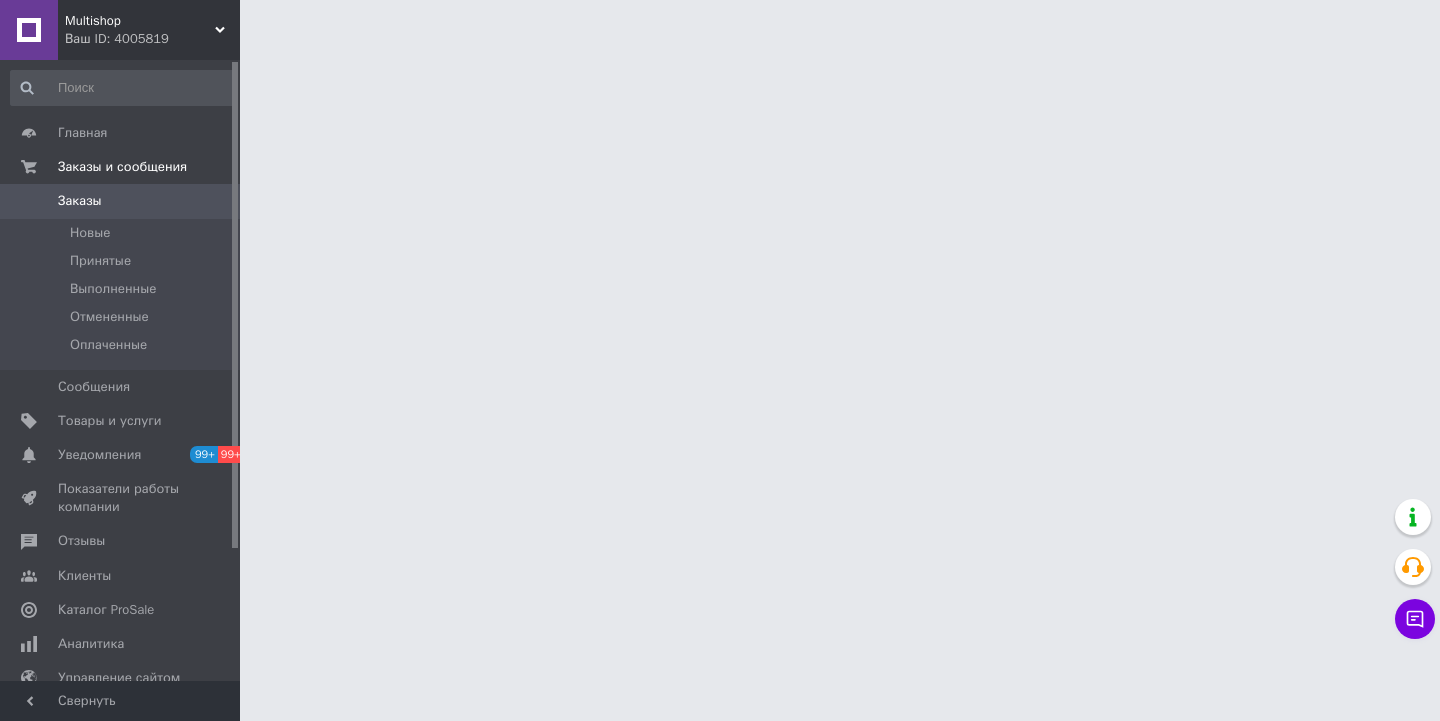 scroll, scrollTop: 0, scrollLeft: 0, axis: both 